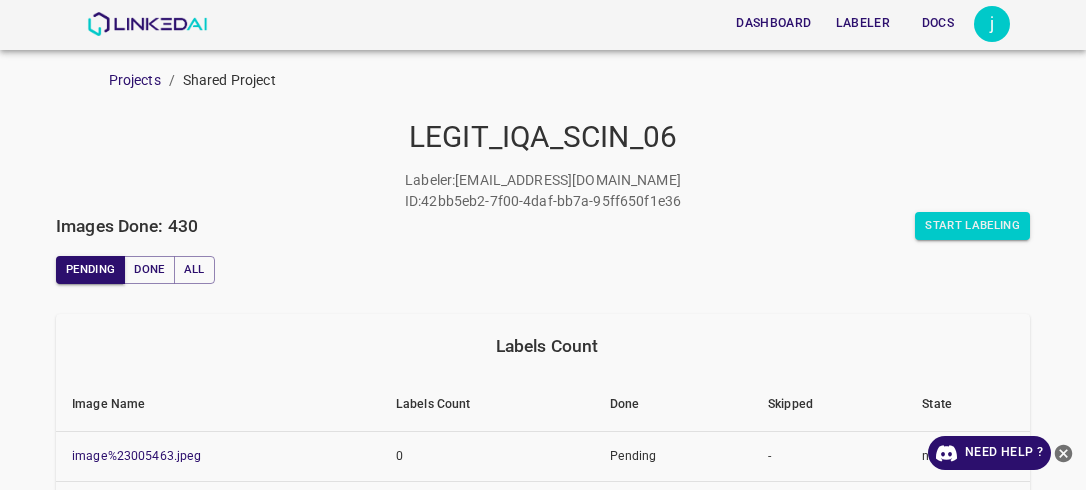 scroll, scrollTop: 0, scrollLeft: 0, axis: both 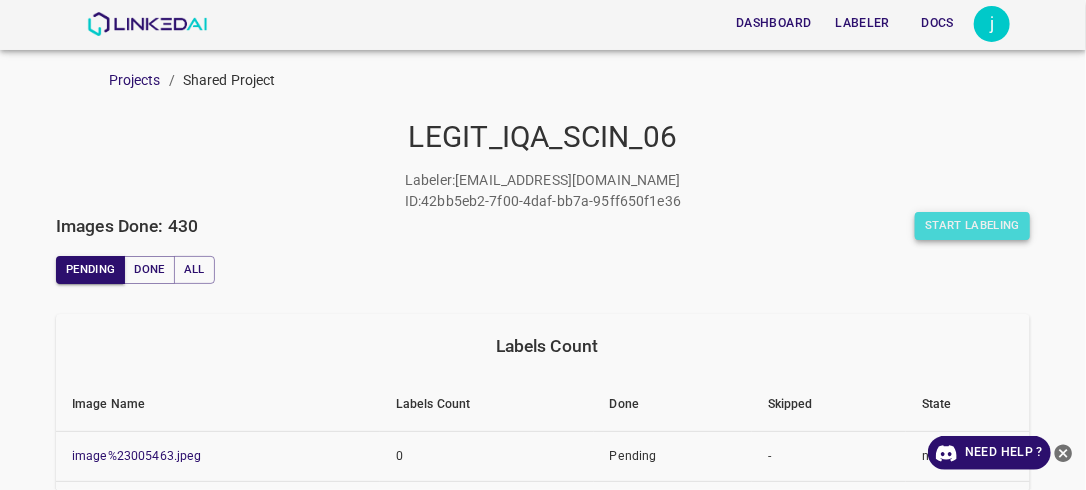 click on "Start Labeling" at bounding box center (972, 226) 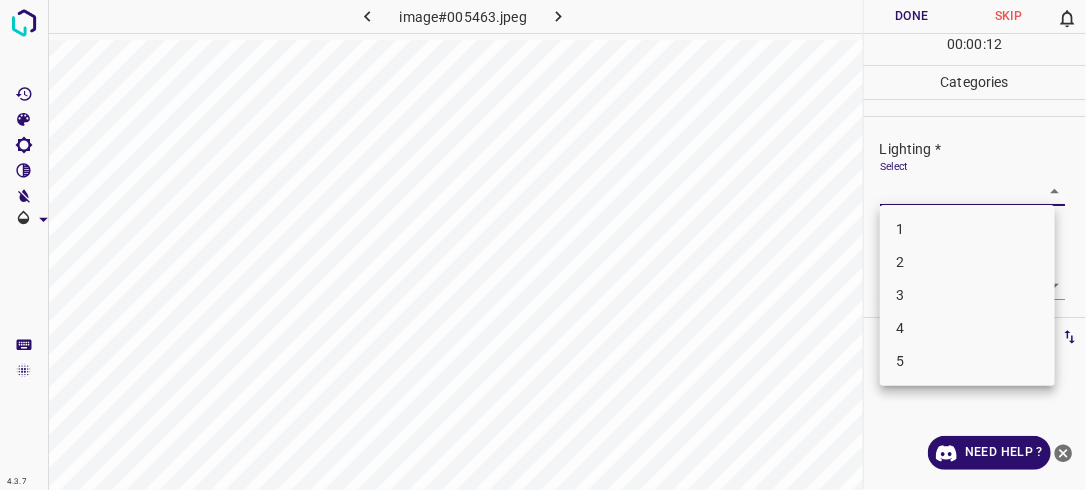 click on "4.3.7 image#005463.jpeg Done Skip 0 00   : 00   : 12   Categories Lighting *  Select ​ Focus *  Select ​ Overall *  Select ​ Labels   0 Categories 1 Lighting 2 Focus 3 Overall Tools Space Change between modes (Draw & Edit) I Auto labeling R Restore zoom M Zoom in N Zoom out Delete Delete selecte label Filters Z Restore filters X Saturation filter C Brightness filter V Contrast filter B Gray scale filter General O Download Need Help ? - Text - Hide - Delete 1 2 3 4 5" at bounding box center [543, 245] 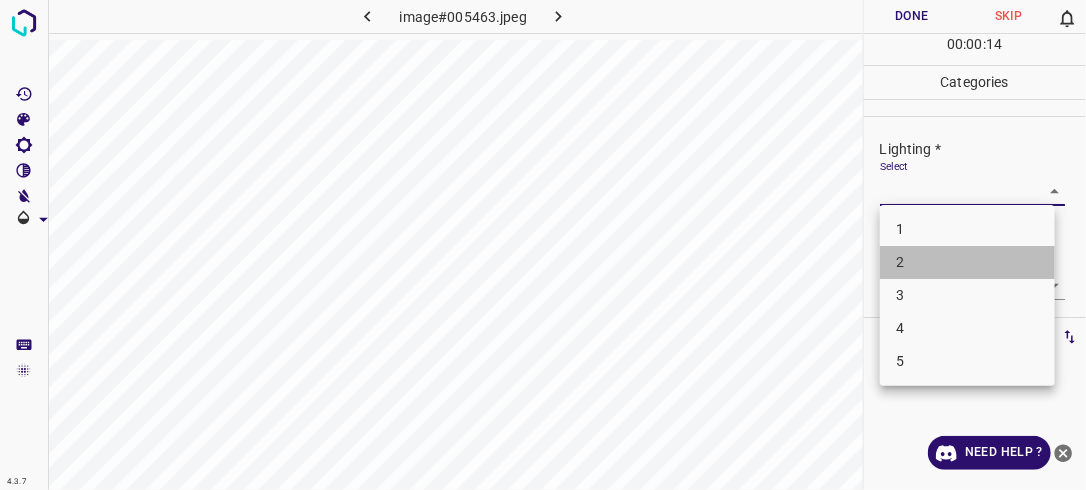 click on "2" at bounding box center (967, 262) 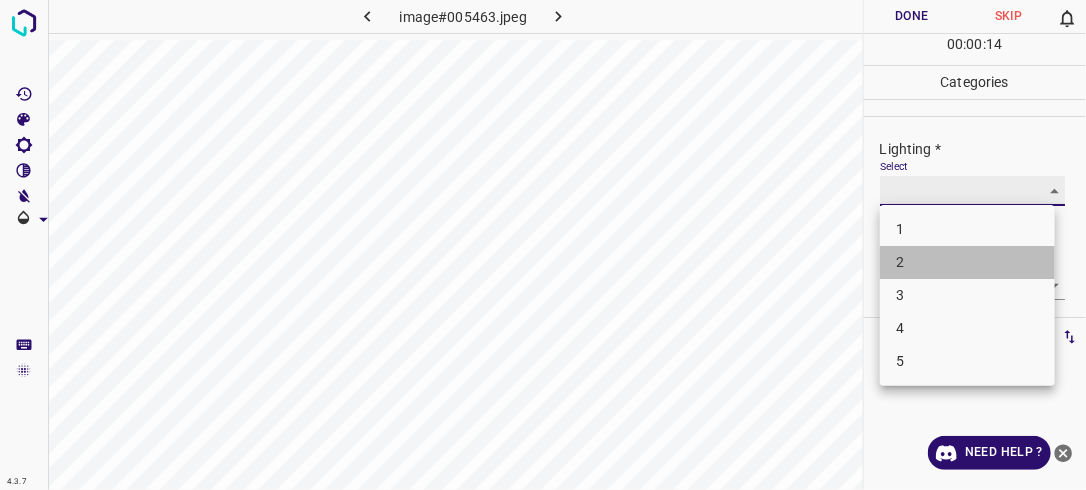 type on "2" 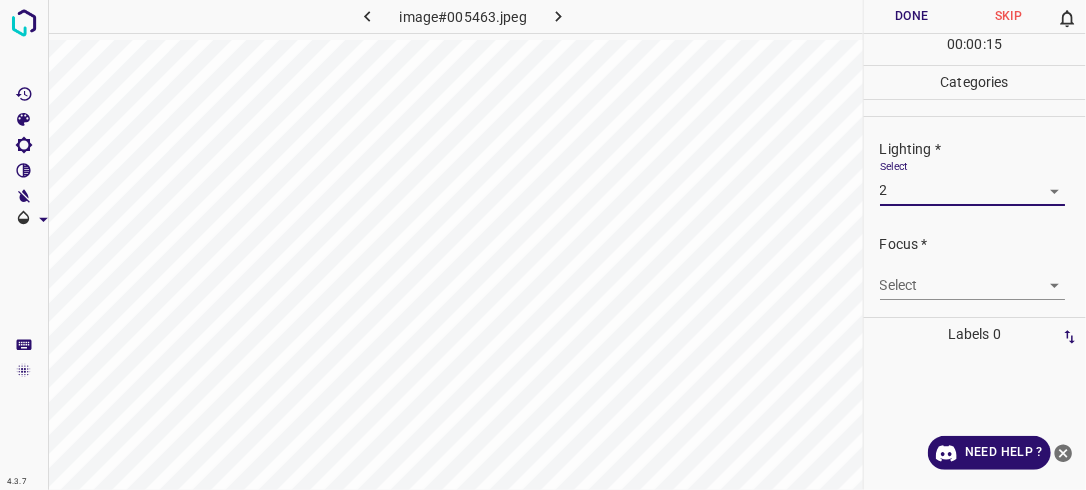 click on "4.3.7 image#005463.jpeg Done Skip 0 00   : 00   : 15   Categories Lighting *  Select 2 2 Focus *  Select ​ Overall *  Select ​ Labels   0 Categories 1 Lighting 2 Focus 3 Overall Tools Space Change between modes (Draw & Edit) I Auto labeling R Restore zoom M Zoom in N Zoom out Delete Delete selecte label Filters Z Restore filters X Saturation filter C Brightness filter V Contrast filter B Gray scale filter General O Download Need Help ? - Text - Hide - Delete" at bounding box center [543, 245] 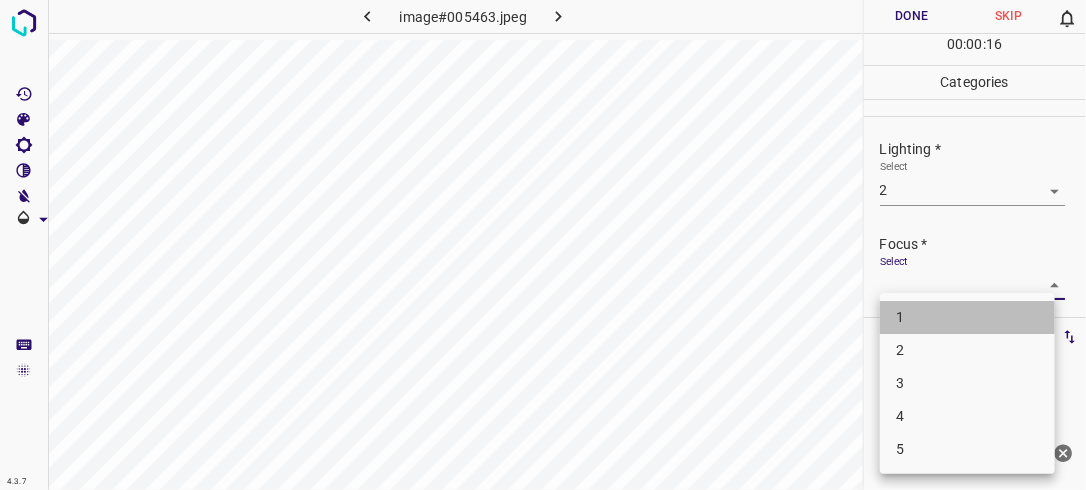 click on "1" at bounding box center (967, 317) 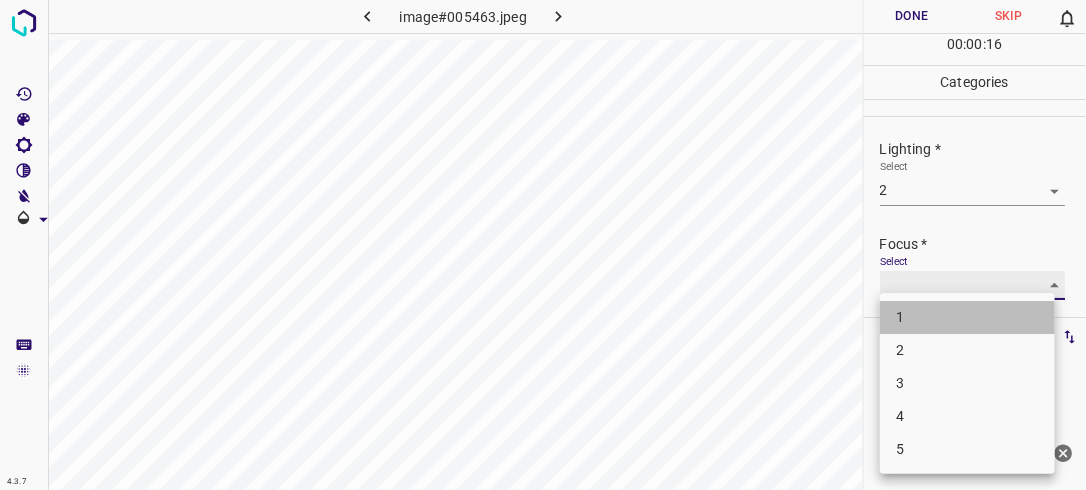 type on "1" 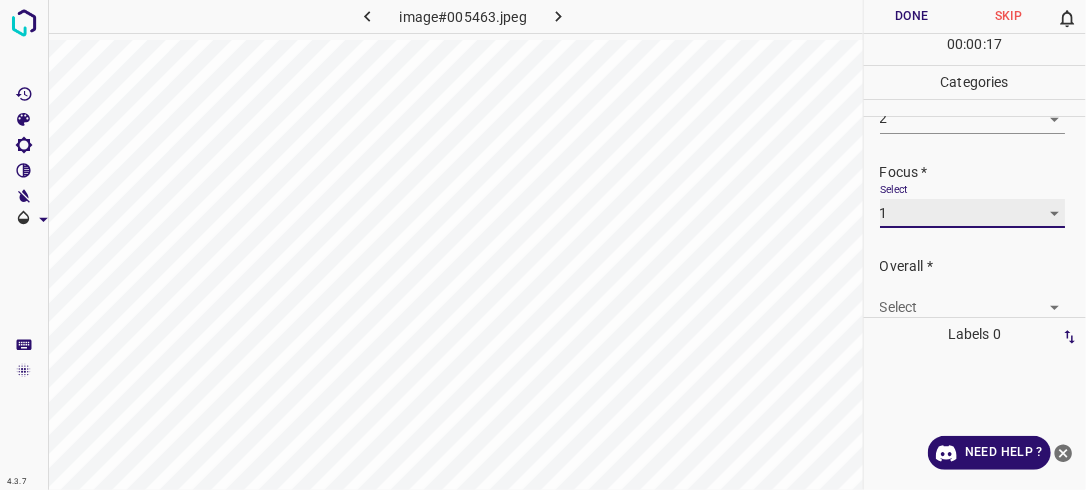 scroll, scrollTop: 98, scrollLeft: 0, axis: vertical 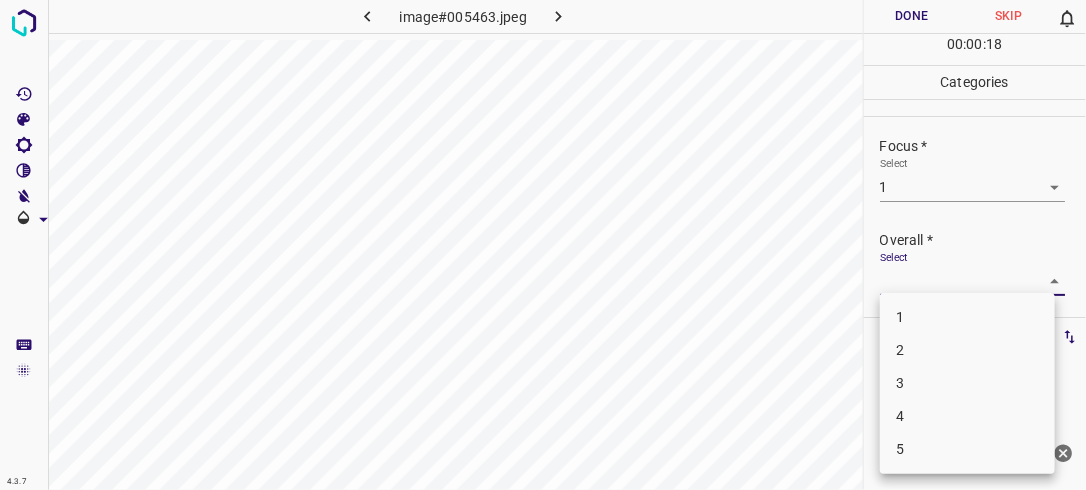 click on "4.3.7 image#005463.jpeg Done Skip 0 00   : 00   : 18   Categories Lighting *  Select 2 2 Focus *  Select 1 1 Overall *  Select ​ Labels   0 Categories 1 Lighting 2 Focus 3 Overall Tools Space Change between modes (Draw & Edit) I Auto labeling R Restore zoom M Zoom in N Zoom out Delete Delete selecte label Filters Z Restore filters X Saturation filter C Brightness filter V Contrast filter B Gray scale filter General O Download Need Help ? - Text - Hide - Delete 1 2 3 4 5" at bounding box center (543, 245) 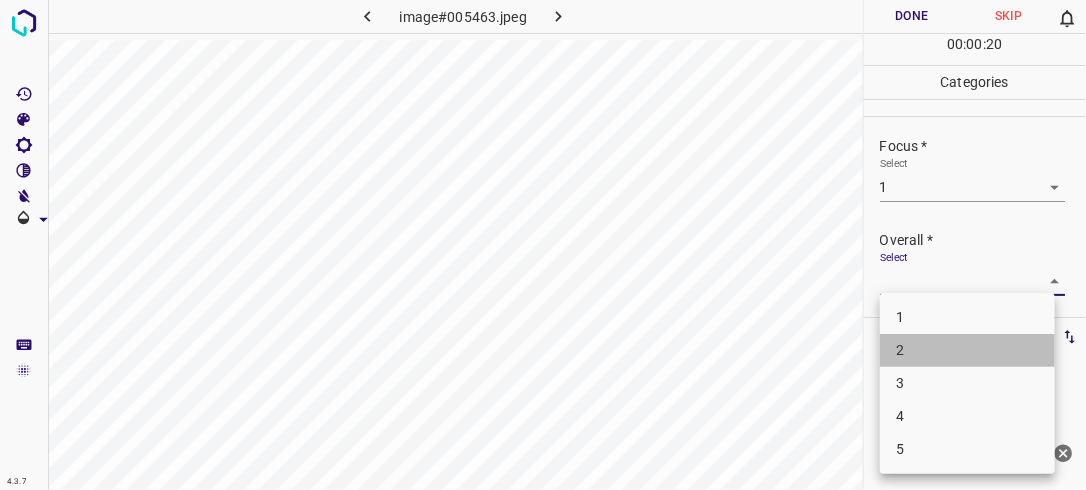 click on "2" at bounding box center (967, 350) 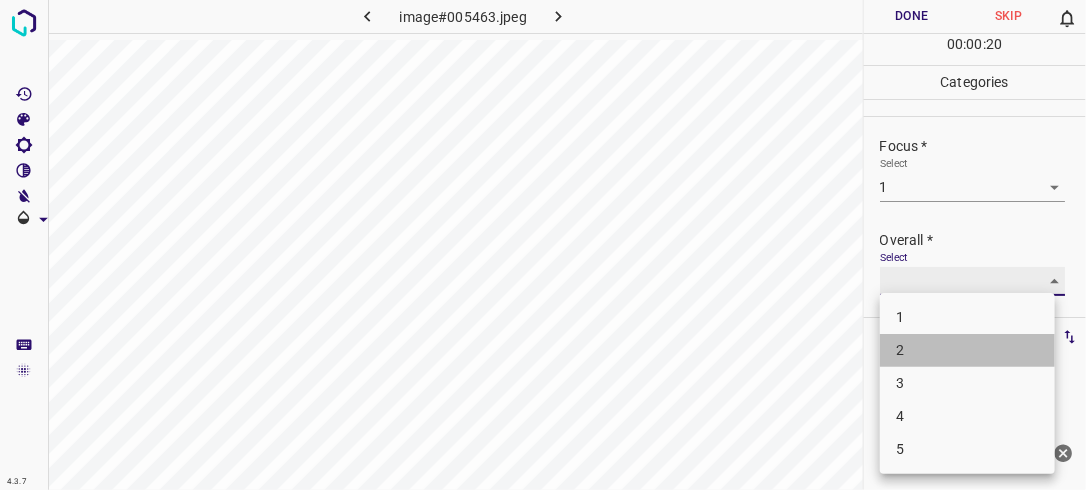 type on "2" 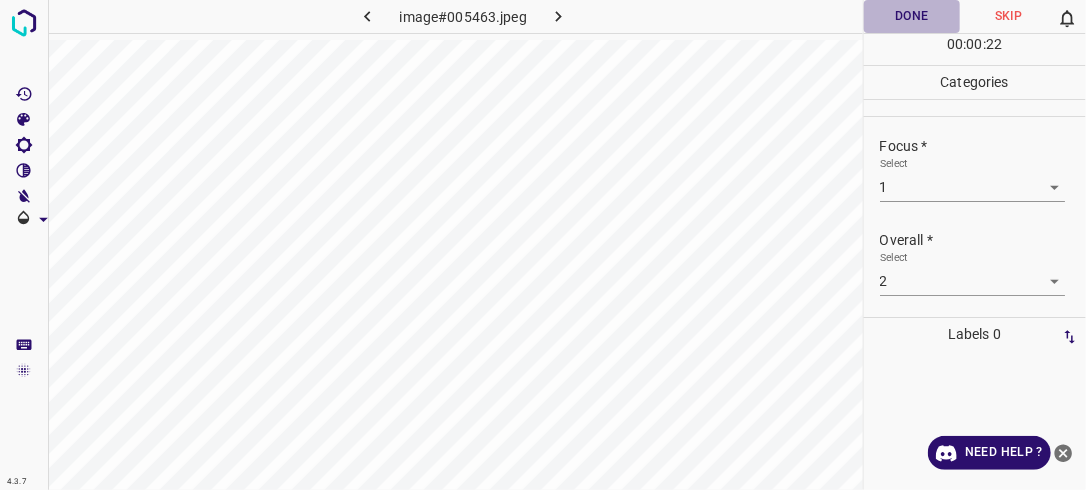 click on "Done" at bounding box center (912, 16) 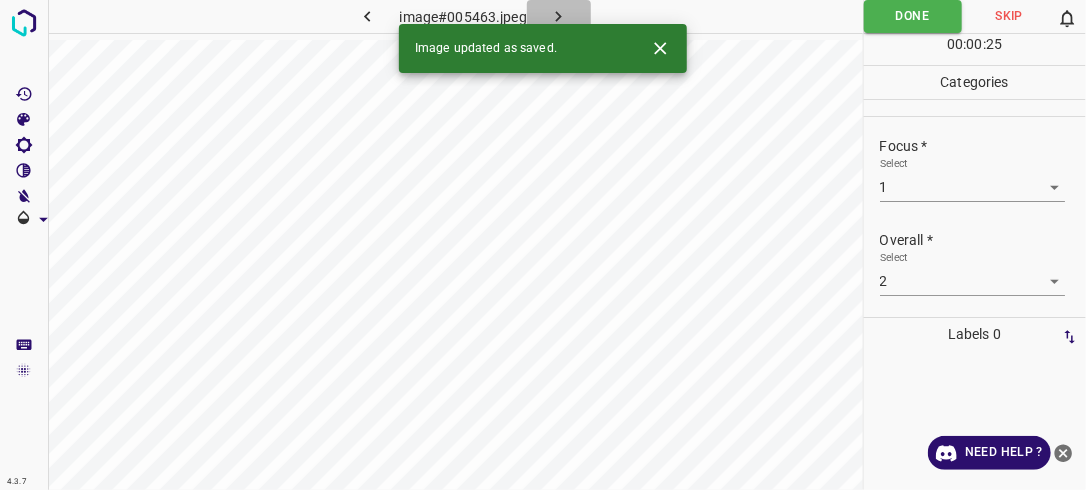 click 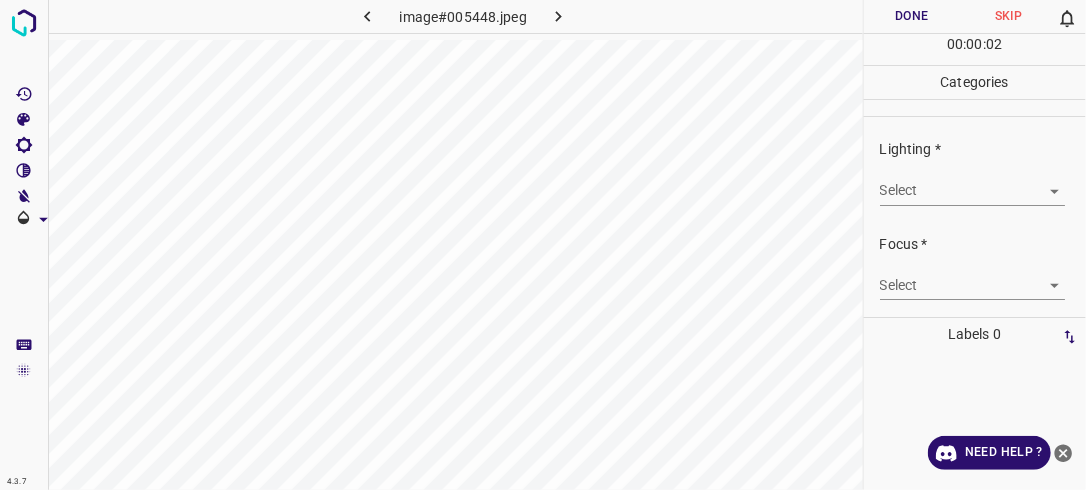 click on "4.3.7 image#005448.jpeg Done Skip 0 00   : 00   : 02   Categories Lighting *  Select ​ Focus *  Select ​ Overall *  Select ​ Labels   0 Categories 1 Lighting 2 Focus 3 Overall Tools Space Change between modes (Draw & Edit) I Auto labeling R Restore zoom M Zoom in N Zoom out Delete Delete selecte label Filters Z Restore filters X Saturation filter C Brightness filter V Contrast filter B Gray scale filter General O Download Need Help ? - Text - Hide - Delete" at bounding box center [543, 245] 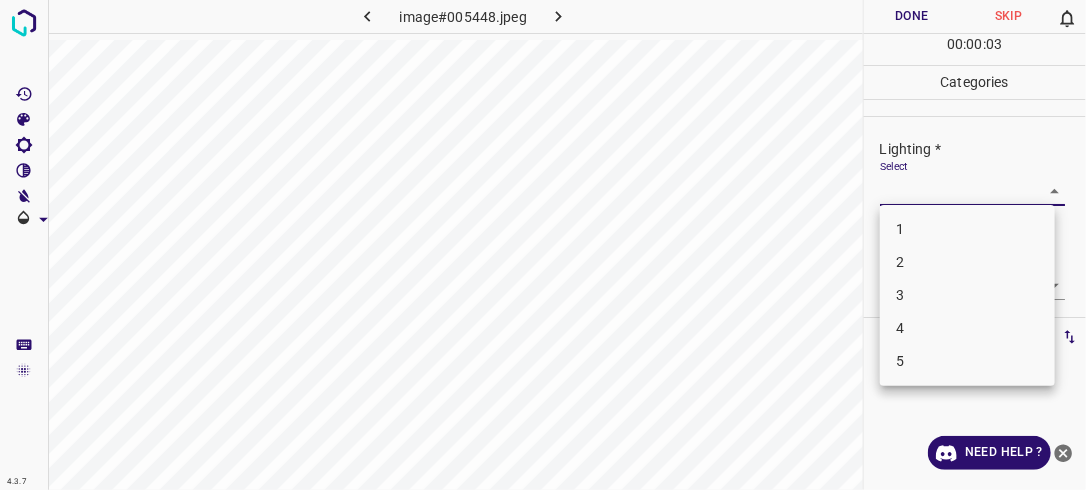 click on "2" at bounding box center [967, 262] 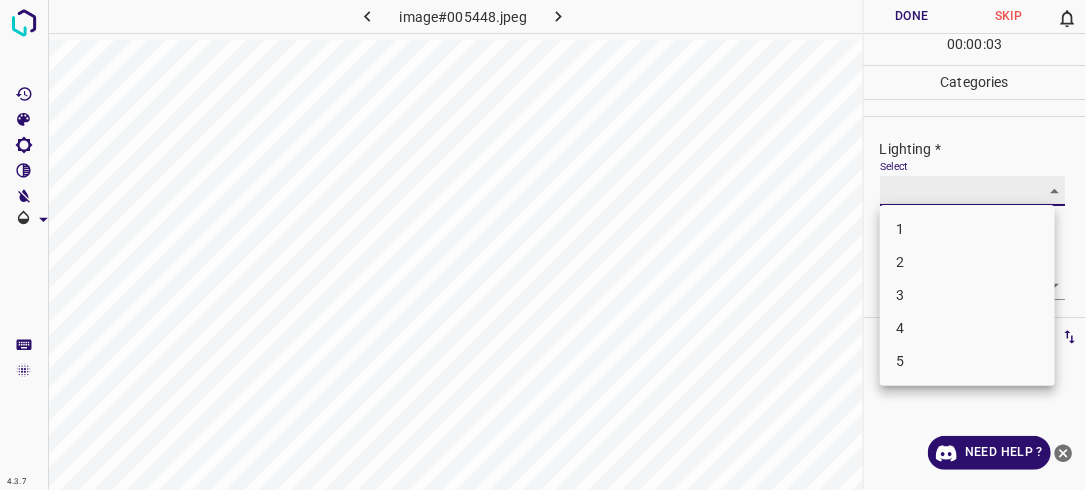 type on "2" 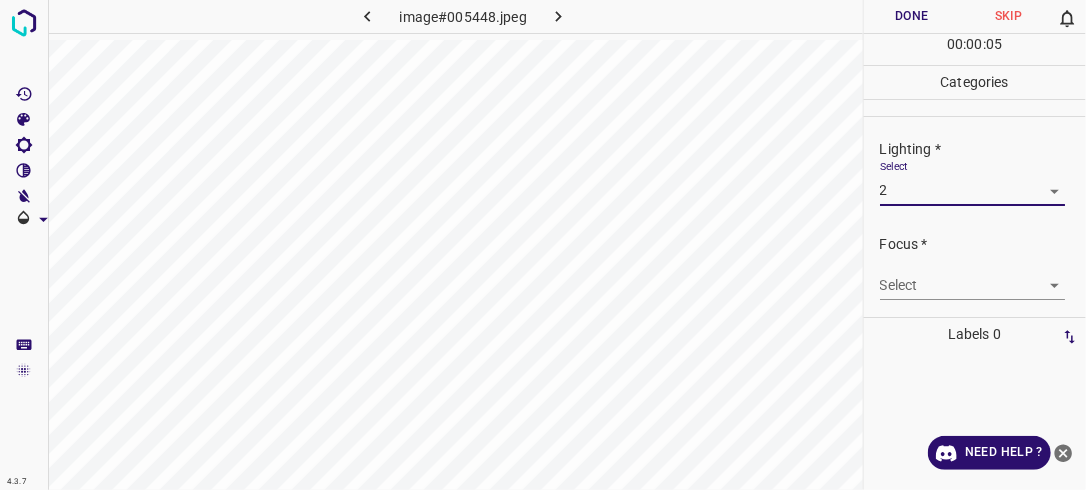 click on "4.3.7 image#005448.jpeg Done Skip 0 00   : 00   : 05   Categories Lighting *  Select 2 2 Focus *  Select ​ Overall *  Select ​ Labels   0 Categories 1 Lighting 2 Focus 3 Overall Tools Space Change between modes (Draw & Edit) I Auto labeling R Restore zoom M Zoom in N Zoom out Delete Delete selecte label Filters Z Restore filters X Saturation filter C Brightness filter V Contrast filter B Gray scale filter General O Download Need Help ? - Text - Hide - Delete" at bounding box center [543, 245] 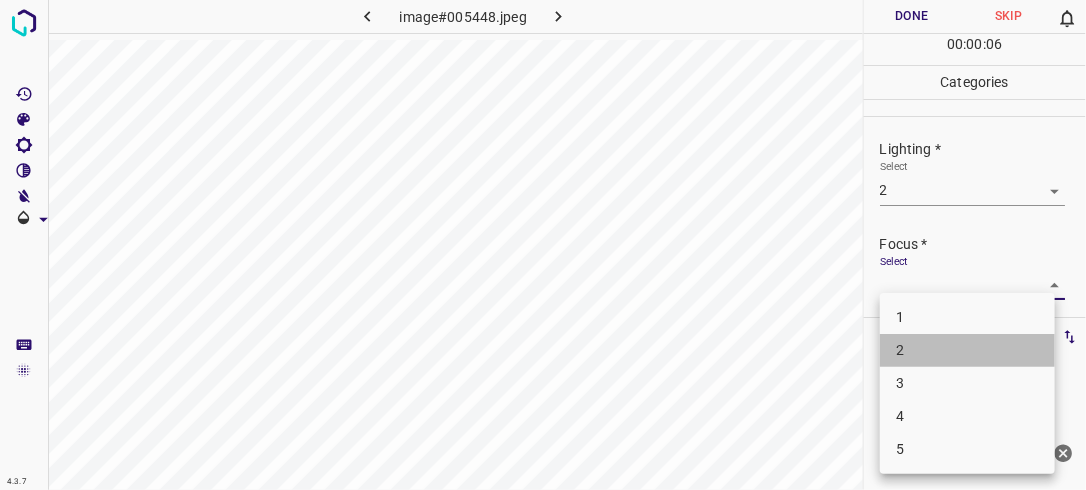 click on "2" at bounding box center (967, 350) 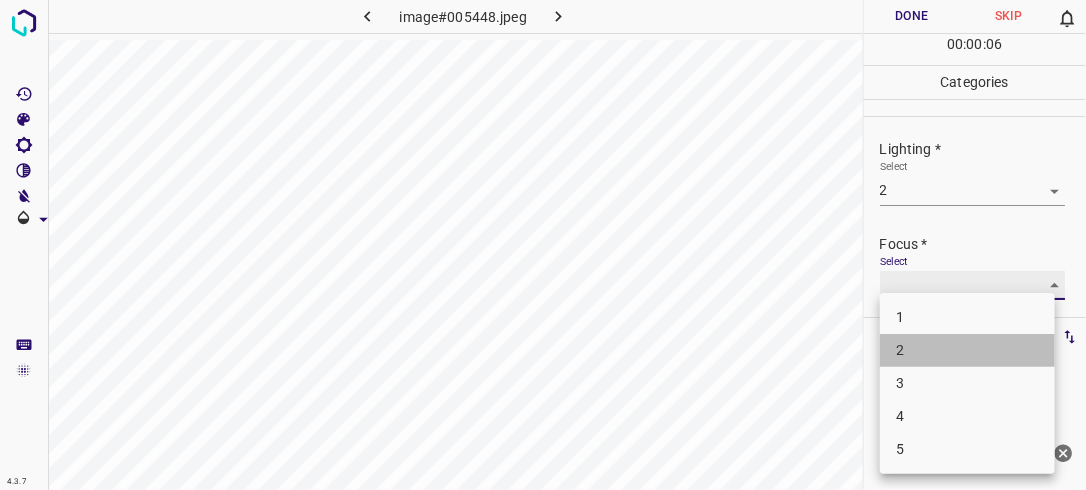 type on "2" 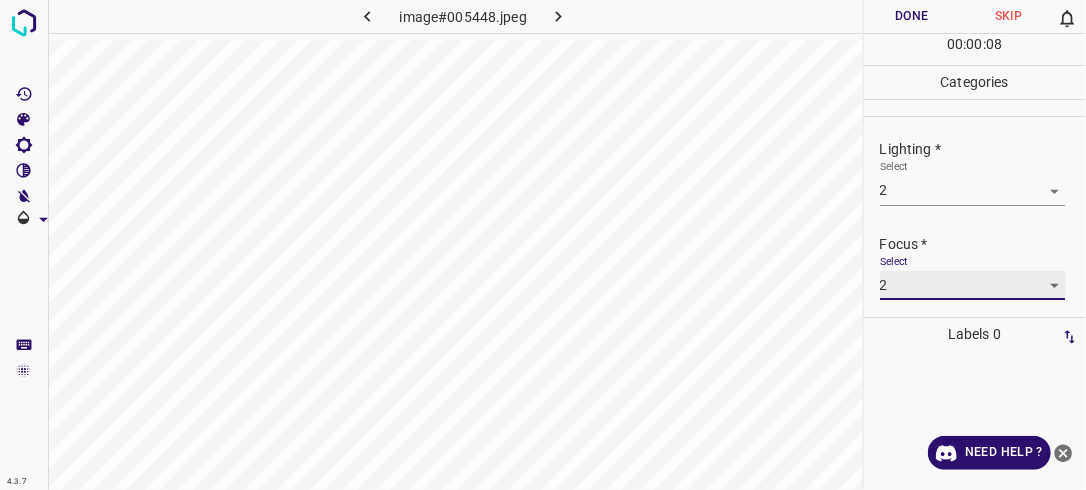 scroll, scrollTop: 98, scrollLeft: 0, axis: vertical 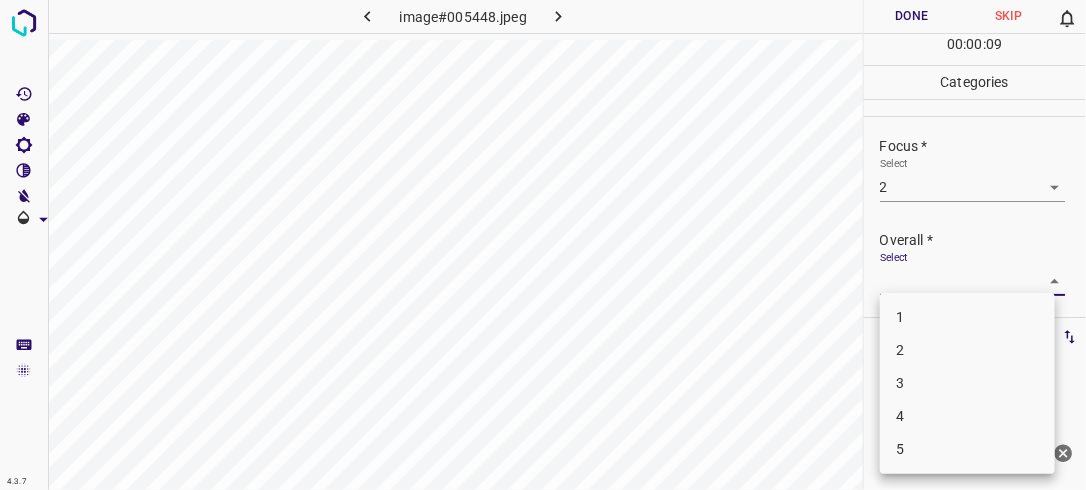 click on "4.3.7 image#005448.jpeg Done Skip 0 00   : 00   : 09   Categories Lighting *  Select 2 2 Focus *  Select 2 2 Overall *  Select ​ Labels   0 Categories 1 Lighting 2 Focus 3 Overall Tools Space Change between modes (Draw & Edit) I Auto labeling R Restore zoom M Zoom in N Zoom out Delete Delete selecte label Filters Z Restore filters X Saturation filter C Brightness filter V Contrast filter B Gray scale filter General O Download Need Help ? - Text - Hide - Delete 1 2 3 4 5" at bounding box center (543, 245) 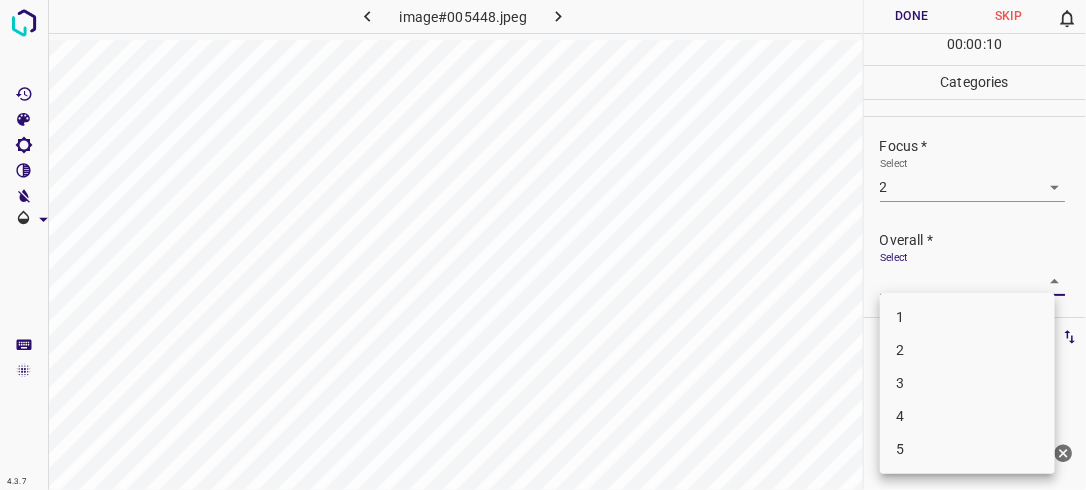 click on "2" at bounding box center [967, 350] 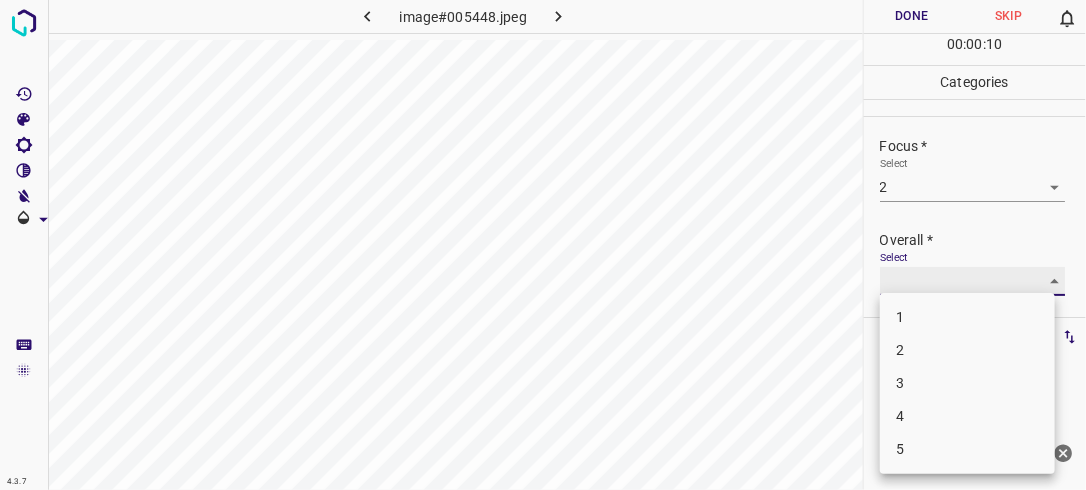 type on "2" 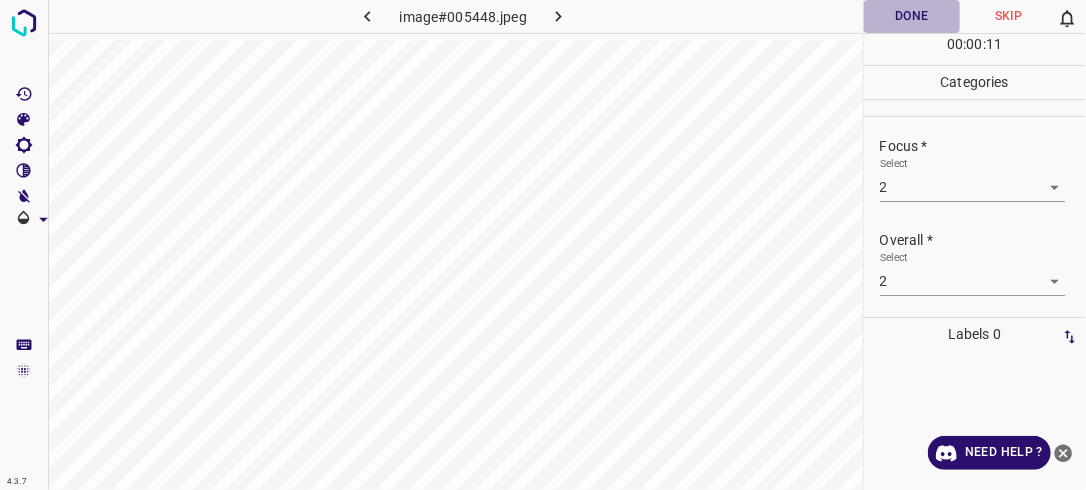 click on "Done" at bounding box center (912, 16) 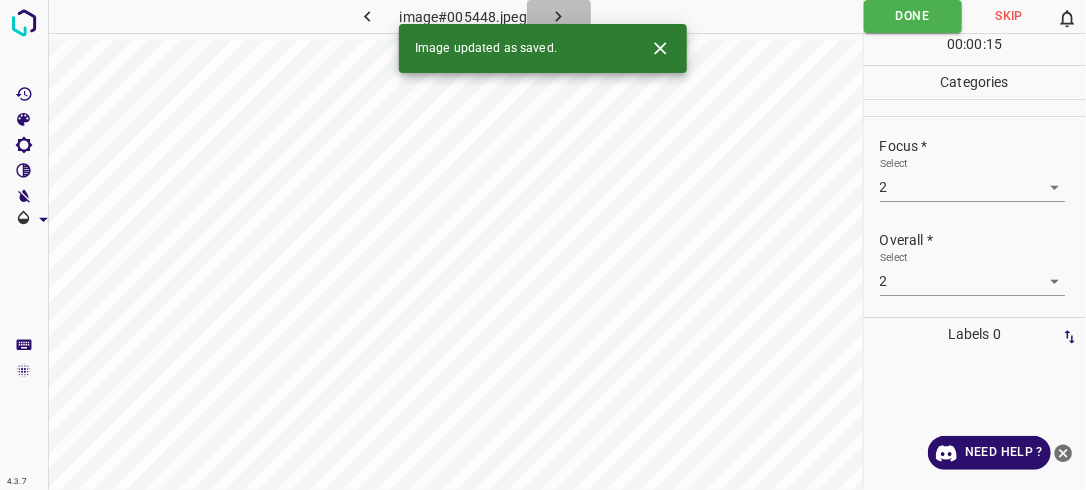 click 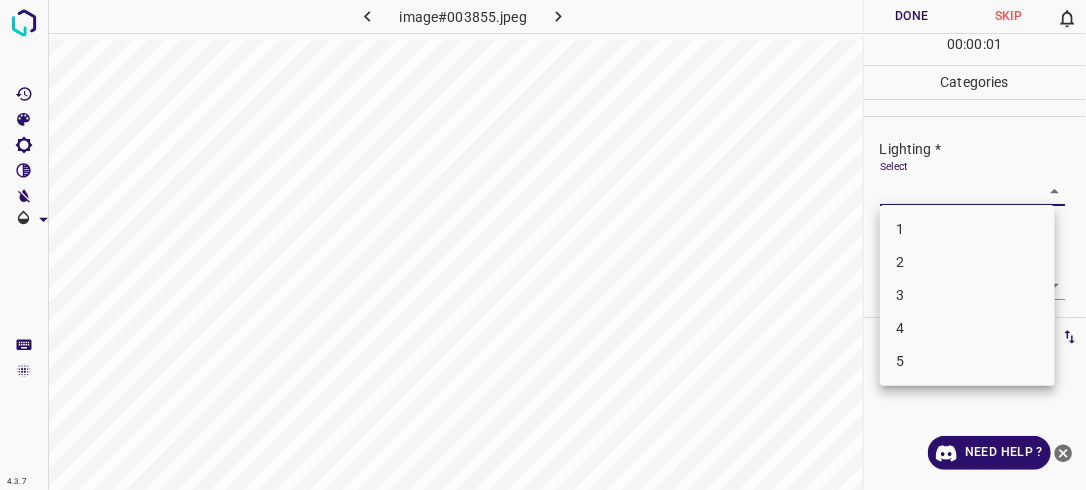 click on "4.3.7 image#003855.jpeg Done Skip 0 00   : 00   : 01   Categories Lighting *  Select ​ Focus *  Select ​ Overall *  Select ​ Labels   0 Categories 1 Lighting 2 Focus 3 Overall Tools Space Change between modes (Draw & Edit) I Auto labeling R Restore zoom M Zoom in N Zoom out Delete Delete selecte label Filters Z Restore filters X Saturation filter C Brightness filter V Contrast filter B Gray scale filter General O Download Need Help ? - Text - Hide - Delete 1 2 3 4 5" at bounding box center (543, 245) 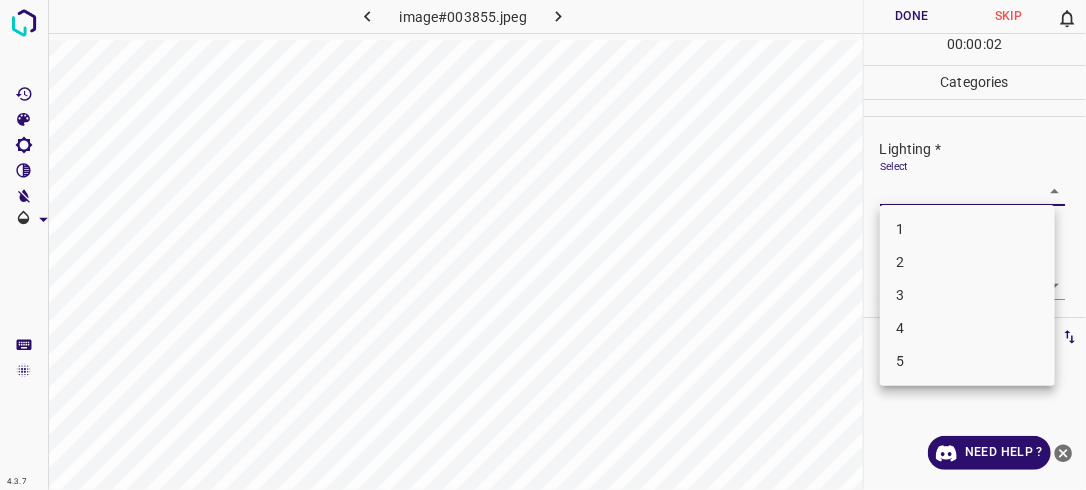 click on "2" at bounding box center (967, 262) 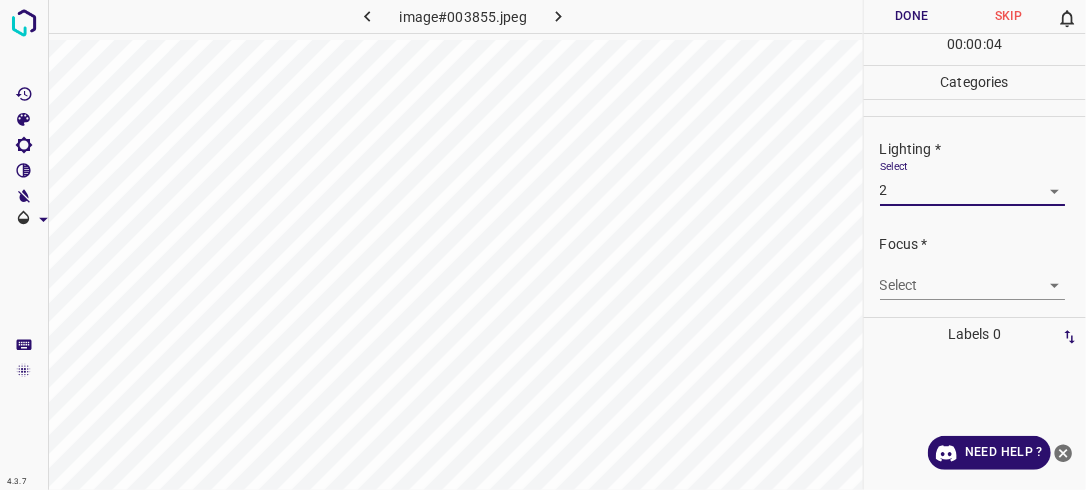 click on "4.3.7 image#003855.jpeg Done Skip 0 00   : 00   : 04   Categories Lighting *  Select 2 2 Focus *  Select ​ Overall *  Select ​ Labels   0 Categories 1 Lighting 2 Focus 3 Overall Tools Space Change between modes (Draw & Edit) I Auto labeling R Restore zoom M Zoom in N Zoom out Delete Delete selecte label Filters Z Restore filters X Saturation filter C Brightness filter V Contrast filter B Gray scale filter General O Download Need Help ? - Text - Hide - Delete" at bounding box center [543, 245] 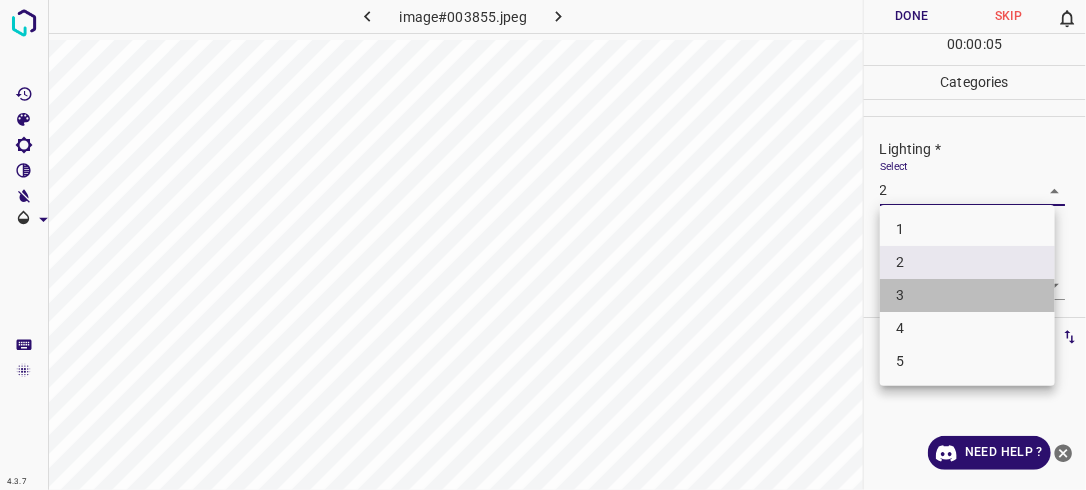 click on "3" at bounding box center [967, 295] 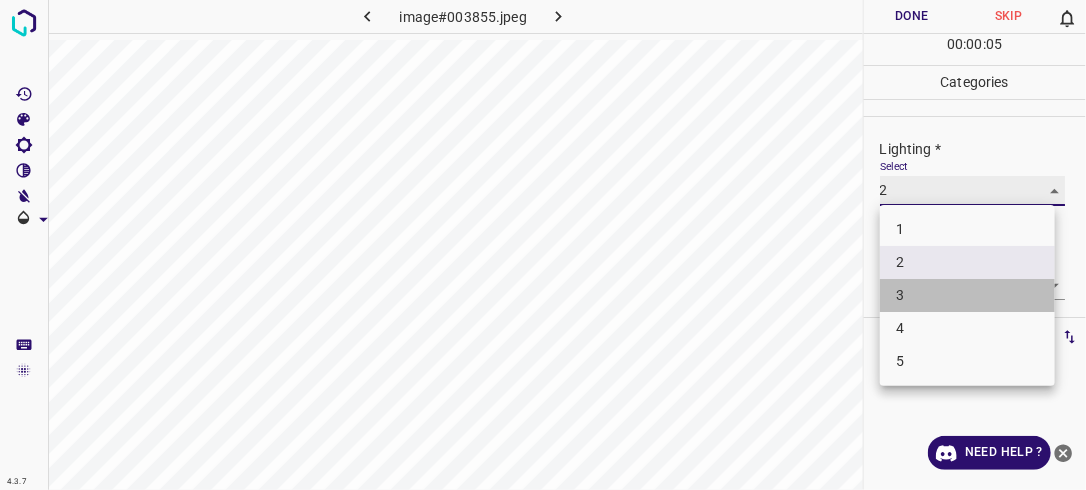 type on "3" 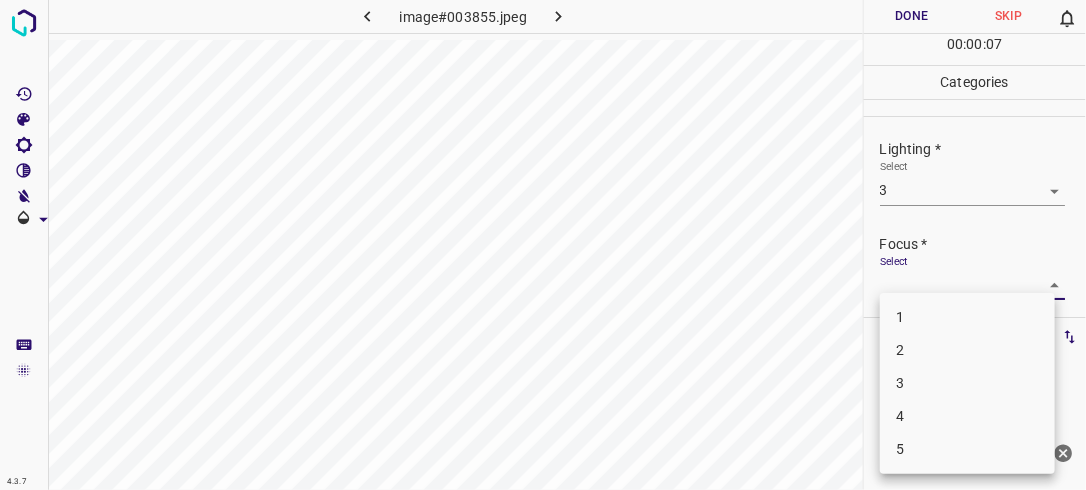 click on "4.3.7 image#003855.jpeg Done Skip 0 00   : 00   : 07   Categories Lighting *  Select 3 3 Focus *  Select ​ Overall *  Select ​ Labels   0 Categories 1 Lighting 2 Focus 3 Overall Tools Space Change between modes (Draw & Edit) I Auto labeling R Restore zoom M Zoom in N Zoom out Delete Delete selecte label Filters Z Restore filters X Saturation filter C Brightness filter V Contrast filter B Gray scale filter General O Download Need Help ? - Text - Hide - Delete 1 2 3 4 5" at bounding box center (543, 245) 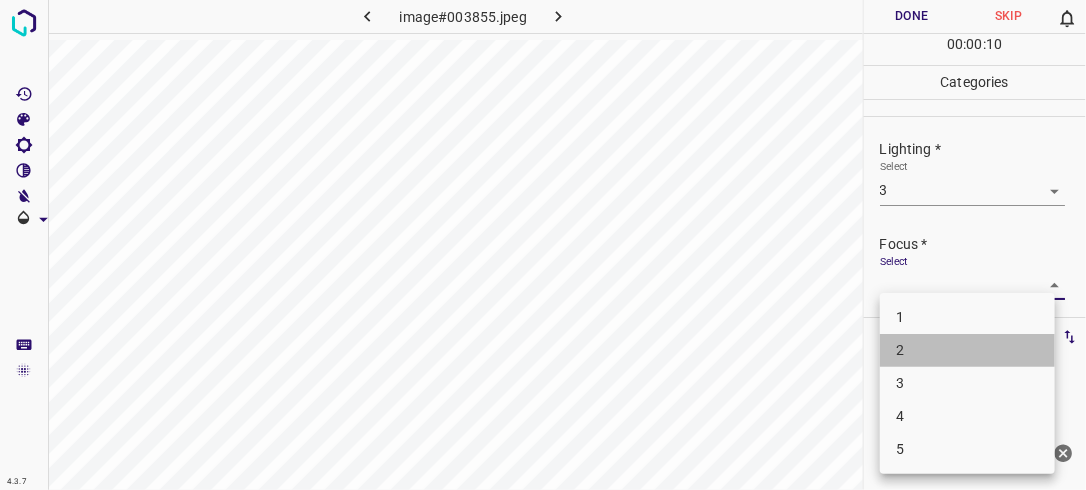 click on "2" at bounding box center [967, 350] 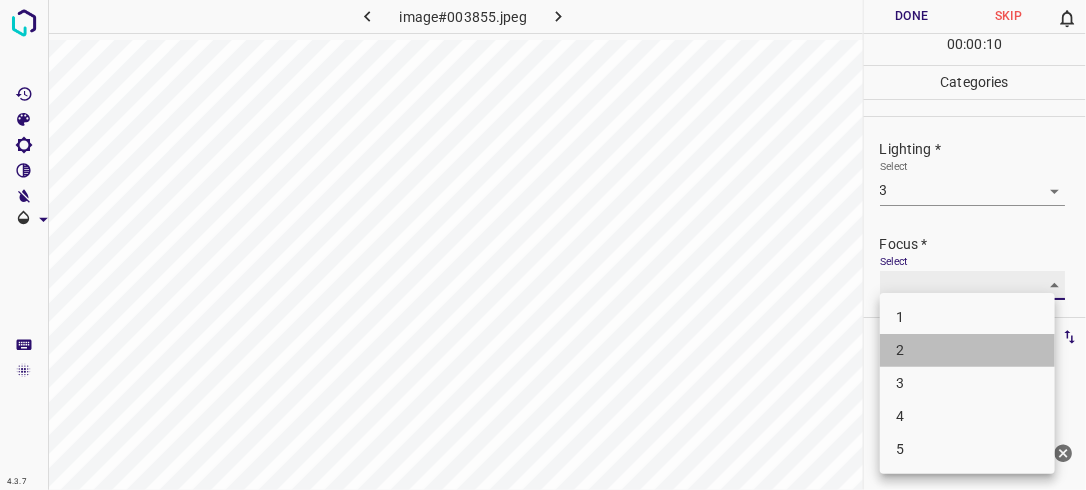 type on "2" 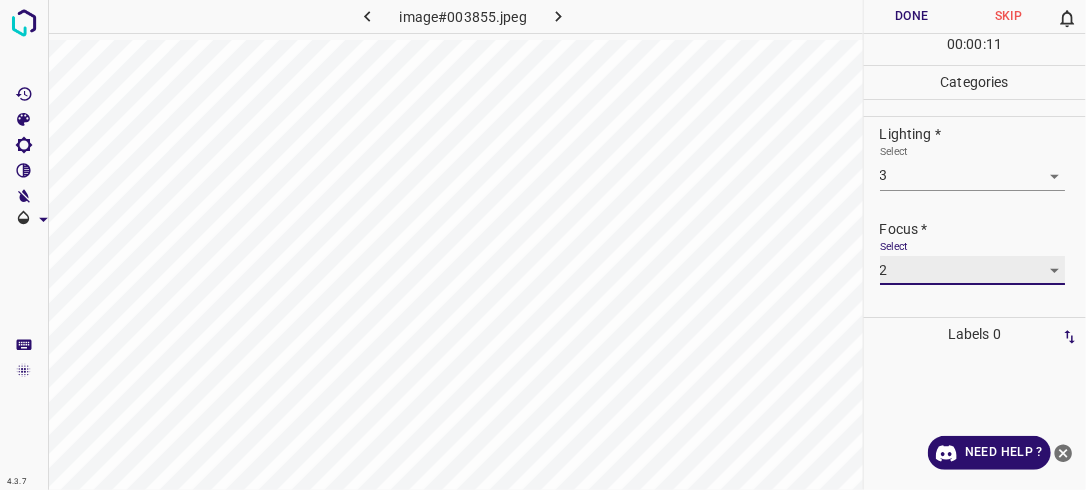 scroll, scrollTop: 98, scrollLeft: 0, axis: vertical 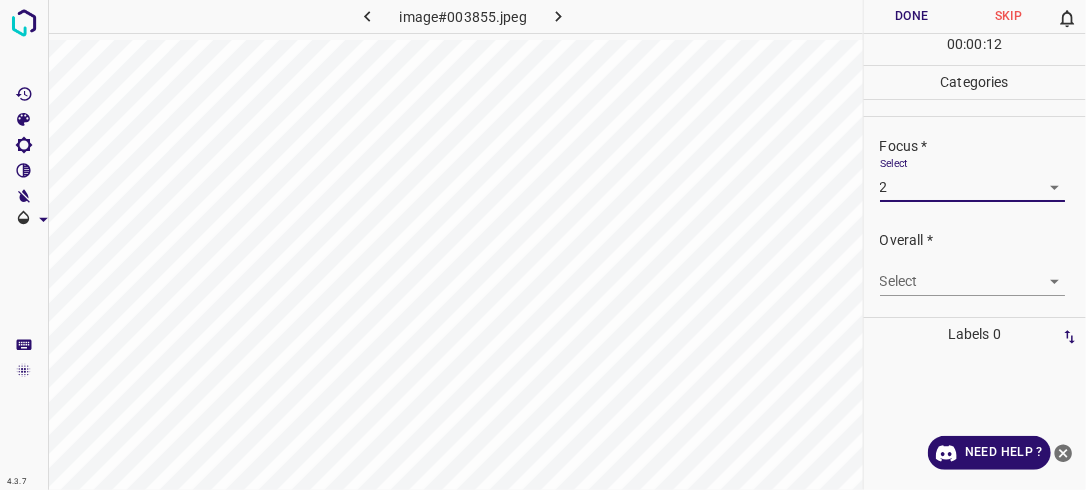 click on "4.3.7 image#003855.jpeg Done Skip 0 00   : 00   : 12   Categories Lighting *  Select 3 3 Focus *  Select 2 2 Overall *  Select ​ Labels   0 Categories 1 Lighting 2 Focus 3 Overall Tools Space Change between modes (Draw & Edit) I Auto labeling R Restore zoom M Zoom in N Zoom out Delete Delete selecte label Filters Z Restore filters X Saturation filter C Brightness filter V Contrast filter B Gray scale filter General O Download Need Help ? - Text - Hide - Delete" at bounding box center (543, 245) 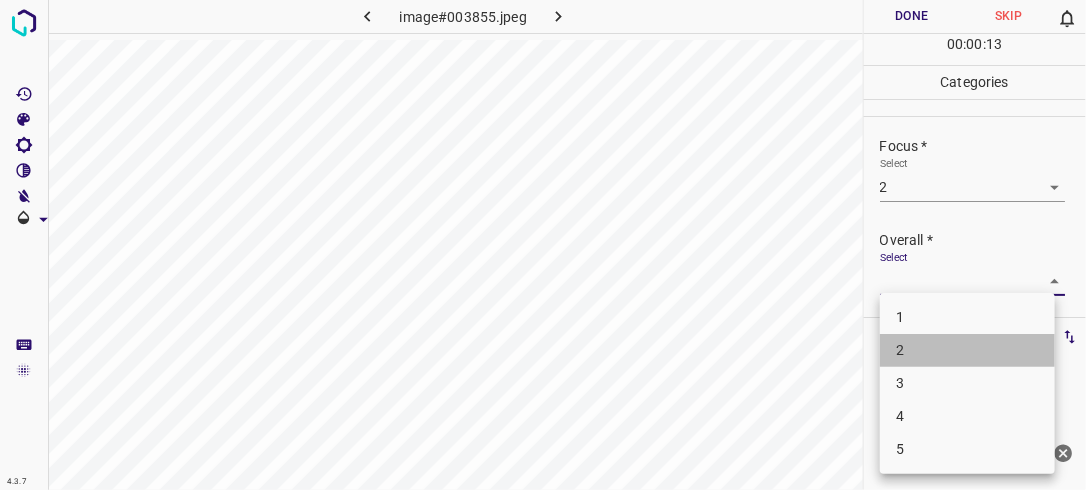 click on "2" at bounding box center [967, 350] 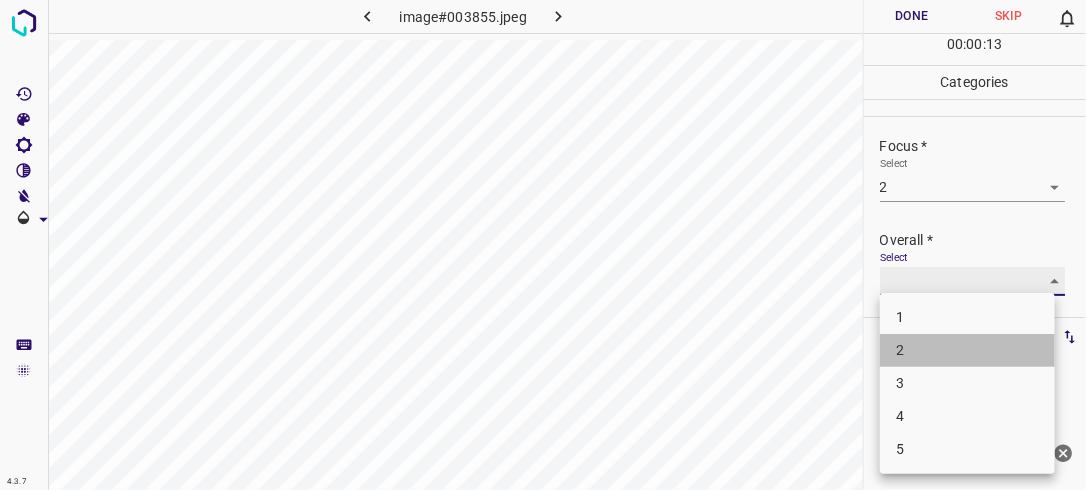 type on "2" 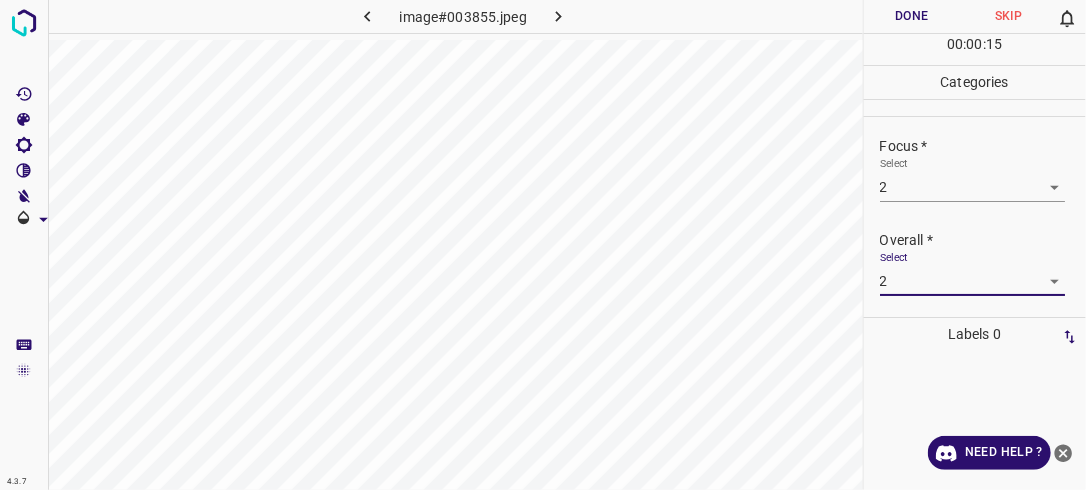 click on "Done" at bounding box center (912, 16) 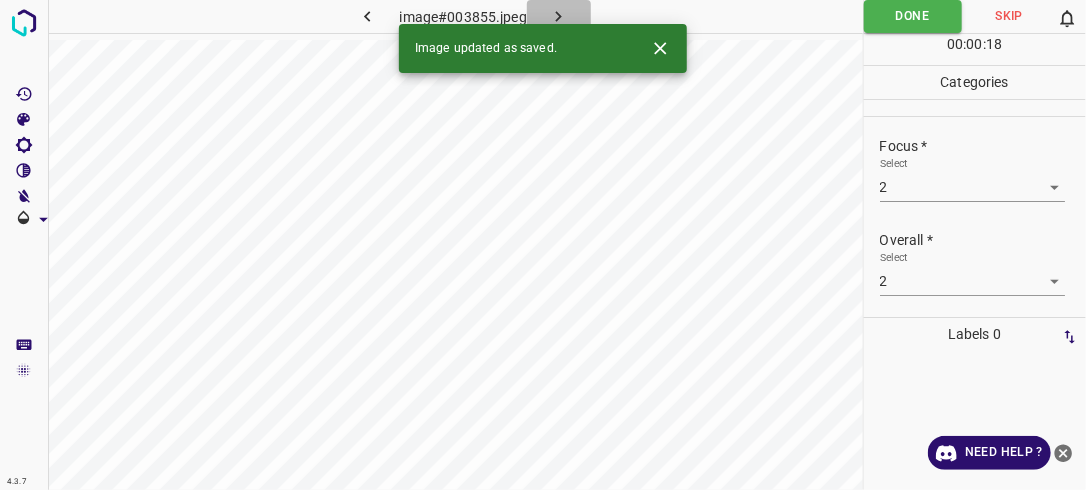 click at bounding box center [559, 16] 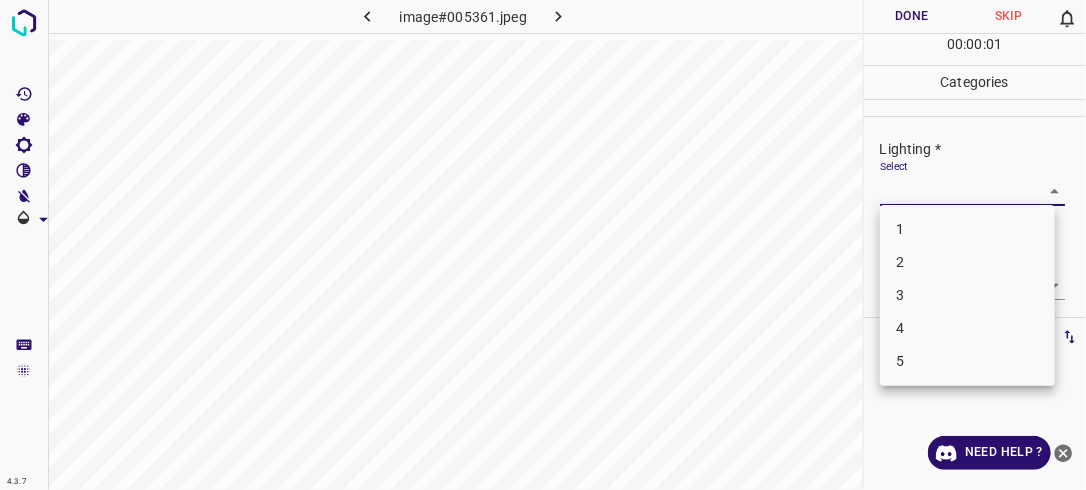 click on "4.3.7 image#005361.jpeg Done Skip 0 00   : 00   : 01   Categories Lighting *  Select ​ Focus *  Select ​ Overall *  Select ​ Labels   0 Categories 1 Lighting 2 Focus 3 Overall Tools Space Change between modes (Draw & Edit) I Auto labeling R Restore zoom M Zoom in N Zoom out Delete Delete selecte label Filters Z Restore filters X Saturation filter C Brightness filter V Contrast filter B Gray scale filter General O Download Need Help ? - Text - Hide - Delete 1 2 3 4 5" at bounding box center (543, 245) 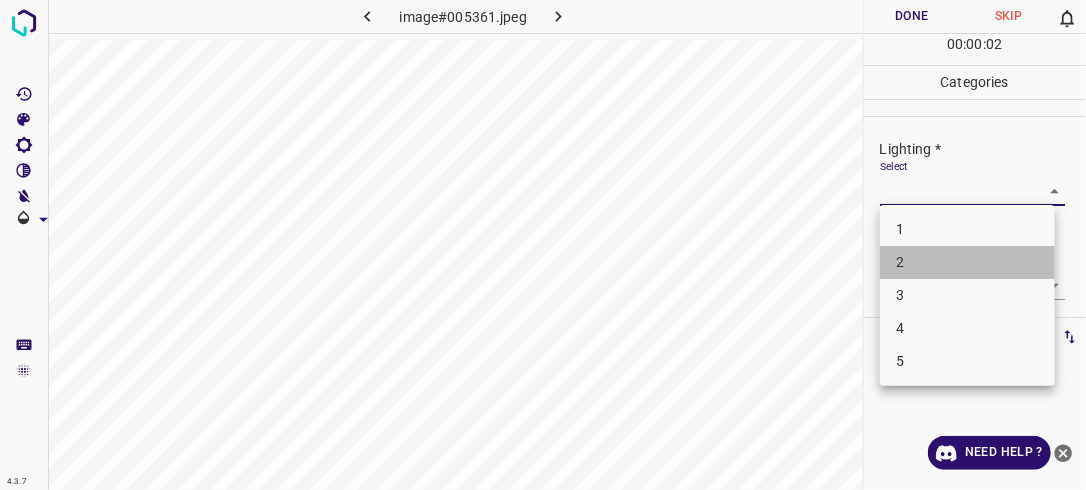 click on "2" at bounding box center [967, 262] 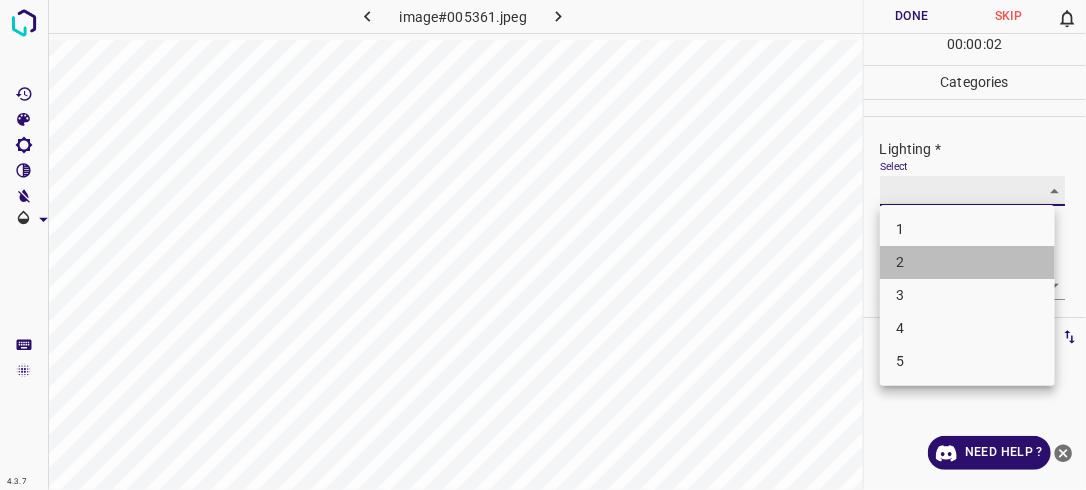 type on "2" 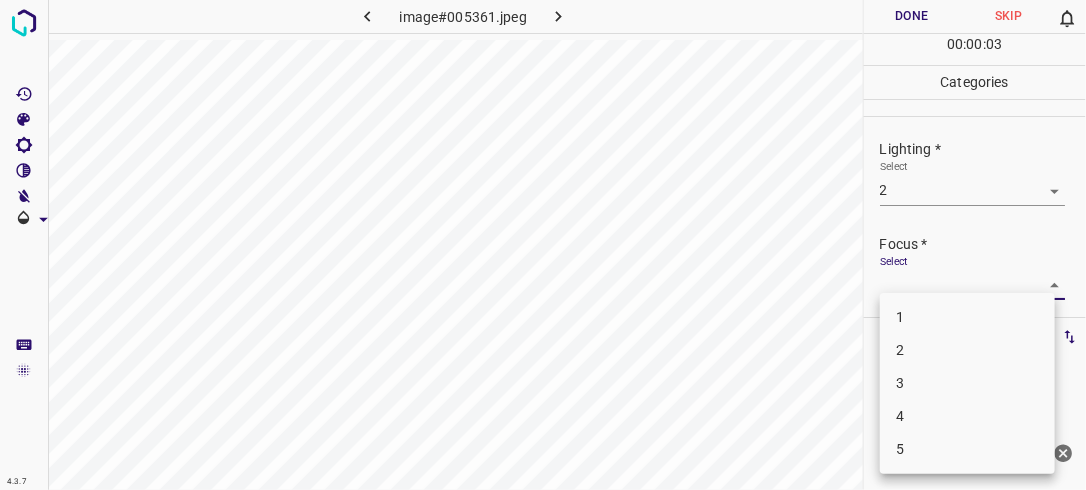 click on "4.3.7 image#005361.jpeg Done Skip 0 00   : 00   : 03   Categories Lighting *  Select 2 2 Focus *  Select ​ Overall *  Select ​ Labels   0 Categories 1 Lighting 2 Focus 3 Overall Tools Space Change between modes (Draw & Edit) I Auto labeling R Restore zoom M Zoom in N Zoom out Delete Delete selecte label Filters Z Restore filters X Saturation filter C Brightness filter V Contrast filter B Gray scale filter General O Download Need Help ? - Text - Hide - Delete 1 2 3 4 5" at bounding box center [543, 245] 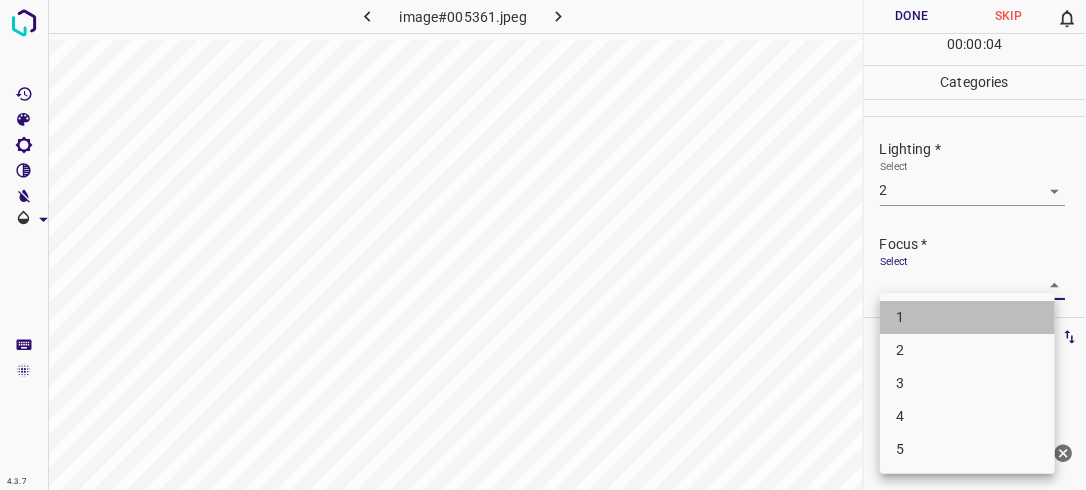 click on "1" at bounding box center [967, 317] 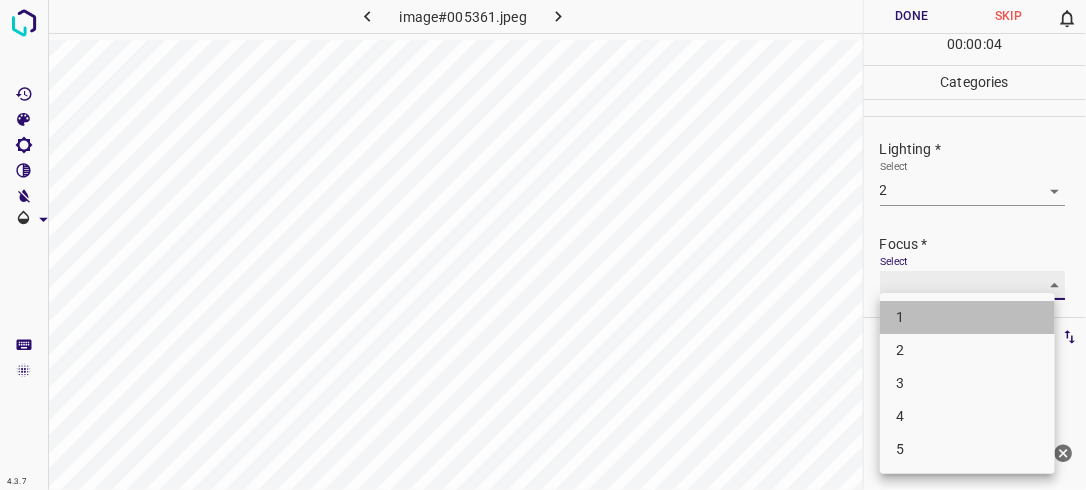 type on "1" 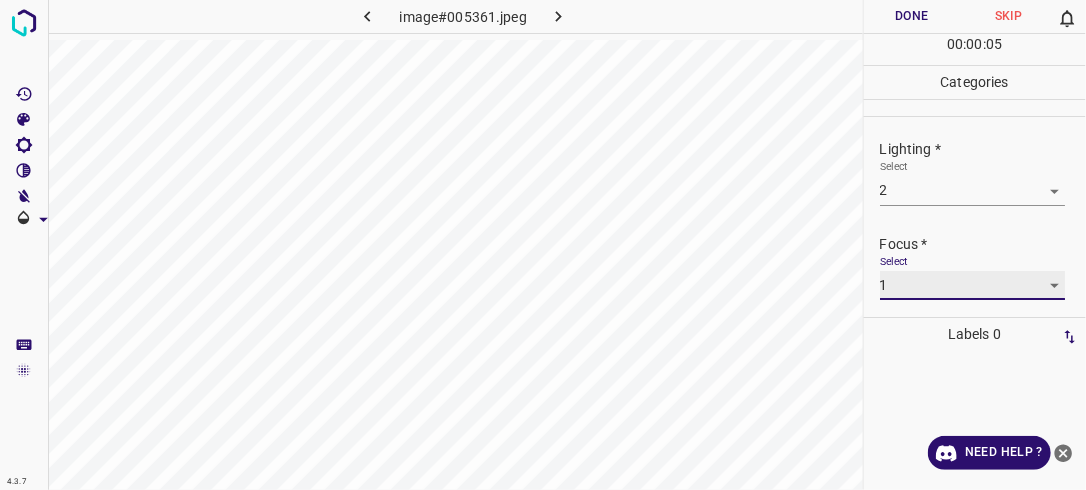 scroll, scrollTop: 98, scrollLeft: 0, axis: vertical 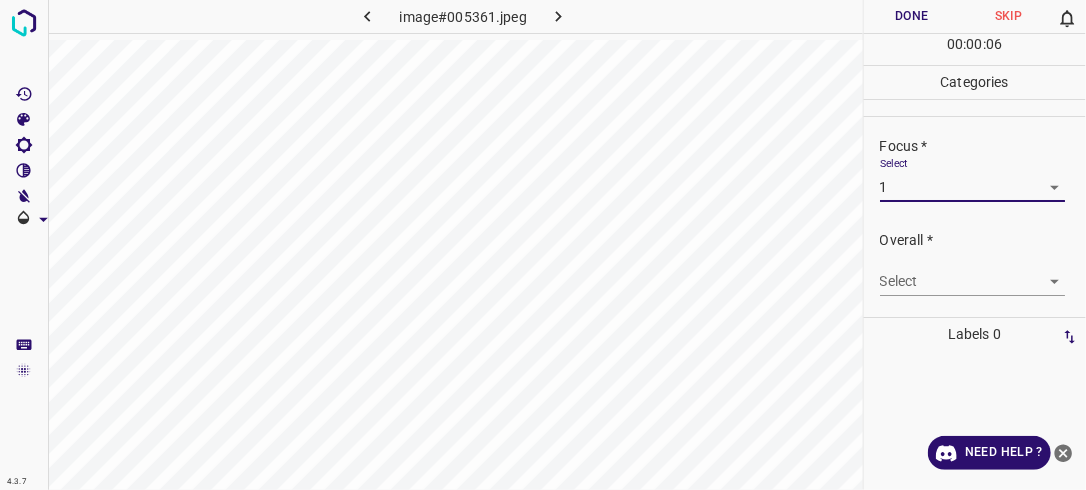 click on "4.3.7 image#005361.jpeg Done Skip 0 00   : 00   : 06   Categories Lighting *  Select 2 2 Focus *  Select 1 1 Overall *  Select ​ Labels   0 Categories 1 Lighting 2 Focus 3 Overall Tools Space Change between modes (Draw & Edit) I Auto labeling R Restore zoom M Zoom in N Zoom out Delete Delete selecte label Filters Z Restore filters X Saturation filter C Brightness filter V Contrast filter B Gray scale filter General O Download Need Help ? - Text - Hide - Delete" at bounding box center (543, 245) 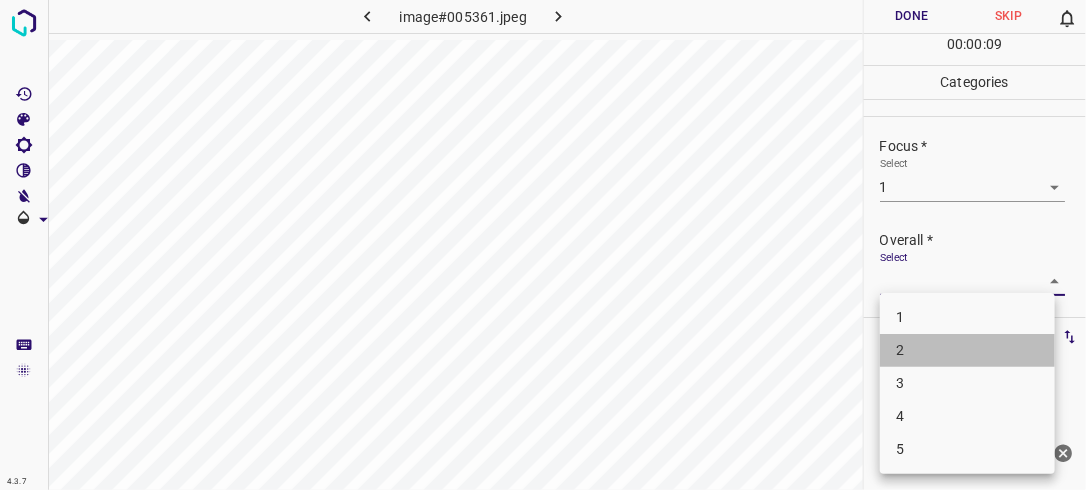 click on "2" at bounding box center (967, 350) 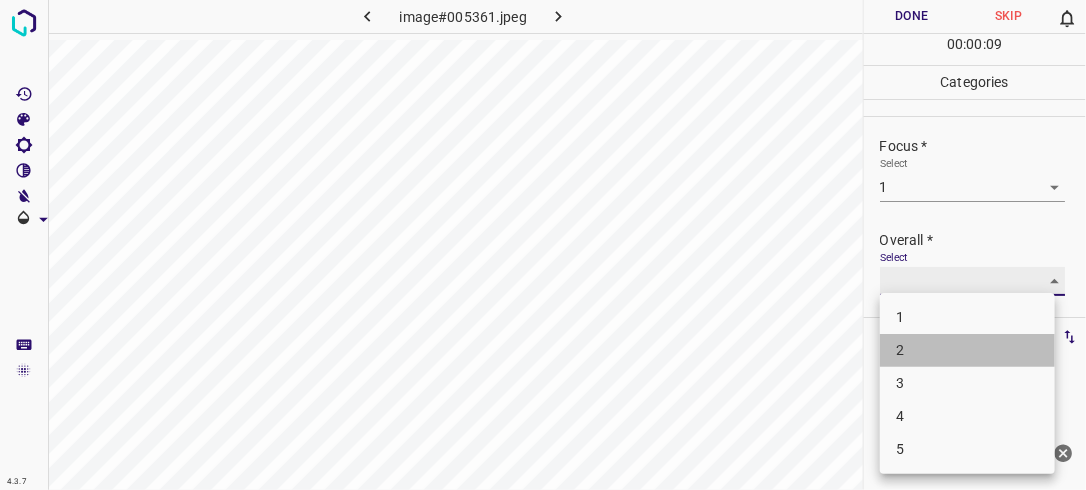 type on "2" 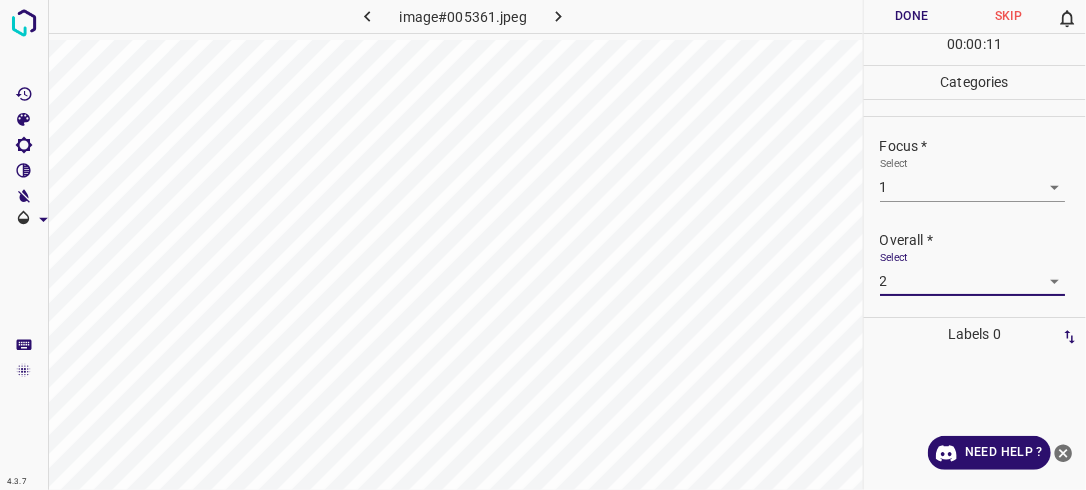 click on "Done" at bounding box center [912, 16] 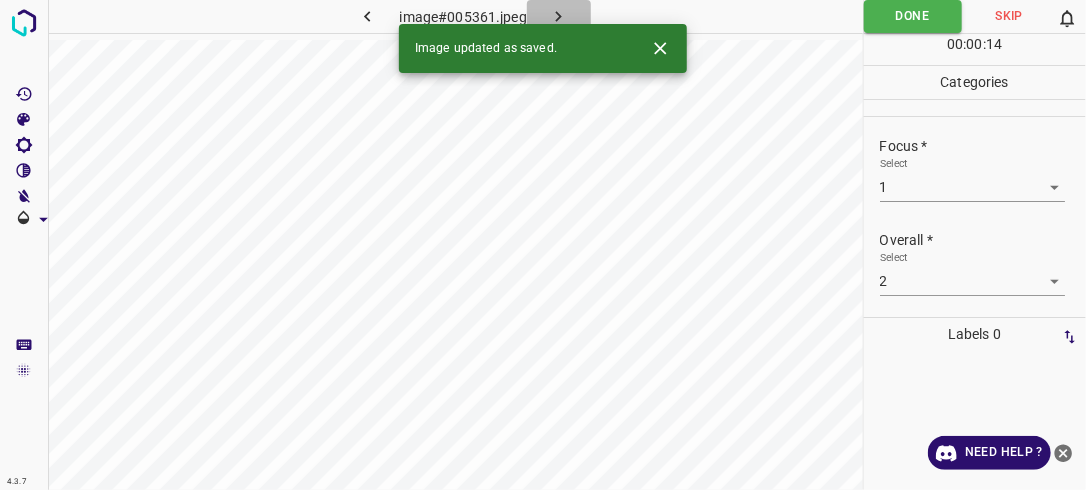 click at bounding box center (559, 16) 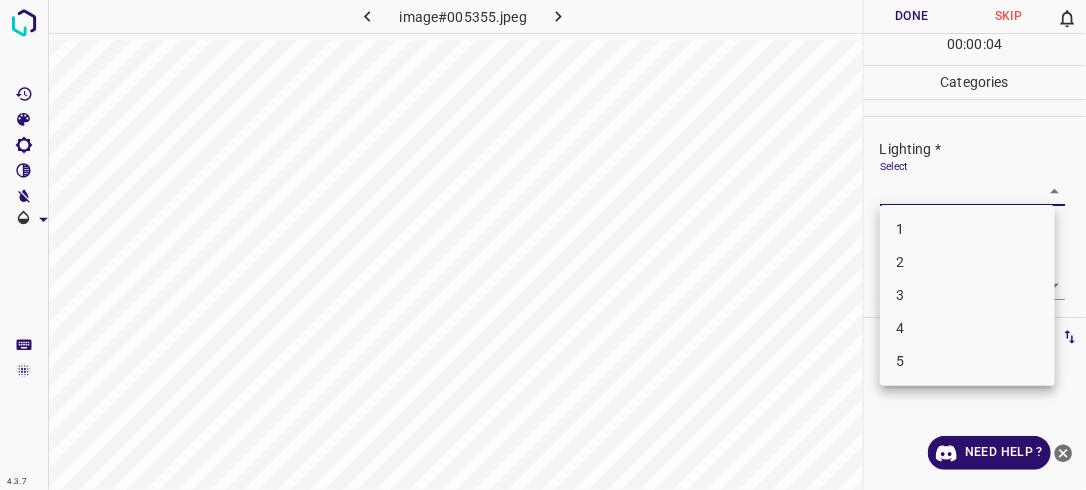 click on "4.3.7 image#005355.jpeg Done Skip 0 00   : 00   : 04   Categories Lighting *  Select ​ Focus *  Select ​ Overall *  Select ​ Labels   0 Categories 1 Lighting 2 Focus 3 Overall Tools Space Change between modes (Draw & Edit) I Auto labeling R Restore zoom M Zoom in N Zoom out Delete Delete selecte label Filters Z Restore filters X Saturation filter C Brightness filter V Contrast filter B Gray scale filter General O Download Need Help ? - Text - Hide - Delete 1 2 3 4 5" at bounding box center [543, 245] 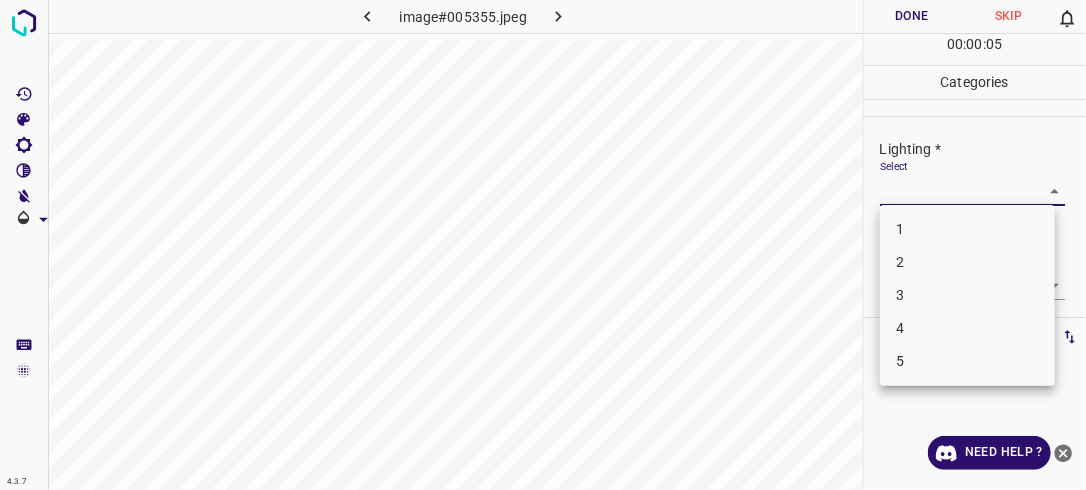 click on "3" at bounding box center [967, 295] 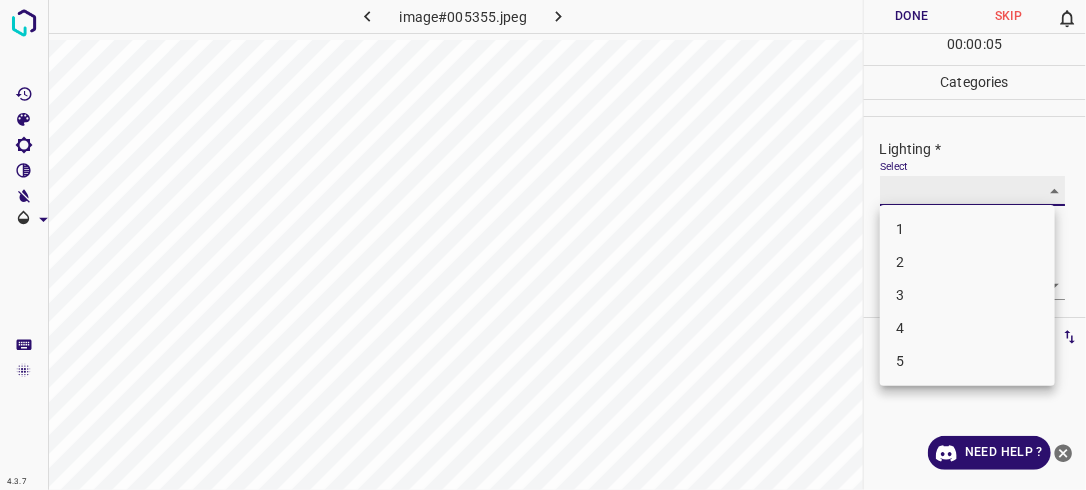 type on "3" 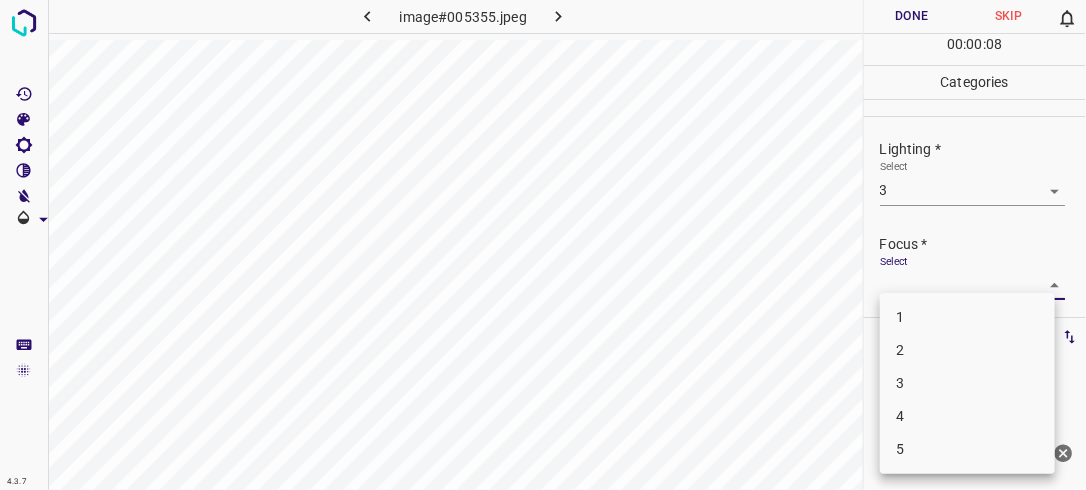 click on "4.3.7 image#005355.jpeg Done Skip 0 00   : 00   : 08   Categories Lighting *  Select 3 3 Focus *  Select ​ Overall *  Select ​ Labels   0 Categories 1 Lighting 2 Focus 3 Overall Tools Space Change between modes (Draw & Edit) I Auto labeling R Restore zoom M Zoom in N Zoom out Delete Delete selecte label Filters Z Restore filters X Saturation filter C Brightness filter V Contrast filter B Gray scale filter General O Download Need Help ? - Text - Hide - Delete 1 2 3 4 5" at bounding box center (543, 245) 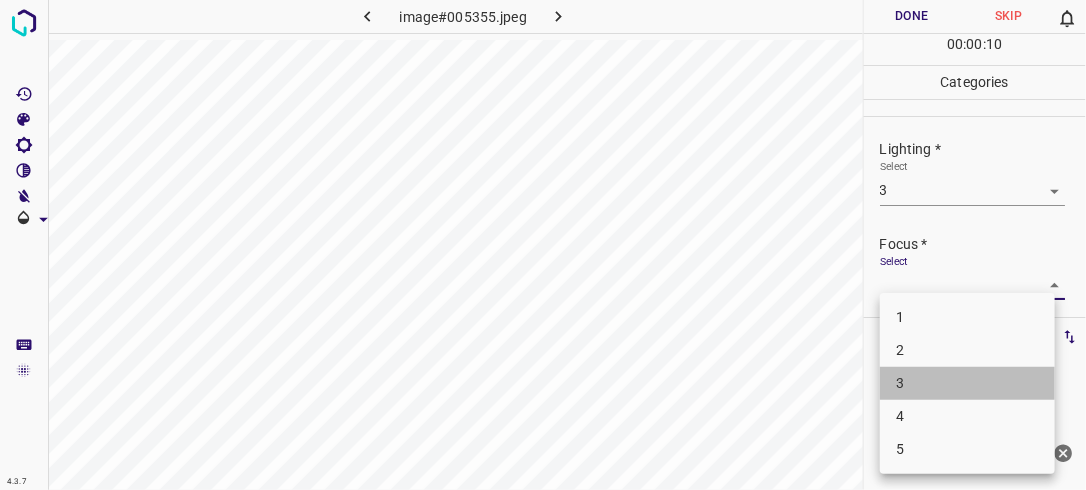 click on "3" at bounding box center (967, 383) 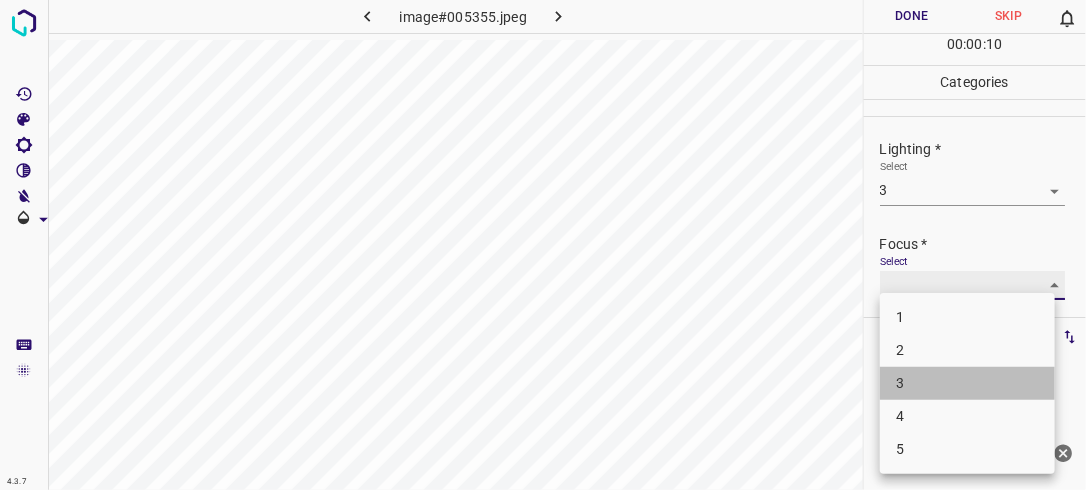 type on "3" 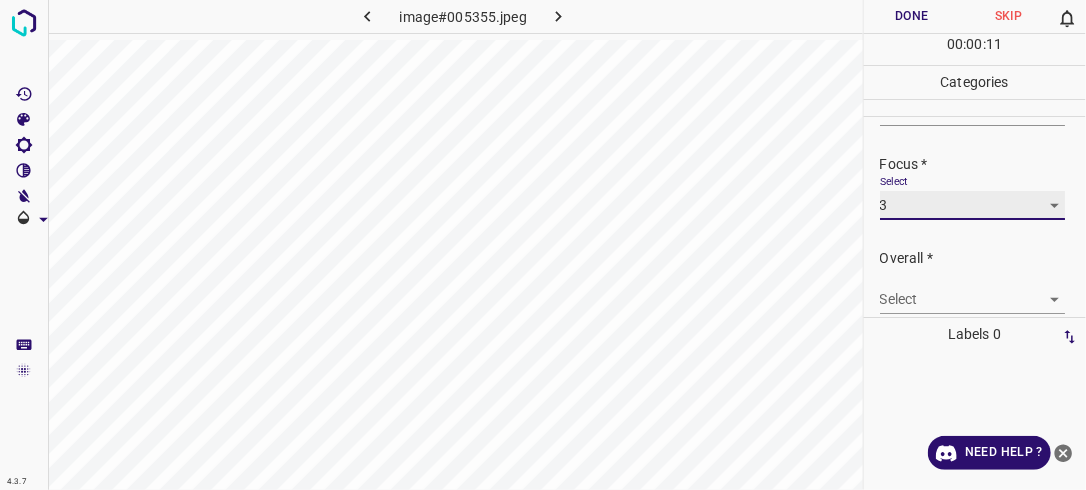 scroll, scrollTop: 85, scrollLeft: 0, axis: vertical 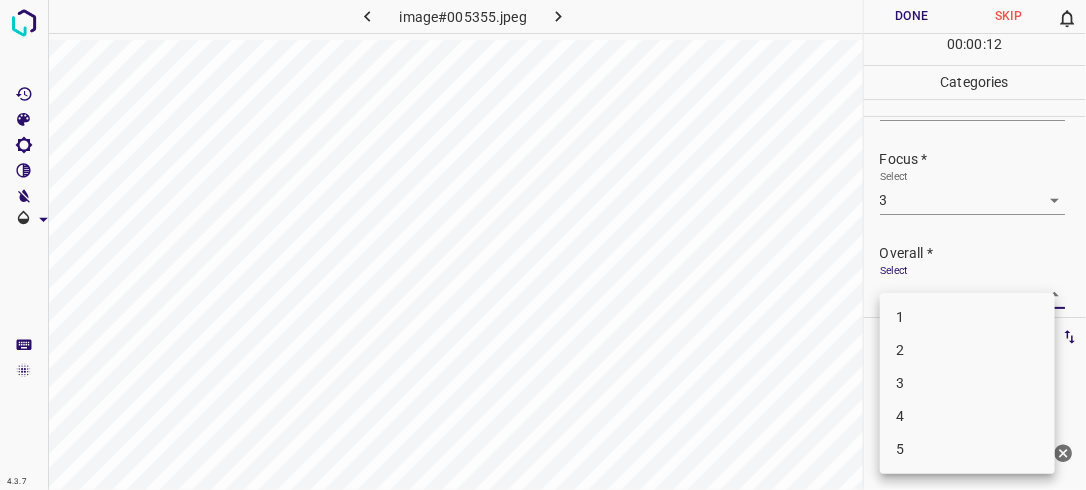 click on "4.3.7 image#005355.jpeg Done Skip 0 00   : 00   : 12   Categories Lighting *  Select 3 3 Focus *  Select 3 3 Overall *  Select ​ Labels   0 Categories 1 Lighting 2 Focus 3 Overall Tools Space Change between modes (Draw & Edit) I Auto labeling R Restore zoom M Zoom in N Zoom out Delete Delete selecte label Filters Z Restore filters X Saturation filter C Brightness filter V Contrast filter B Gray scale filter General O Download Need Help ? - Text - Hide - Delete 1 2 3 4 5" at bounding box center (543, 245) 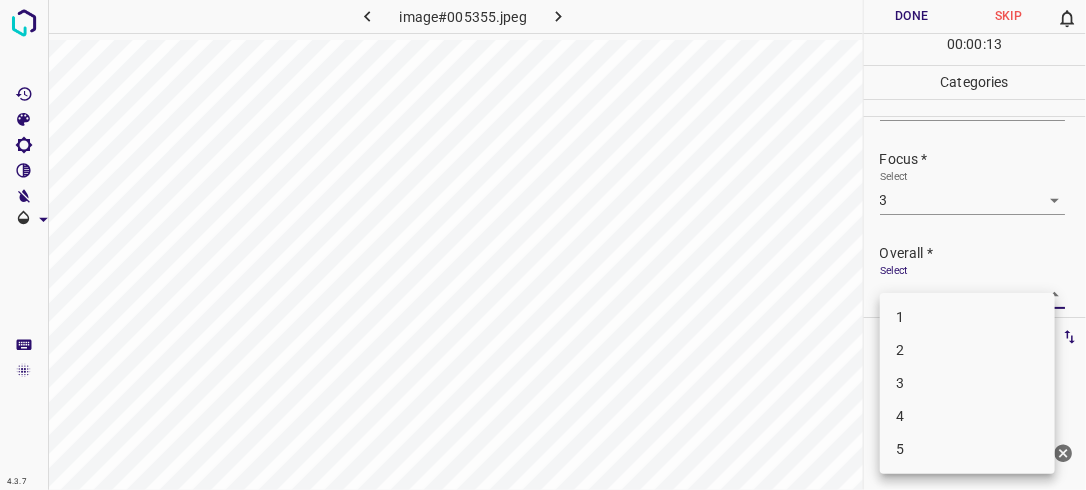 click on "3" at bounding box center [967, 383] 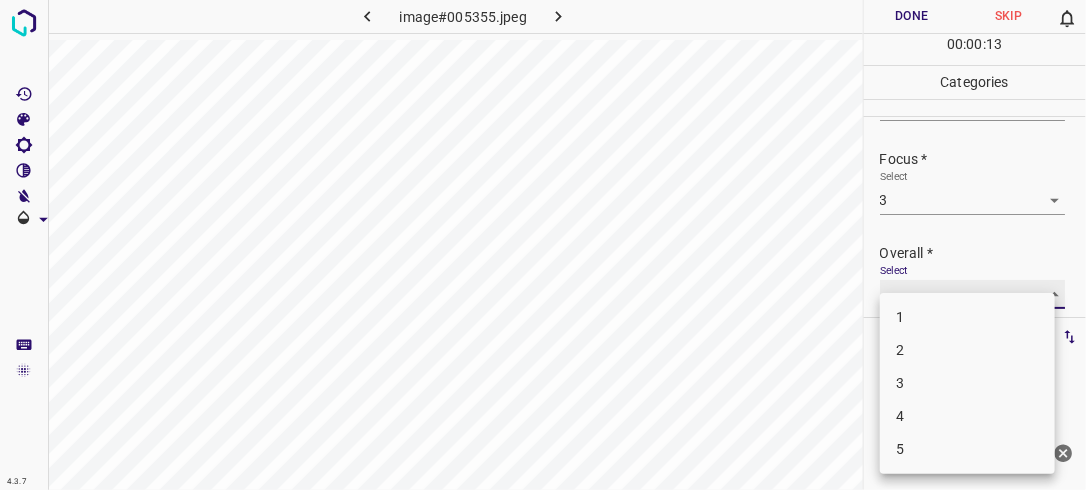 type on "3" 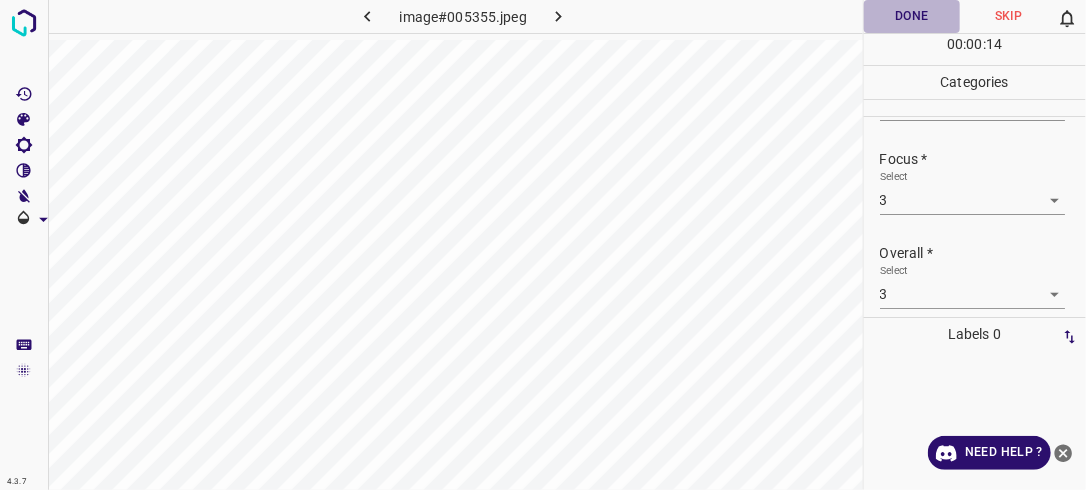 click on "Done" at bounding box center [912, 16] 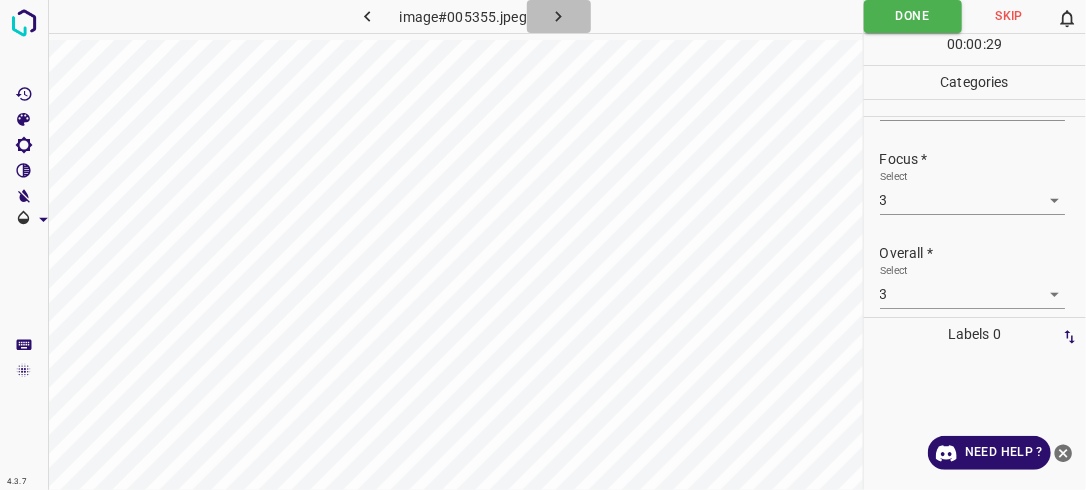 click at bounding box center (559, 16) 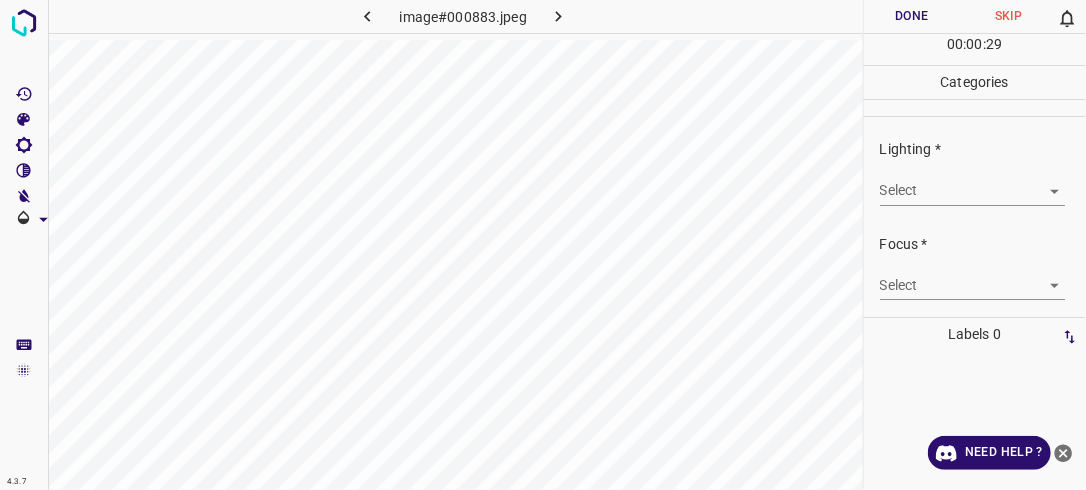click on "4.3.7 image#000883.jpeg Done Skip 0 00   : 00   : 29   Categories Lighting *  Select ​ Focus *  Select ​ Overall *  Select ​ Labels   0 Categories 1 Lighting 2 Focus 3 Overall Tools Space Change between modes (Draw & Edit) I Auto labeling R Restore zoom M Zoom in N Zoom out Delete Delete selecte label Filters Z Restore filters X Saturation filter C Brightness filter V Contrast filter B Gray scale filter General O Download Need Help ? - Text - Hide - Delete" at bounding box center (543, 245) 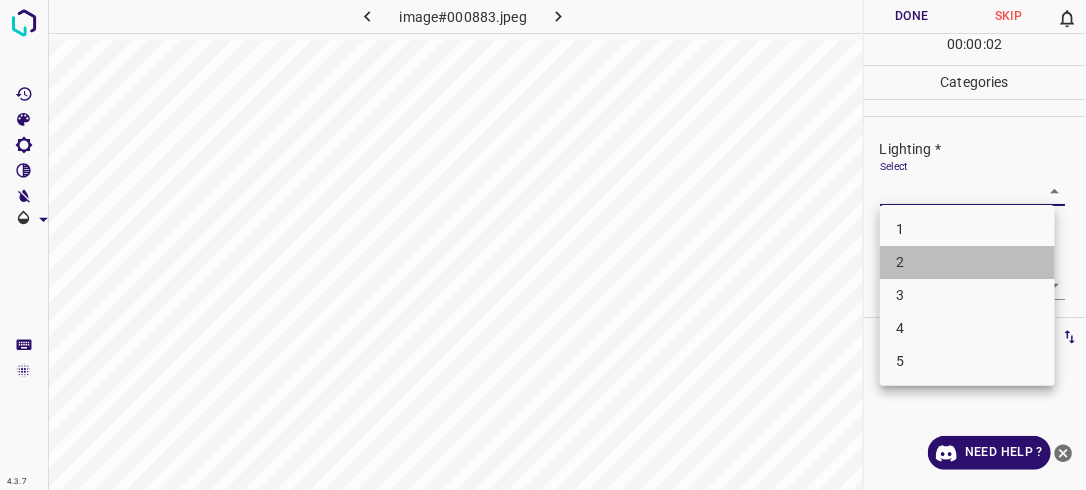 click on "2" at bounding box center (967, 262) 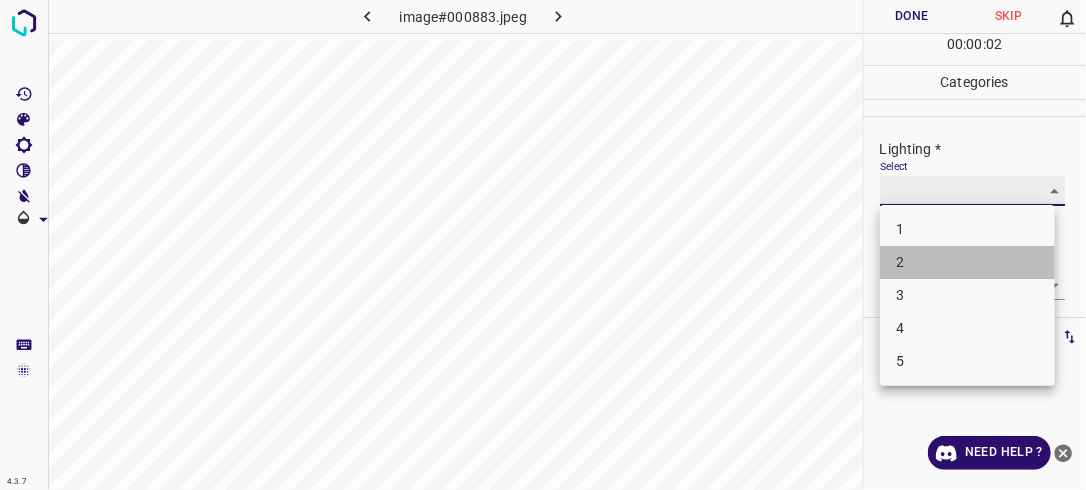 type on "2" 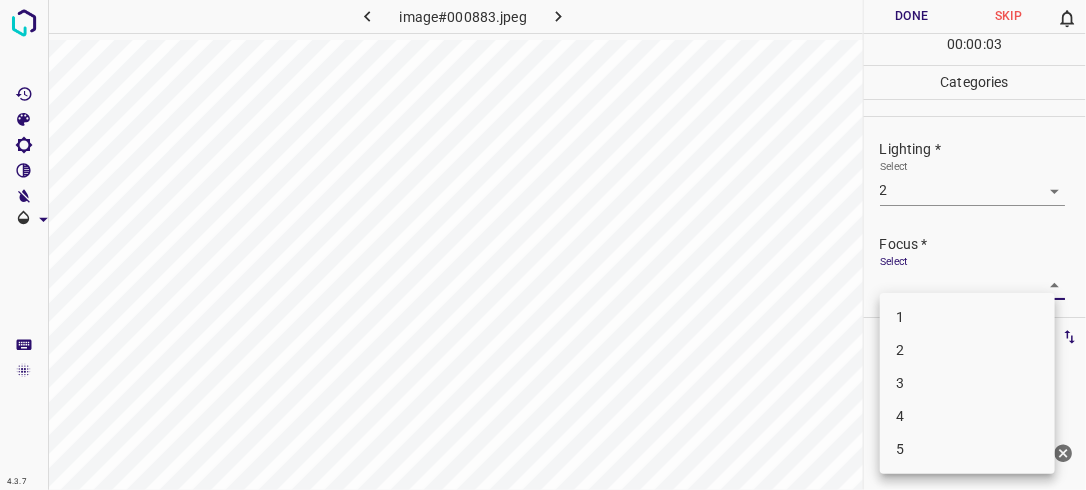 click on "4.3.7 image#000883.jpeg Done Skip 0 00   : 00   : 03   Categories Lighting *  Select 2 2 Focus *  Select ​ Overall *  Select ​ Labels   0 Categories 1 Lighting 2 Focus 3 Overall Tools Space Change between modes (Draw & Edit) I Auto labeling R Restore zoom M Zoom in N Zoom out Delete Delete selecte label Filters Z Restore filters X Saturation filter C Brightness filter V Contrast filter B Gray scale filter General O Download Need Help ? - Text - Hide - Delete 1 2 3 4 5" at bounding box center [543, 245] 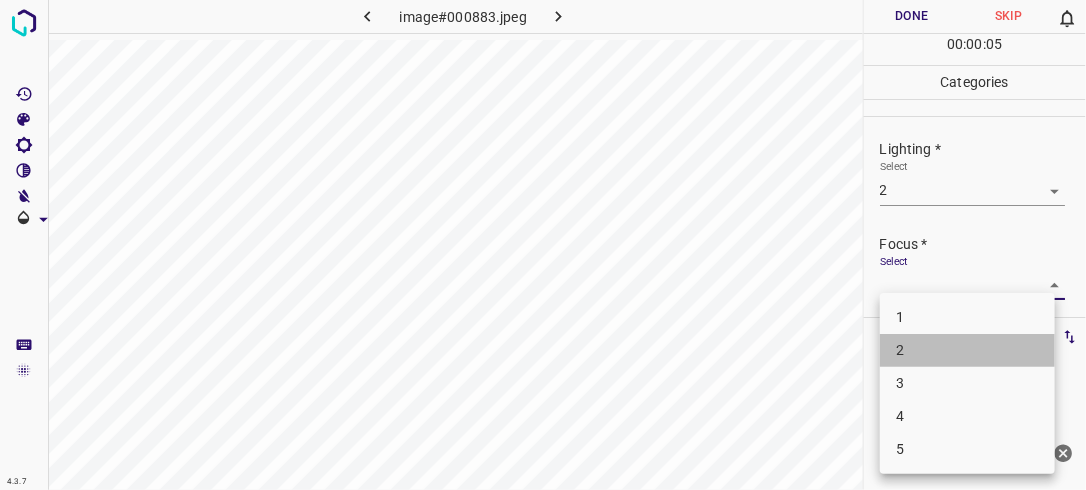 click on "2" at bounding box center [967, 350] 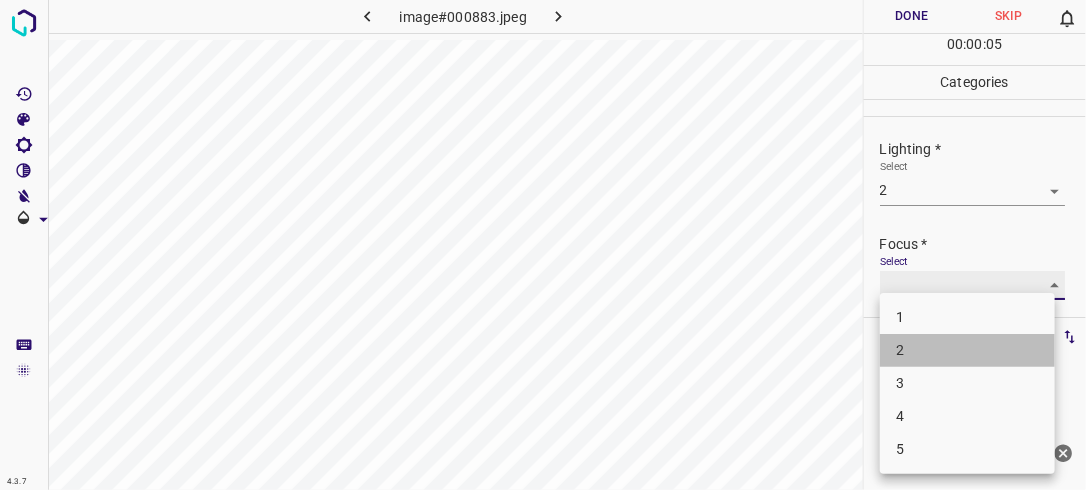 type on "2" 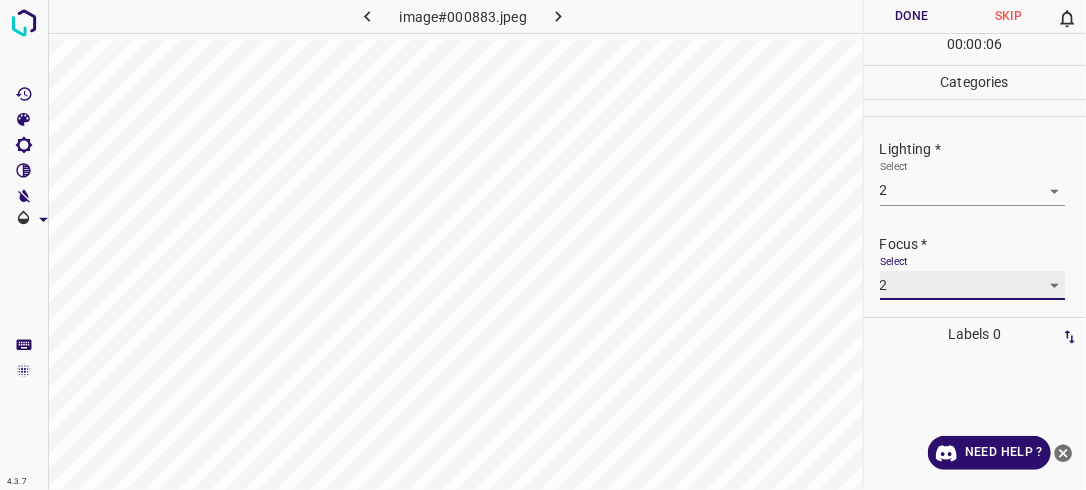 scroll, scrollTop: 98, scrollLeft: 0, axis: vertical 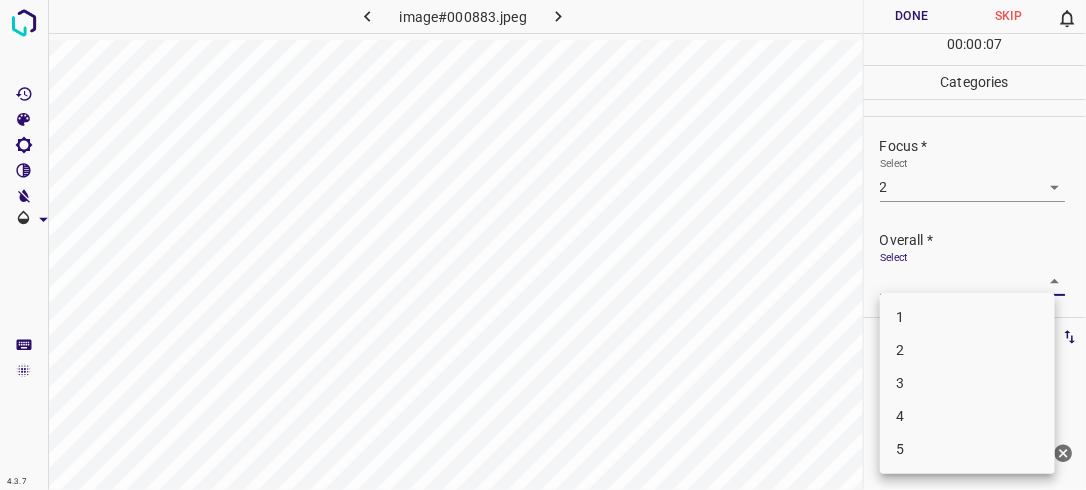 click on "4.3.7 image#000883.jpeg Done Skip 0 00   : 00   : 07   Categories Lighting *  Select 2 2 Focus *  Select 2 2 Overall *  Select ​ Labels   0 Categories 1 Lighting 2 Focus 3 Overall Tools Space Change between modes (Draw & Edit) I Auto labeling R Restore zoom M Zoom in N Zoom out Delete Delete selecte label Filters Z Restore filters X Saturation filter C Brightness filter V Contrast filter B Gray scale filter General O Download Need Help ? - Text - Hide - Delete 1 2 3 4 5" at bounding box center (543, 245) 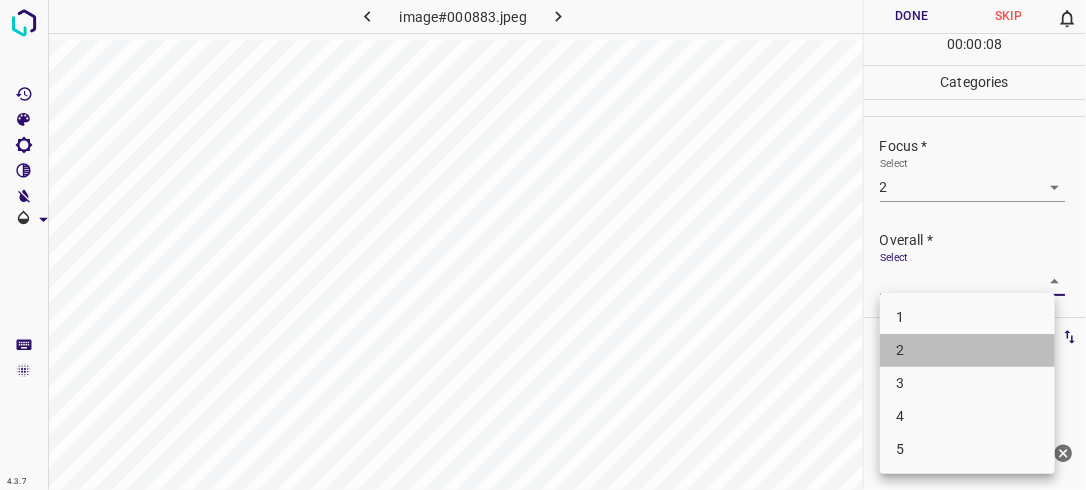 click on "2" at bounding box center [967, 350] 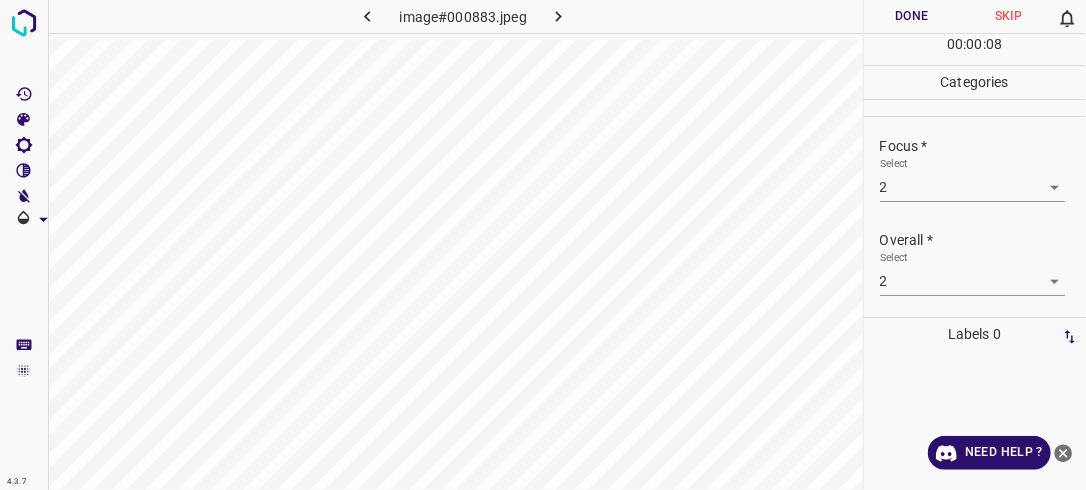 click on "1 2 3 4 5" at bounding box center [967, 345] 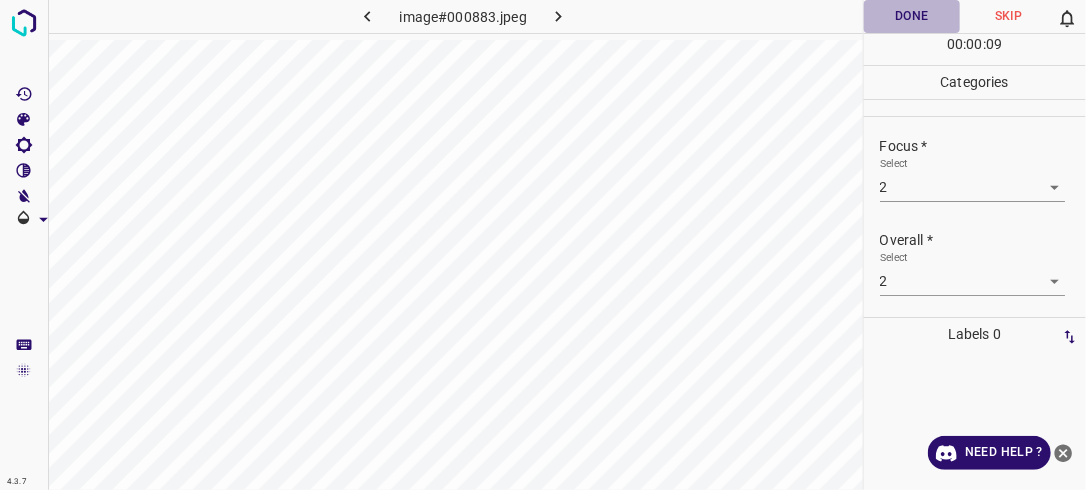 click on "Done" at bounding box center (912, 16) 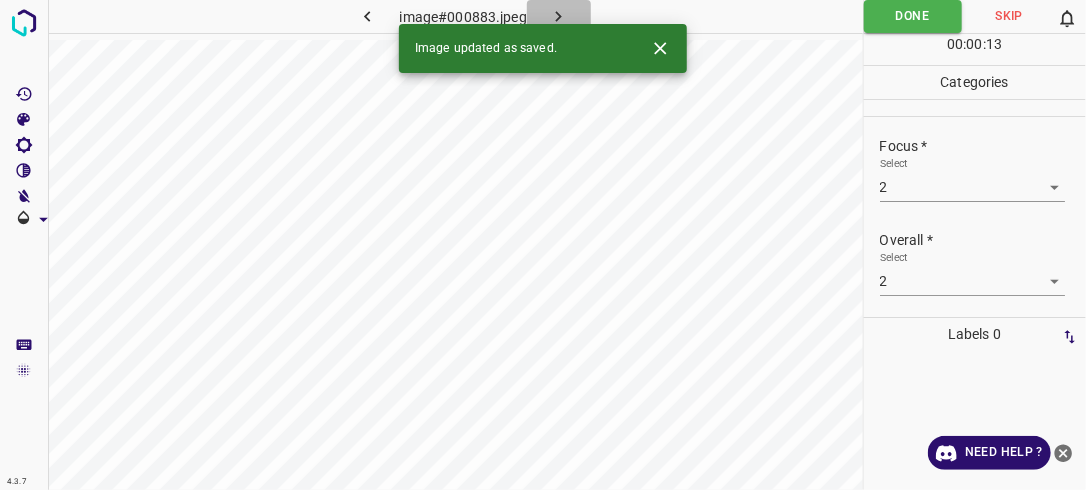 click 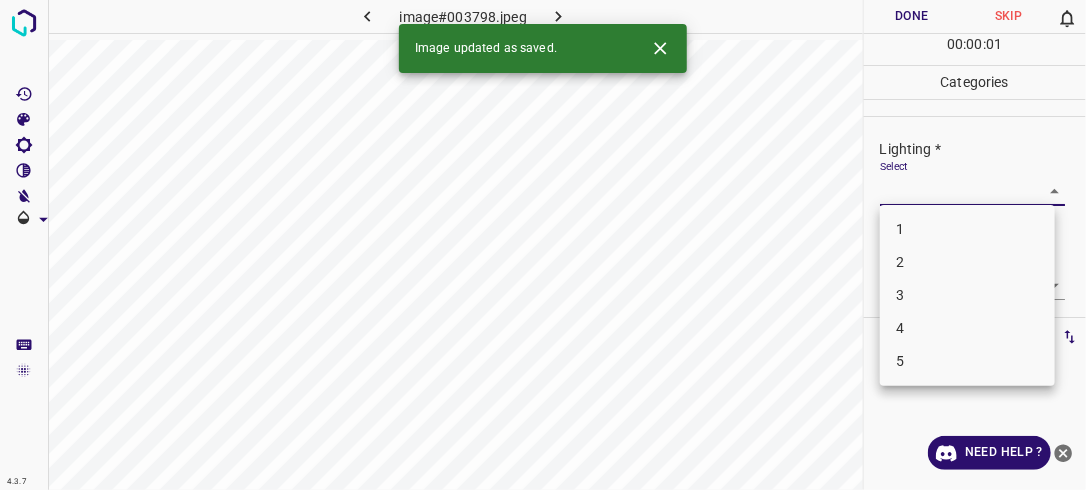 click on "4.3.7 image#003798.jpeg Done Skip 0 00   : 00   : 01   Categories Lighting *  Select ​ Focus *  Select ​ Overall *  Select ​ Labels   0 Categories 1 Lighting 2 Focus 3 Overall Tools Space Change between modes (Draw & Edit) I Auto labeling R Restore zoom M Zoom in N Zoom out Delete Delete selecte label Filters Z Restore filters X Saturation filter C Brightness filter V Contrast filter B Gray scale filter General O Download Image updated as saved. Need Help ? - Text - Hide - Delete 1 2 3 4 5" at bounding box center (543, 245) 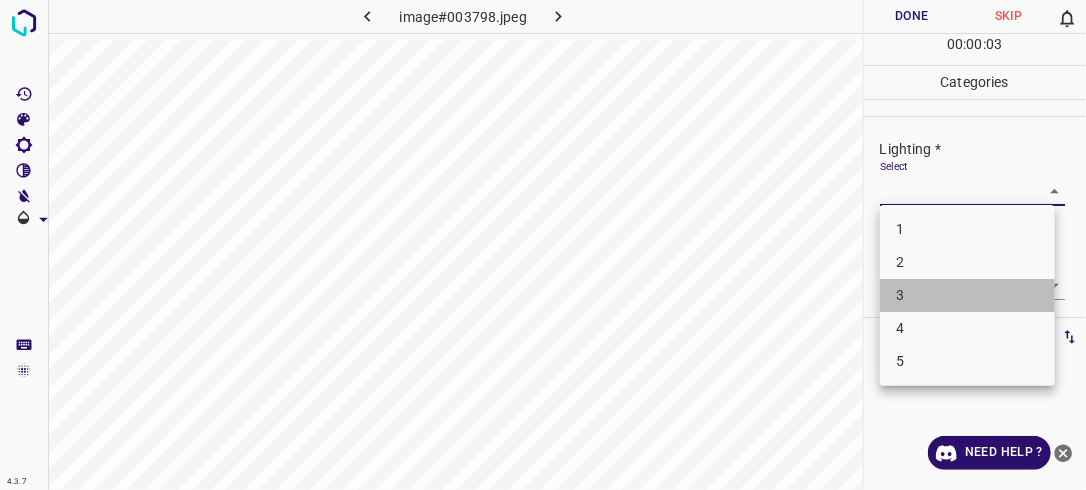 click on "3" at bounding box center [967, 295] 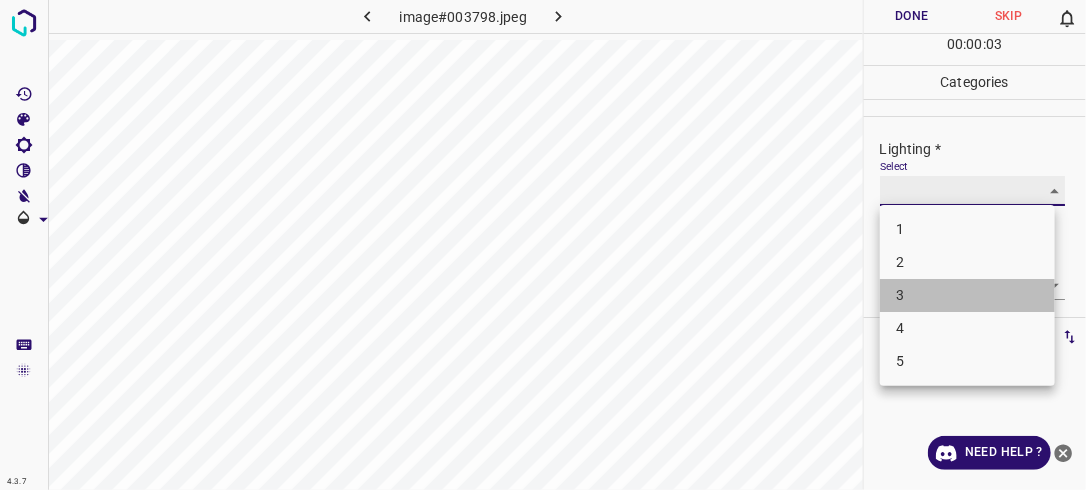type on "3" 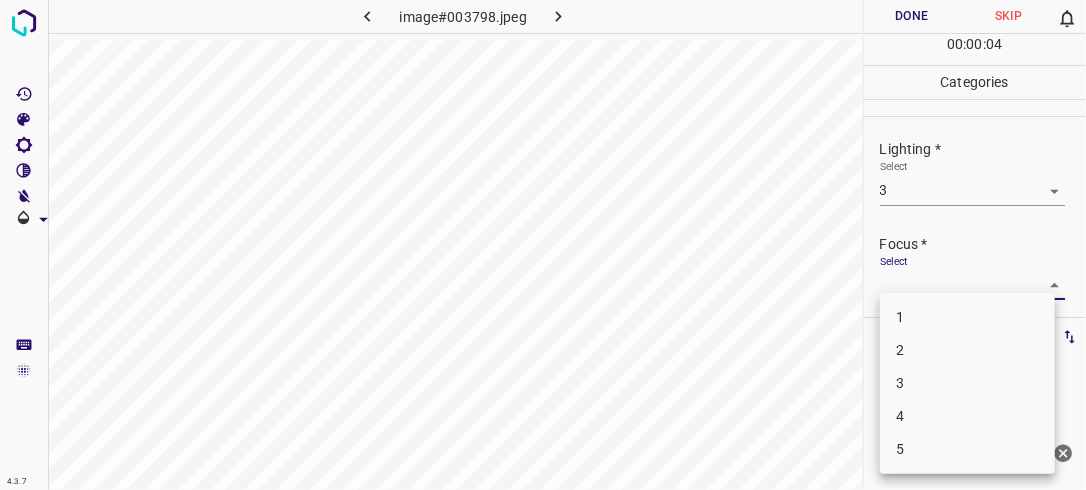 click on "4.3.7 image#003798.jpeg Done Skip 0 00   : 00   : 04   Categories Lighting *  Select 3 3 Focus *  Select ​ Overall *  Select ​ Labels   0 Categories 1 Lighting 2 Focus 3 Overall Tools Space Change between modes (Draw & Edit) I Auto labeling R Restore zoom M Zoom in N Zoom out Delete Delete selecte label Filters Z Restore filters X Saturation filter C Brightness filter V Contrast filter B Gray scale filter General O Download Need Help ? - Text - Hide - Delete 1 2 3 4 5" at bounding box center (543, 245) 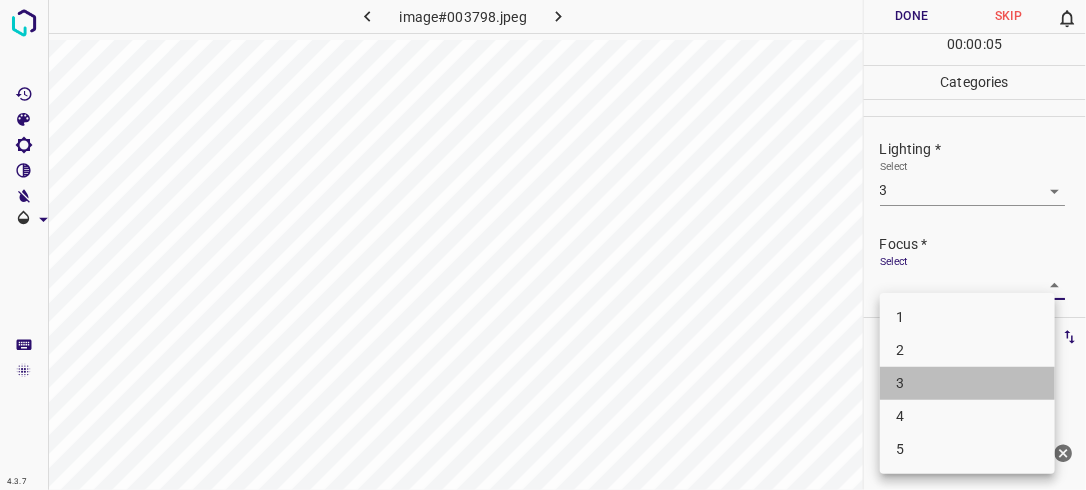 click on "3" at bounding box center [967, 383] 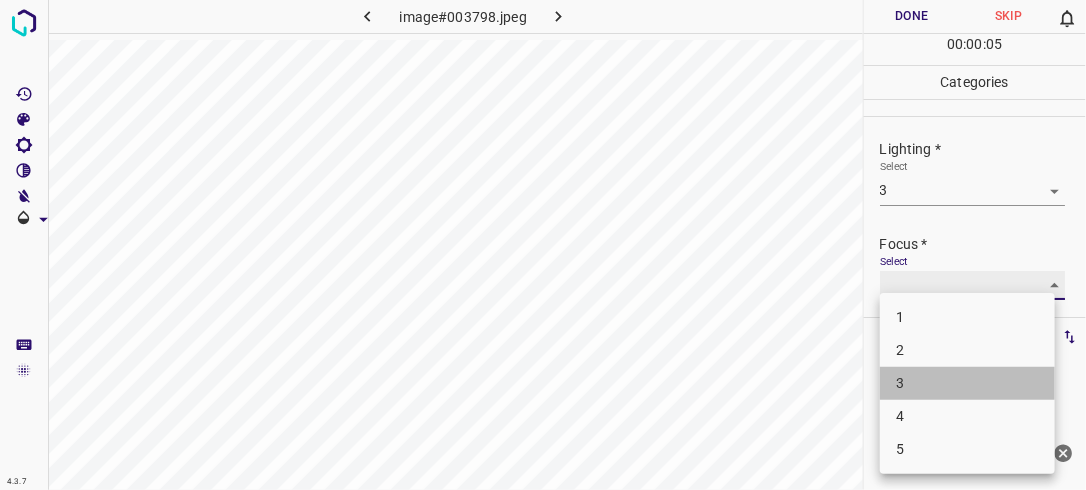 type on "3" 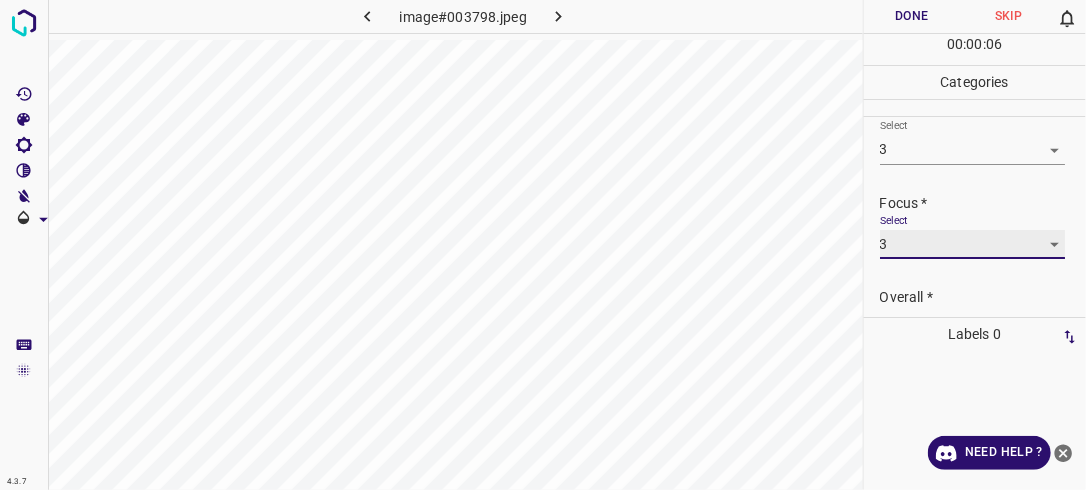 scroll, scrollTop: 98, scrollLeft: 0, axis: vertical 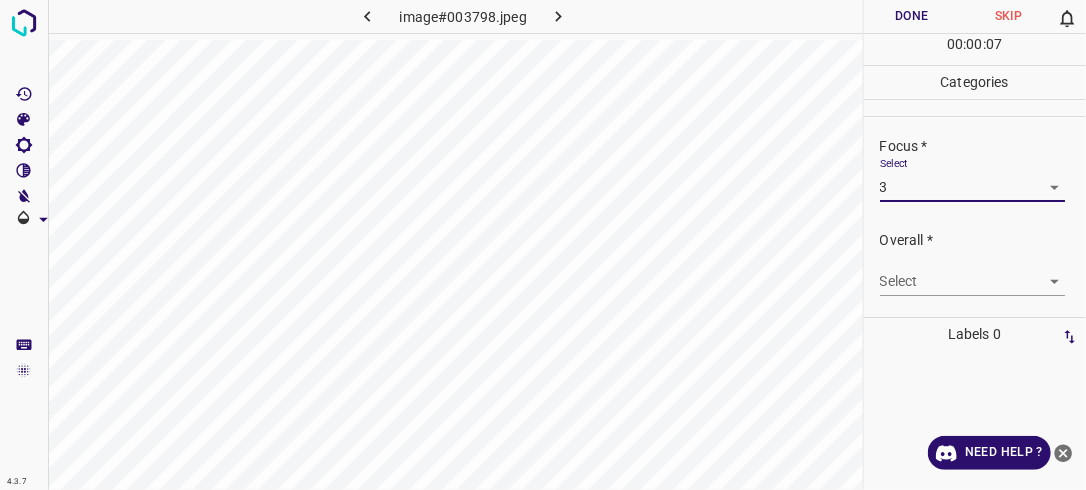 click on "4.3.7 image#003798.jpeg Done Skip 0 00   : 00   : 07   Categories Lighting *  Select 3 3 Focus *  Select 3 3 Overall *  Select ​ Labels   0 Categories 1 Lighting 2 Focus 3 Overall Tools Space Change between modes (Draw & Edit) I Auto labeling R Restore zoom M Zoom in N Zoom out Delete Delete selecte label Filters Z Restore filters X Saturation filter C Brightness filter V Contrast filter B Gray scale filter General O Download Need Help ? - Text - Hide - Delete" at bounding box center (543, 245) 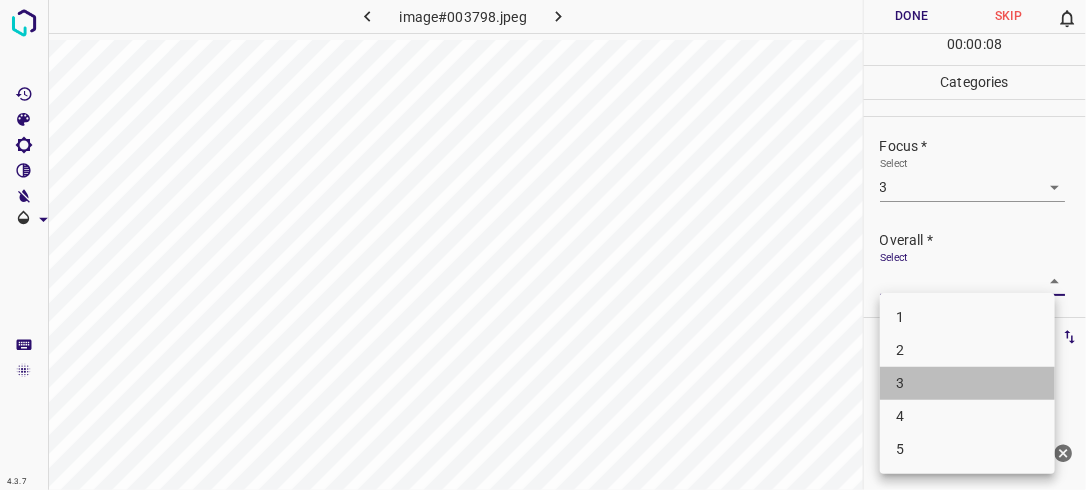 click on "3" at bounding box center [967, 383] 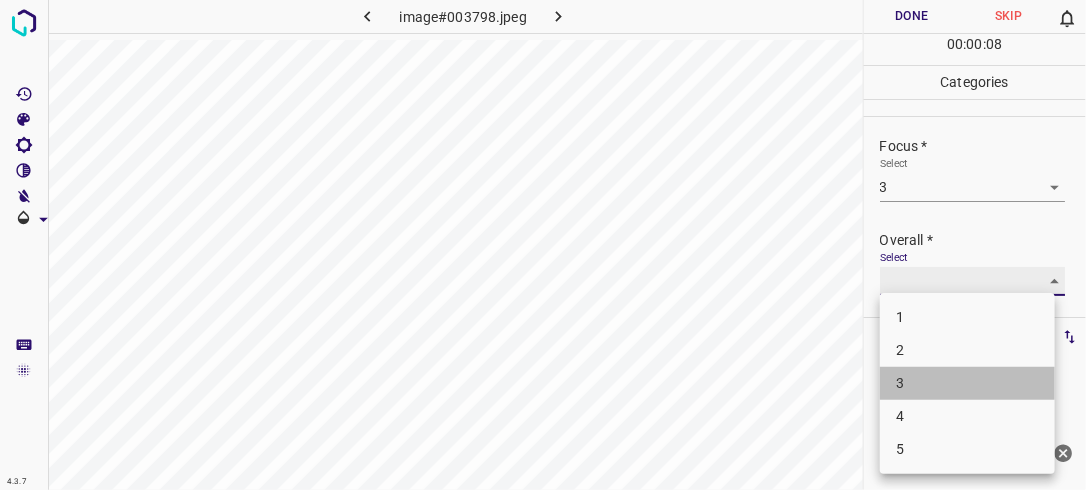 type on "3" 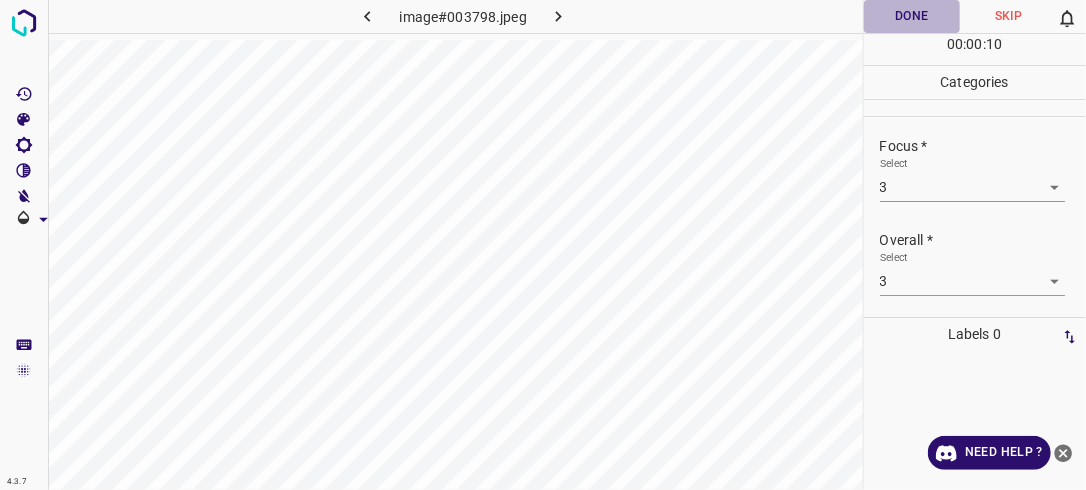click on "Done" at bounding box center (912, 16) 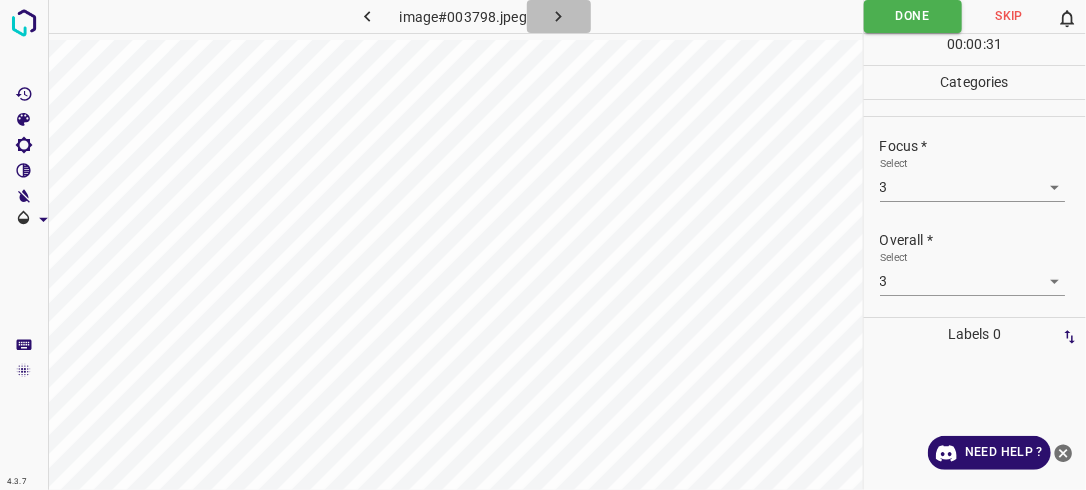 click 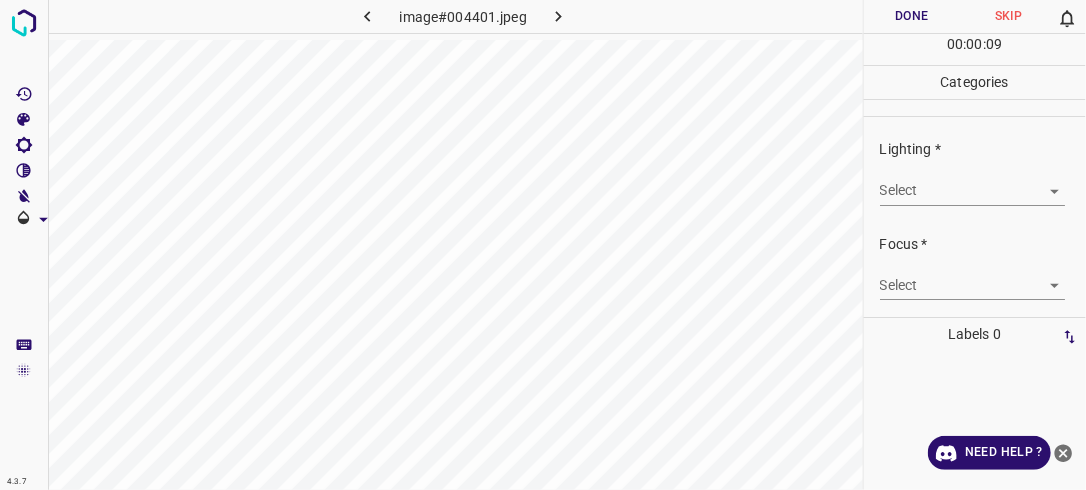 click on "4.3.7 image#004401.jpeg Done Skip 0 00   : 00   : 09   Categories Lighting *  Select ​ Focus *  Select ​ Overall *  Select ​ Labels   0 Categories 1 Lighting 2 Focus 3 Overall Tools Space Change between modes (Draw & Edit) I Auto labeling R Restore zoom M Zoom in N Zoom out Delete Delete selecte label Filters Z Restore filters X Saturation filter C Brightness filter V Contrast filter B Gray scale filter General O Download Need Help ? - Text - Hide - Delete" at bounding box center [543, 245] 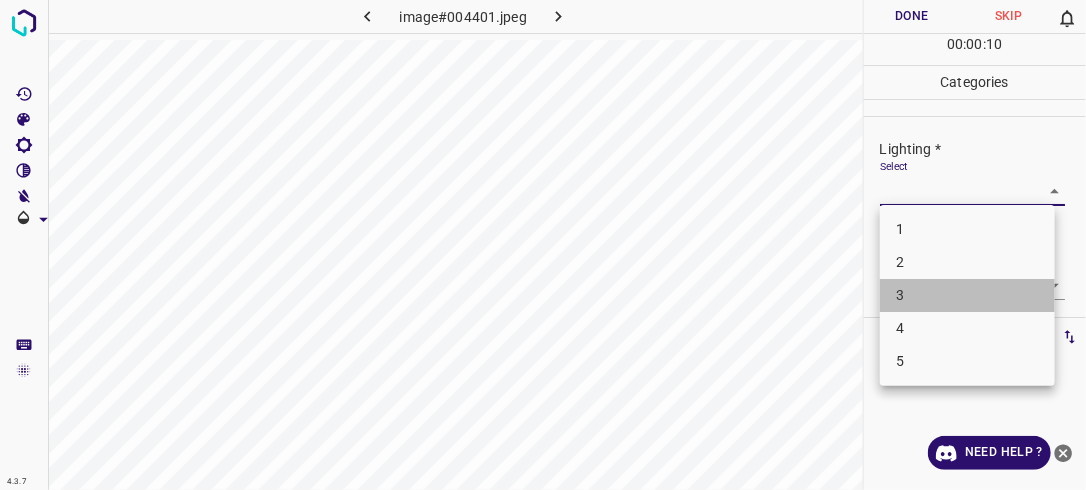 drag, startPoint x: 1006, startPoint y: 287, endPoint x: 1037, endPoint y: 285, distance: 31.06445 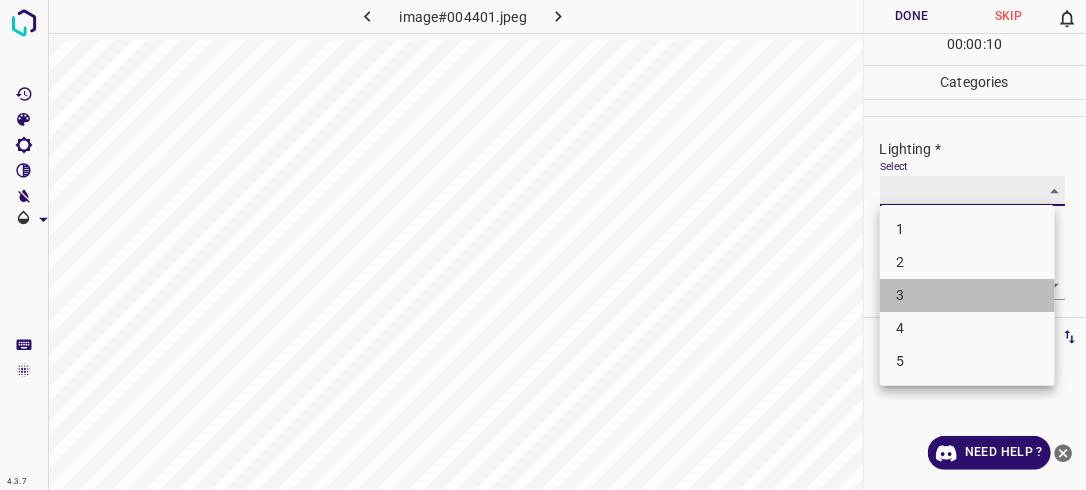 type on "3" 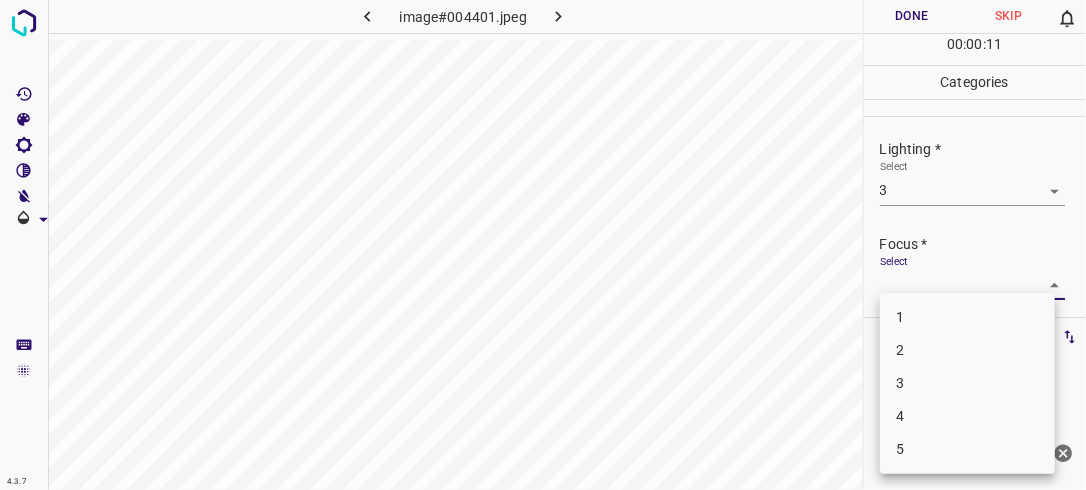 click on "4.3.7 image#004401.jpeg Done Skip 0 00   : 00   : 11   Categories Lighting *  Select 3 3 Focus *  Select ​ Overall *  Select ​ Labels   0 Categories 1 Lighting 2 Focus 3 Overall Tools Space Change between modes (Draw & Edit) I Auto labeling R Restore zoom M Zoom in N Zoom out Delete Delete selecte label Filters Z Restore filters X Saturation filter C Brightness filter V Contrast filter B Gray scale filter General O Download Need Help ? - Text - Hide - Delete 1 2 3 4 5" at bounding box center (543, 245) 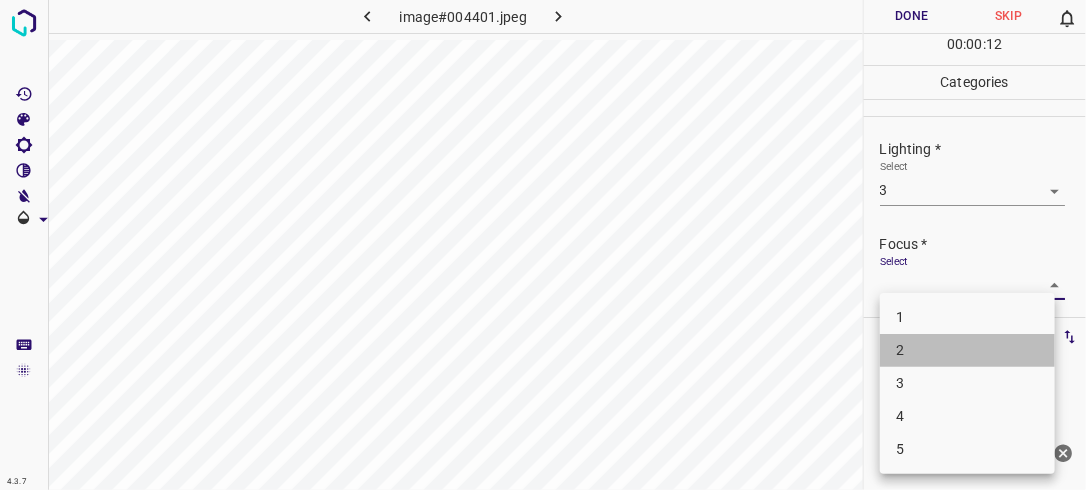 drag, startPoint x: 941, startPoint y: 342, endPoint x: 998, endPoint y: 292, distance: 75.82216 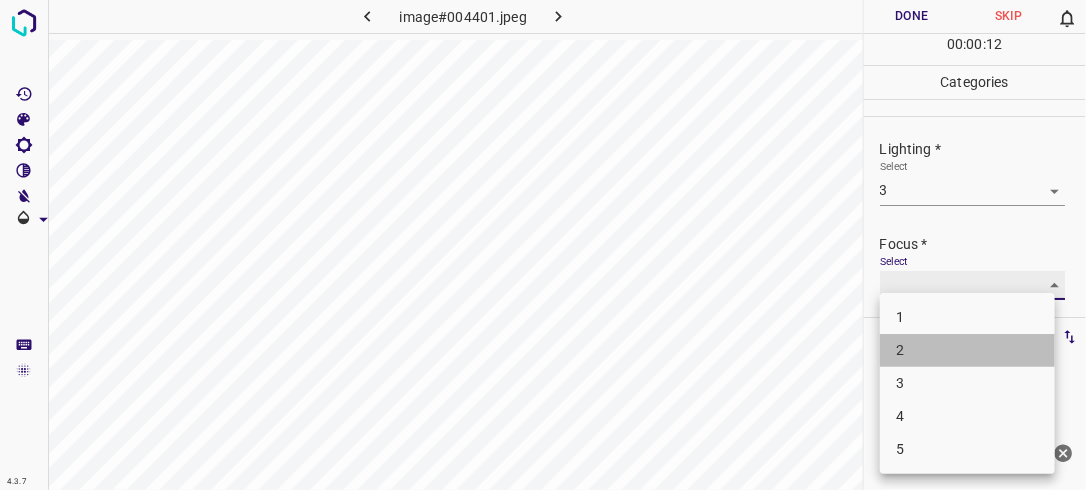 type on "2" 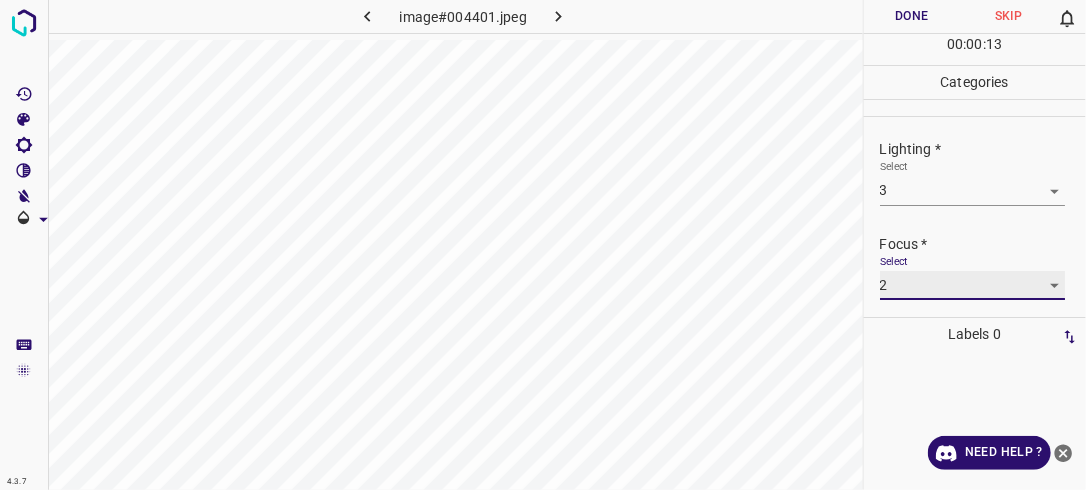 scroll, scrollTop: 98, scrollLeft: 0, axis: vertical 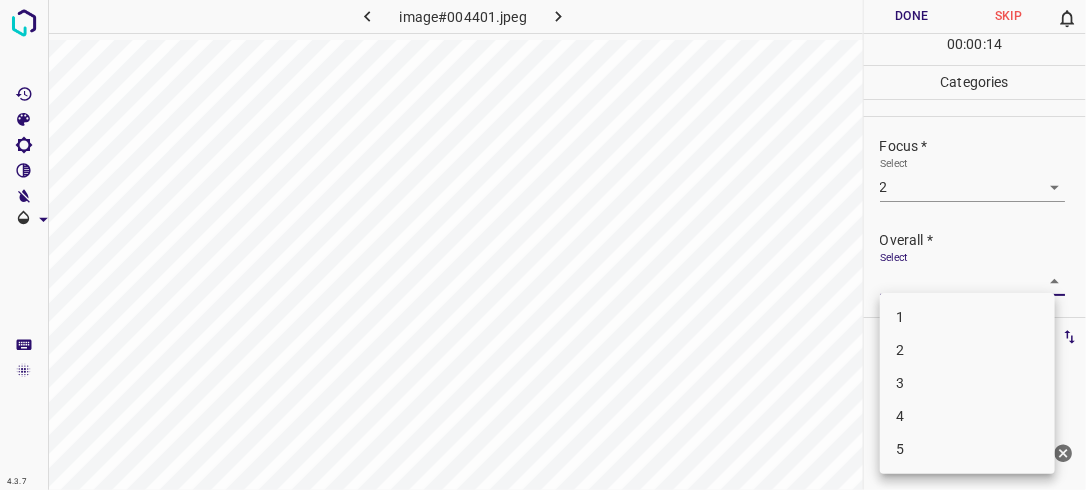 click on "4.3.7 image#004401.jpeg Done Skip 0 00   : 00   : 14   Categories Lighting *  Select 3 3 Focus *  Select 2 2 Overall *  Select ​ Labels   0 Categories 1 Lighting 2 Focus 3 Overall Tools Space Change between modes (Draw & Edit) I Auto labeling R Restore zoom M Zoom in N Zoom out Delete Delete selecte label Filters Z Restore filters X Saturation filter C Brightness filter V Contrast filter B Gray scale filter General O Download Need Help ? - Text - Hide - Delete 1 2 3 4 5" at bounding box center (543, 245) 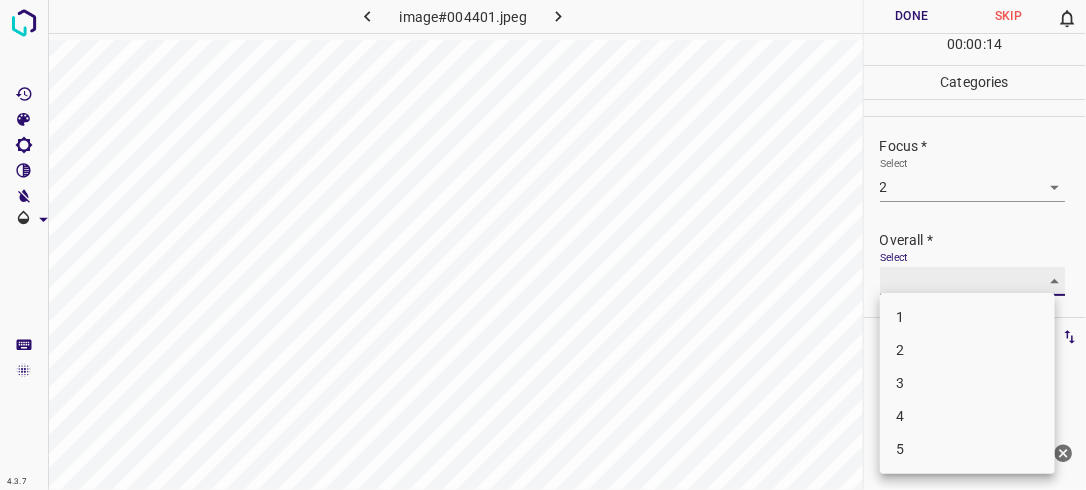 type on "2" 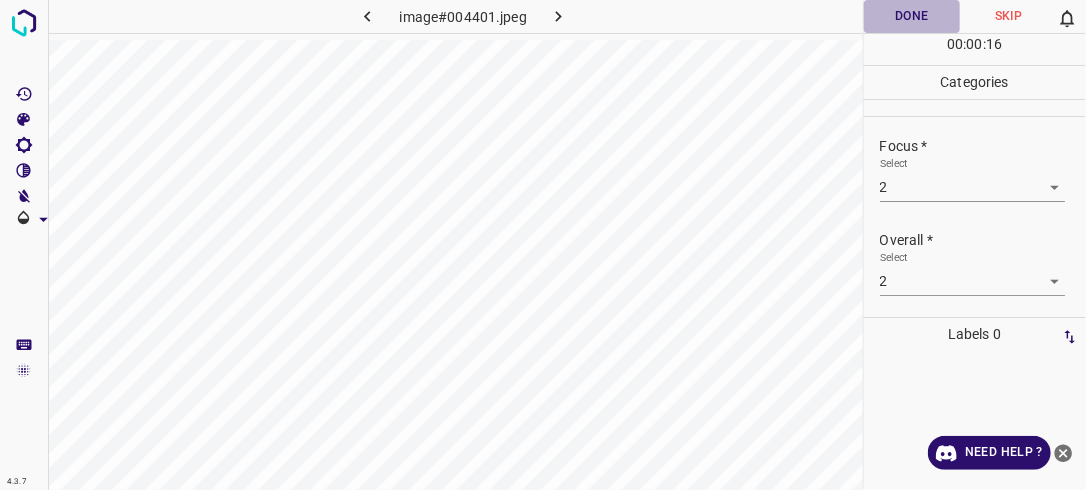 click on "Done" at bounding box center [912, 16] 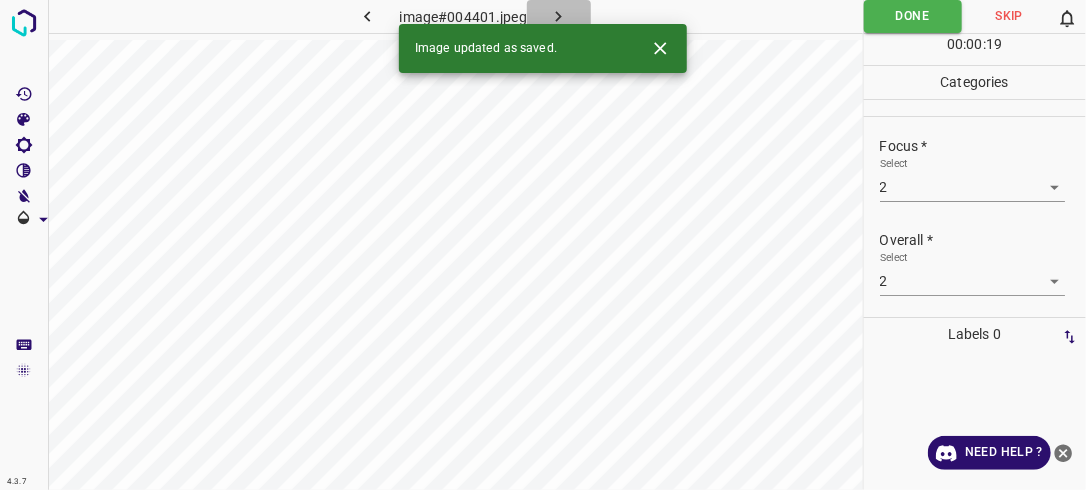 click 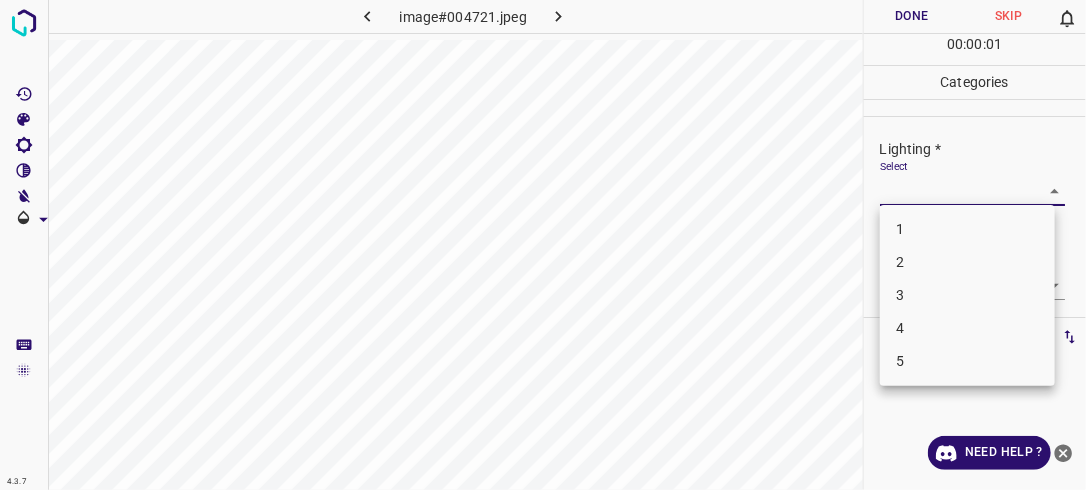 click on "4.3.7 image#004721.jpeg Done Skip 0 00   : 00   : 01   Categories Lighting *  Select ​ Focus *  Select ​ Overall *  Select ​ Labels   0 Categories 1 Lighting 2 Focus 3 Overall Tools Space Change between modes (Draw & Edit) I Auto labeling R Restore zoom M Zoom in N Zoom out Delete Delete selecte label Filters Z Restore filters X Saturation filter C Brightness filter V Contrast filter B Gray scale filter General O Download Need Help ? - Text - Hide - Delete 1 2 3 4 5" at bounding box center (543, 245) 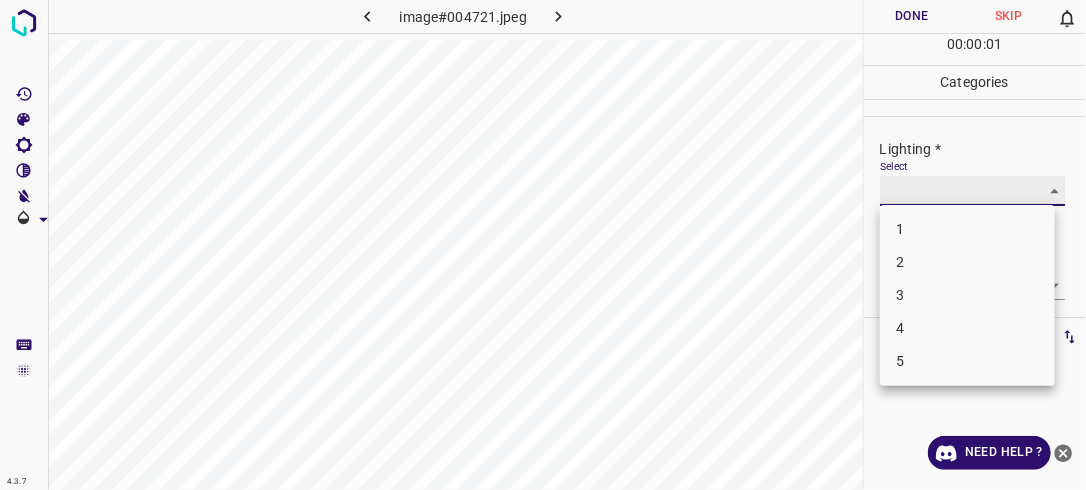 type on "2" 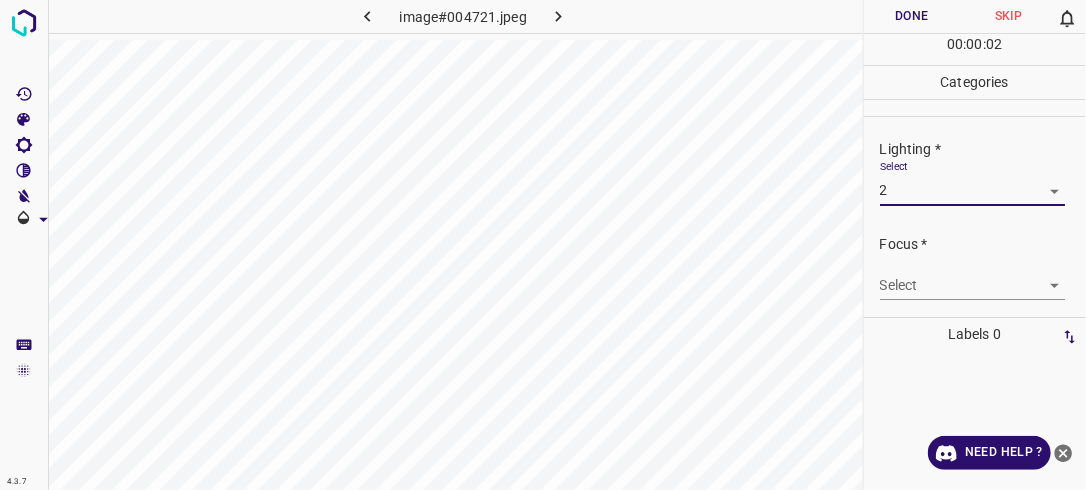 click on "4.3.7 image#004721.jpeg Done Skip 0 00   : 00   : 02   Categories Lighting *  Select 2 2 Focus *  Select ​ Overall *  Select ​ Labels   0 Categories 1 Lighting 2 Focus 3 Overall Tools Space Change between modes (Draw & Edit) I Auto labeling R Restore zoom M Zoom in N Zoom out Delete Delete selecte label Filters Z Restore filters X Saturation filter C Brightness filter V Contrast filter B Gray scale filter General O Download Need Help ? - Text - Hide - Delete" at bounding box center (543, 245) 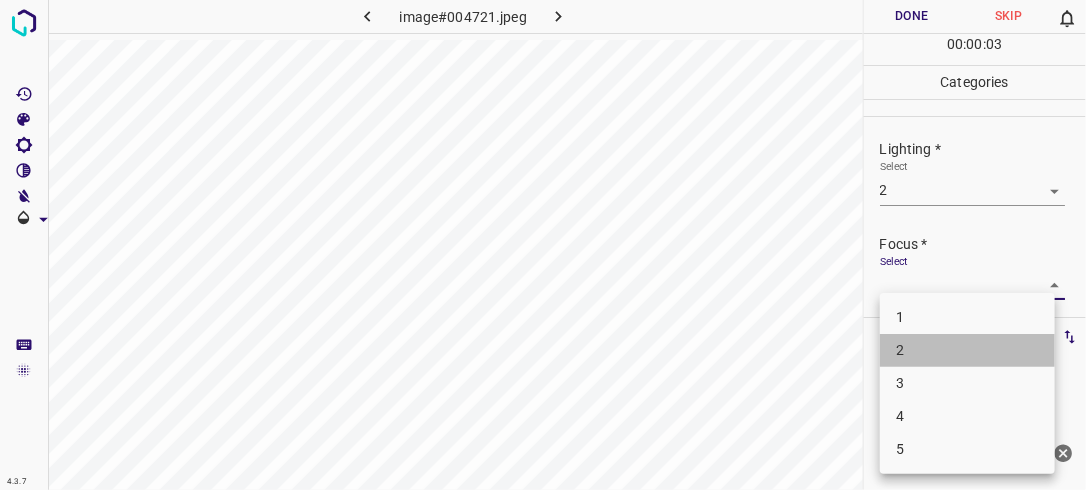 drag, startPoint x: 1004, startPoint y: 345, endPoint x: 1017, endPoint y: 330, distance: 19.849434 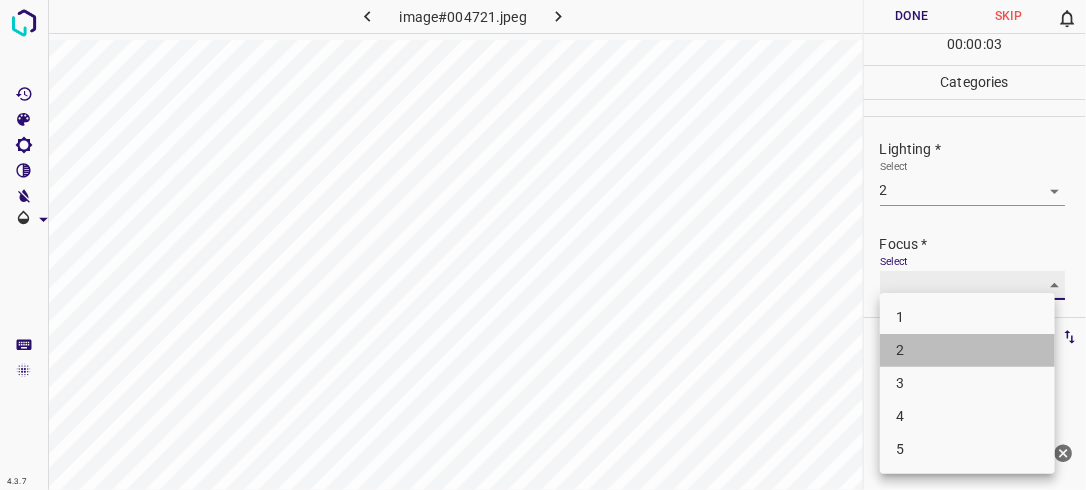 type on "2" 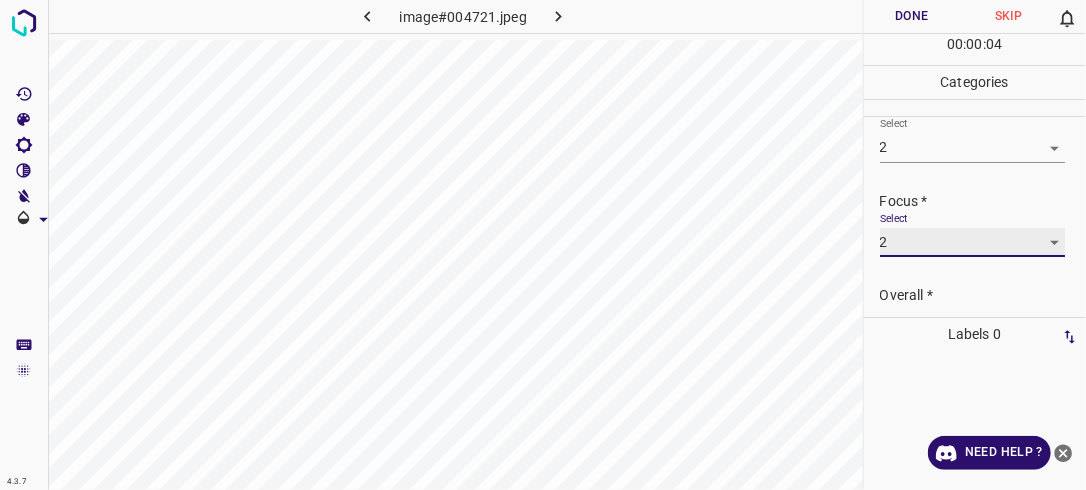 scroll, scrollTop: 82, scrollLeft: 0, axis: vertical 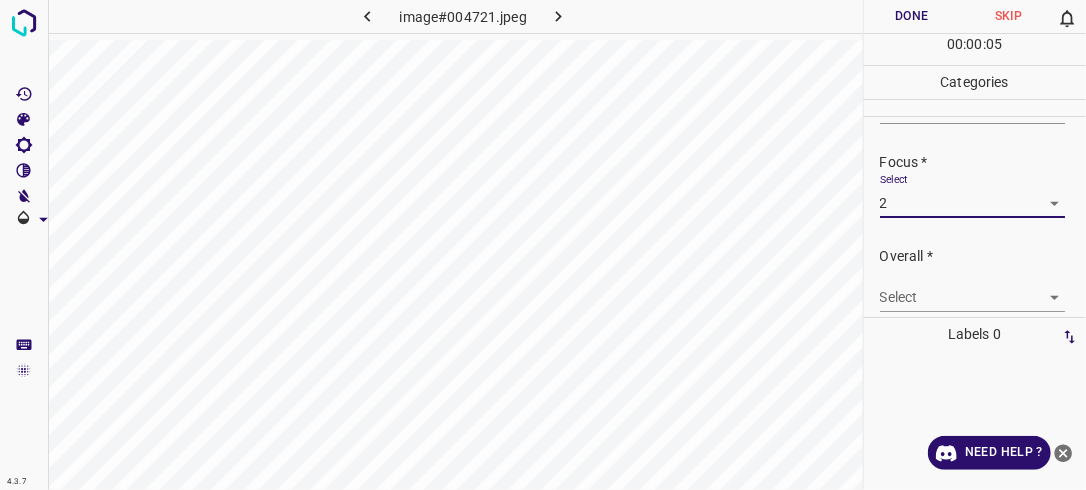 click on "4.3.7 image#004721.jpeg Done Skip 0 00   : 00   : 05   Categories Lighting *  Select 2 2 Focus *  Select 2 2 Overall *  Select ​ Labels   0 Categories 1 Lighting 2 Focus 3 Overall Tools Space Change between modes (Draw & Edit) I Auto labeling R Restore zoom M Zoom in N Zoom out Delete Delete selecte label Filters Z Restore filters X Saturation filter C Brightness filter V Contrast filter B Gray scale filter General O Download Need Help ? - Text - Hide - Delete" at bounding box center (543, 245) 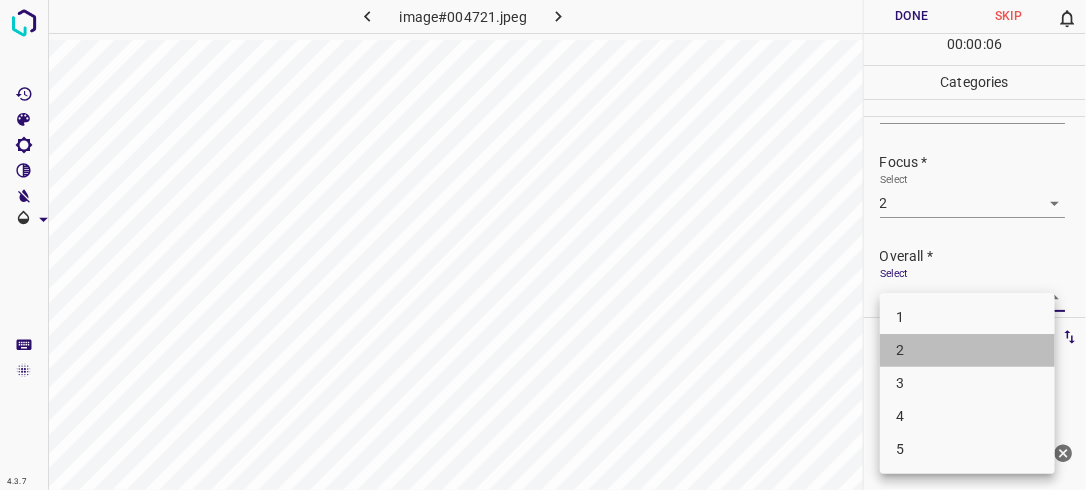 click on "2" at bounding box center [967, 350] 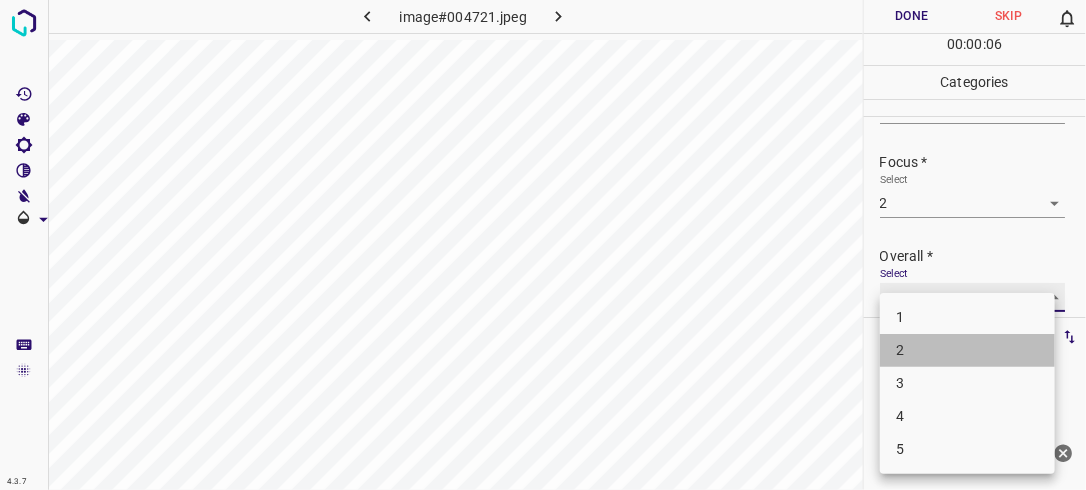 type on "2" 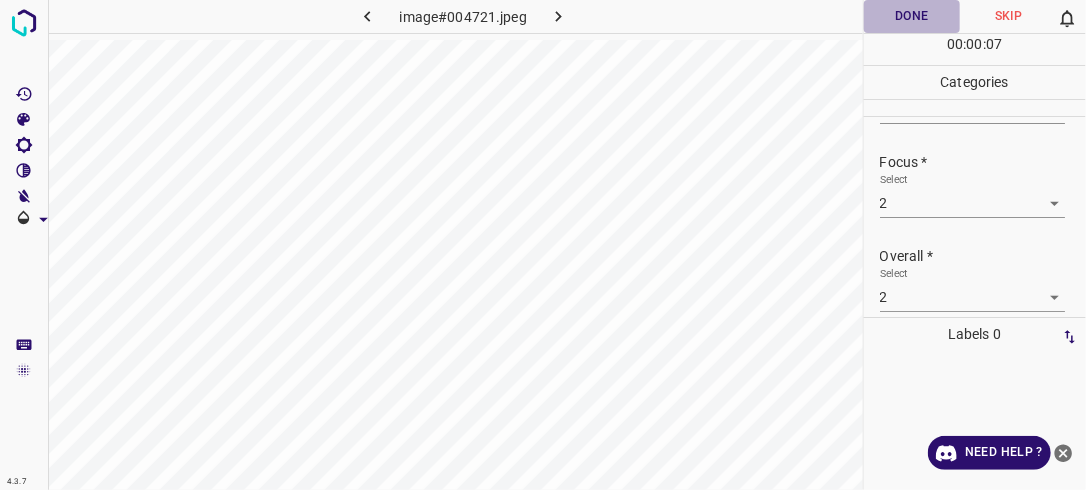 click on "Done" at bounding box center (912, 16) 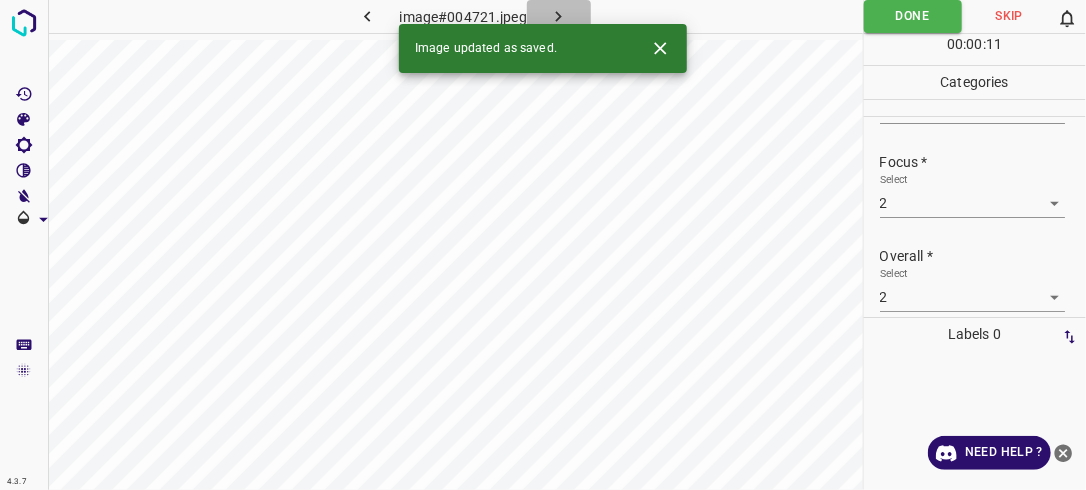 click 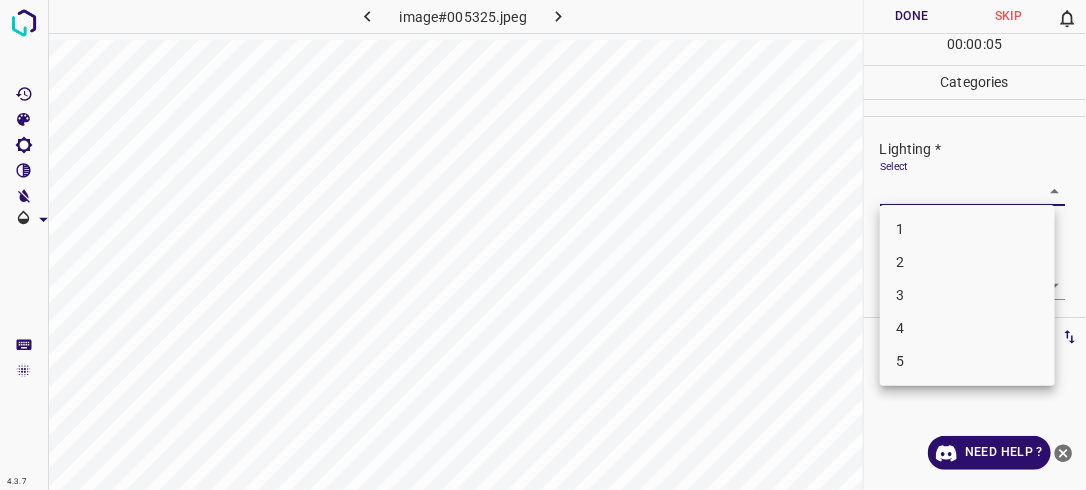 click on "4.3.7 image#005325.jpeg Done Skip 0 00   : 00   : 05   Categories Lighting *  Select ​ Focus *  Select ​ Overall *  Select ​ Labels   0 Categories 1 Lighting 2 Focus 3 Overall Tools Space Change between modes (Draw & Edit) I Auto labeling R Restore zoom M Zoom in N Zoom out Delete Delete selecte label Filters Z Restore filters X Saturation filter C Brightness filter V Contrast filter B Gray scale filter General O Download Need Help ? - Text - Hide - Delete 1 2 3 4 5" at bounding box center (543, 245) 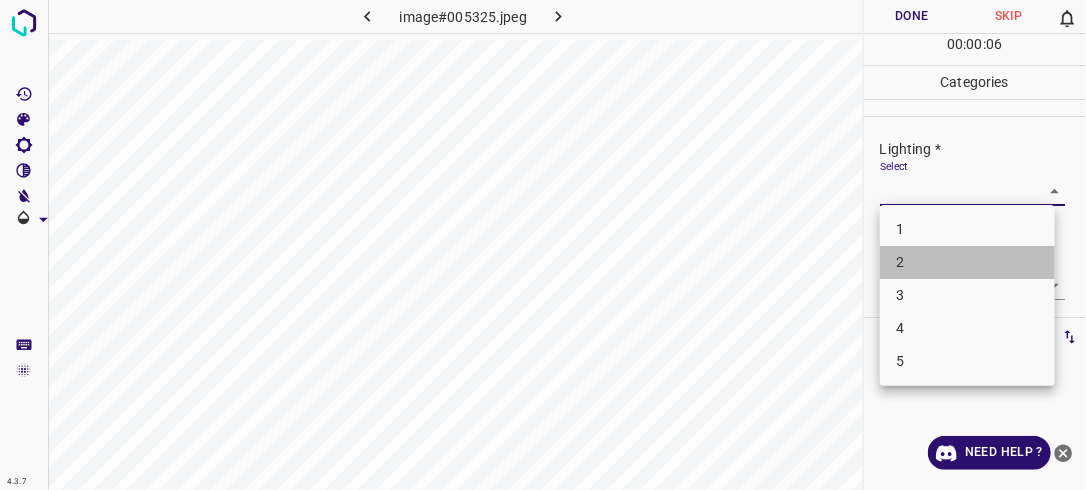 click on "2" at bounding box center [967, 262] 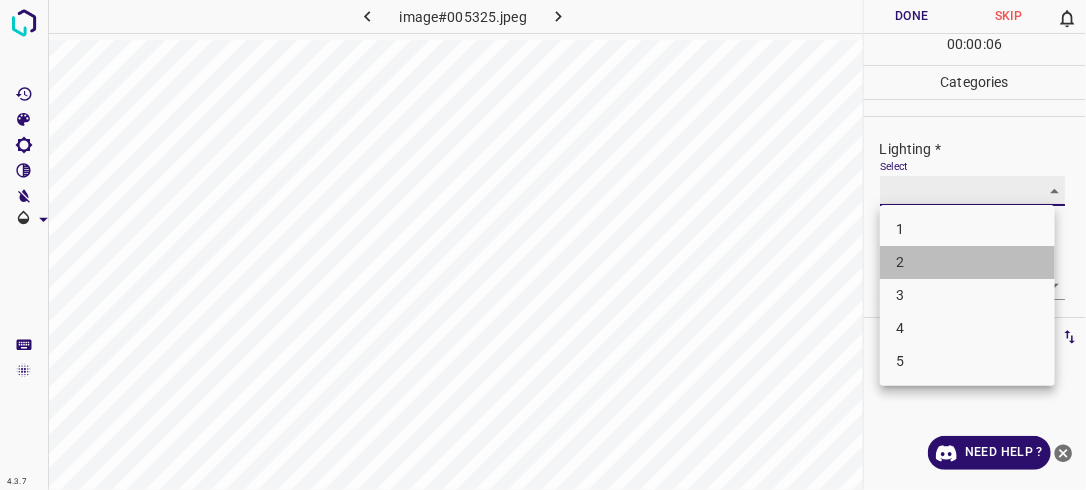 type on "2" 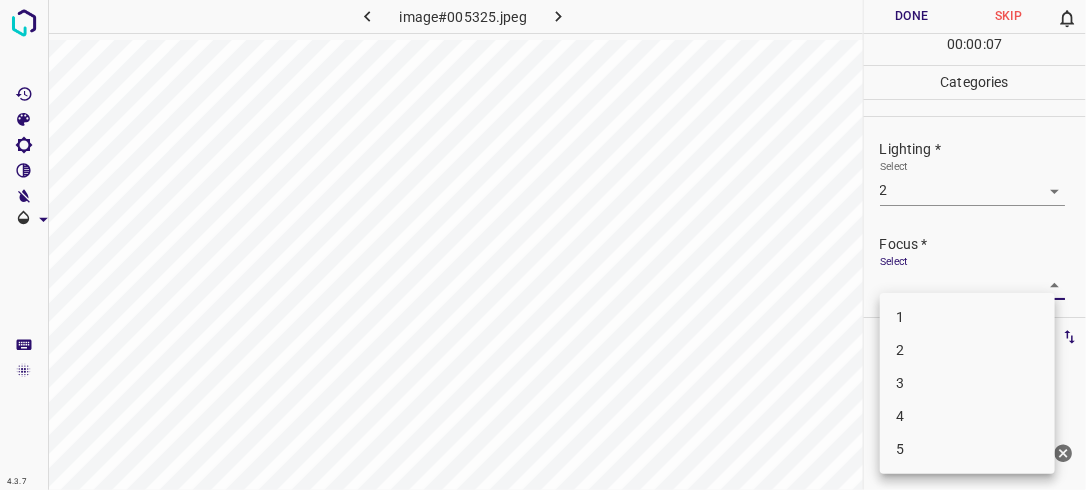 click on "4.3.7 image#005325.jpeg Done Skip 0 00   : 00   : 07   Categories Lighting *  Select 2 2 Focus *  Select ​ Overall *  Select ​ Labels   0 Categories 1 Lighting 2 Focus 3 Overall Tools Space Change between modes (Draw & Edit) I Auto labeling R Restore zoom M Zoom in N Zoom out Delete Delete selecte label Filters Z Restore filters X Saturation filter C Brightness filter V Contrast filter B Gray scale filter General O Download Need Help ? - Text - Hide - Delete 1 2 3 4 5" at bounding box center (543, 245) 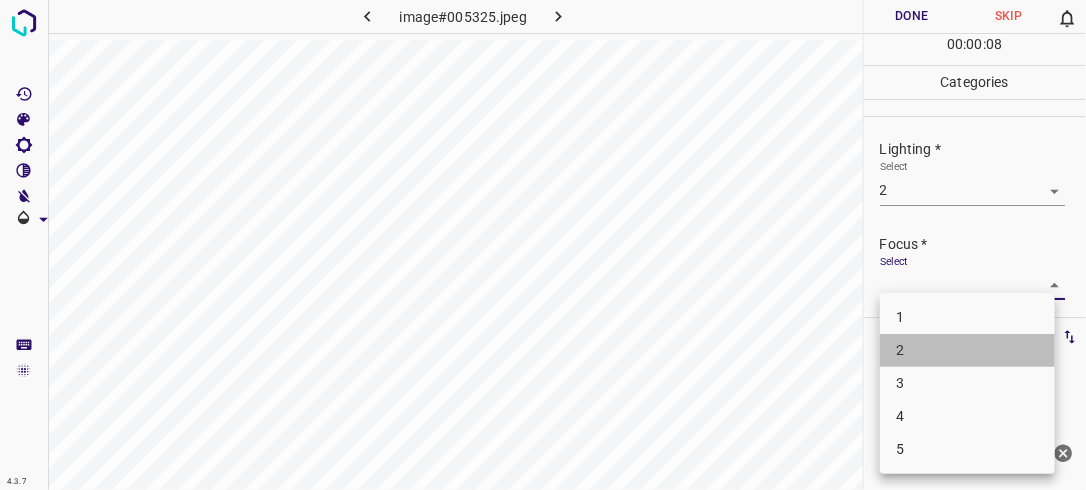 click on "2" at bounding box center (967, 350) 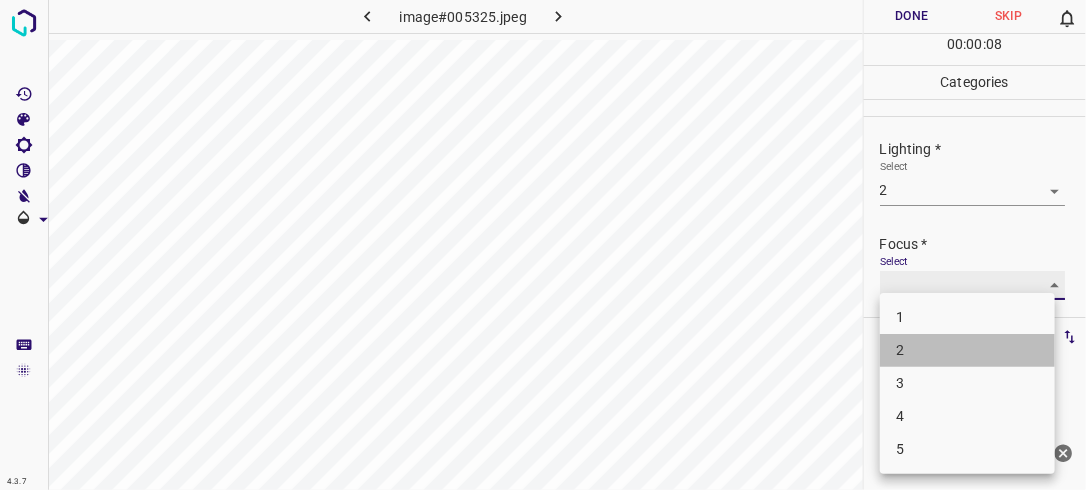 type on "2" 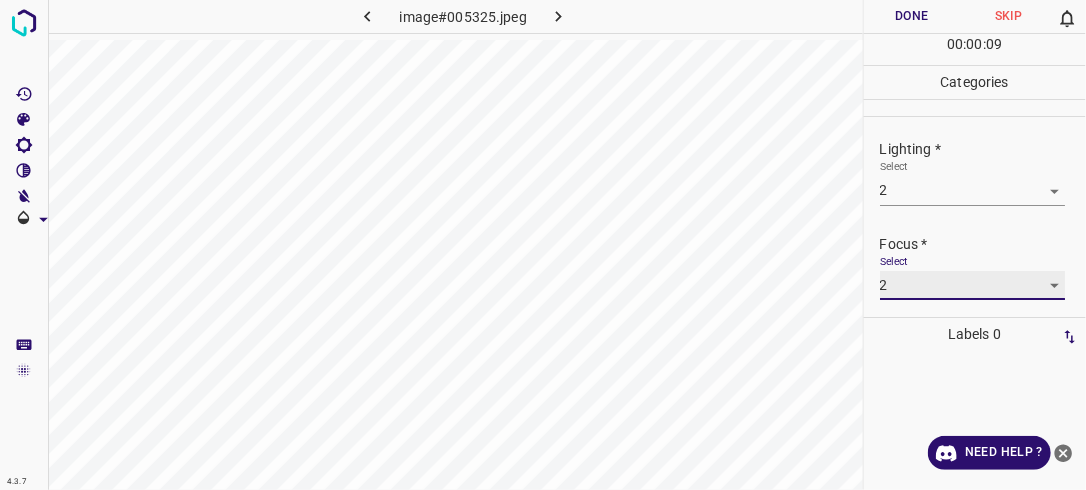 scroll, scrollTop: 98, scrollLeft: 0, axis: vertical 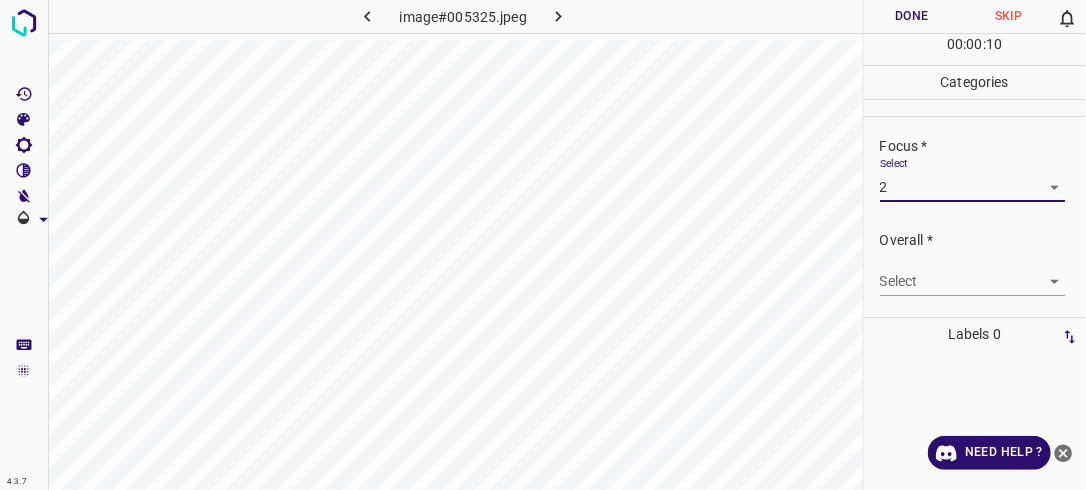 click on "4.3.7 image#005325.jpeg Done Skip 0 00   : 00   : 10   Categories Lighting *  Select 2 2 Focus *  Select 2 2 Overall *  Select ​ Labels   0 Categories 1 Lighting 2 Focus 3 Overall Tools Space Change between modes (Draw & Edit) I Auto labeling R Restore zoom M Zoom in N Zoom out Delete Delete selecte label Filters Z Restore filters X Saturation filter C Brightness filter V Contrast filter B Gray scale filter General O Download Need Help ? - Text - Hide - Delete" at bounding box center (543, 245) 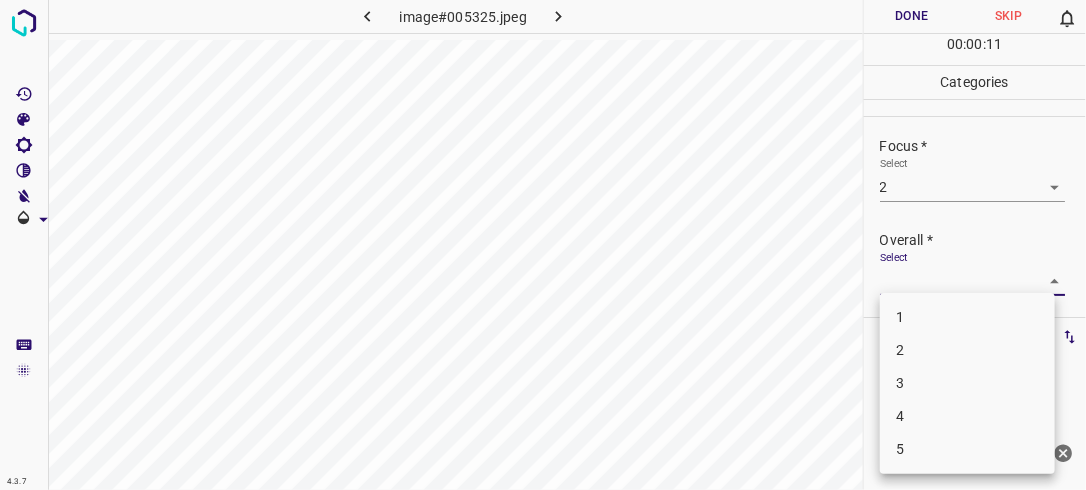 click on "2" at bounding box center (967, 350) 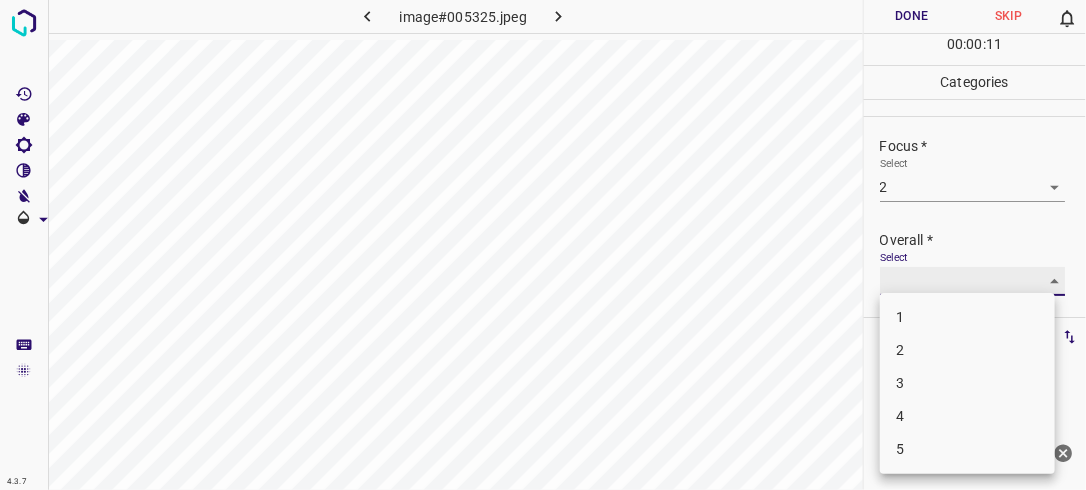 type on "2" 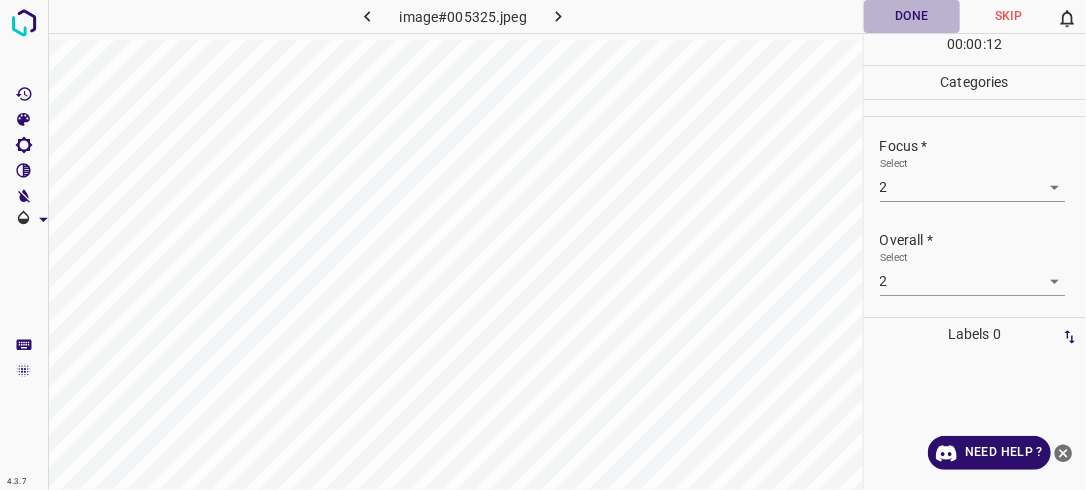 click on "Done" at bounding box center [912, 16] 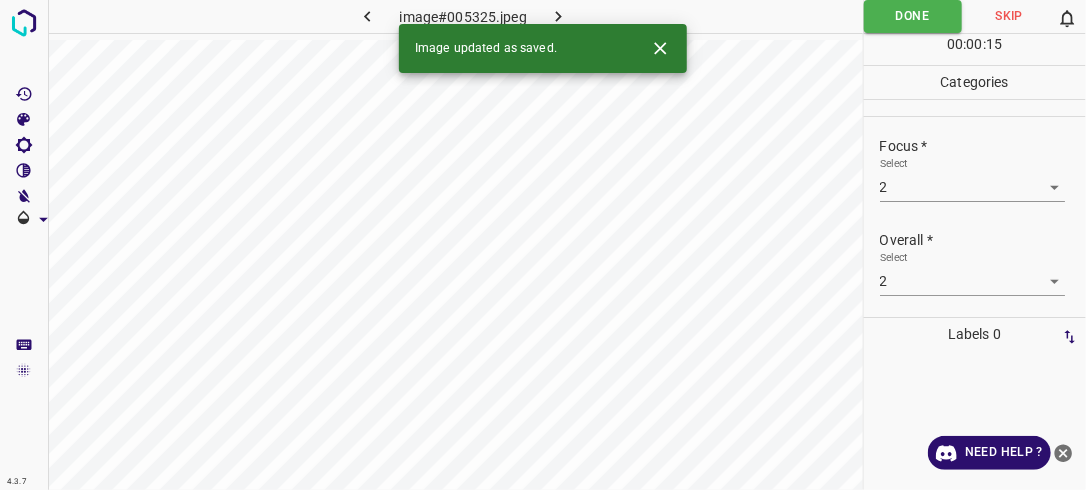 click 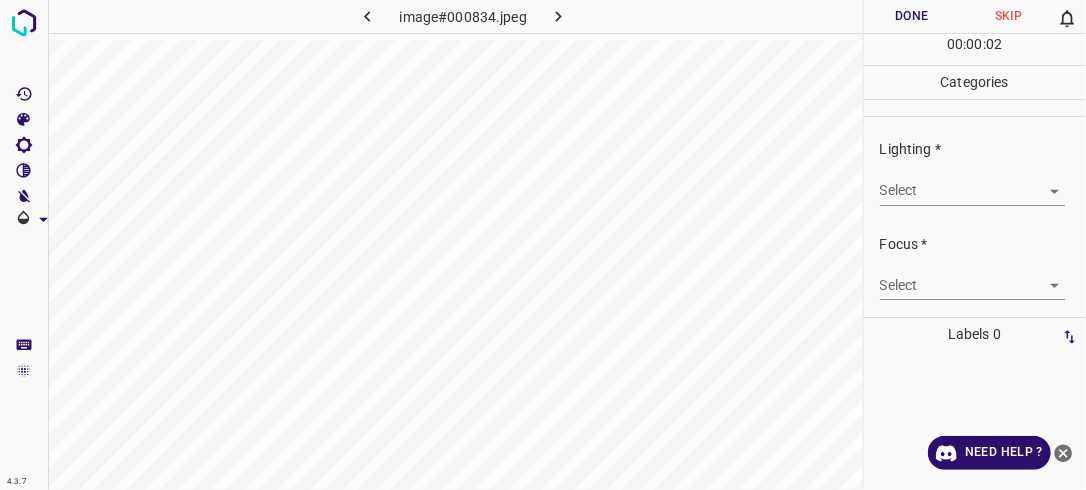 click on "4.3.7 image#000834.jpeg Done Skip 0 00   : 00   : 02   Categories Lighting *  Select ​ Focus *  Select ​ Overall *  Select ​ Labels   0 Categories 1 Lighting 2 Focus 3 Overall Tools Space Change between modes (Draw & Edit) I Auto labeling R Restore zoom M Zoom in N Zoom out Delete Delete selecte label Filters Z Restore filters X Saturation filter C Brightness filter V Contrast filter B Gray scale filter General O Download Need Help ? - Text - Hide - Delete" at bounding box center (543, 245) 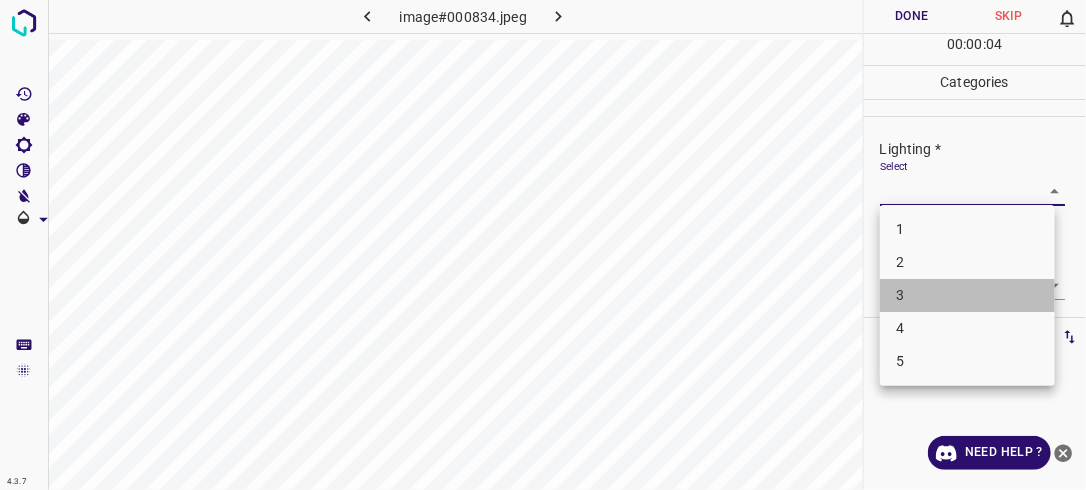 click on "3" at bounding box center [967, 295] 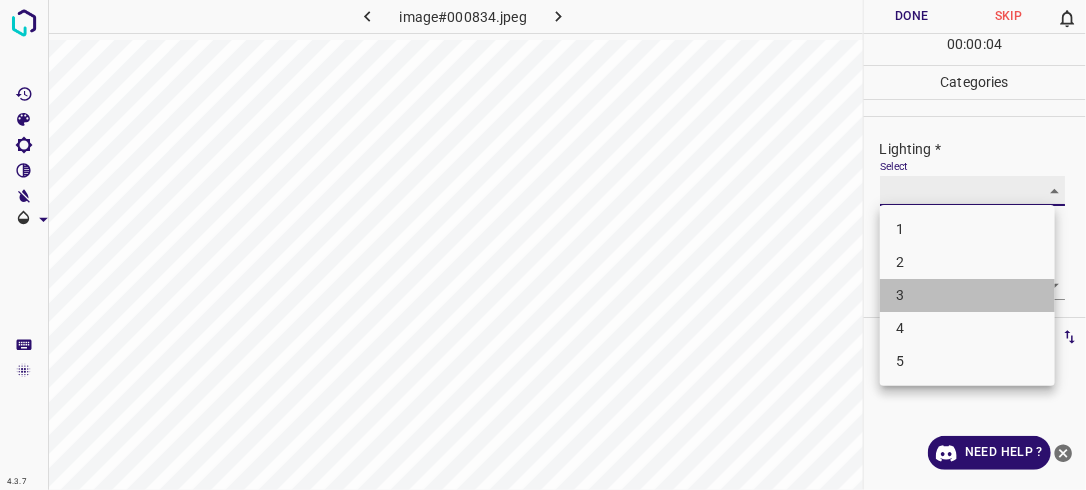 type on "3" 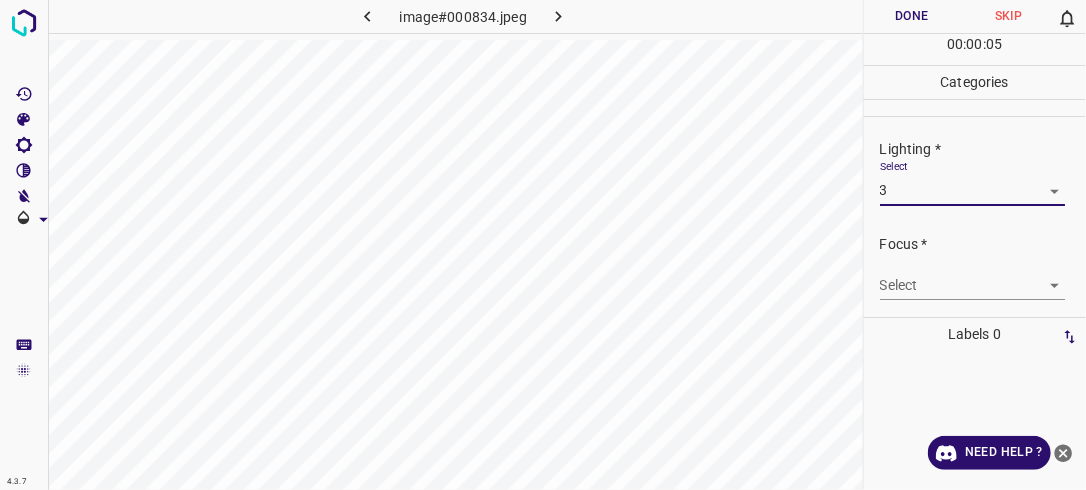 click on "4.3.7 image#000834.jpeg Done Skip 0 00   : 00   : 05   Categories Lighting *  Select 3 3 Focus *  Select ​ Overall *  Select ​ Labels   0 Categories 1 Lighting 2 Focus 3 Overall Tools Space Change between modes (Draw & Edit) I Auto labeling R Restore zoom M Zoom in N Zoom out Delete Delete selecte label Filters Z Restore filters X Saturation filter C Brightness filter V Contrast filter B Gray scale filter General O Download Need Help ? - Text - Hide - Delete" at bounding box center [543, 245] 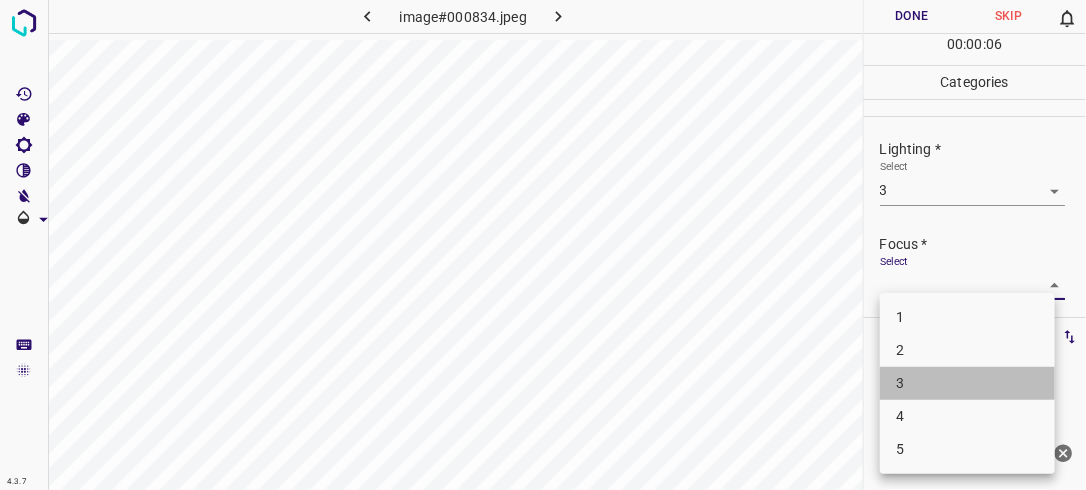 click on "3" at bounding box center (967, 383) 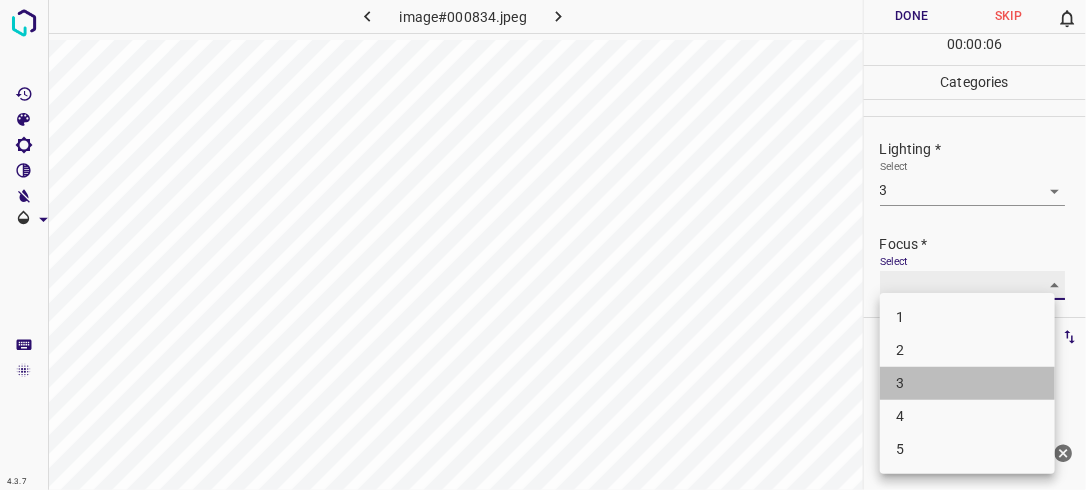 type on "3" 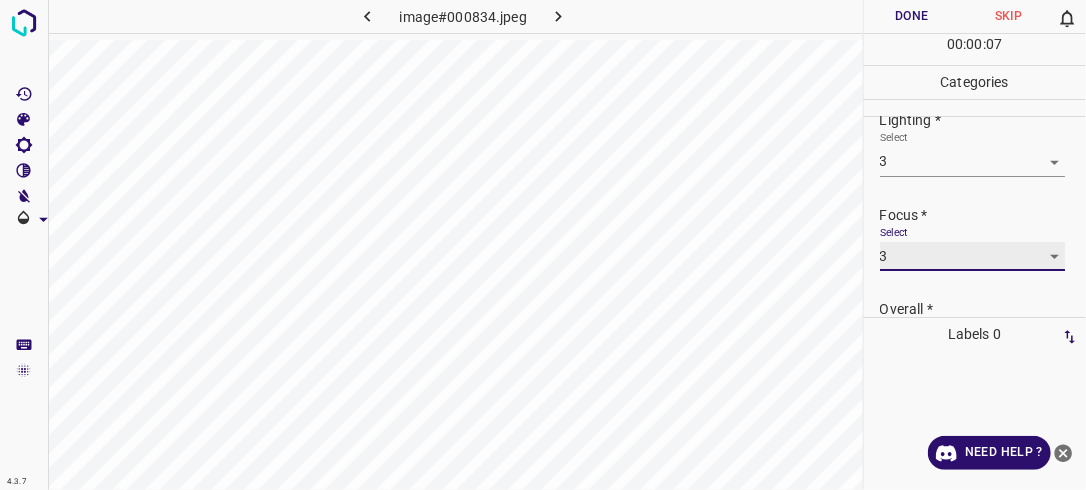 scroll, scrollTop: 98, scrollLeft: 0, axis: vertical 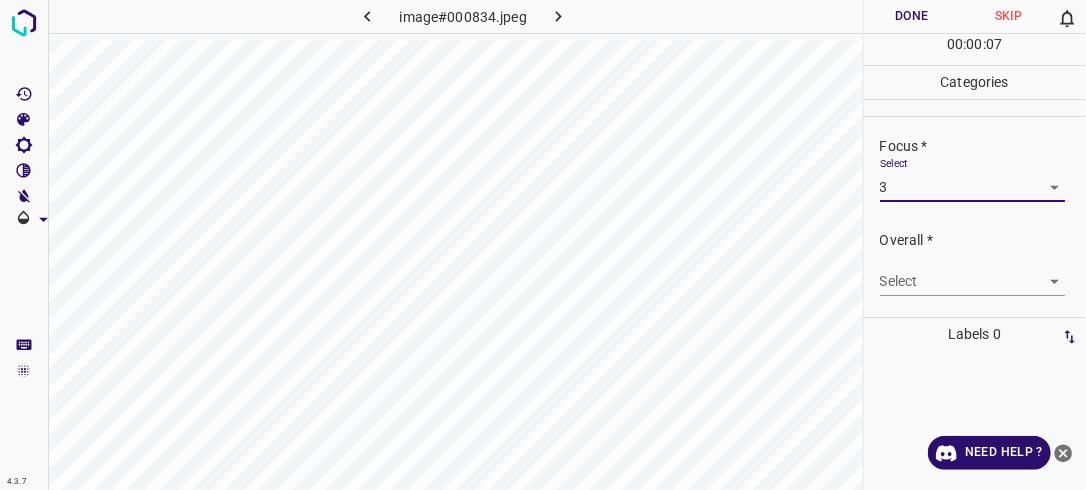 click on "4.3.7 image#000834.jpeg Done Skip 0 00   : 00   : 07   Categories Lighting *  Select 3 3 Focus *  Select 3 3 Overall *  Select ​ Labels   0 Categories 1 Lighting 2 Focus 3 Overall Tools Space Change between modes (Draw & Edit) I Auto labeling R Restore zoom M Zoom in N Zoom out Delete Delete selecte label Filters Z Restore filters X Saturation filter C Brightness filter V Contrast filter B Gray scale filter General O Download Need Help ? - Text - Hide - Delete" at bounding box center (543, 245) 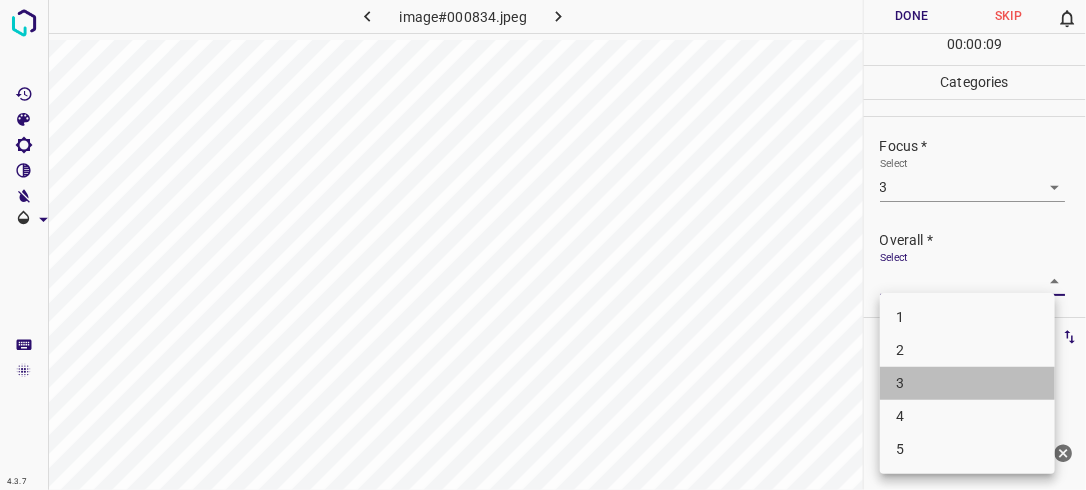 click on "3" at bounding box center [967, 383] 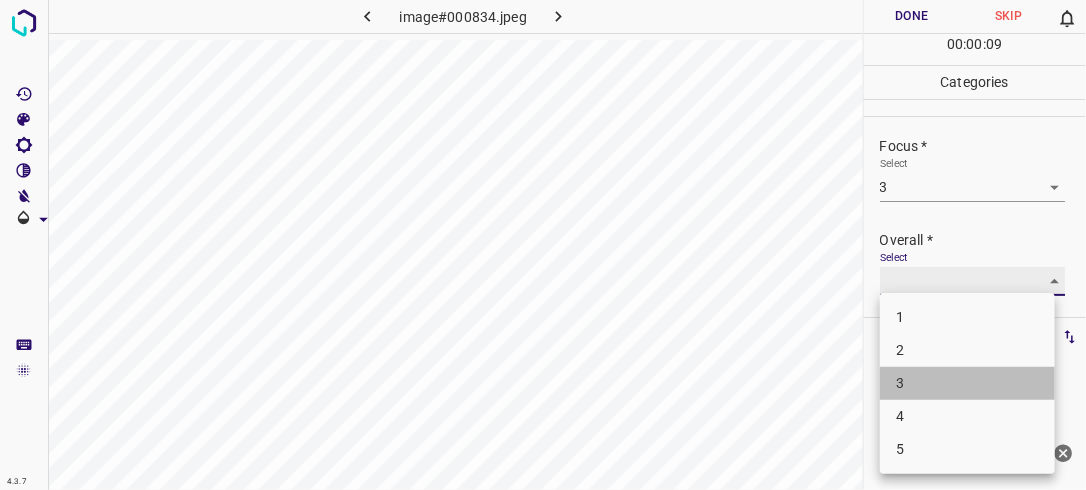 type on "3" 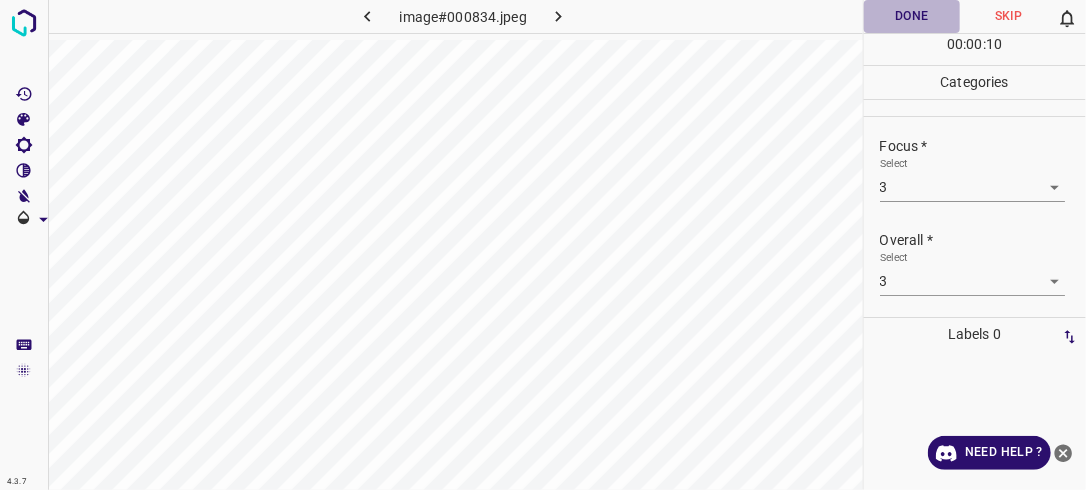 click on "Done" at bounding box center [912, 16] 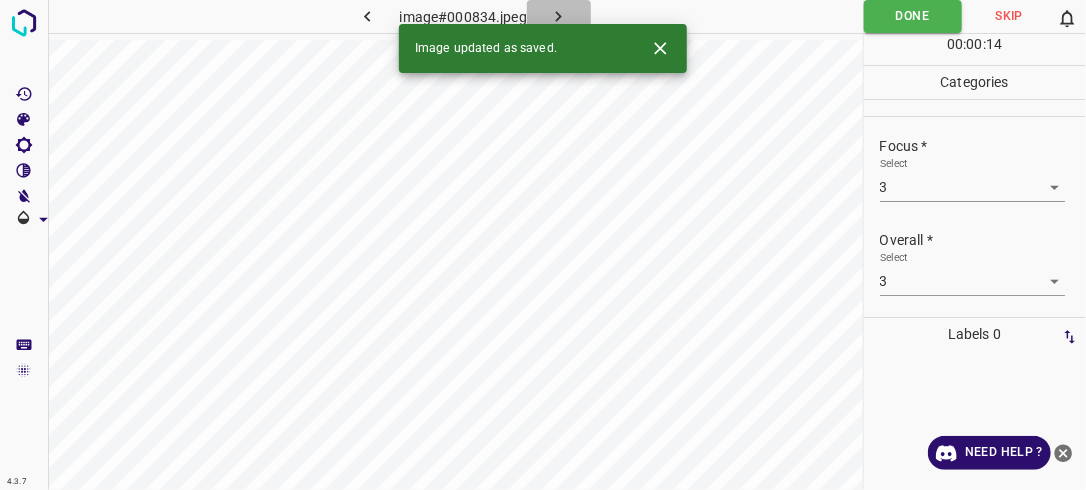click 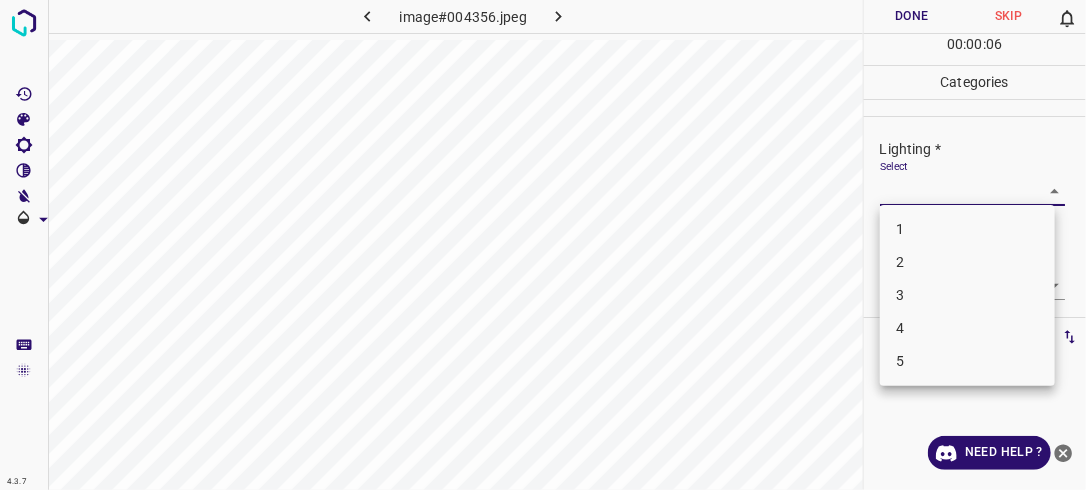 click on "4.3.7 image#004356.jpeg Done Skip 0 00   : 00   : 06   Categories Lighting *  Select ​ Focus *  Select ​ Overall *  Select ​ Labels   0 Categories 1 Lighting 2 Focus 3 Overall Tools Space Change between modes (Draw & Edit) I Auto labeling R Restore zoom M Zoom in N Zoom out Delete Delete selecte label Filters Z Restore filters X Saturation filter C Brightness filter V Contrast filter B Gray scale filter General O Download Need Help ? - Text - Hide - Delete 1 2 3 4 5" at bounding box center (543, 245) 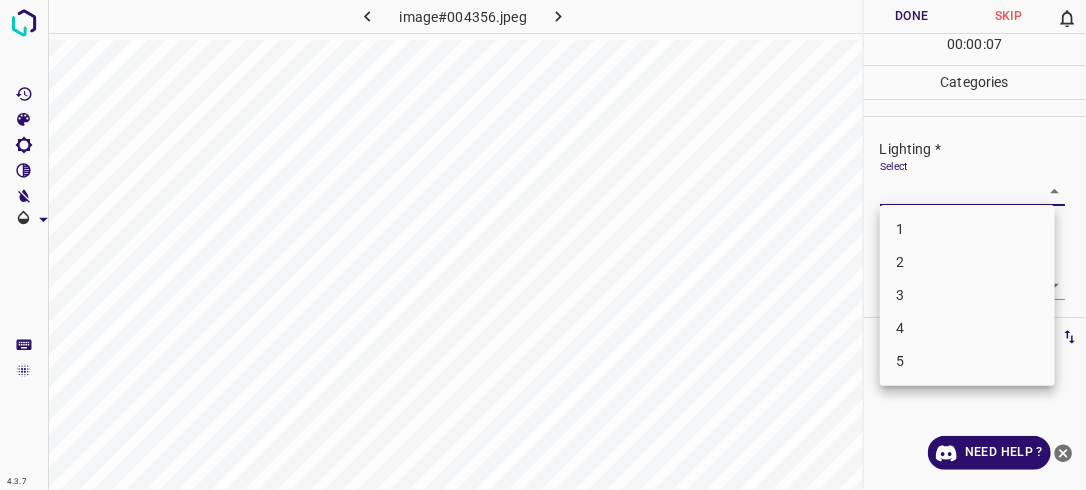 click on "3" at bounding box center [967, 295] 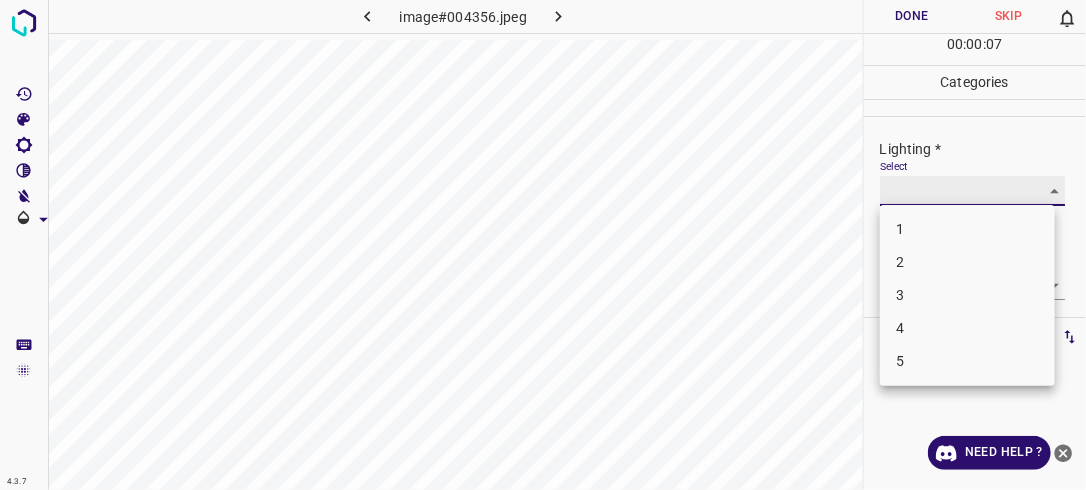type on "3" 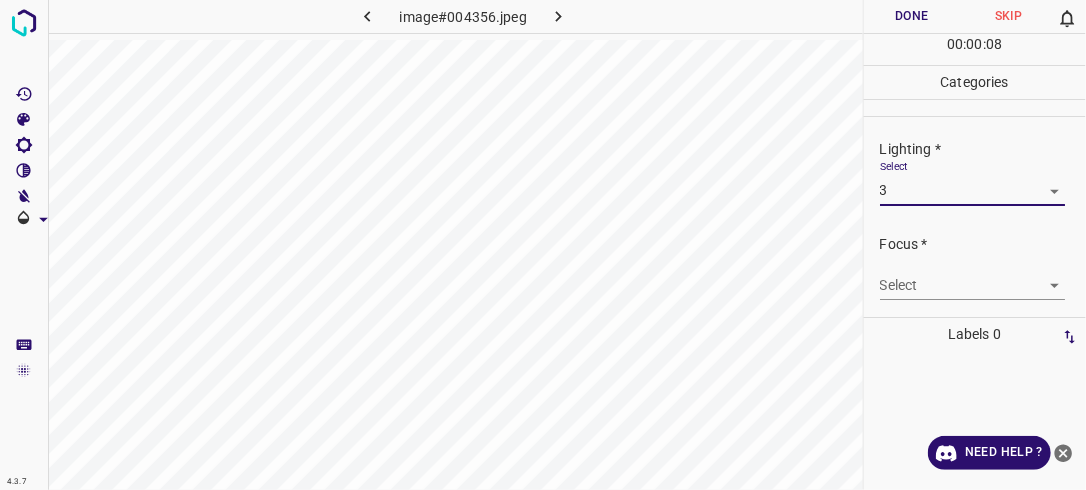 click on "4.3.7 image#004356.jpeg Done Skip 0 00   : 00   : 08   Categories Lighting *  Select 3 3 Focus *  Select ​ Overall *  Select ​ Labels   0 Categories 1 Lighting 2 Focus 3 Overall Tools Space Change between modes (Draw & Edit) I Auto labeling R Restore zoom M Zoom in N Zoom out Delete Delete selecte label Filters Z Restore filters X Saturation filter C Brightness filter V Contrast filter B Gray scale filter General O Download Need Help ? - Text - Hide - Delete" at bounding box center (543, 245) 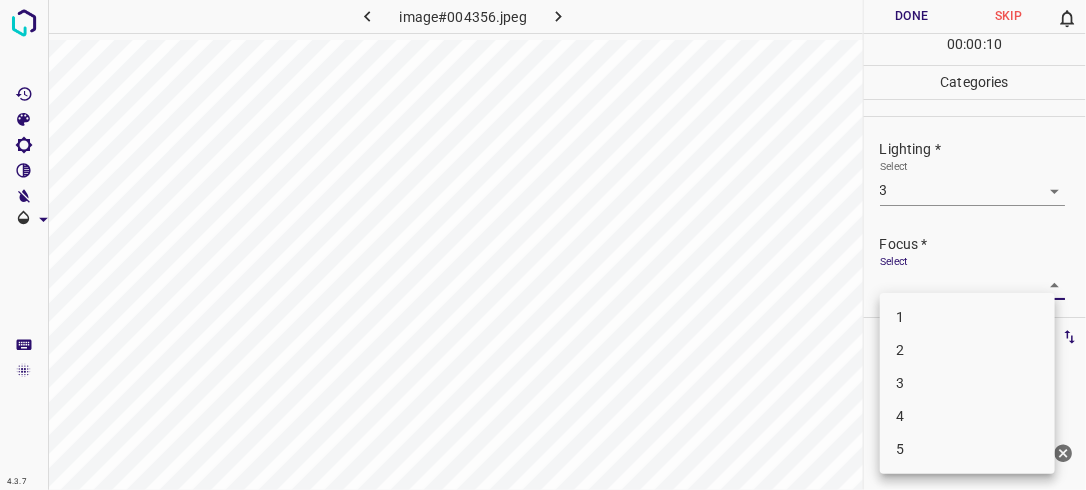 drag, startPoint x: 987, startPoint y: 353, endPoint x: 1004, endPoint y: 336, distance: 24.04163 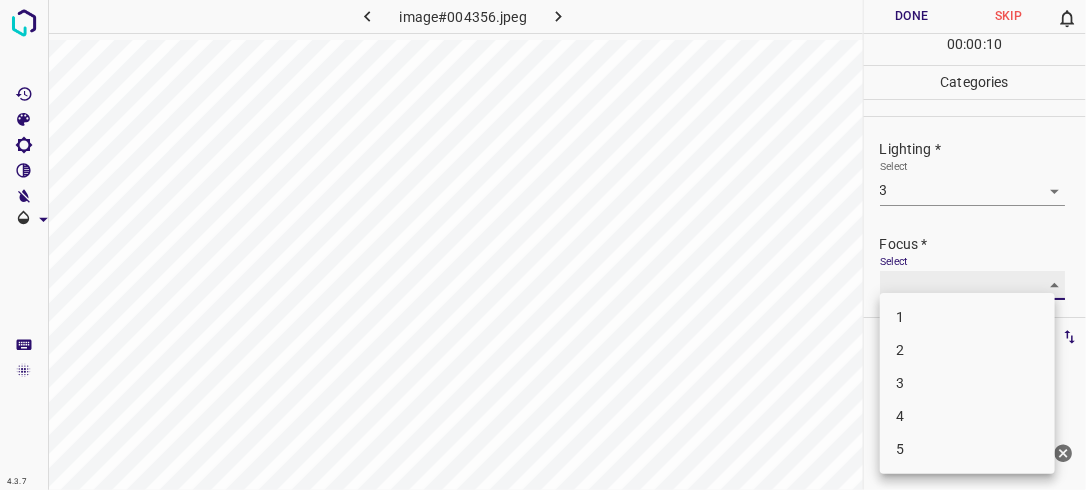 type on "2" 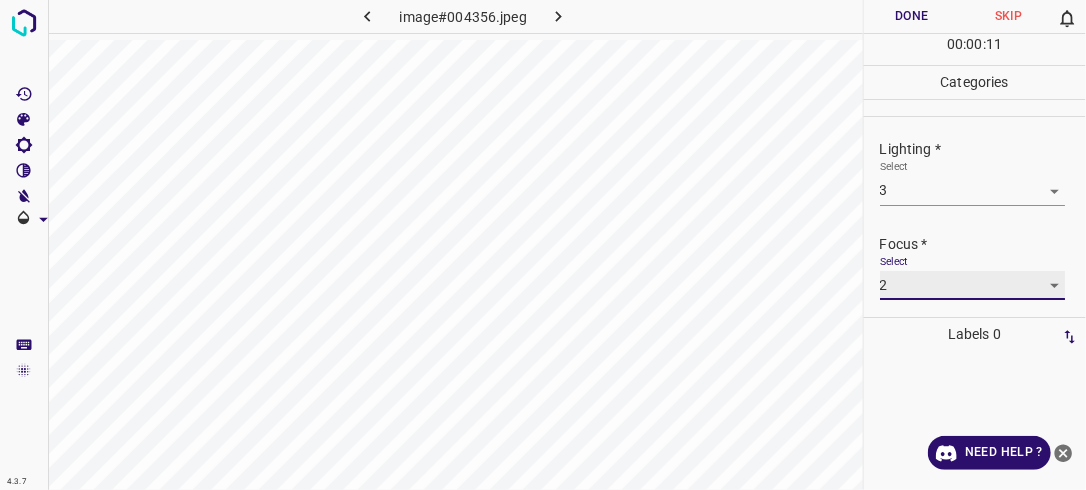 scroll, scrollTop: 98, scrollLeft: 0, axis: vertical 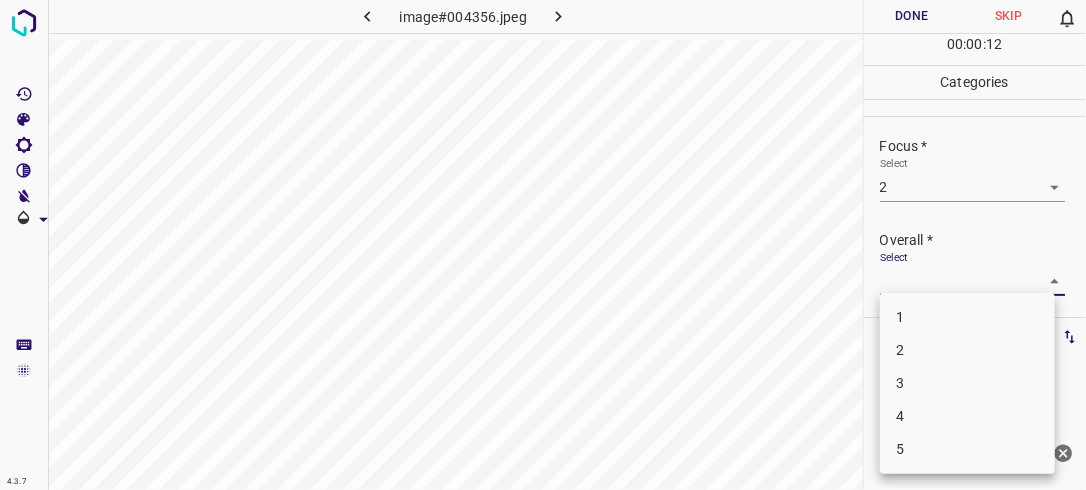 drag, startPoint x: 1040, startPoint y: 284, endPoint x: 1029, endPoint y: 312, distance: 30.083218 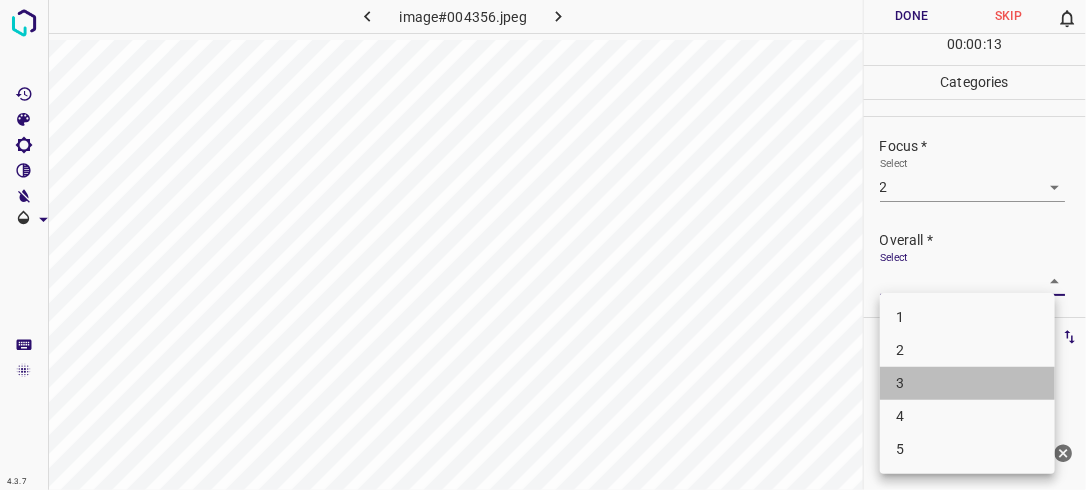click on "3" at bounding box center (967, 383) 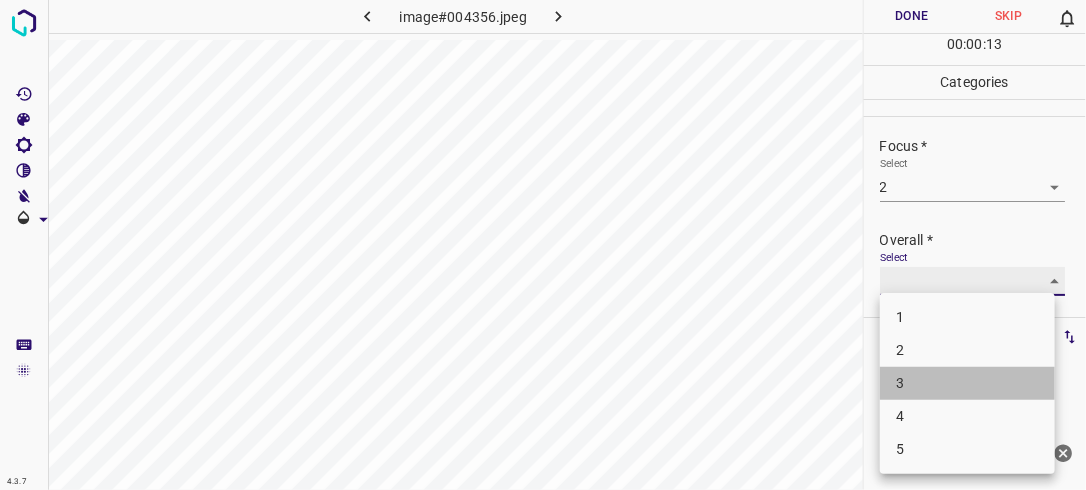 type on "3" 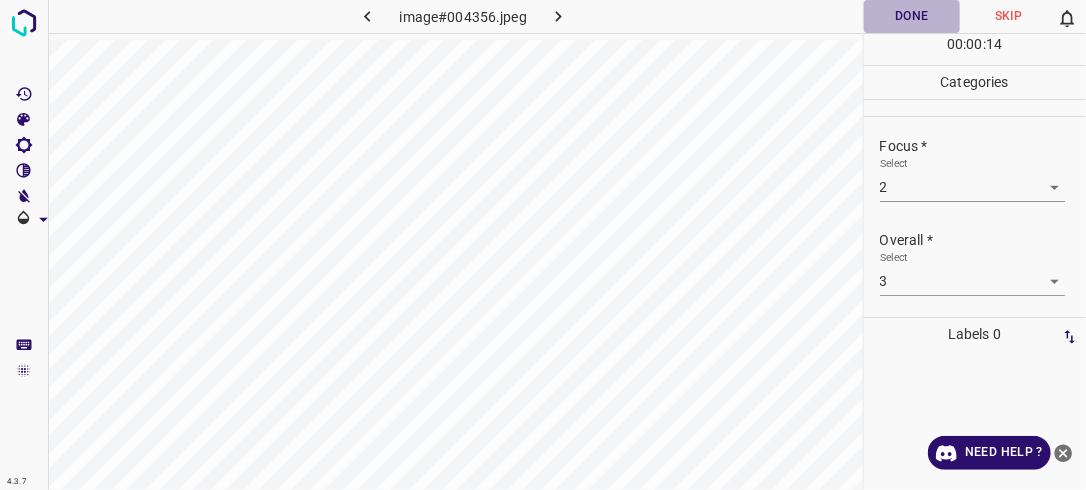 click on "Done" at bounding box center [912, 16] 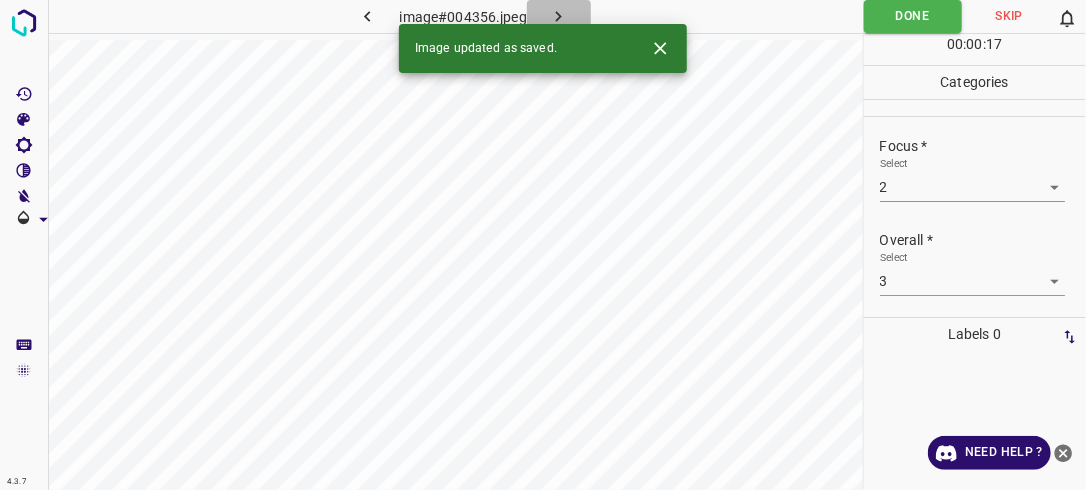 click 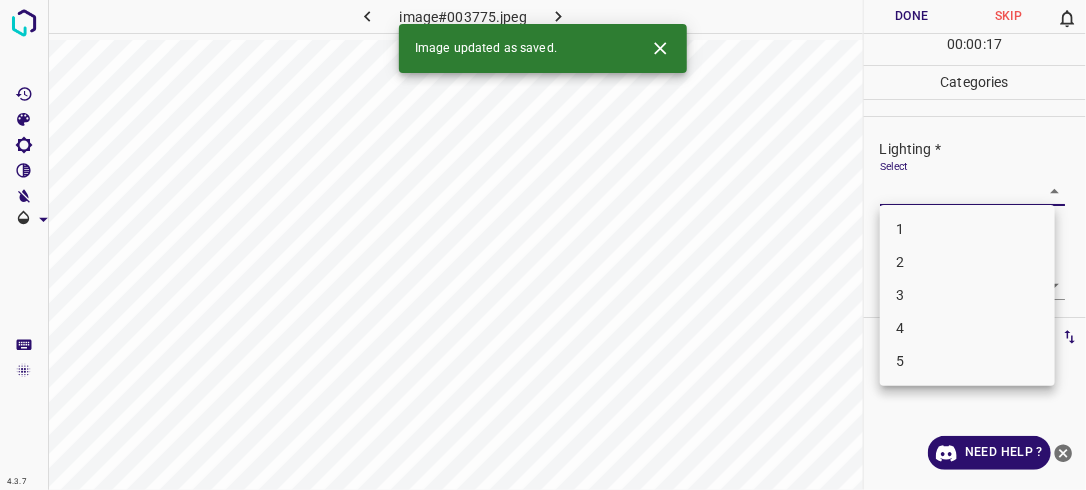 click on "4.3.7 image#003775.jpeg Done Skip 0 00   : 00   : 17   Categories Lighting *  Select ​ Focus *  Select ​ Overall *  Select ​ Labels   0 Categories 1 Lighting 2 Focus 3 Overall Tools Space Change between modes (Draw & Edit) I Auto labeling R Restore zoom M Zoom in N Zoom out Delete Delete selecte label Filters Z Restore filters X Saturation filter C Brightness filter V Contrast filter B Gray scale filter General O Download Image updated as saved. Need Help ? - Text - Hide - Delete 1 2 3 4 5" at bounding box center [543, 245] 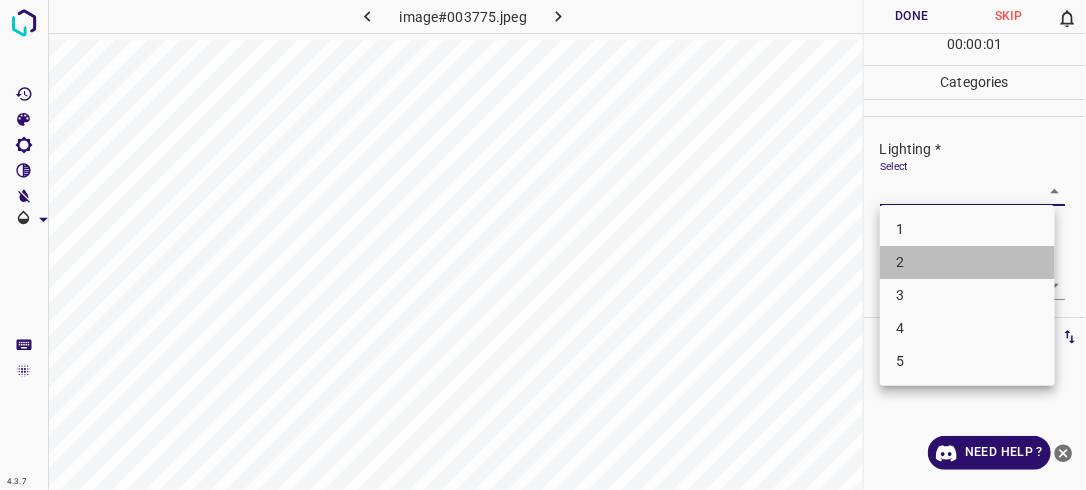 click on "2" at bounding box center (967, 262) 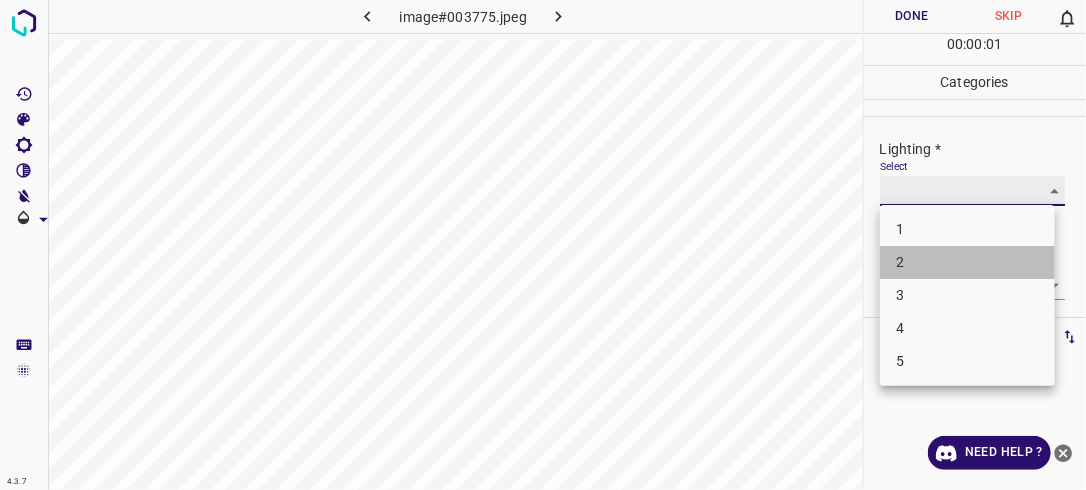type on "2" 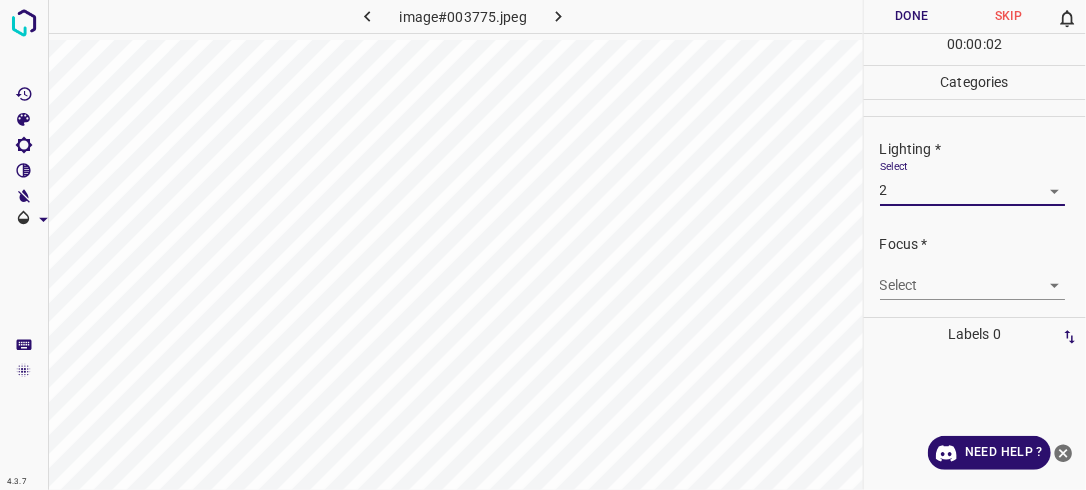 click on "4.3.7 image#003775.jpeg Done Skip 0 00   : 00   : 02   Categories Lighting *  Select 2 2 Focus *  Select ​ Overall *  Select ​ Labels   0 Categories 1 Lighting 2 Focus 3 Overall Tools Space Change between modes (Draw & Edit) I Auto labeling R Restore zoom M Zoom in N Zoom out Delete Delete selecte label Filters Z Restore filters X Saturation filter C Brightness filter V Contrast filter B Gray scale filter General O Download Need Help ? - Text - Hide - Delete" at bounding box center (543, 245) 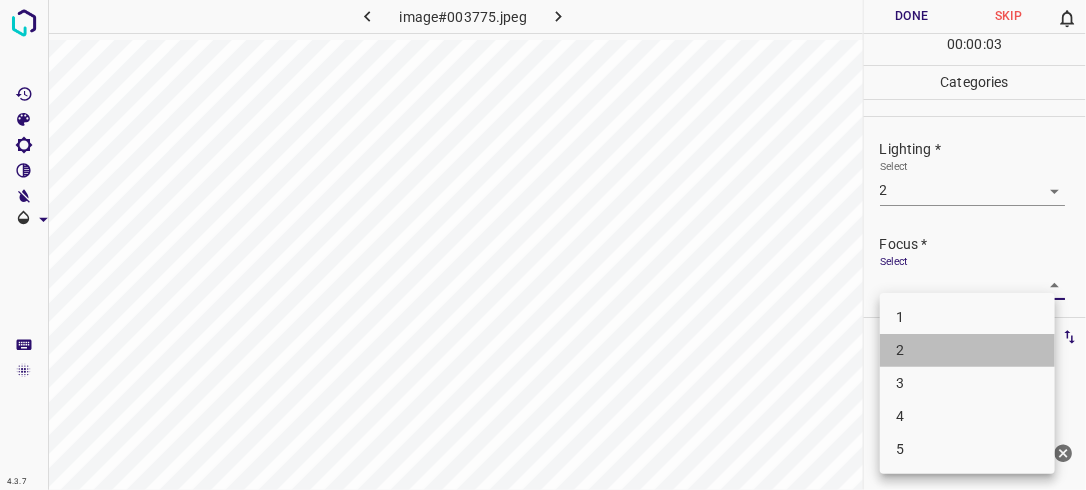 drag, startPoint x: 979, startPoint y: 348, endPoint x: 1023, endPoint y: 292, distance: 71.21797 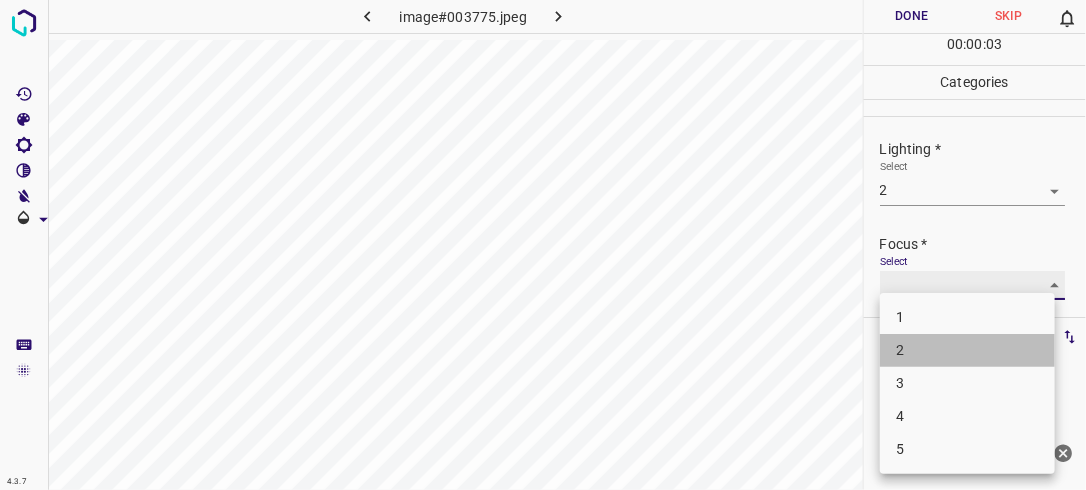type on "2" 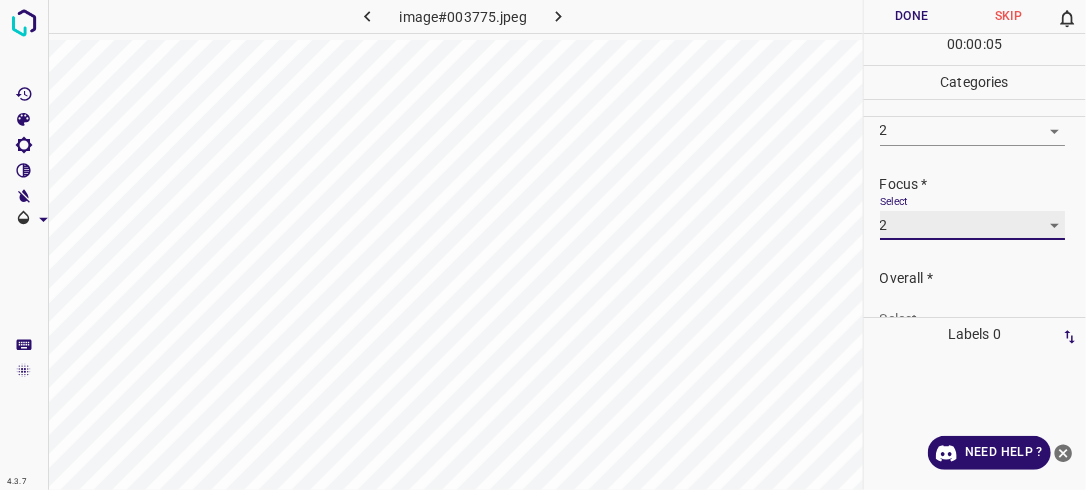 scroll, scrollTop: 98, scrollLeft: 0, axis: vertical 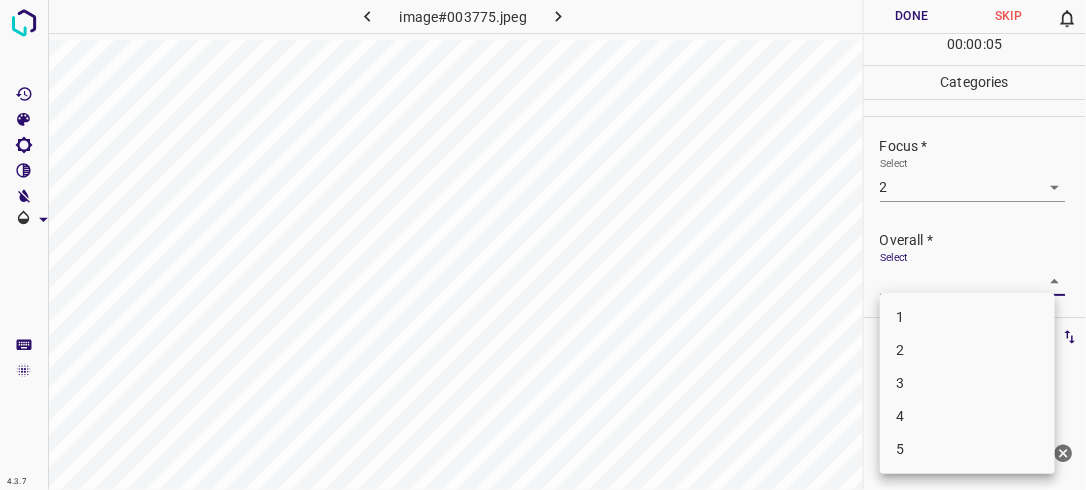 drag, startPoint x: 1047, startPoint y: 268, endPoint x: 1028, endPoint y: 291, distance: 29.832869 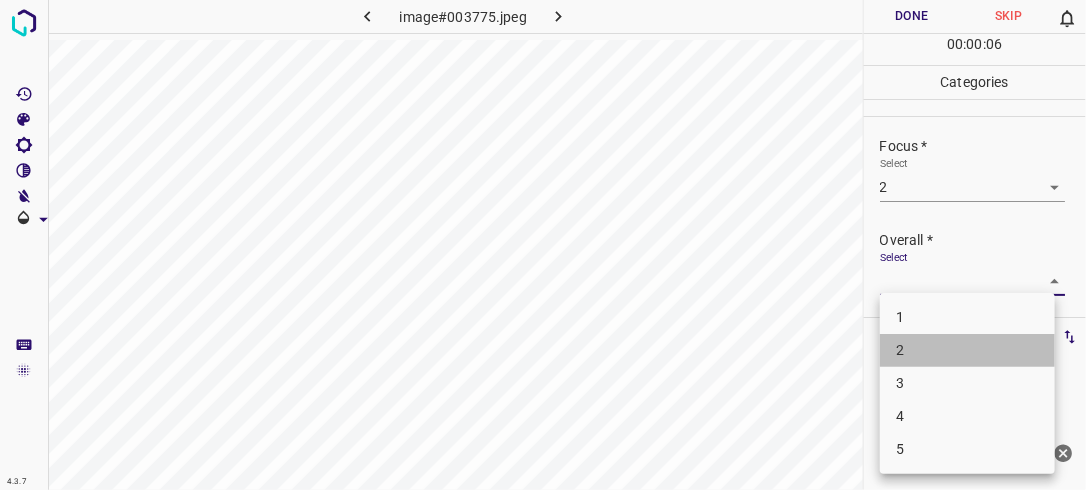click on "2" at bounding box center [967, 350] 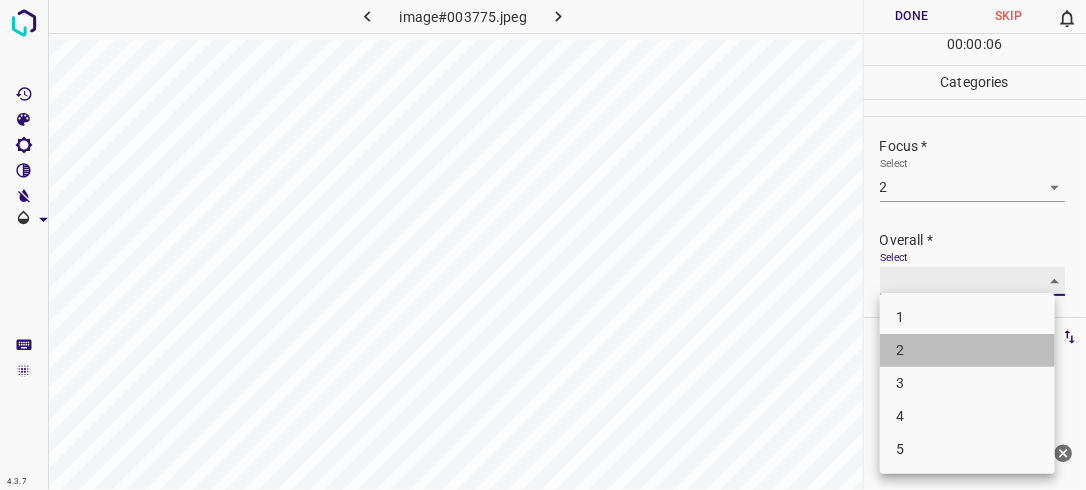type on "2" 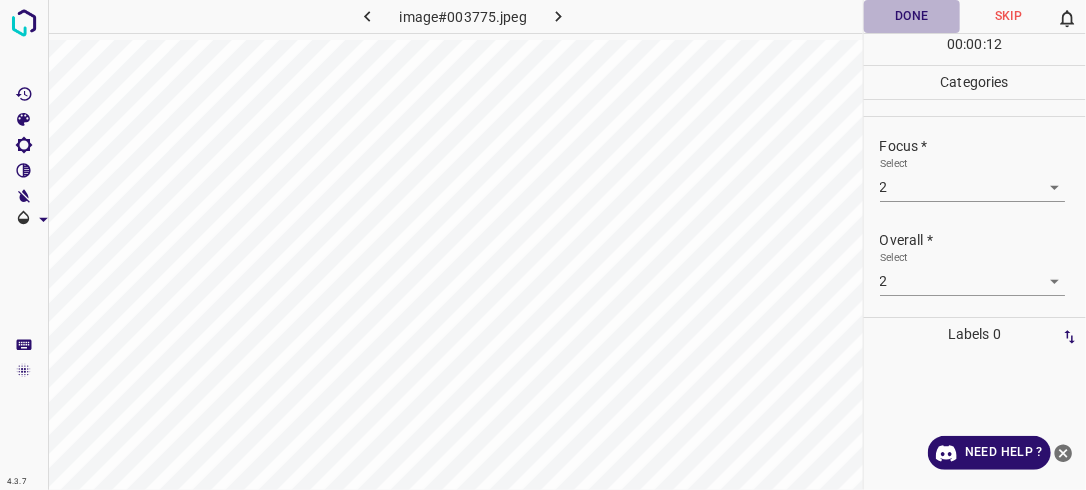 click on "Done" at bounding box center (912, 16) 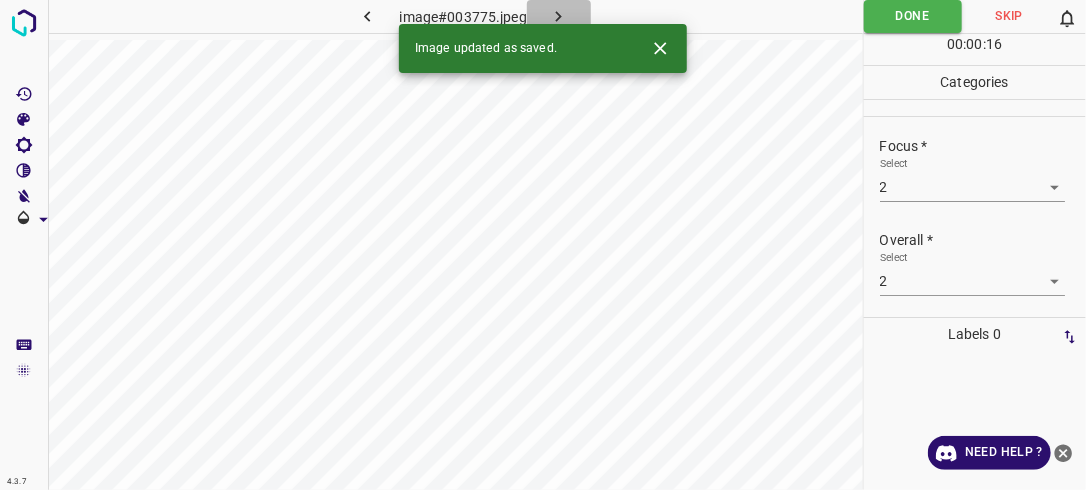 click 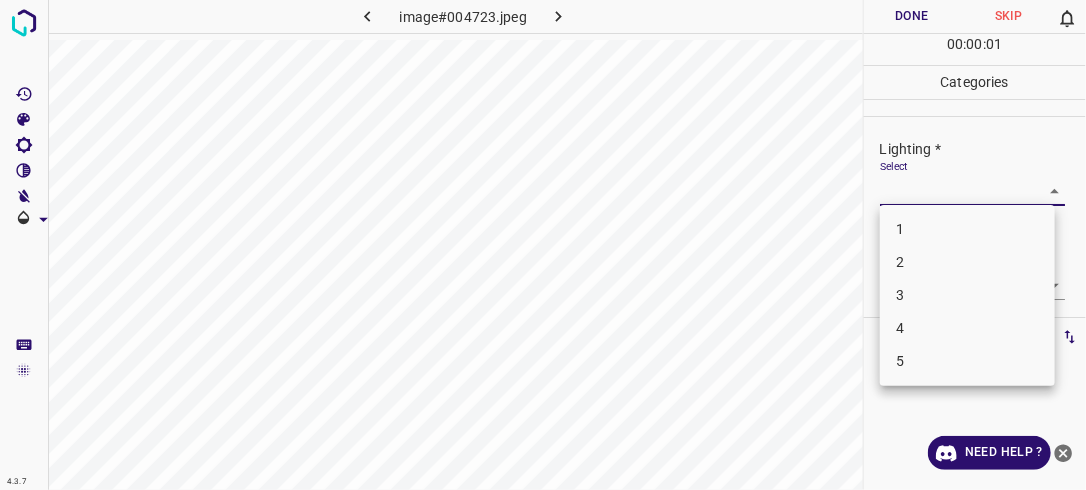 click on "4.3.7 image#004723.jpeg Done Skip 0 00   : 00   : 01   Categories Lighting *  Select ​ Focus *  Select ​ Overall *  Select ​ Labels   0 Categories 1 Lighting 2 Focus 3 Overall Tools Space Change between modes (Draw & Edit) I Auto labeling R Restore zoom M Zoom in N Zoom out Delete Delete selecte label Filters Z Restore filters X Saturation filter C Brightness filter V Contrast filter B Gray scale filter General O Download Need Help ? - Text - Hide - Delete 1 2 3 4 5" at bounding box center (543, 245) 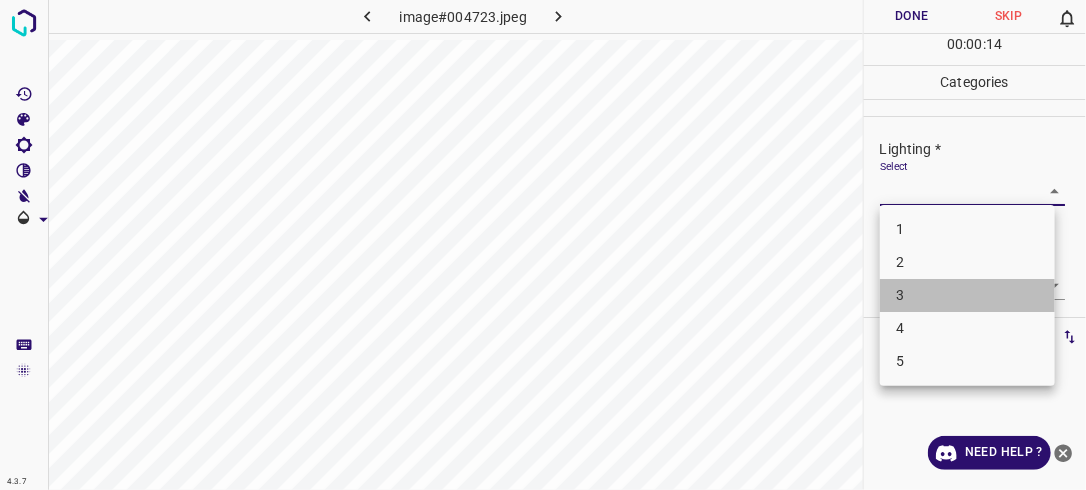 click on "3" at bounding box center (967, 295) 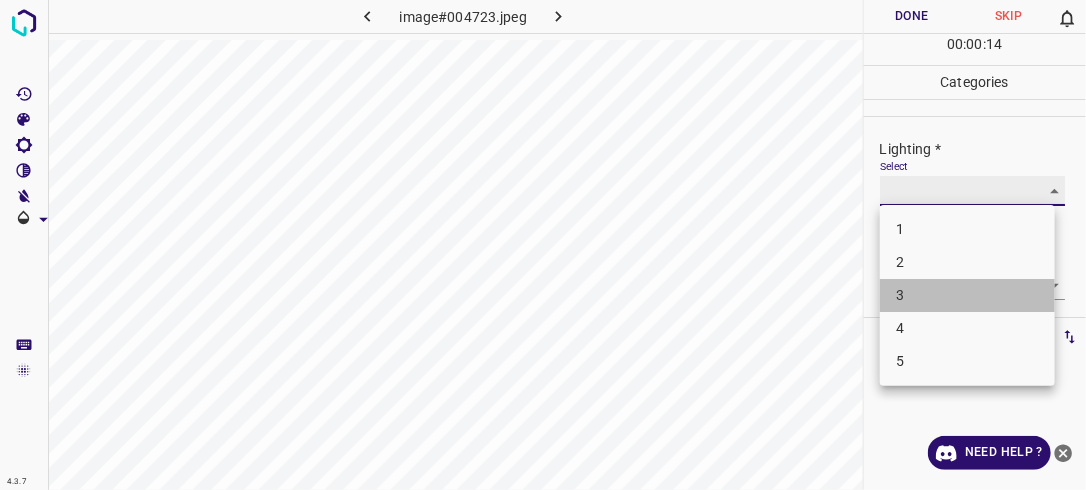 type on "3" 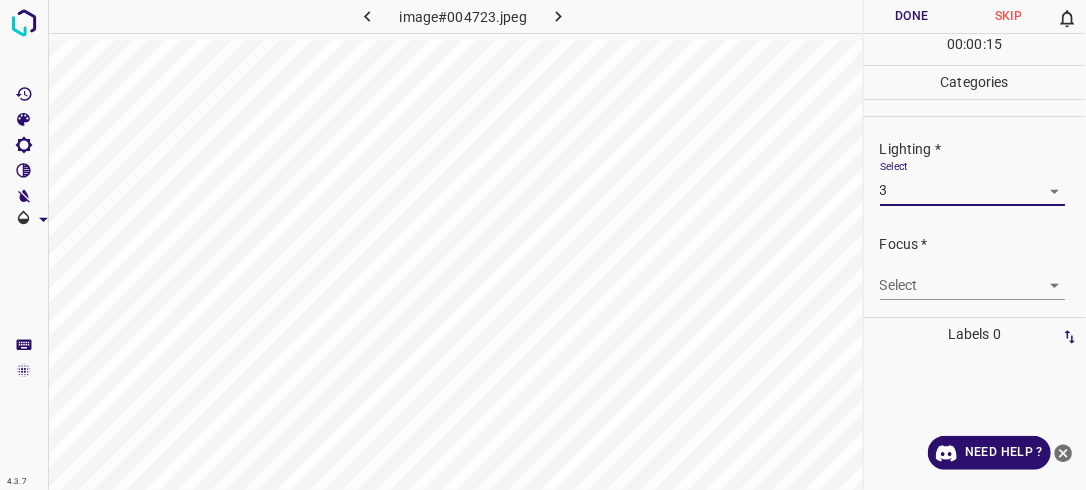click on "4.3.7 image#004723.jpeg Done Skip 0 00   : 00   : 15   Categories Lighting *  Select 3 3 Focus *  Select ​ Overall *  Select ​ Labels   0 Categories 1 Lighting 2 Focus 3 Overall Tools Space Change between modes (Draw & Edit) I Auto labeling R Restore zoom M Zoom in N Zoom out Delete Delete selecte label Filters Z Restore filters X Saturation filter C Brightness filter V Contrast filter B Gray scale filter General O Download Need Help ? - Text - Hide - Delete" at bounding box center [543, 245] 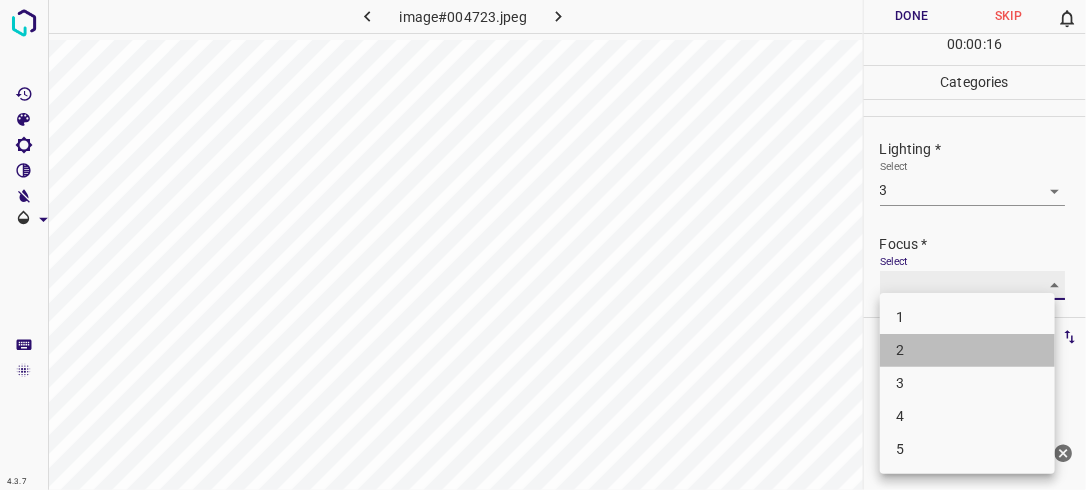 type on "2" 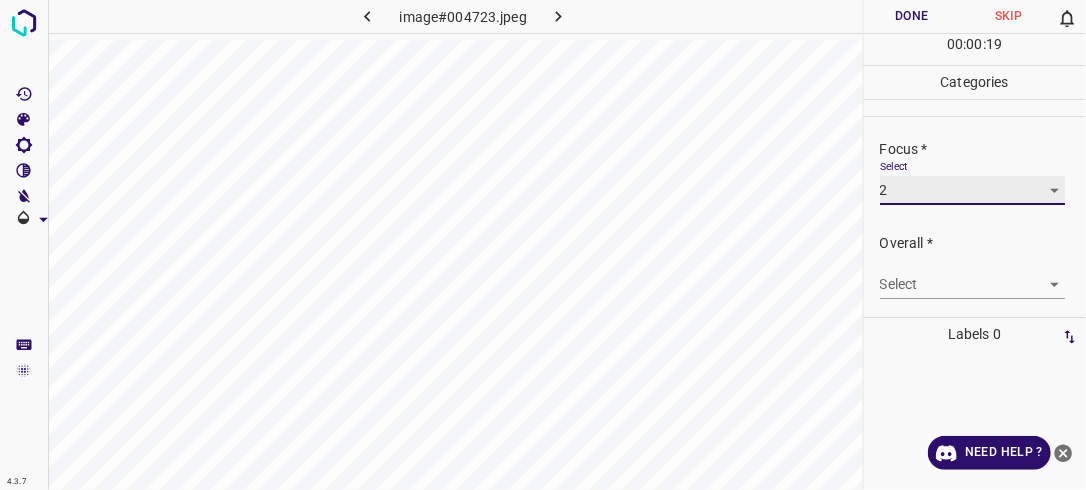 scroll, scrollTop: 98, scrollLeft: 0, axis: vertical 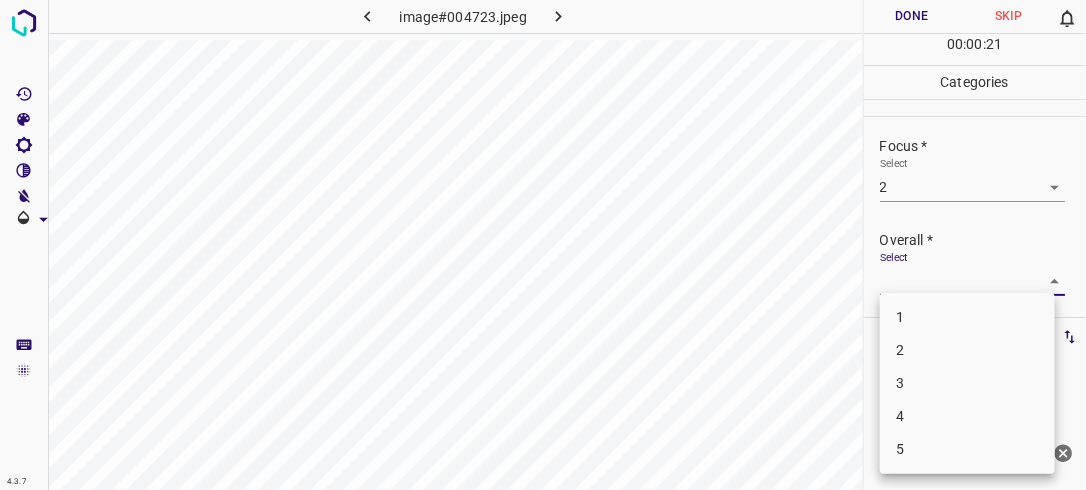 click on "4.3.7 image#004723.jpeg Done Skip 0 00   : 00   : 21   Categories Lighting *  Select 3 3 Focus *  Select 2 2 Overall *  Select ​ Labels   0 Categories 1 Lighting 2 Focus 3 Overall Tools Space Change between modes (Draw & Edit) I Auto labeling R Restore zoom M Zoom in N Zoom out Delete Delete selecte label Filters Z Restore filters X Saturation filter C Brightness filter V Contrast filter B Gray scale filter General O Download Need Help ? - Text - Hide - Delete 1 2 3 4 5" at bounding box center [543, 245] 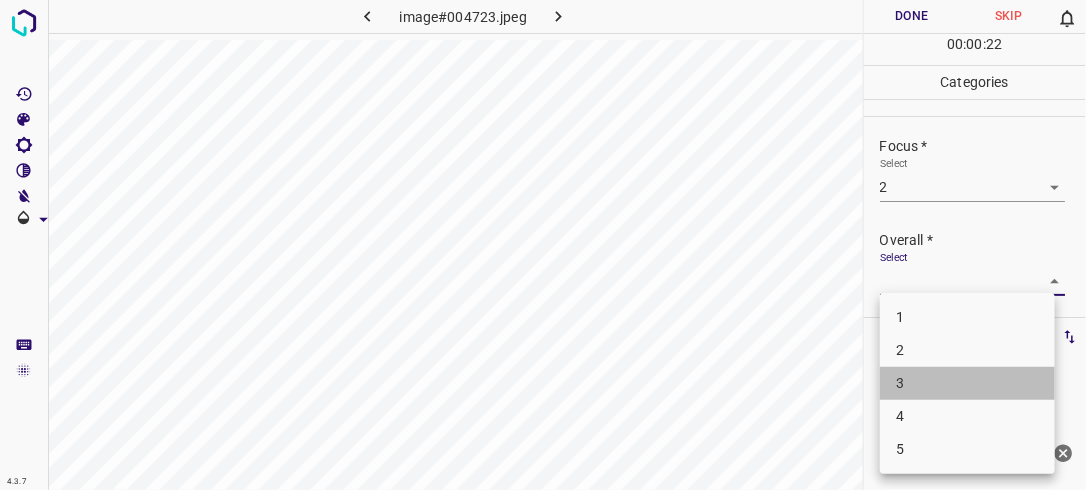 click on "3" at bounding box center (967, 383) 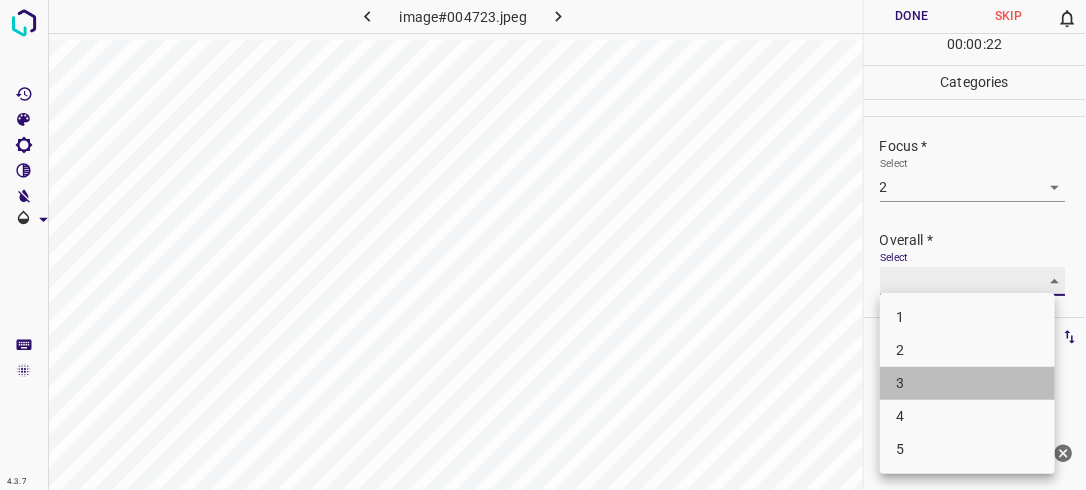 type on "3" 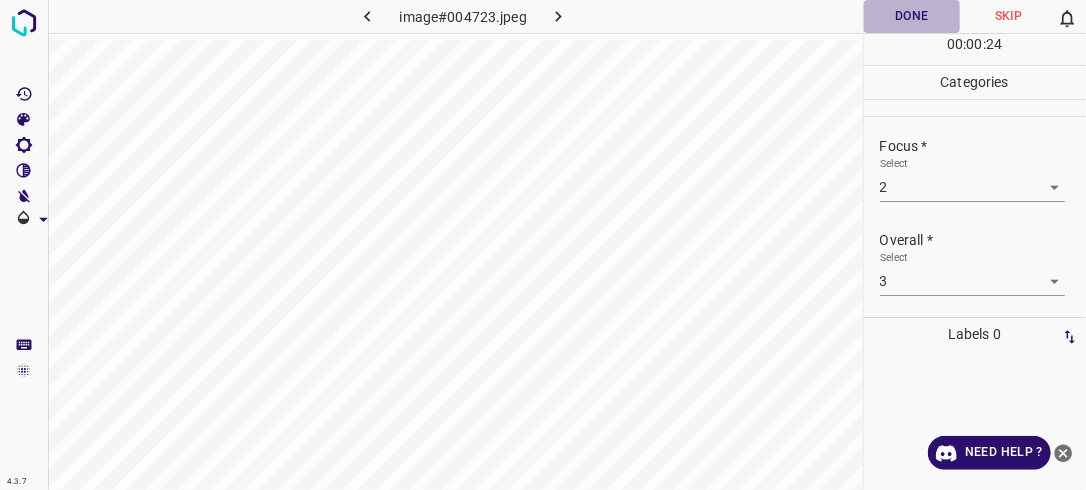 click on "Done" at bounding box center (912, 16) 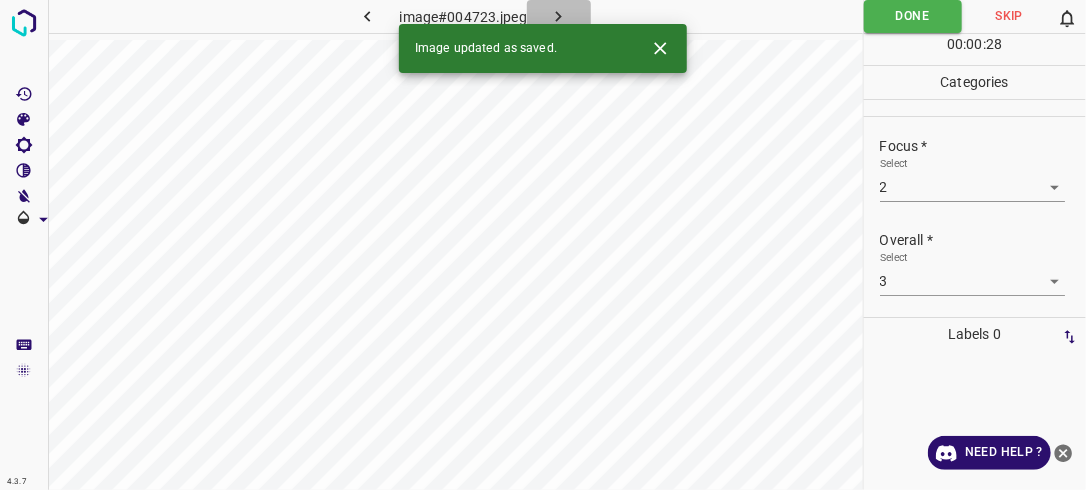 click 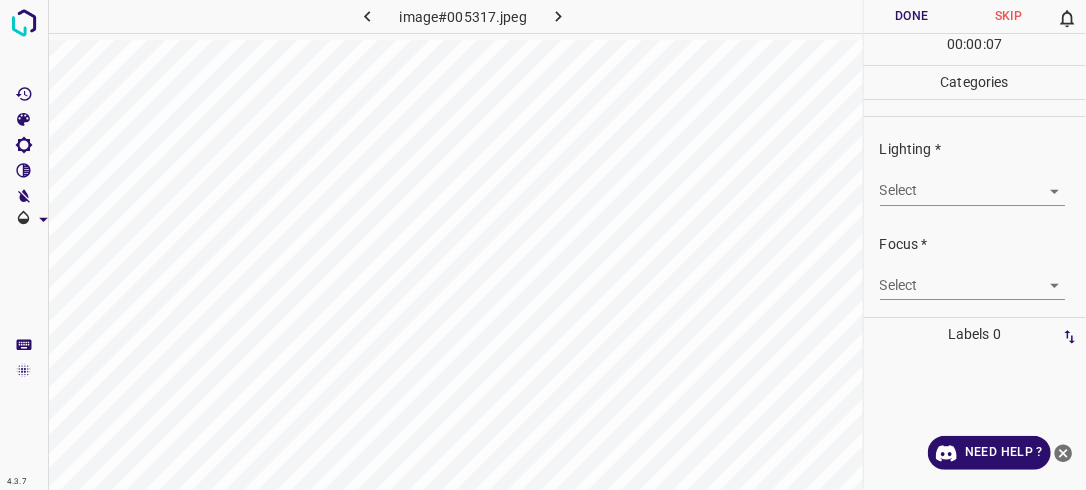 click on "4.3.7 image#005317.jpeg Done Skip 0 00   : 00   : 07   Categories Lighting *  Select ​ Focus *  Select ​ Overall *  Select ​ Labels   0 Categories 1 Lighting 2 Focus 3 Overall Tools Space Change between modes (Draw & Edit) I Auto labeling R Restore zoom M Zoom in N Zoom out Delete Delete selecte label Filters Z Restore filters X Saturation filter C Brightness filter V Contrast filter B Gray scale filter General O Download Need Help ? - Text - Hide - Delete" at bounding box center [543, 245] 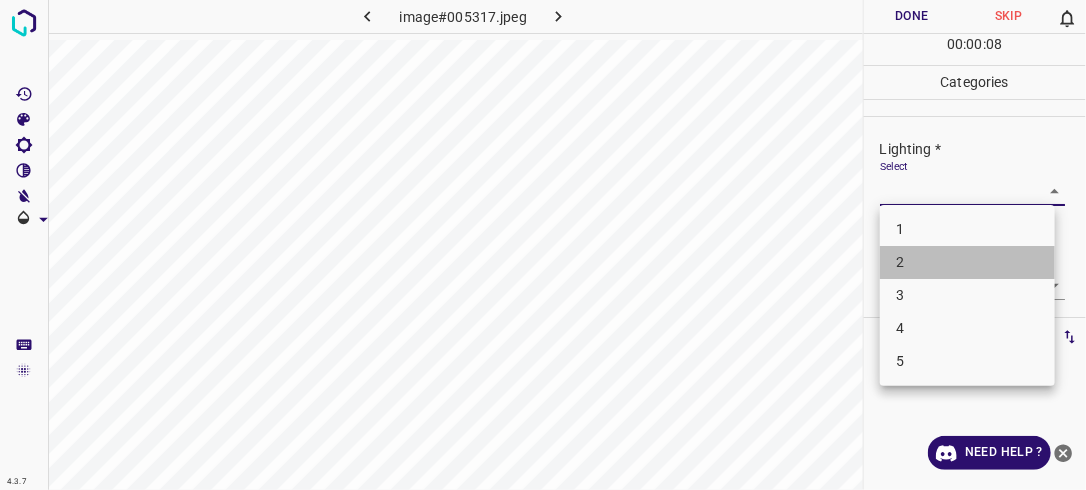 click on "2" at bounding box center (967, 262) 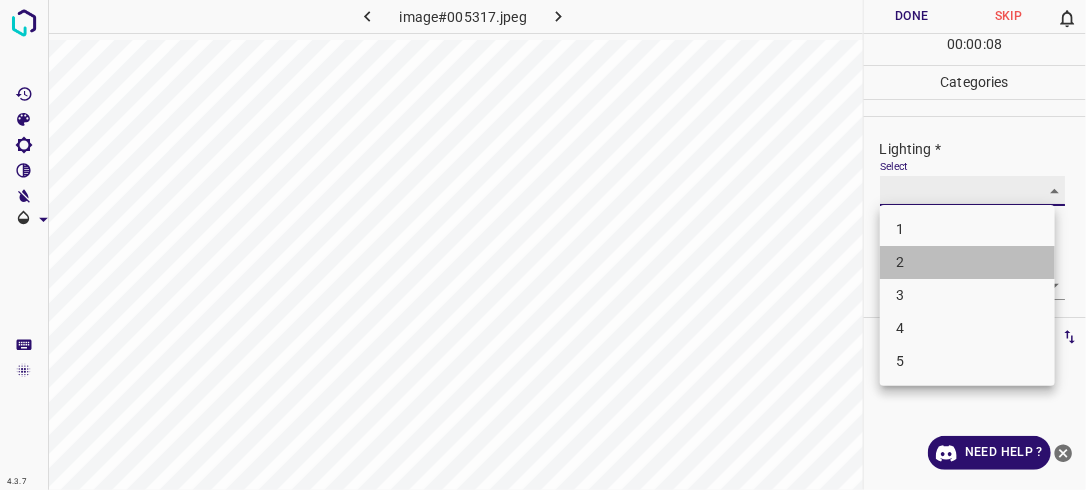type on "2" 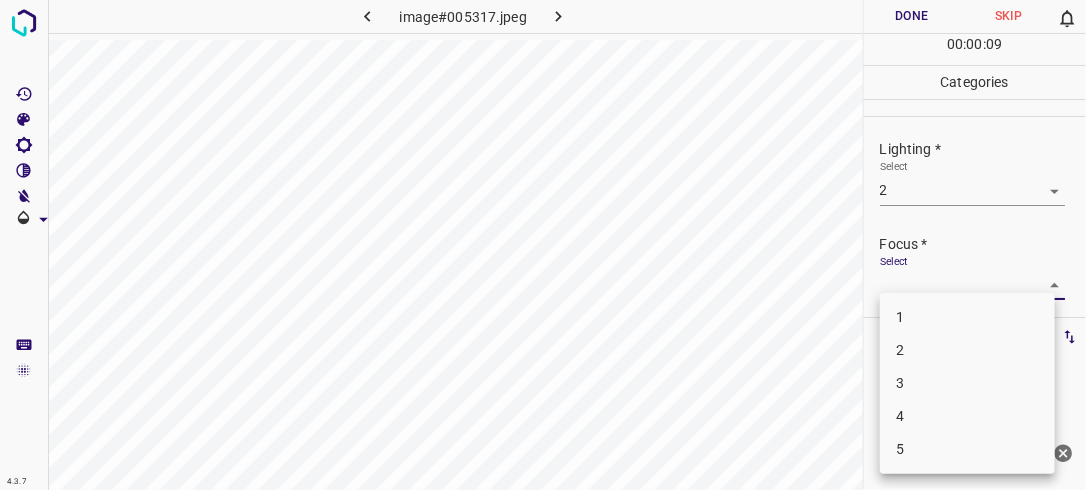 click on "4.3.7 image#005317.jpeg Done Skip 0 00   : 00   : 09   Categories Lighting *  Select 2 2 Focus *  Select ​ Overall *  Select ​ Labels   0 Categories 1 Lighting 2 Focus 3 Overall Tools Space Change between modes (Draw & Edit) I Auto labeling R Restore zoom M Zoom in N Zoom out Delete Delete selecte label Filters Z Restore filters X Saturation filter C Brightness filter V Contrast filter B Gray scale filter General O Download Need Help ? - Text - Hide - Delete 1 2 3 4 5" at bounding box center [543, 245] 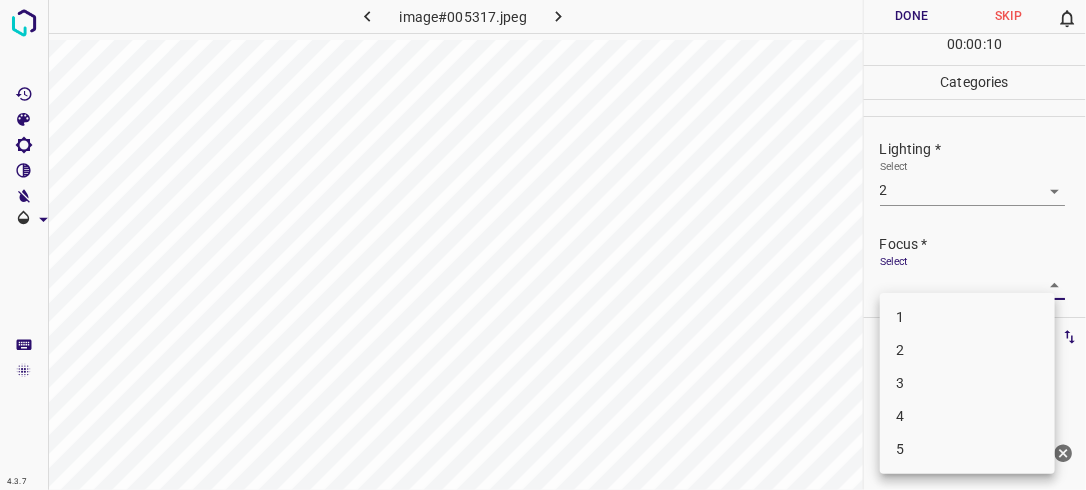 drag, startPoint x: 1015, startPoint y: 347, endPoint x: 1059, endPoint y: 266, distance: 92.17918 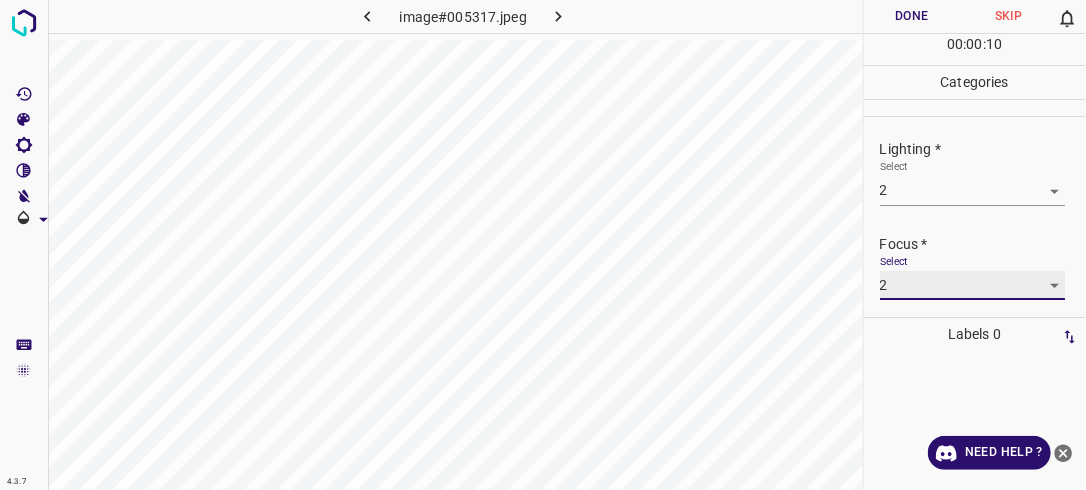 type on "2" 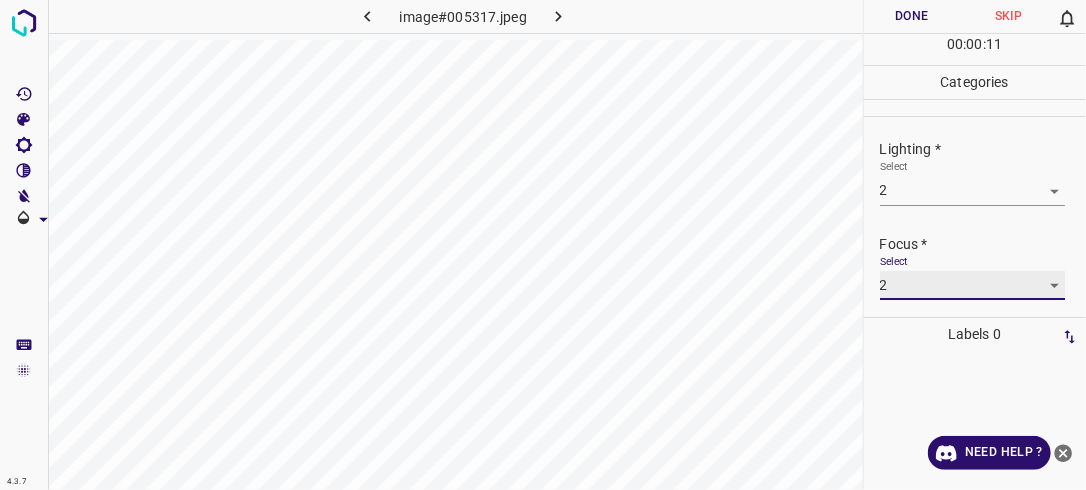 scroll, scrollTop: 98, scrollLeft: 0, axis: vertical 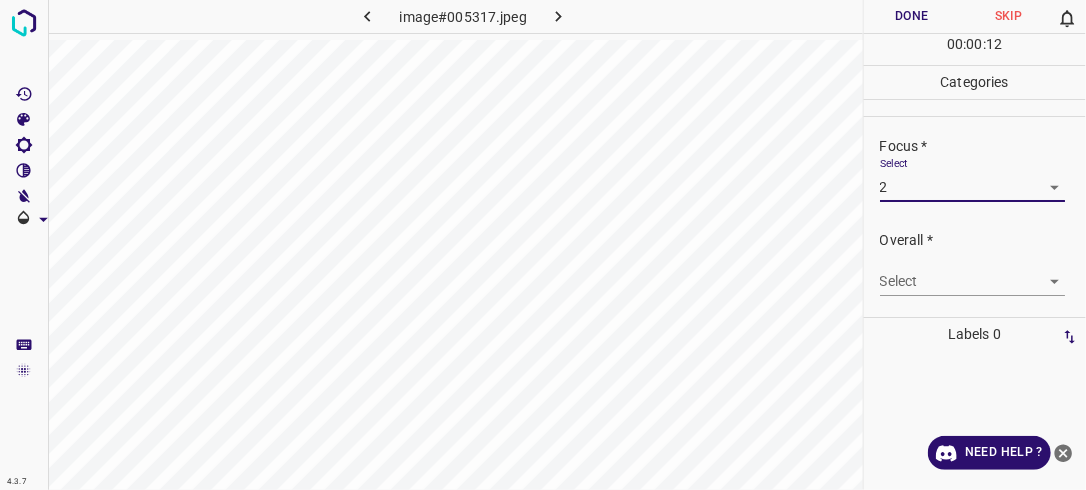 click on "4.3.7 image#005317.jpeg Done Skip 0 00   : 00   : 12   Categories Lighting *  Select 2 2 Focus *  Select 2 2 Overall *  Select ​ Labels   0 Categories 1 Lighting 2 Focus 3 Overall Tools Space Change between modes (Draw & Edit) I Auto labeling R Restore zoom M Zoom in N Zoom out Delete Delete selecte label Filters Z Restore filters X Saturation filter C Brightness filter V Contrast filter B Gray scale filter General O Download Need Help ? - Text - Hide - Delete" at bounding box center [543, 245] 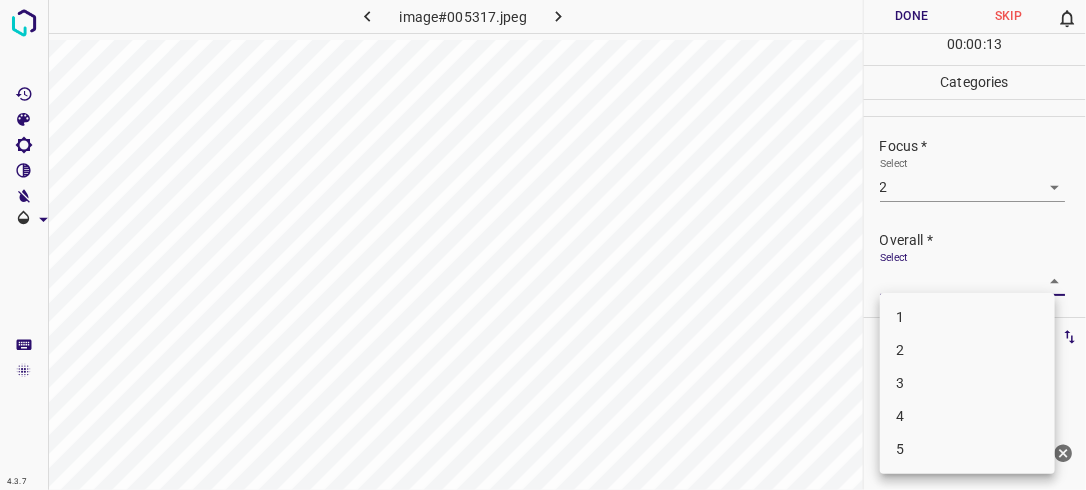 click on "2" at bounding box center (967, 350) 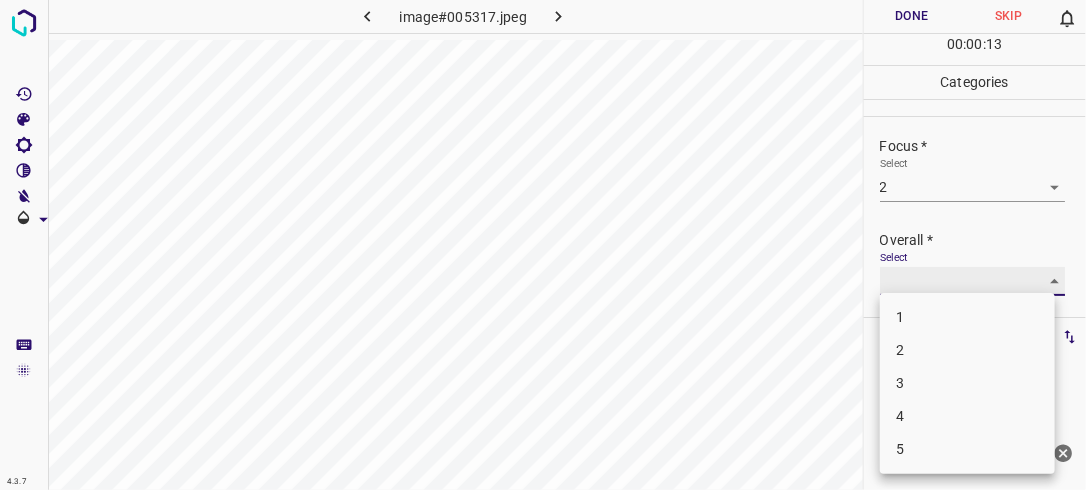 type on "2" 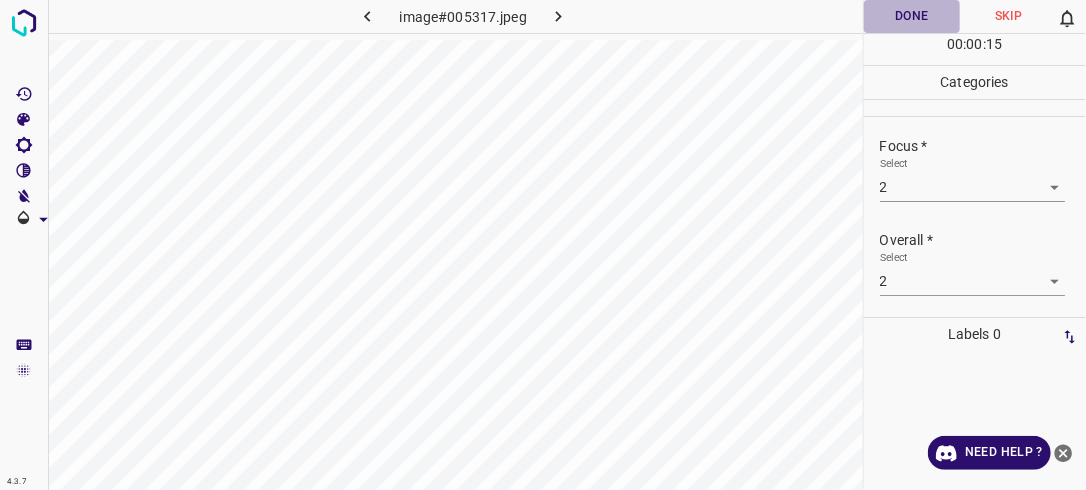 click on "Done" at bounding box center (912, 16) 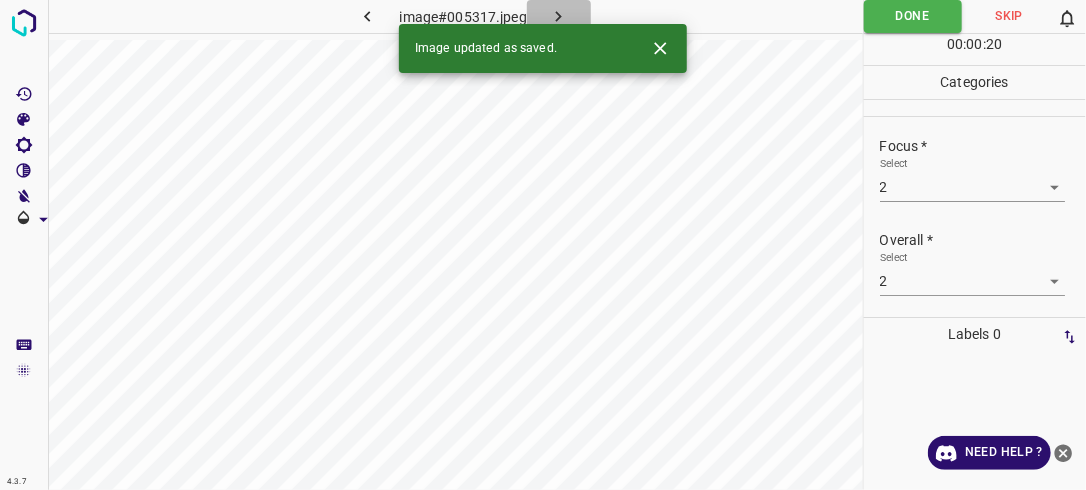 click at bounding box center (559, 16) 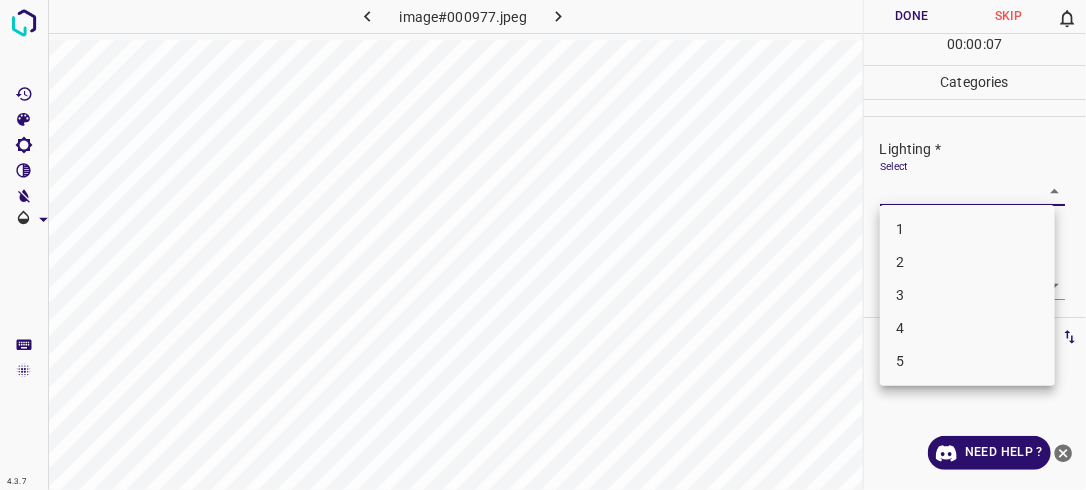 click on "4.3.7 image#000977.jpeg Done Skip 0 00   : 00   : 07   Categories Lighting *  Select ​ Focus *  Select ​ Overall *  Select ​ Labels   0 Categories 1 Lighting 2 Focus 3 Overall Tools Space Change between modes (Draw & Edit) I Auto labeling R Restore zoom M Zoom in N Zoom out Delete Delete selecte label Filters Z Restore filters X Saturation filter C Brightness filter V Contrast filter B Gray scale filter General O Download Need Help ? - Text - Hide - Delete 1 2 3 4 5" at bounding box center (543, 245) 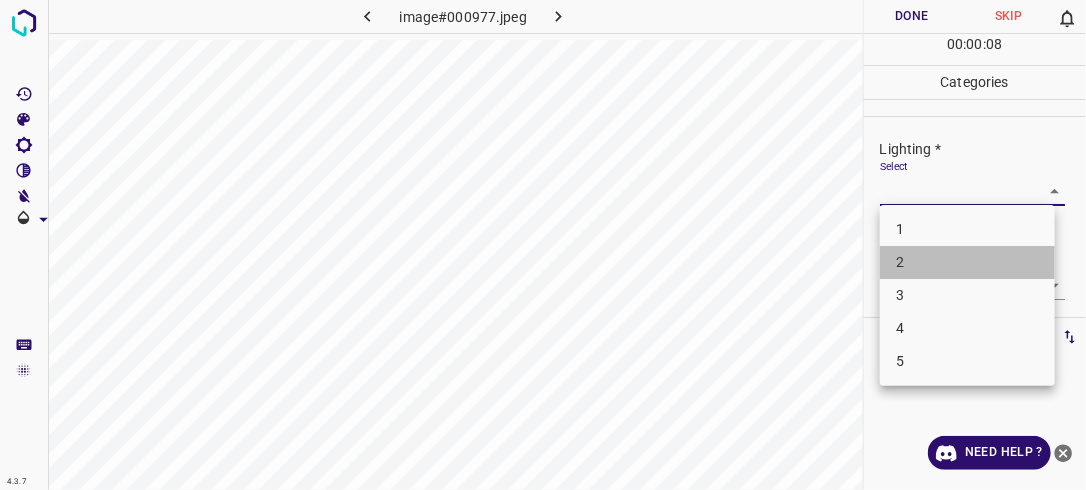 click on "2" at bounding box center [967, 262] 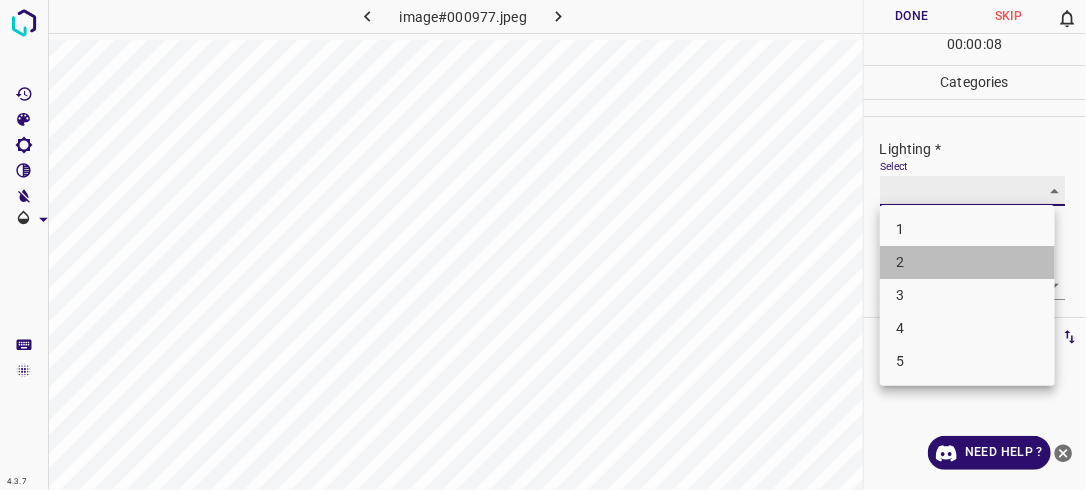 type on "2" 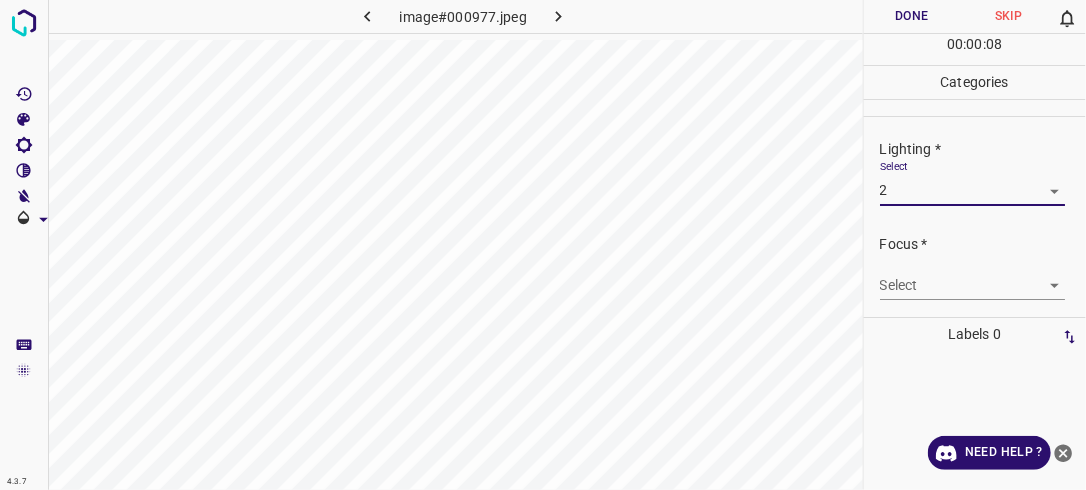 click on "4.3.7 image#000977.jpeg Done Skip 0 00   : 00   : 08   Categories Lighting *  Select 2 2 Focus *  Select ​ Overall *  Select ​ Labels   0 Categories 1 Lighting 2 Focus 3 Overall Tools Space Change between modes (Draw & Edit) I Auto labeling R Restore zoom M Zoom in N Zoom out Delete Delete selecte label Filters Z Restore filters X Saturation filter C Brightness filter V Contrast filter B Gray scale filter General O Download Need Help ? - Text - Hide - Delete" at bounding box center (543, 245) 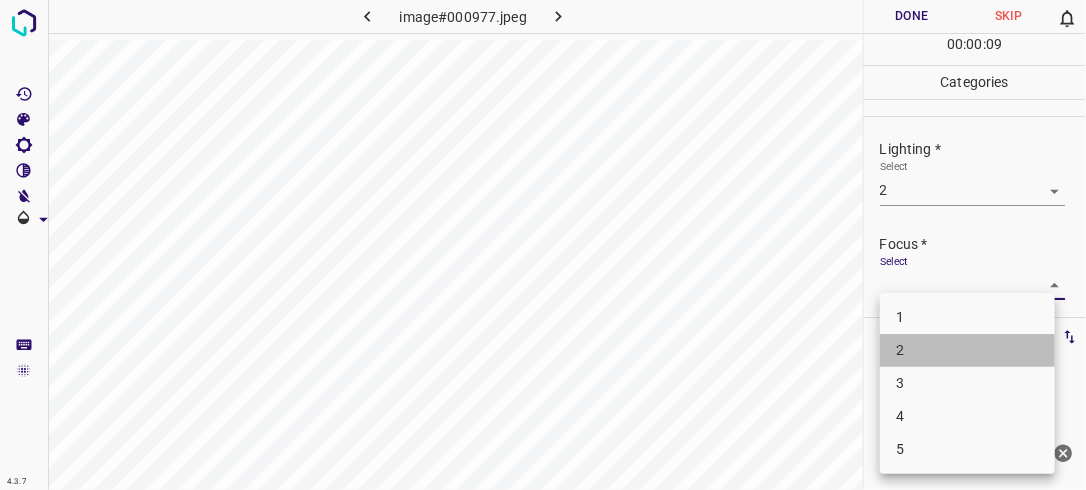 click on "2" at bounding box center [967, 350] 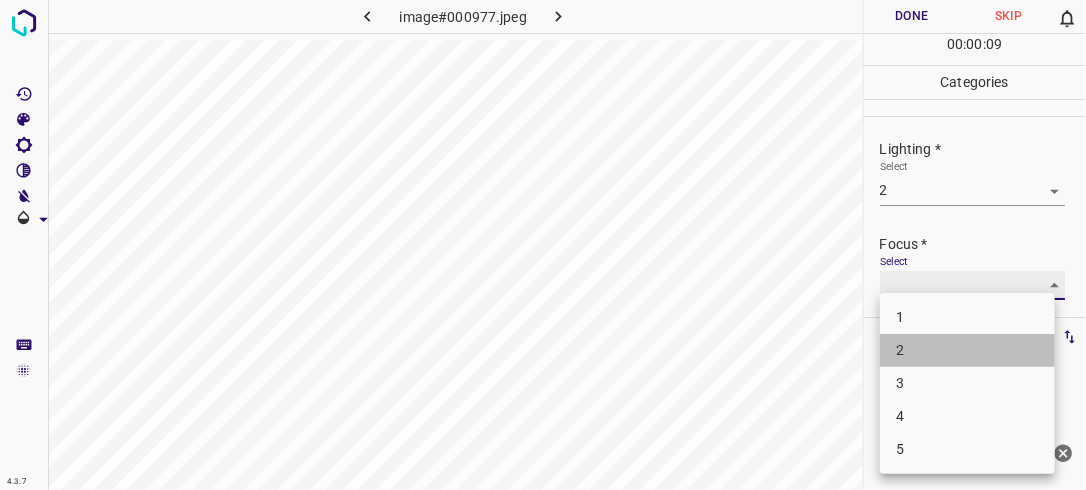 type on "2" 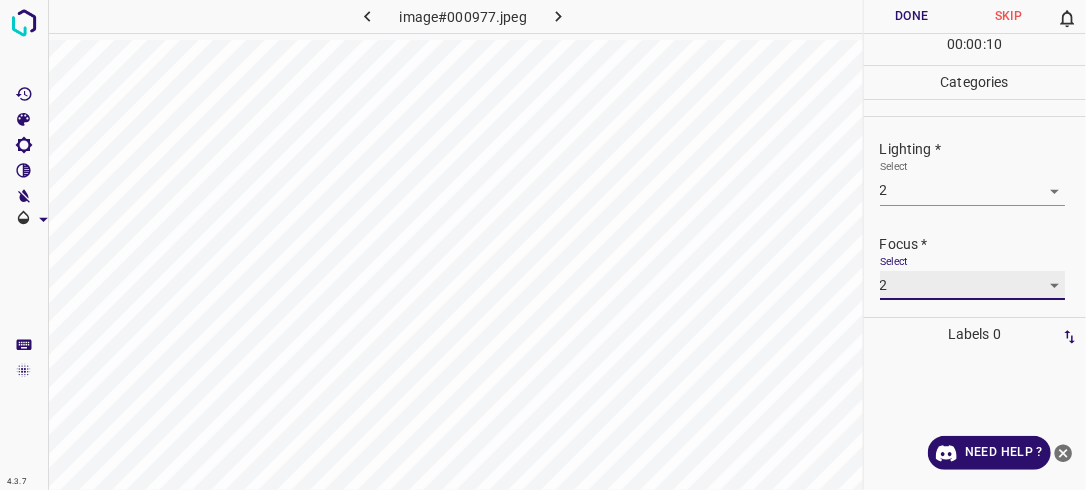 scroll, scrollTop: 98, scrollLeft: 0, axis: vertical 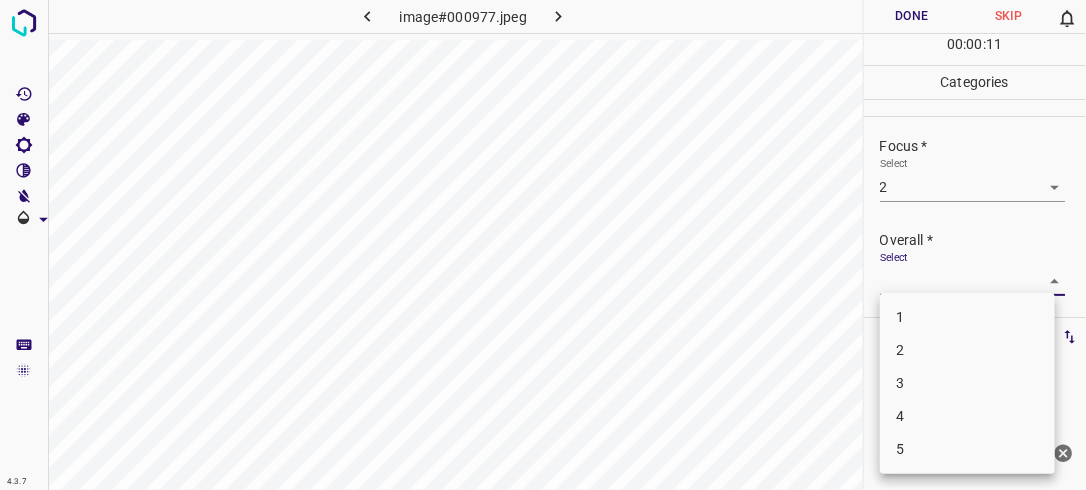 drag, startPoint x: 1036, startPoint y: 275, endPoint x: 1027, endPoint y: 280, distance: 10.29563 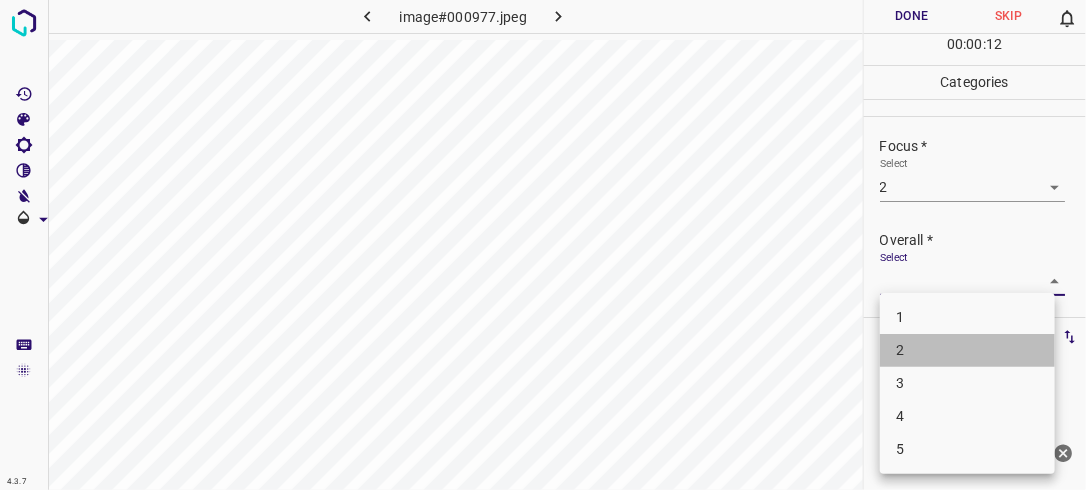 click on "2" at bounding box center [967, 350] 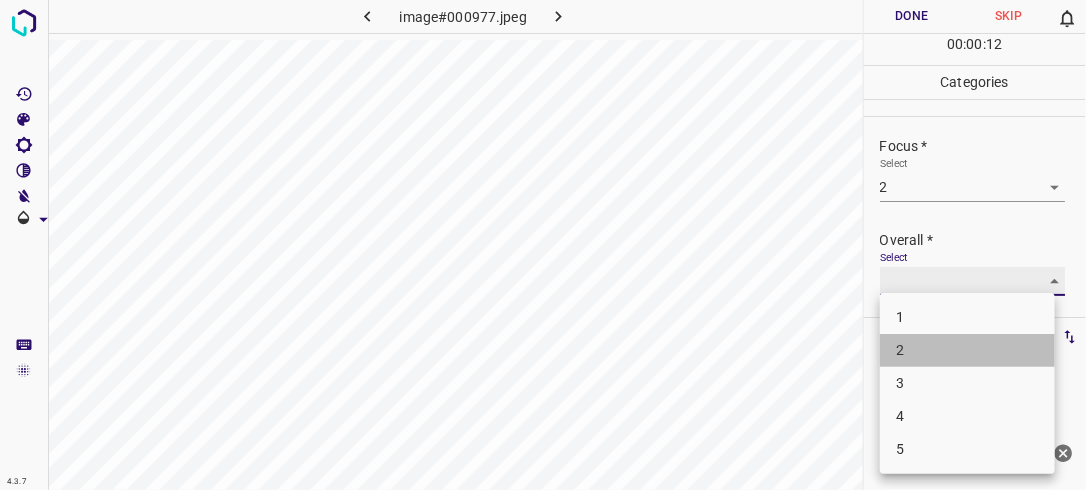 type on "2" 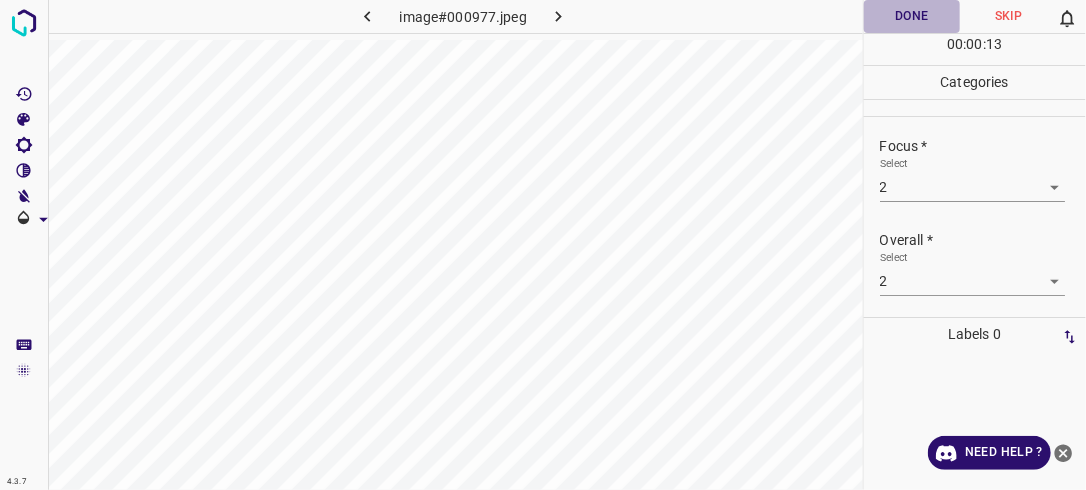 click on "Done" at bounding box center [912, 16] 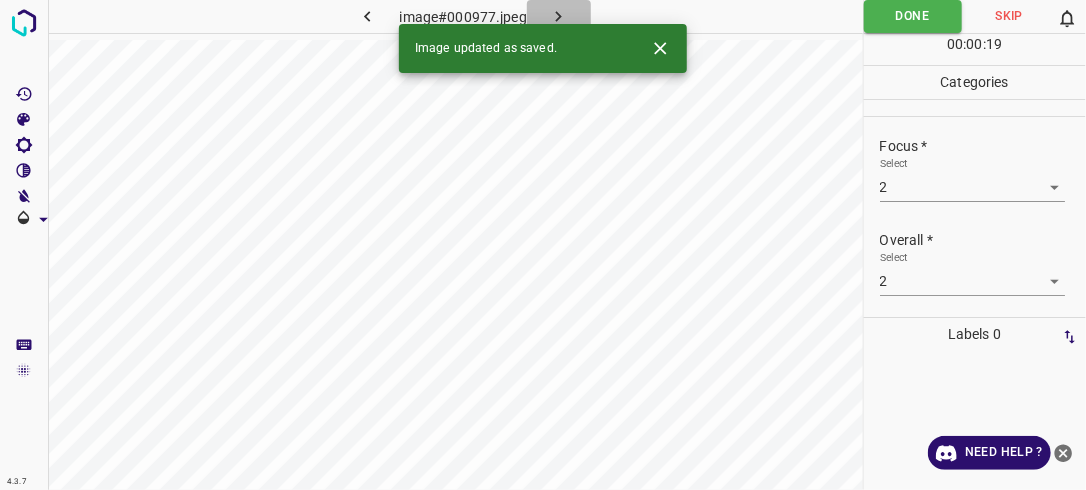 click 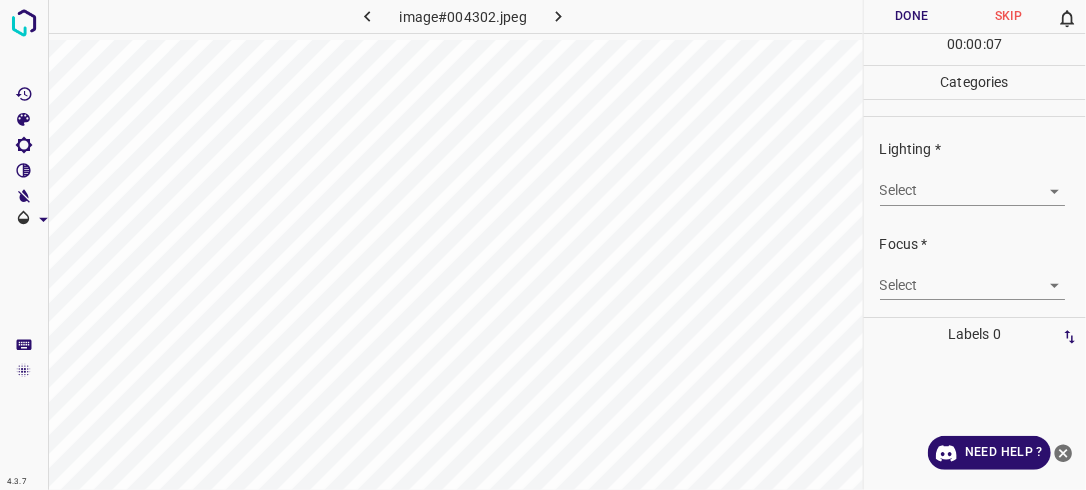 click on "4.3.7 image#004302.jpeg Done Skip 0 00   : 00   : 07   Categories Lighting *  Select ​ Focus *  Select ​ Overall *  Select ​ Labels   0 Categories 1 Lighting 2 Focus 3 Overall Tools Space Change between modes (Draw & Edit) I Auto labeling R Restore zoom M Zoom in N Zoom out Delete Delete selecte label Filters Z Restore filters X Saturation filter C Brightness filter V Contrast filter B Gray scale filter General O Download Need Help ? - Text - Hide - Delete" at bounding box center [543, 245] 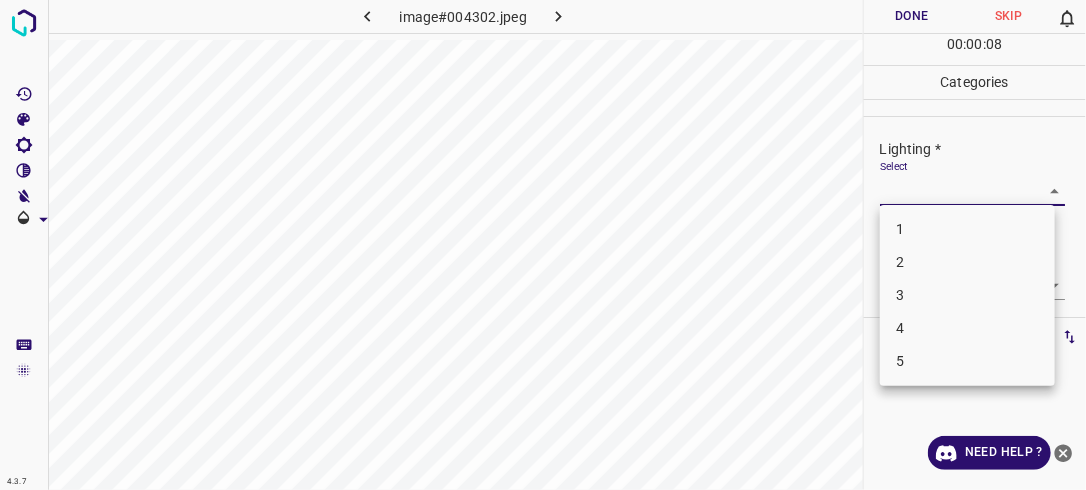 click on "2" at bounding box center (967, 262) 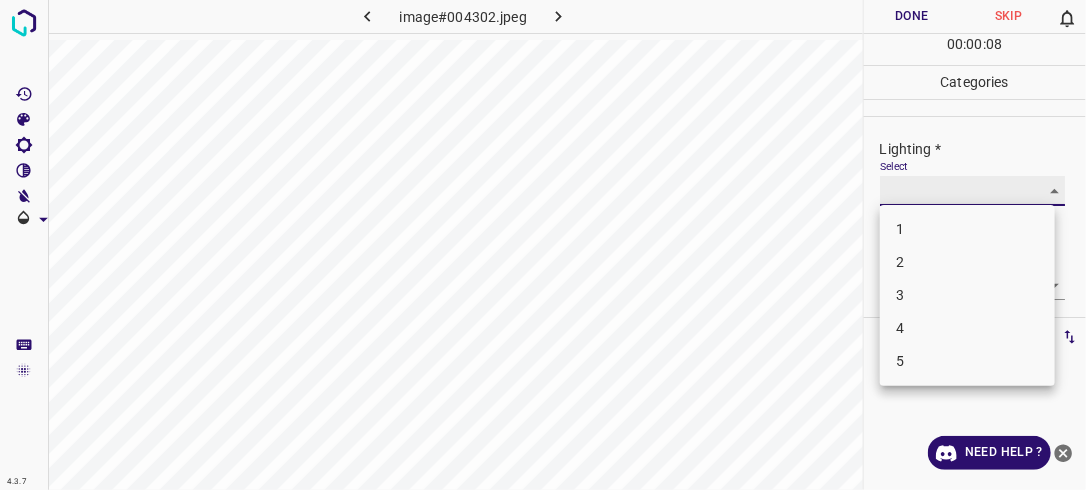 type on "2" 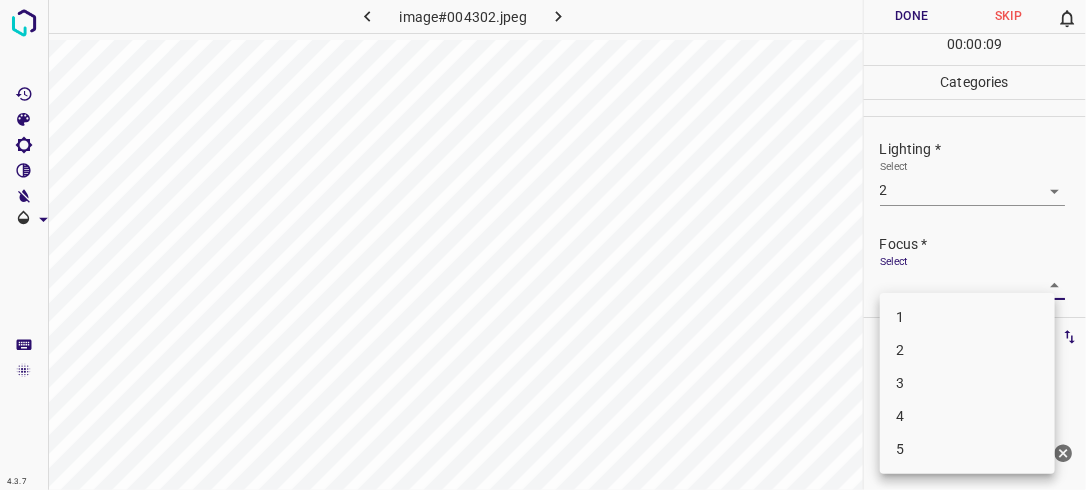 click on "4.3.7 image#004302.jpeg Done Skip 0 00   : 00   : 09   Categories Lighting *  Select 2 2 Focus *  Select ​ Overall *  Select ​ Labels   0 Categories 1 Lighting 2 Focus 3 Overall Tools Space Change between modes (Draw & Edit) I Auto labeling R Restore zoom M Zoom in N Zoom out Delete Delete selecte label Filters Z Restore filters X Saturation filter C Brightness filter V Contrast filter B Gray scale filter General O Download Need Help ? - Text - Hide - Delete 1 2 3 4 5" at bounding box center [543, 245] 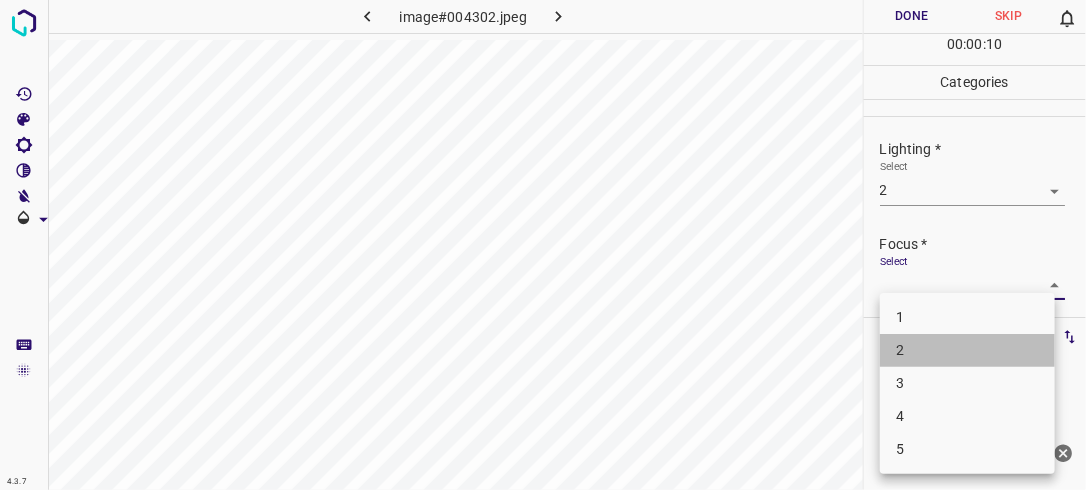 click on "2" at bounding box center [967, 350] 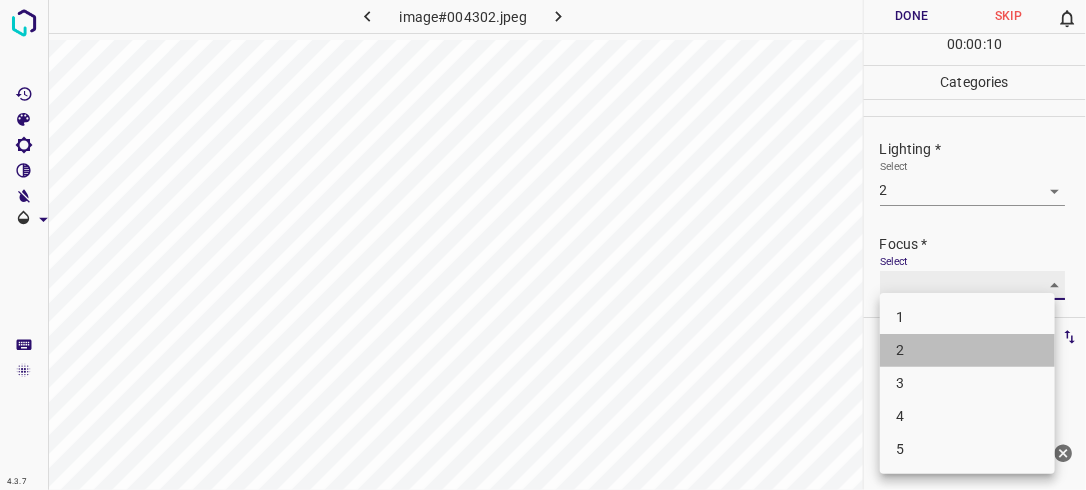 type on "2" 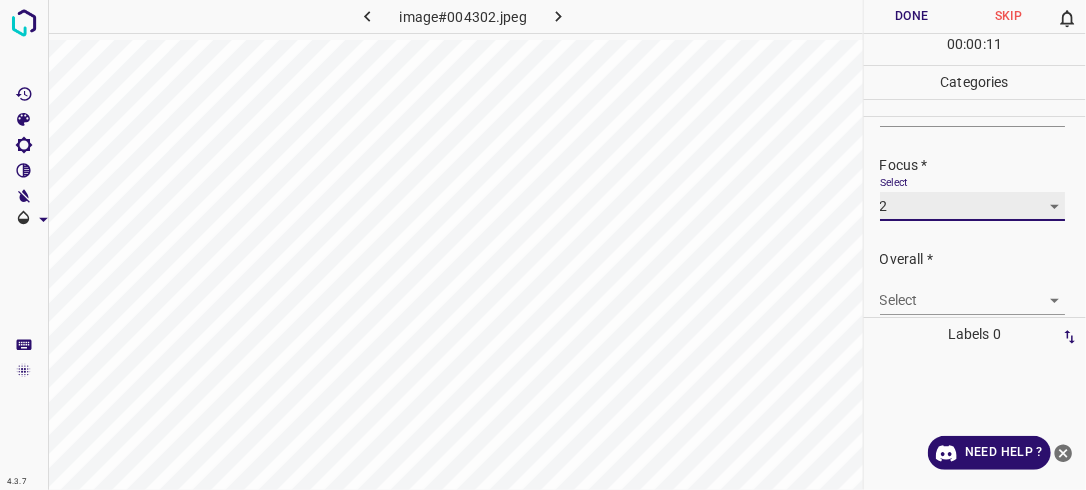 scroll, scrollTop: 98, scrollLeft: 0, axis: vertical 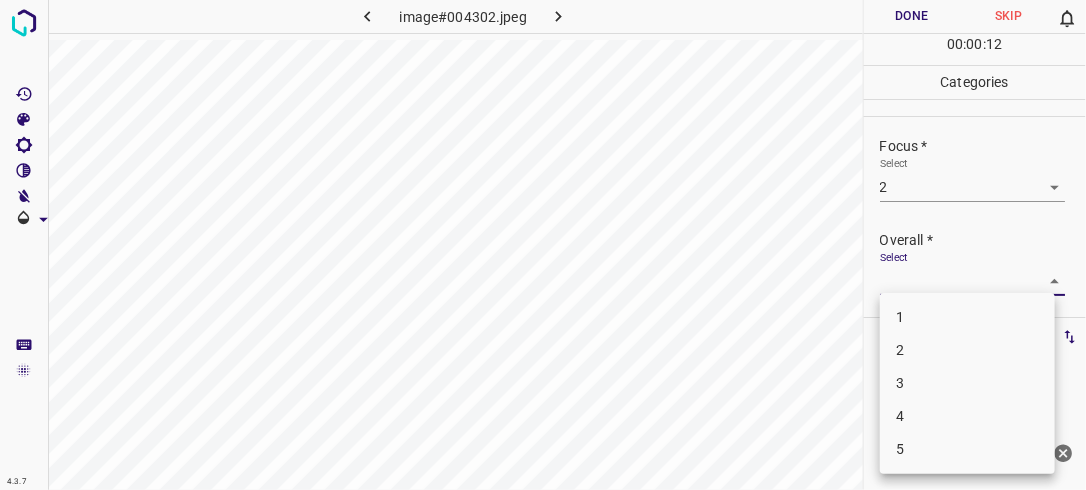 click on "4.3.7 image#004302.jpeg Done Skip 0 00   : 00   : 12   Categories Lighting *  Select 2 2 Focus *  Select 2 2 Overall *  Select ​ Labels   0 Categories 1 Lighting 2 Focus 3 Overall Tools Space Change between modes (Draw & Edit) I Auto labeling R Restore zoom M Zoom in N Zoom out Delete Delete selecte label Filters Z Restore filters X Saturation filter C Brightness filter V Contrast filter B Gray scale filter General O Download Need Help ? - Text - Hide - Delete 1 2 3 4 5" at bounding box center (543, 245) 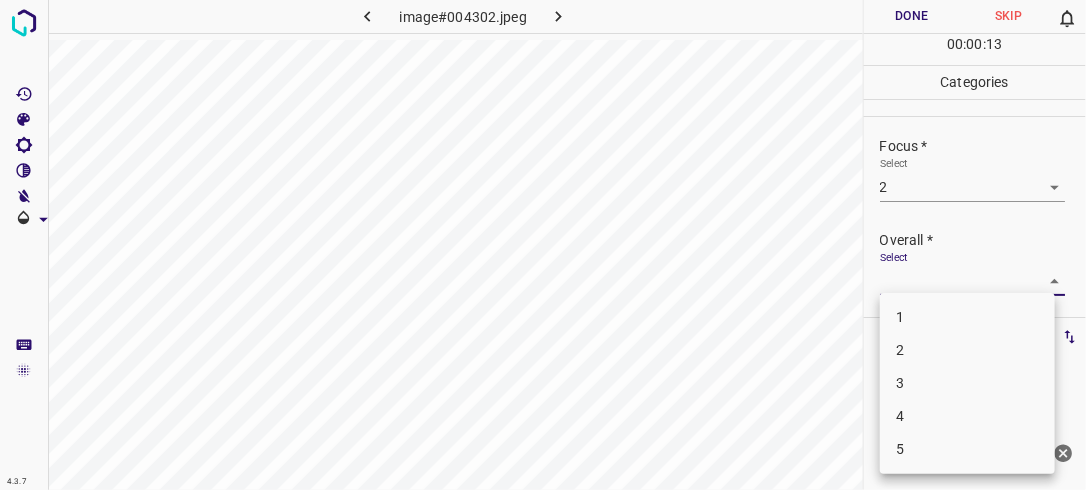 click on "2" at bounding box center [967, 350] 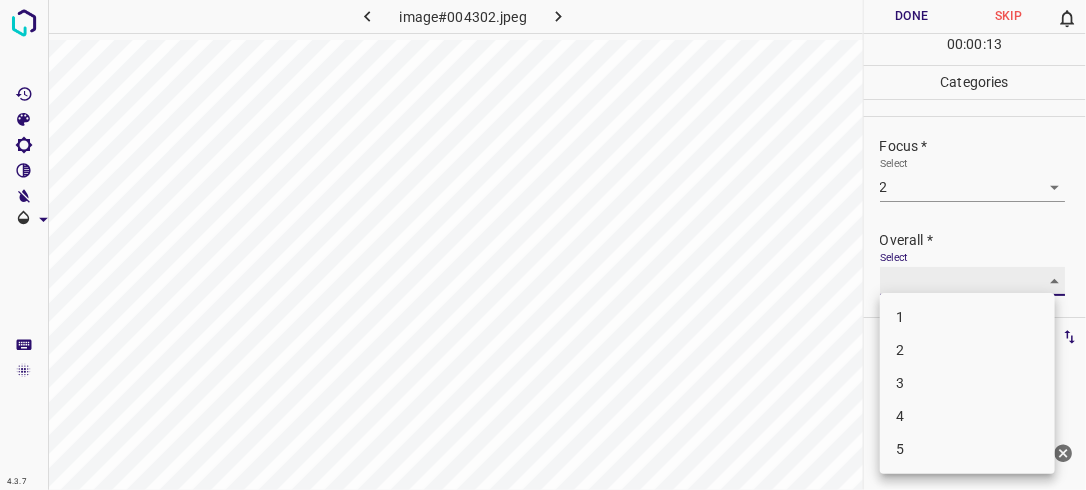 type on "2" 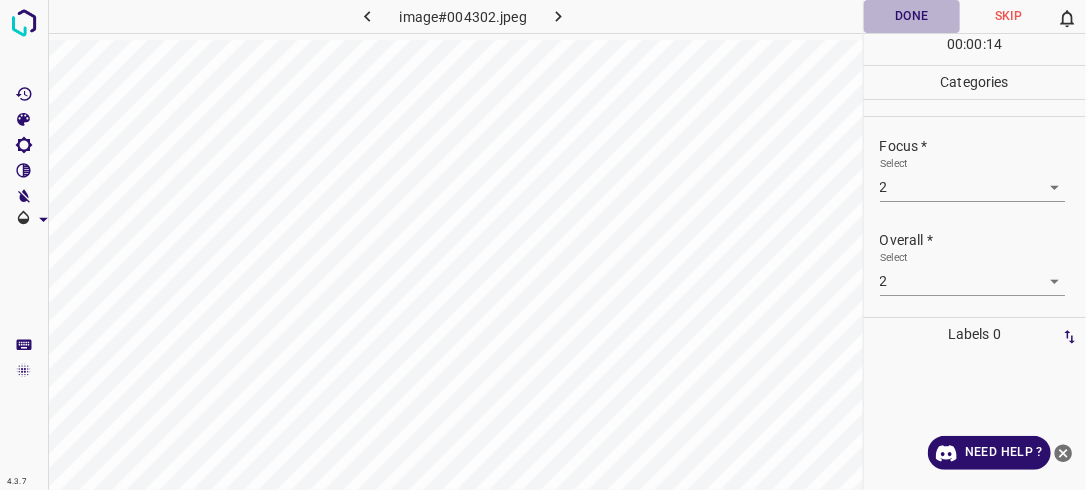 click on "Done" at bounding box center [912, 16] 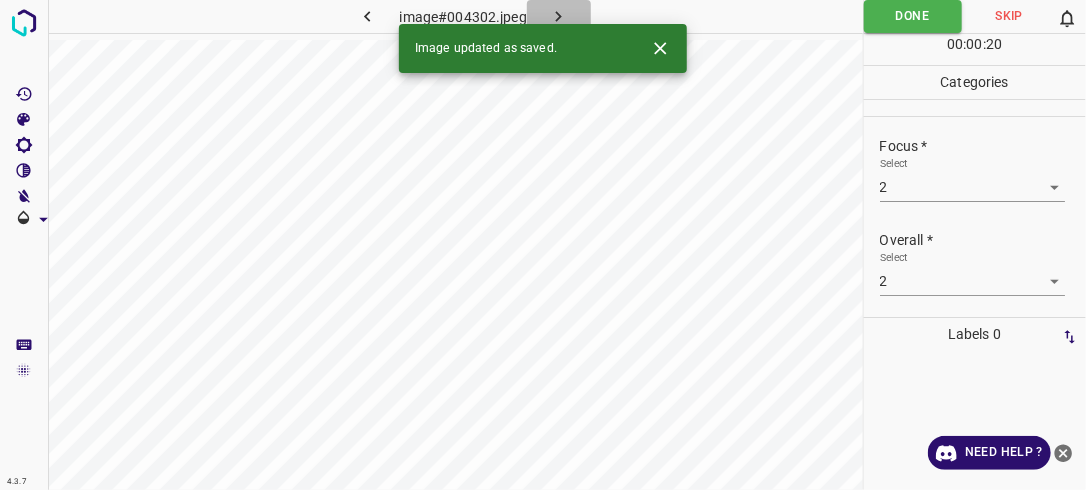 click 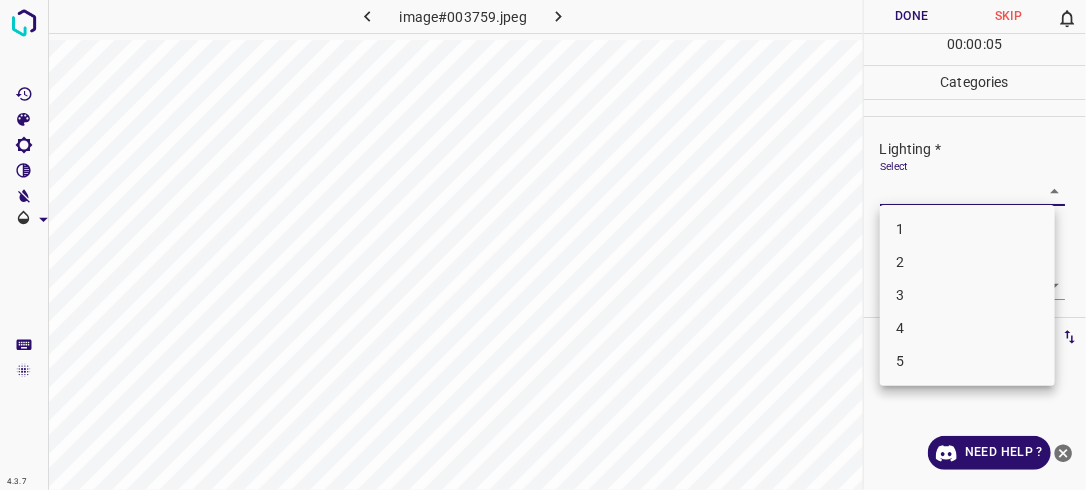 click on "4.3.7 image#003759.jpeg Done Skip 0 00   : 00   : 05   Categories Lighting *  Select ​ Focus *  Select ​ Overall *  Select ​ Labels   0 Categories 1 Lighting 2 Focus 3 Overall Tools Space Change between modes (Draw & Edit) I Auto labeling R Restore zoom M Zoom in N Zoom out Delete Delete selecte label Filters Z Restore filters X Saturation filter C Brightness filter V Contrast filter B Gray scale filter General O Download Need Help ? - Text - Hide - Delete 1 2 3 4 5" at bounding box center (543, 245) 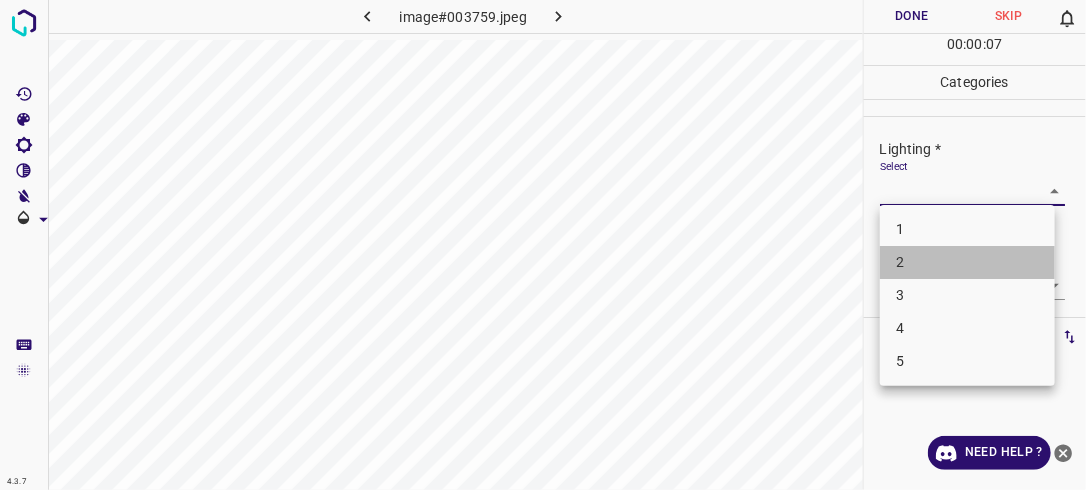 click on "2" at bounding box center [967, 262] 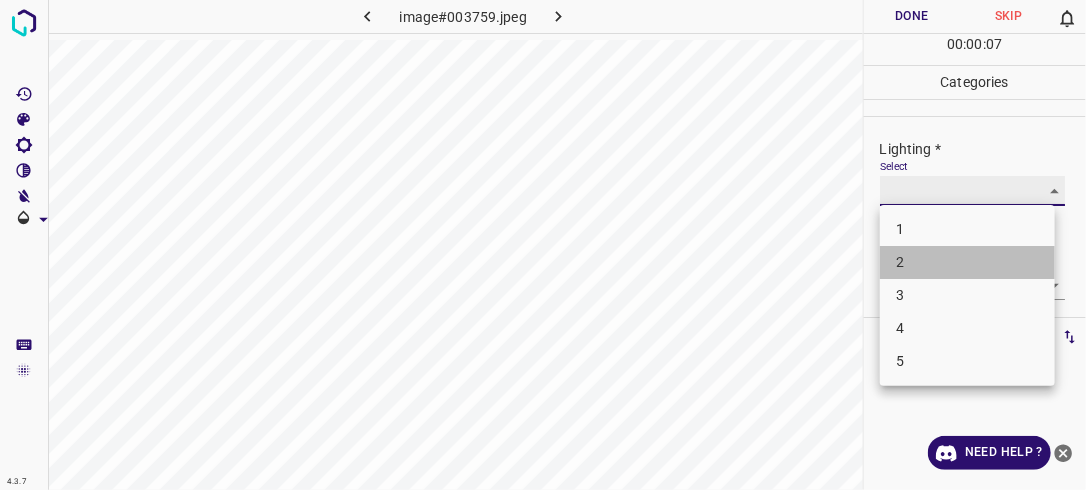 type on "2" 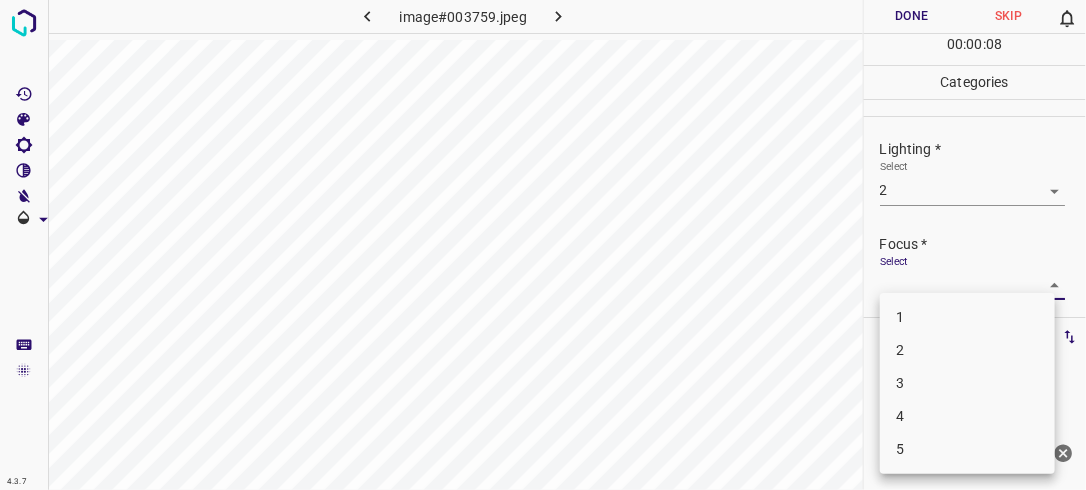 drag, startPoint x: 1044, startPoint y: 286, endPoint x: 1032, endPoint y: 305, distance: 22.472204 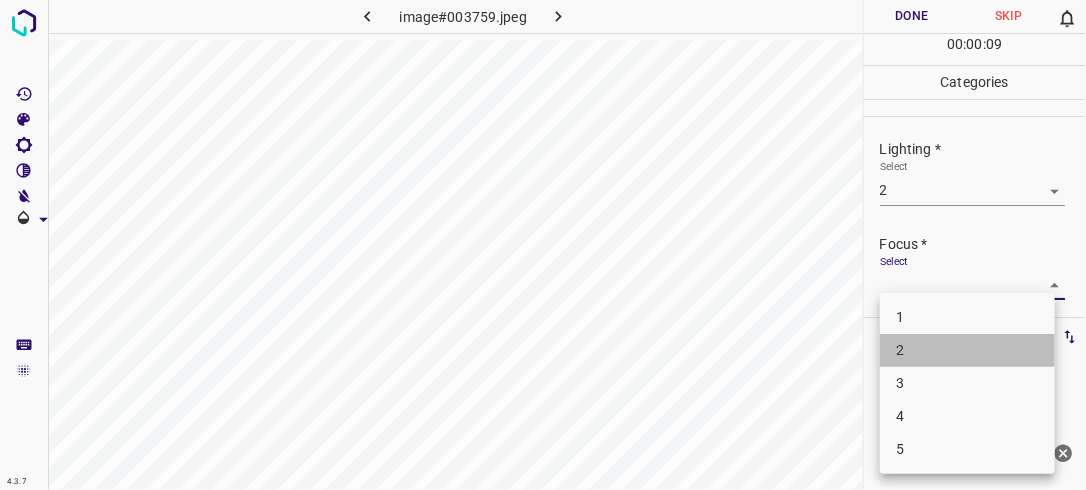 drag, startPoint x: 1014, startPoint y: 344, endPoint x: 1058, endPoint y: 304, distance: 59.464275 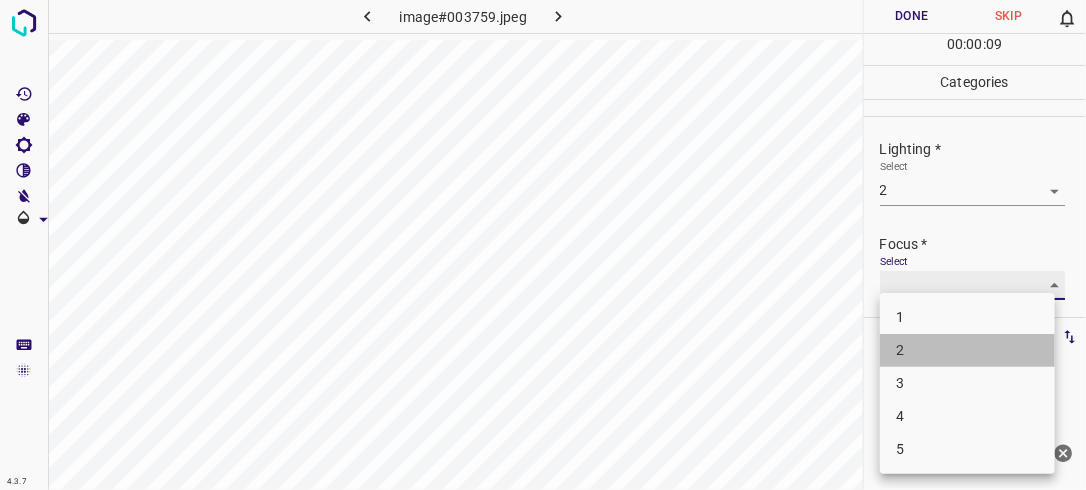 type on "2" 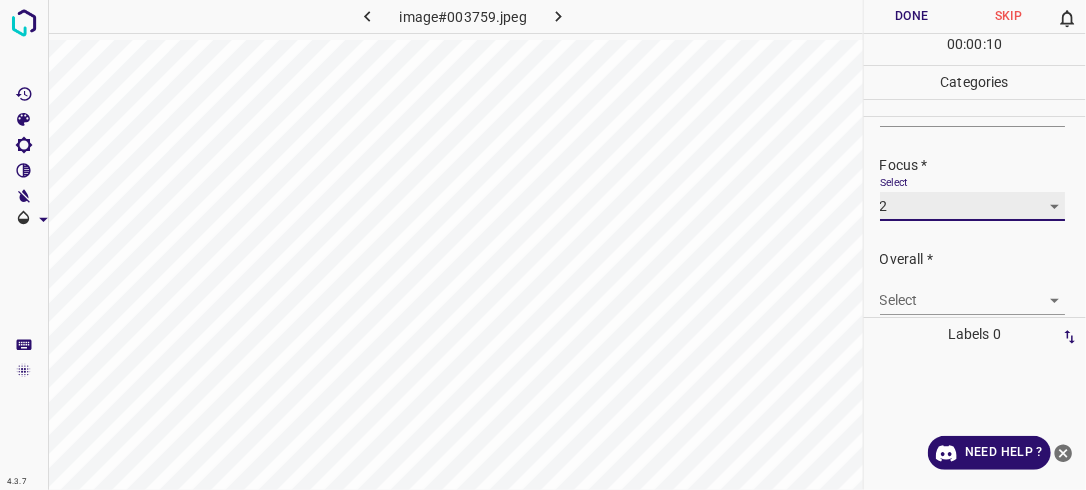 scroll, scrollTop: 98, scrollLeft: 0, axis: vertical 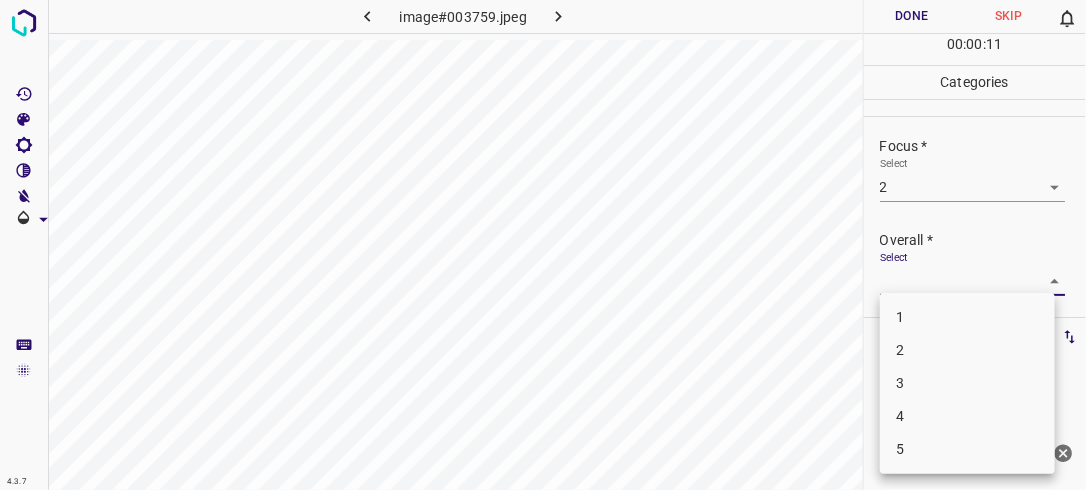 click on "4.3.7 image#003759.jpeg Done Skip 0 00   : 00   : 11   Categories Lighting *  Select 2 2 Focus *  Select 2 2 Overall *  Select ​ Labels   0 Categories 1 Lighting 2 Focus 3 Overall Tools Space Change between modes (Draw & Edit) I Auto labeling R Restore zoom M Zoom in N Zoom out Delete Delete selecte label Filters Z Restore filters X Saturation filter C Brightness filter V Contrast filter B Gray scale filter General O Download Need Help ? - Text - Hide - Delete 1 2 3 4 5" at bounding box center (543, 245) 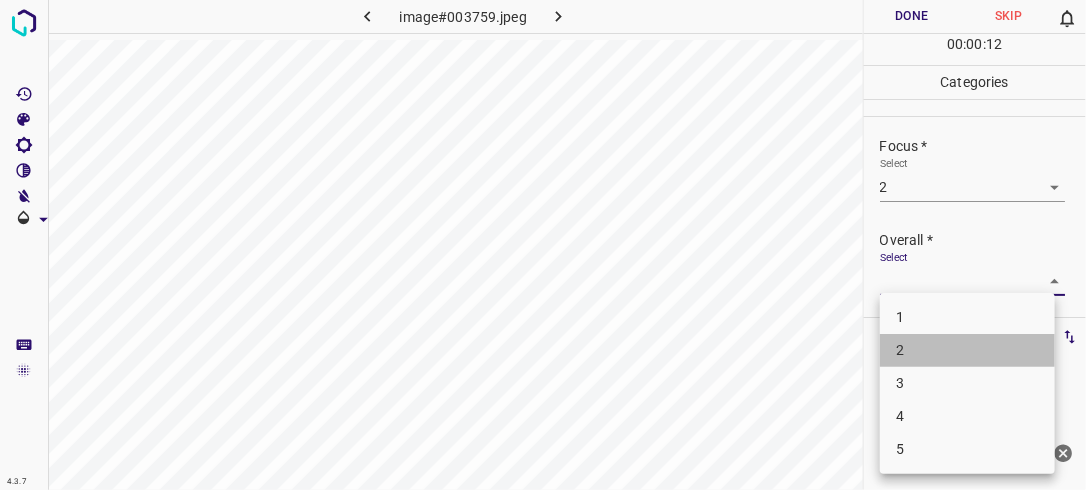 click on "2" at bounding box center [967, 350] 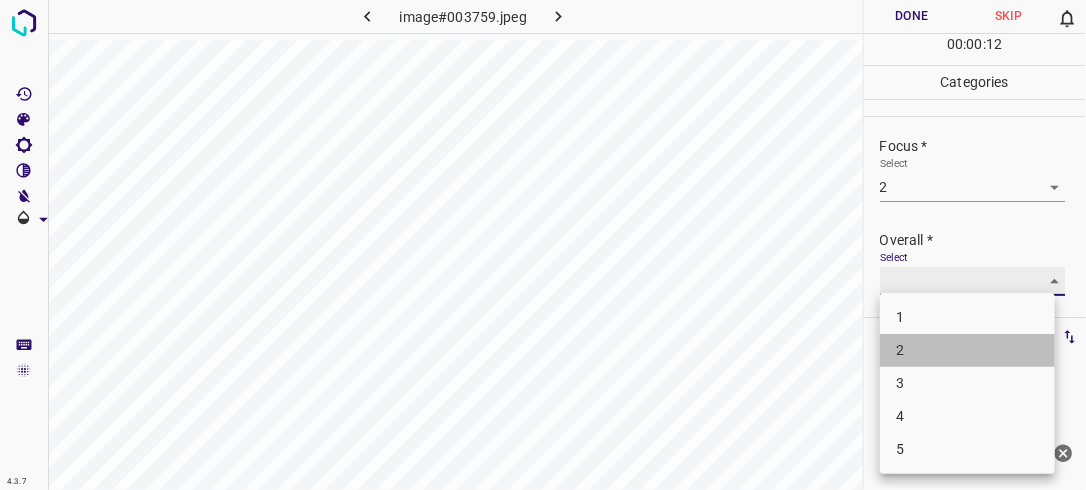 type on "2" 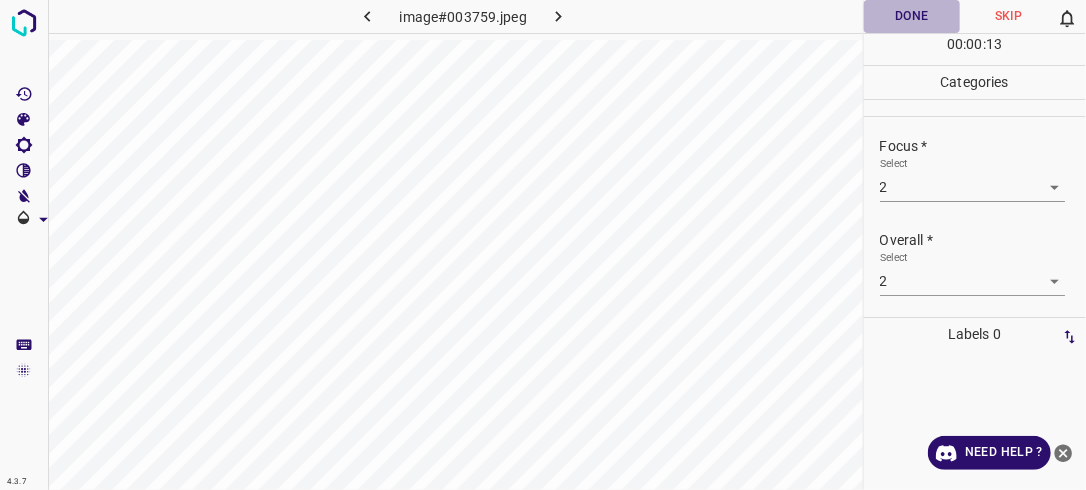click on "Done" at bounding box center (912, 16) 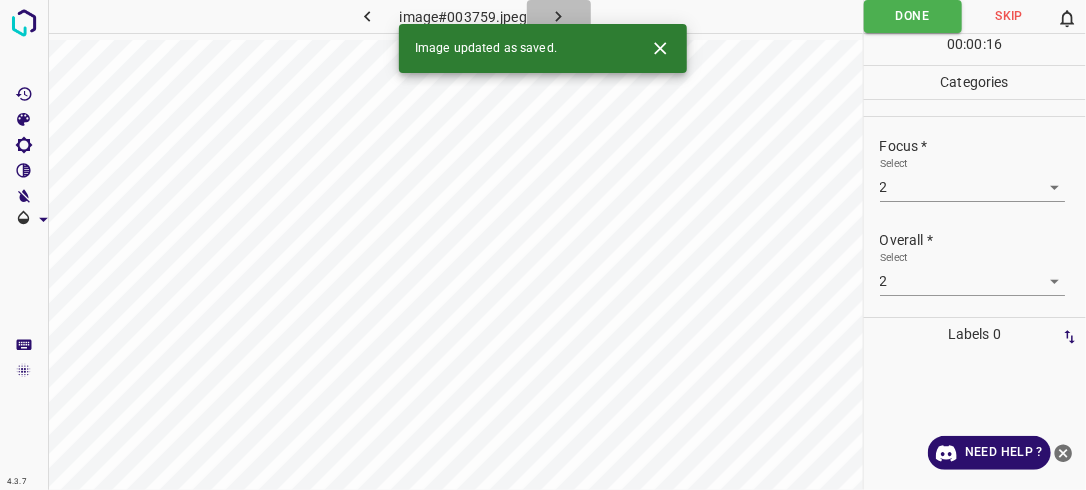 click 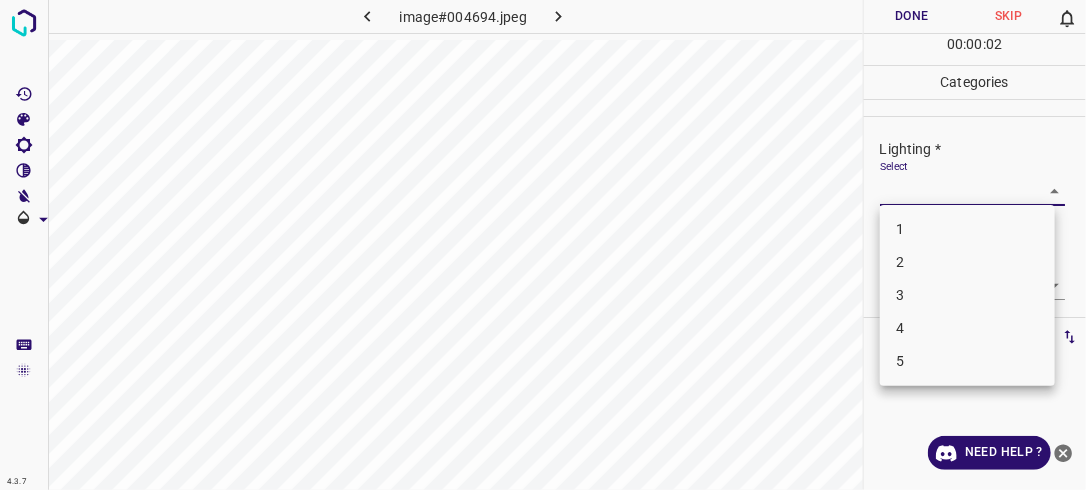 click on "4.3.7 image#004694.jpeg Done Skip 0 00   : 00   : 02   Categories Lighting *  Select ​ Focus *  Select ​ Overall *  Select ​ Labels   0 Categories 1 Lighting 2 Focus 3 Overall Tools Space Change between modes (Draw & Edit) I Auto labeling R Restore zoom M Zoom in N Zoom out Delete Delete selecte label Filters Z Restore filters X Saturation filter C Brightness filter V Contrast filter B Gray scale filter General O Download Need Help ? - Text - Hide - Delete 1 2 3 4 5" at bounding box center (543, 245) 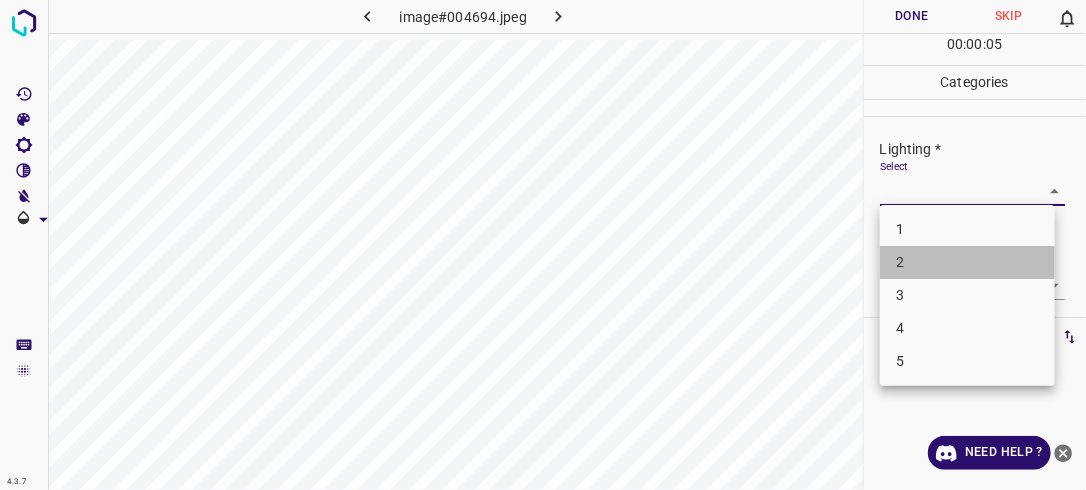 click on "2" at bounding box center [967, 262] 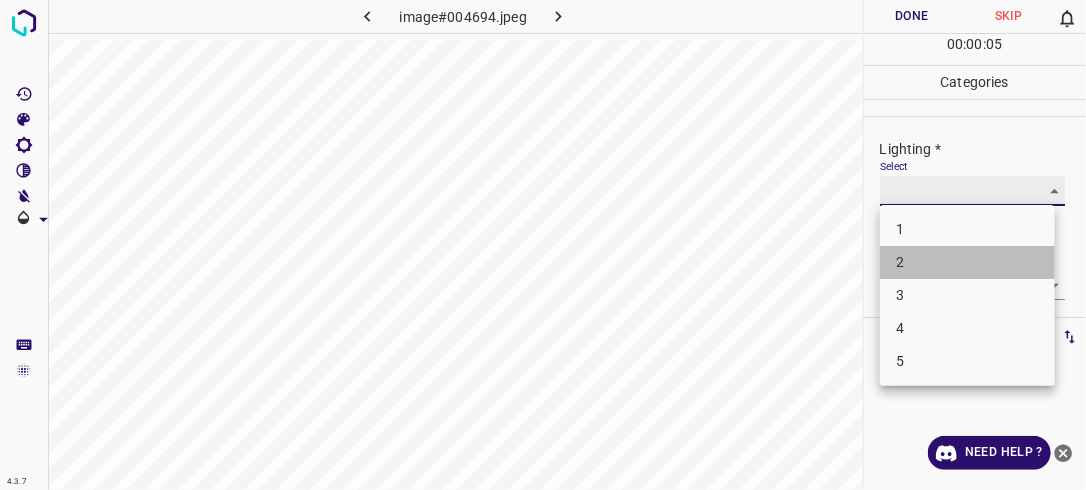 type on "2" 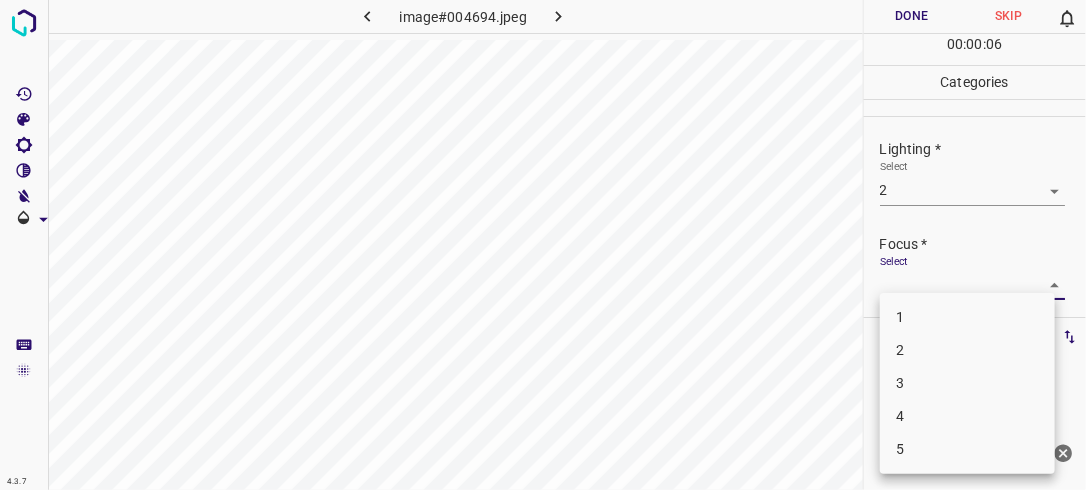 click on "4.3.7 image#004694.jpeg Done Skip 0 00   : 00   : 06   Categories Lighting *  Select 2 2 Focus *  Select ​ Overall *  Select ​ Labels   0 Categories 1 Lighting 2 Focus 3 Overall Tools Space Change between modes (Draw & Edit) I Auto labeling R Restore zoom M Zoom in N Zoom out Delete Delete selecte label Filters Z Restore filters X Saturation filter C Brightness filter V Contrast filter B Gray scale filter General O Download Need Help ? - Text - Hide - Delete 1 2 3 4 5" at bounding box center (543, 245) 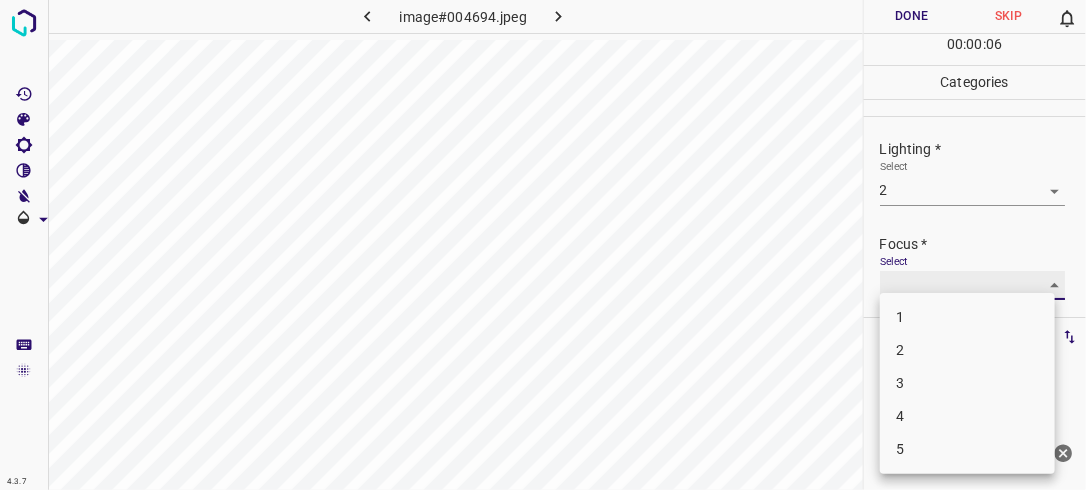 type on "2" 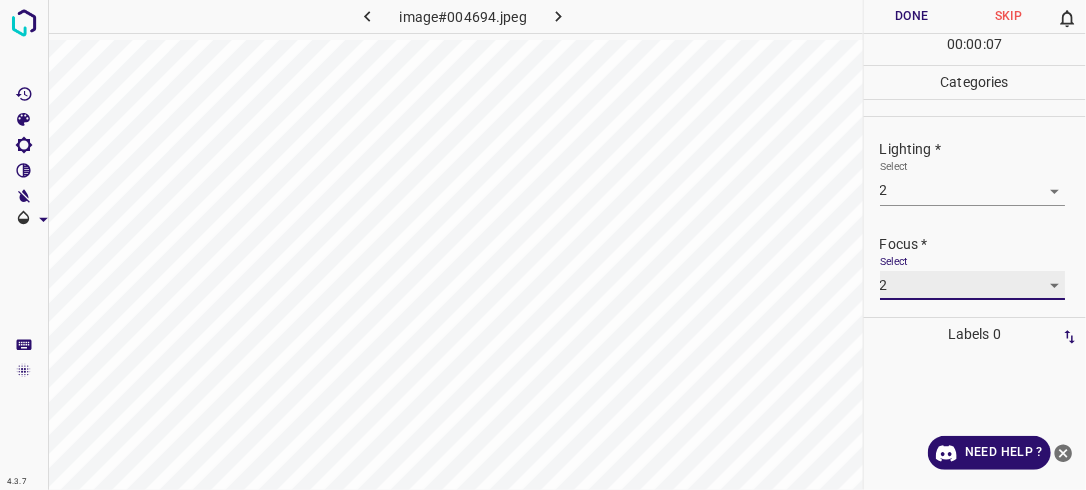 scroll, scrollTop: 87, scrollLeft: 0, axis: vertical 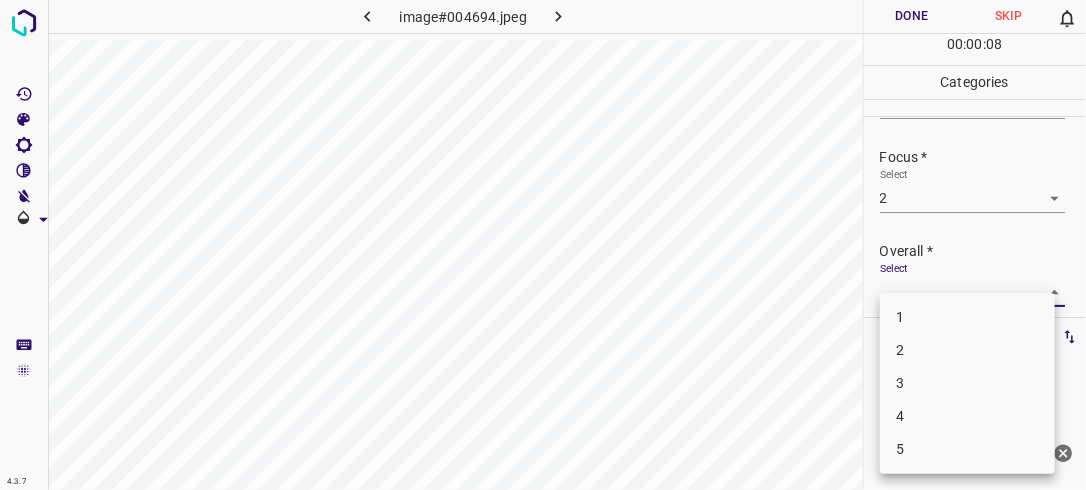 click on "4.3.7 image#004694.jpeg Done Skip 0 00   : 00   : 08   Categories Lighting *  Select 2 2 Focus *  Select 2 2 Overall *  Select ​ Labels   0 Categories 1 Lighting 2 Focus 3 Overall Tools Space Change between modes (Draw & Edit) I Auto labeling R Restore zoom M Zoom in N Zoom out Delete Delete selecte label Filters Z Restore filters X Saturation filter C Brightness filter V Contrast filter B Gray scale filter General O Download Need Help ? - Text - Hide - Delete 1 2 3 4 5" at bounding box center [543, 245] 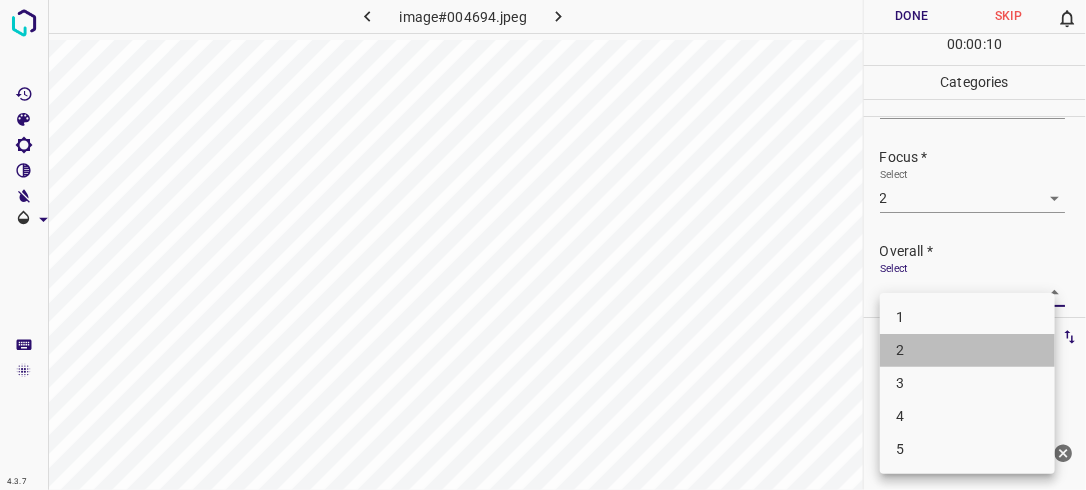 click on "2" at bounding box center [967, 350] 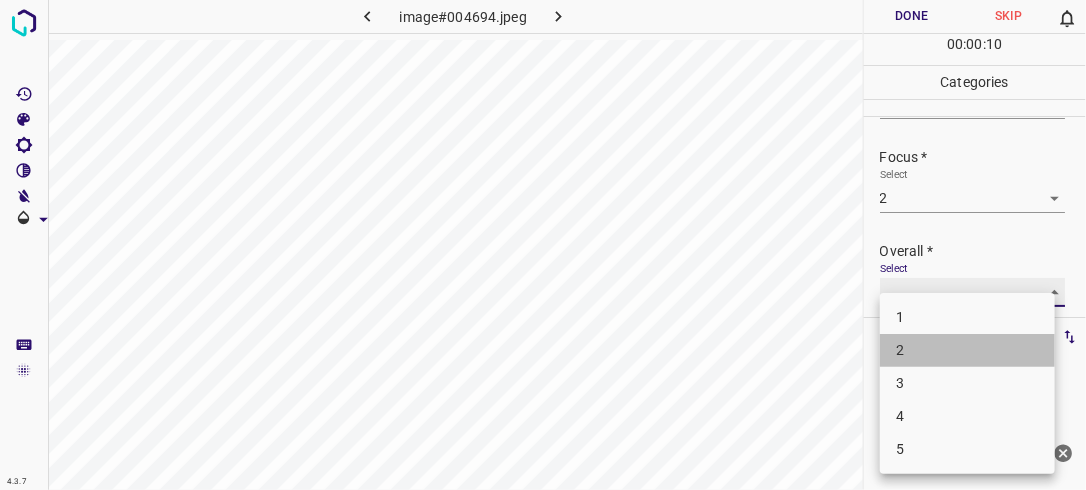 type on "2" 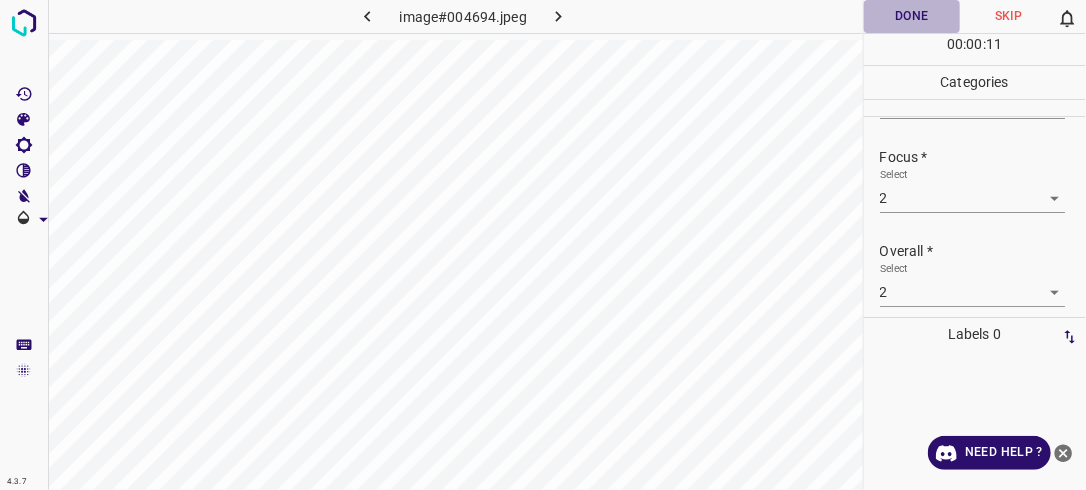 click on "Done" at bounding box center [912, 16] 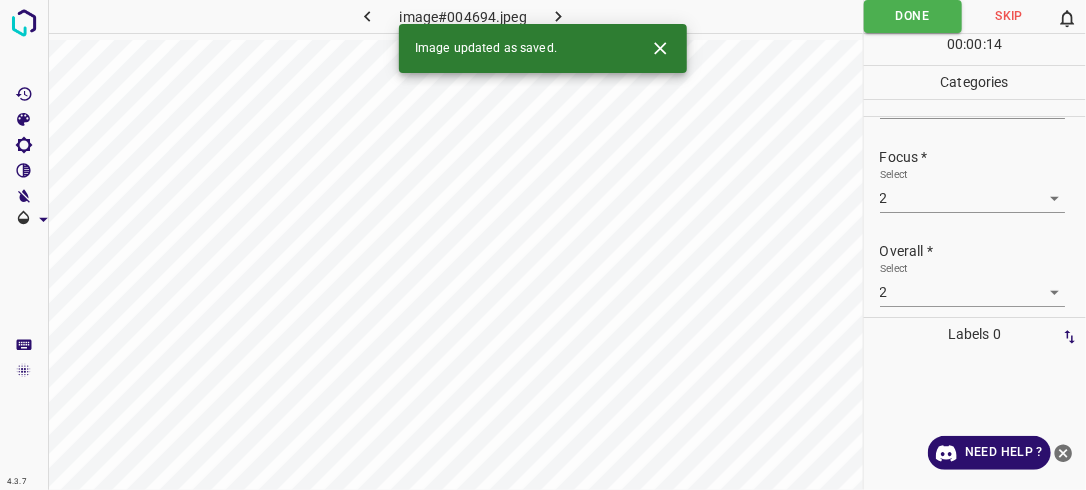 click 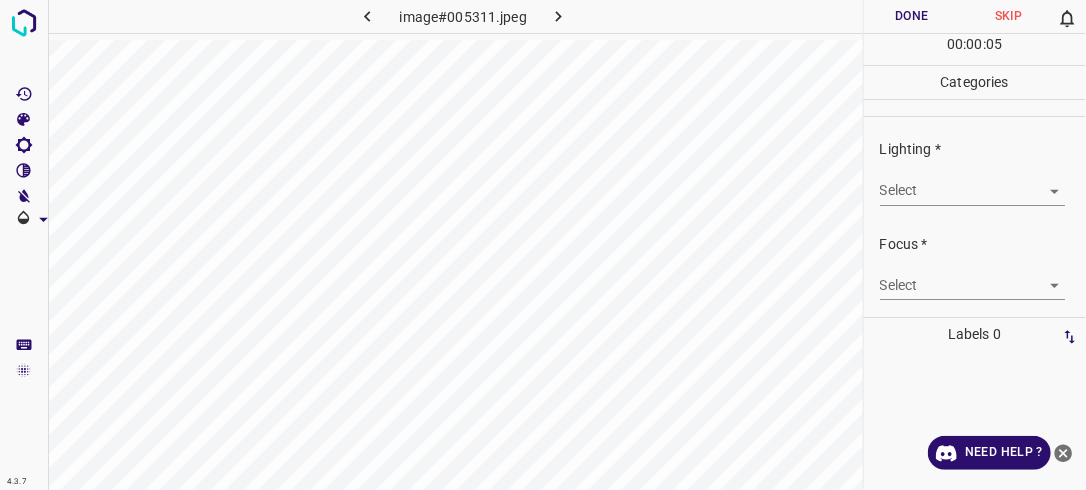 click on "4.3.7 image#005311.jpeg Done Skip 0 00   : 00   : 05   Categories Lighting *  Select ​ Focus *  Select ​ Overall *  Select ​ Labels   0 Categories 1 Lighting 2 Focus 3 Overall Tools Space Change between modes (Draw & Edit) I Auto labeling R Restore zoom M Zoom in N Zoom out Delete Delete selecte label Filters Z Restore filters X Saturation filter C Brightness filter V Contrast filter B Gray scale filter General O Download Need Help ? - Text - Hide - Delete" at bounding box center [543, 245] 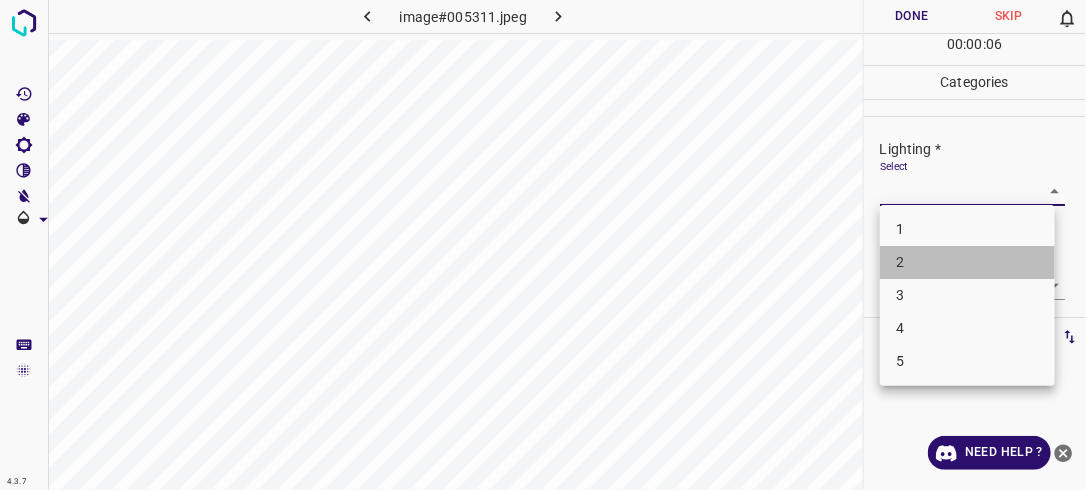 click on "2" at bounding box center [967, 262] 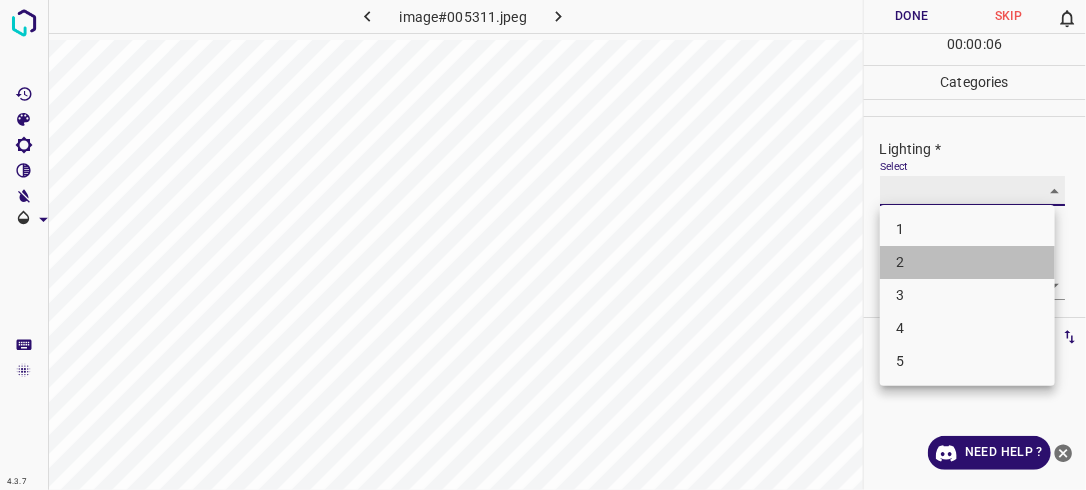 type on "2" 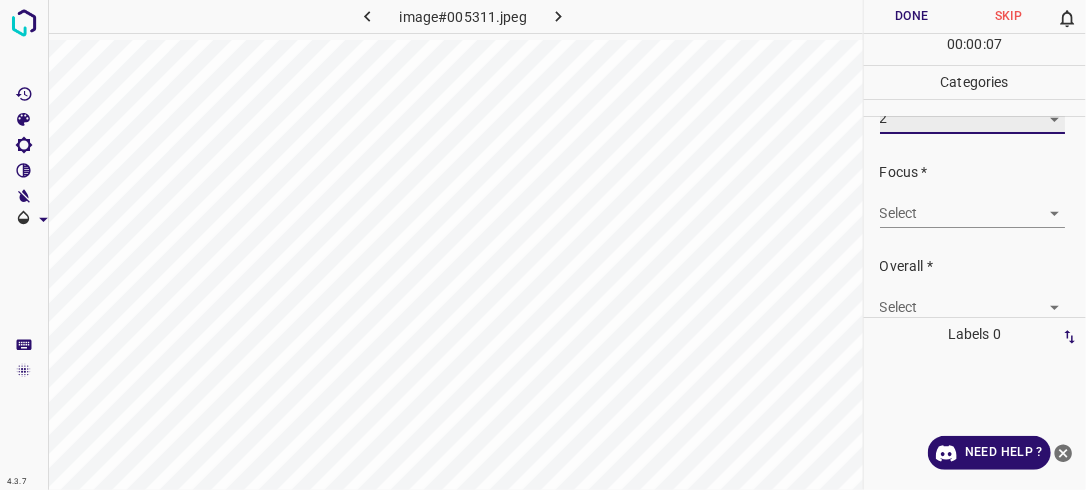 scroll, scrollTop: 74, scrollLeft: 0, axis: vertical 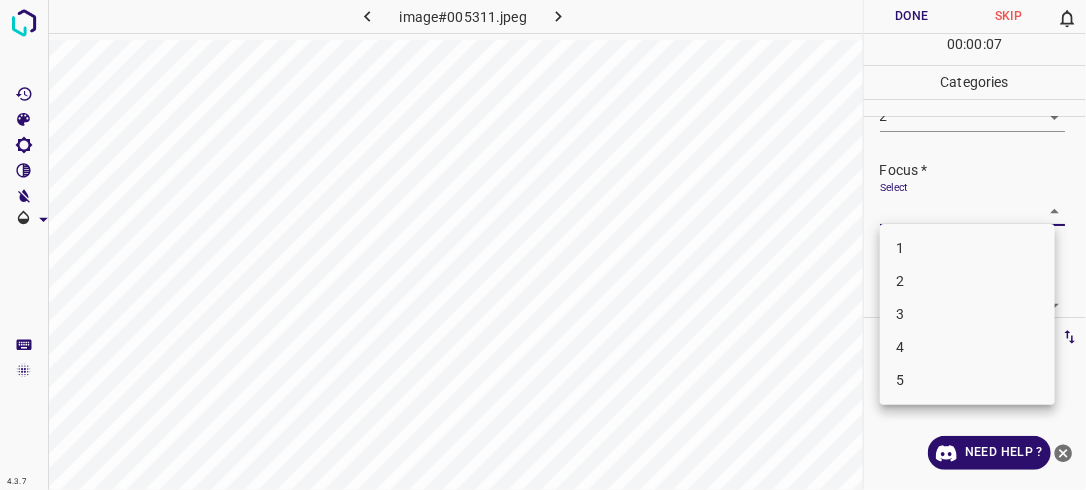 drag, startPoint x: 1044, startPoint y: 207, endPoint x: 1032, endPoint y: 224, distance: 20.808653 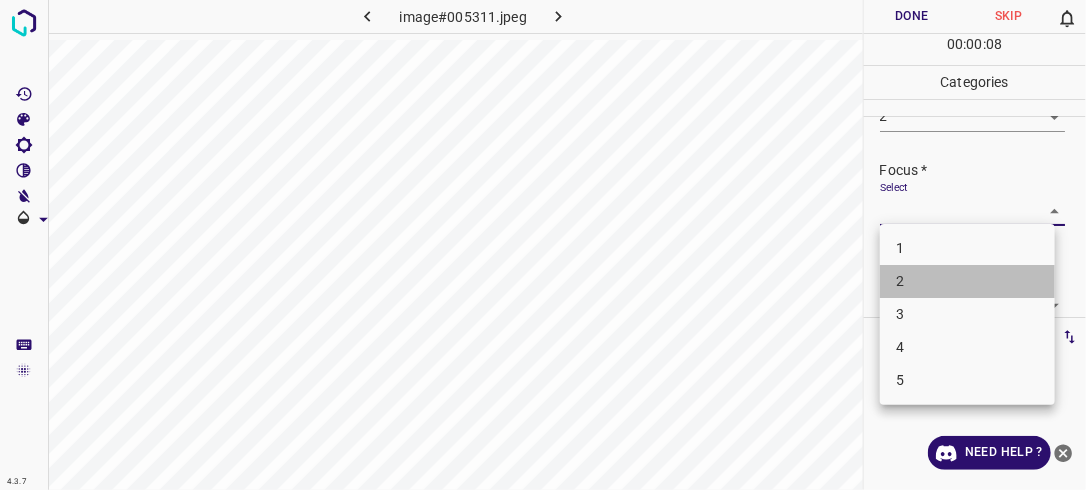 drag, startPoint x: 972, startPoint y: 277, endPoint x: 1003, endPoint y: 269, distance: 32.01562 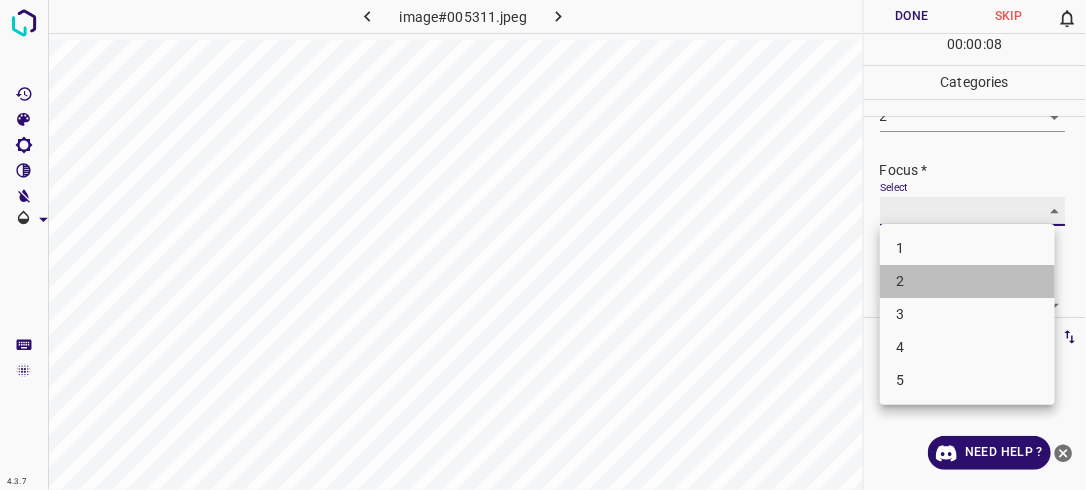 type on "2" 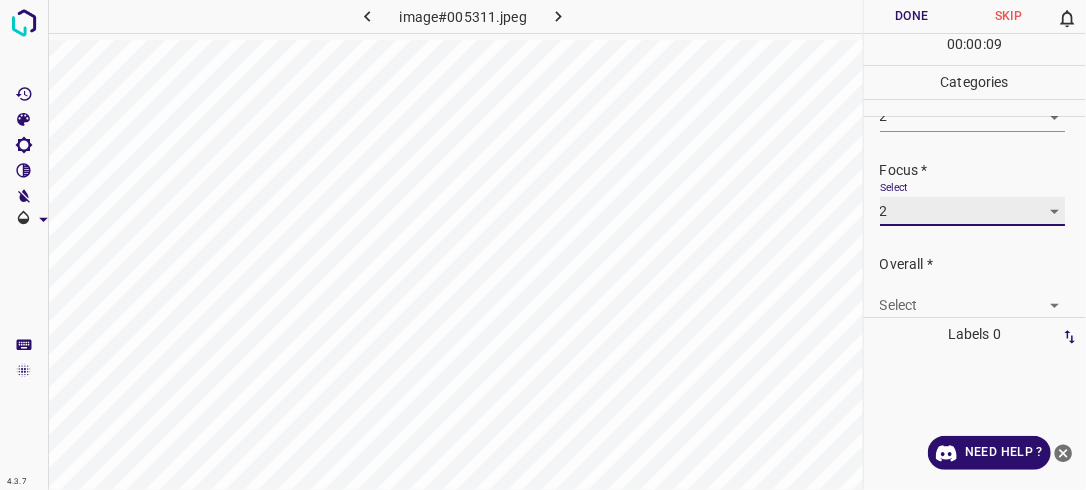 scroll, scrollTop: 98, scrollLeft: 0, axis: vertical 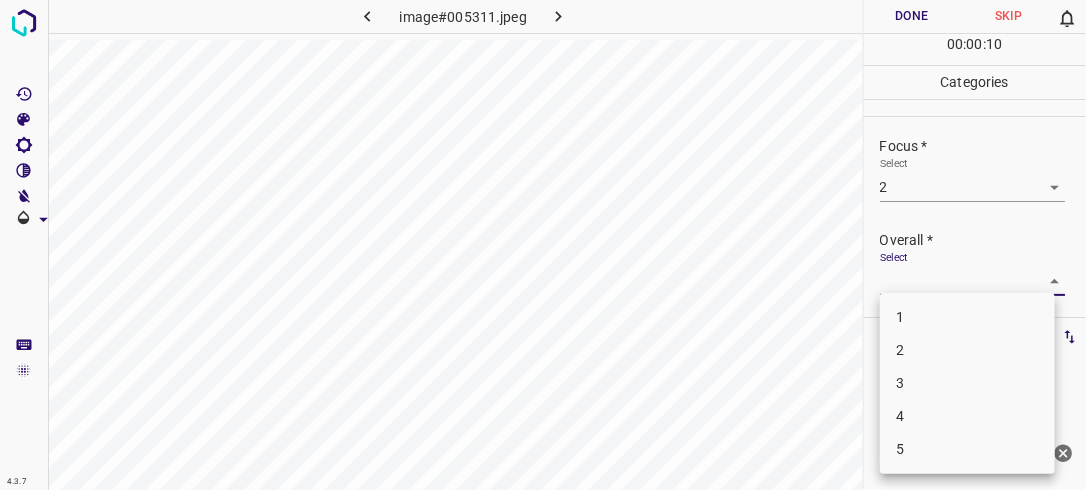 click on "4.3.7 image#005311.jpeg Done Skip 0 00   : 00   : 10   Categories Lighting *  Select 2 2 Focus *  Select 2 2 Overall *  Select ​ Labels   0 Categories 1 Lighting 2 Focus 3 Overall Tools Space Change between modes (Draw & Edit) I Auto labeling R Restore zoom M Zoom in N Zoom out Delete Delete selecte label Filters Z Restore filters X Saturation filter C Brightness filter V Contrast filter B Gray scale filter General O Download Need Help ? - Text - Hide - Delete 1 2 3 4 5" at bounding box center (543, 245) 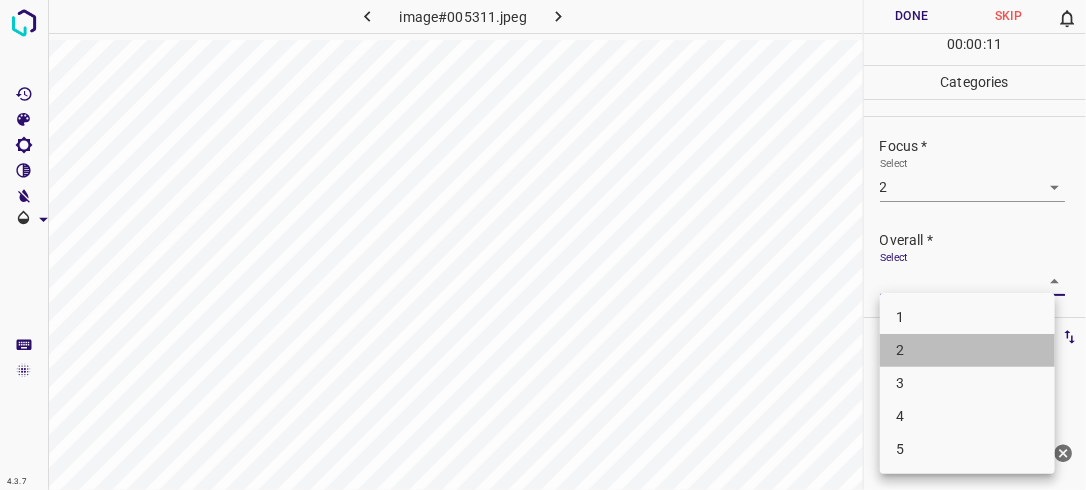 click on "2" at bounding box center (967, 350) 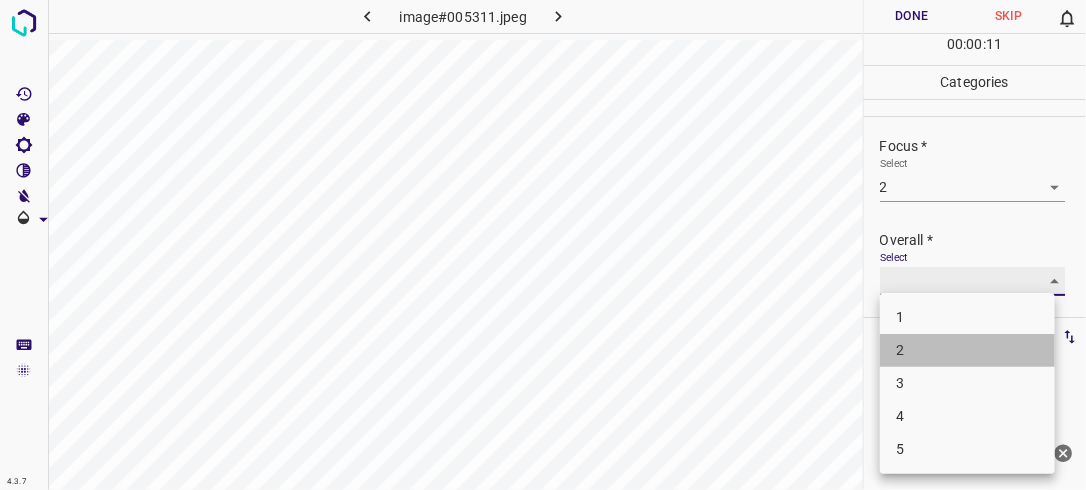 type on "2" 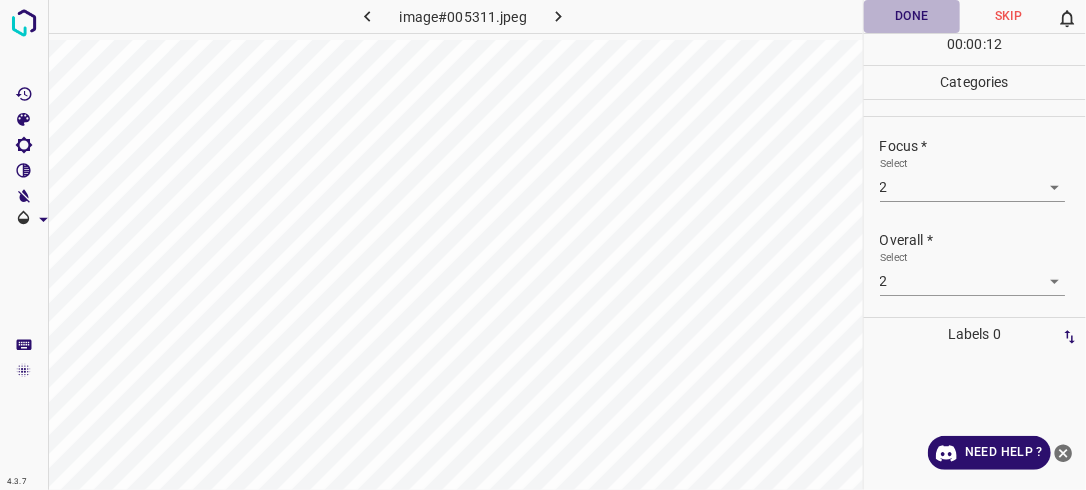 click on "Done" at bounding box center (912, 16) 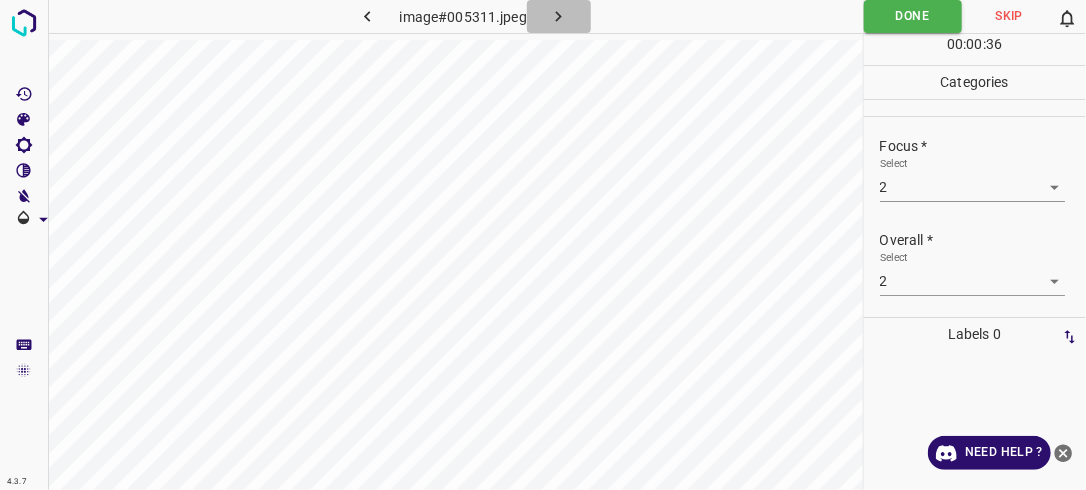 click 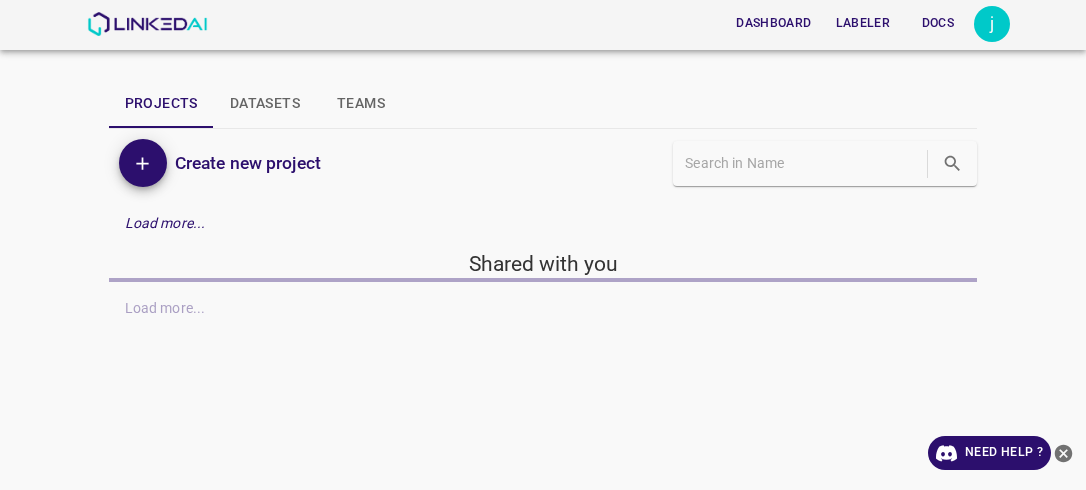 scroll, scrollTop: 0, scrollLeft: 0, axis: both 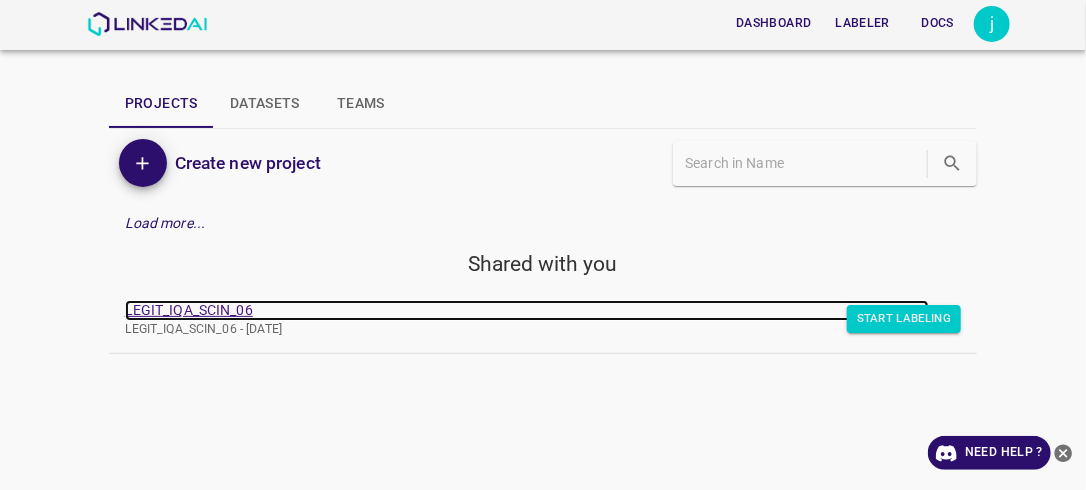 click on "LEGIT_IQA_SCIN_06" at bounding box center (527, 310) 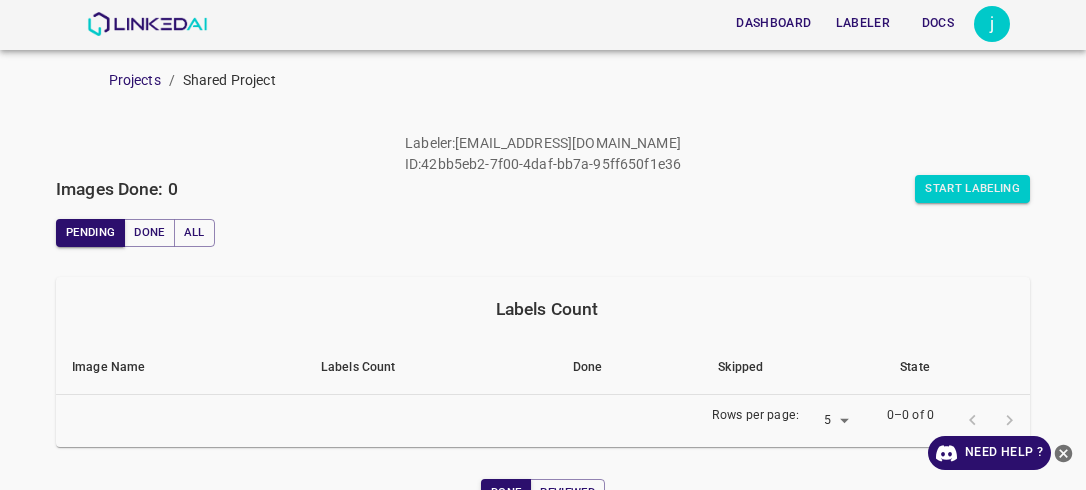 scroll, scrollTop: 0, scrollLeft: 0, axis: both 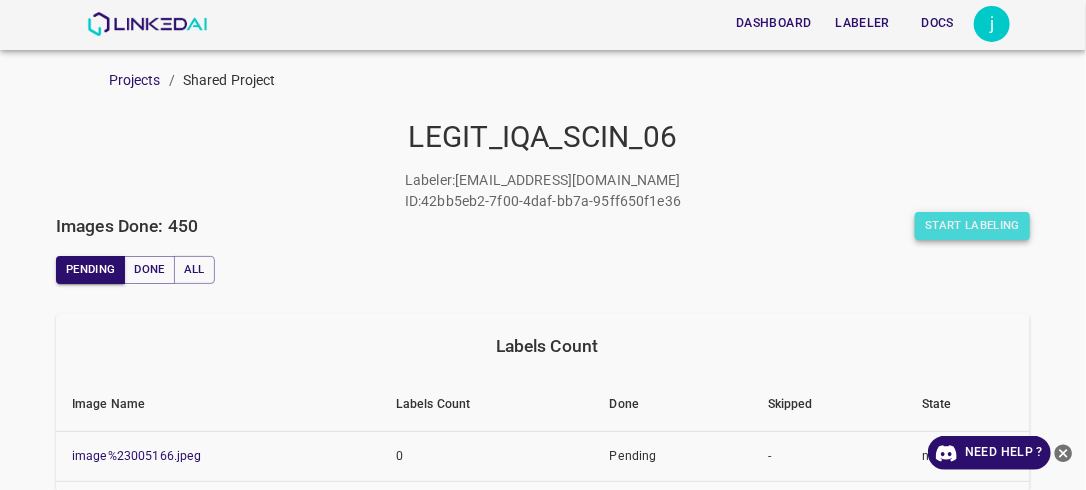 click on "Start Labeling" at bounding box center [972, 226] 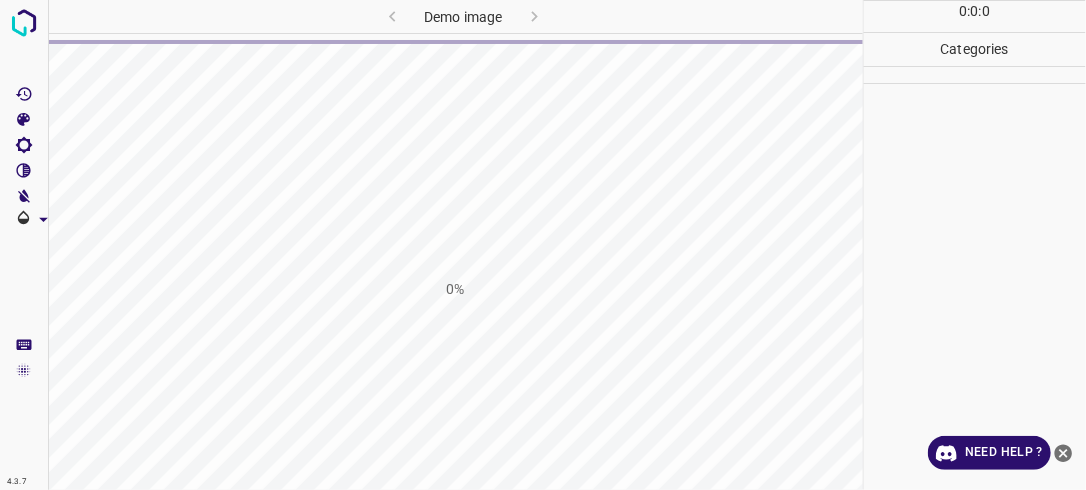 click on "0   : 0   : 0   Categories" at bounding box center [975, 245] 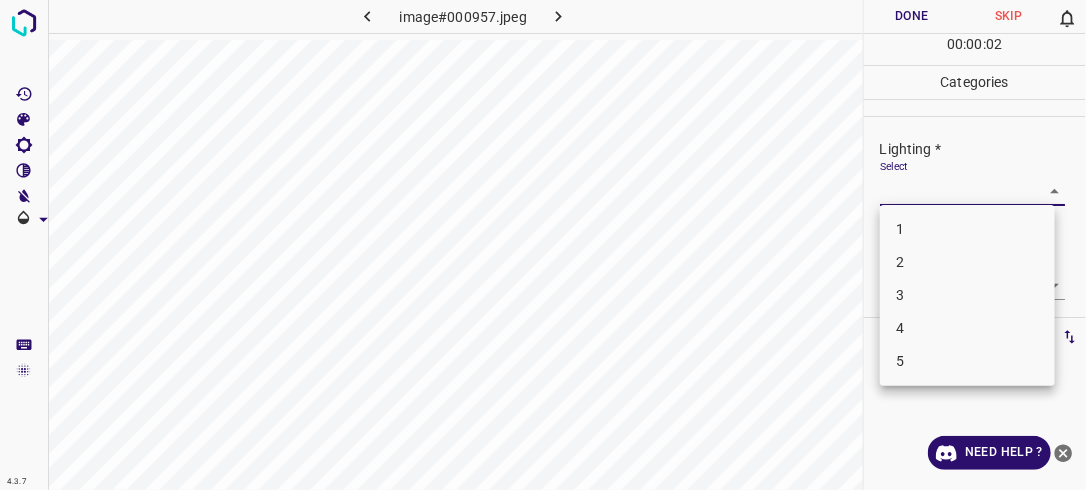 click on "4.3.7 image#000957.jpeg Done Skip 0 00   : 00   : 02   Categories Lighting *  Select ​ Focus *  Select ​ Overall *  Select ​ Labels   0 Categories 1 Lighting 2 Focus 3 Overall Tools Space Change between modes (Draw & Edit) I Auto labeling R Restore zoom M Zoom in N Zoom out Delete Delete selecte label Filters Z Restore filters X Saturation filter C Brightness filter V Contrast filter B Gray scale filter General O Download Need Help ? - Text - Hide - Delete 1 2 3 4 5" at bounding box center (543, 245) 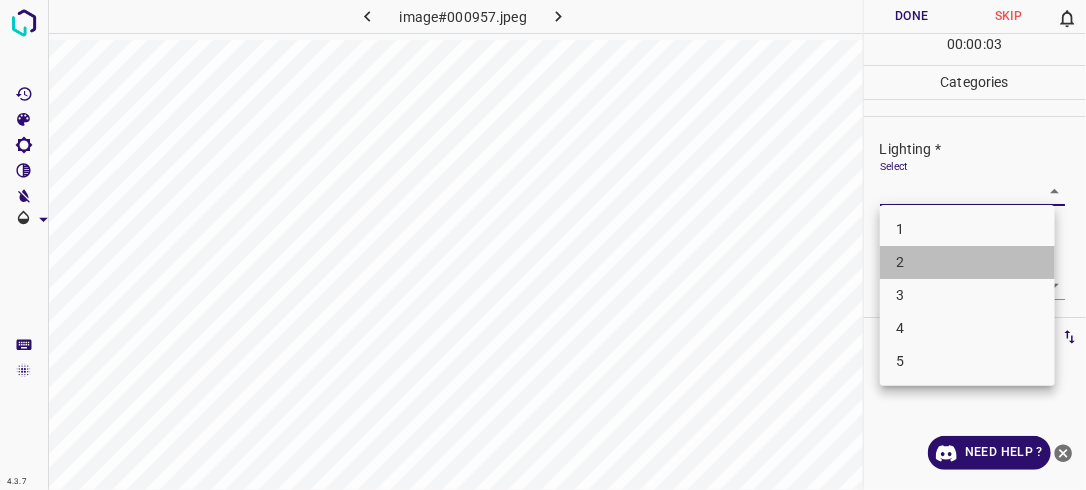 drag, startPoint x: 1003, startPoint y: 268, endPoint x: 1022, endPoint y: 273, distance: 19.646883 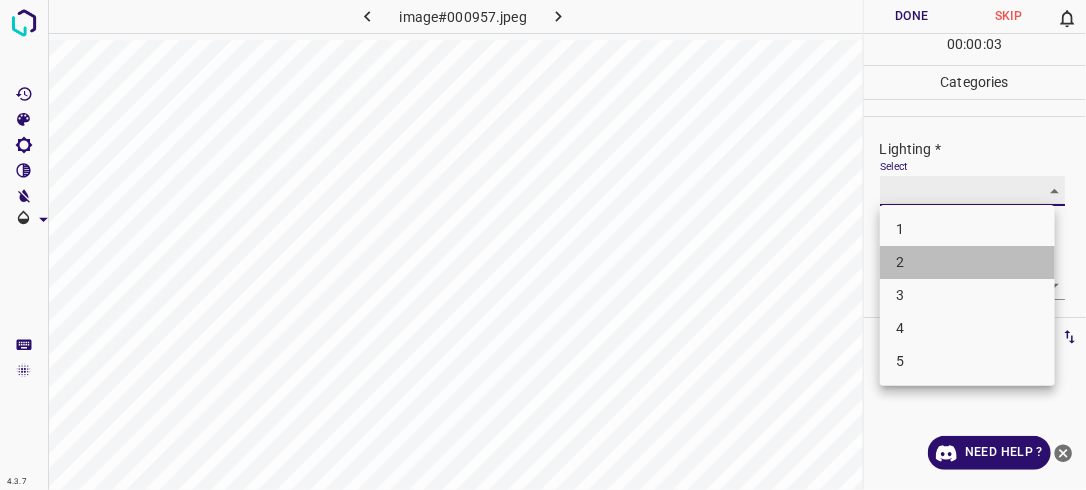 type on "2" 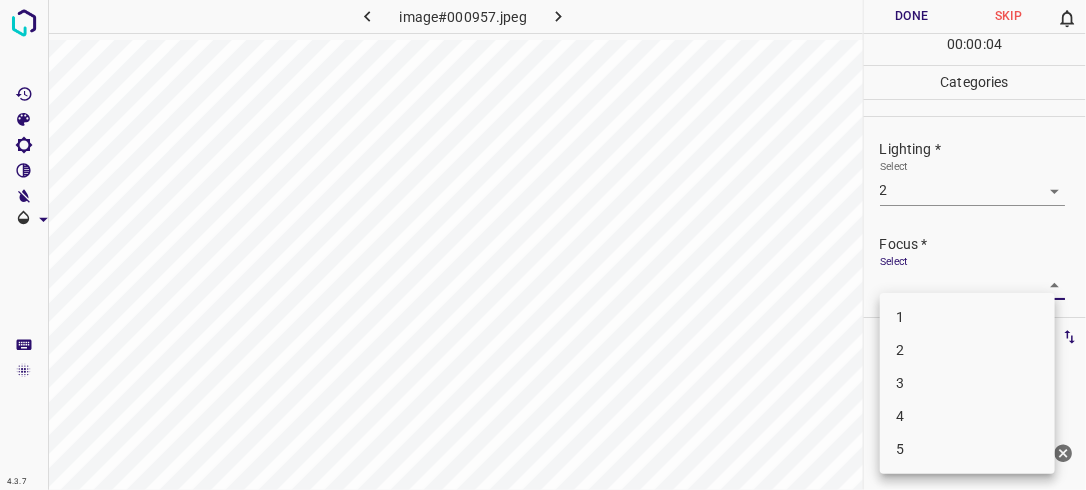 click on "4.3.7 image#000957.jpeg Done Skip 0 00   : 00   : 04   Categories Lighting *  Select 2 2 Focus *  Select ​ Overall *  Select ​ Labels   0 Categories 1 Lighting 2 Focus 3 Overall Tools Space Change between modes (Draw & Edit) I Auto labeling R Restore zoom M Zoom in N Zoom out Delete Delete selecte label Filters Z Restore filters X Saturation filter C Brightness filter V Contrast filter B Gray scale filter General O Download Need Help ? - Text - Hide - Delete 1 2 3 4 5" at bounding box center [543, 245] 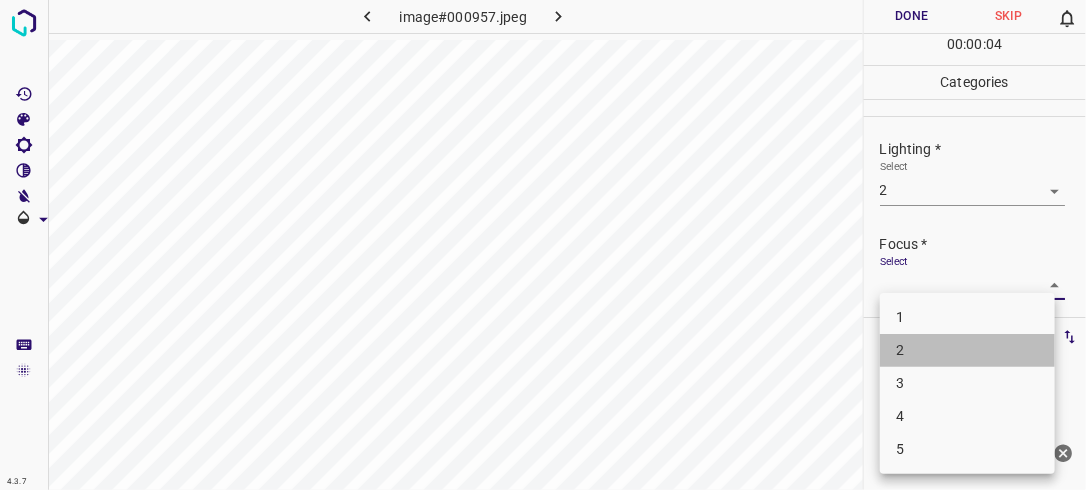 click on "2" at bounding box center (967, 350) 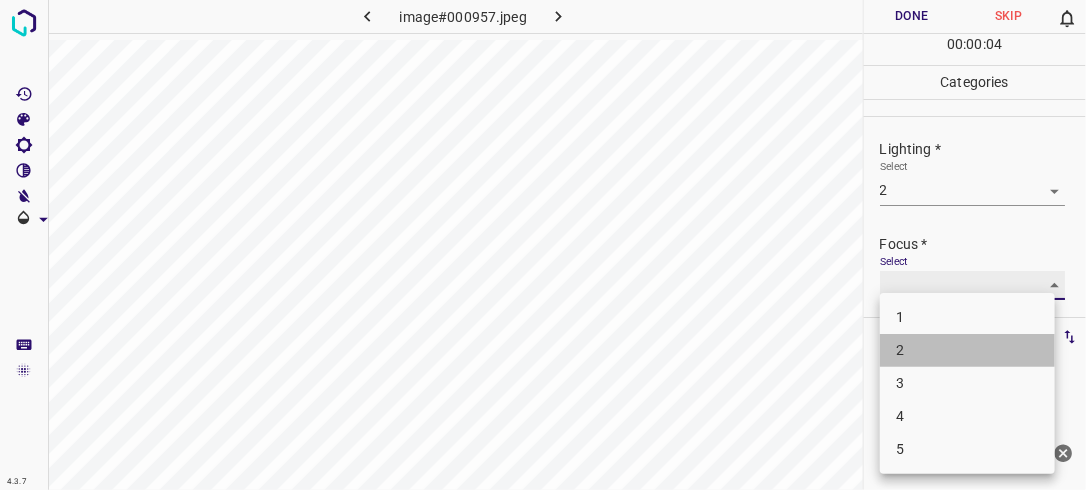 type on "2" 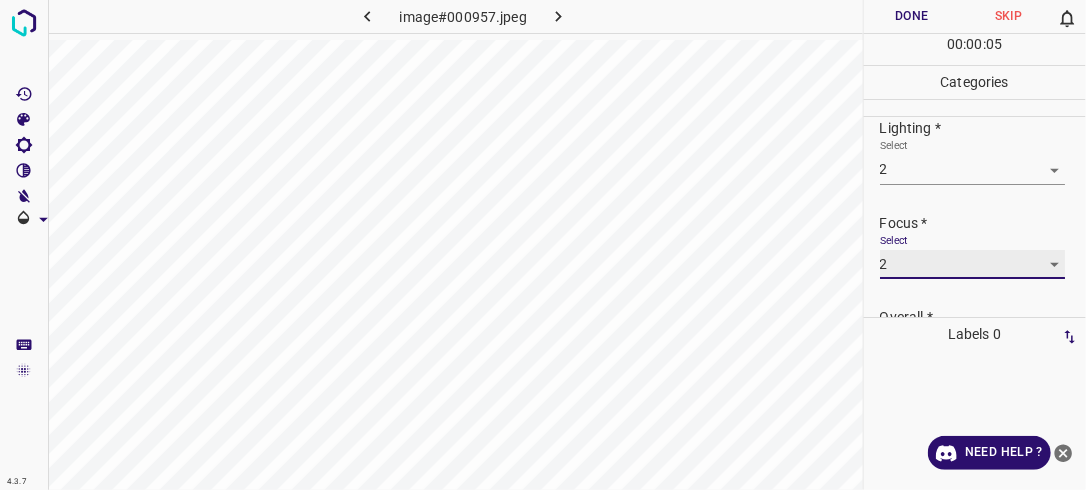 scroll, scrollTop: 98, scrollLeft: 0, axis: vertical 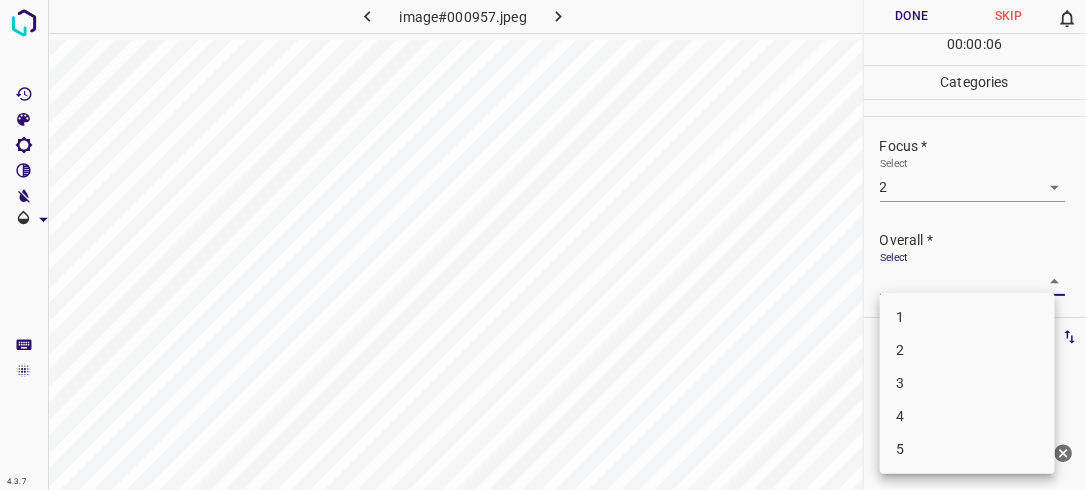 click on "4.3.7 image#000957.jpeg Done Skip 0 00   : 00   : 06   Categories Lighting *  Select 2 2 Focus *  Select 2 2 Overall *  Select ​ Labels   0 Categories 1 Lighting 2 Focus 3 Overall Tools Space Change between modes (Draw & Edit) I Auto labeling R Restore zoom M Zoom in N Zoom out Delete Delete selecte label Filters Z Restore filters X Saturation filter C Brightness filter V Contrast filter B Gray scale filter General O Download Need Help ? - Text - Hide - Delete 1 2 3 4 5" at bounding box center (543, 245) 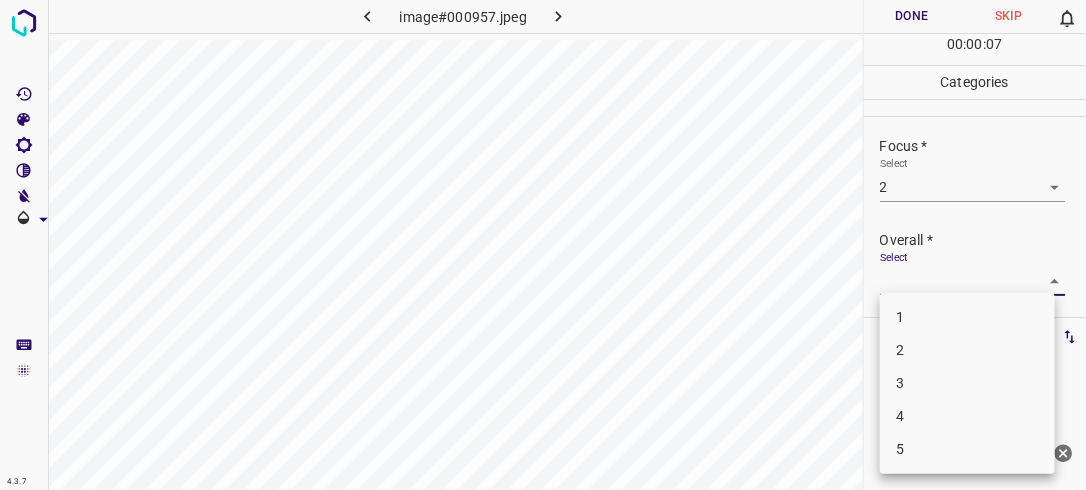 click on "2" at bounding box center [967, 350] 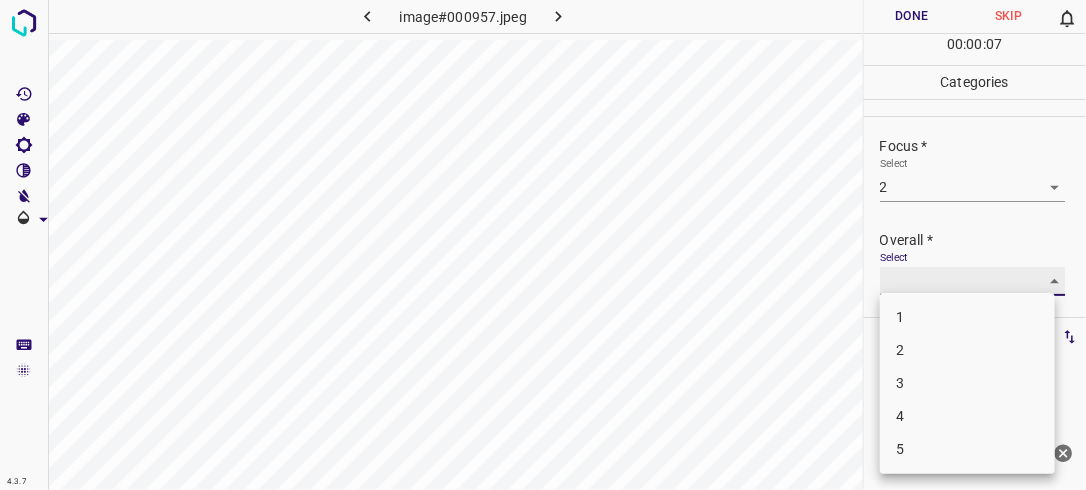 type on "2" 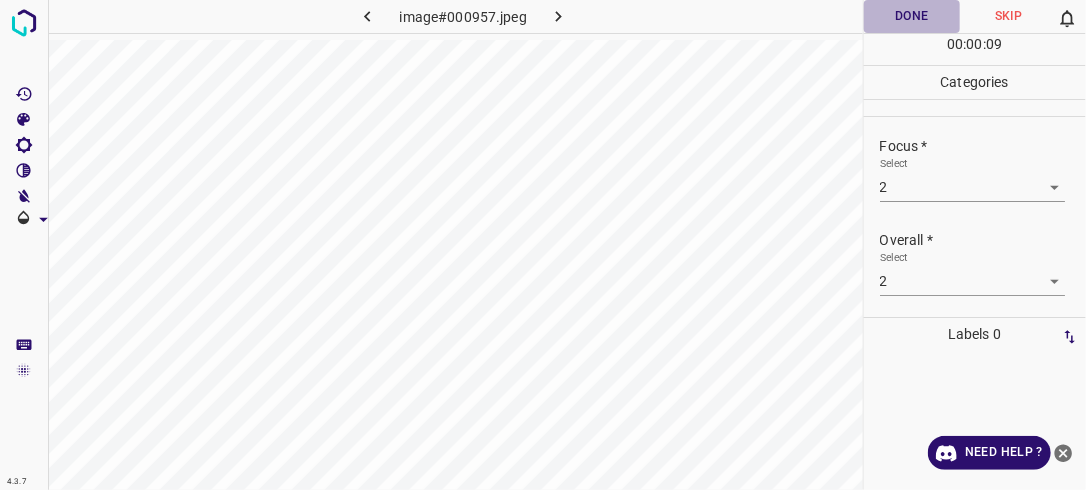 click on "Done" at bounding box center (912, 16) 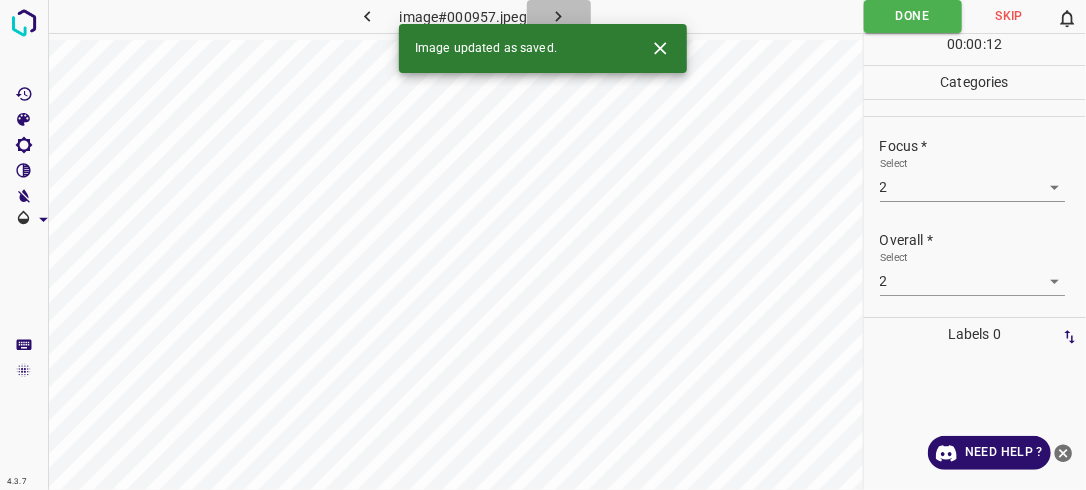 click 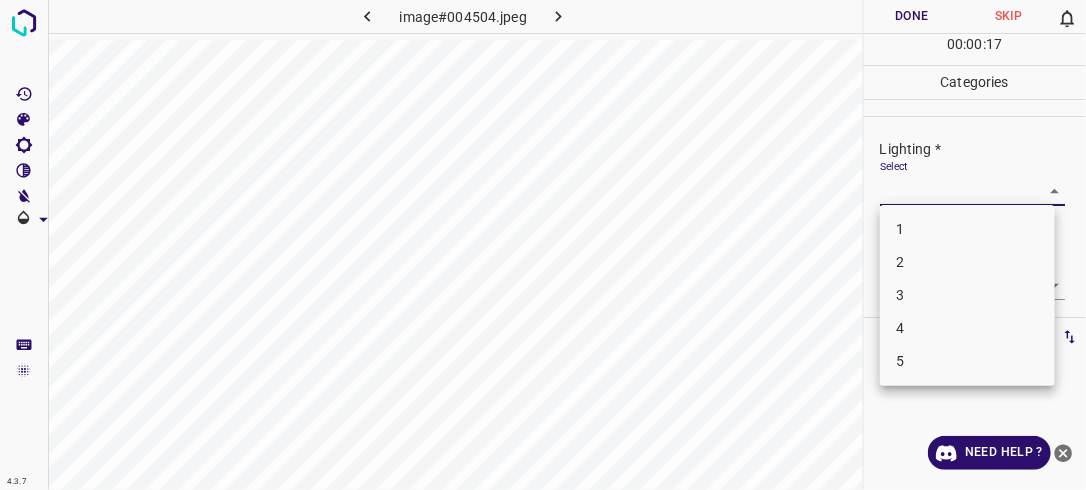 click on "4.3.7 image#004504.jpeg Done Skip 0 00   : 00   : 17   Categories Lighting *  Select ​ Focus *  Select ​ Overall *  Select ​ Labels   0 Categories 1 Lighting 2 Focus 3 Overall Tools Space Change between modes (Draw & Edit) I Auto labeling R Restore zoom M Zoom in N Zoom out Delete Delete selecte label Filters Z Restore filters X Saturation filter C Brightness filter V Contrast filter B Gray scale filter General O Download Need Help ? - Text - Hide - Delete 1 2 3 4 5" at bounding box center [543, 245] 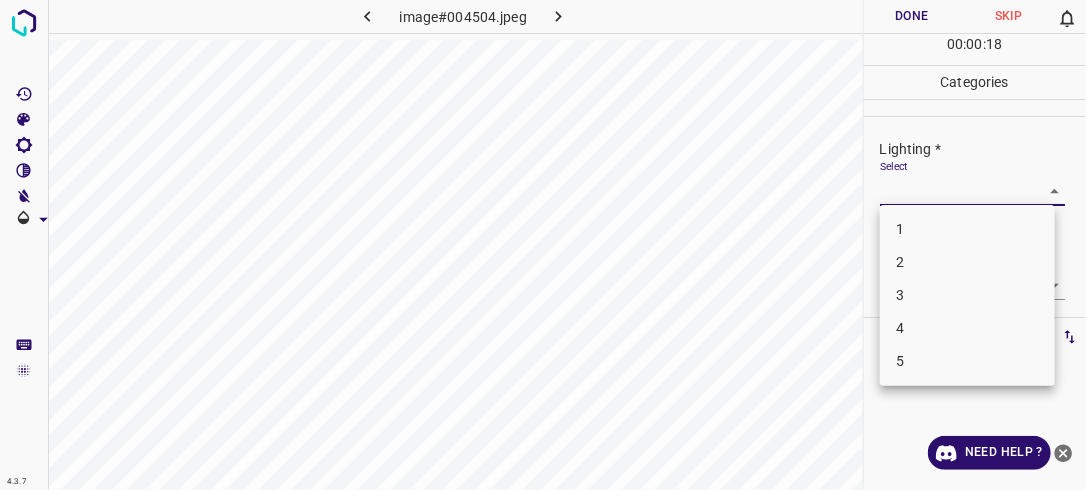 click on "2" at bounding box center [967, 262] 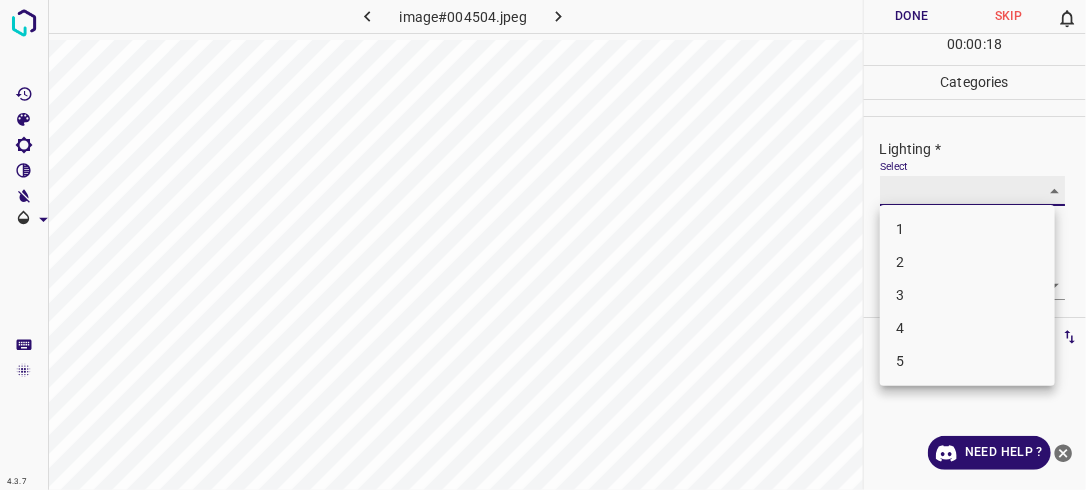 type on "2" 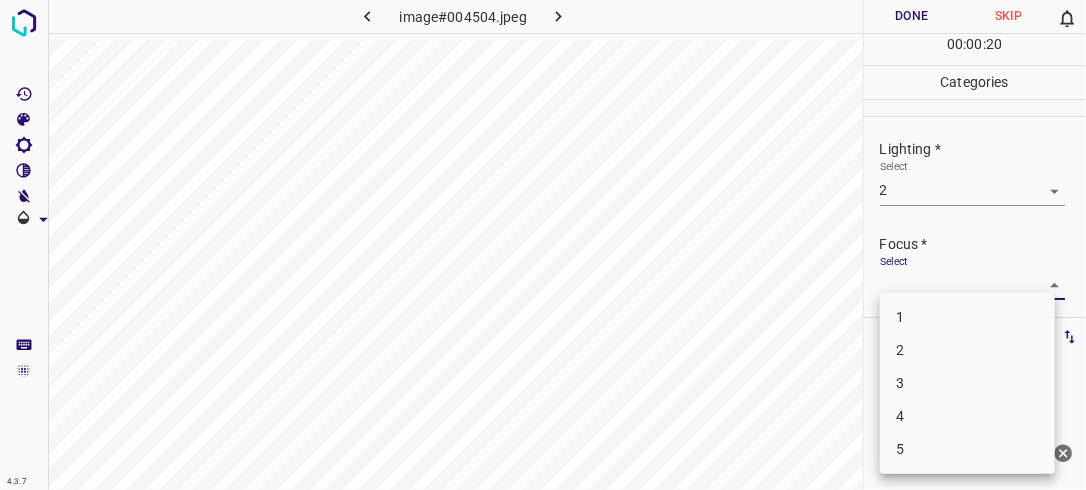 click on "4.3.7 image#004504.jpeg Done Skip 0 00   : 00   : 20   Categories Lighting *  Select 2 2 Focus *  Select ​ Overall *  Select ​ Labels   0 Categories 1 Lighting 2 Focus 3 Overall Tools Space Change between modes (Draw & Edit) I Auto labeling R Restore zoom M Zoom in N Zoom out Delete Delete selecte label Filters Z Restore filters X Saturation filter C Brightness filter V Contrast filter B Gray scale filter General O Download Need Help ? - Text - Hide - Delete 1 2 3 4 5" at bounding box center [543, 245] 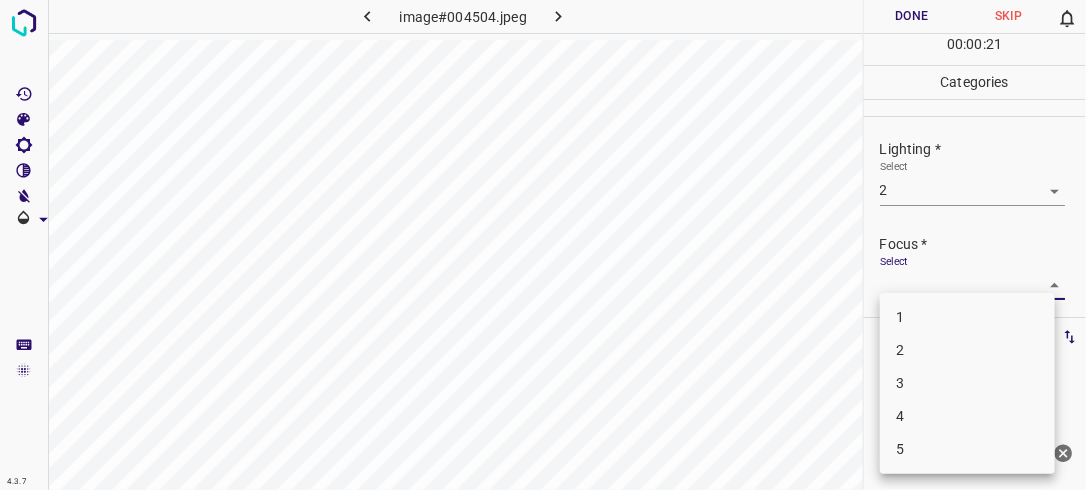 click on "2" at bounding box center [967, 350] 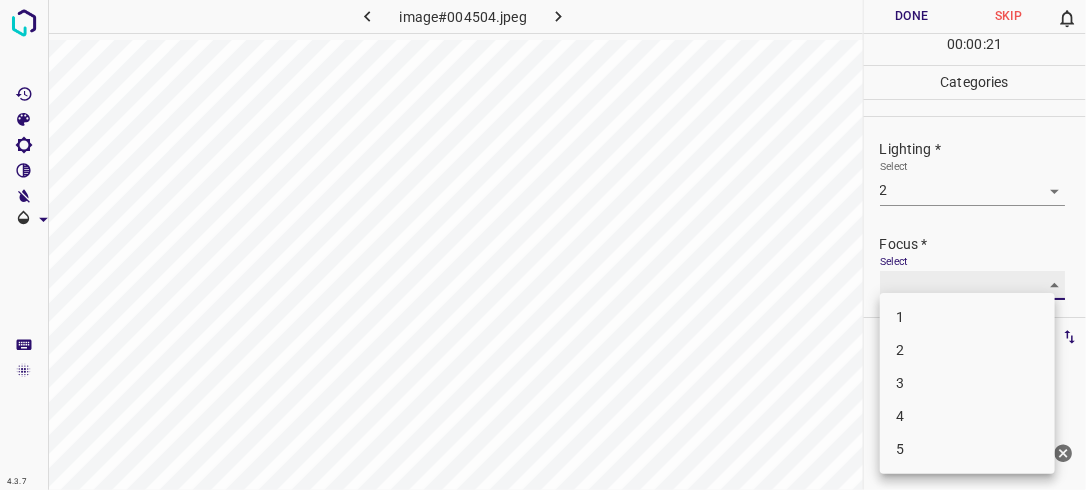 type on "2" 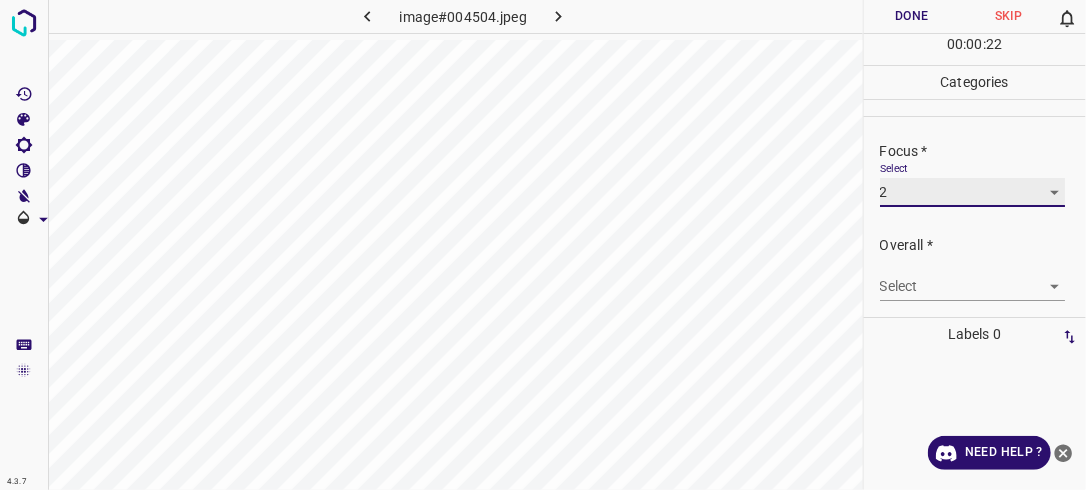 scroll, scrollTop: 98, scrollLeft: 0, axis: vertical 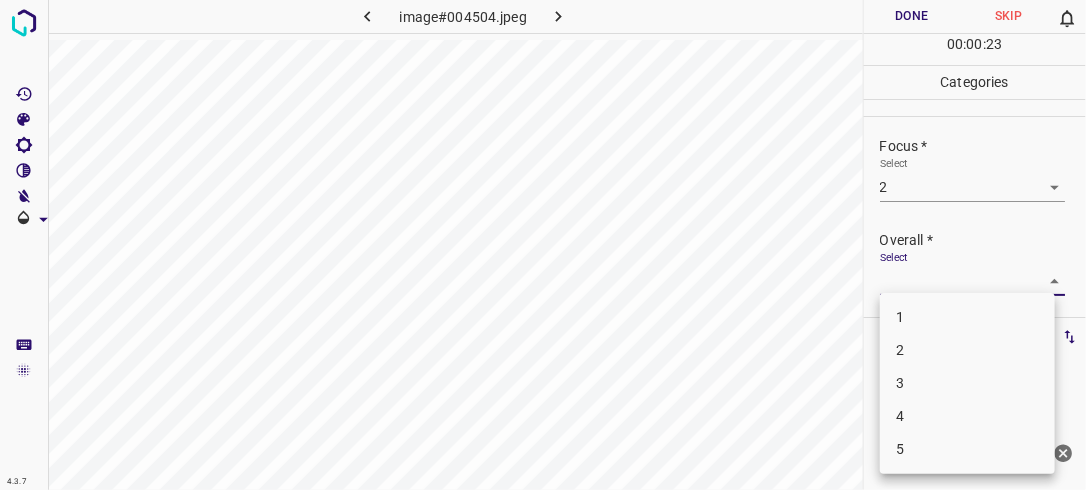 click on "4.3.7 image#004504.jpeg Done Skip 0 00   : 00   : 23   Categories Lighting *  Select 2 2 Focus *  Select 2 2 Overall *  Select ​ Labels   0 Categories 1 Lighting 2 Focus 3 Overall Tools Space Change between modes (Draw & Edit) I Auto labeling R Restore zoom M Zoom in N Zoom out Delete Delete selecte label Filters Z Restore filters X Saturation filter C Brightness filter V Contrast filter B Gray scale filter General O Download Need Help ? - Text - Hide - Delete 1 2 3 4 5" at bounding box center (543, 245) 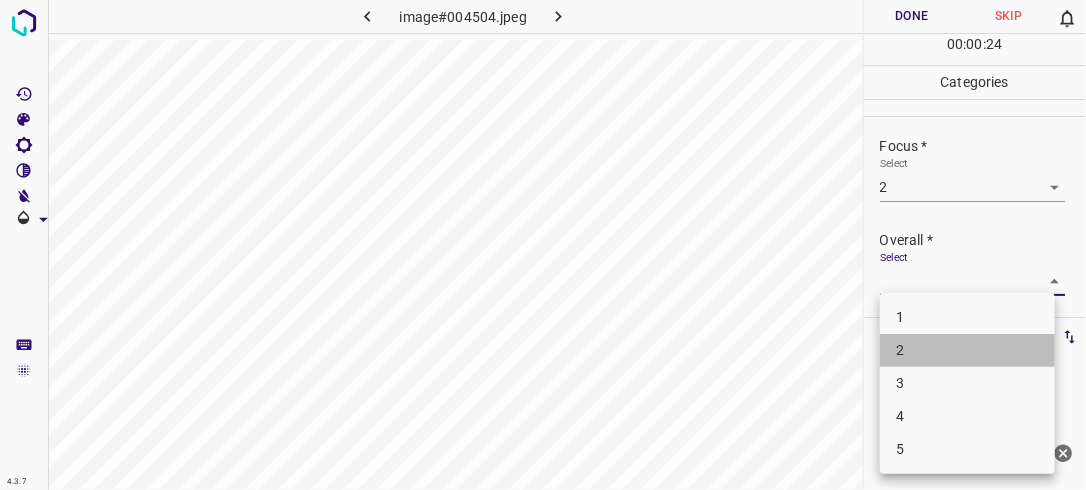 click on "2" at bounding box center [967, 350] 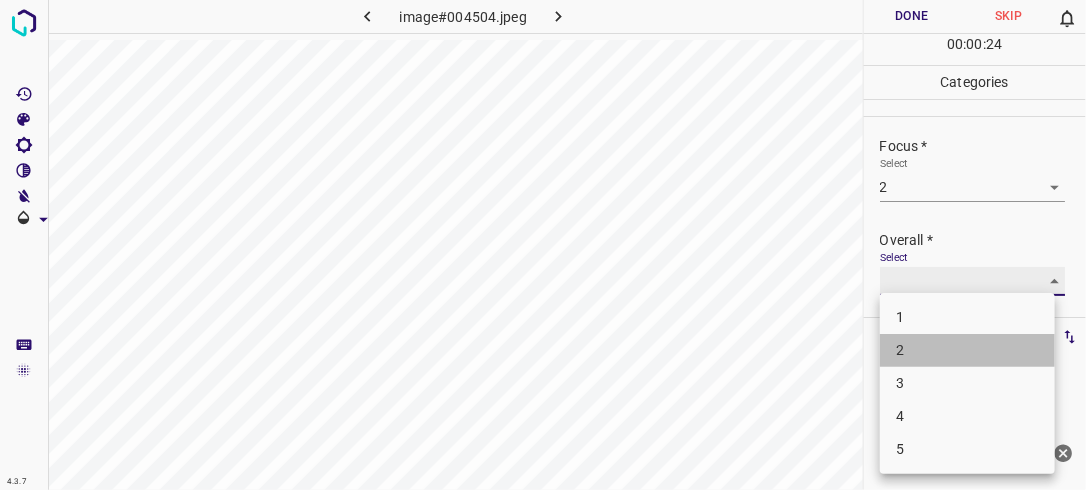 type on "2" 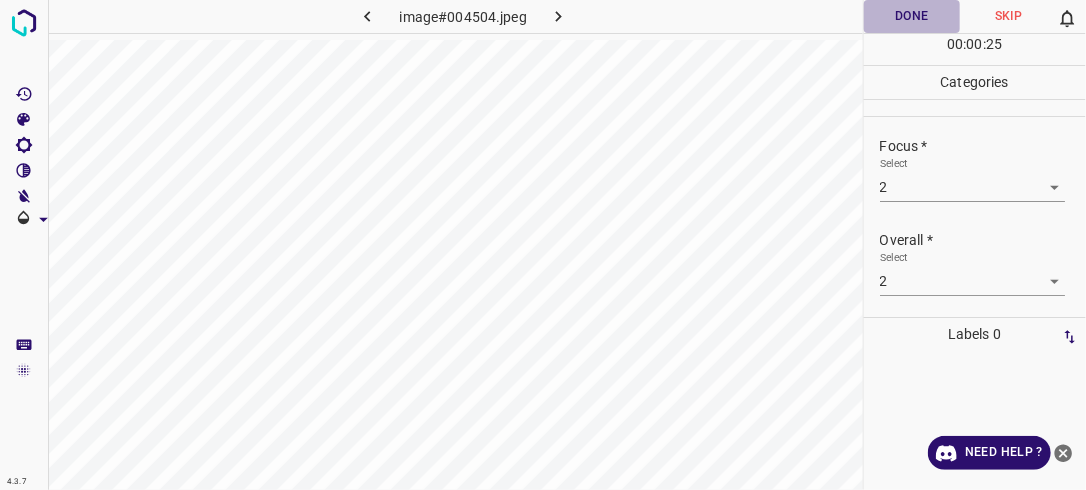 click on "Done" at bounding box center (912, 16) 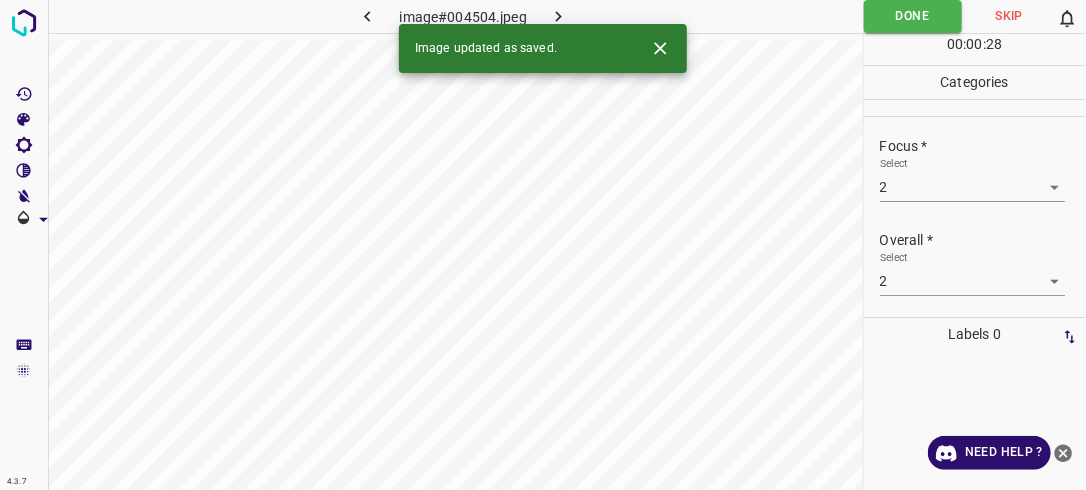 click at bounding box center (559, 16) 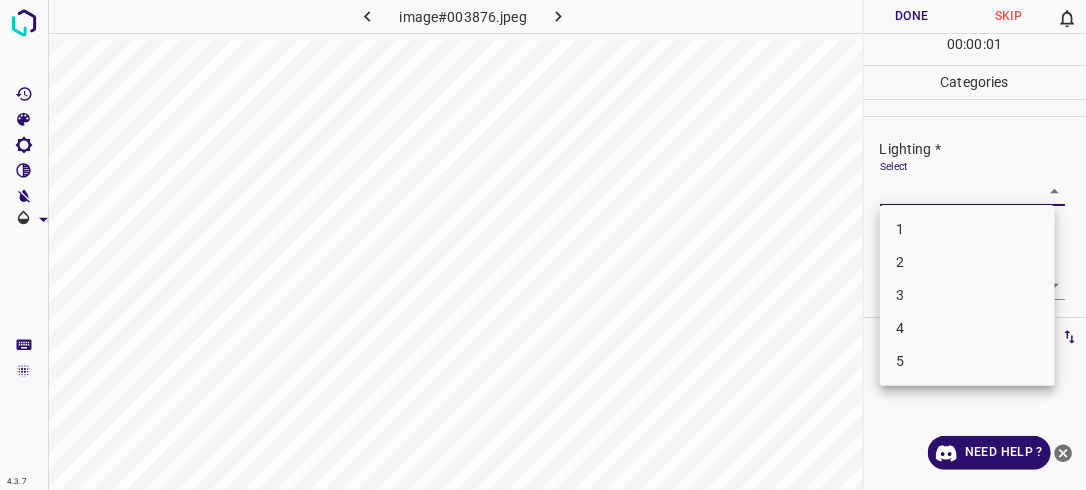 click on "4.3.7 image#003876.jpeg Done Skip 0 00   : 00   : 01   Categories Lighting *  Select ​ Focus *  Select ​ Overall *  Select ​ Labels   0 Categories 1 Lighting 2 Focus 3 Overall Tools Space Change between modes (Draw & Edit) I Auto labeling R Restore zoom M Zoom in N Zoom out Delete Delete selecte label Filters Z Restore filters X Saturation filter C Brightness filter V Contrast filter B Gray scale filter General O Download Need Help ? - Text - Hide - Delete 1 2 3 4 5" at bounding box center (543, 245) 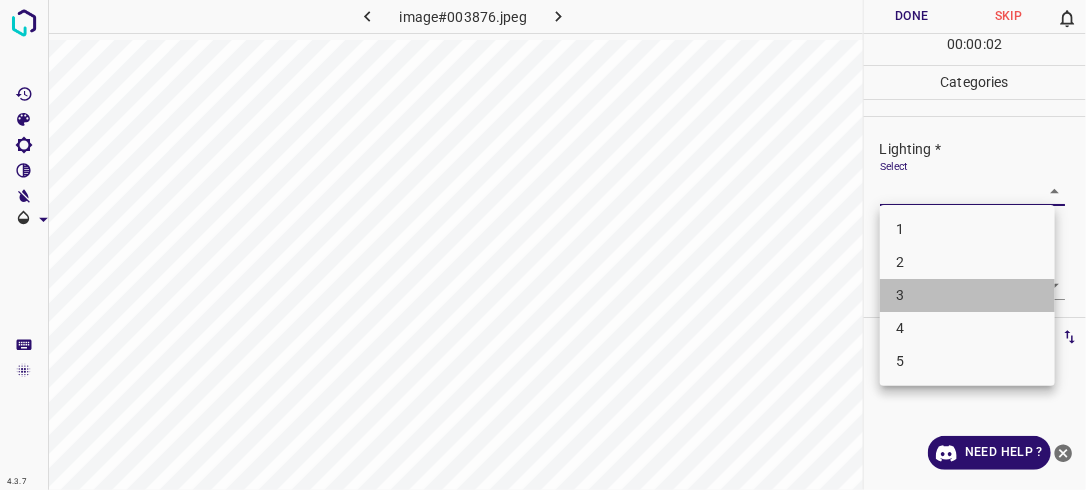 click on "3" at bounding box center (967, 295) 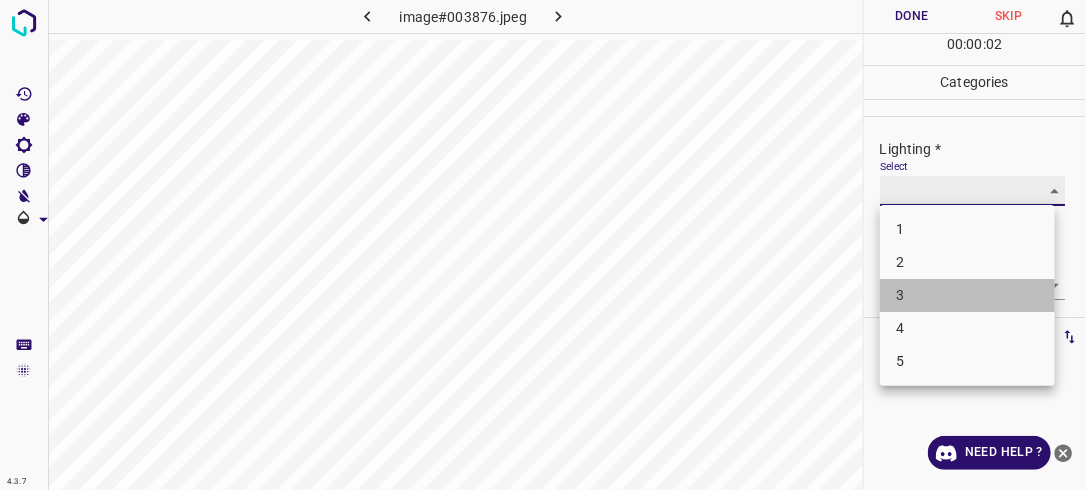type on "3" 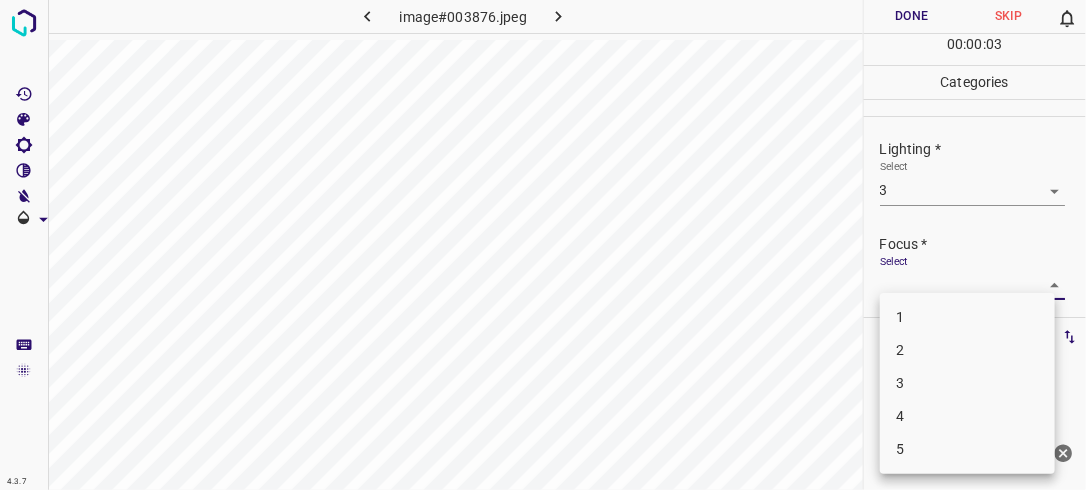 click on "4.3.7 image#003876.jpeg Done Skip 0 00   : 00   : 03   Categories Lighting *  Select 3 3 Focus *  Select ​ Overall *  Select ​ Labels   0 Categories 1 Lighting 2 Focus 3 Overall Tools Space Change between modes (Draw & Edit) I Auto labeling R Restore zoom M Zoom in N Zoom out Delete Delete selecte label Filters Z Restore filters X Saturation filter C Brightness filter V Contrast filter B Gray scale filter General O Download Need Help ? - Text - Hide - Delete 1 2 3 4 5" at bounding box center [543, 245] 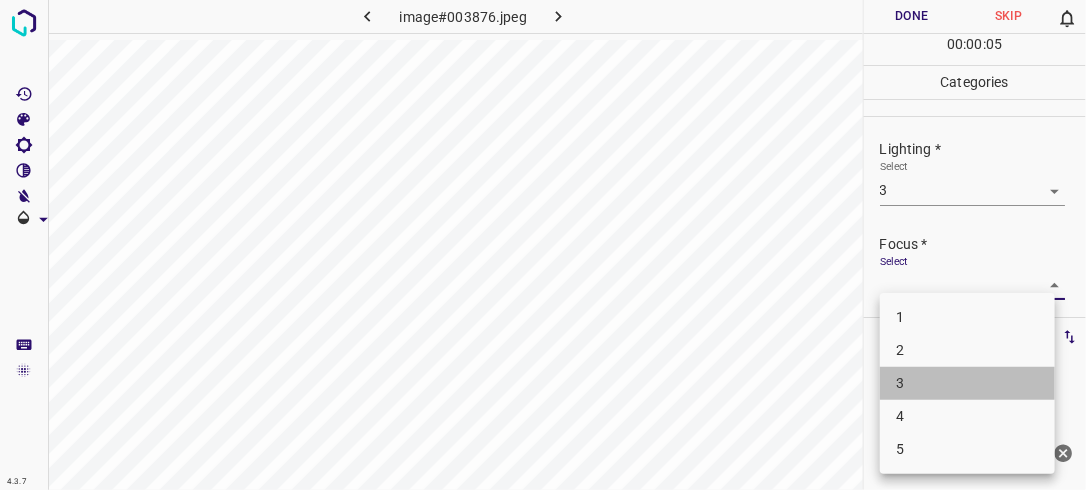 click on "3" at bounding box center (967, 383) 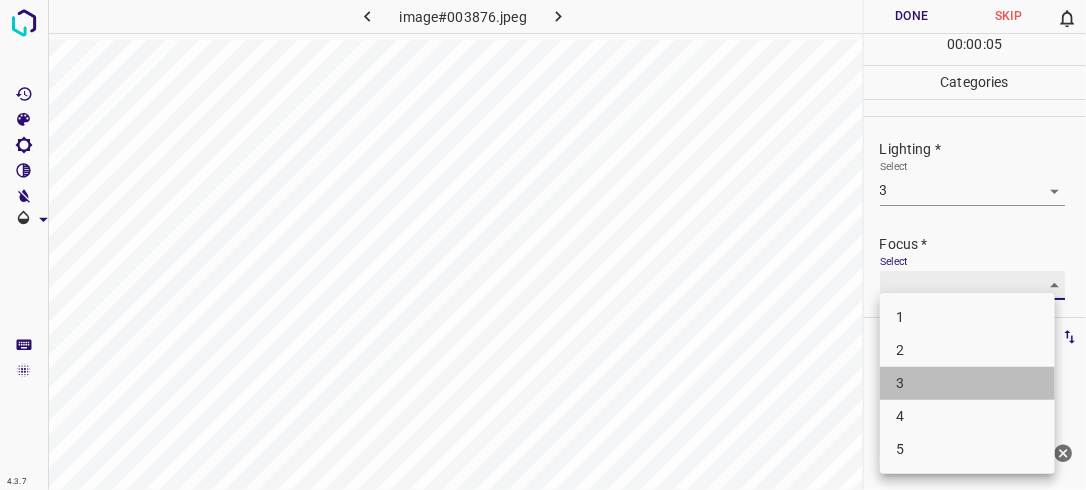 type on "3" 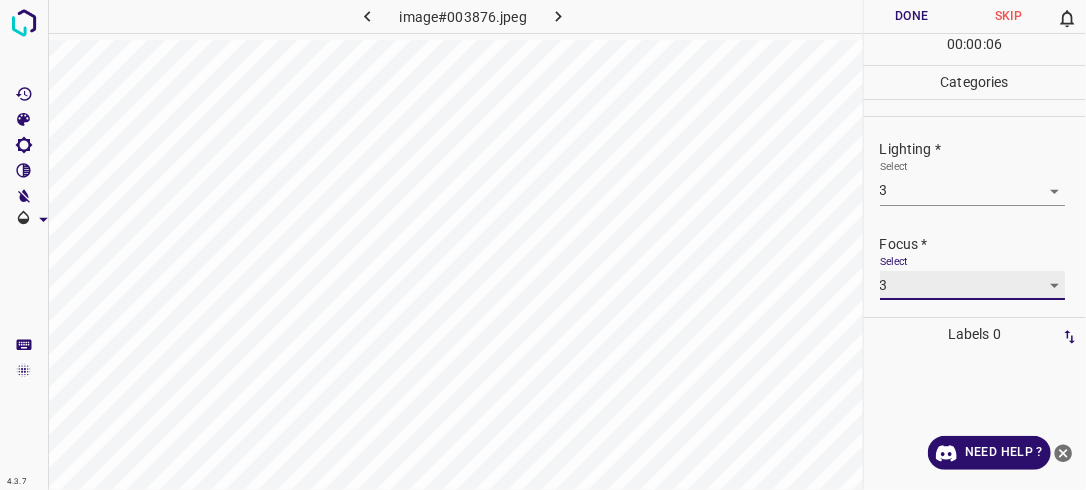 scroll, scrollTop: 98, scrollLeft: 0, axis: vertical 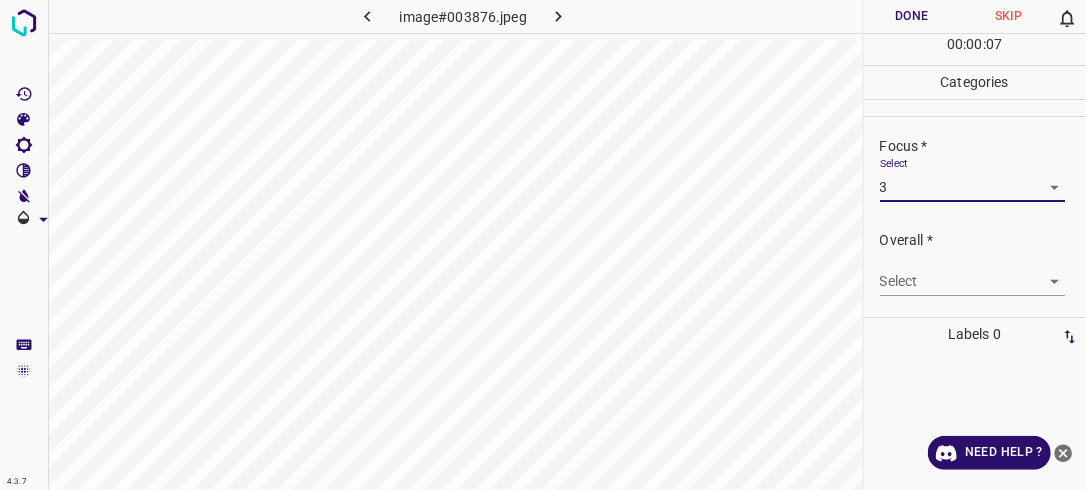 click on "4.3.7 image#003876.jpeg Done Skip 0 00   : 00   : 07   Categories Lighting *  Select 3 3 Focus *  Select 3 3 Overall *  Select ​ Labels   0 Categories 1 Lighting 2 Focus 3 Overall Tools Space Change between modes (Draw & Edit) I Auto labeling R Restore zoom M Zoom in N Zoom out Delete Delete selecte label Filters Z Restore filters X Saturation filter C Brightness filter V Contrast filter B Gray scale filter General O Download Need Help ? - Text - Hide - Delete" at bounding box center (543, 245) 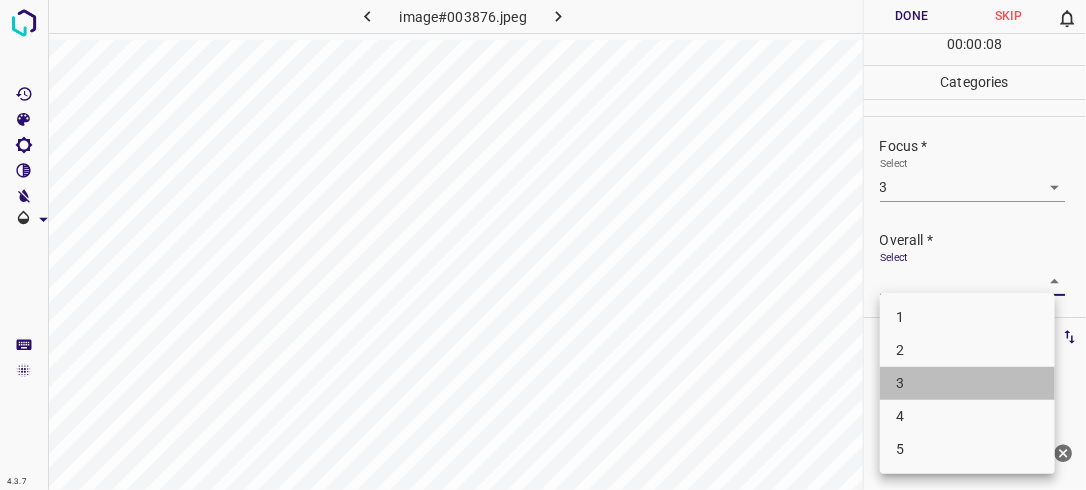 click on "3" at bounding box center [967, 383] 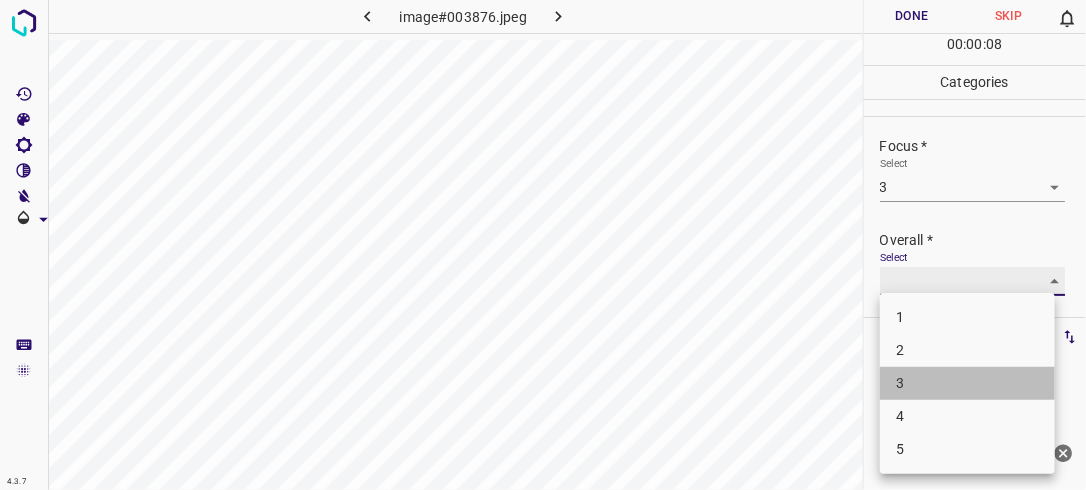 type on "3" 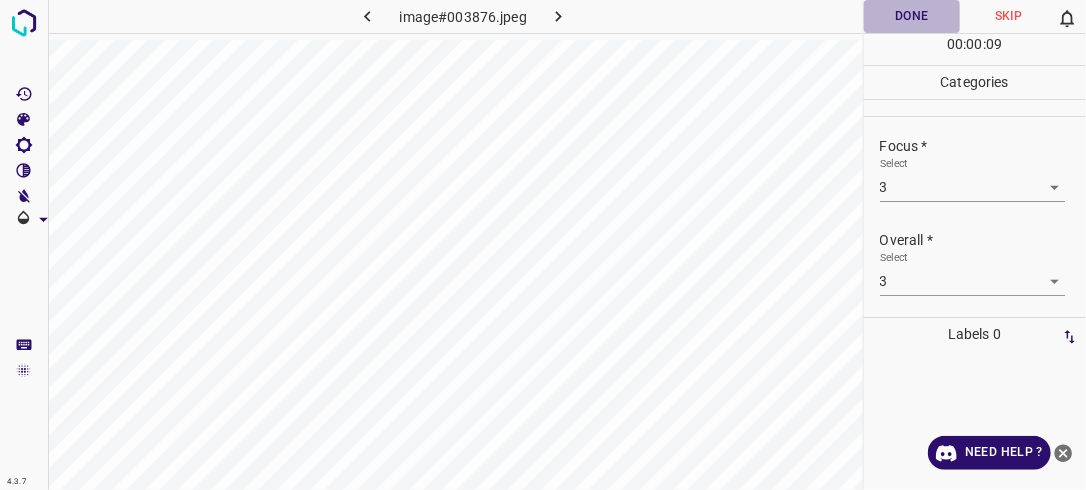 click on "Done" at bounding box center (912, 16) 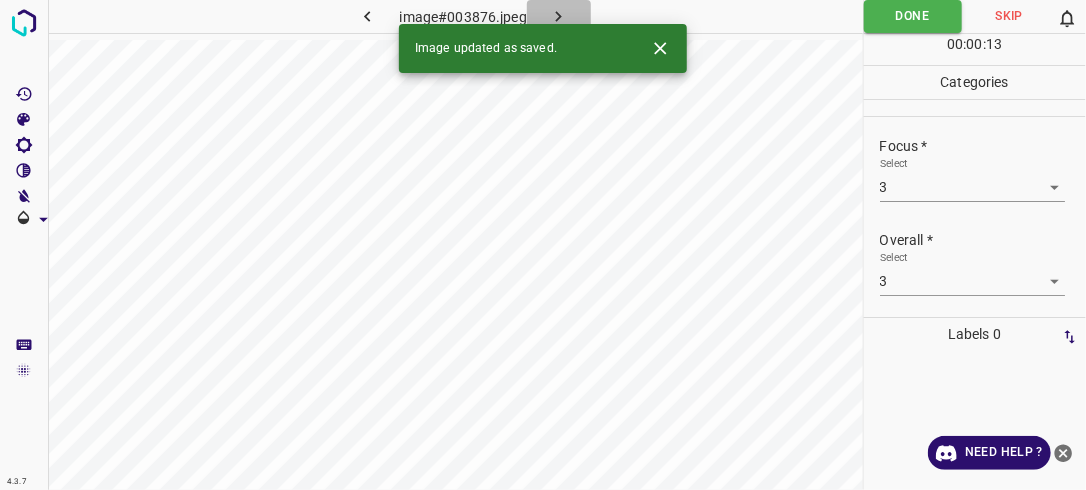 click at bounding box center (559, 16) 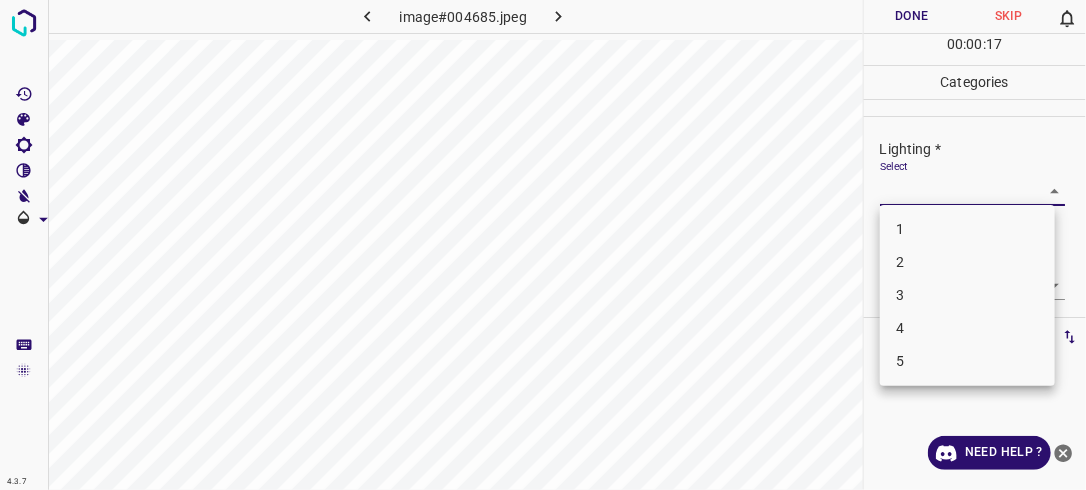 click on "4.3.7 image#004685.jpeg Done Skip 0 00   : 00   : 17   Categories Lighting *  Select ​ Focus *  Select ​ Overall *  Select ​ Labels   0 Categories 1 Lighting 2 Focus 3 Overall Tools Space Change between modes (Draw & Edit) I Auto labeling R Restore zoom M Zoom in N Zoom out Delete Delete selecte label Filters Z Restore filters X Saturation filter C Brightness filter V Contrast filter B Gray scale filter General O Download Need Help ? - Text - Hide - Delete 1 2 3 4 5" at bounding box center [543, 245] 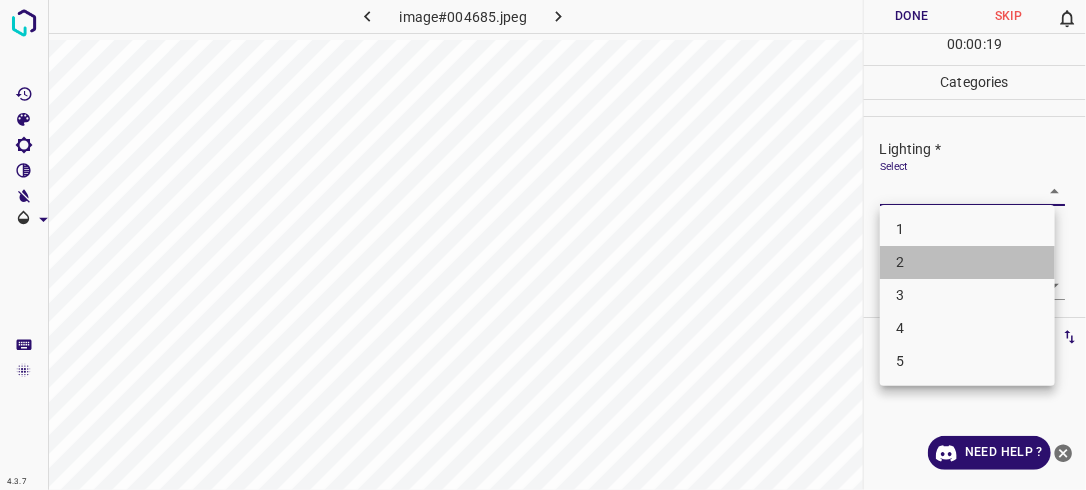 click on "2" at bounding box center (967, 262) 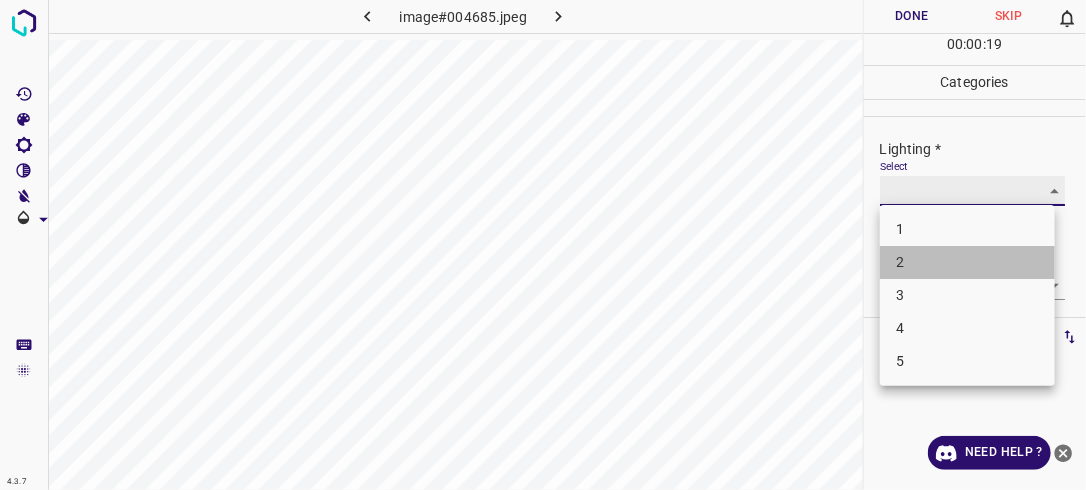 type on "2" 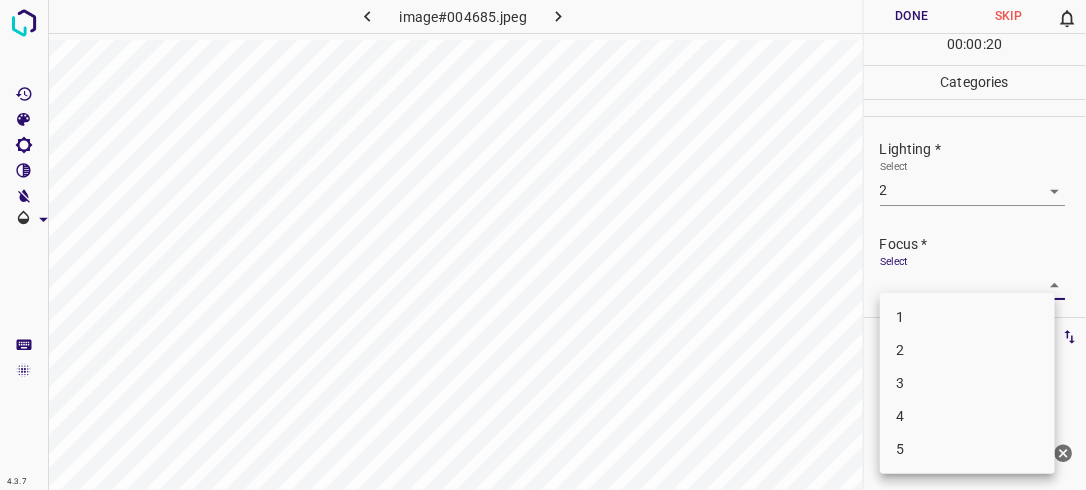 click on "4.3.7 image#004685.jpeg Done Skip 0 00   : 00   : 20   Categories Lighting *  Select 2 2 Focus *  Select ​ Overall *  Select ​ Labels   0 Categories 1 Lighting 2 Focus 3 Overall Tools Space Change between modes (Draw & Edit) I Auto labeling R Restore zoom M Zoom in N Zoom out Delete Delete selecte label Filters Z Restore filters X Saturation filter C Brightness filter V Contrast filter B Gray scale filter General O Download Need Help ? - Text - Hide - Delete 1 2 3 4 5" at bounding box center (543, 245) 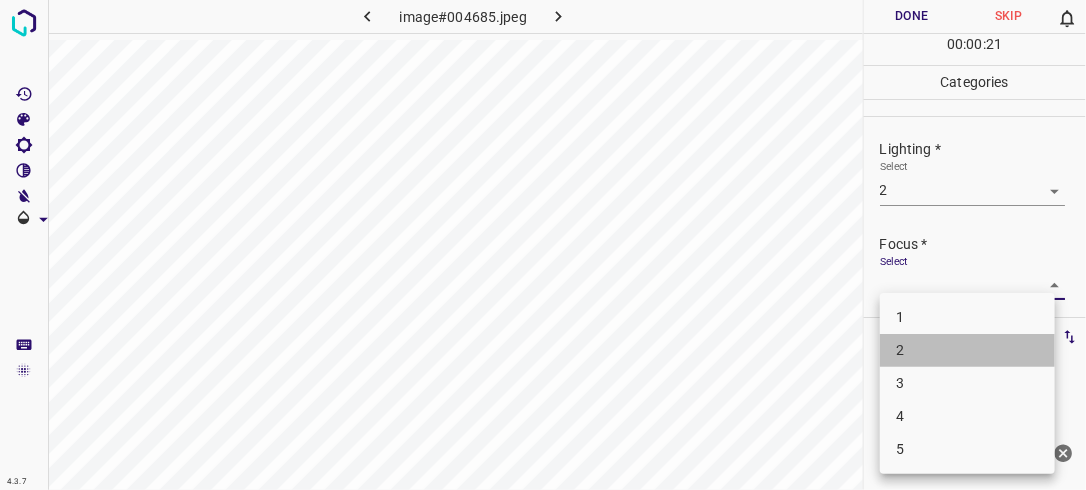 drag, startPoint x: 932, startPoint y: 346, endPoint x: 954, endPoint y: 324, distance: 31.112698 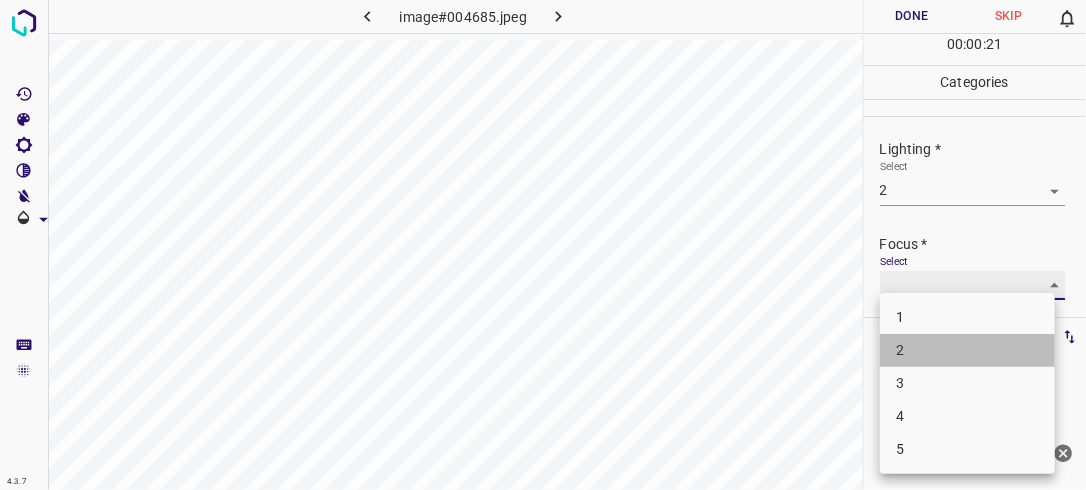 type on "2" 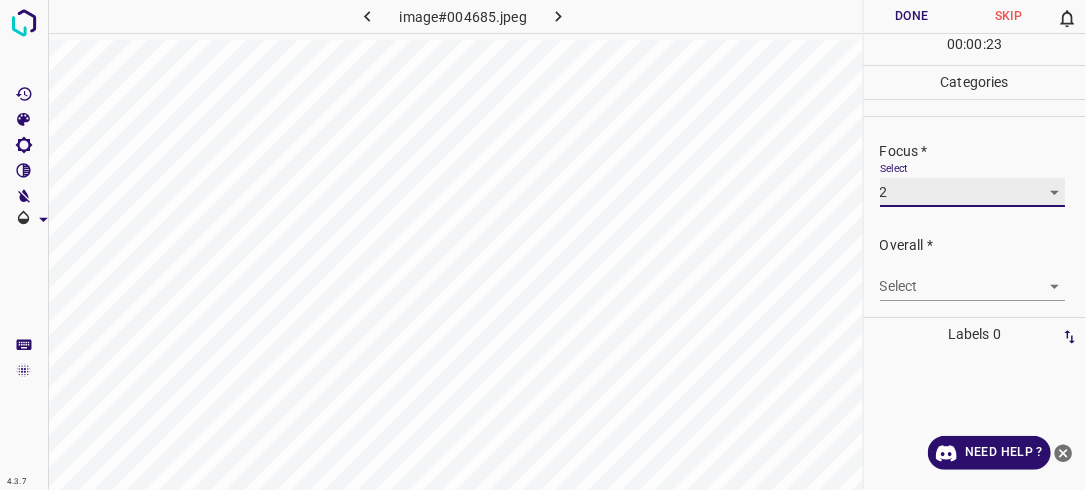 scroll, scrollTop: 98, scrollLeft: 0, axis: vertical 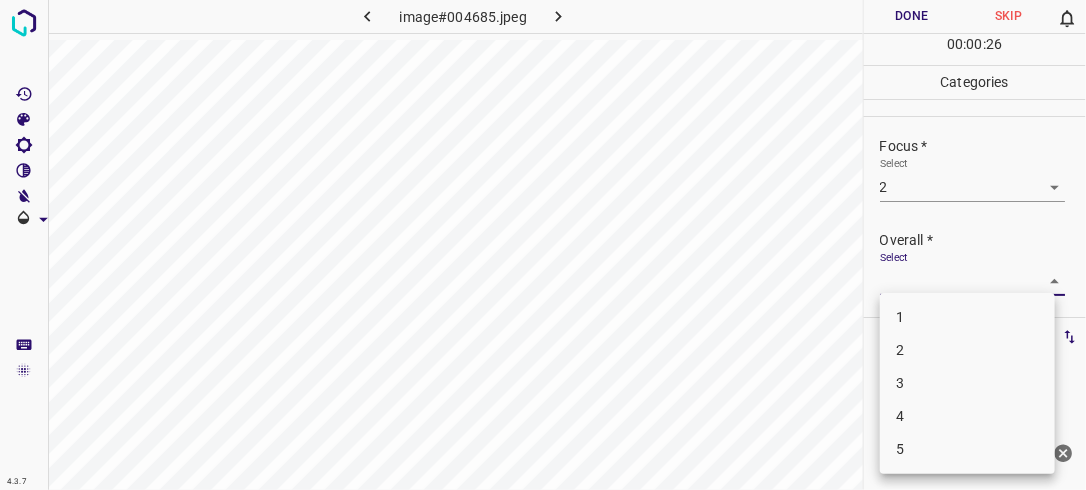 click on "4.3.7 image#004685.jpeg Done Skip 0 00   : 00   : 26   Categories Lighting *  Select 2 2 Focus *  Select 2 2 Overall *  Select ​ Labels   0 Categories 1 Lighting 2 Focus 3 Overall Tools Space Change between modes (Draw & Edit) I Auto labeling R Restore zoom M Zoom in N Zoom out Delete Delete selecte label Filters Z Restore filters X Saturation filter C Brightness filter V Contrast filter B Gray scale filter General O Download Need Help ? - Text - Hide - Delete 1 2 3 4 5" at bounding box center [543, 245] 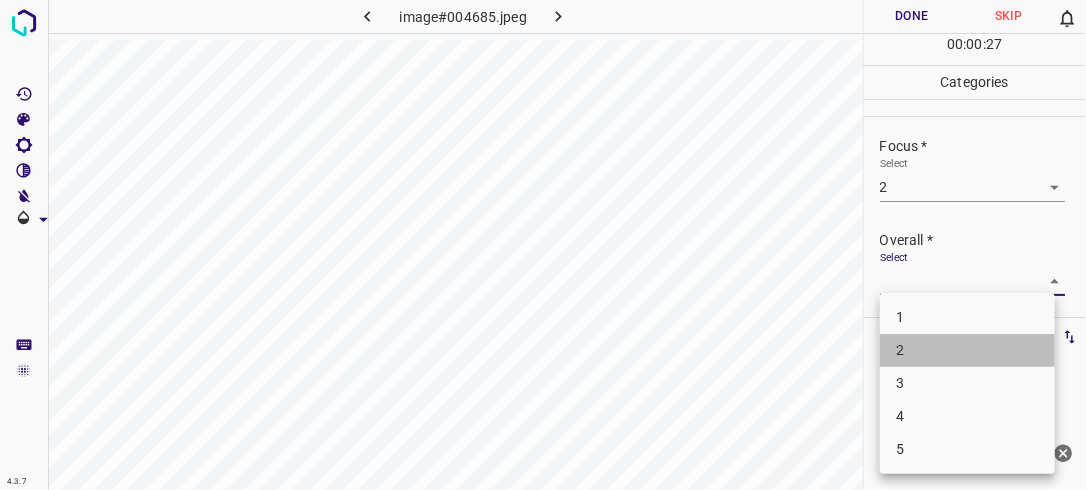 click on "2" at bounding box center (967, 350) 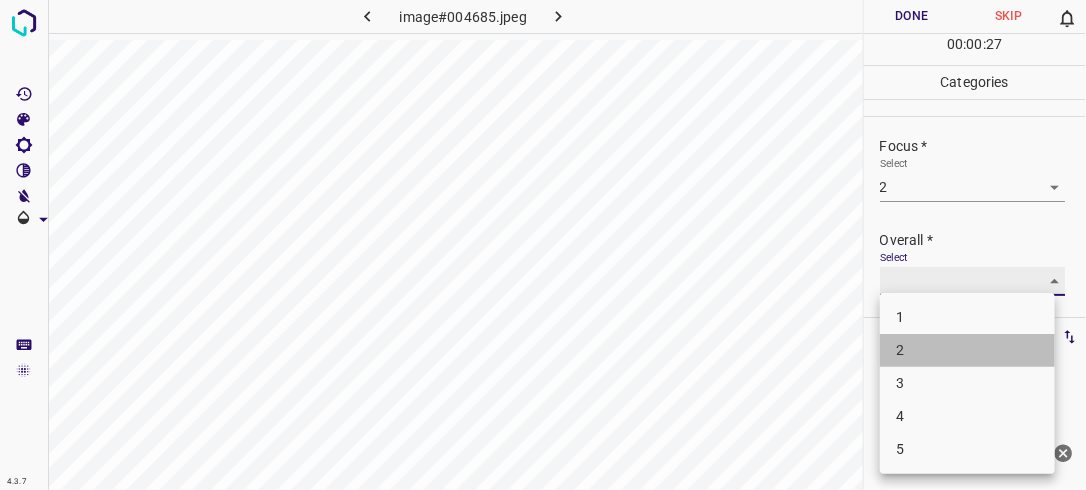 type on "2" 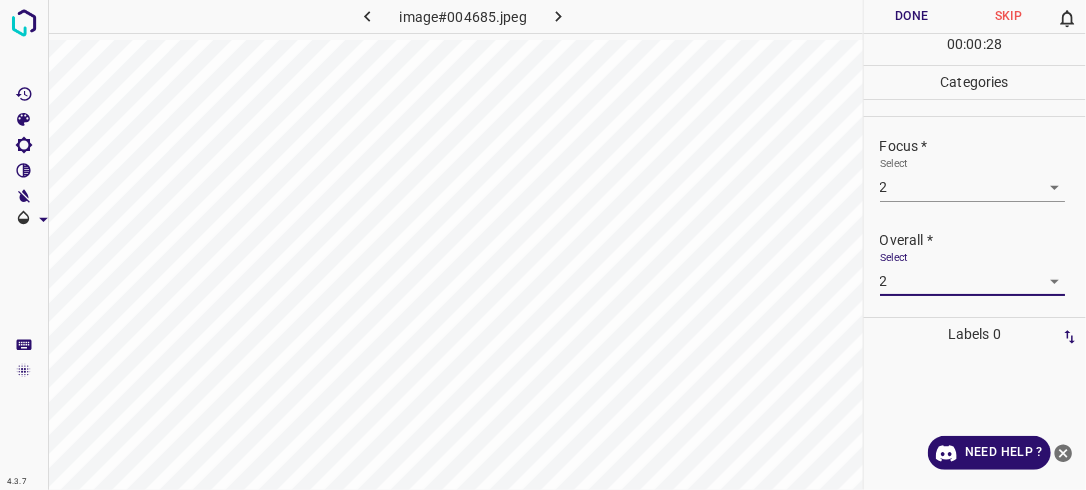click on "Done" at bounding box center [912, 16] 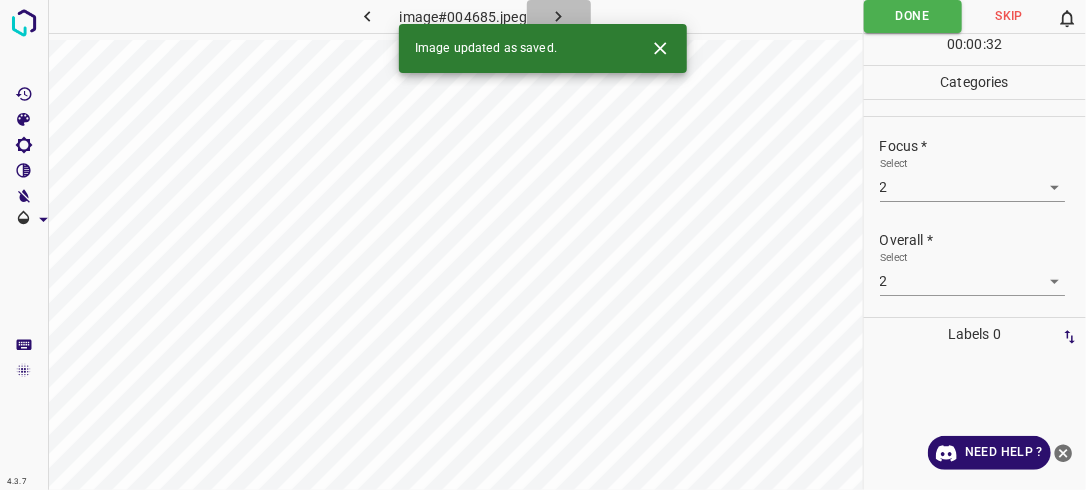 click 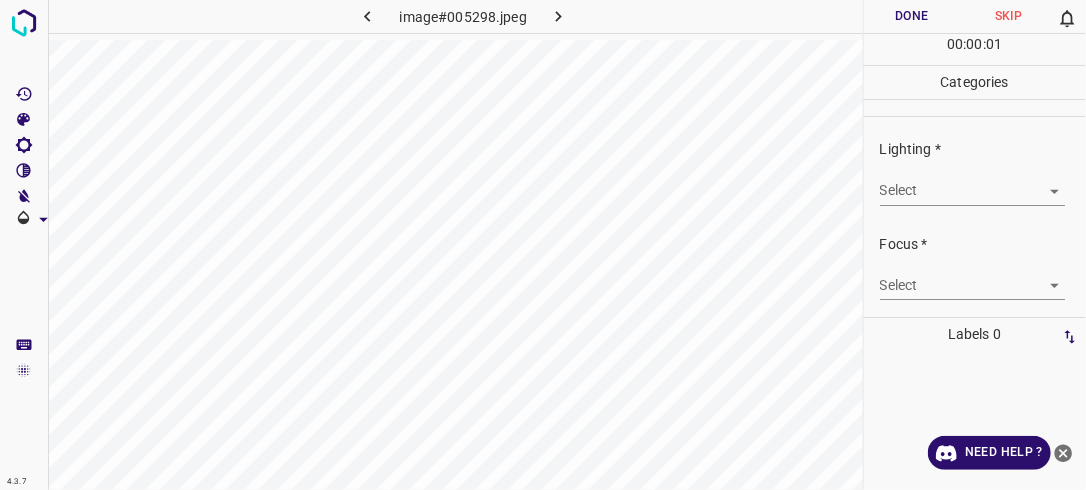 click on "4.3.7 image#005298.jpeg Done Skip 0 00   : 00   : 01   Categories Lighting *  Select ​ Focus *  Select ​ Overall *  Select ​ Labels   0 Categories 1 Lighting 2 Focus 3 Overall Tools Space Change between modes (Draw & Edit) I Auto labeling R Restore zoom M Zoom in N Zoom out Delete Delete selecte label Filters Z Restore filters X Saturation filter C Brightness filter V Contrast filter B Gray scale filter General O Download Need Help ? - Text - Hide - Delete" at bounding box center [543, 245] 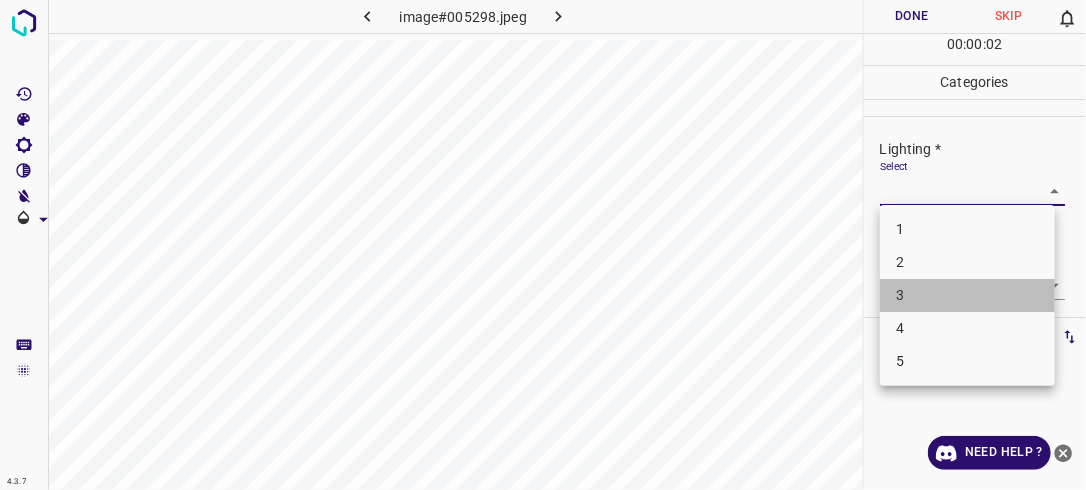 drag, startPoint x: 977, startPoint y: 292, endPoint x: 1015, endPoint y: 260, distance: 49.67897 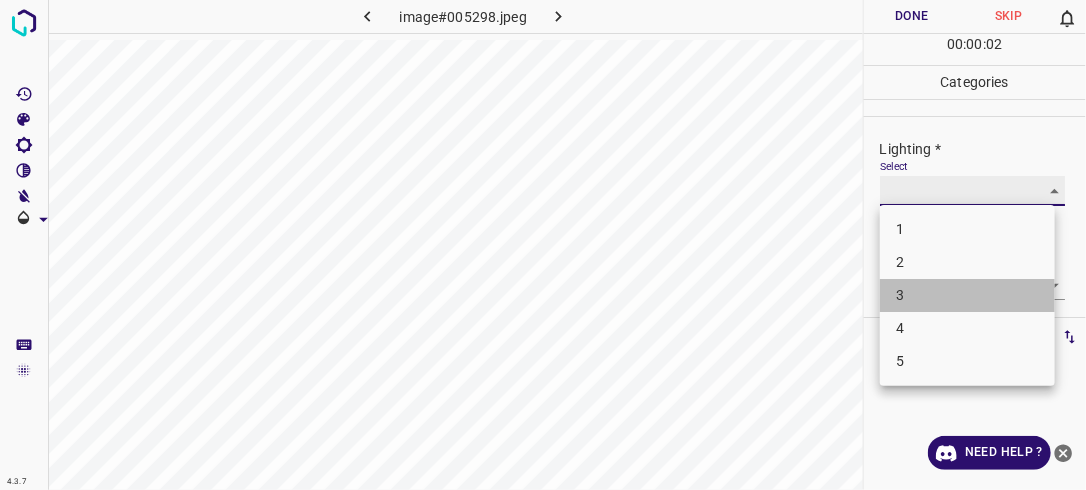 type on "3" 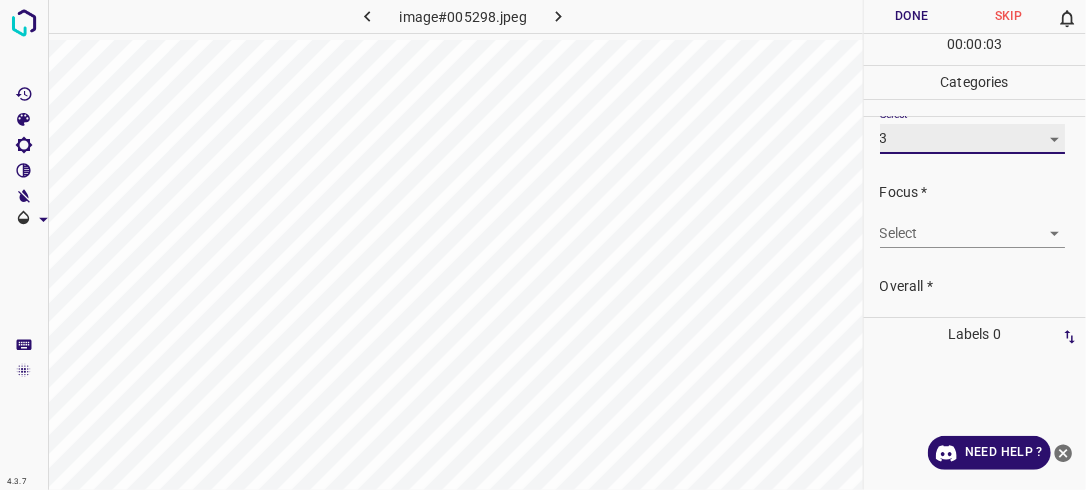 scroll, scrollTop: 63, scrollLeft: 0, axis: vertical 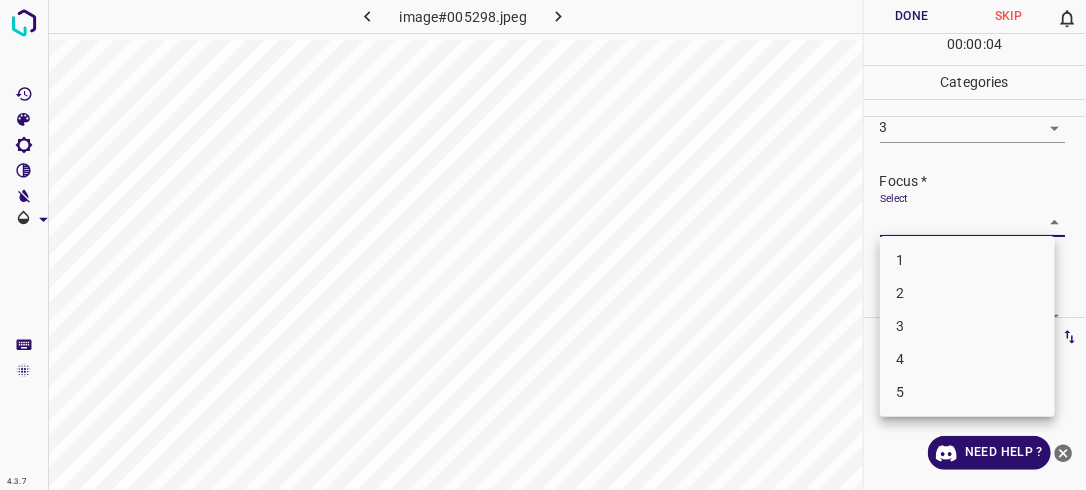 click on "4.3.7 image#005298.jpeg Done Skip 0 00   : 00   : 04   Categories Lighting *  Select 3 3 Focus *  Select ​ Overall *  Select ​ Labels   0 Categories 1 Lighting 2 Focus 3 Overall Tools Space Change between modes (Draw & Edit) I Auto labeling R Restore zoom M Zoom in N Zoom out Delete Delete selecte label Filters Z Restore filters X Saturation filter C Brightness filter V Contrast filter B Gray scale filter General O Download Need Help ? - Text - Hide - Delete 1 2 3 4 5" at bounding box center (543, 245) 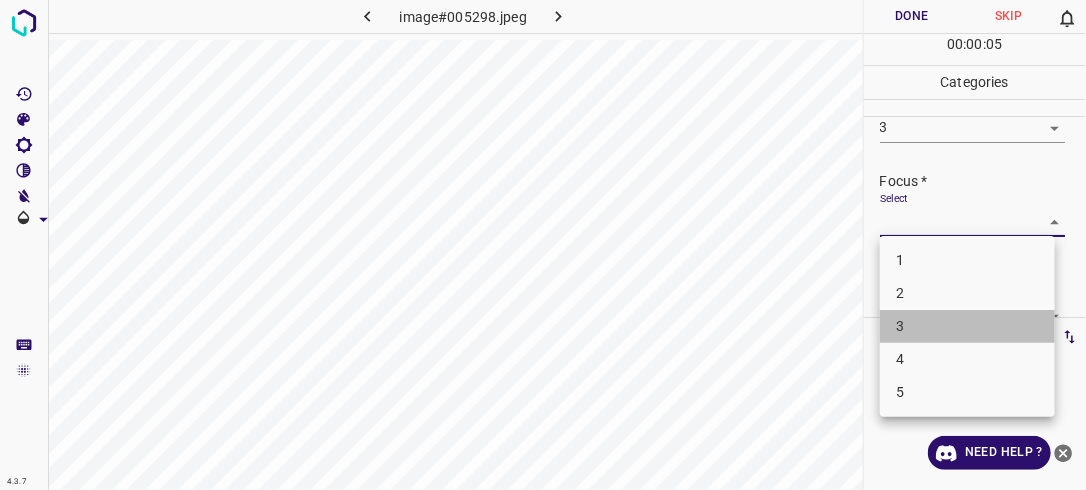 click on "3" at bounding box center [967, 326] 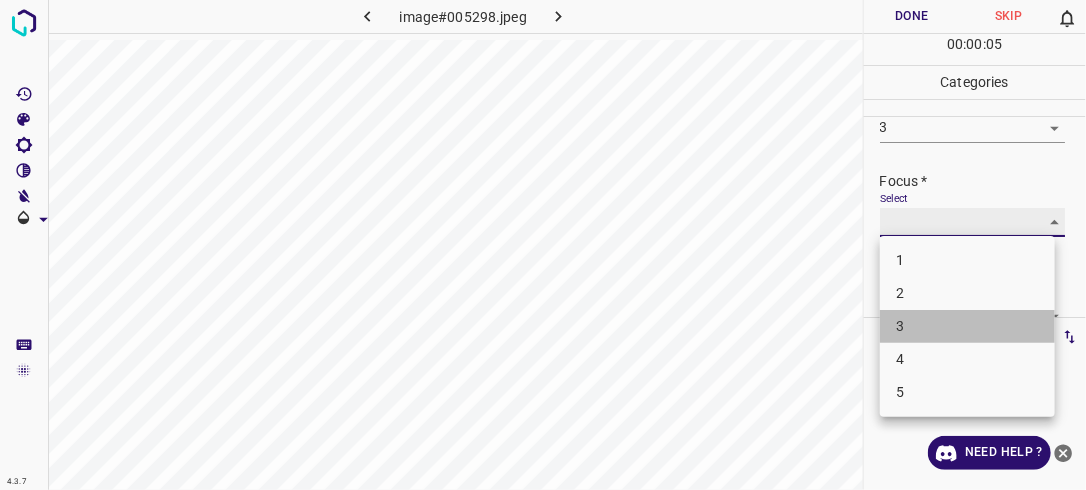 type on "3" 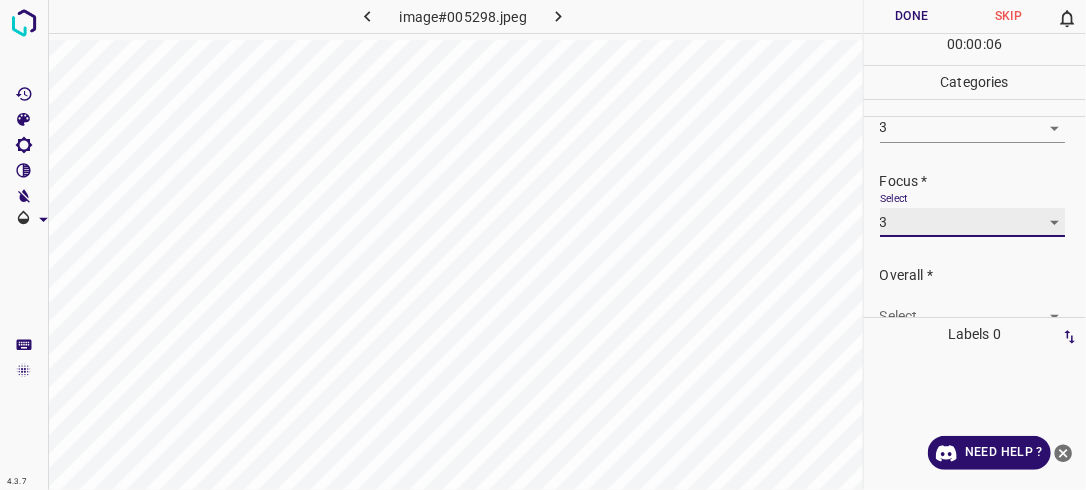 scroll, scrollTop: 98, scrollLeft: 0, axis: vertical 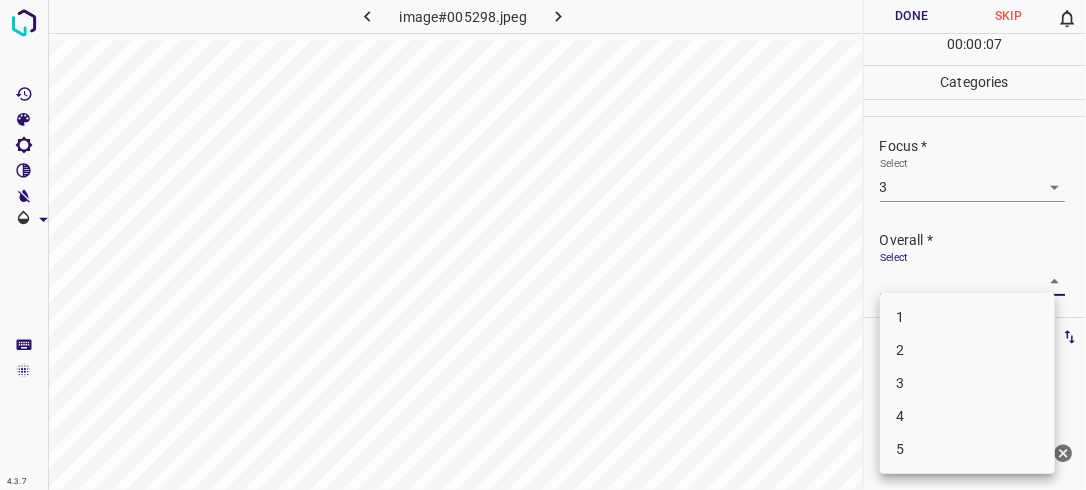 click on "4.3.7 image#005298.jpeg Done Skip 0 00   : 00   : 07   Categories Lighting *  Select 3 3 Focus *  Select 3 3 Overall *  Select ​ Labels   0 Categories 1 Lighting 2 Focus 3 Overall Tools Space Change between modes (Draw & Edit) I Auto labeling R Restore zoom M Zoom in N Zoom out Delete Delete selecte label Filters Z Restore filters X Saturation filter C Brightness filter V Contrast filter B Gray scale filter General O Download Need Help ? - Text - Hide - Delete 1 2 3 4 5" at bounding box center [543, 245] 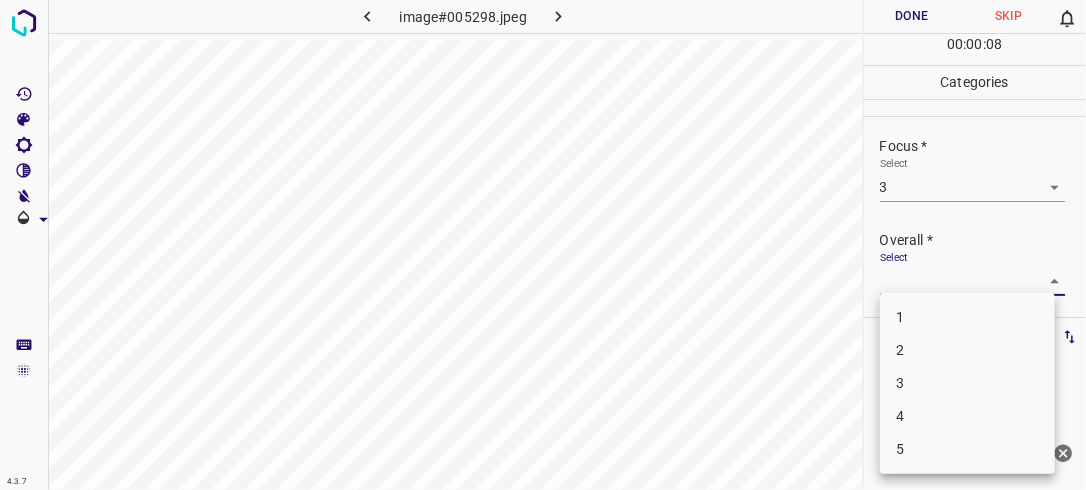 click on "3" at bounding box center (967, 383) 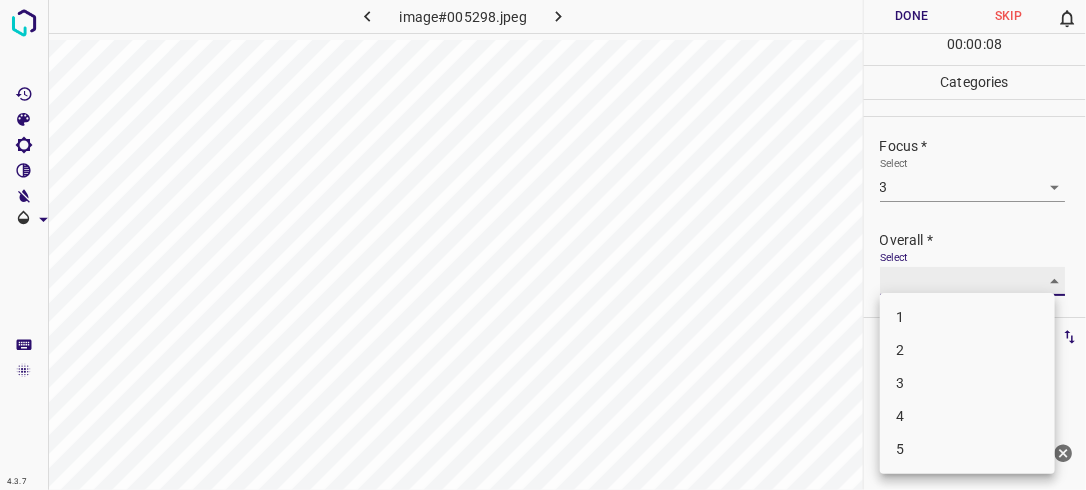 type on "3" 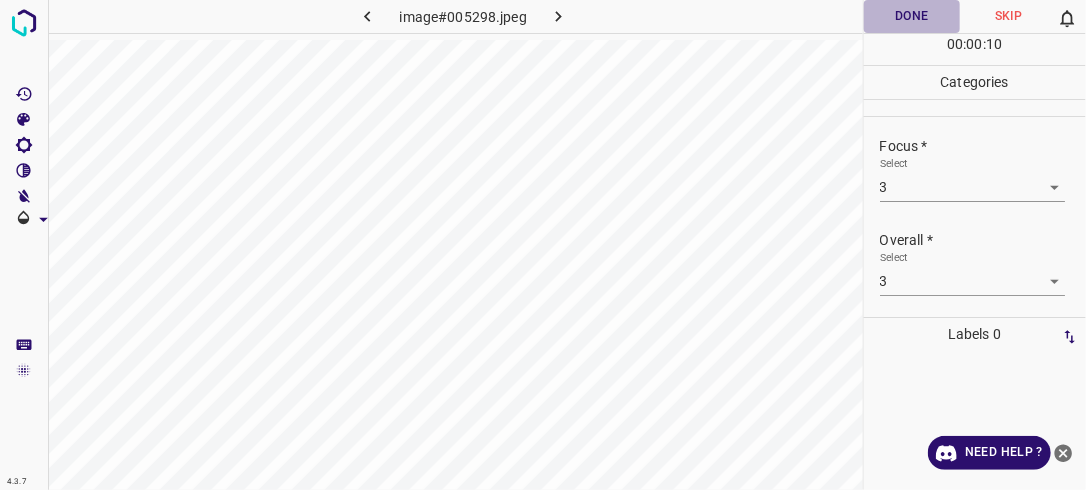 click on "Done" at bounding box center [912, 16] 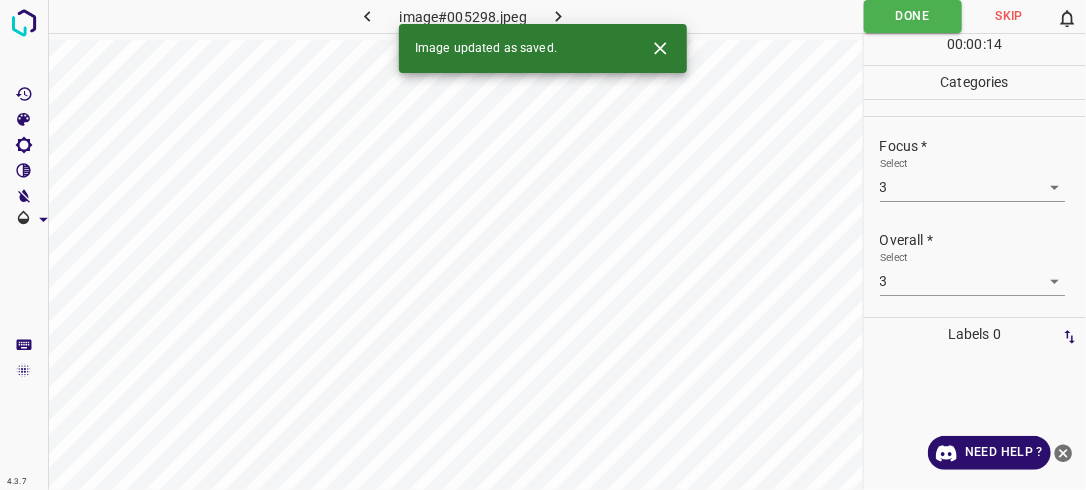 click at bounding box center (559, 16) 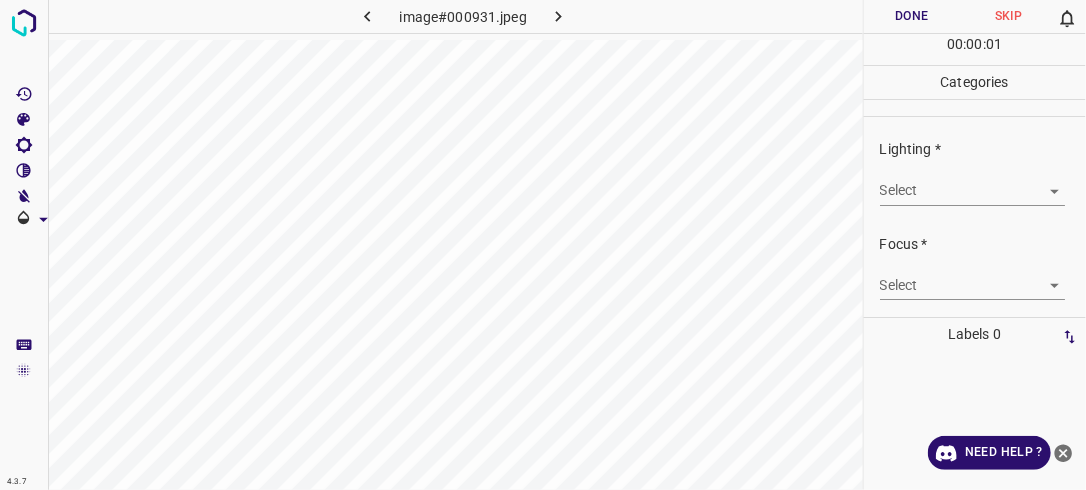 click on "4.3.7 image#000931.jpeg Done Skip 0 00   : 00   : 01   Categories Lighting *  Select ​ Focus *  Select ​ Overall *  Select ​ Labels   0 Categories 1 Lighting 2 Focus 3 Overall Tools Space Change between modes (Draw & Edit) I Auto labeling R Restore zoom M Zoom in N Zoom out Delete Delete selecte label Filters Z Restore filters X Saturation filter C Brightness filter V Contrast filter B Gray scale filter General O Download Need Help ? - Text - Hide - Delete" at bounding box center (543, 245) 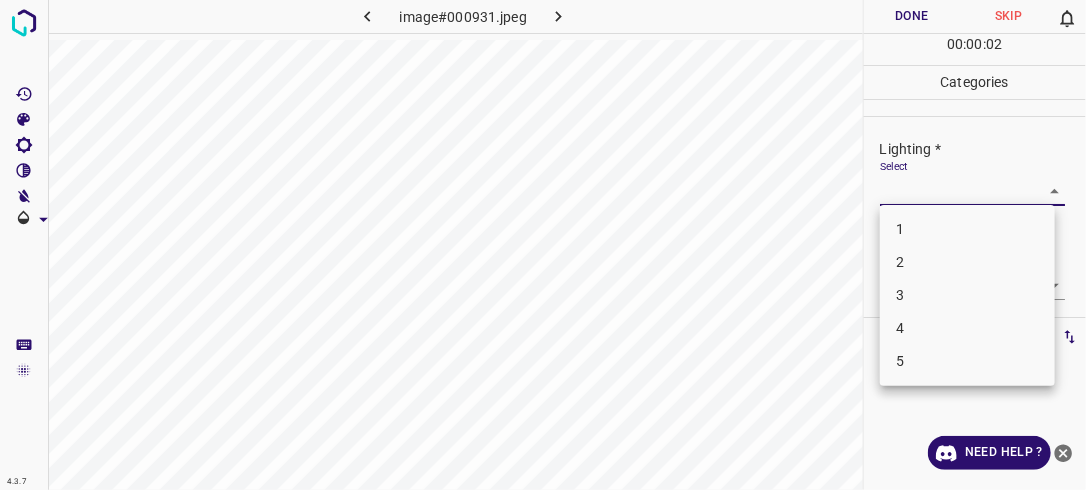 click on "2" at bounding box center (967, 262) 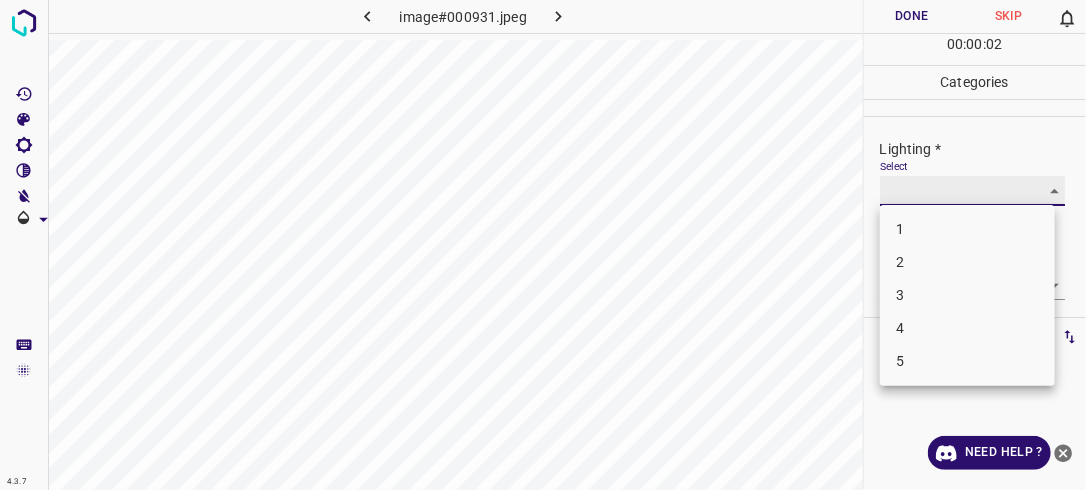 type on "2" 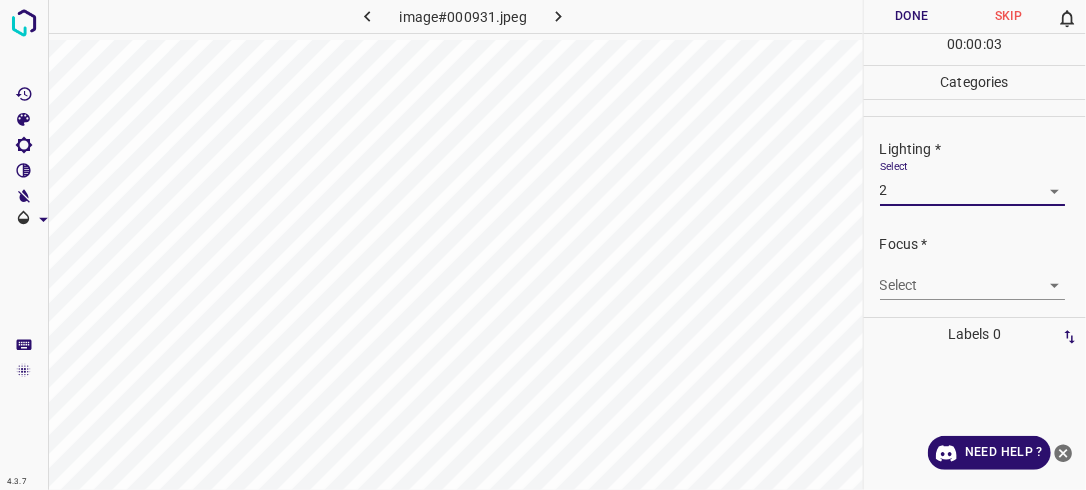 click on "4.3.7 image#000931.jpeg Done Skip 0 00   : 00   : 03   Categories Lighting *  Select 2 2 Focus *  Select ​ Overall *  Select ​ Labels   0 Categories 1 Lighting 2 Focus 3 Overall Tools Space Change between modes (Draw & Edit) I Auto labeling R Restore zoom M Zoom in N Zoom out Delete Delete selecte label Filters Z Restore filters X Saturation filter C Brightness filter V Contrast filter B Gray scale filter General O Download Need Help ? - Text - Hide - Delete" at bounding box center [543, 245] 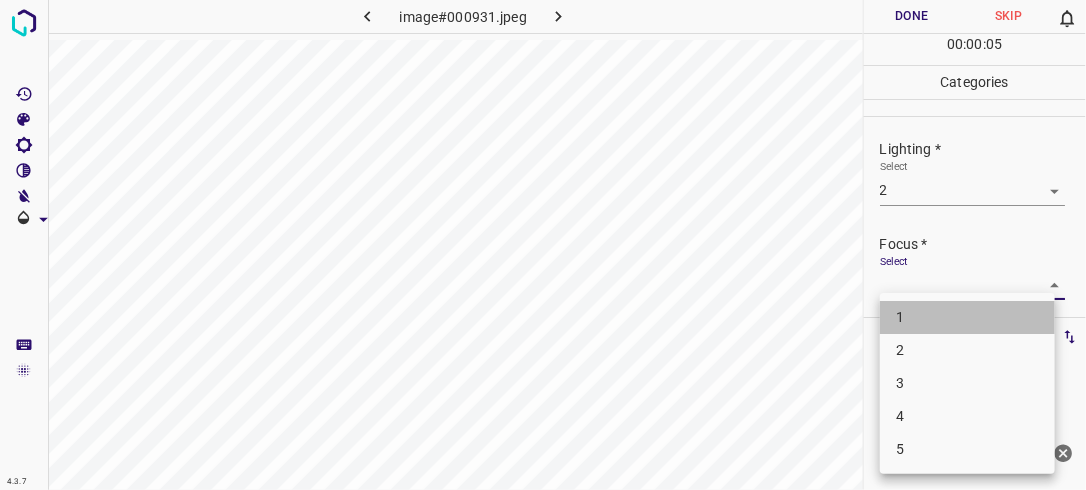 click on "1" at bounding box center [967, 317] 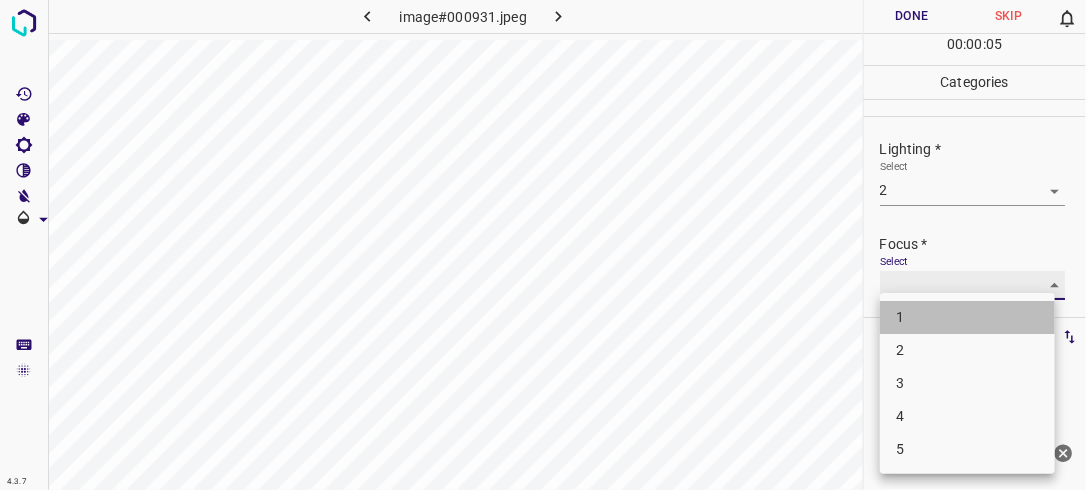 type on "1" 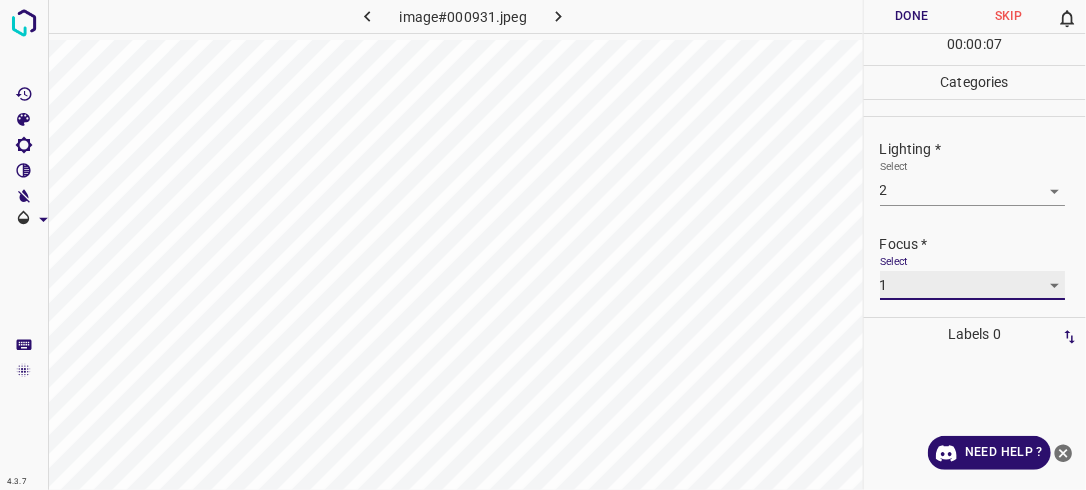 scroll, scrollTop: 98, scrollLeft: 0, axis: vertical 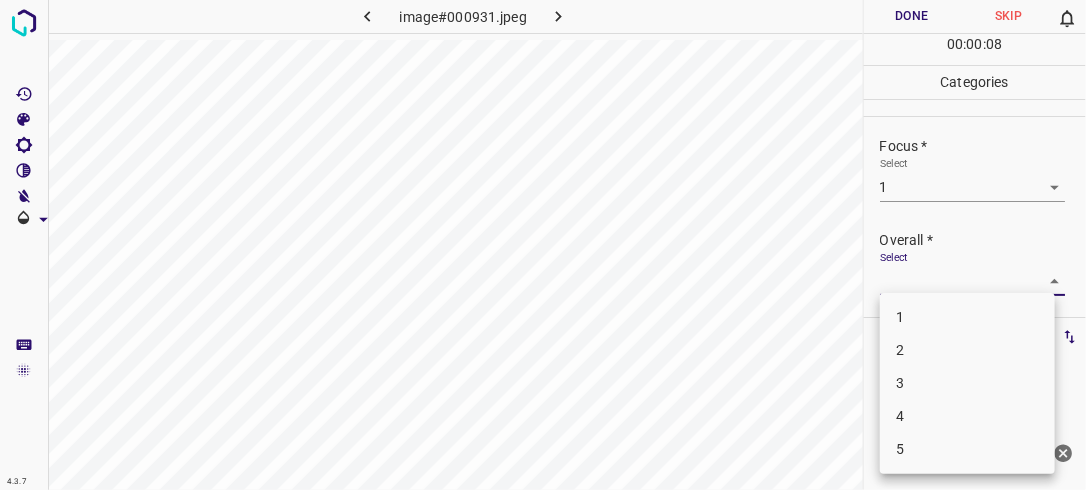 click on "4.3.7 image#000931.jpeg Done Skip 0 00   : 00   : 08   Categories Lighting *  Select 2 2 Focus *  Select 1 1 Overall *  Select ​ Labels   0 Categories 1 Lighting 2 Focus 3 Overall Tools Space Change between modes (Draw & Edit) I Auto labeling R Restore zoom M Zoom in N Zoom out Delete Delete selecte label Filters Z Restore filters X Saturation filter C Brightness filter V Contrast filter B Gray scale filter General O Download Need Help ? - Text - Hide - Delete 1 2 3 4 5" at bounding box center (543, 245) 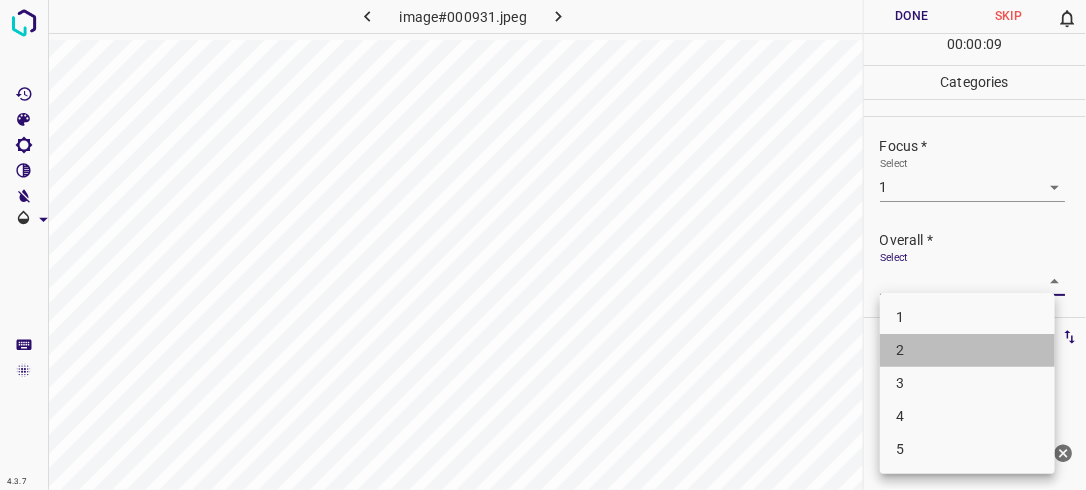 click on "2" at bounding box center (967, 350) 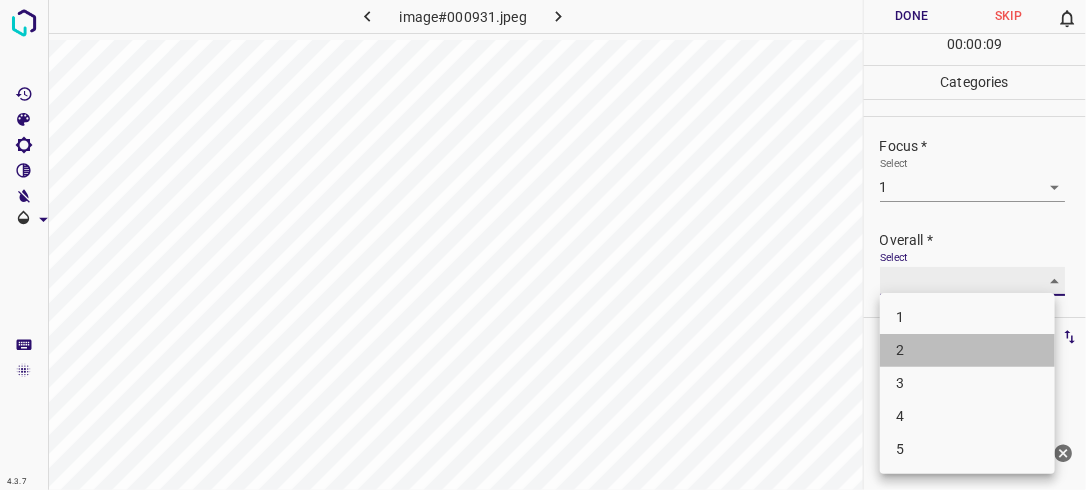 type on "2" 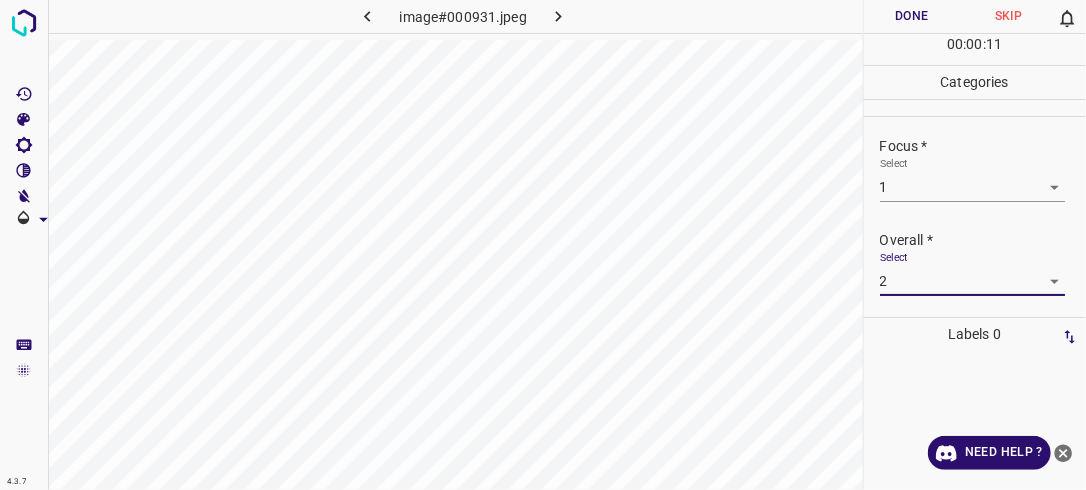 click on "Done" at bounding box center (912, 16) 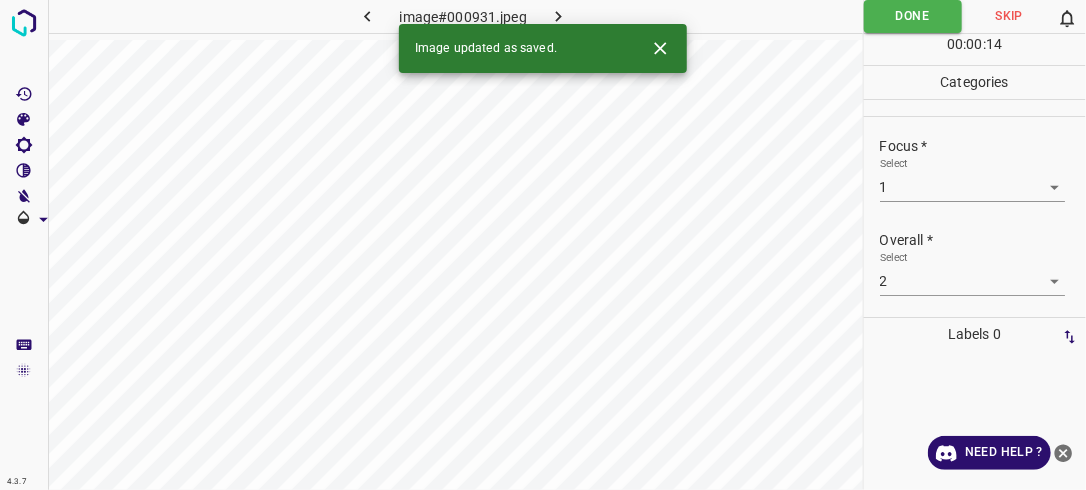 click at bounding box center [559, 16] 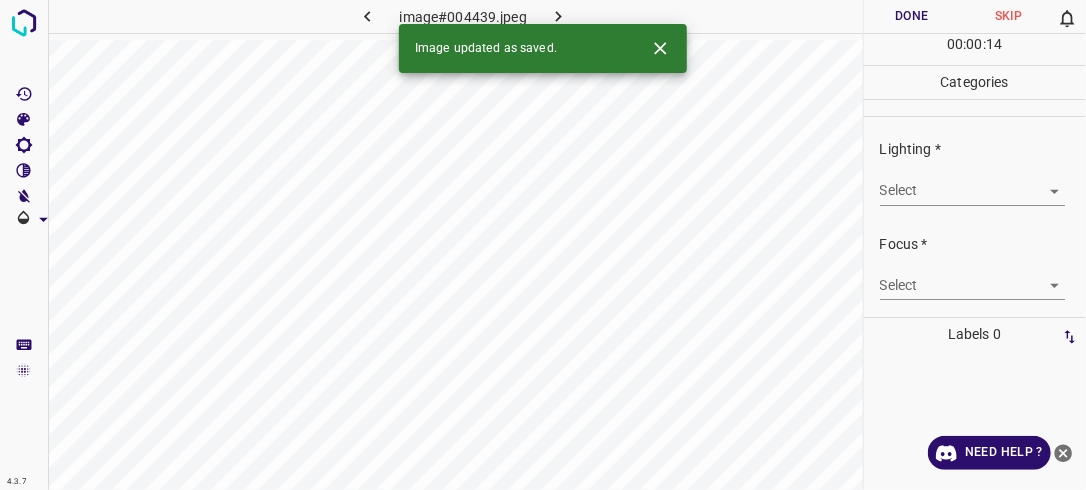 click on "4.3.7 image#004439.jpeg Done Skip 0 00   : 00   : 14   Categories Lighting *  Select ​ Focus *  Select ​ Overall *  Select ​ Labels   0 Categories 1 Lighting 2 Focus 3 Overall Tools Space Change between modes (Draw & Edit) I Auto labeling R Restore zoom M Zoom in N Zoom out Delete Delete selecte label Filters Z Restore filters X Saturation filter C Brightness filter V Contrast filter B Gray scale filter General O Download Image updated as saved. Need Help ? - Text - Hide - Delete" at bounding box center (543, 245) 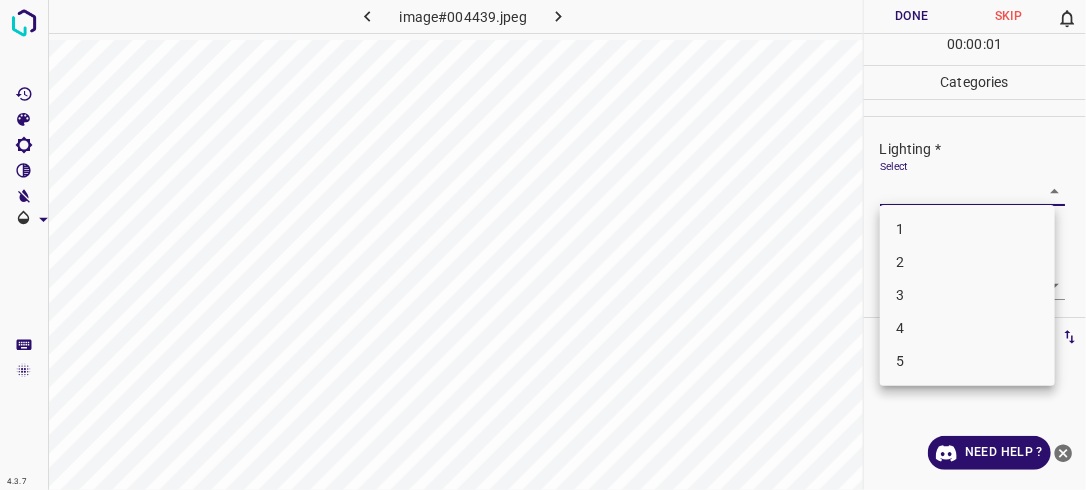 click on "2" at bounding box center (967, 262) 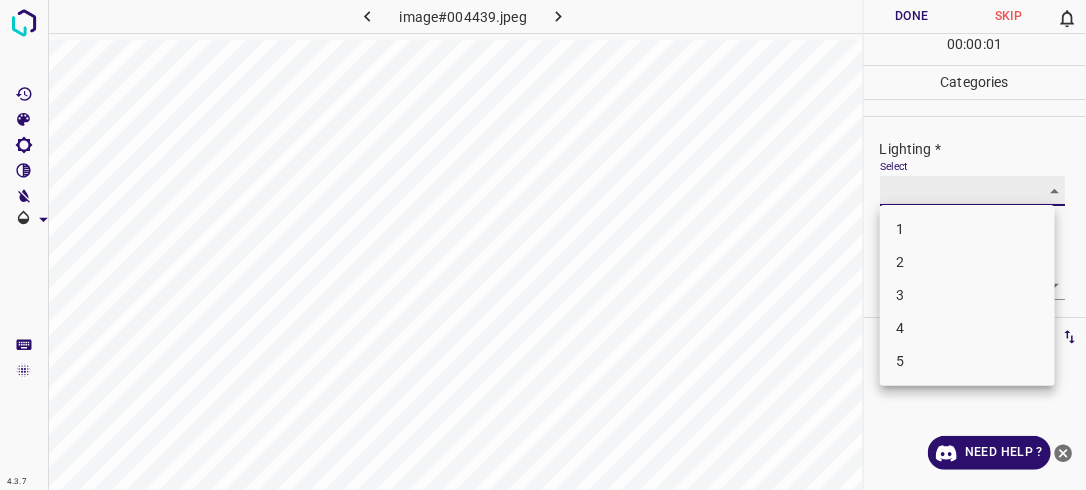 type on "2" 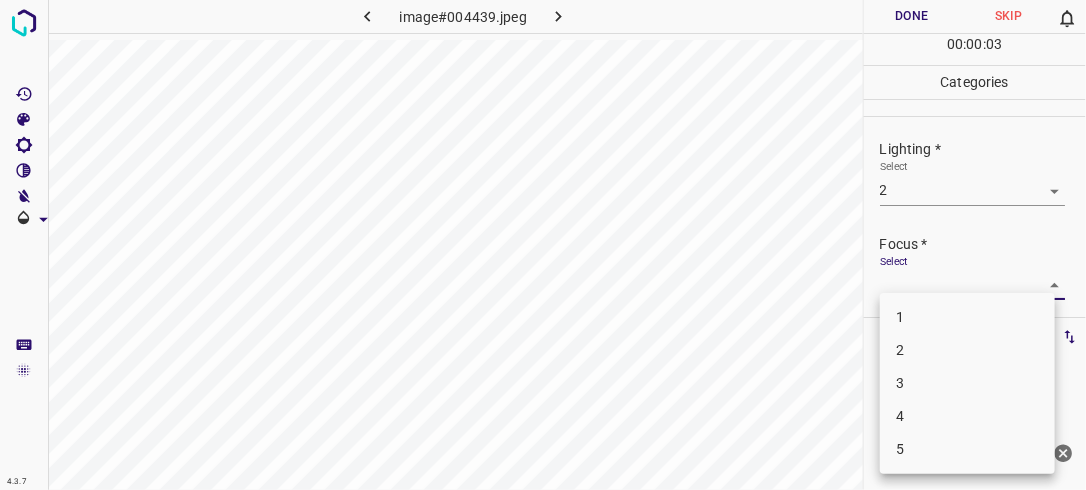 drag, startPoint x: 1046, startPoint y: 282, endPoint x: 1028, endPoint y: 304, distance: 28.42534 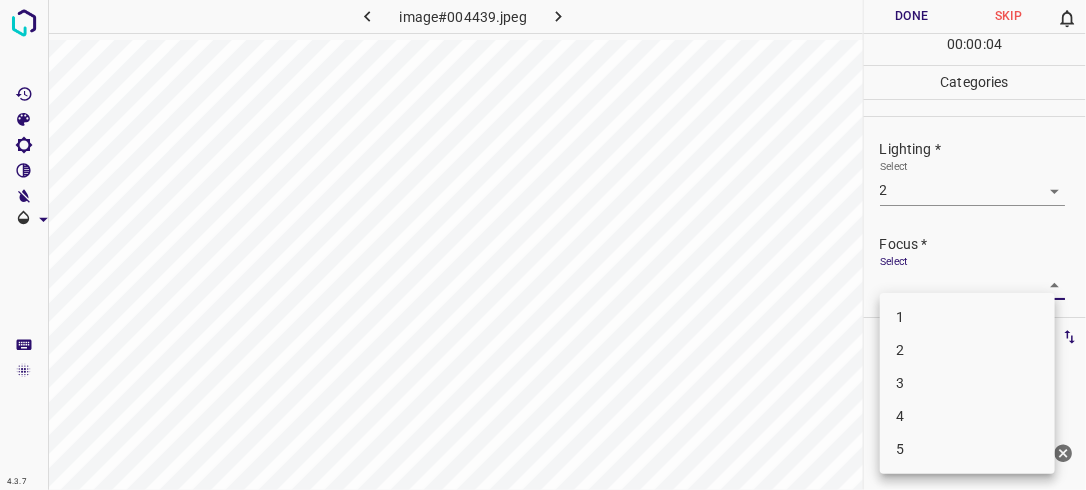 click on "2" at bounding box center (967, 350) 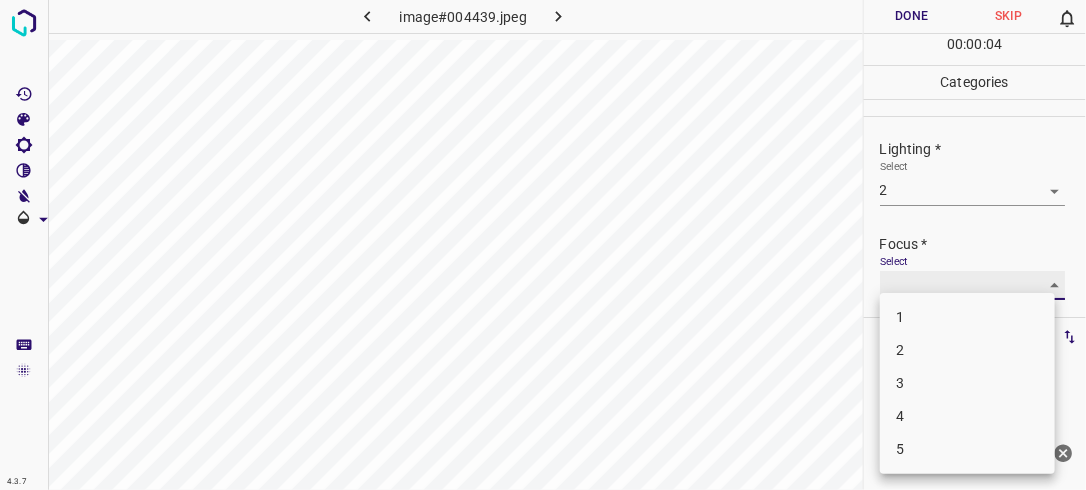 type on "2" 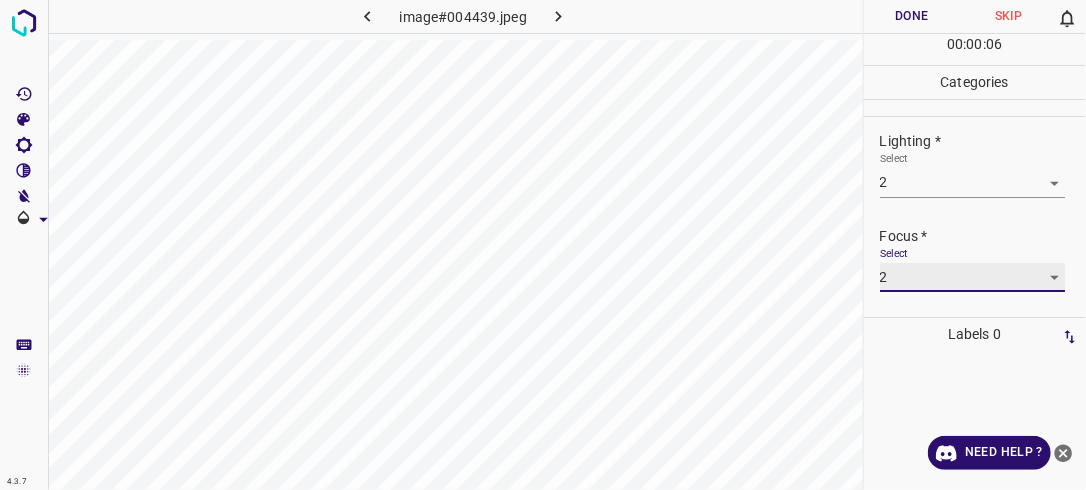 scroll, scrollTop: 98, scrollLeft: 0, axis: vertical 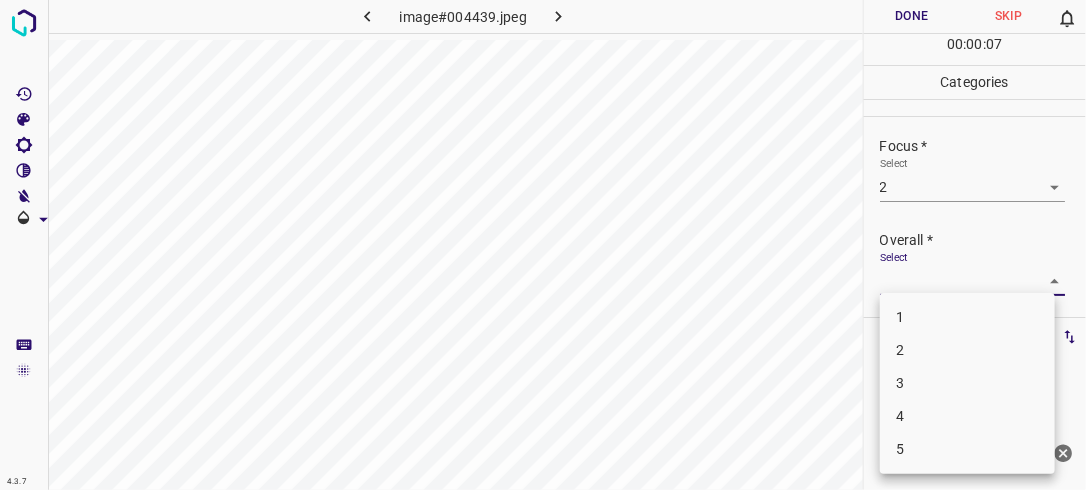 click on "4.3.7 image#004439.jpeg Done Skip 0 00   : 00   : 07   Categories Lighting *  Select 2 2 Focus *  Select 2 2 Overall *  Select ​ Labels   0 Categories 1 Lighting 2 Focus 3 Overall Tools Space Change between modes (Draw & Edit) I Auto labeling R Restore zoom M Zoom in N Zoom out Delete Delete selecte label Filters Z Restore filters X Saturation filter C Brightness filter V Contrast filter B Gray scale filter General O Download Need Help ? - Text - Hide - Delete 1 2 3 4 5" at bounding box center [543, 245] 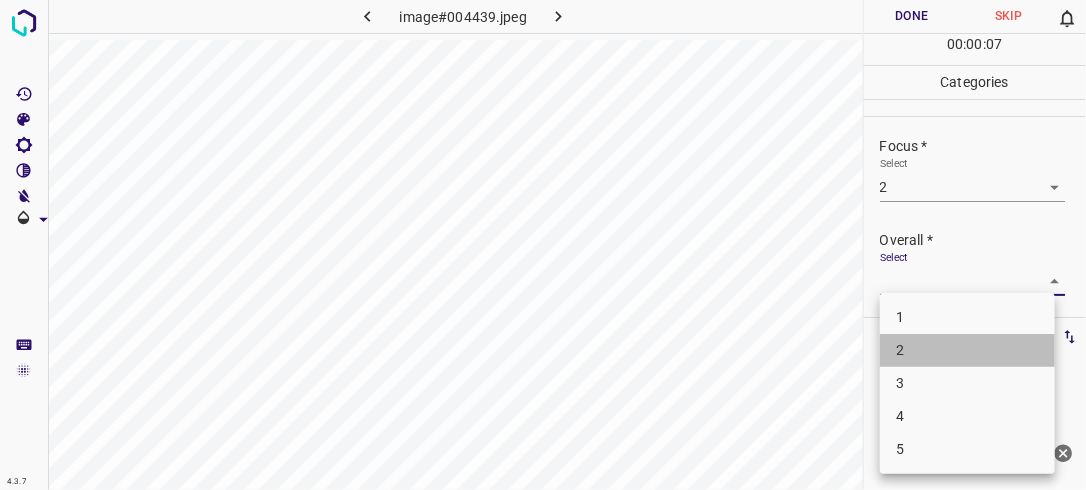 click on "2" at bounding box center (967, 350) 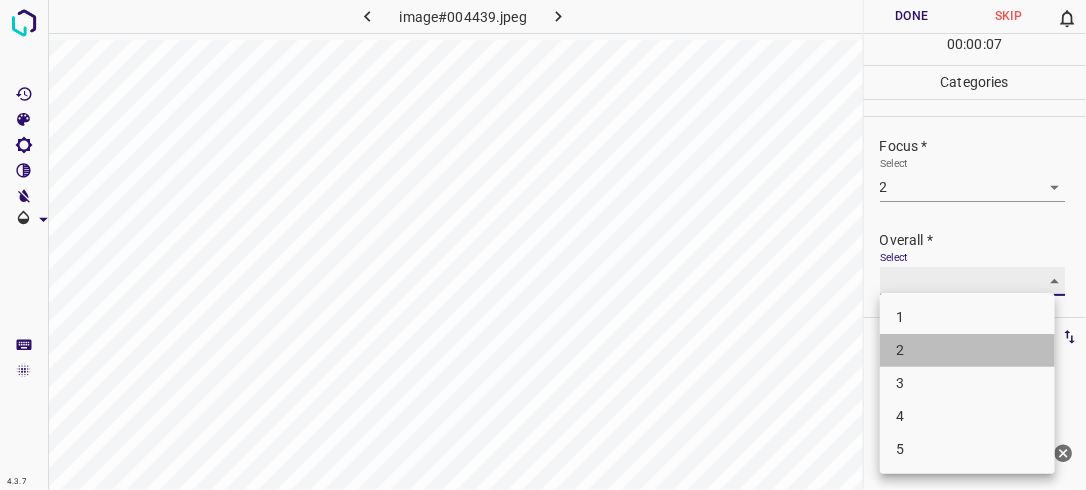 type on "2" 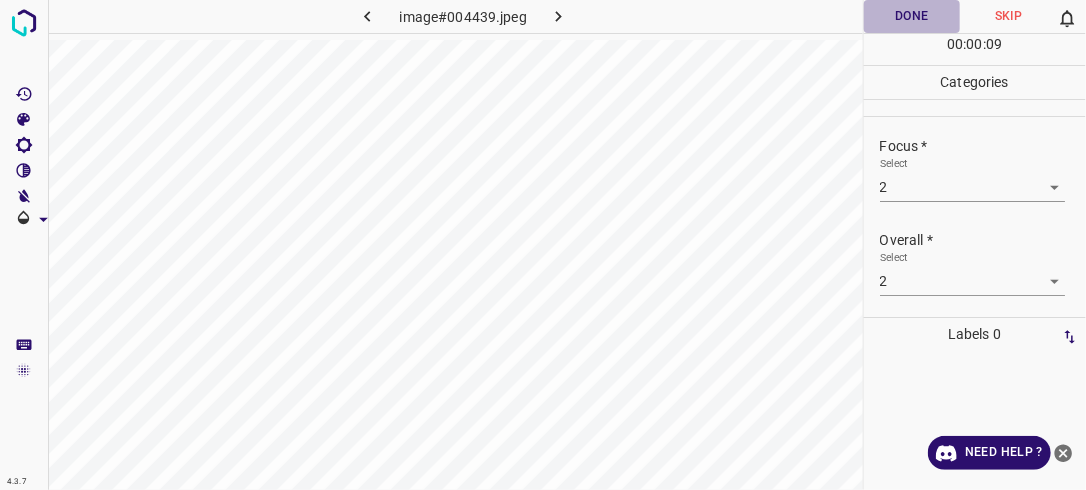 click on "Done" at bounding box center (912, 16) 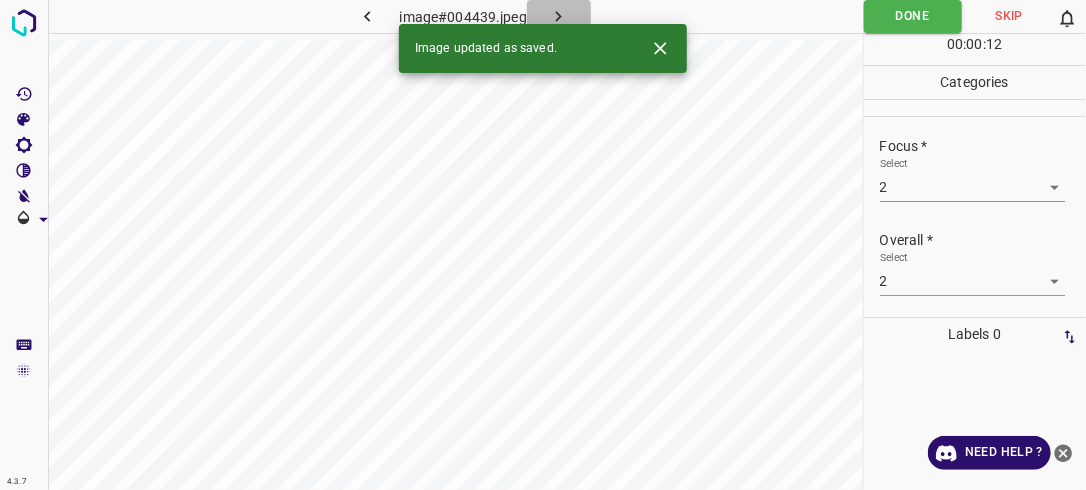 click 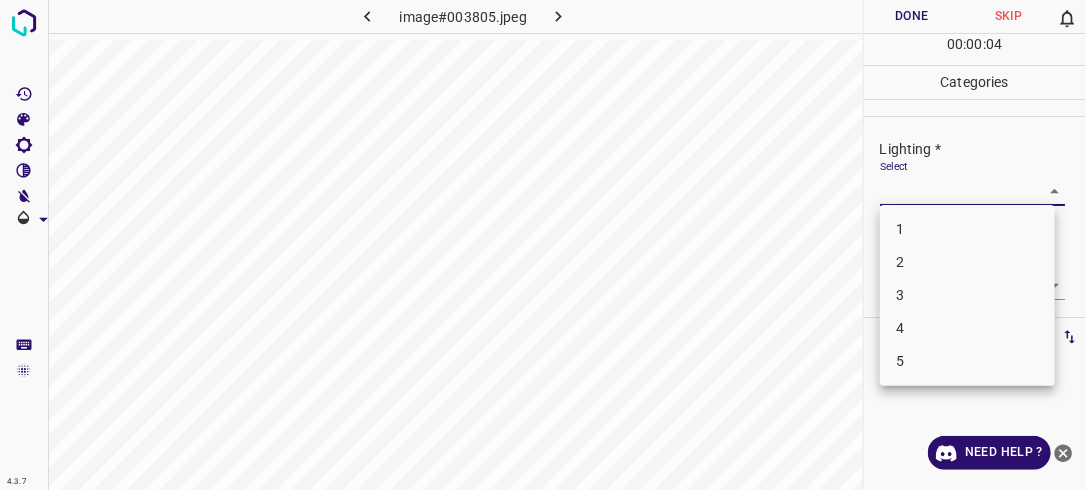 click on "4.3.7 image#003805.jpeg Done Skip 0 00   : 00   : 04   Categories Lighting *  Select ​ Focus *  Select ​ Overall *  Select ​ Labels   0 Categories 1 Lighting 2 Focus 3 Overall Tools Space Change between modes (Draw & Edit) I Auto labeling R Restore zoom M Zoom in N Zoom out Delete Delete selecte label Filters Z Restore filters X Saturation filter C Brightness filter V Contrast filter B Gray scale filter General O Download Need Help ? - Text - Hide - Delete 1 2 3 4 5" at bounding box center [543, 245] 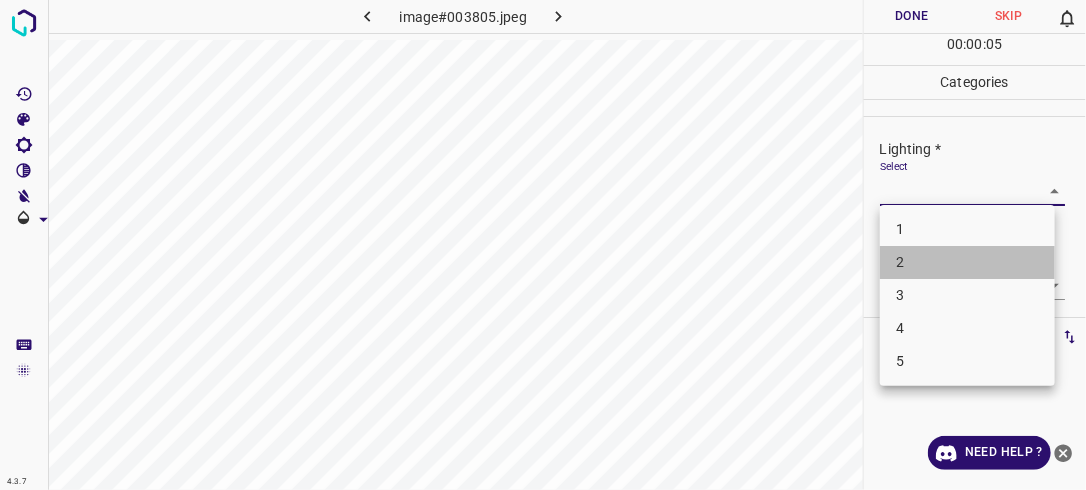 click on "2" at bounding box center [967, 262] 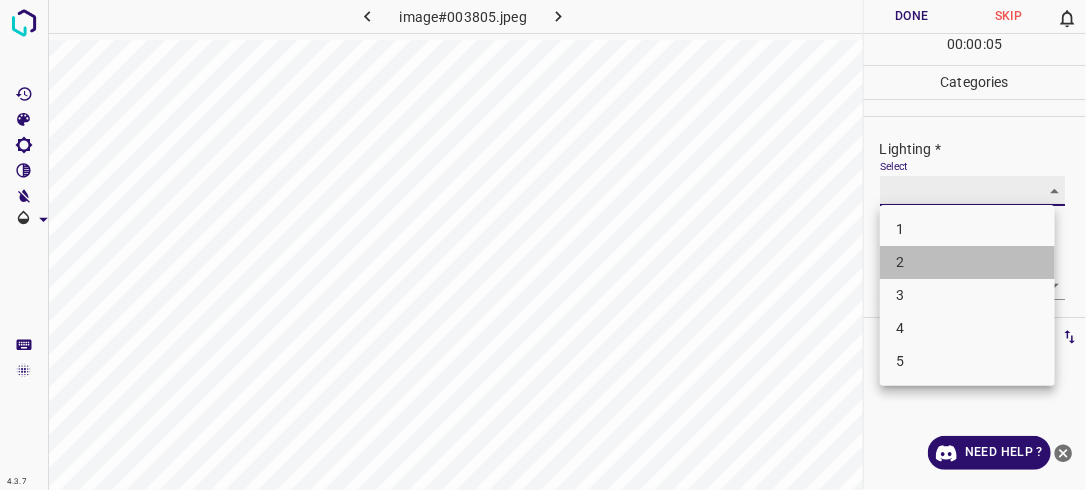 type on "2" 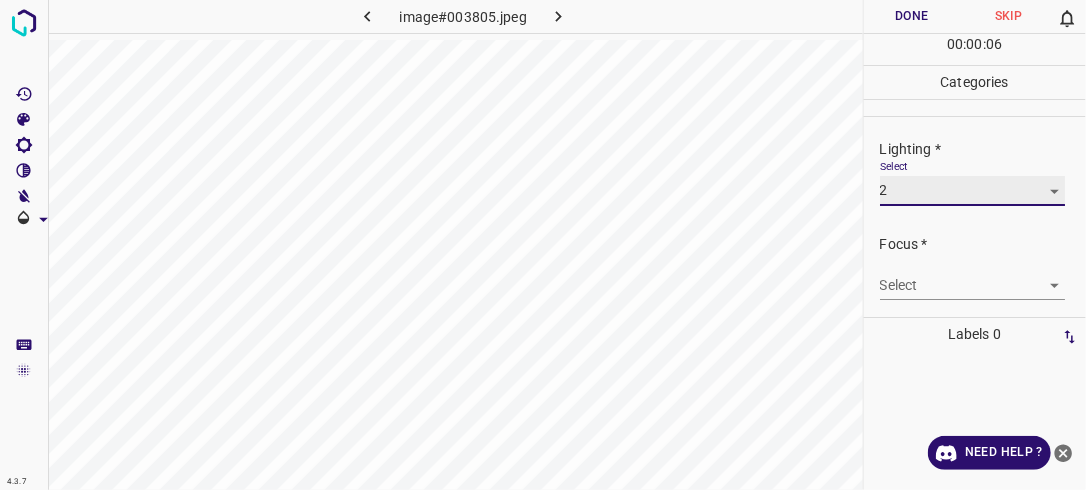 scroll, scrollTop: 70, scrollLeft: 0, axis: vertical 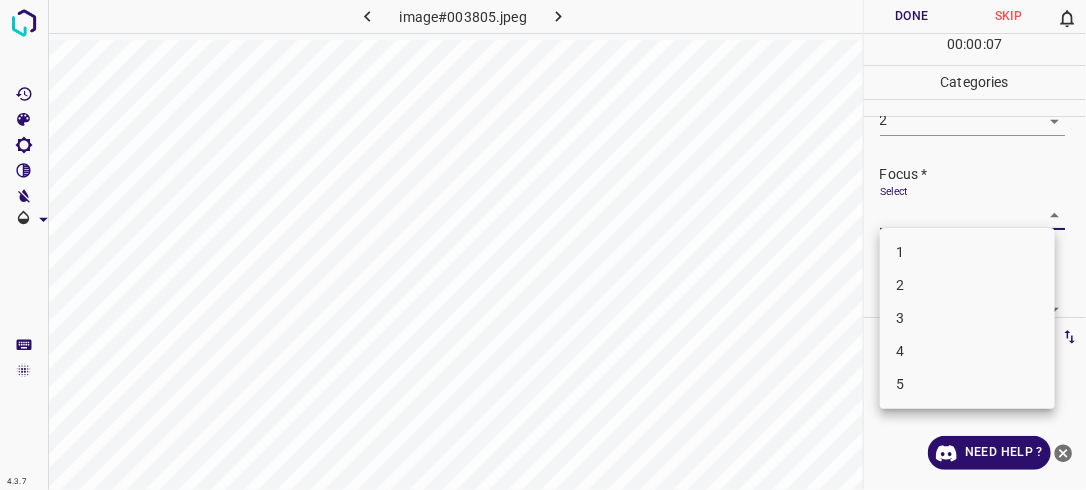 click on "4.3.7 image#003805.jpeg Done Skip 0 00   : 00   : 07   Categories Lighting *  Select 2 2 Focus *  Select ​ Overall *  Select ​ Labels   0 Categories 1 Lighting 2 Focus 3 Overall Tools Space Change between modes (Draw & Edit) I Auto labeling R Restore zoom M Zoom in N Zoom out Delete Delete selecte label Filters Z Restore filters X Saturation filter C Brightness filter V Contrast filter B Gray scale filter General O Download Need Help ? - Text - Hide - Delete 1 2 3 4 5" at bounding box center [543, 245] 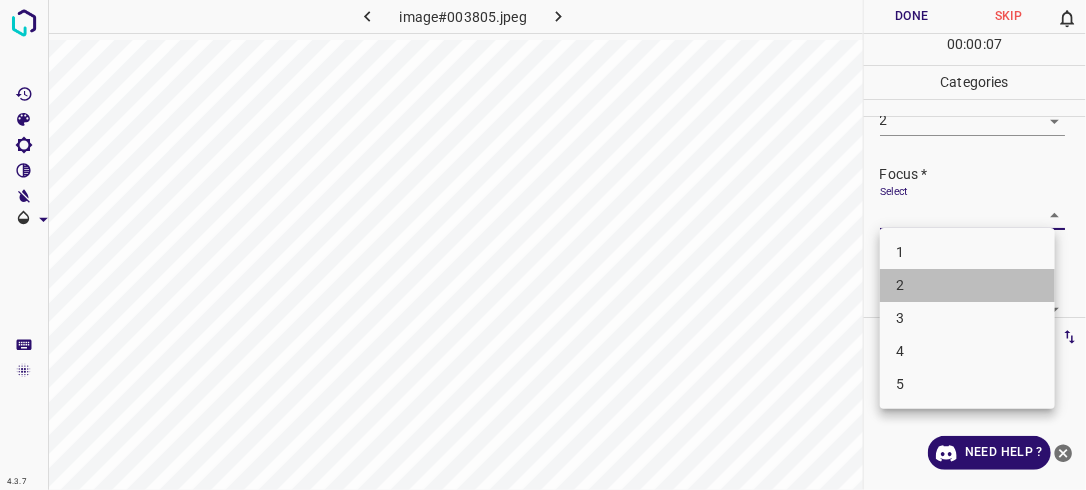 click on "2" at bounding box center [967, 285] 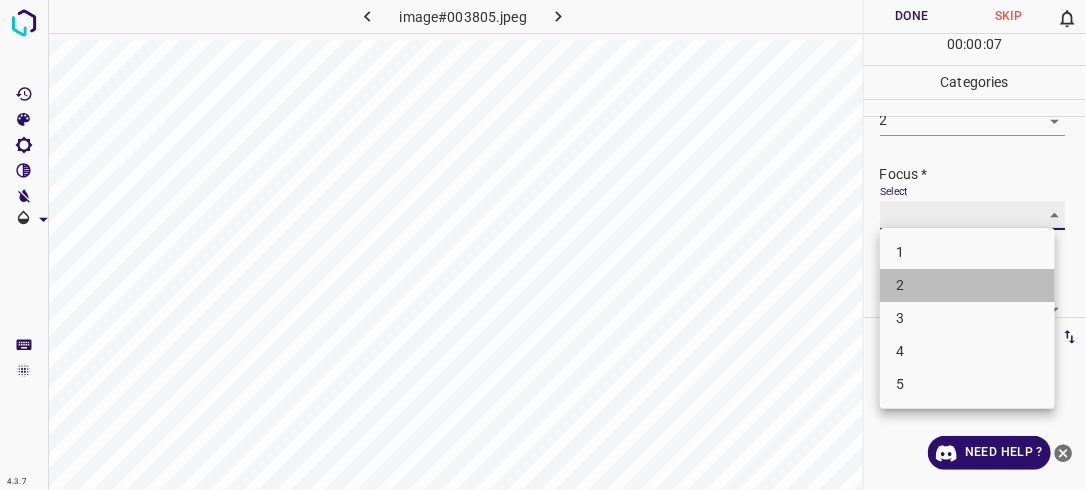 type on "2" 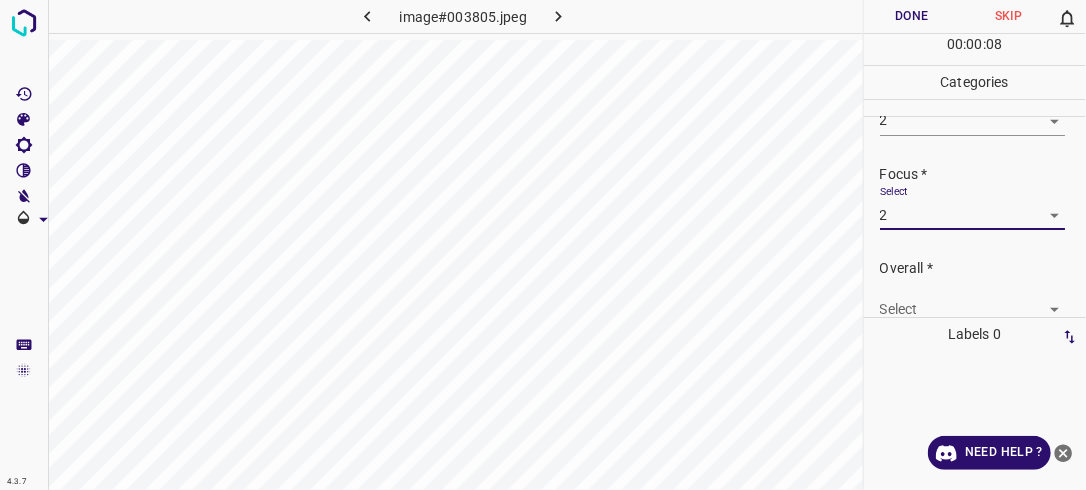 scroll, scrollTop: 76, scrollLeft: 0, axis: vertical 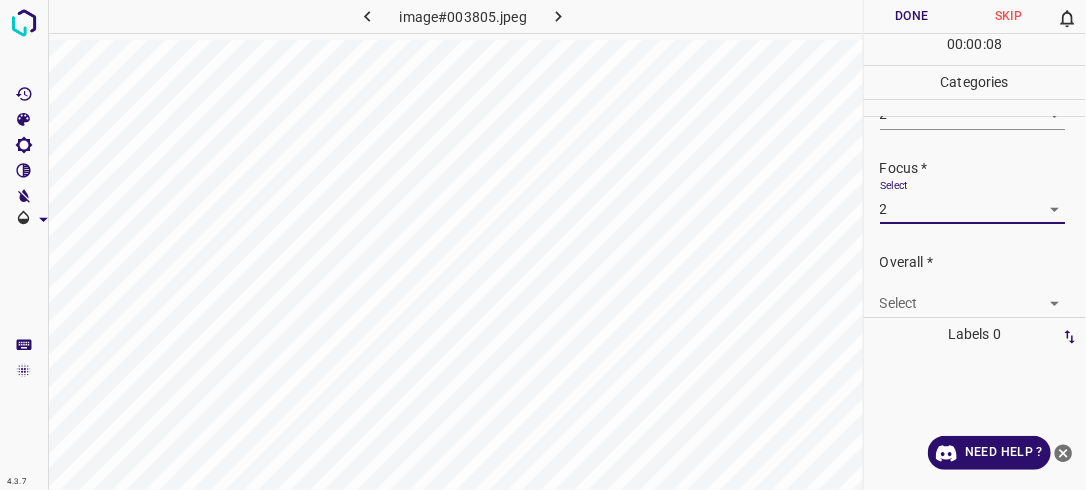 click on "4.3.7 image#003805.jpeg Done Skip 0 00   : 00   : 08   Categories Lighting *  Select 2 2 Focus *  Select 2 2 Overall *  Select ​ Labels   0 Categories 1 Lighting 2 Focus 3 Overall Tools Space Change between modes (Draw & Edit) I Auto labeling R Restore zoom M Zoom in N Zoom out Delete Delete selecte label Filters Z Restore filters X Saturation filter C Brightness filter V Contrast filter B Gray scale filter General O Download Need Help ? - Text - Hide - Delete" at bounding box center [543, 245] 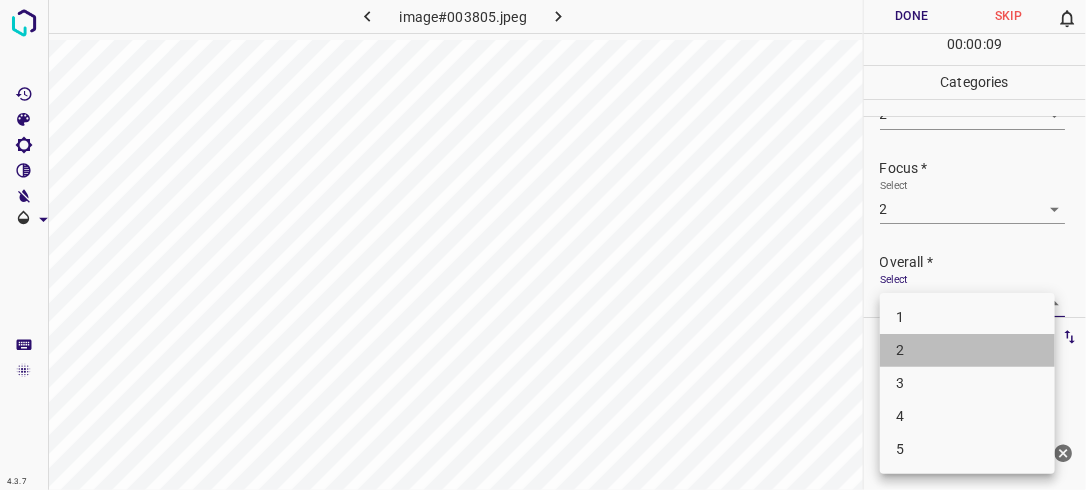 click on "2" at bounding box center (967, 350) 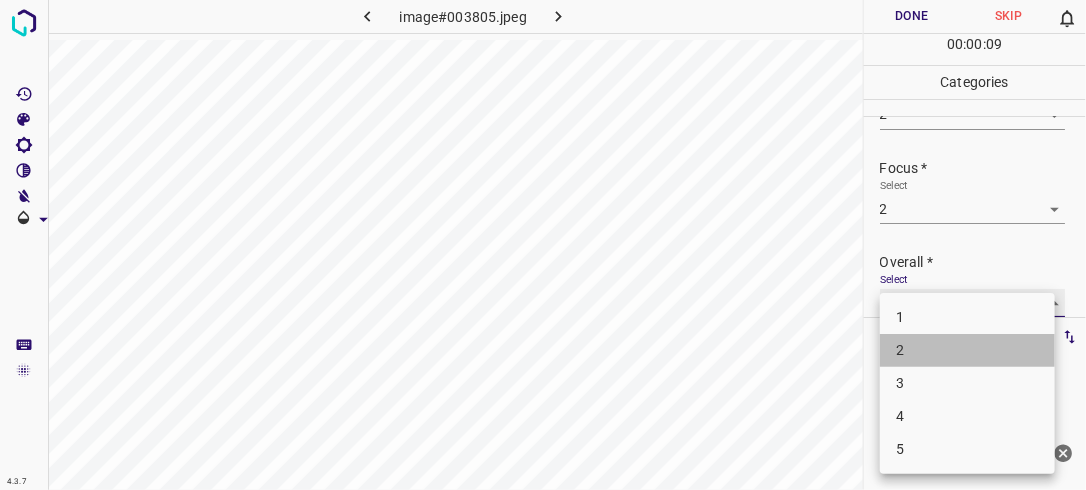 type on "2" 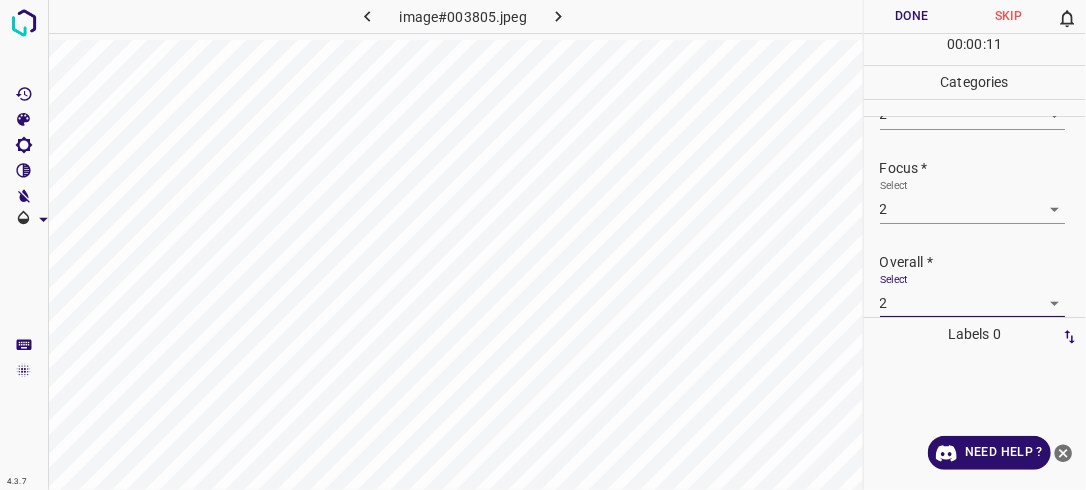click on "Done" at bounding box center (912, 16) 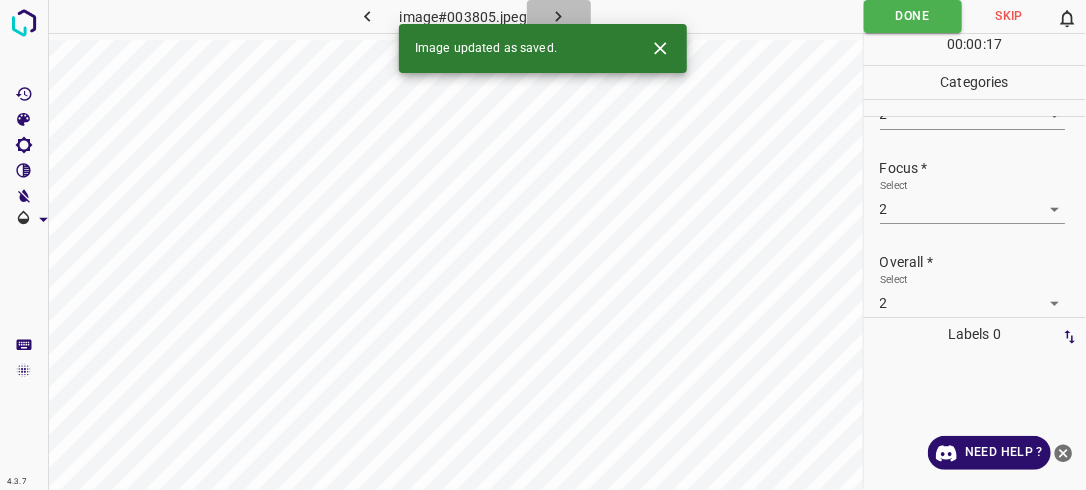 click at bounding box center (559, 16) 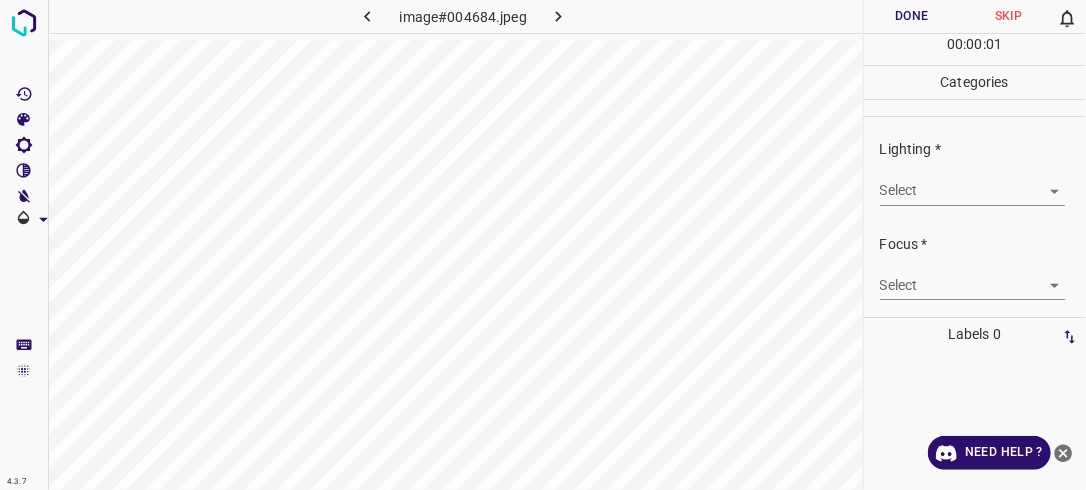 click on "4.3.7 image#004684.jpeg Done Skip 0 00   : 00   : 01   Categories Lighting *  Select ​ Focus *  Select ​ Overall *  Select ​ Labels   0 Categories 1 Lighting 2 Focus 3 Overall Tools Space Change between modes (Draw & Edit) I Auto labeling R Restore zoom M Zoom in N Zoom out Delete Delete selecte label Filters Z Restore filters X Saturation filter C Brightness filter V Contrast filter B Gray scale filter General O Download Need Help ? - Text - Hide - Delete" at bounding box center (543, 245) 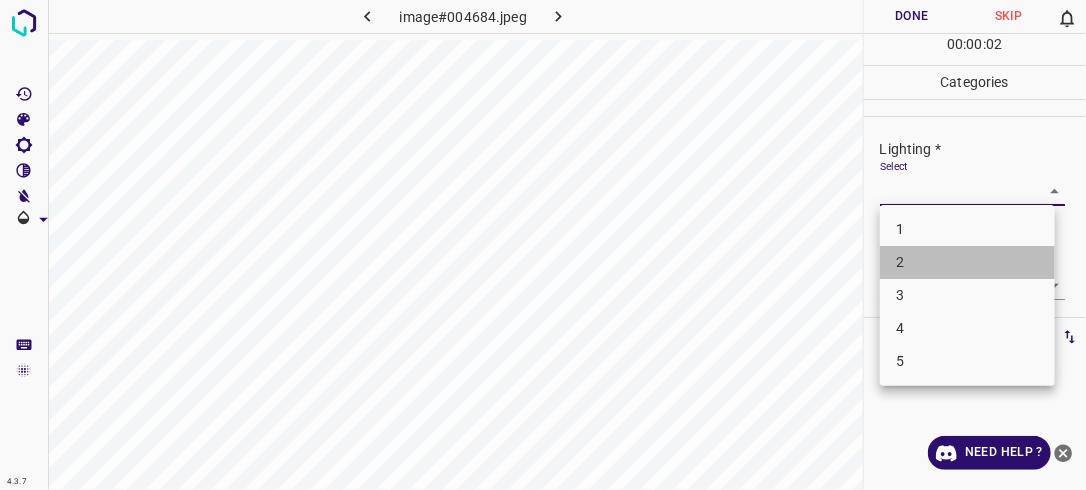 click on "2" at bounding box center (967, 262) 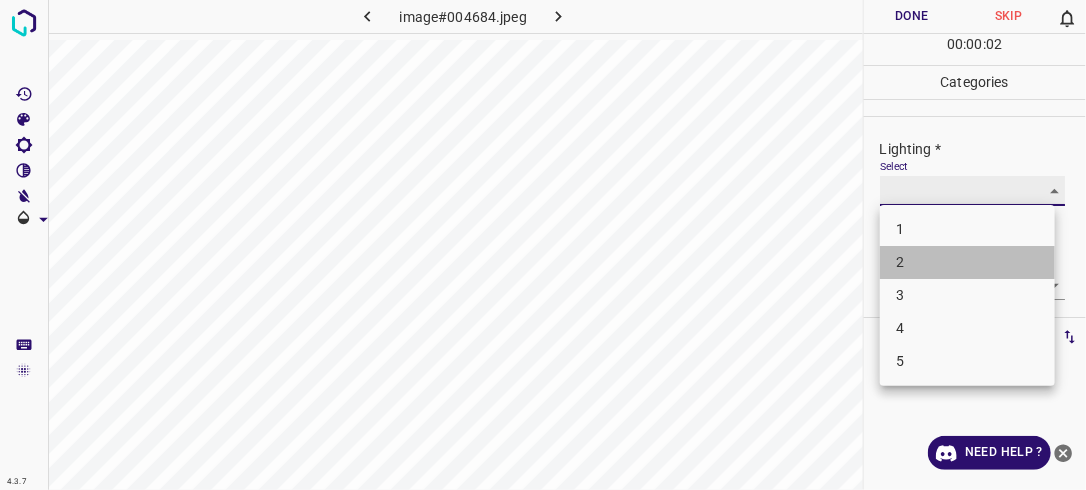 type on "2" 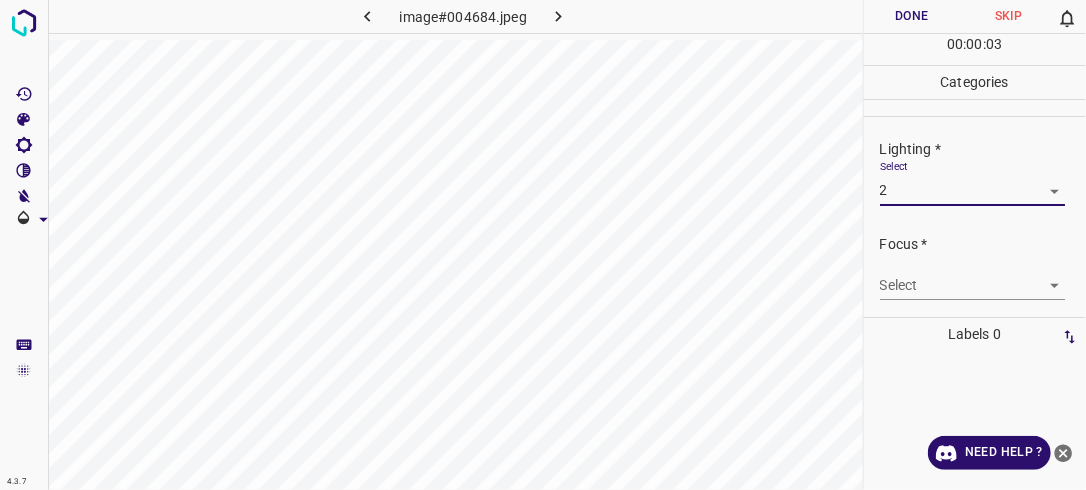 click on "4.3.7 image#004684.jpeg Done Skip 0 00   : 00   : 03   Categories Lighting *  Select 2 2 Focus *  Select ​ Overall *  Select ​ Labels   0 Categories 1 Lighting 2 Focus 3 Overall Tools Space Change between modes (Draw & Edit) I Auto labeling R Restore zoom M Zoom in N Zoom out Delete Delete selecte label Filters Z Restore filters X Saturation filter C Brightness filter V Contrast filter B Gray scale filter General O Download Need Help ? - Text - Hide - Delete" at bounding box center [543, 245] 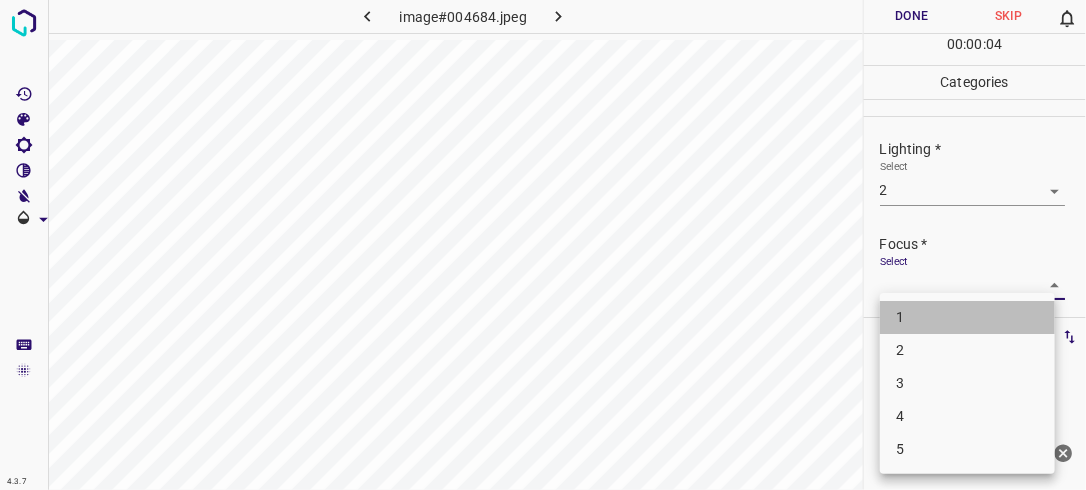 click on "1" at bounding box center [967, 317] 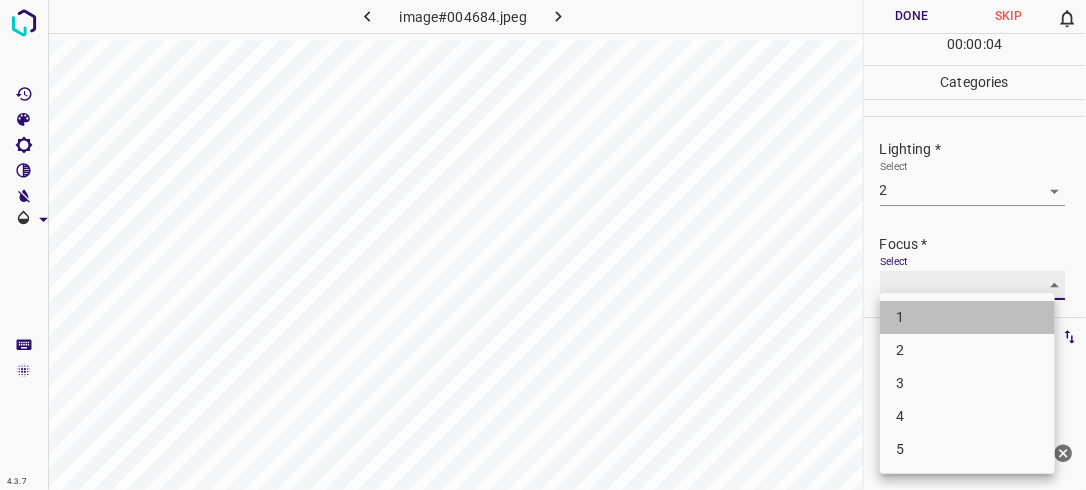 type on "1" 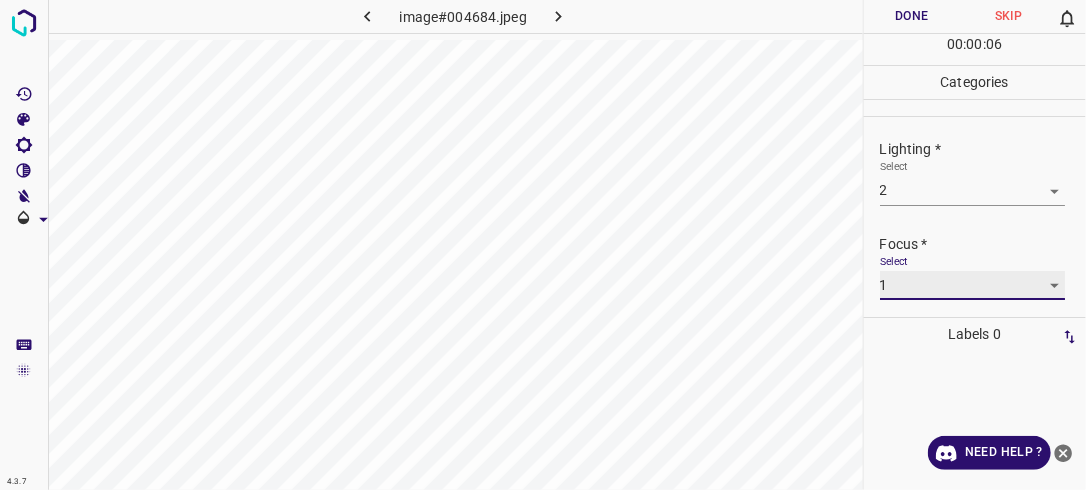 scroll, scrollTop: 98, scrollLeft: 0, axis: vertical 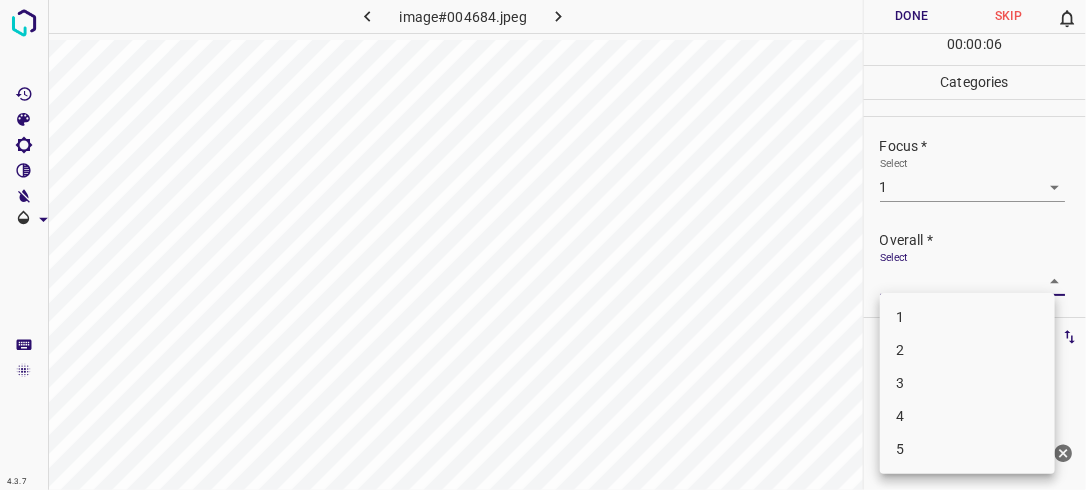 click on "4.3.7 image#004684.jpeg Done Skip 0 00   : 00   : 06   Categories Lighting *  Select 2 2 Focus *  Select 1 1 Overall *  Select ​ Labels   0 Categories 1 Lighting 2 Focus 3 Overall Tools Space Change between modes (Draw & Edit) I Auto labeling R Restore zoom M Zoom in N Zoom out Delete Delete selecte label Filters Z Restore filters X Saturation filter C Brightness filter V Contrast filter B Gray scale filter General O Download Need Help ? - Text - Hide - Delete 1 2 3 4 5" at bounding box center [543, 245] 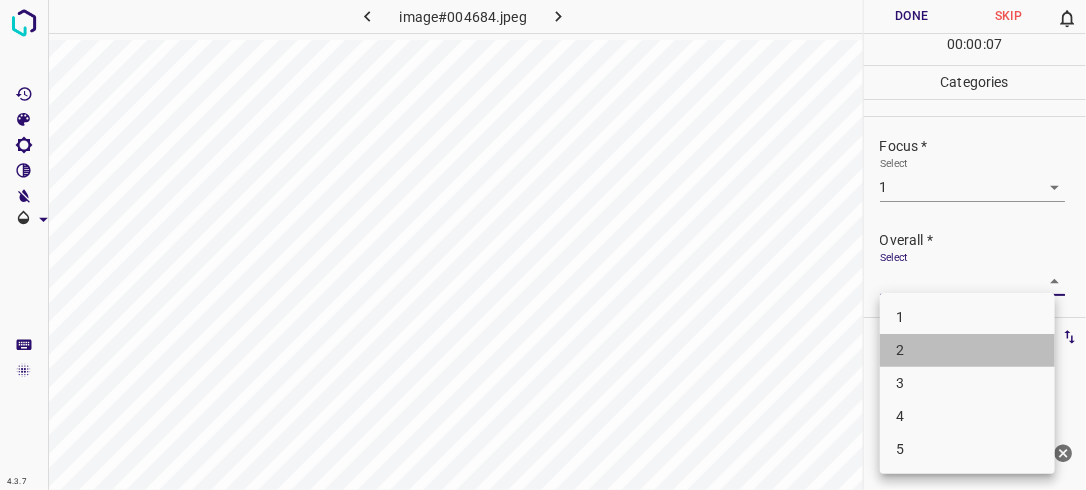 click on "2" at bounding box center [967, 350] 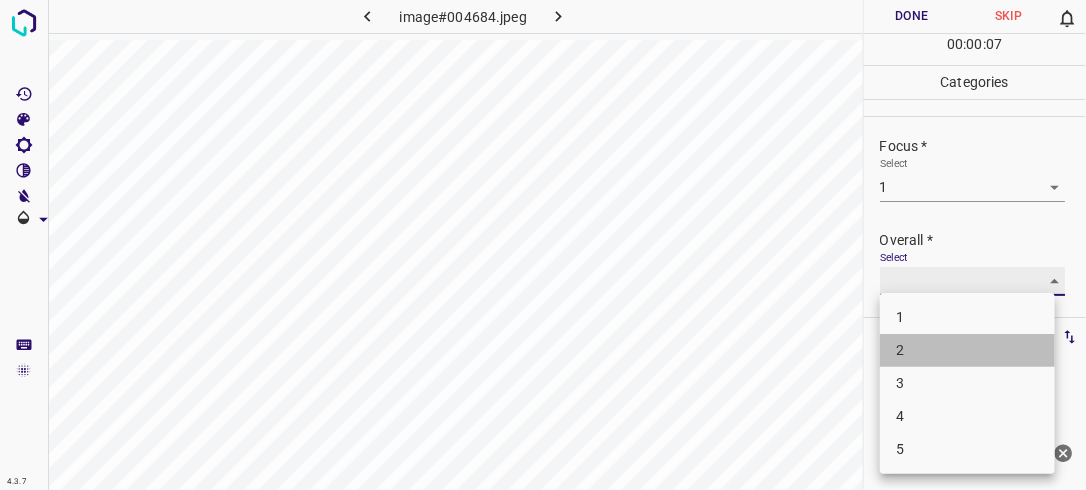 type on "2" 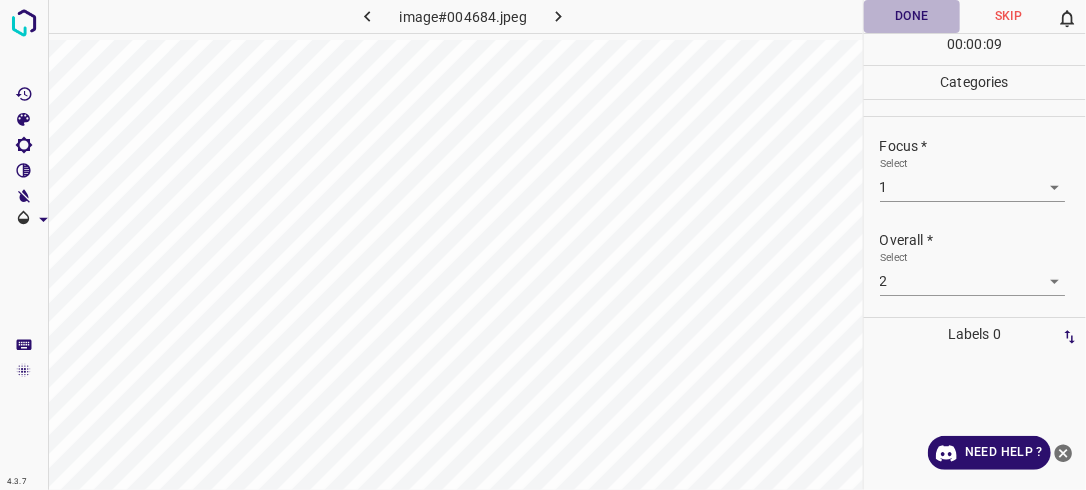 click on "Done" at bounding box center [912, 16] 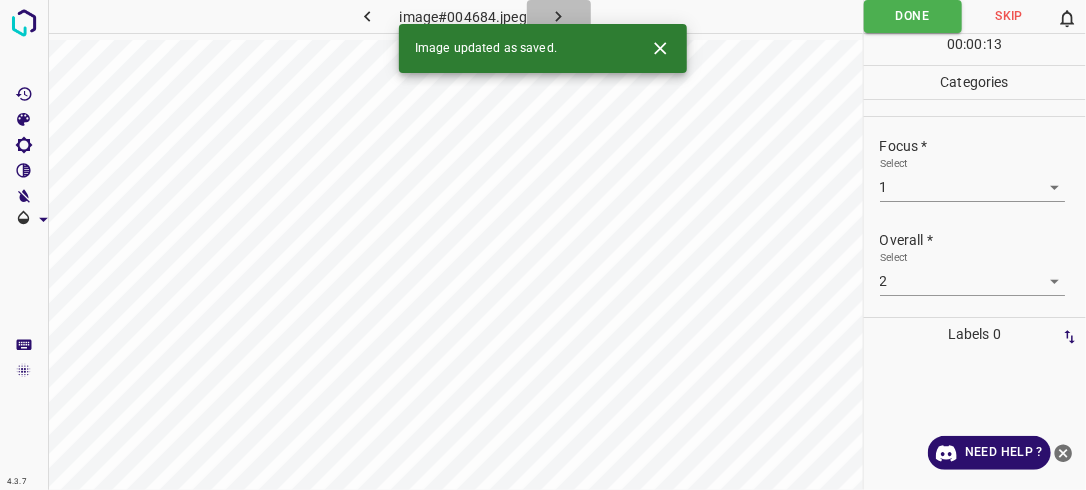 click 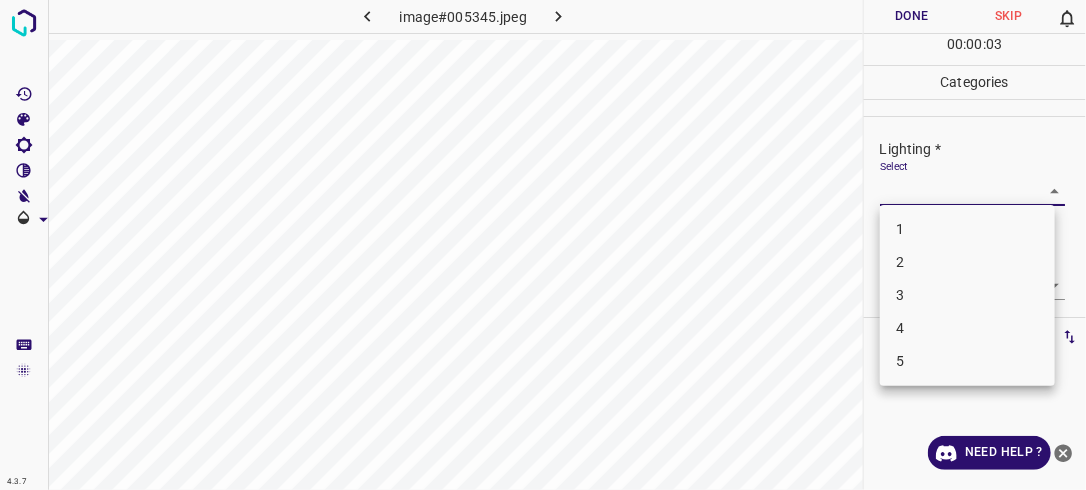click on "4.3.7 image#005345.jpeg Done Skip 0 00   : 00   : 03   Categories Lighting *  Select ​ Focus *  Select ​ Overall *  Select ​ Labels   0 Categories 1 Lighting 2 Focus 3 Overall Tools Space Change between modes (Draw & Edit) I Auto labeling R Restore zoom M Zoom in N Zoom out Delete Delete selecte label Filters Z Restore filters X Saturation filter C Brightness filter V Contrast filter B Gray scale filter General O Download Need Help ? - Text - Hide - Delete 1 2 3 4 5" at bounding box center [543, 245] 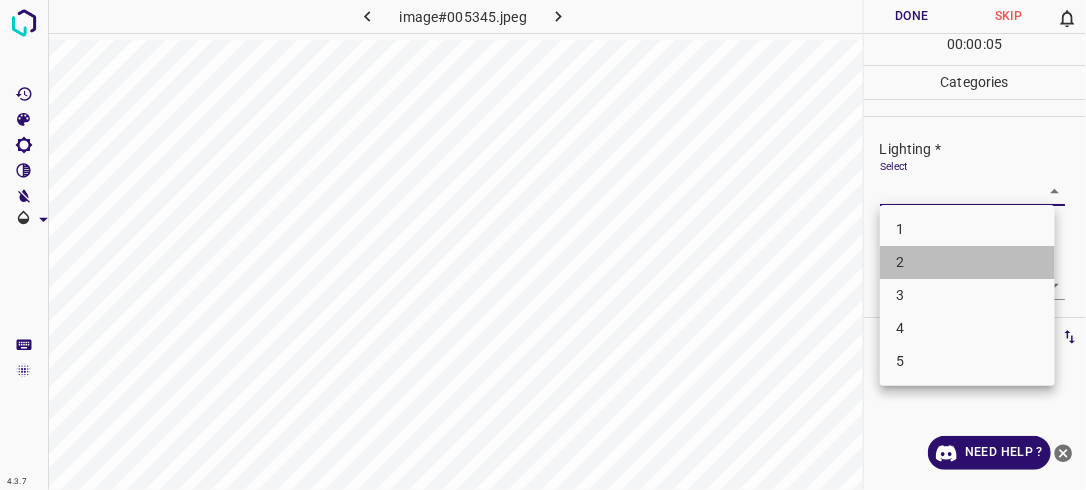 click on "2" at bounding box center [967, 262] 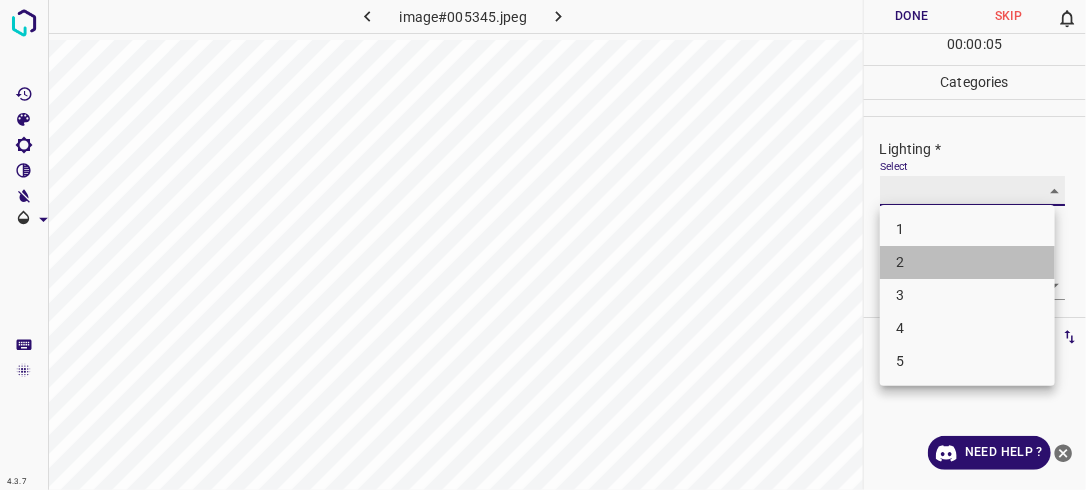 type on "2" 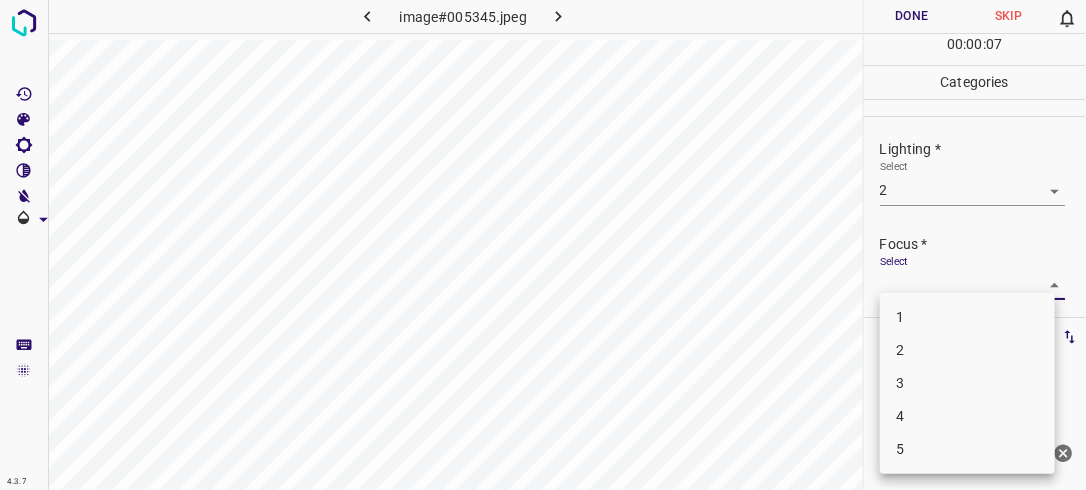 click on "4.3.7 image#005345.jpeg Done Skip 0 00   : 00   : 07   Categories Lighting *  Select 2 2 Focus *  Select ​ Overall *  Select ​ Labels   0 Categories 1 Lighting 2 Focus 3 Overall Tools Space Change between modes (Draw & Edit) I Auto labeling R Restore zoom M Zoom in N Zoom out Delete Delete selecte label Filters Z Restore filters X Saturation filter C Brightness filter V Contrast filter B Gray scale filter General O Download Need Help ? - Text - Hide - Delete 1 2 3 4 5" at bounding box center [543, 245] 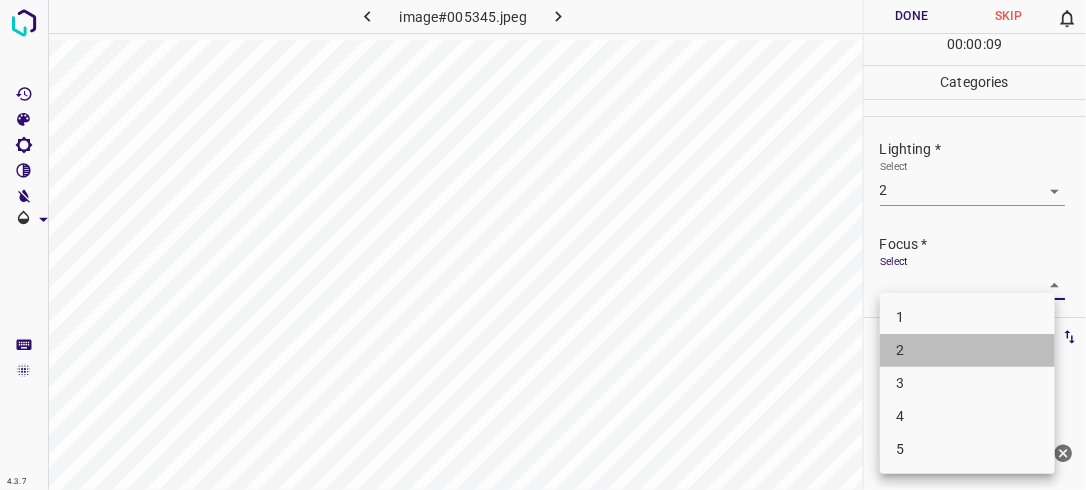 click on "2" at bounding box center [967, 350] 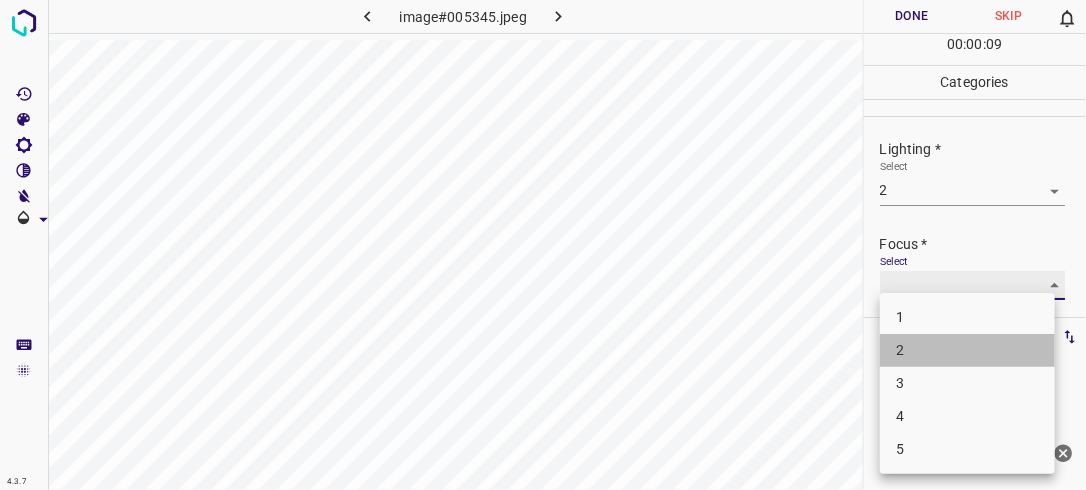 type on "2" 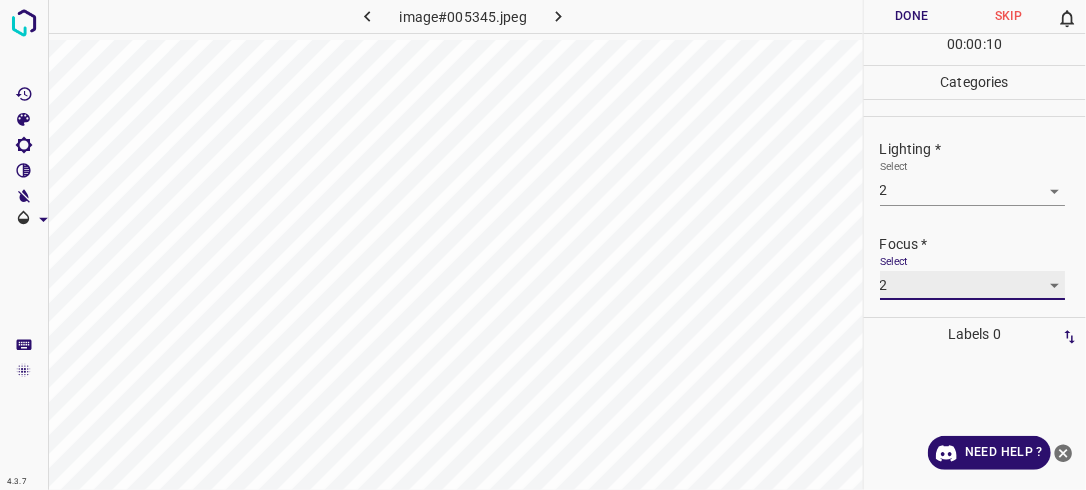 scroll, scrollTop: 98, scrollLeft: 0, axis: vertical 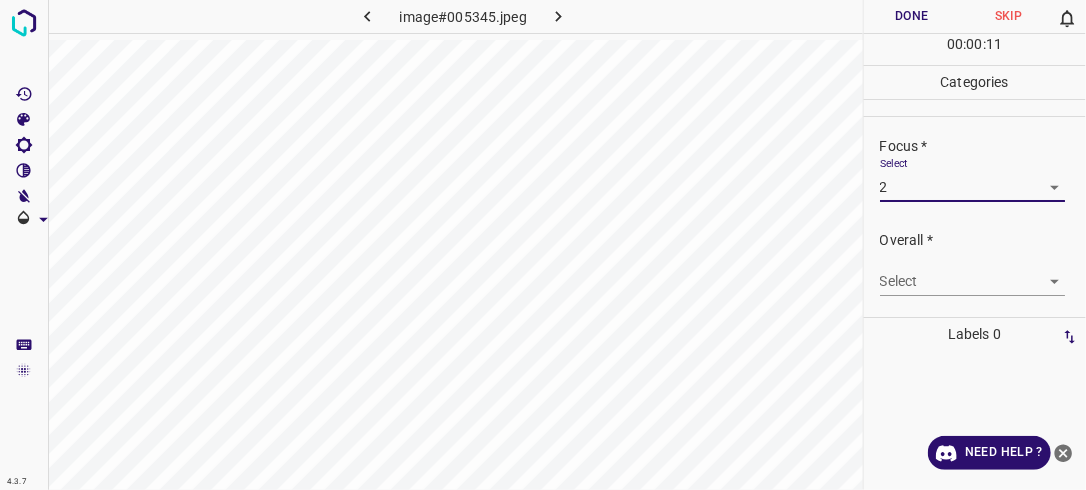 click on "4.3.7 image#005345.jpeg Done Skip 0 00   : 00   : 11   Categories Lighting *  Select 2 2 Focus *  Select 2 2 Overall *  Select ​ Labels   0 Categories 1 Lighting 2 Focus 3 Overall Tools Space Change between modes (Draw & Edit) I Auto labeling R Restore zoom M Zoom in N Zoom out Delete Delete selecte label Filters Z Restore filters X Saturation filter C Brightness filter V Contrast filter B Gray scale filter General O Download Need Help ? - Text - Hide - Delete" at bounding box center (543, 245) 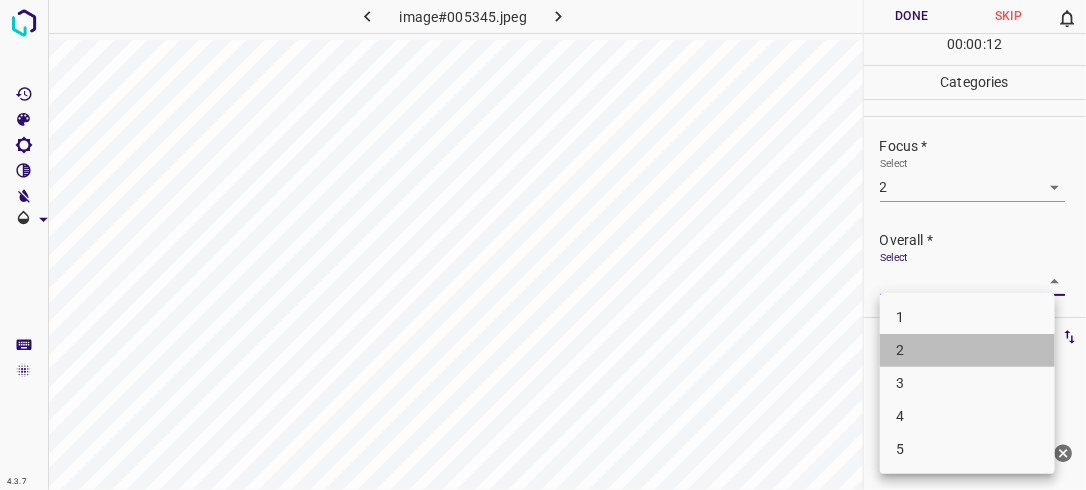 click on "2" at bounding box center [967, 350] 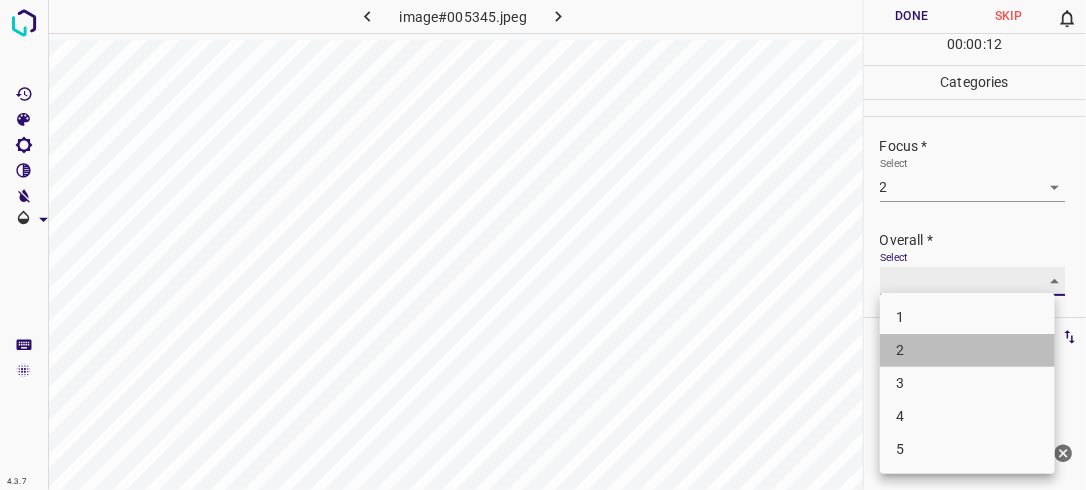 type on "2" 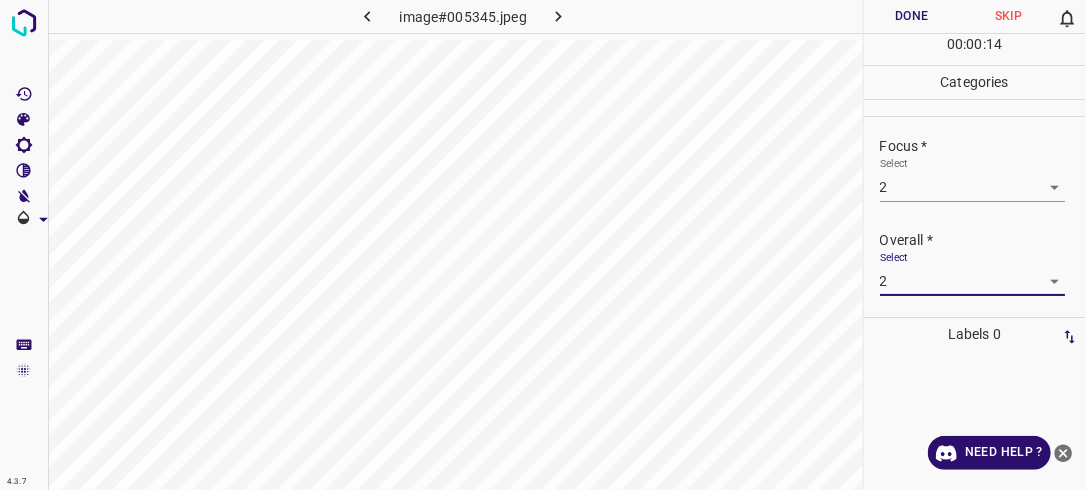click on "Done" at bounding box center [912, 16] 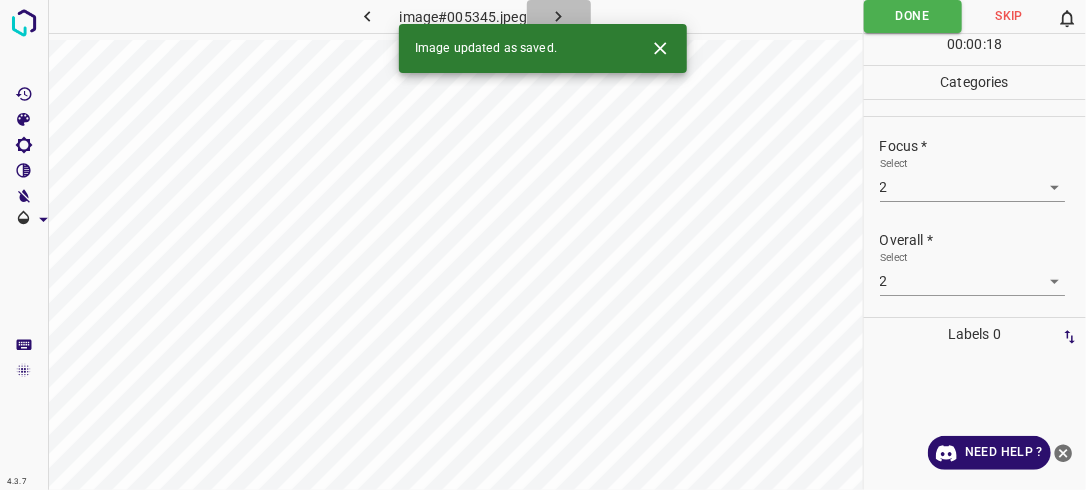 click at bounding box center [559, 16] 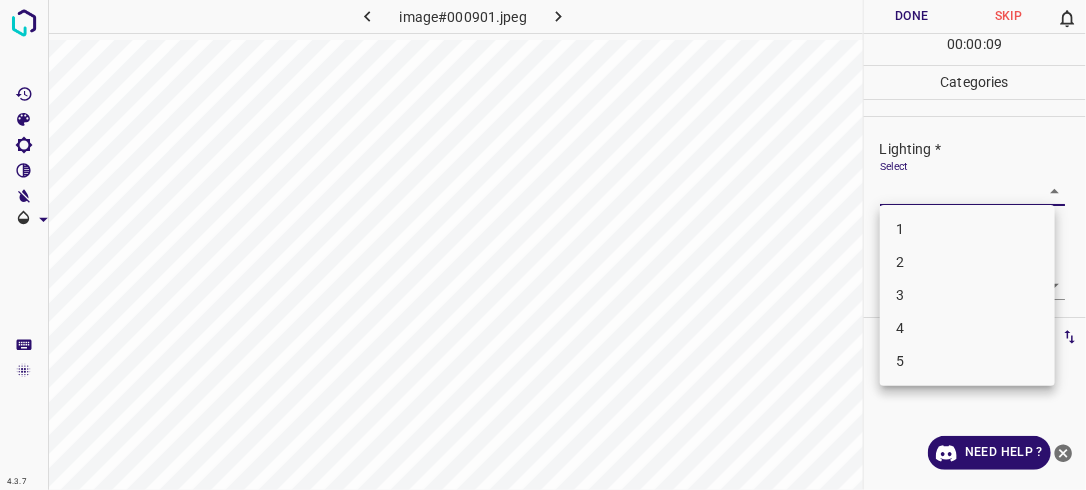 click on "4.3.7 image#000901.jpeg Done Skip 0 00   : 00   : 09   Categories Lighting *  Select ​ Focus *  Select ​ Overall *  Select ​ Labels   0 Categories 1 Lighting 2 Focus 3 Overall Tools Space Change between modes (Draw & Edit) I Auto labeling R Restore zoom M Zoom in N Zoom out Delete Delete selecte label Filters Z Restore filters X Saturation filter C Brightness filter V Contrast filter B Gray scale filter General O Download Need Help ? - Text - Hide - Delete 1 2 3 4 5" at bounding box center (543, 245) 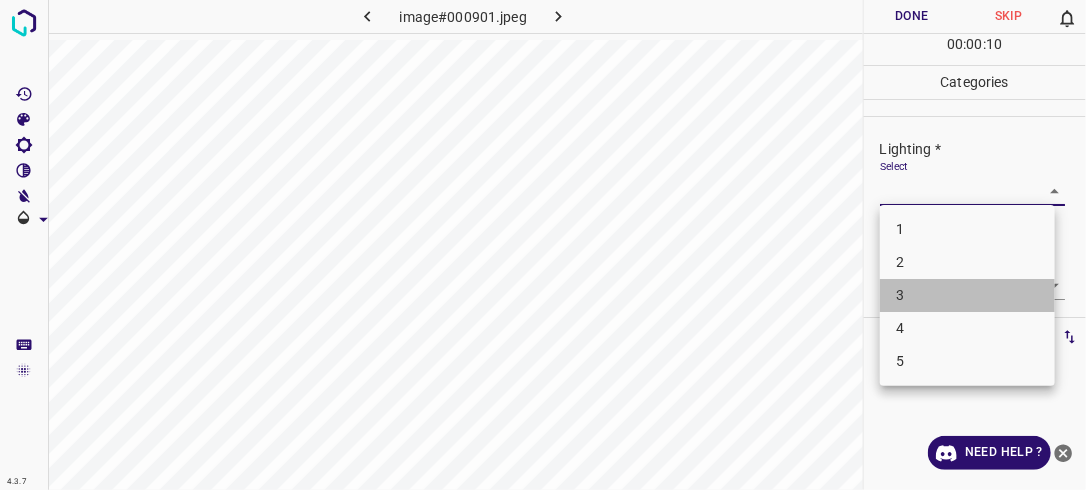 click on "3" at bounding box center [967, 295] 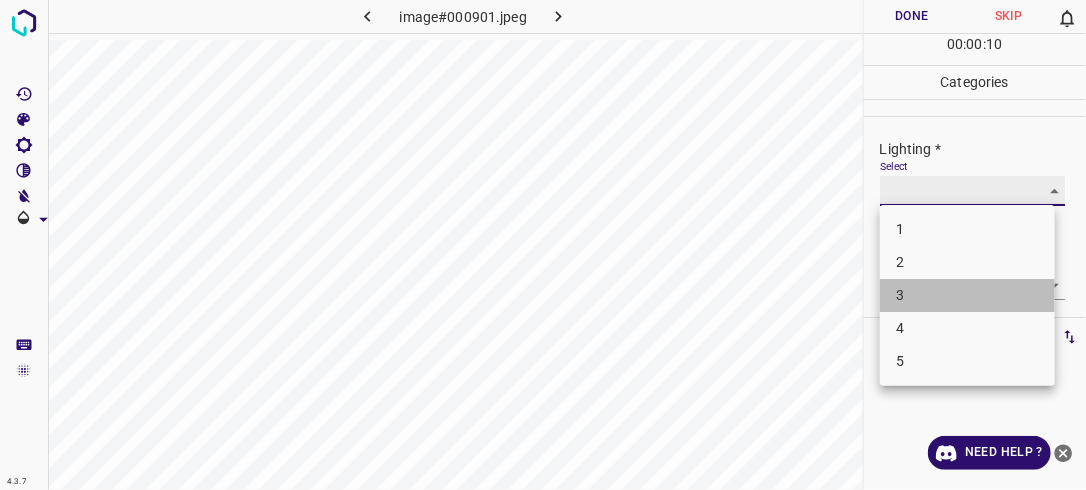 type on "3" 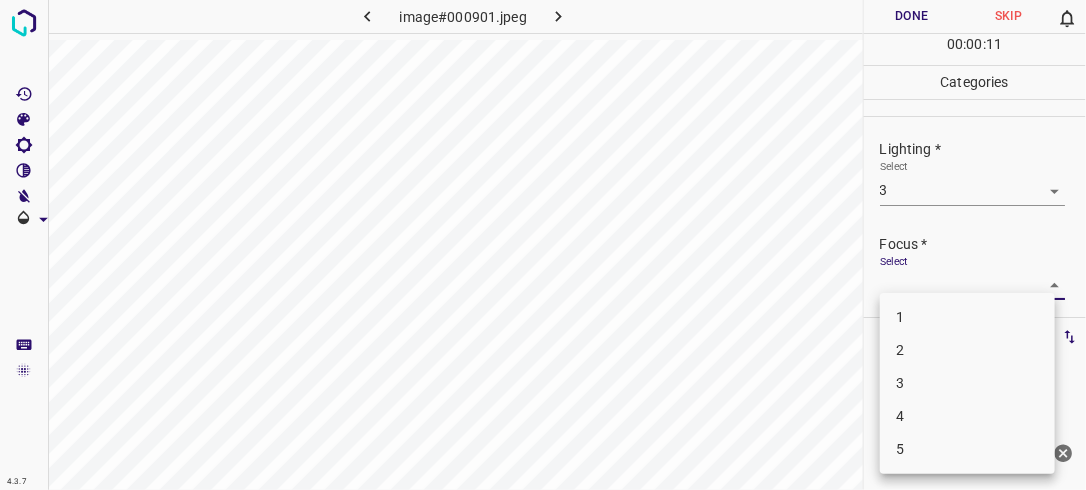 click on "4.3.7 image#000901.jpeg Done Skip 0 00   : 00   : 11   Categories Lighting *  Select 3 3 Focus *  Select ​ Overall *  Select ​ Labels   0 Categories 1 Lighting 2 Focus 3 Overall Tools Space Change between modes (Draw & Edit) I Auto labeling R Restore zoom M Zoom in N Zoom out Delete Delete selecte label Filters Z Restore filters X Saturation filter C Brightness filter V Contrast filter B Gray scale filter General O Download Need Help ? - Text - Hide - Delete 1 2 3 4 5" at bounding box center [543, 245] 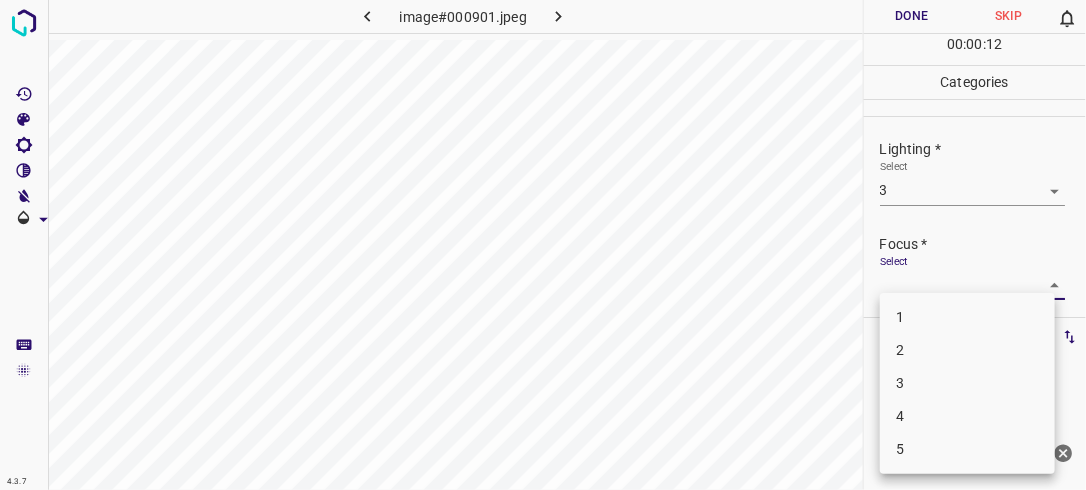 drag, startPoint x: 947, startPoint y: 377, endPoint x: 988, endPoint y: 324, distance: 67.00746 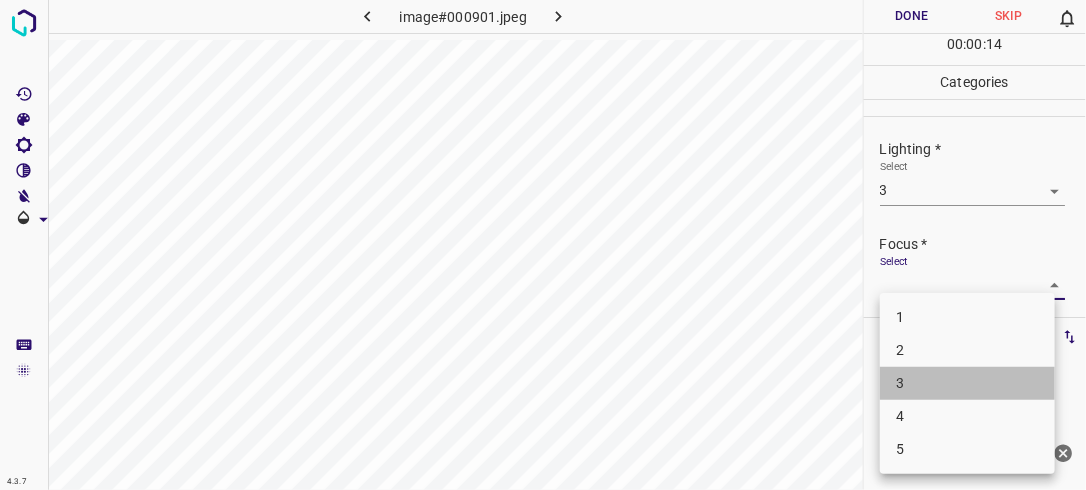 drag, startPoint x: 956, startPoint y: 384, endPoint x: 1025, endPoint y: 322, distance: 92.76314 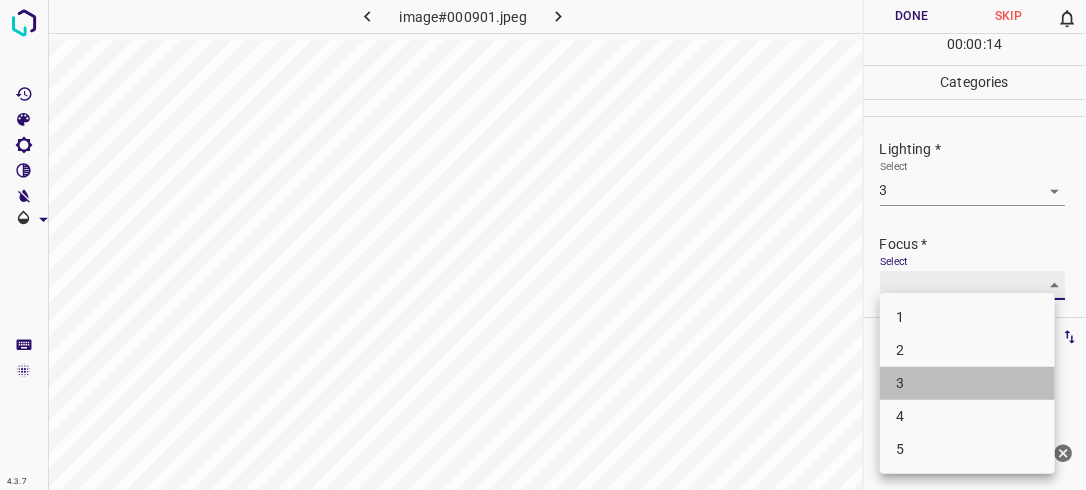 type on "3" 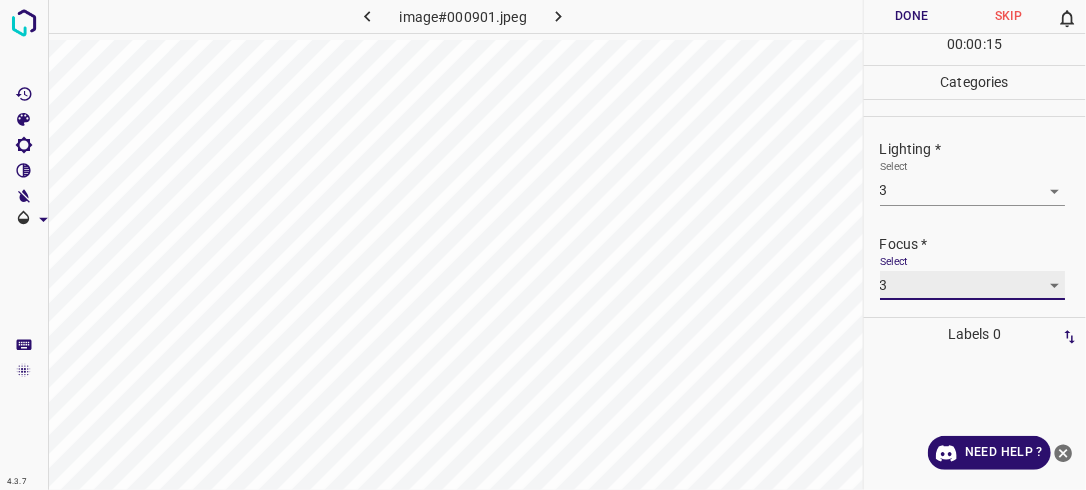 scroll, scrollTop: 98, scrollLeft: 0, axis: vertical 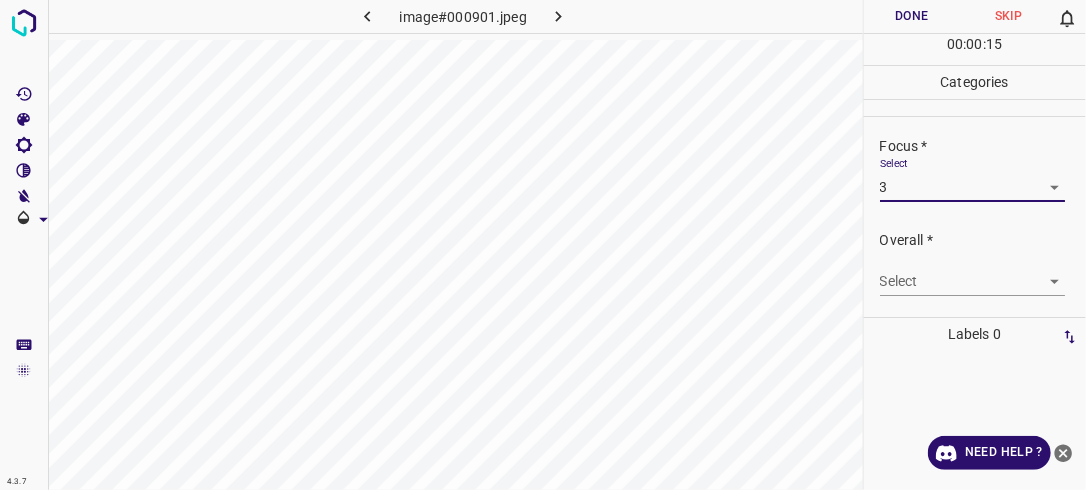 click on "4.3.7 image#000901.jpeg Done Skip 0 00   : 00   : 15   Categories Lighting *  Select 3 3 Focus *  Select 3 3 Overall *  Select ​ Labels   0 Categories 1 Lighting 2 Focus 3 Overall Tools Space Change between modes (Draw & Edit) I Auto labeling R Restore zoom M Zoom in N Zoom out Delete Delete selecte label Filters Z Restore filters X Saturation filter C Brightness filter V Contrast filter B Gray scale filter General O Download Need Help ? - Text - Hide - Delete" at bounding box center [543, 245] 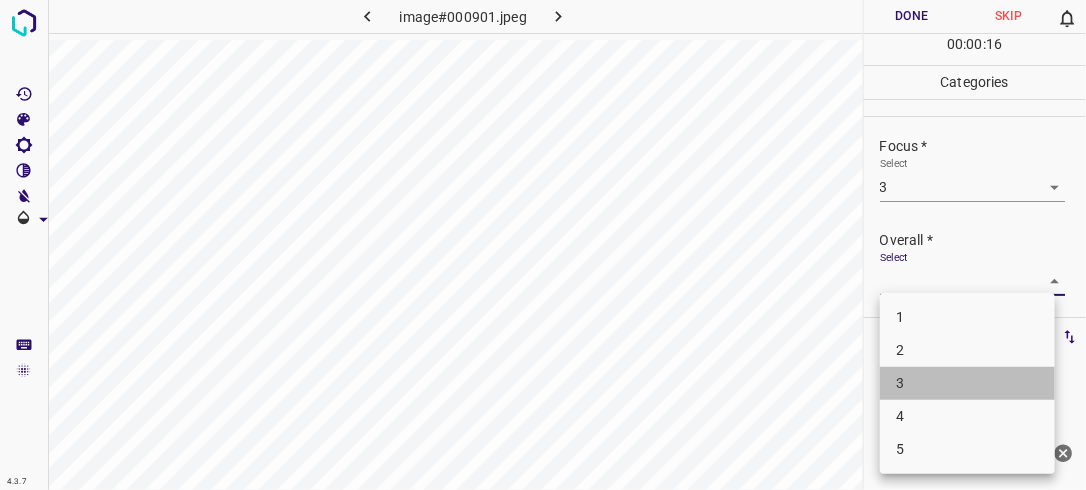 click on "3" at bounding box center [967, 383] 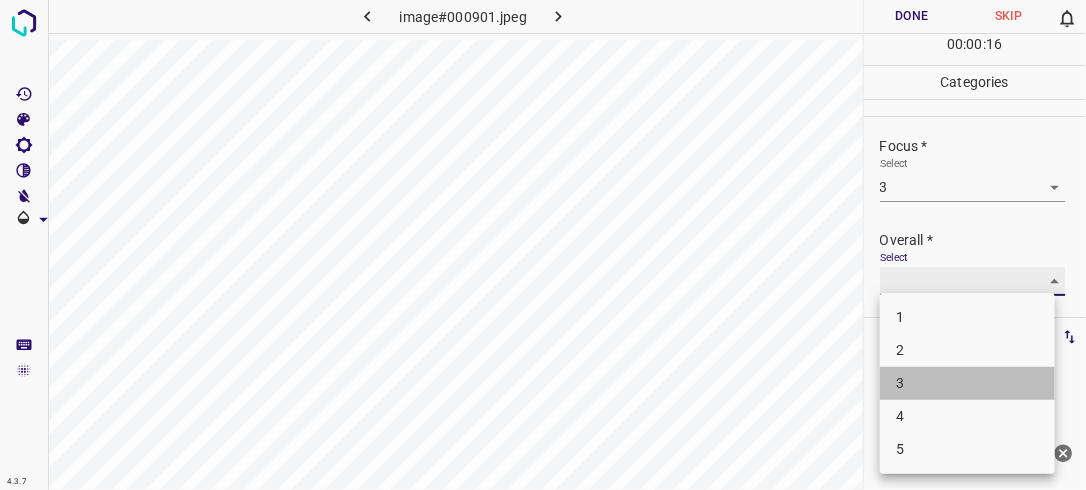 type on "3" 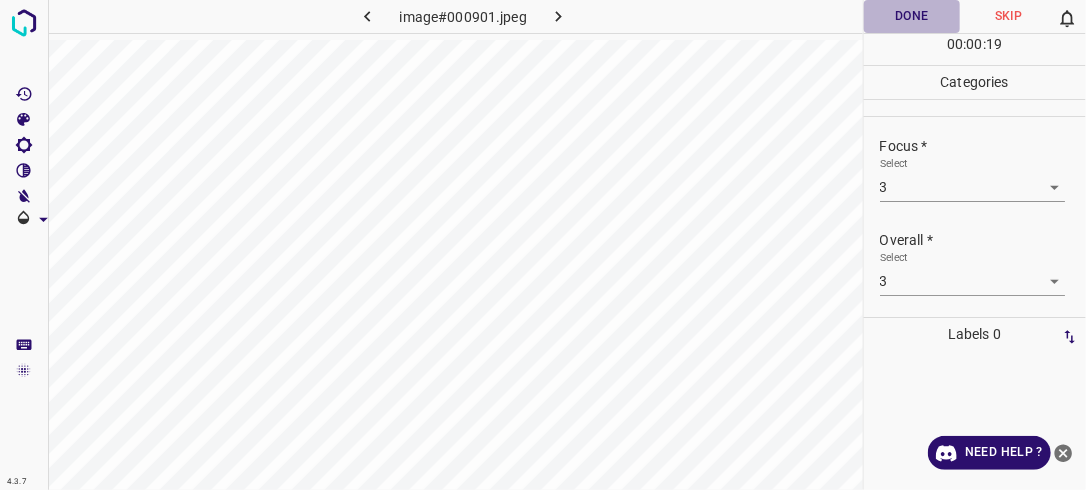 click on "Done" at bounding box center (912, 16) 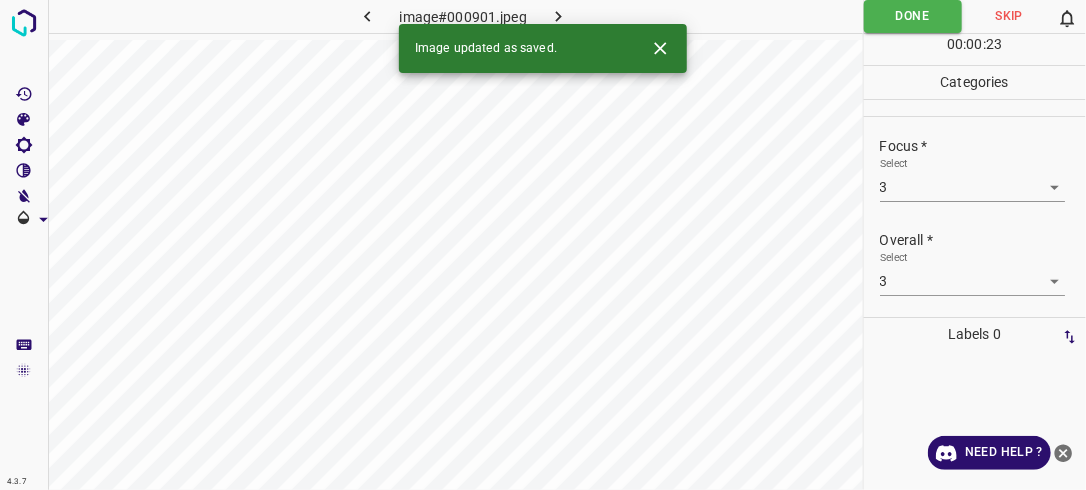 click 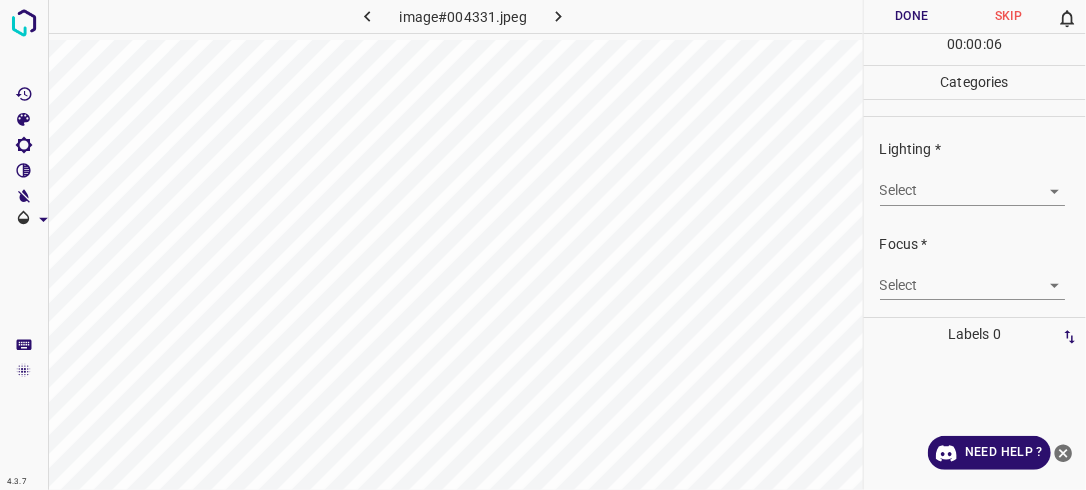 click on "4.3.7 image#004331.jpeg Done Skip 0 00   : 00   : 06   Categories Lighting *  Select ​ Focus *  Select ​ Overall *  Select ​ Labels   0 Categories 1 Lighting 2 Focus 3 Overall Tools Space Change between modes (Draw & Edit) I Auto labeling R Restore zoom M Zoom in N Zoom out Delete Delete selecte label Filters Z Restore filters X Saturation filter C Brightness filter V Contrast filter B Gray scale filter General O Download Need Help ? - Text - Hide - Delete" at bounding box center (543, 245) 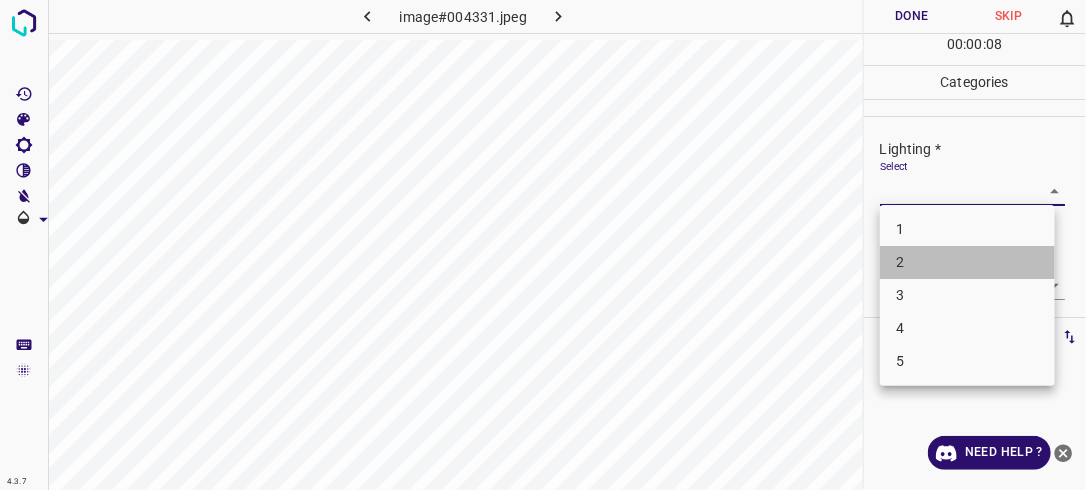 click on "2" at bounding box center [967, 262] 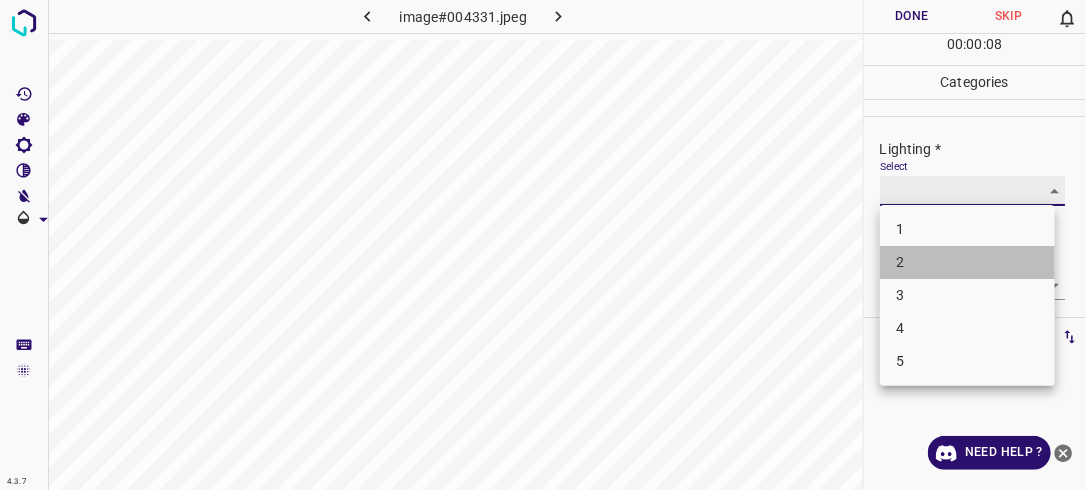 type on "2" 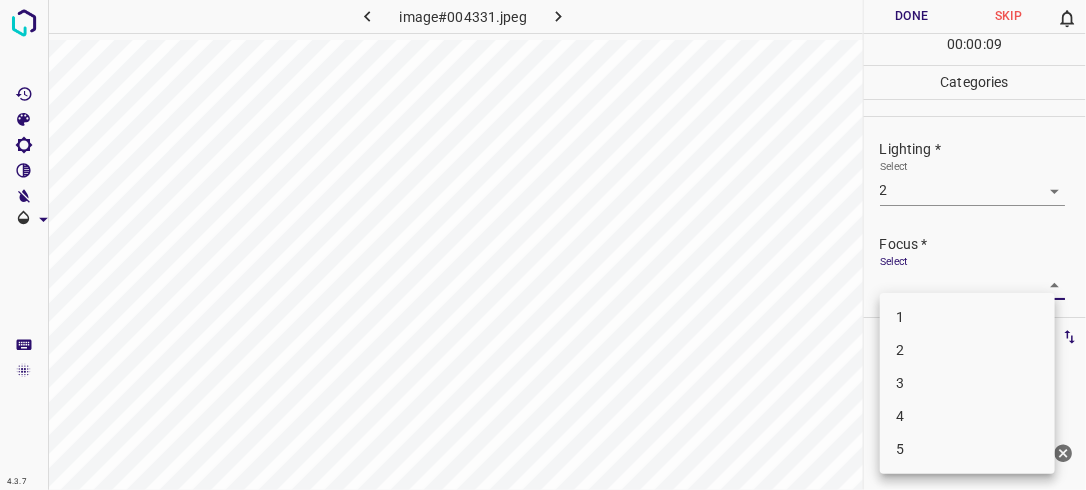 click on "4.3.7 image#004331.jpeg Done Skip 0 00   : 00   : 09   Categories Lighting *  Select 2 2 Focus *  Select ​ Overall *  Select ​ Labels   0 Categories 1 Lighting 2 Focus 3 Overall Tools Space Change between modes (Draw & Edit) I Auto labeling R Restore zoom M Zoom in N Zoom out Delete Delete selecte label Filters Z Restore filters X Saturation filter C Brightness filter V Contrast filter B Gray scale filter General O Download Need Help ? - Text - Hide - Delete 1 2 3 4 5" at bounding box center (543, 245) 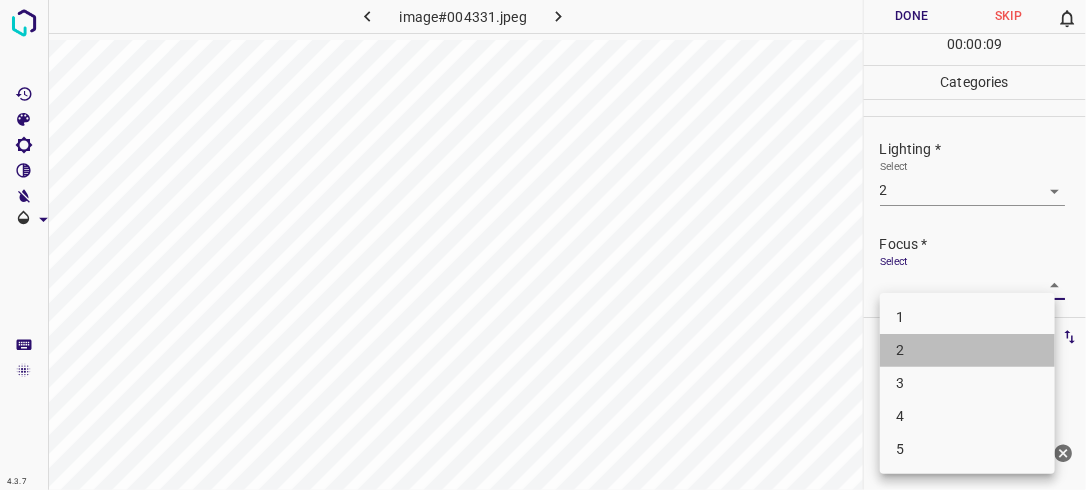 click on "2" at bounding box center (967, 350) 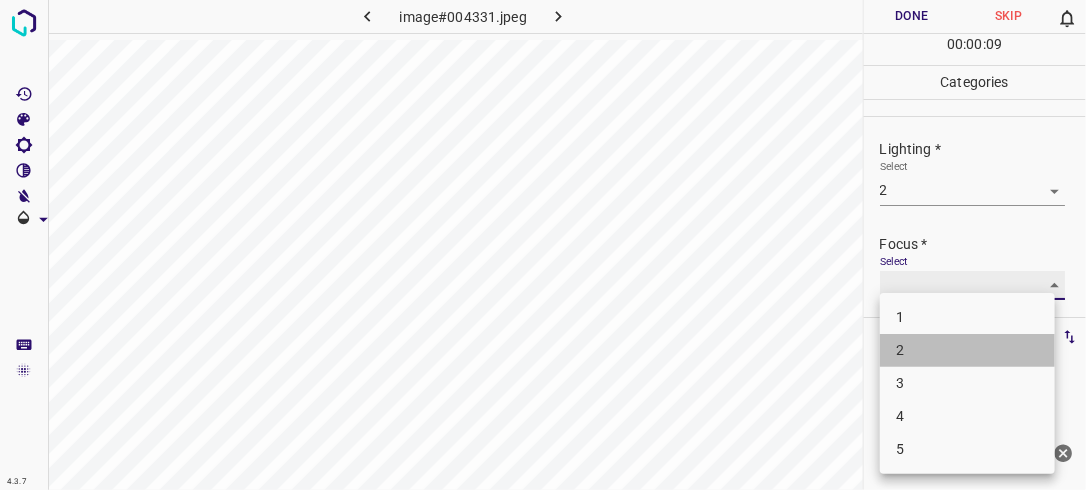 type on "2" 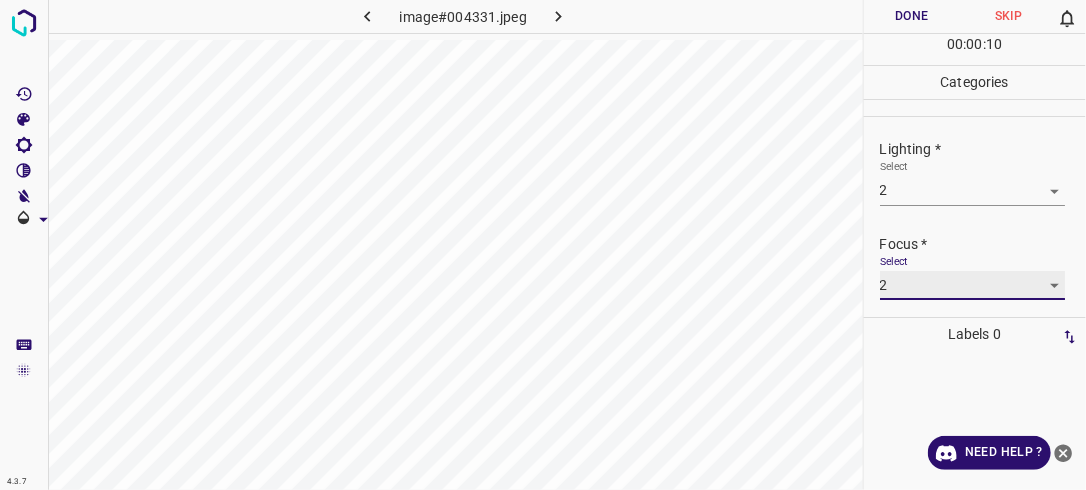 scroll, scrollTop: 80, scrollLeft: 0, axis: vertical 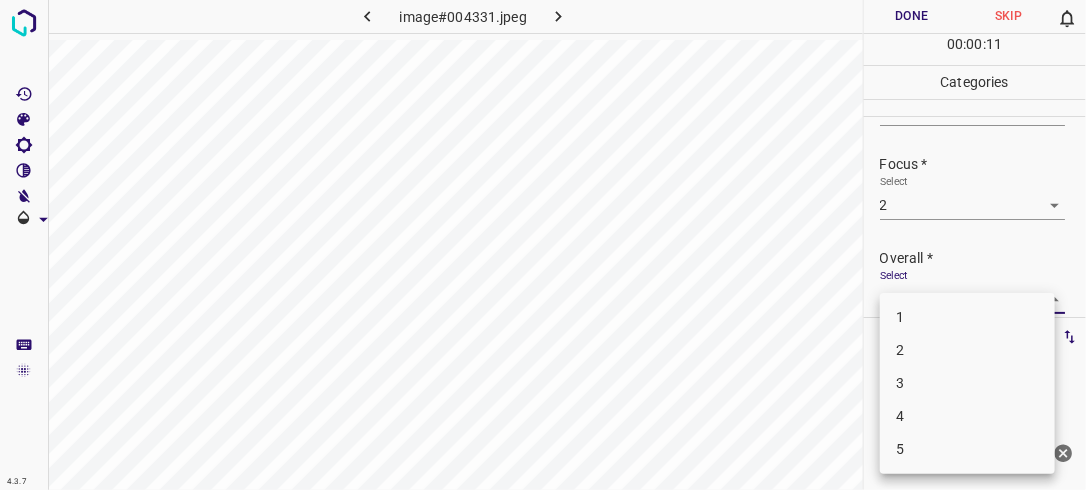 click on "4.3.7 image#004331.jpeg Done Skip 0 00   : 00   : 11   Categories Lighting *  Select 2 2 Focus *  Select 2 2 Overall *  Select ​ Labels   0 Categories 1 Lighting 2 Focus 3 Overall Tools Space Change between modes (Draw & Edit) I Auto labeling R Restore zoom M Zoom in N Zoom out Delete Delete selecte label Filters Z Restore filters X Saturation filter C Brightness filter V Contrast filter B Gray scale filter General O Download Need Help ? - Text - Hide - Delete 1 2 3 4 5" at bounding box center [543, 245] 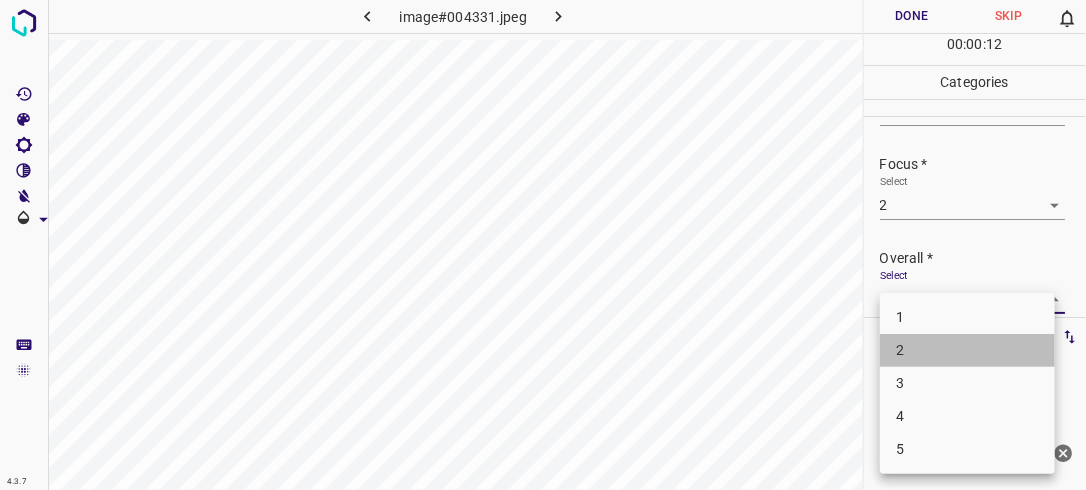 click on "2" at bounding box center [967, 350] 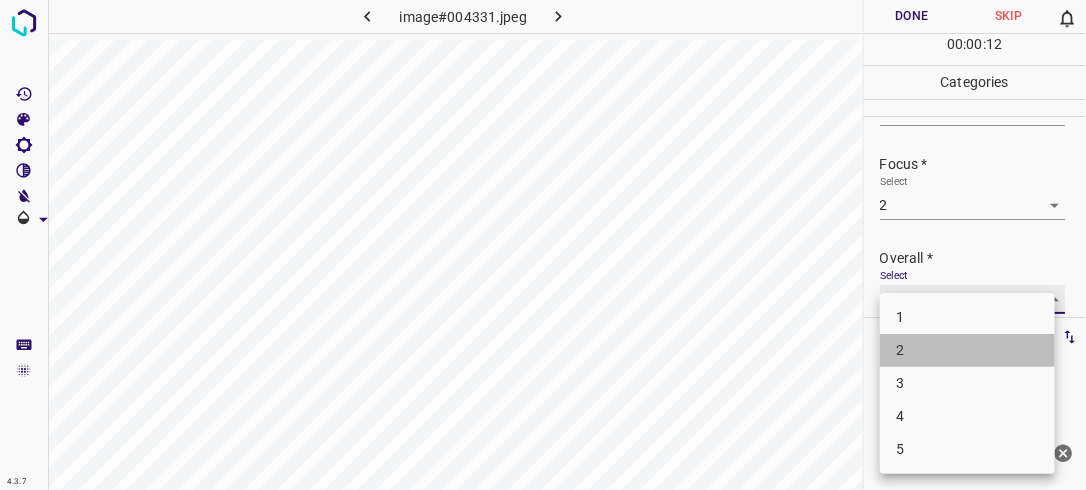 type on "2" 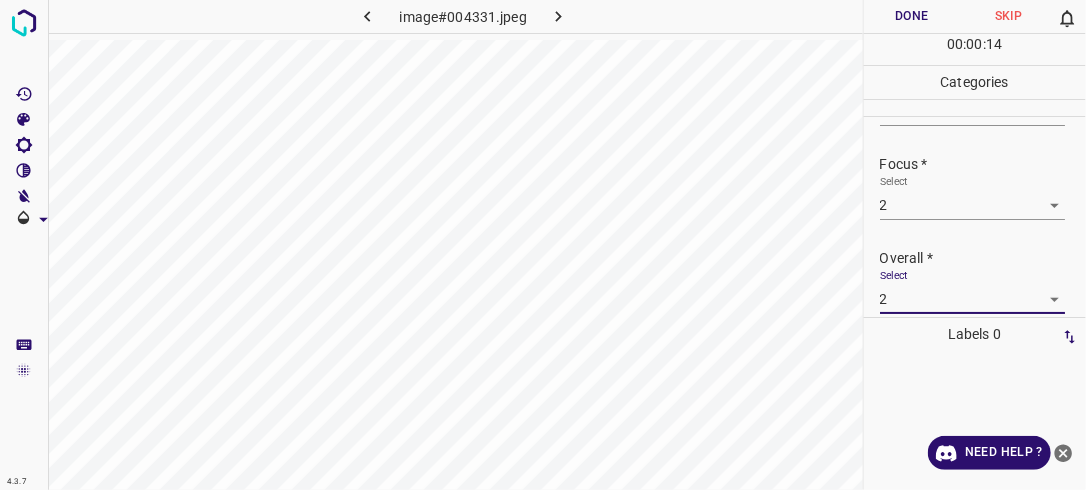 click on "Done" at bounding box center [912, 16] 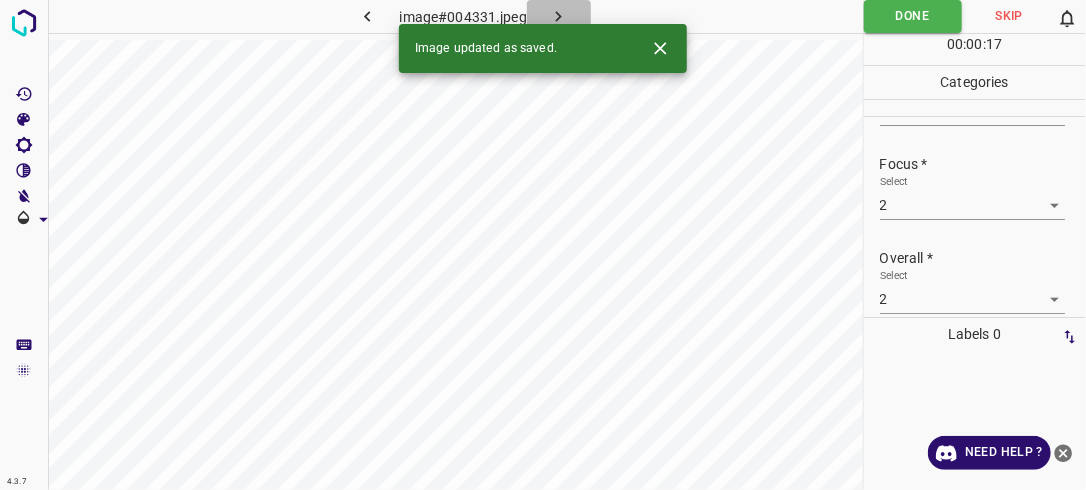 click 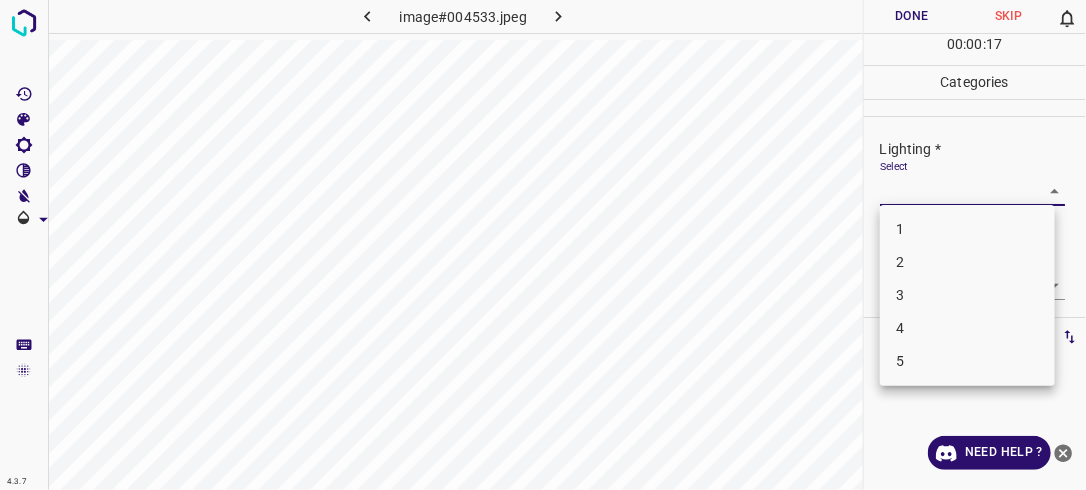 click on "4.3.7 image#004533.jpeg Done Skip 0 00   : 00   : 17   Categories Lighting *  Select ​ Focus *  Select ​ Overall *  Select ​ Labels   0 Categories 1 Lighting 2 Focus 3 Overall Tools Space Change between modes (Draw & Edit) I Auto labeling R Restore zoom M Zoom in N Zoom out Delete Delete selecte label Filters Z Restore filters X Saturation filter C Brightness filter V Contrast filter B Gray scale filter General O Download Need Help ? - Text - Hide - Delete 1 2 3 4 5" at bounding box center [543, 245] 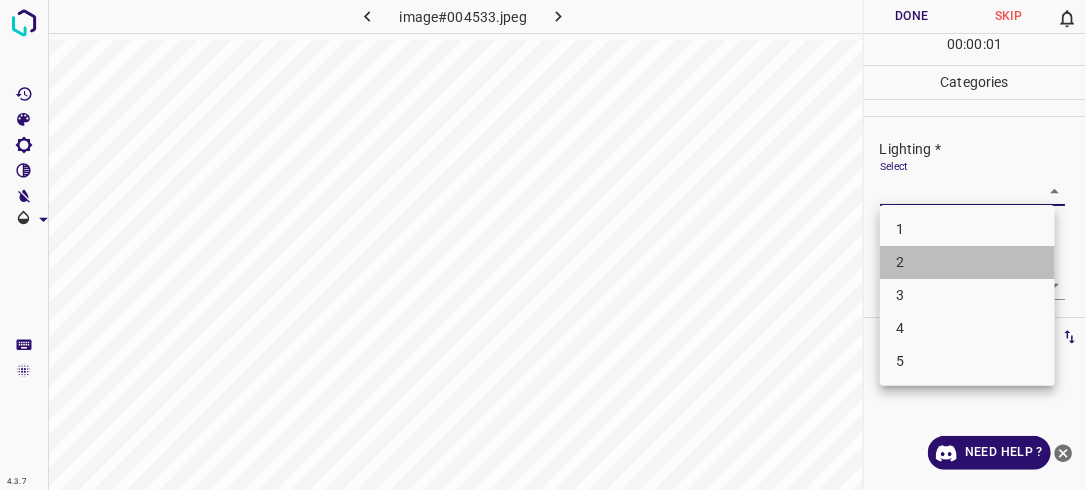 drag, startPoint x: 970, startPoint y: 256, endPoint x: 996, endPoint y: 236, distance: 32.80244 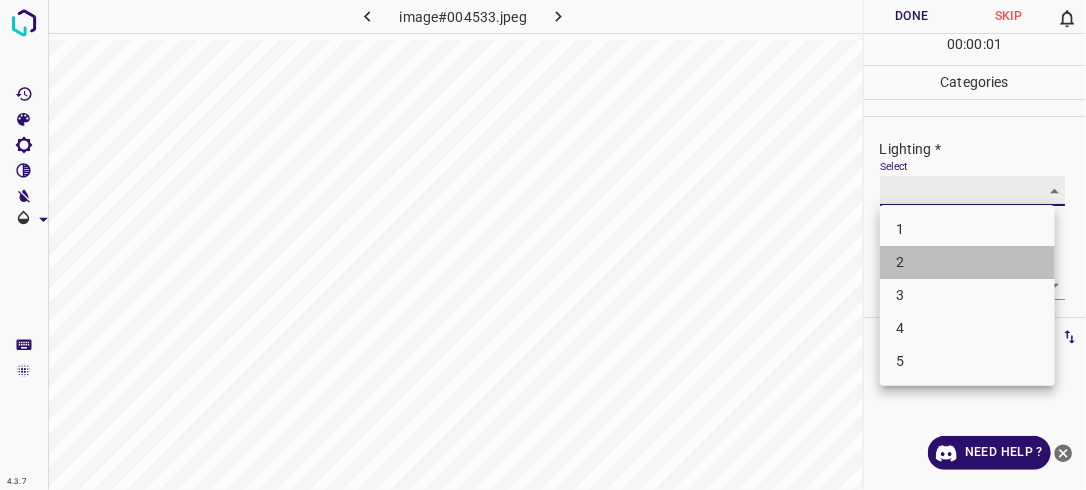 type on "2" 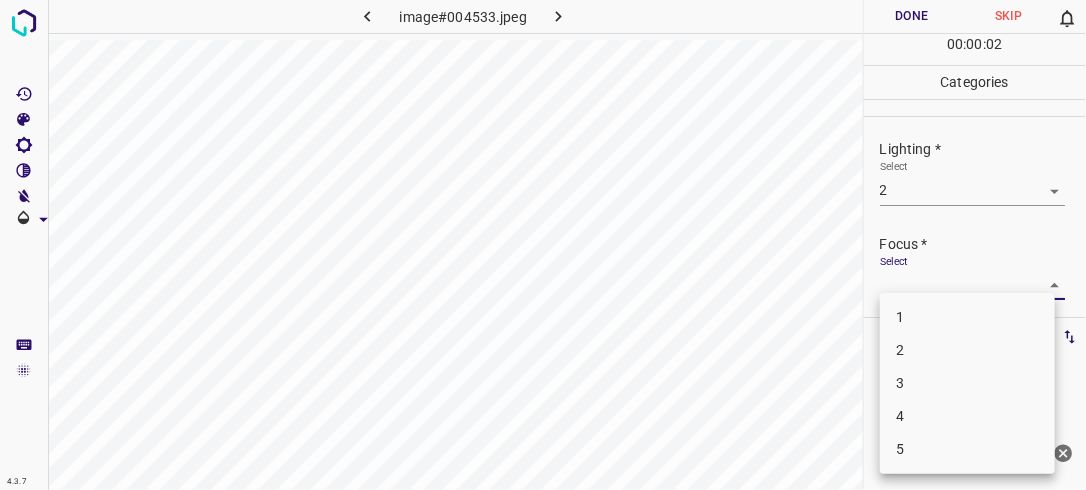 drag, startPoint x: 1041, startPoint y: 272, endPoint x: 1023, endPoint y: 288, distance: 24.083189 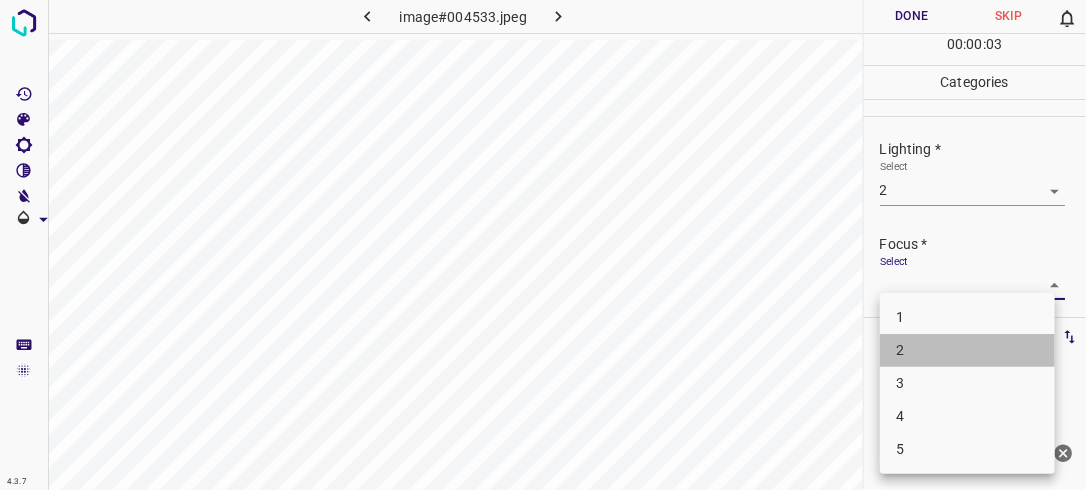 drag, startPoint x: 966, startPoint y: 340, endPoint x: 1025, endPoint y: 277, distance: 86.313385 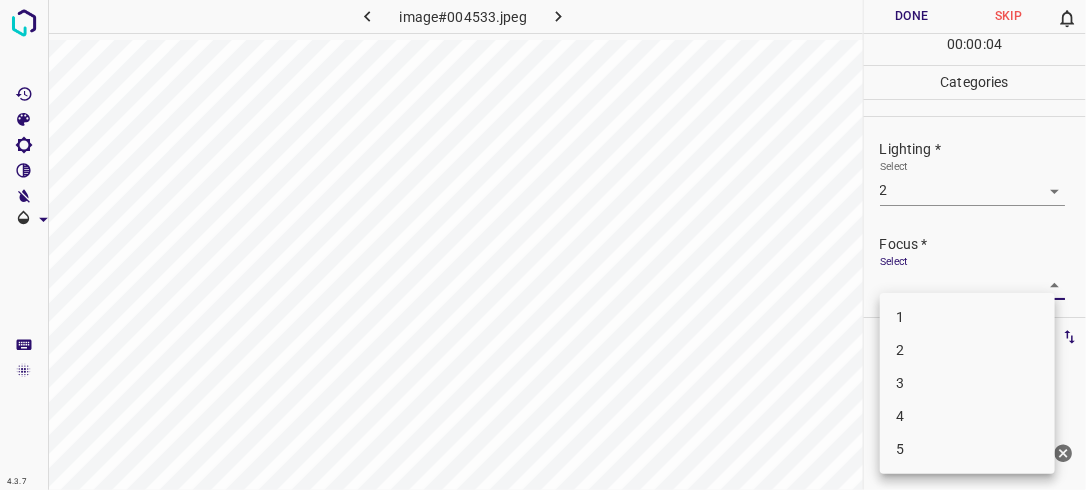 drag, startPoint x: 1076, startPoint y: 204, endPoint x: 1088, endPoint y: 273, distance: 70.035706 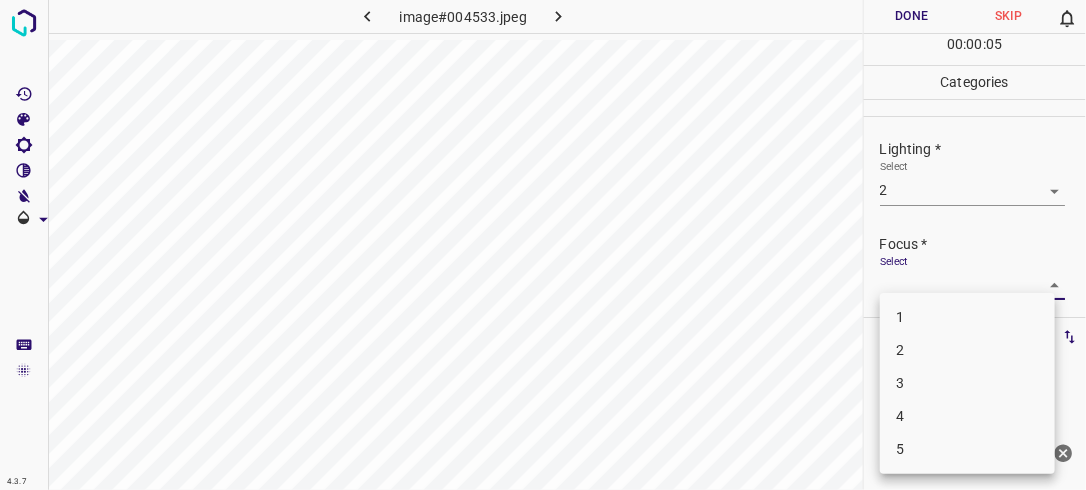 drag, startPoint x: 1079, startPoint y: 228, endPoint x: 1081, endPoint y: 301, distance: 73.02739 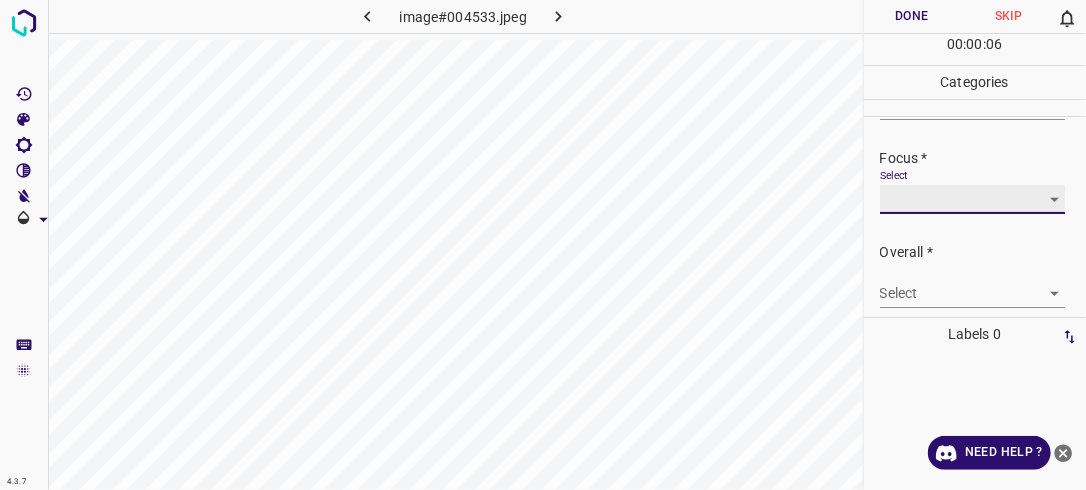 scroll, scrollTop: 98, scrollLeft: 0, axis: vertical 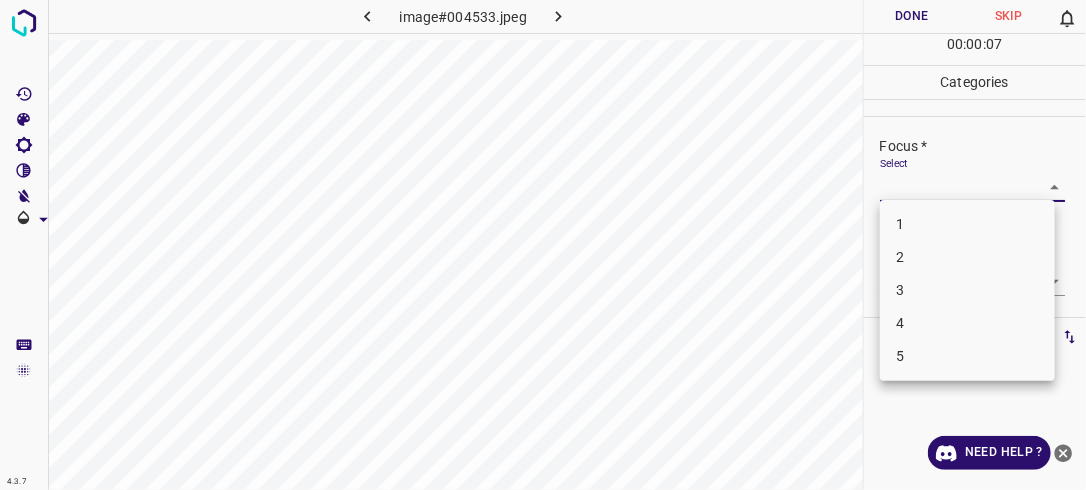 click on "4.3.7 image#004533.jpeg Done Skip 0 00   : 00   : 07   Categories Lighting *  Select 2 2 Focus *  Select ​ Overall *  Select ​ Labels   0 Categories 1 Lighting 2 Focus 3 Overall Tools Space Change between modes (Draw & Edit) I Auto labeling R Restore zoom M Zoom in N Zoom out Delete Delete selecte label Filters Z Restore filters X Saturation filter C Brightness filter V Contrast filter B Gray scale filter General O Download Need Help ? - Text - Hide - Delete 1 2 3 4 5" at bounding box center [543, 245] 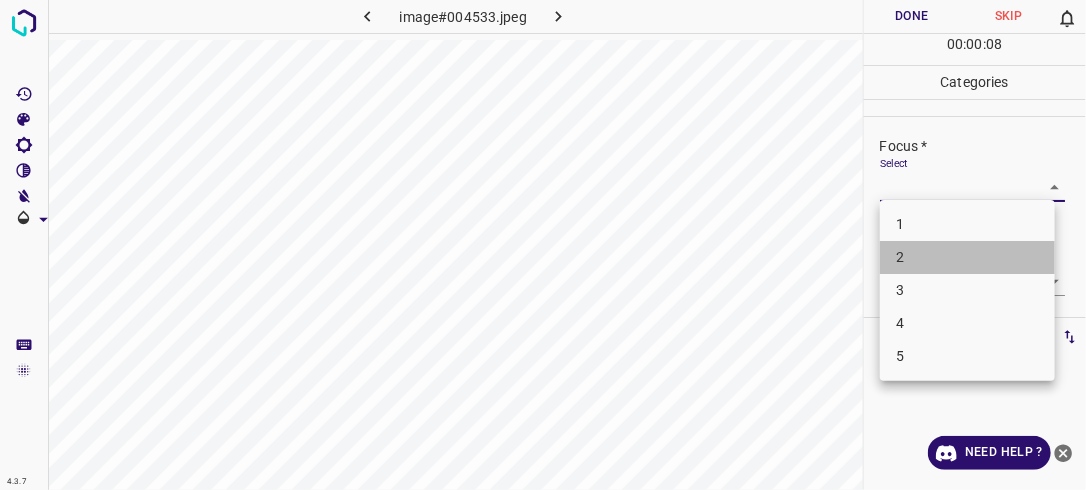 click on "2" at bounding box center (967, 257) 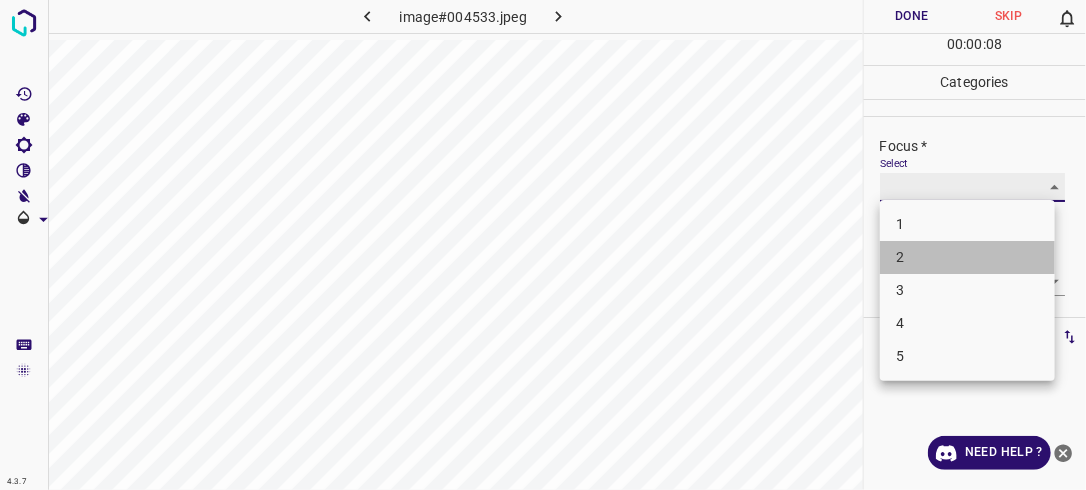 type on "2" 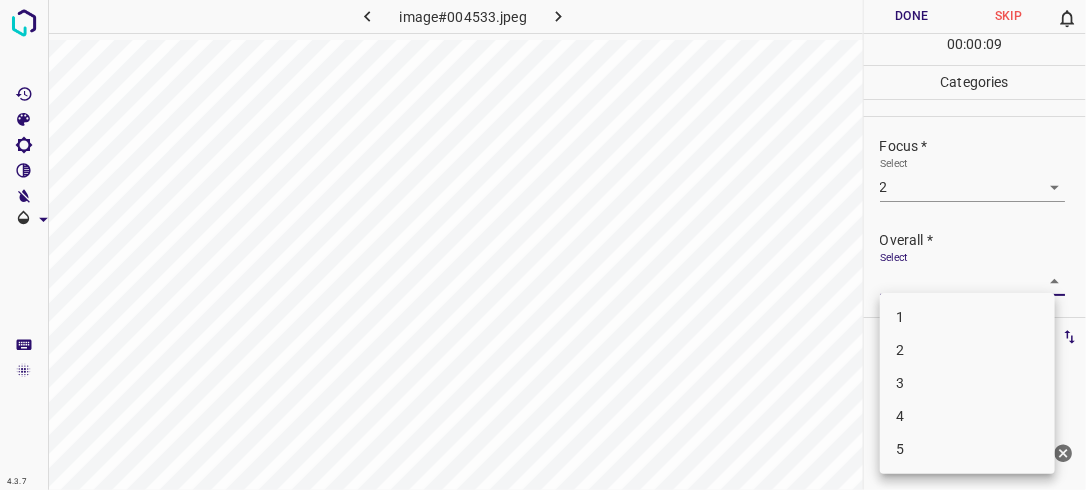 click on "4.3.7 image#004533.jpeg Done Skip 0 00   : 00   : 09   Categories Lighting *  Select 2 2 Focus *  Select 2 2 Overall *  Select ​ Labels   0 Categories 1 Lighting 2 Focus 3 Overall Tools Space Change between modes (Draw & Edit) I Auto labeling R Restore zoom M Zoom in N Zoom out Delete Delete selecte label Filters Z Restore filters X Saturation filter C Brightness filter V Contrast filter B Gray scale filter General O Download Need Help ? - Text - Hide - Delete 1 2 3 4 5" at bounding box center [543, 245] 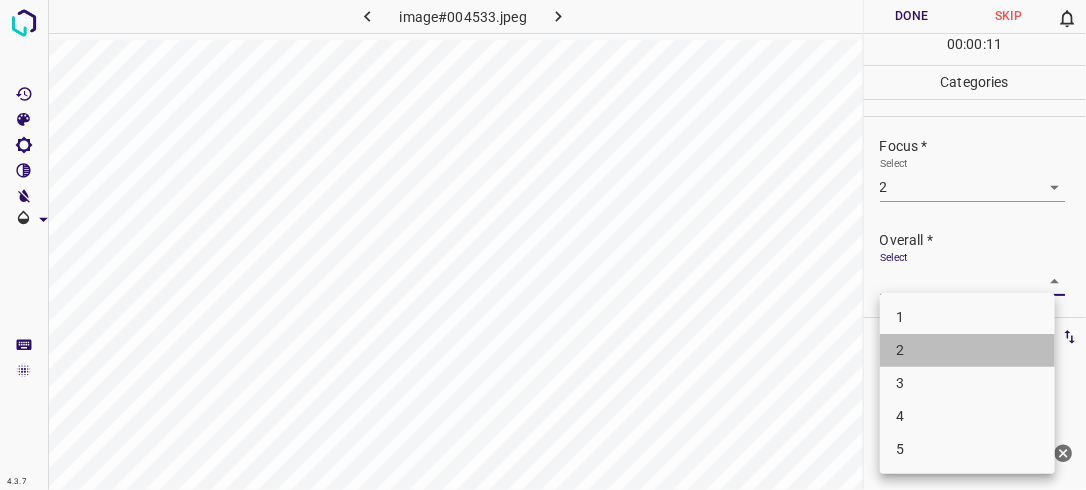 click on "2" at bounding box center (967, 350) 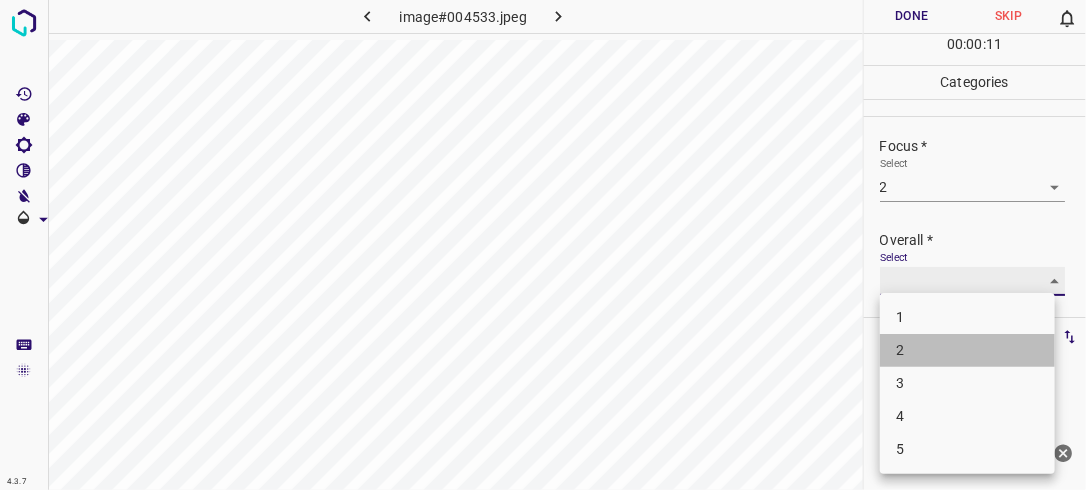 type on "2" 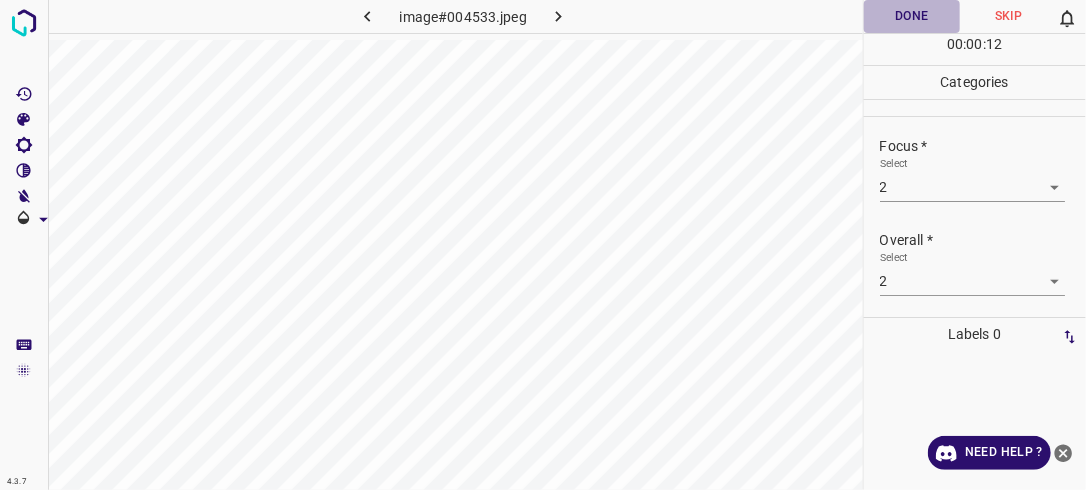 click on "Done" at bounding box center [912, 16] 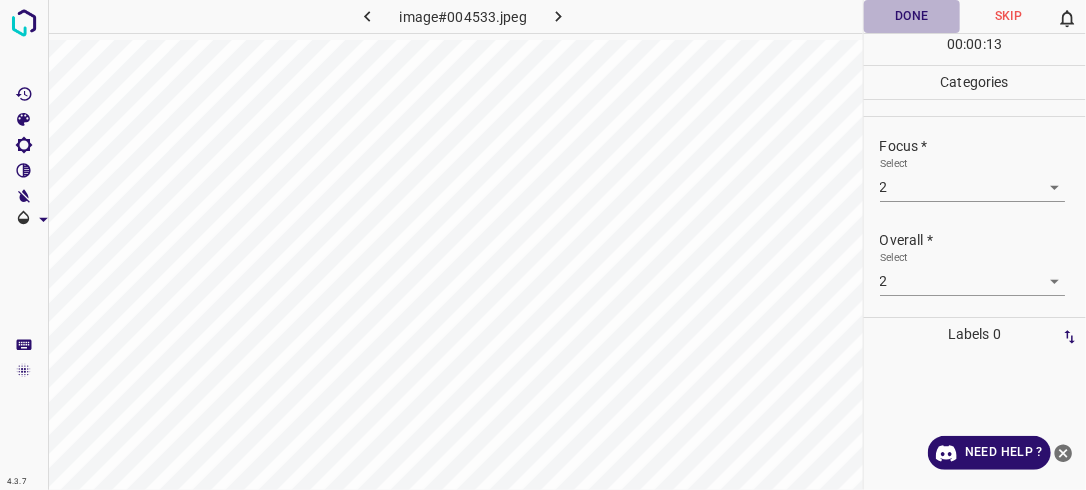 click on "Done" at bounding box center (912, 16) 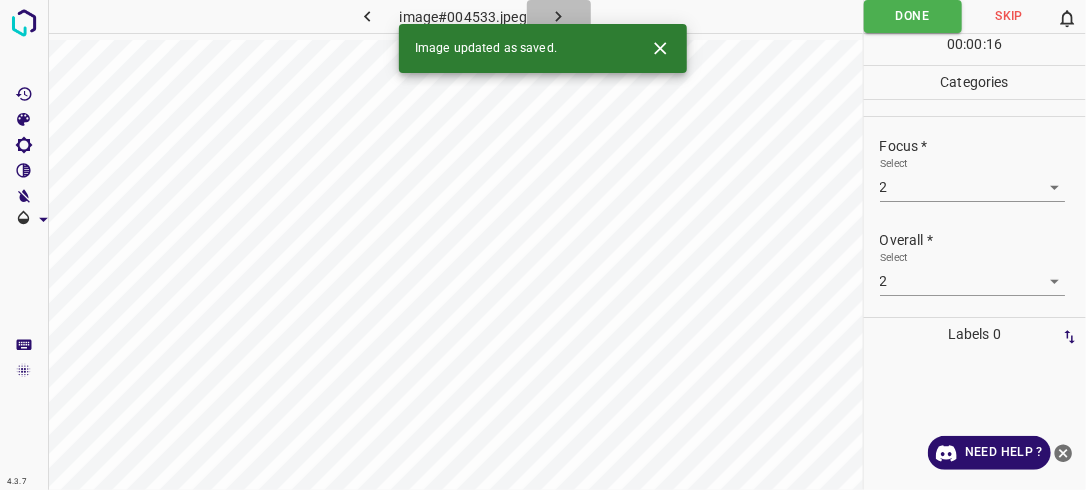 click 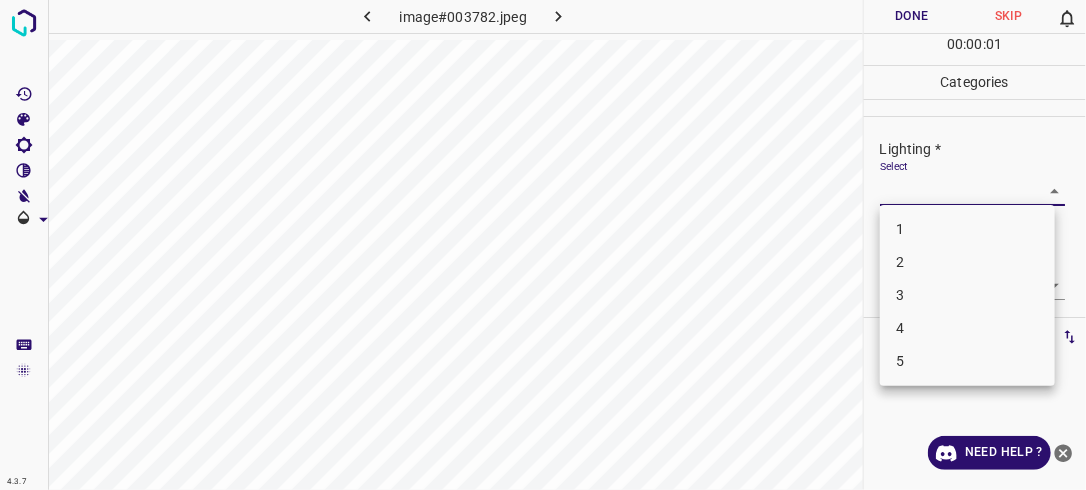 click on "4.3.7 image#003782.jpeg Done Skip 0 00   : 00   : 01   Categories Lighting *  Select ​ Focus *  Select ​ Overall *  Select ​ Labels   0 Categories 1 Lighting 2 Focus 3 Overall Tools Space Change between modes (Draw & Edit) I Auto labeling R Restore zoom M Zoom in N Zoom out Delete Delete selecte label Filters Z Restore filters X Saturation filter C Brightness filter V Contrast filter B Gray scale filter General O Download Need Help ? - Text - Hide - Delete 1 2 3 4 5" at bounding box center [543, 245] 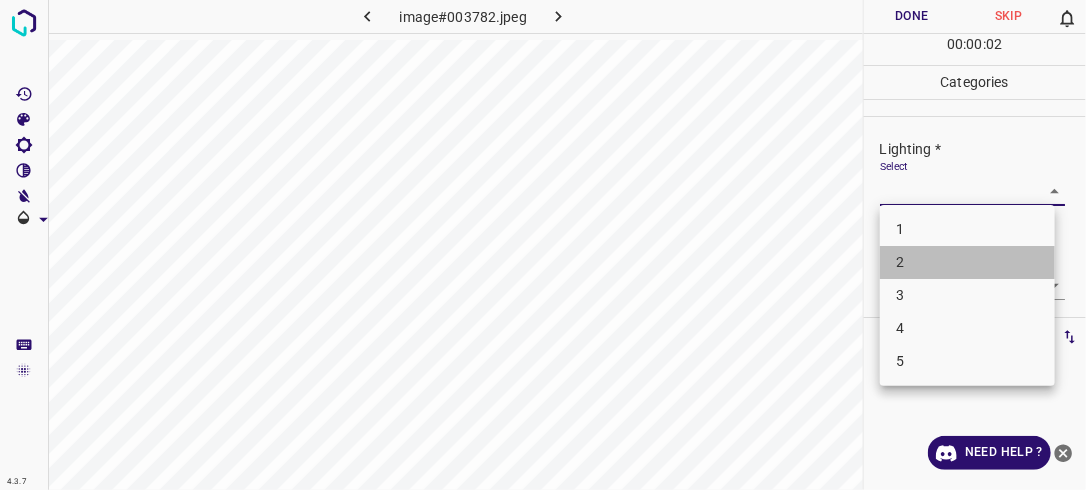 click on "2" at bounding box center (967, 262) 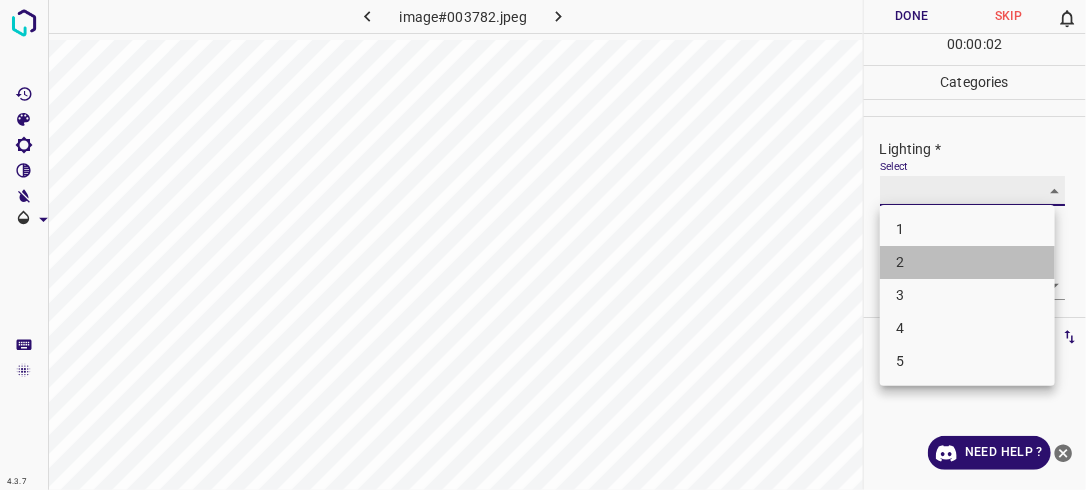 type on "2" 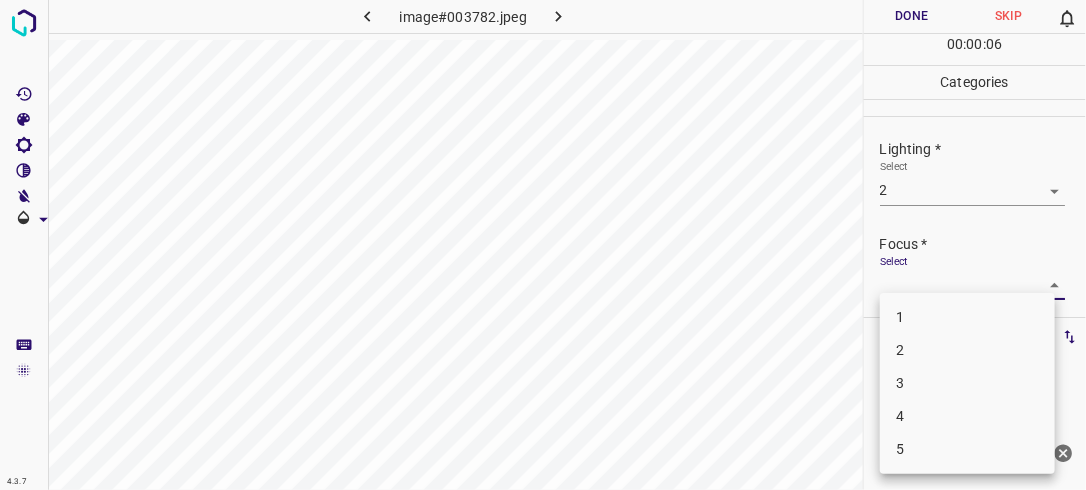 click on "4.3.7 image#003782.jpeg Done Skip 0 00   : 00   : 06   Categories Lighting *  Select 2 2 Focus *  Select ​ Overall *  Select ​ Labels   0 Categories 1 Lighting 2 Focus 3 Overall Tools Space Change between modes (Draw & Edit) I Auto labeling R Restore zoom M Zoom in N Zoom out Delete Delete selecte label Filters Z Restore filters X Saturation filter C Brightness filter V Contrast filter B Gray scale filter General O Download Need Help ? - Text - Hide - Delete 1 2 3 4 5" at bounding box center [543, 245] 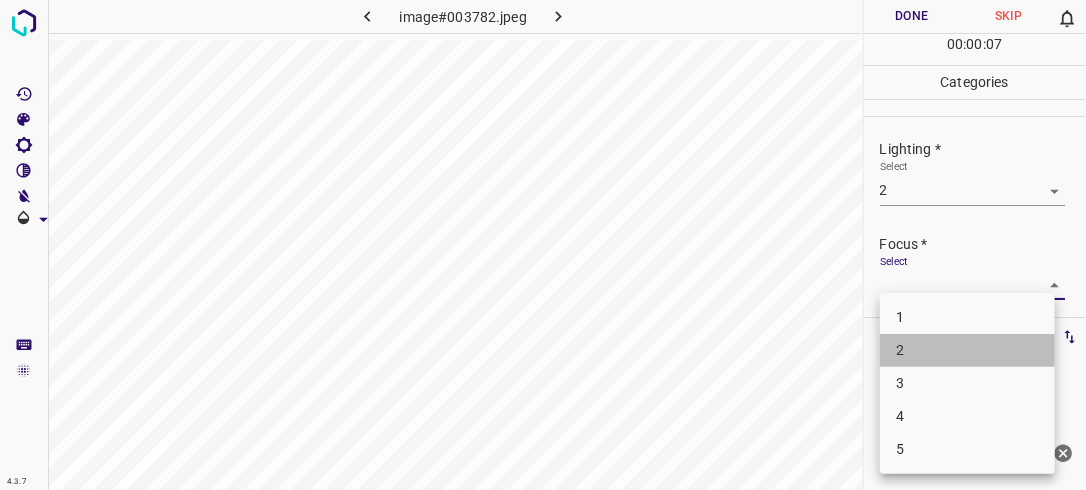 click on "2" at bounding box center (967, 350) 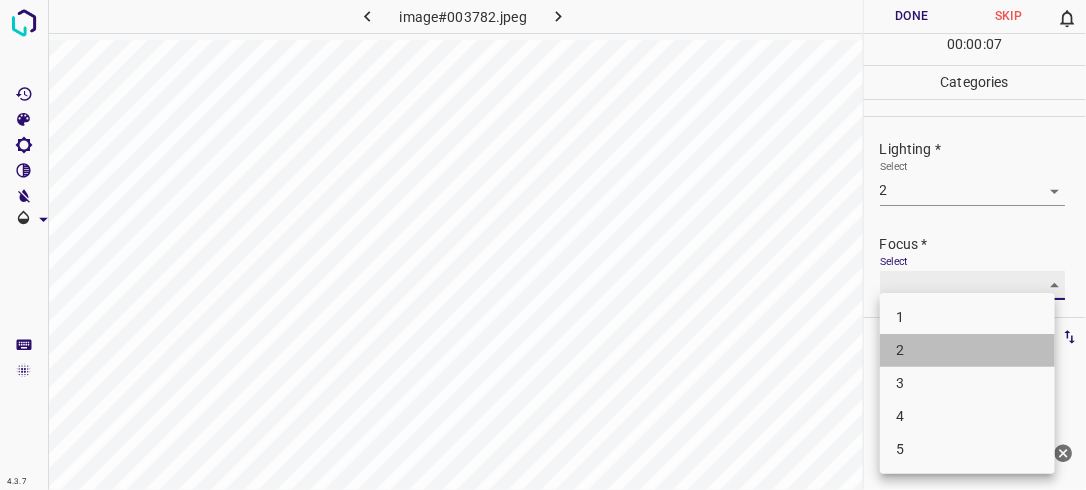 type on "2" 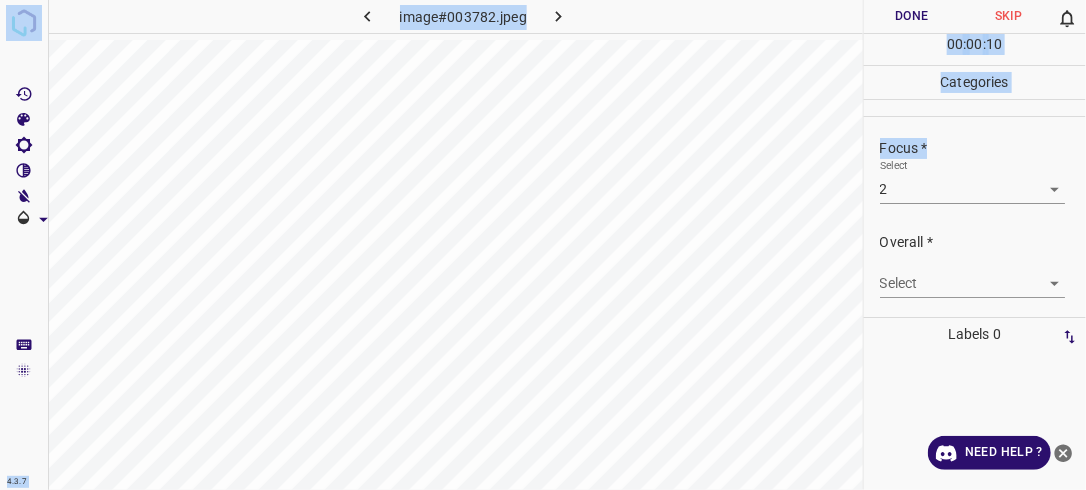 scroll, scrollTop: 98, scrollLeft: 0, axis: vertical 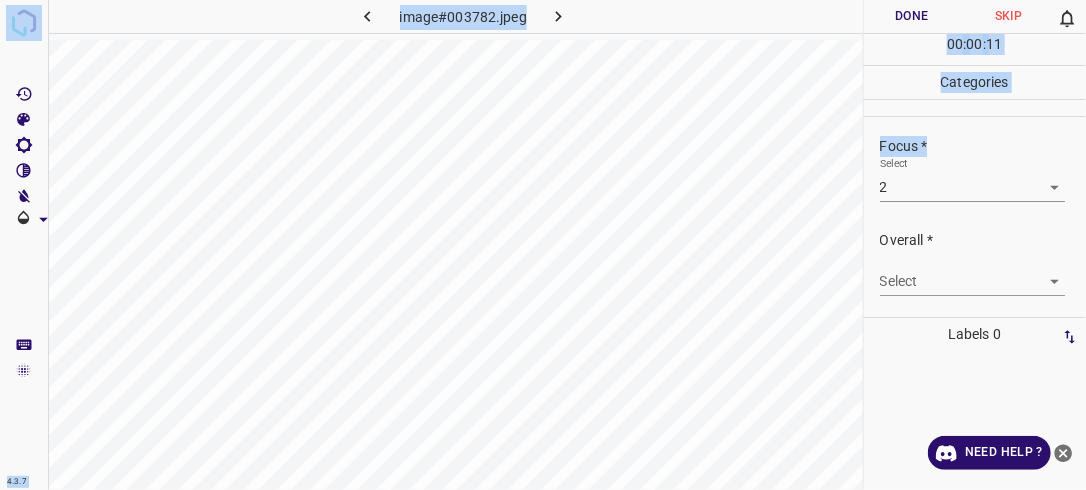 drag, startPoint x: 1073, startPoint y: 228, endPoint x: 1086, endPoint y: 328, distance: 100.84146 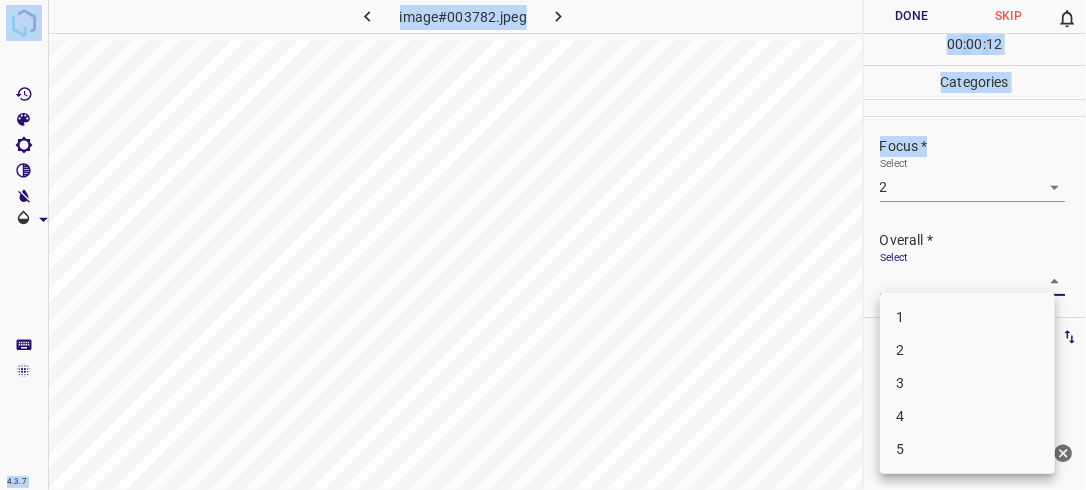 click on "4.3.7 image#003782.jpeg Done Skip 0 00   : 00   : 12   Categories Lighting *  Select 2 2 Focus *  Select 2 2 Overall *  Select ​ Labels   0 Categories 1 Lighting 2 Focus 3 Overall Tools Space Change between modes (Draw & Edit) I Auto labeling R Restore zoom M Zoom in N Zoom out Delete Delete selecte label Filters Z Restore filters X Saturation filter C Brightness filter V Contrast filter B Gray scale filter General O Download Need Help ? - Text - Hide - Delete 1 2 3 4 5" at bounding box center [543, 245] 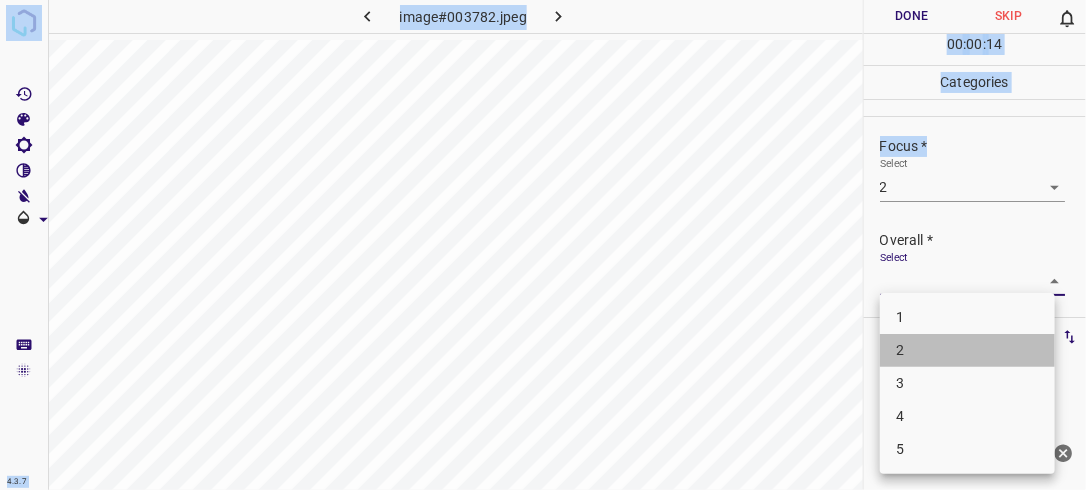 click on "2" at bounding box center (967, 350) 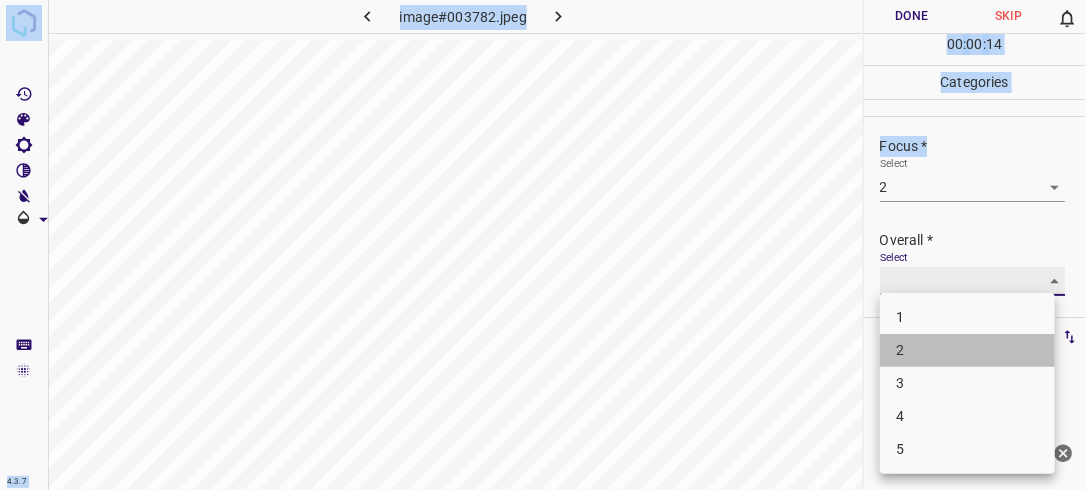 type on "2" 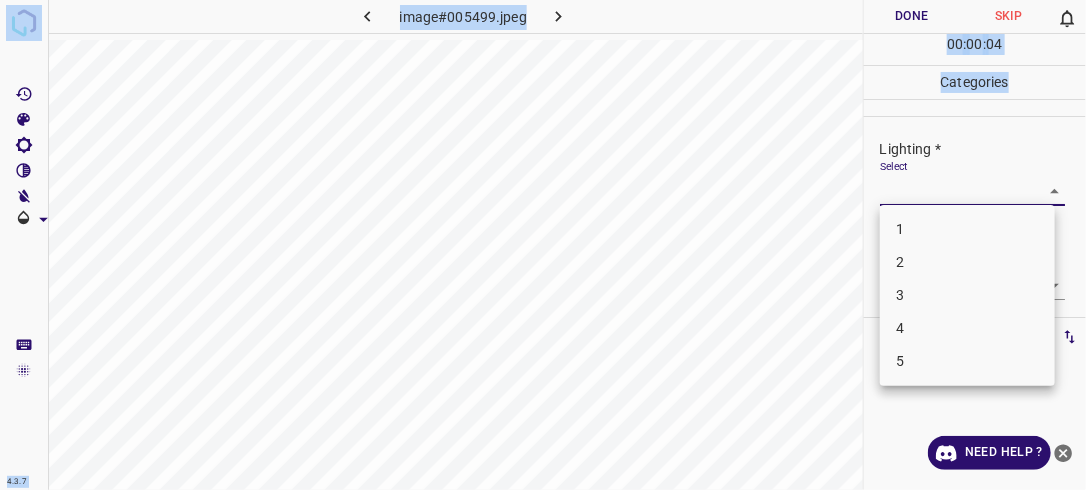 click on "4.3.7 image#005499.jpeg Done Skip 0 00   : 00   : 04   Categories Lighting *  Select ​ Focus *  Select ​ Overall *  Select ​ Labels   0 Categories 1 Lighting 2 Focus 3 Overall Tools Space Change between modes (Draw & Edit) I Auto labeling R Restore zoom M Zoom in N Zoom out Delete Delete selecte label Filters Z Restore filters X Saturation filter C Brightness filter V Contrast filter B Gray scale filter General O Download Need Help ? - Text - Hide - Delete 1 2 3 4 5" at bounding box center (543, 245) 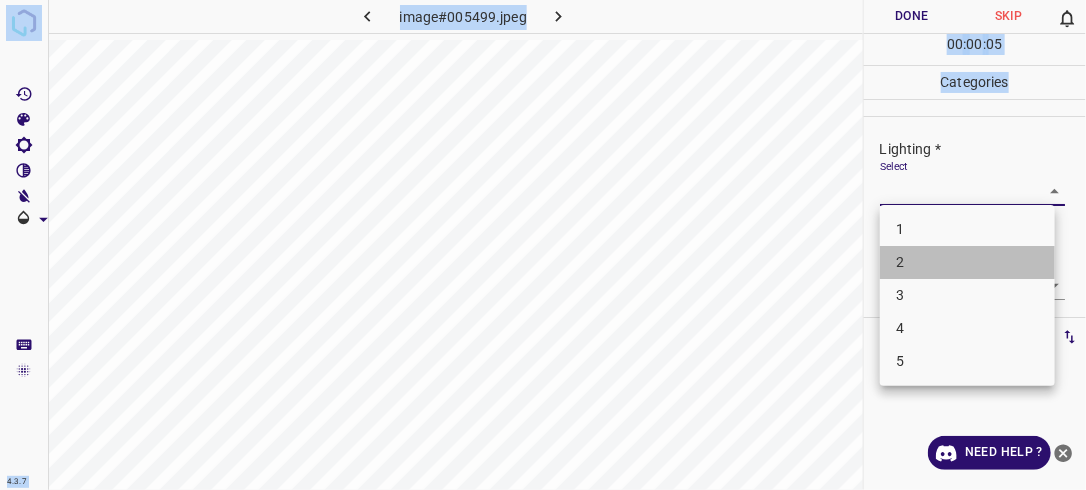 click on "2" at bounding box center (967, 262) 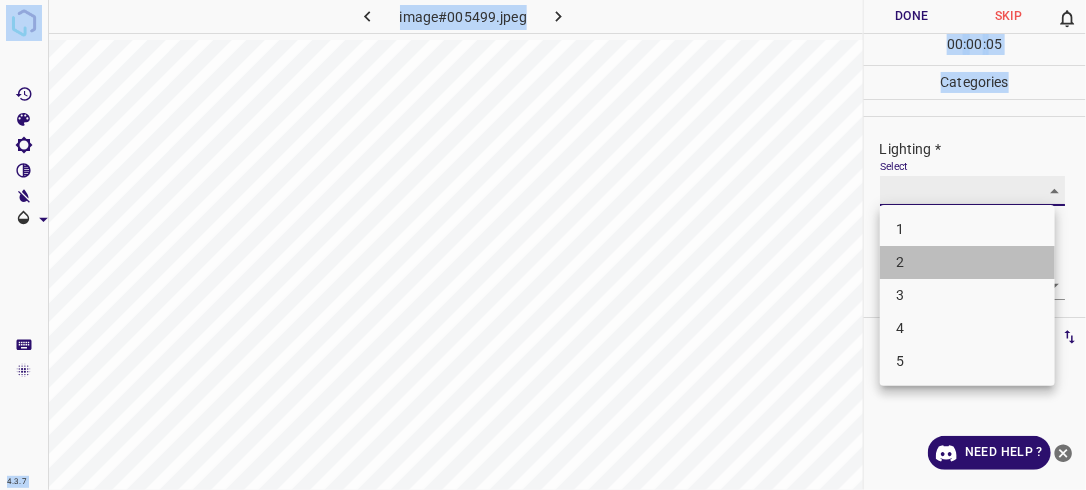 type on "2" 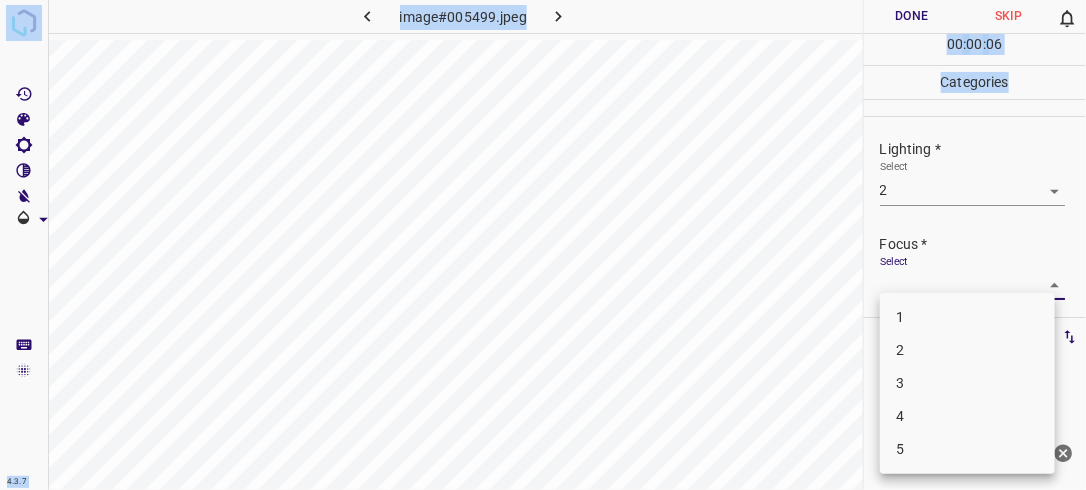 click on "4.3.7 image#005499.jpeg Done Skip 0 00   : 00   : 06   Categories Lighting *  Select 2 2 Focus *  Select ​ Overall *  Select ​ Labels   0 Categories 1 Lighting 2 Focus 3 Overall Tools Space Change between modes (Draw & Edit) I Auto labeling R Restore zoom M Zoom in N Zoom out Delete Delete selecte label Filters Z Restore filters X Saturation filter C Brightness filter V Contrast filter B Gray scale filter General O Download Need Help ? - Text - Hide - Delete 1 2 3 4 5" at bounding box center (543, 245) 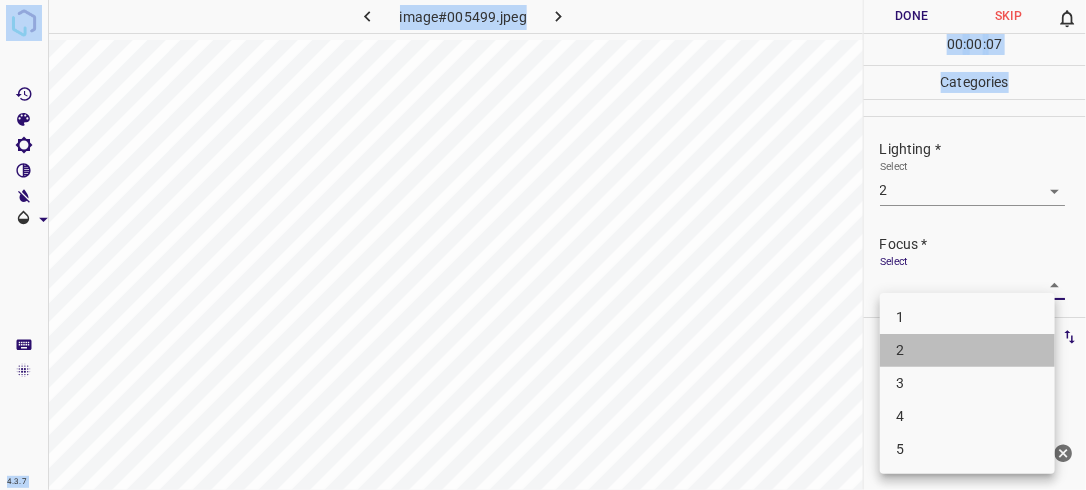 click on "2" at bounding box center [967, 350] 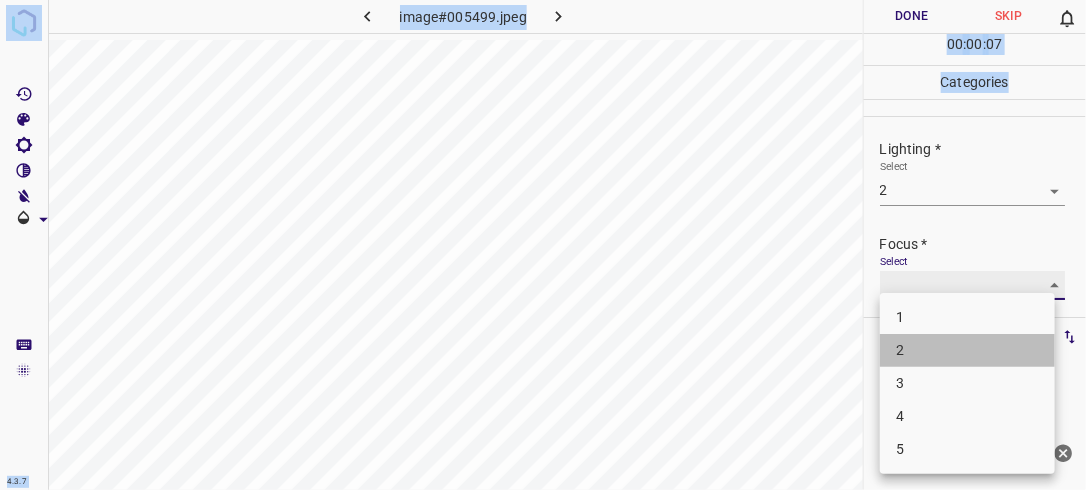 type on "2" 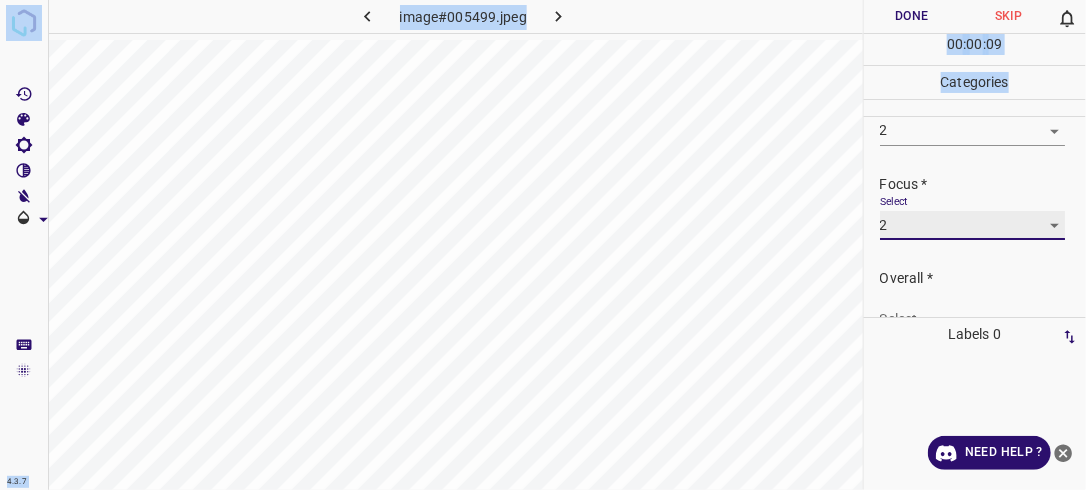 scroll, scrollTop: 77, scrollLeft: 0, axis: vertical 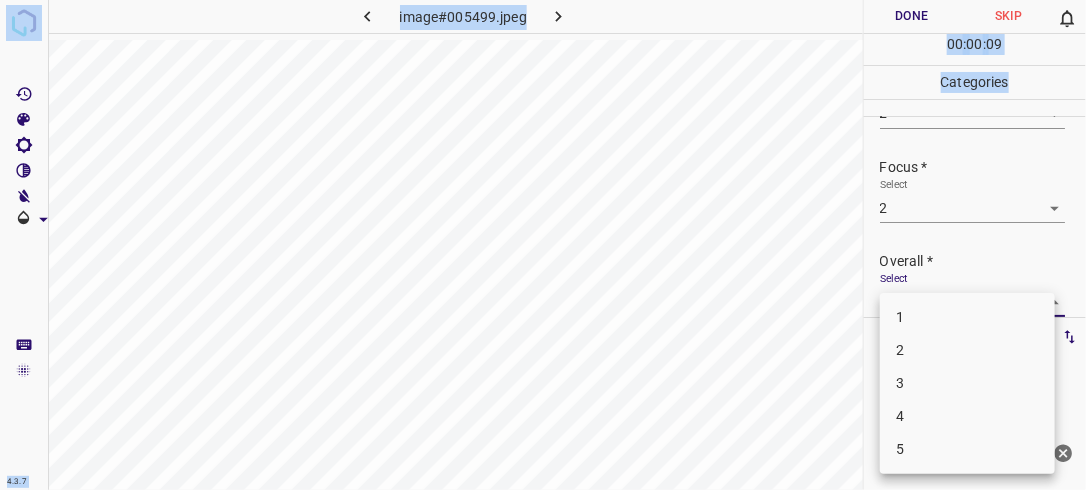 click on "4.3.7 image#005499.jpeg Done Skip 0 00   : 00   : 09   Categories Lighting *  Select 2 2 Focus *  Select 2 2 Overall *  Select ​ Labels   0 Categories 1 Lighting 2 Focus 3 Overall Tools Space Change between modes (Draw & Edit) I Auto labeling R Restore zoom M Zoom in N Zoom out Delete Delete selecte label Filters Z Restore filters X Saturation filter C Brightness filter V Contrast filter B Gray scale filter General O Download Need Help ? - Text - Hide - Delete 1 2 3 4 5" at bounding box center (543, 245) 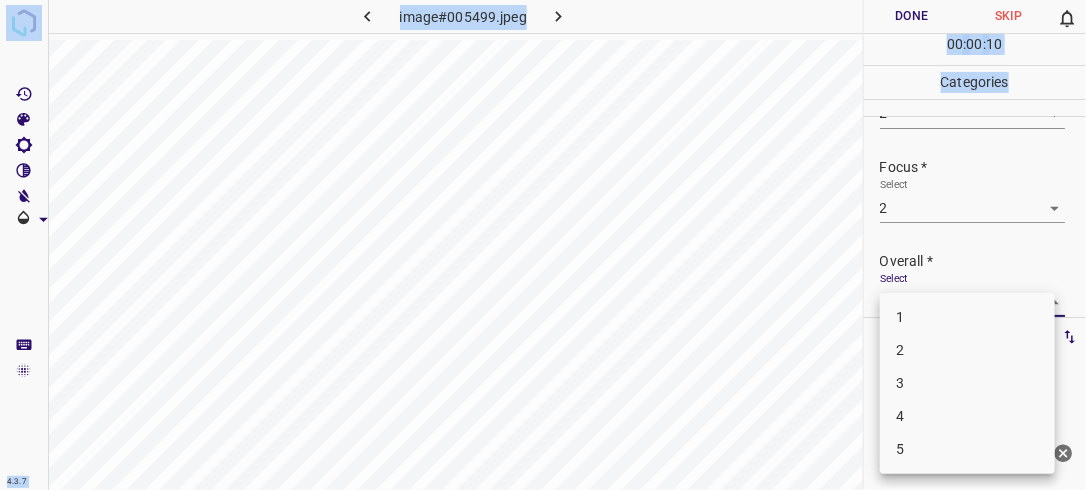 click on "2" at bounding box center (967, 350) 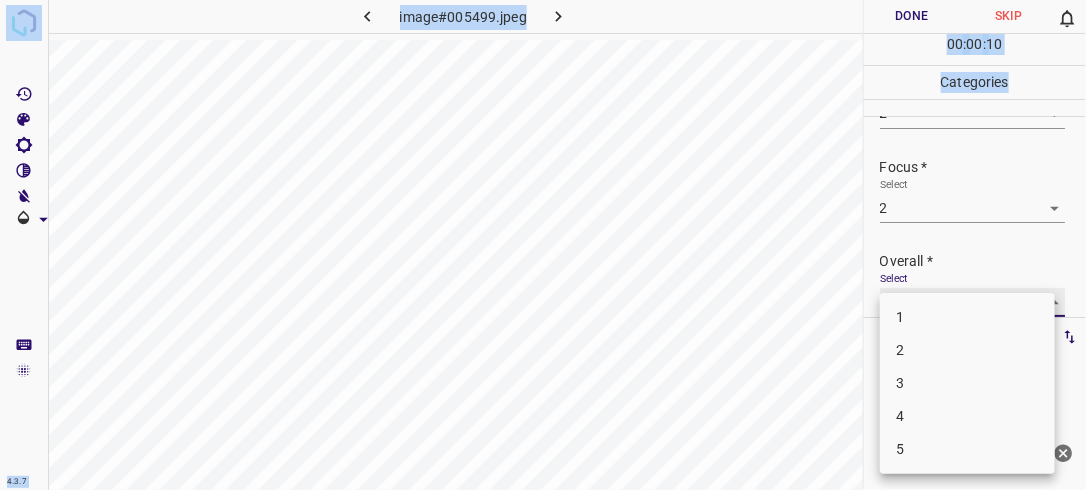 type on "2" 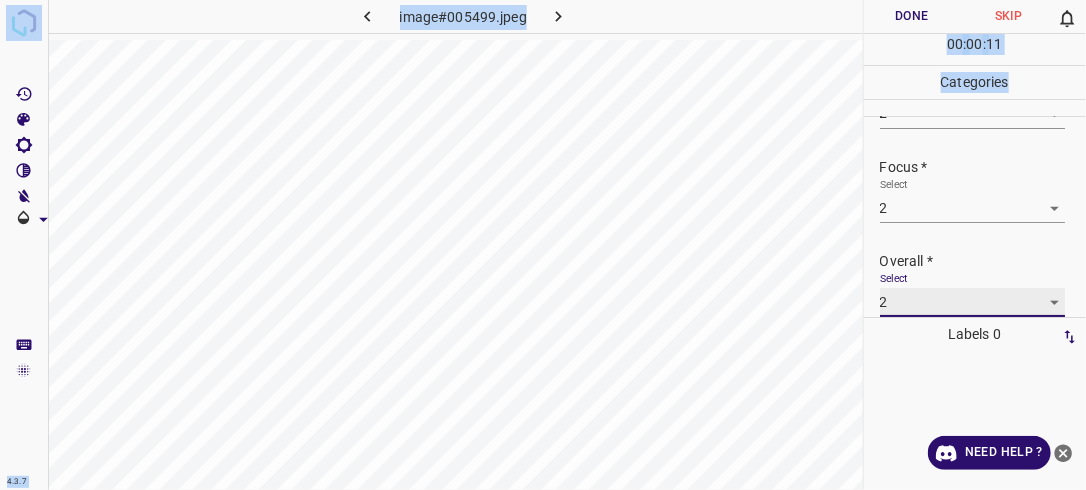 scroll, scrollTop: 77, scrollLeft: 0, axis: vertical 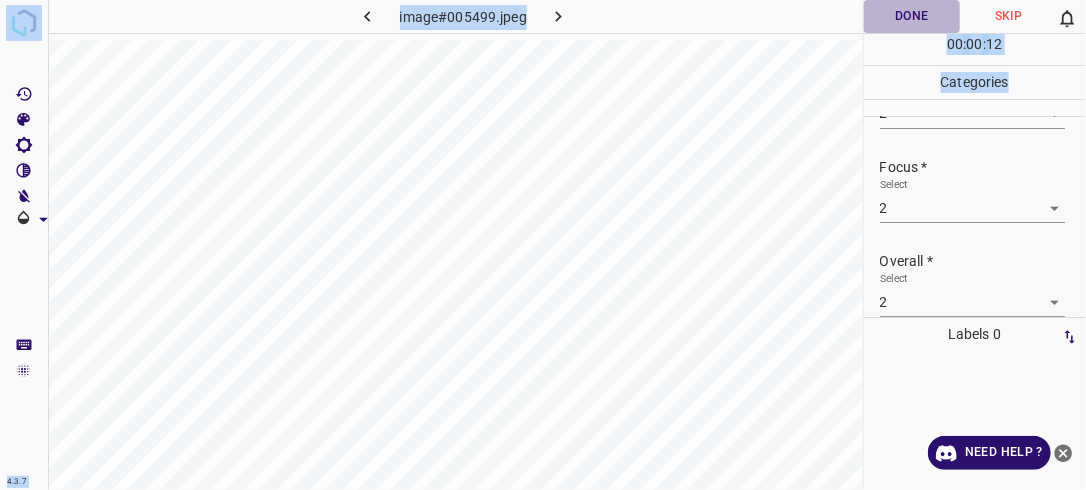 click on "Done" at bounding box center (912, 16) 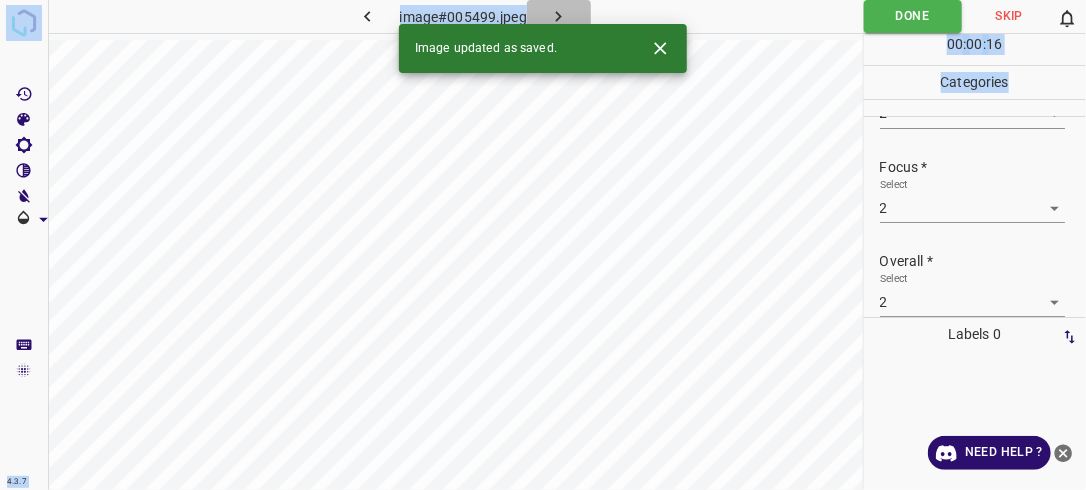 click at bounding box center [559, 16] 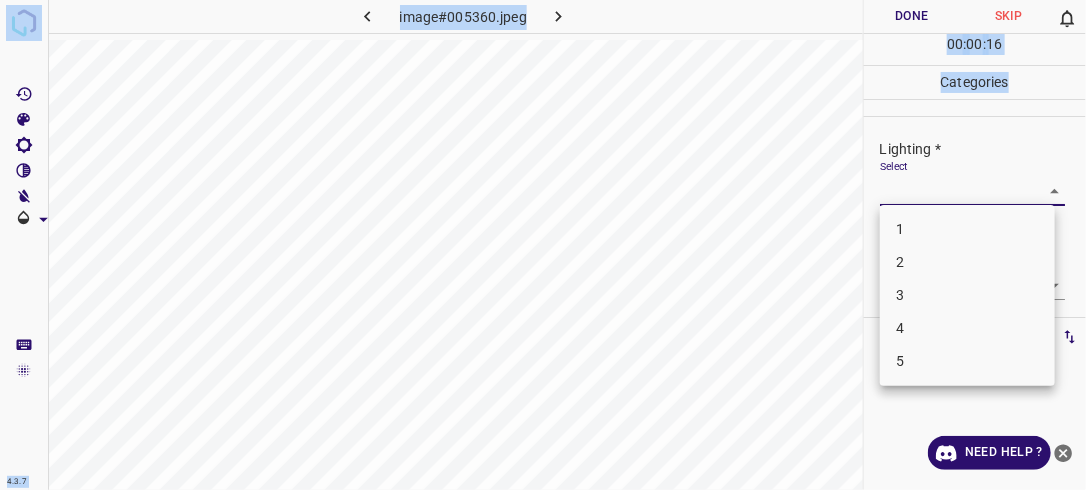click on "4.3.7 image#005360.jpeg Done Skip 0 00   : 00   : 16   Categories Lighting *  Select ​ Focus *  Select ​ Overall *  Select ​ Labels   0 Categories 1 Lighting 2 Focus 3 Overall Tools Space Change between modes (Draw & Edit) I Auto labeling R Restore zoom M Zoom in N Zoom out Delete Delete selecte label Filters Z Restore filters X Saturation filter C Brightness filter V Contrast filter B Gray scale filter General O Download Need Help ? - Text - Hide - Delete 1 2 3 4 5" at bounding box center [543, 245] 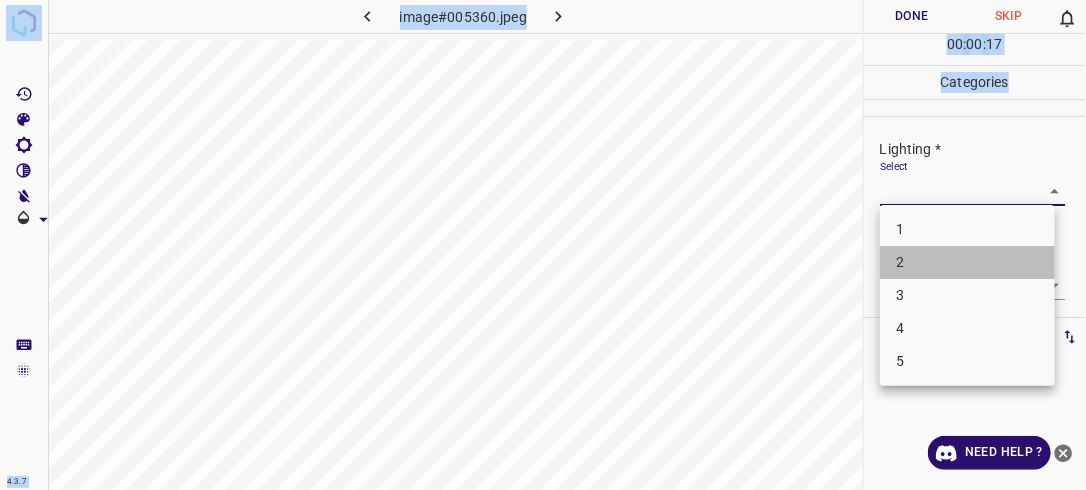 click on "2" at bounding box center [967, 262] 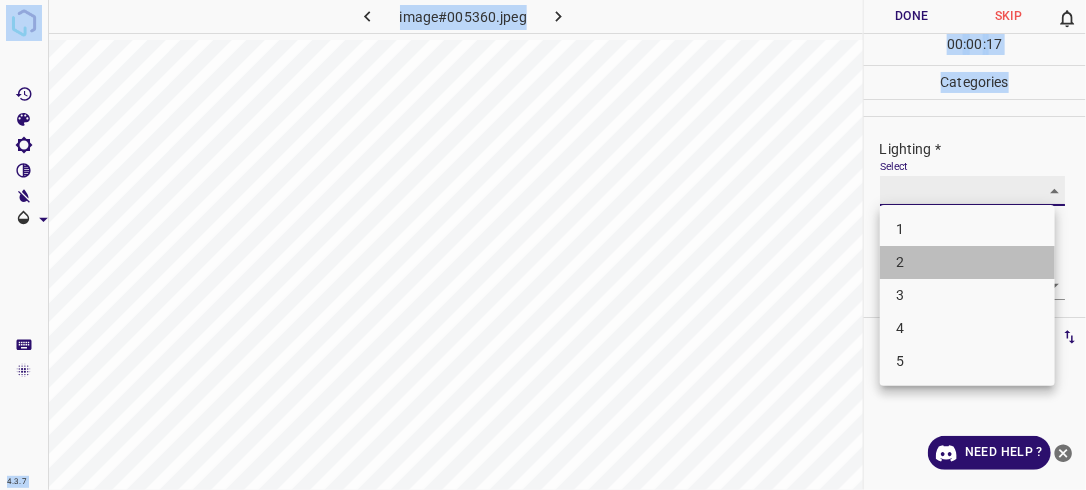 type on "2" 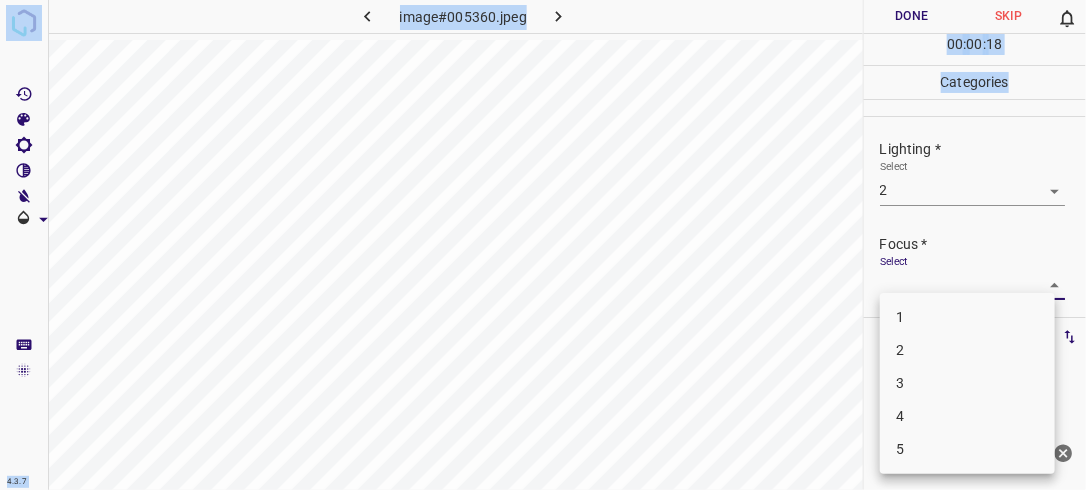 click on "4.3.7 image#005360.jpeg Done Skip 0 00   : 00   : 18   Categories Lighting *  Select 2 2 Focus *  Select ​ Overall *  Select ​ Labels   0 Categories 1 Lighting 2 Focus 3 Overall Tools Space Change between modes (Draw & Edit) I Auto labeling R Restore zoom M Zoom in N Zoom out Delete Delete selecte label Filters Z Restore filters X Saturation filter C Brightness filter V Contrast filter B Gray scale filter General O Download Need Help ? - Text - Hide - Delete 1 2 3 4 5" at bounding box center [543, 245] 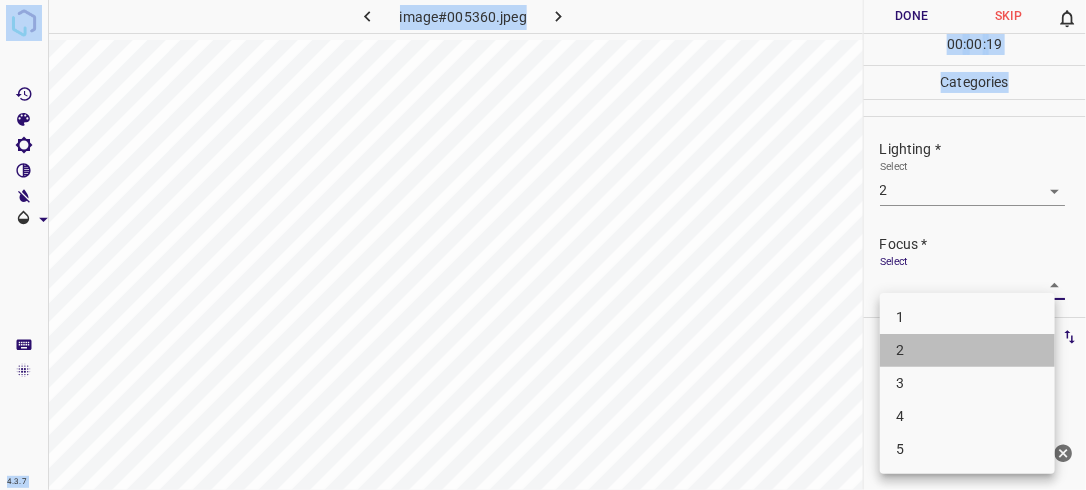 drag, startPoint x: 980, startPoint y: 344, endPoint x: 1039, endPoint y: 296, distance: 76.05919 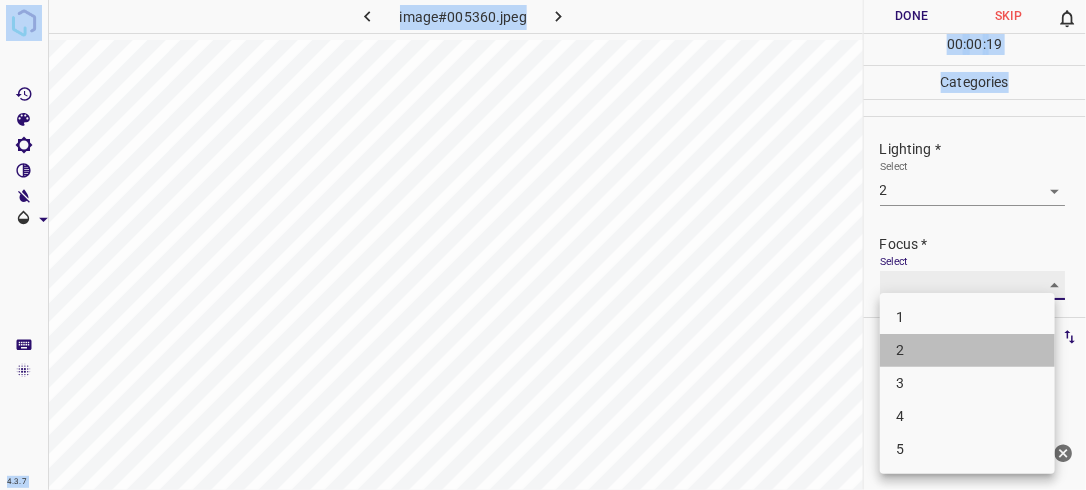 type on "2" 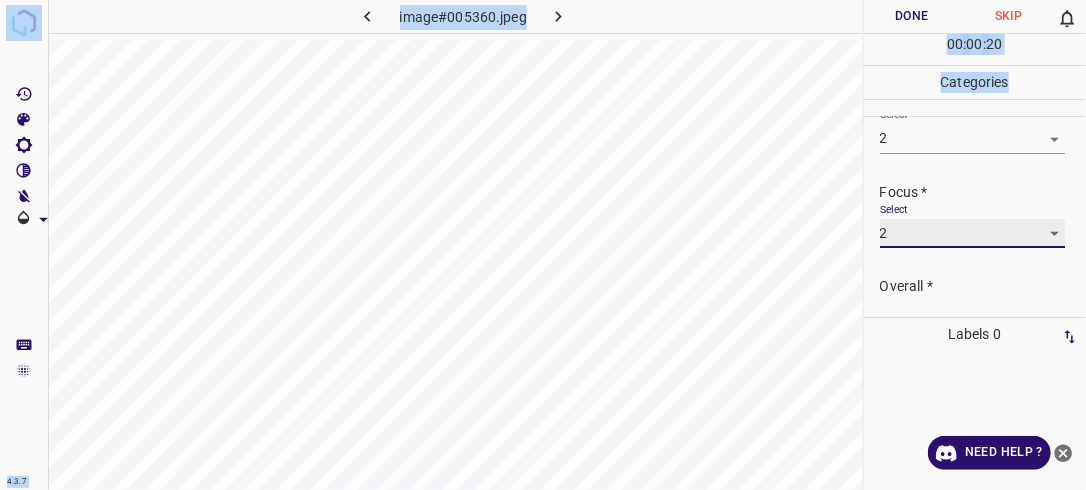 scroll, scrollTop: 98, scrollLeft: 0, axis: vertical 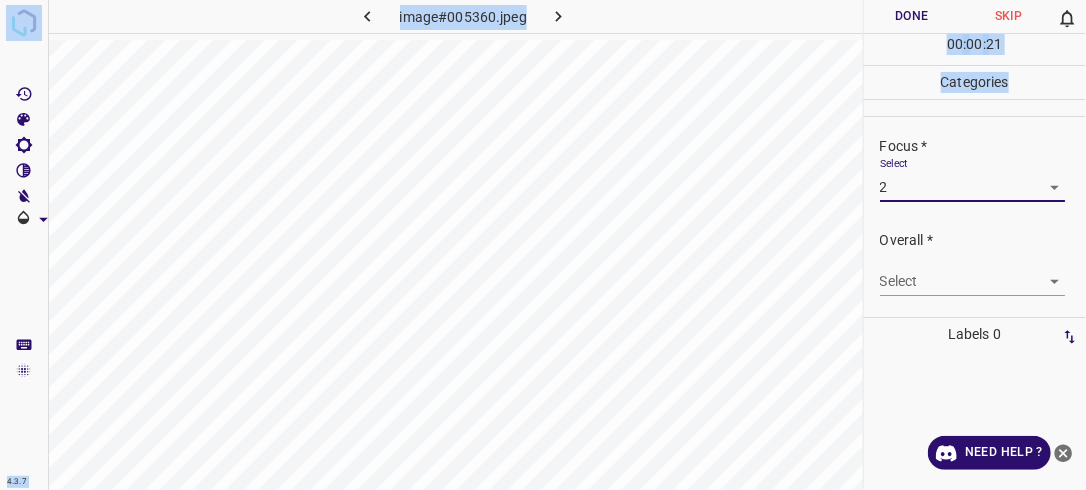 click on "4.3.7 image#005360.jpeg Done Skip 0 00   : 00   : 21   Categories Lighting *  Select 2 2 Focus *  Select 2 2 Overall *  Select ​ Labels   0 Categories 1 Lighting 2 Focus 3 Overall Tools Space Change between modes (Draw & Edit) I Auto labeling R Restore zoom M Zoom in N Zoom out Delete Delete selecte label Filters Z Restore filters X Saturation filter C Brightness filter V Contrast filter B Gray scale filter General O Download Need Help ? - Text - Hide - Delete" at bounding box center [543, 245] 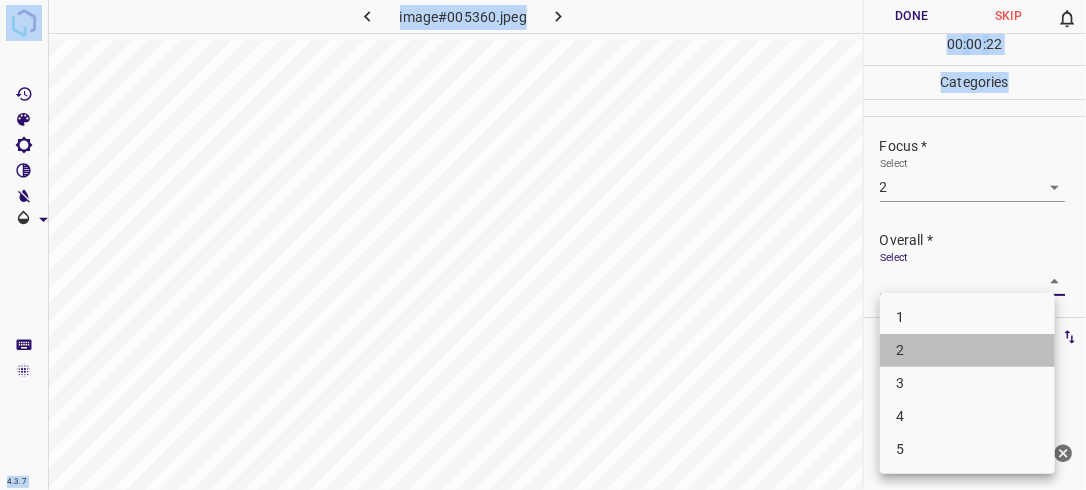 click on "2" at bounding box center (967, 350) 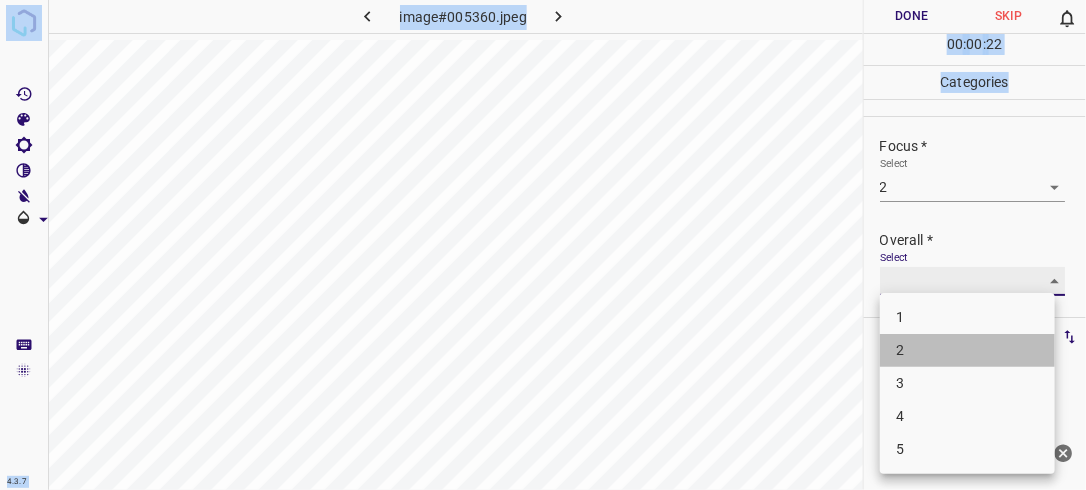 type on "2" 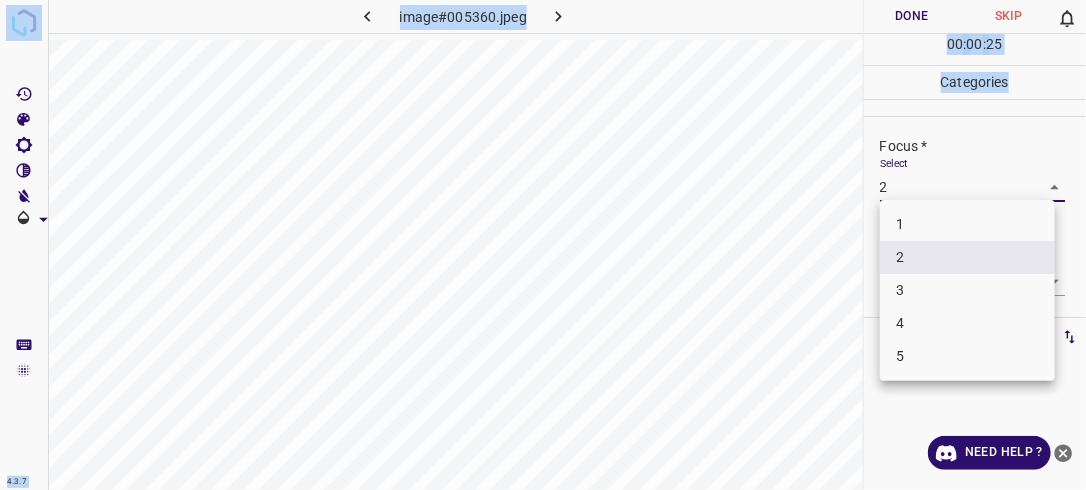click on "4.3.7 image#005360.jpeg Done Skip 0 00   : 00   : 25   Categories Lighting *  Select 2 2 Focus *  Select 2 2 Overall *  Select 2 2 Labels   0 Categories 1 Lighting 2 Focus 3 Overall Tools Space Change between modes (Draw & Edit) I Auto labeling R Restore zoom M Zoom in N Zoom out Delete Delete selecte label Filters Z Restore filters X Saturation filter C Brightness filter V Contrast filter B Gray scale filter General O Download Need Help ? - Text - Hide - Delete 1 2 3 4 5" at bounding box center (543, 245) 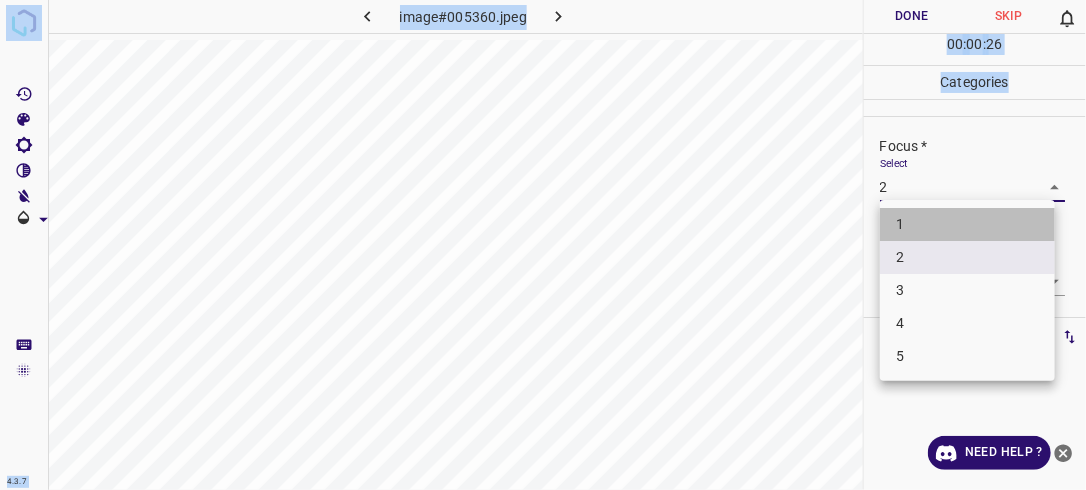 click on "1" at bounding box center (967, 224) 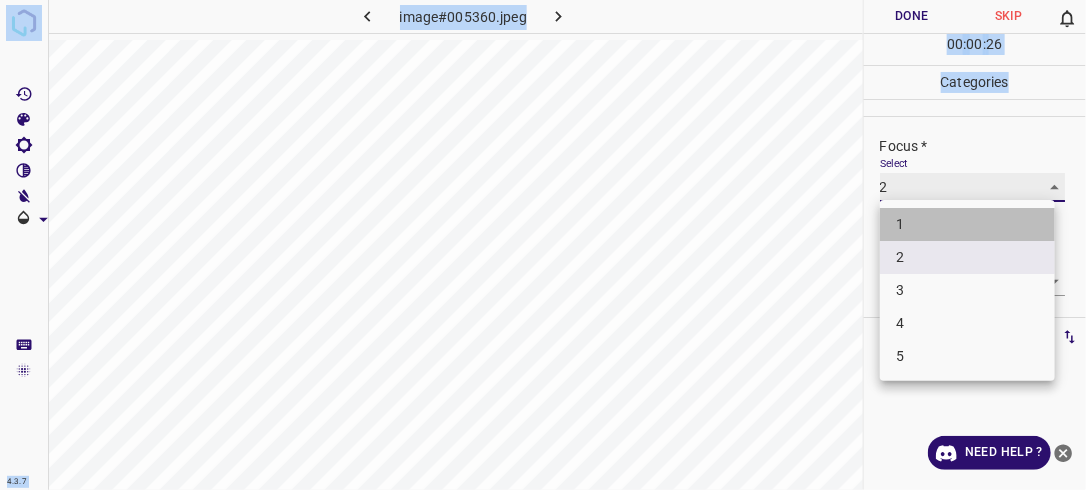 type on "1" 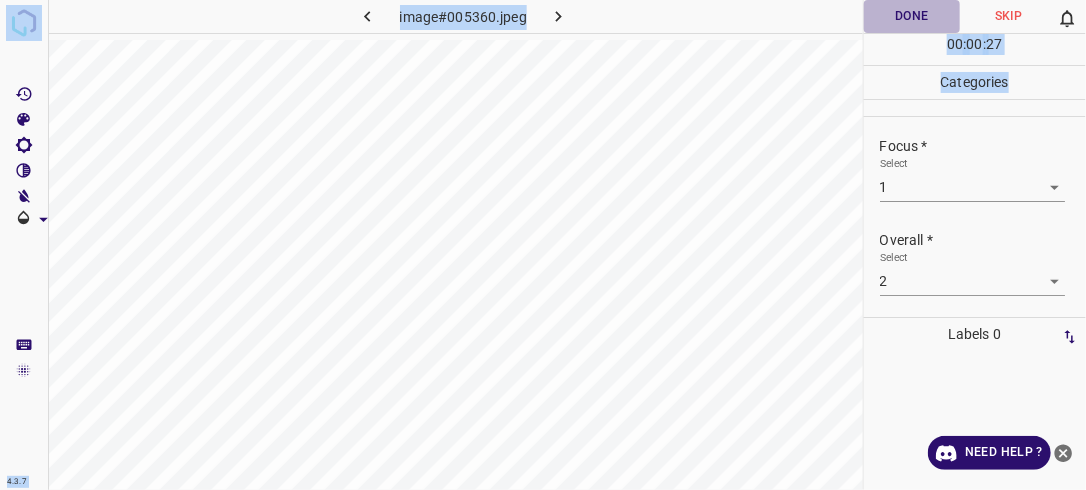 click on "Done" at bounding box center (912, 16) 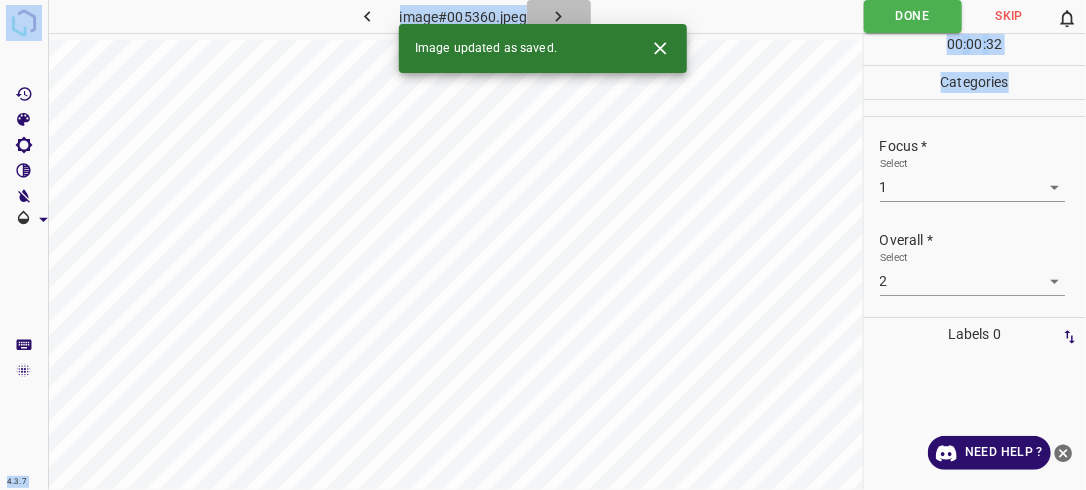 click at bounding box center [559, 16] 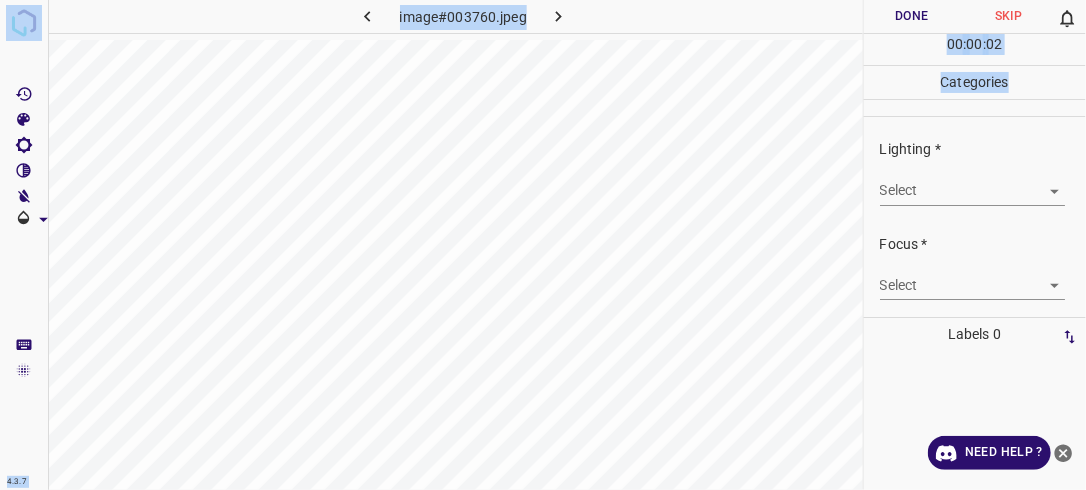 click on "4.3.7 image#003760.jpeg Done Skip 0 00   : 00   : 02   Categories Lighting *  Select ​ Focus *  Select ​ Overall *  Select ​ Labels   0 Categories 1 Lighting 2 Focus 3 Overall Tools Space Change between modes (Draw & Edit) I Auto labeling R Restore zoom M Zoom in N Zoom out Delete Delete selecte label Filters Z Restore filters X Saturation filter C Brightness filter V Contrast filter B Gray scale filter General O Download Need Help ? - Text - Hide - Delete" at bounding box center [543, 245] 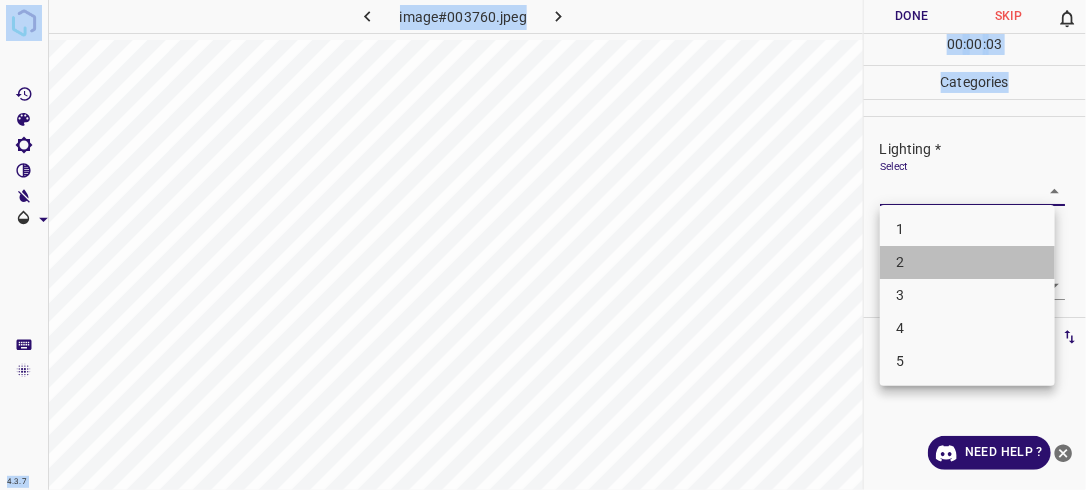 click on "2" at bounding box center [967, 262] 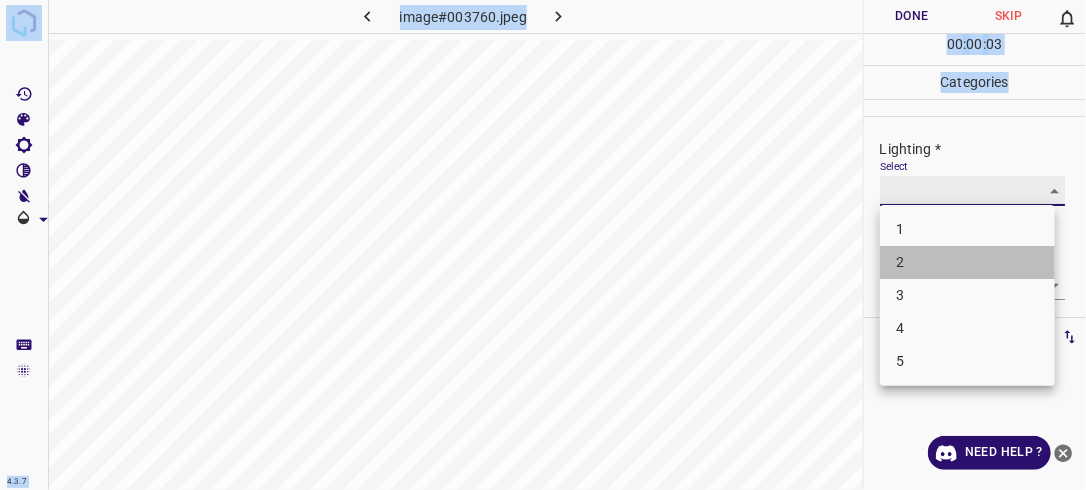type on "2" 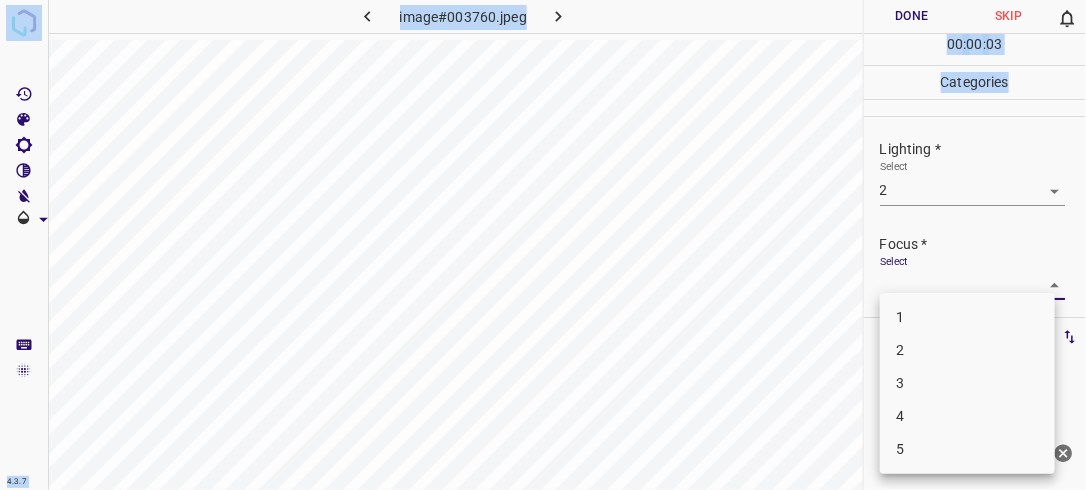 click on "4.3.7 image#003760.jpeg Done Skip 0 00   : 00   : 03   Categories Lighting *  Select 2 2 Focus *  Select ​ Overall *  Select ​ Labels   0 Categories 1 Lighting 2 Focus 3 Overall Tools Space Change between modes (Draw & Edit) I Auto labeling R Restore zoom M Zoom in N Zoom out Delete Delete selecte label Filters Z Restore filters X Saturation filter C Brightness filter V Contrast filter B Gray scale filter General O Download Need Help ? - Text - Hide - Delete 1 2 3 4 5" at bounding box center [543, 245] 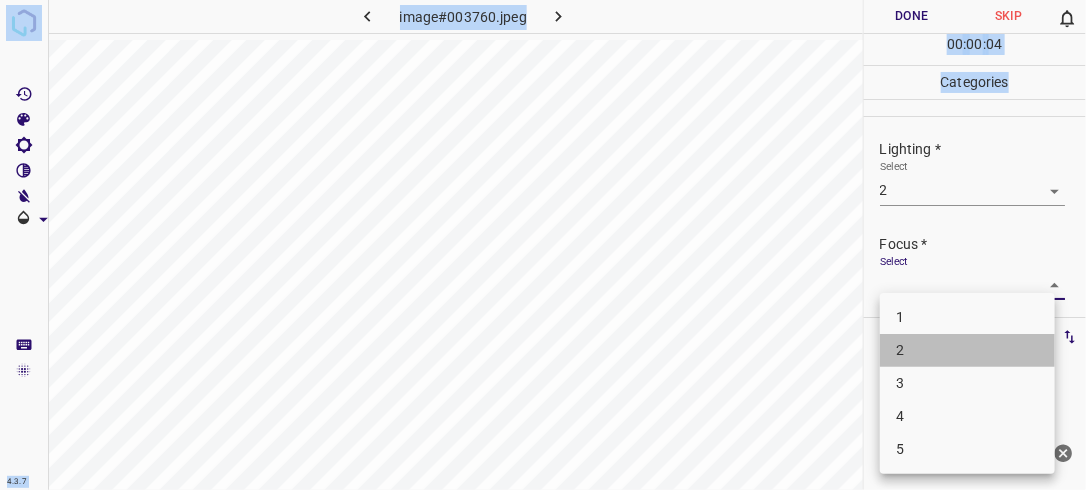 drag, startPoint x: 1015, startPoint y: 354, endPoint x: 1034, endPoint y: 324, distance: 35.510563 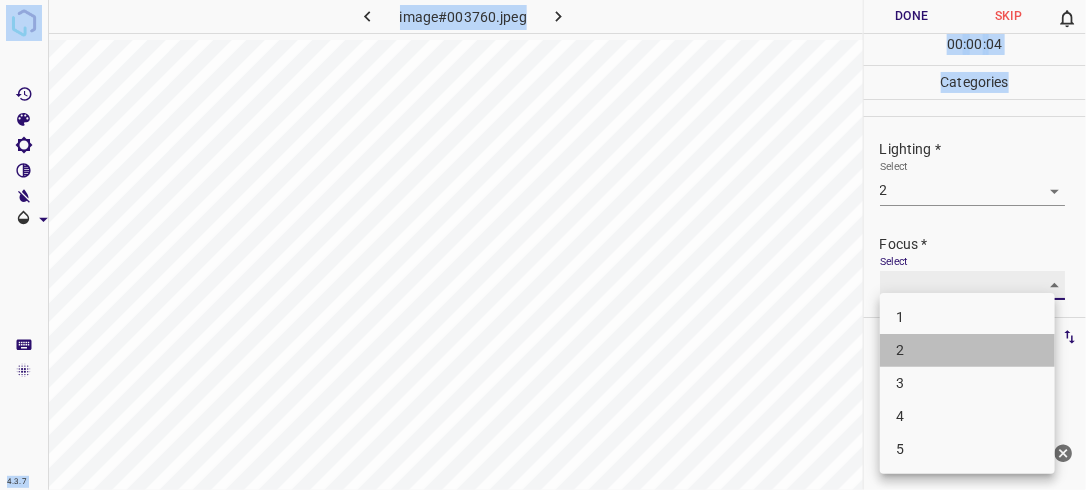 type on "2" 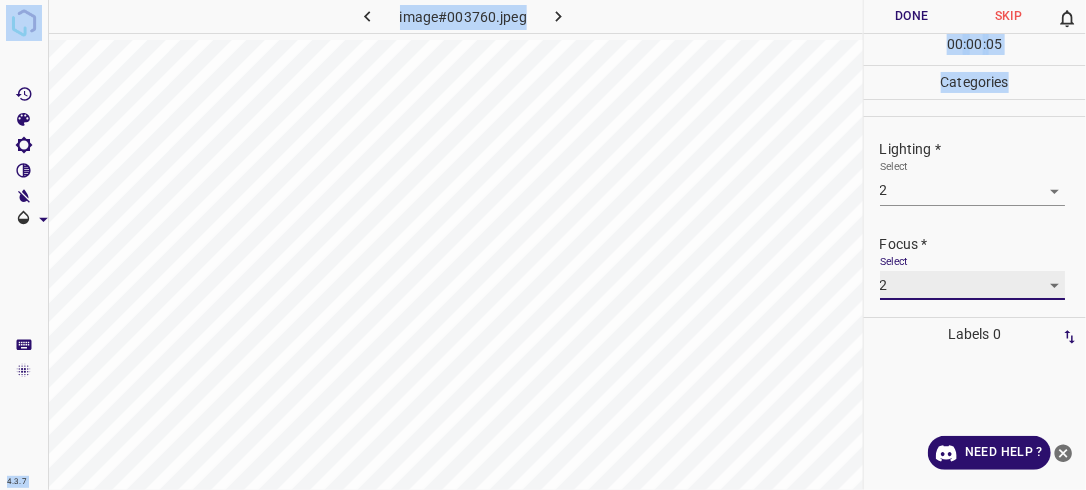 scroll, scrollTop: 98, scrollLeft: 0, axis: vertical 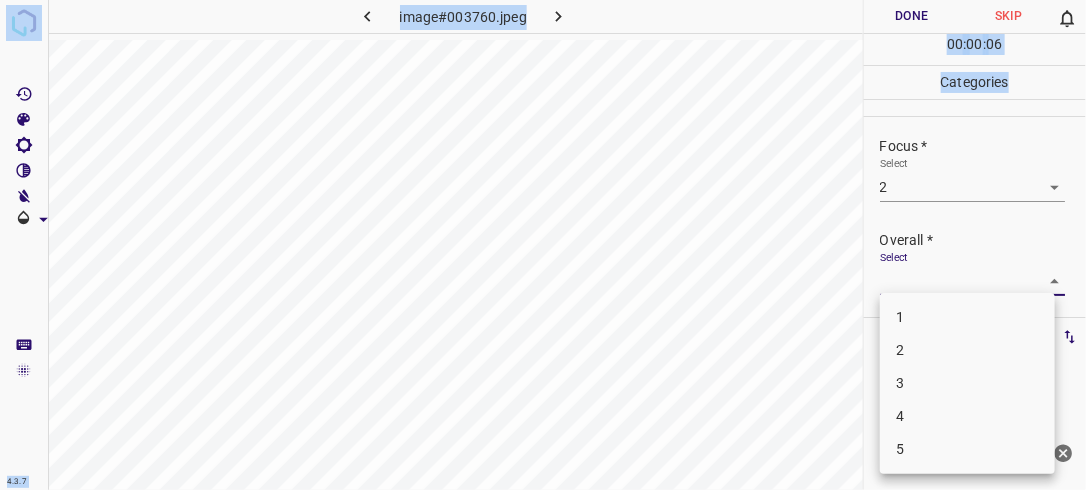 click on "4.3.7 image#003760.jpeg Done Skip 0 00   : 00   : 06   Categories Lighting *  Select 2 2 Focus *  Select 2 2 Overall *  Select ​ Labels   0 Categories 1 Lighting 2 Focus 3 Overall Tools Space Change between modes (Draw & Edit) I Auto labeling R Restore zoom M Zoom in N Zoom out Delete Delete selecte label Filters Z Restore filters X Saturation filter C Brightness filter V Contrast filter B Gray scale filter General O Download Need Help ? - Text - Hide - Delete 1 2 3 4 5" at bounding box center [543, 245] 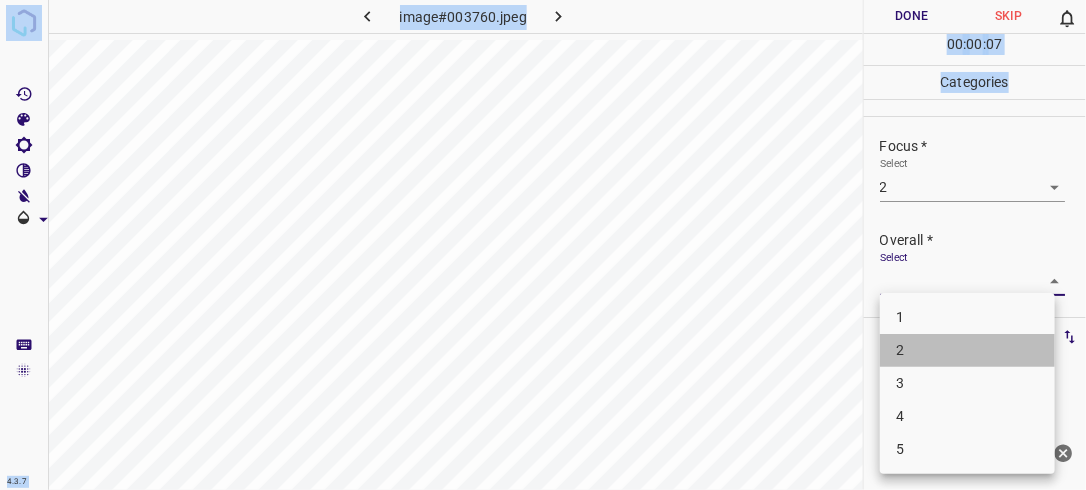 click on "2" at bounding box center [967, 350] 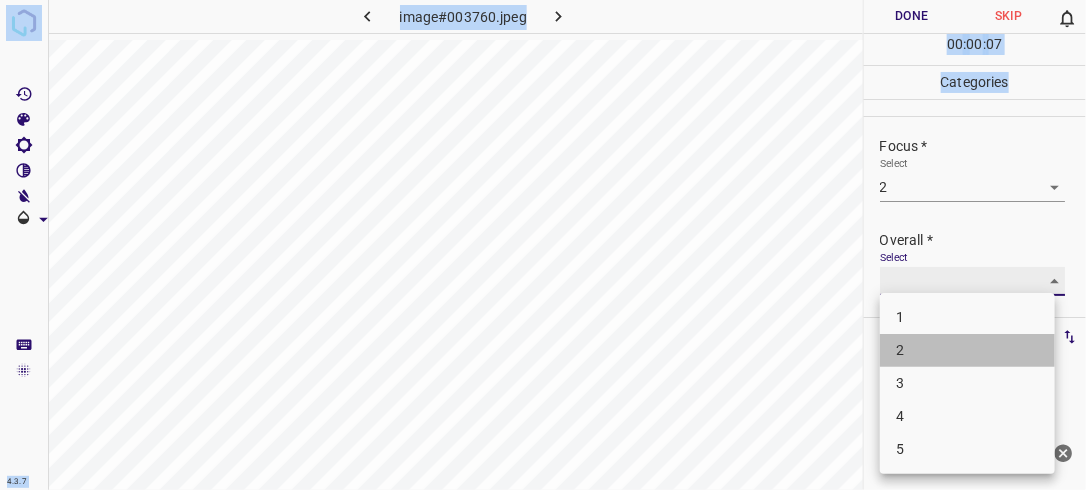type on "2" 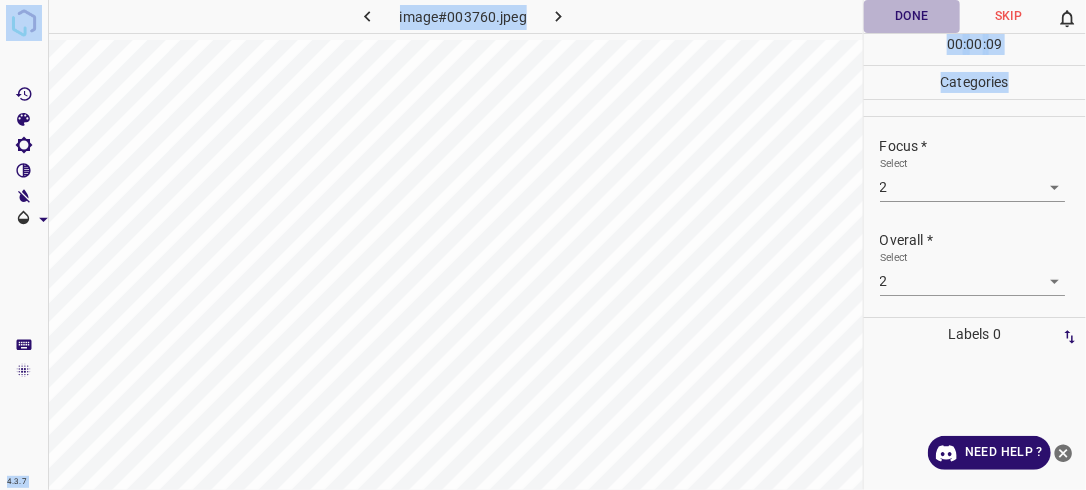 click on "Done" at bounding box center (912, 16) 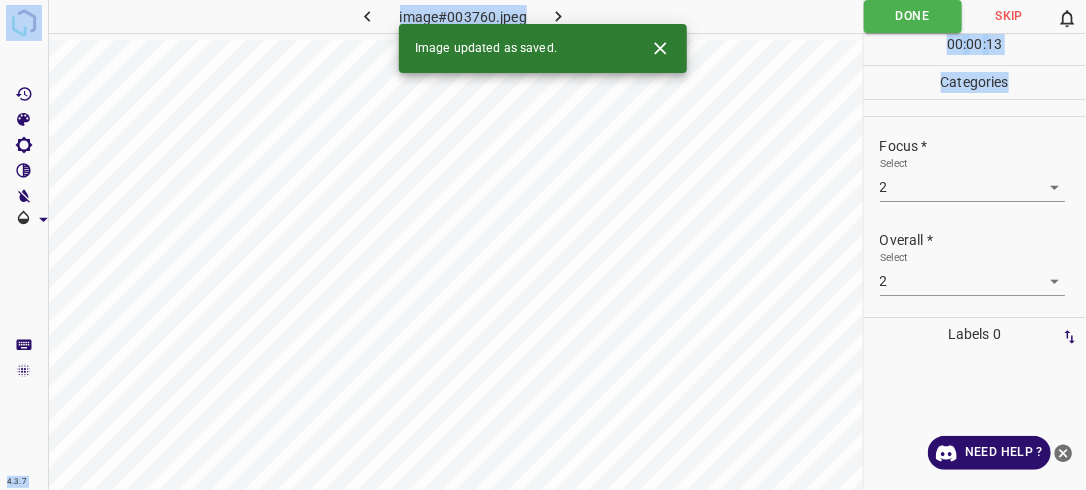 click 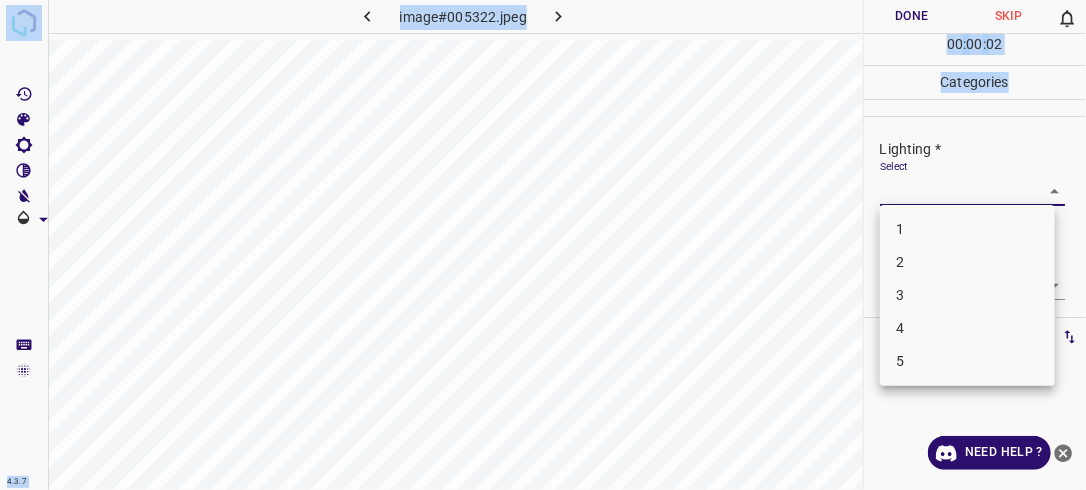 click on "4.3.7 image#005322.jpeg Done Skip 0 00   : 00   : 02   Categories Lighting *  Select ​ Focus *  Select ​ Overall *  Select ​ Labels   0 Categories 1 Lighting 2 Focus 3 Overall Tools Space Change between modes (Draw & Edit) I Auto labeling R Restore zoom M Zoom in N Zoom out Delete Delete selecte label Filters Z Restore filters X Saturation filter C Brightness filter V Contrast filter B Gray scale filter General O Download Need Help ? - Text - Hide - Delete 1 2 3 4 5" at bounding box center [543, 245] 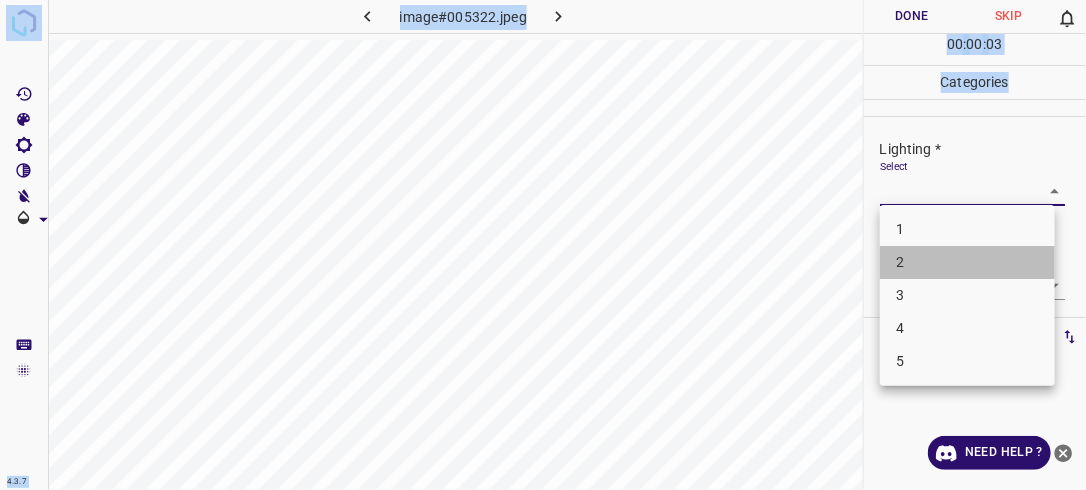 click on "2" at bounding box center (967, 262) 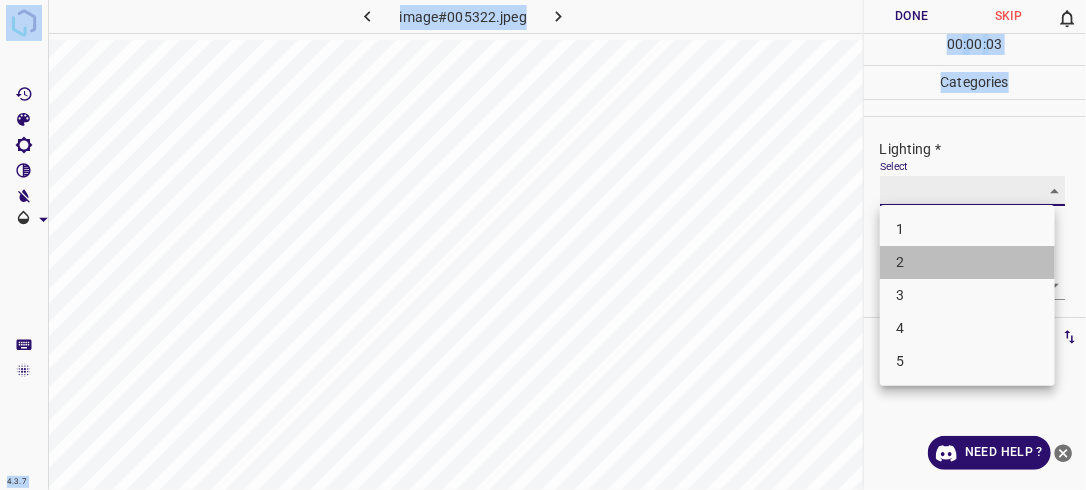 type on "2" 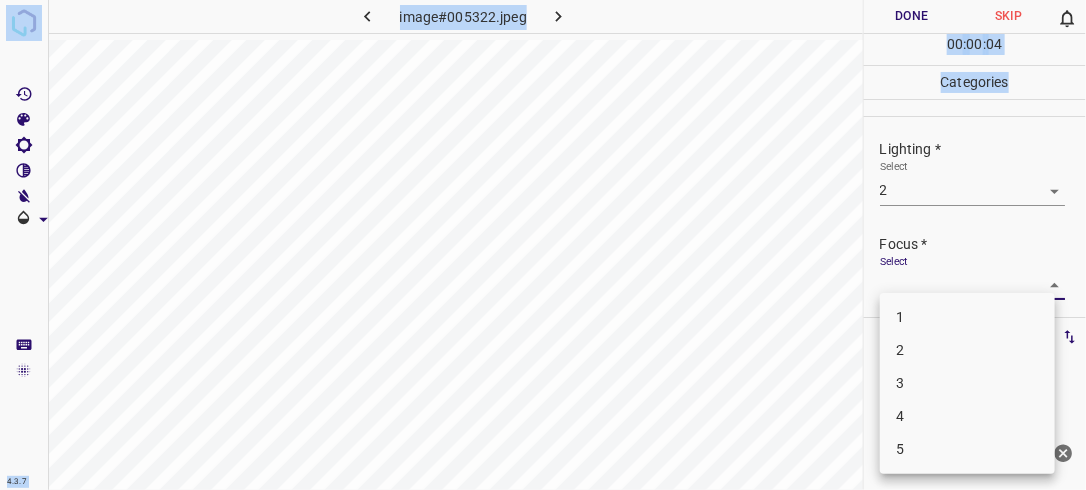 click on "4.3.7 image#005322.jpeg Done Skip 0 00   : 00   : 04   Categories Lighting *  Select 2 2 Focus *  Select ​ Overall *  Select ​ Labels   0 Categories 1 Lighting 2 Focus 3 Overall Tools Space Change between modes (Draw & Edit) I Auto labeling R Restore zoom M Zoom in N Zoom out Delete Delete selecte label Filters Z Restore filters X Saturation filter C Brightness filter V Contrast filter B Gray scale filter General O Download Need Help ? - Text - Hide - Delete 1 2 3 4 5" at bounding box center [543, 245] 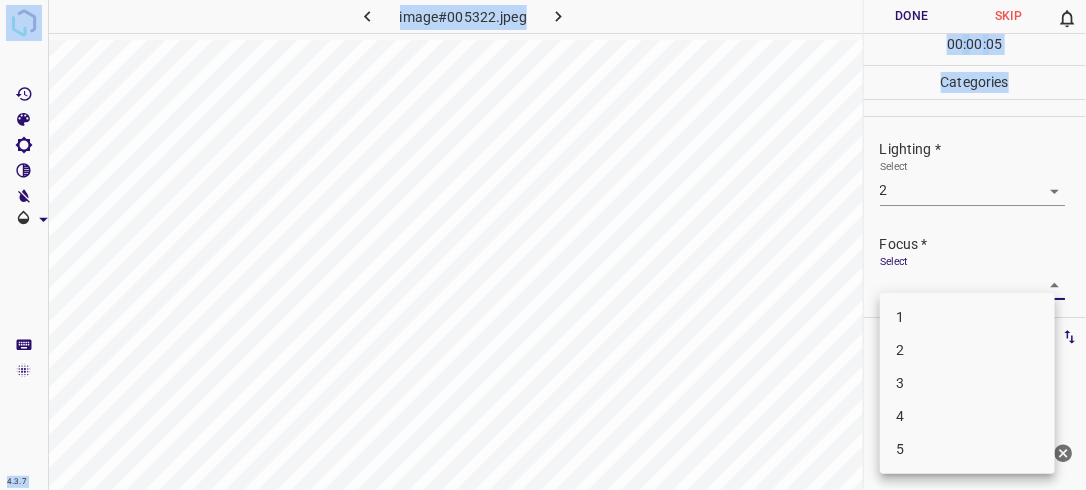 click on "2" at bounding box center [967, 350] 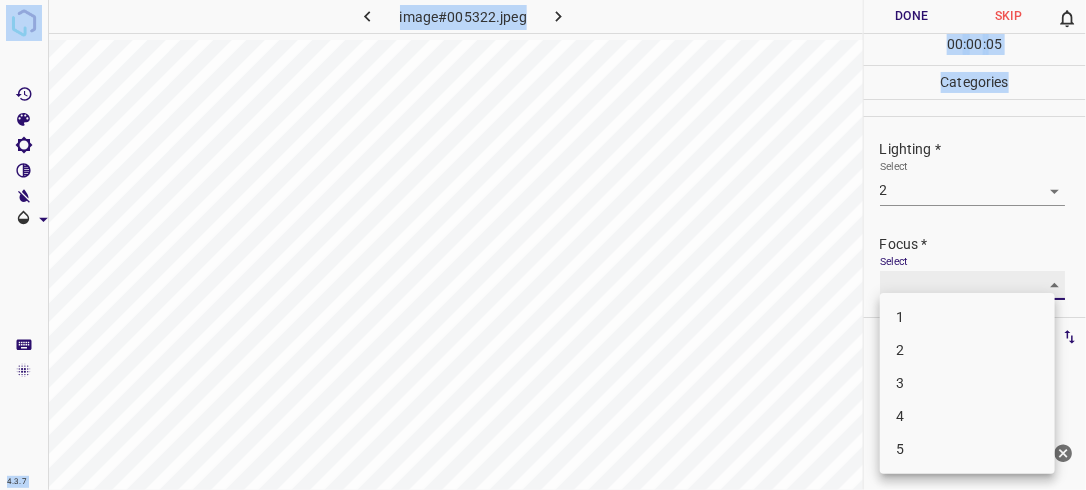 type on "2" 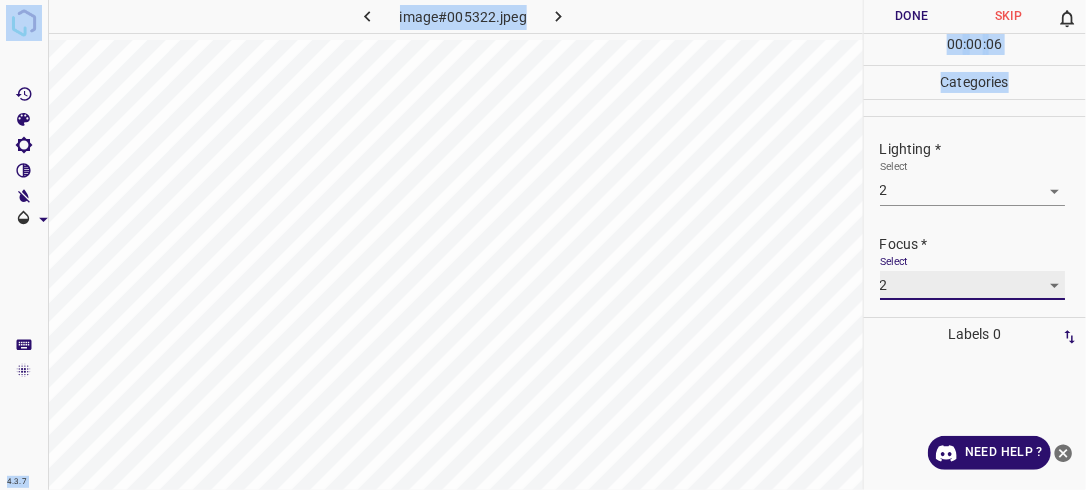 scroll, scrollTop: 98, scrollLeft: 0, axis: vertical 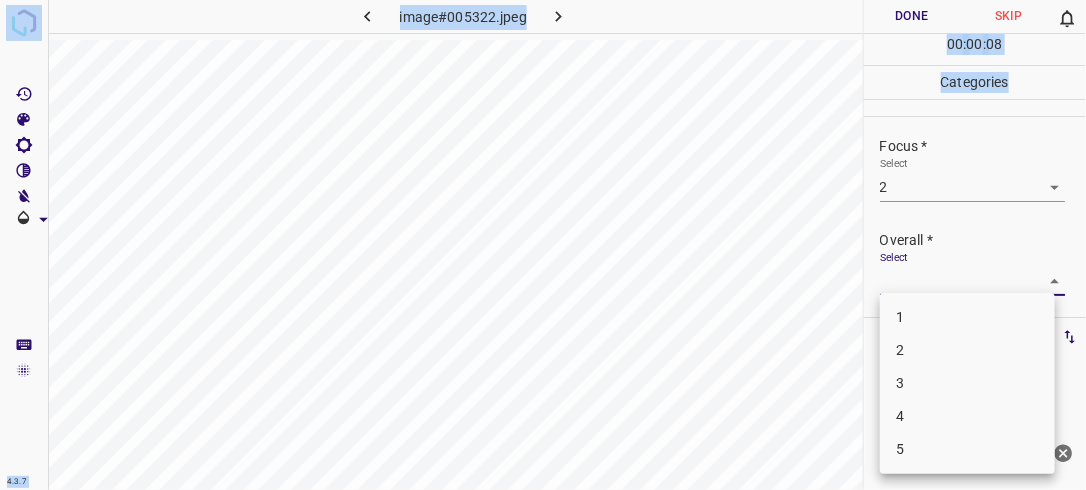 click on "4.3.7 image#005322.jpeg Done Skip 0 00   : 00   : 08   Categories Lighting *  Select 2 2 Focus *  Select 2 2 Overall *  Select ​ Labels   0 Categories 1 Lighting 2 Focus 3 Overall Tools Space Change between modes (Draw & Edit) I Auto labeling R Restore zoom M Zoom in N Zoom out Delete Delete selecte label Filters Z Restore filters X Saturation filter C Brightness filter V Contrast filter B Gray scale filter General O Download Need Help ? - Text - Hide - Delete 1 2 3 4 5" at bounding box center [543, 245] 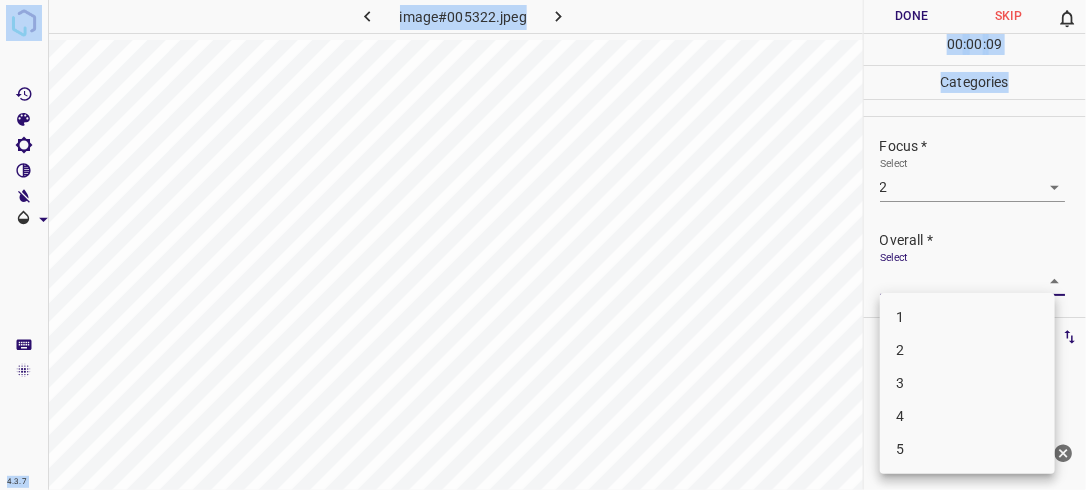click on "2" at bounding box center [967, 350] 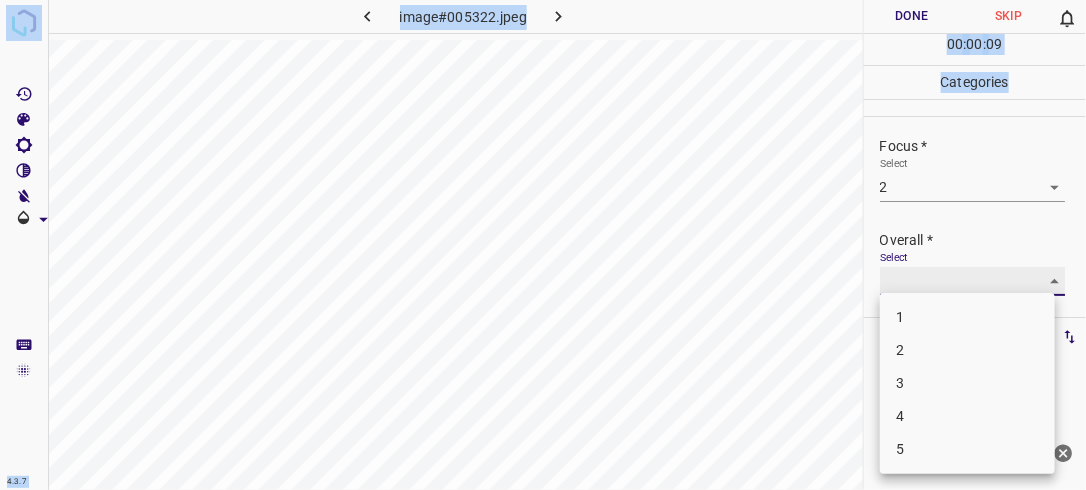type on "2" 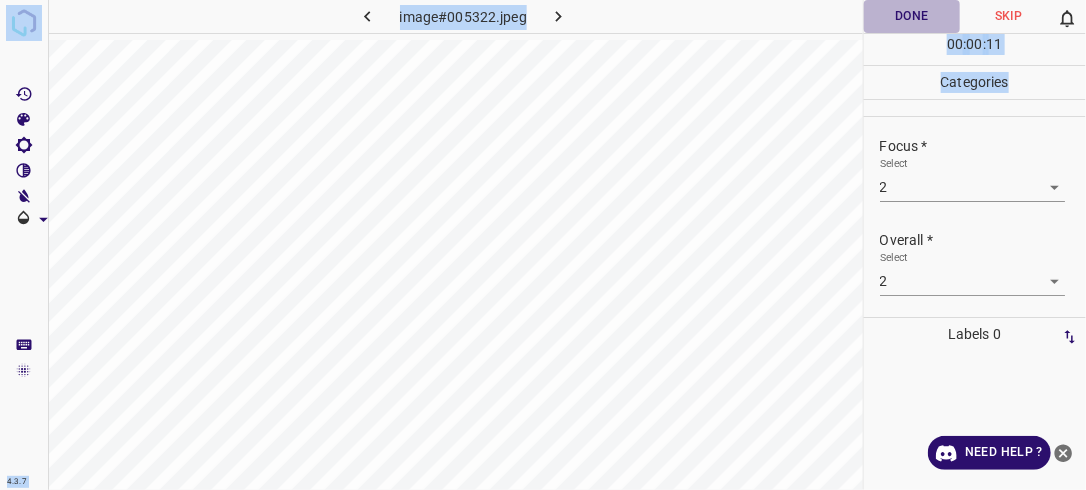 click on "Done" at bounding box center [912, 16] 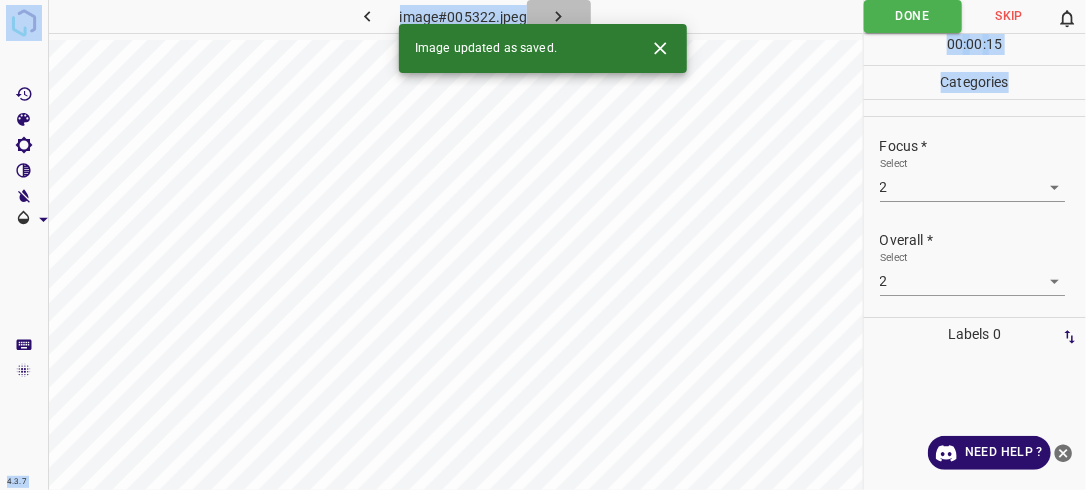 click at bounding box center [559, 16] 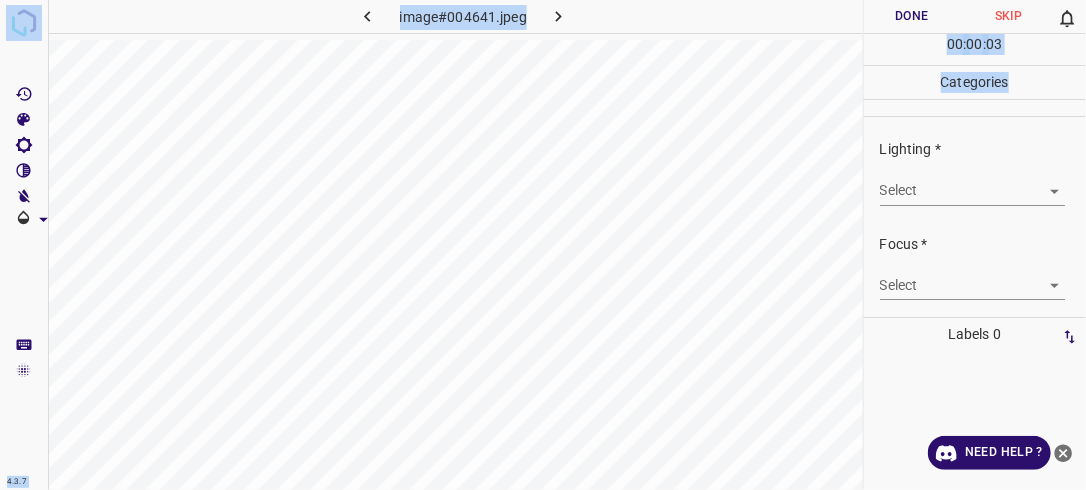 click on "4.3.7 image#004641.jpeg Done Skip 0 00   : 00   : 03   Categories Lighting *  Select ​ Focus *  Select ​ Overall *  Select ​ Labels   0 Categories 1 Lighting 2 Focus 3 Overall Tools Space Change between modes (Draw & Edit) I Auto labeling R Restore zoom M Zoom in N Zoom out Delete Delete selecte label Filters Z Restore filters X Saturation filter C Brightness filter V Contrast filter B Gray scale filter General O Download Need Help ? - Text - Hide - Delete" at bounding box center (543, 245) 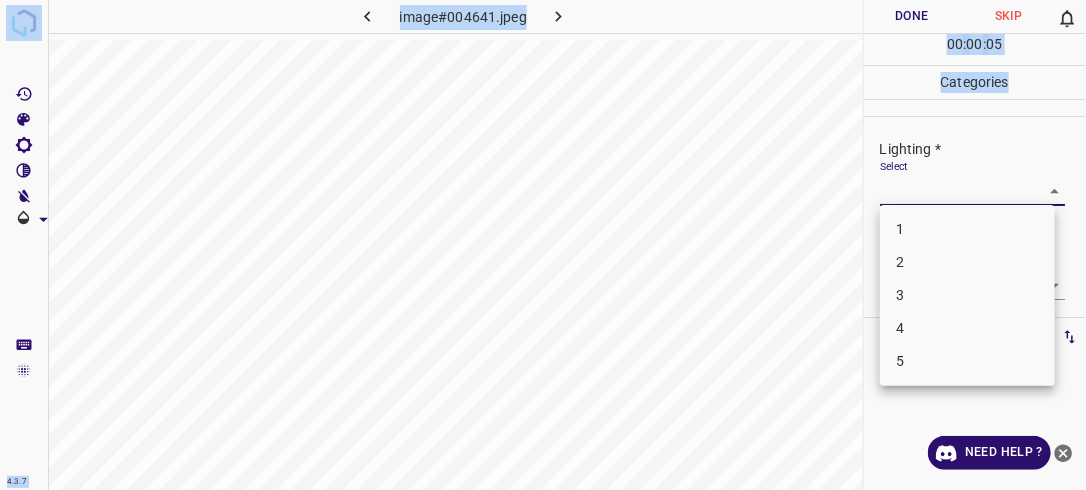 click on "3" at bounding box center [967, 295] 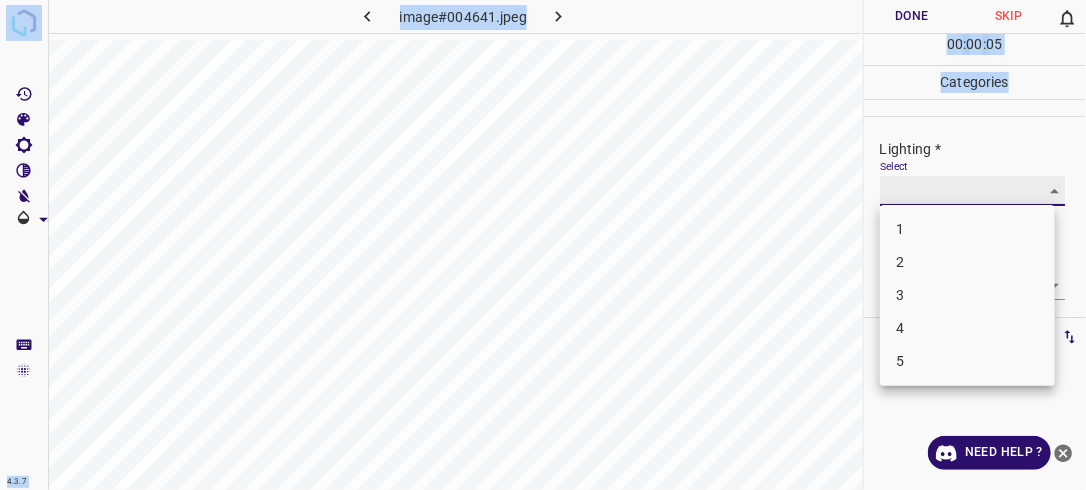 type on "3" 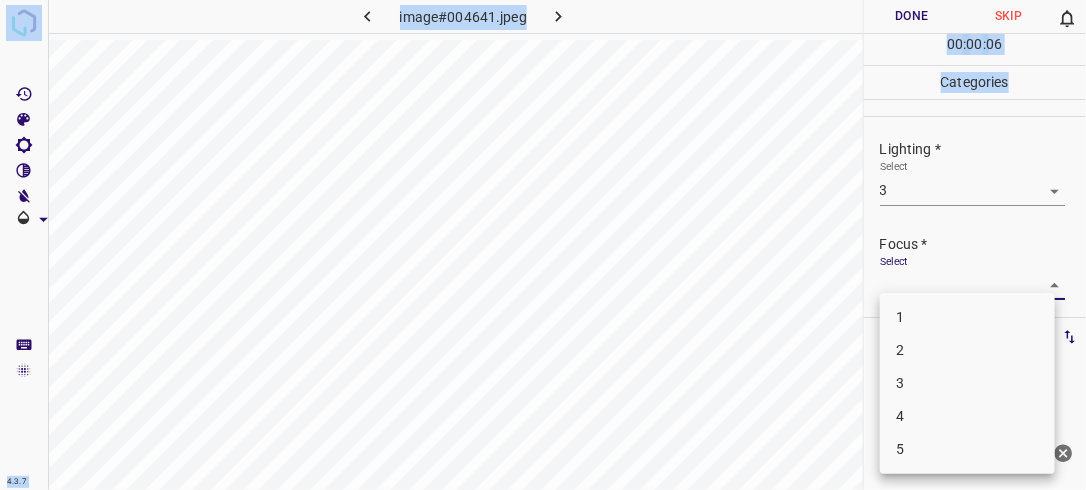 drag, startPoint x: 1036, startPoint y: 284, endPoint x: 981, endPoint y: 324, distance: 68.007355 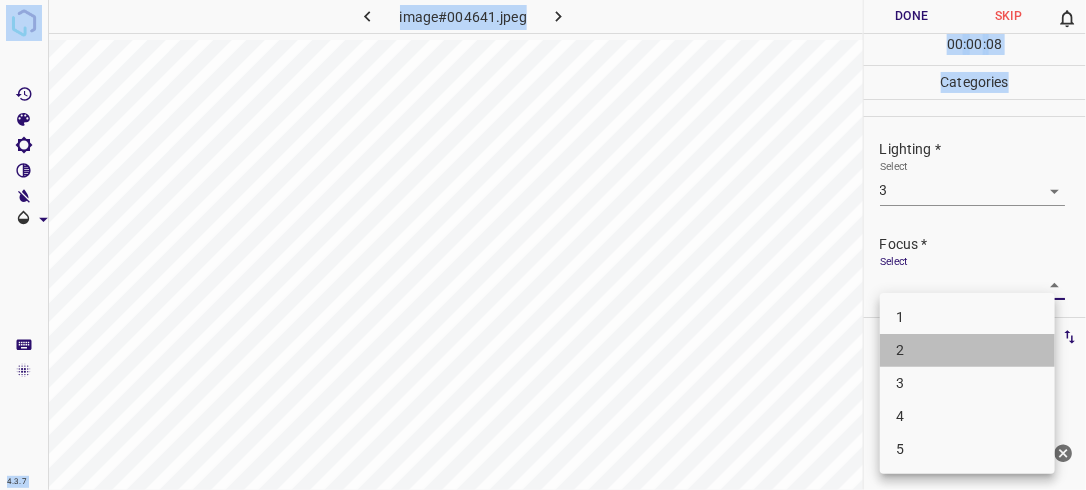 click on "2" at bounding box center [967, 350] 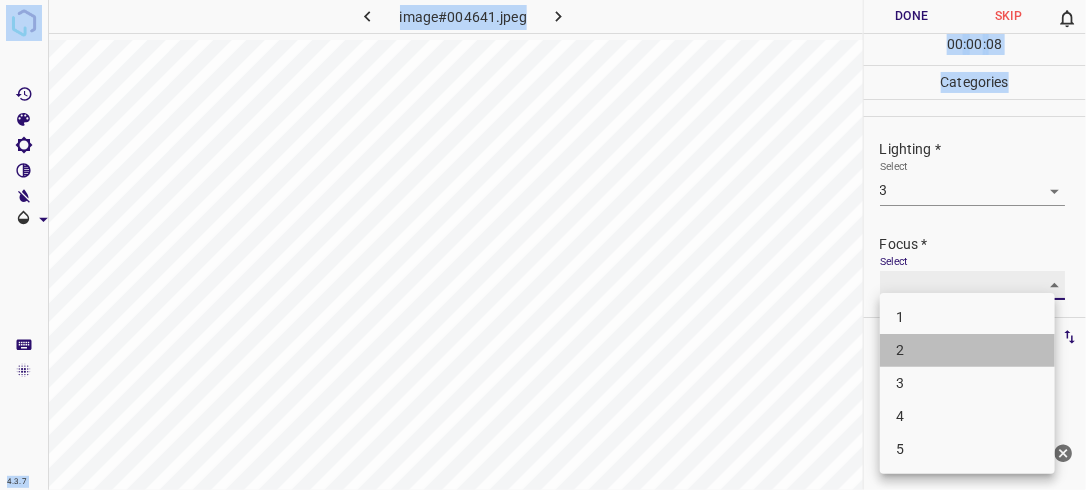 type on "2" 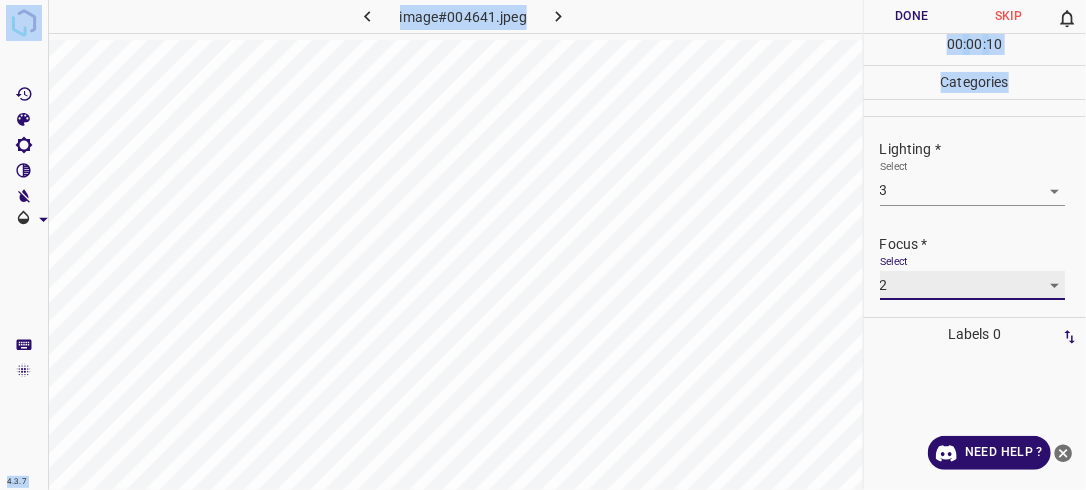 scroll, scrollTop: 98, scrollLeft: 0, axis: vertical 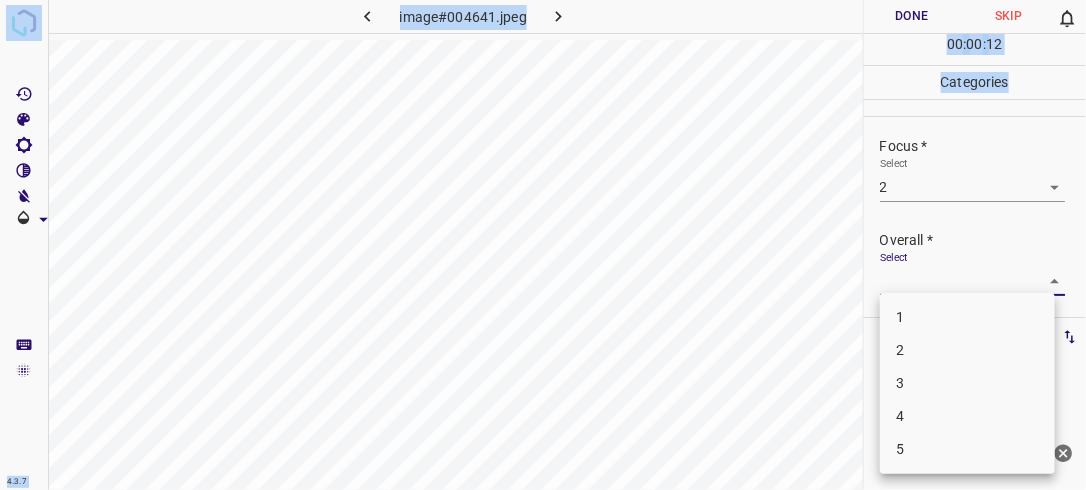 drag, startPoint x: 1044, startPoint y: 280, endPoint x: 1022, endPoint y: 317, distance: 43.046486 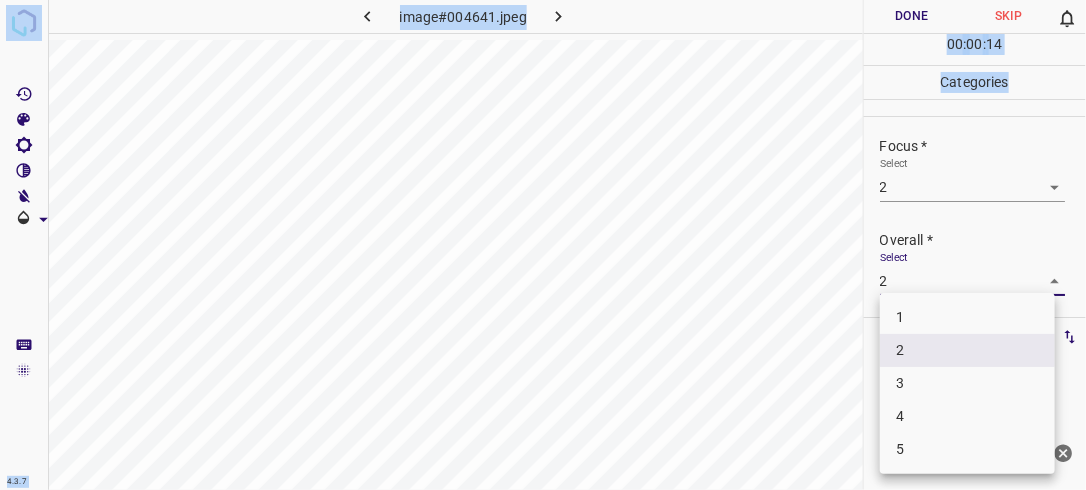 drag, startPoint x: 1043, startPoint y: 282, endPoint x: 1022, endPoint y: 320, distance: 43.416588 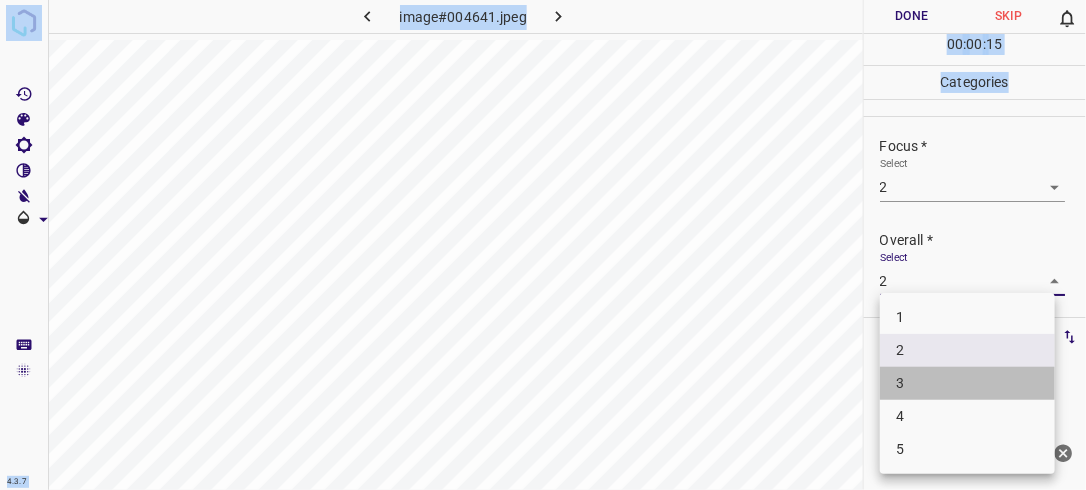 click on "3" at bounding box center (967, 383) 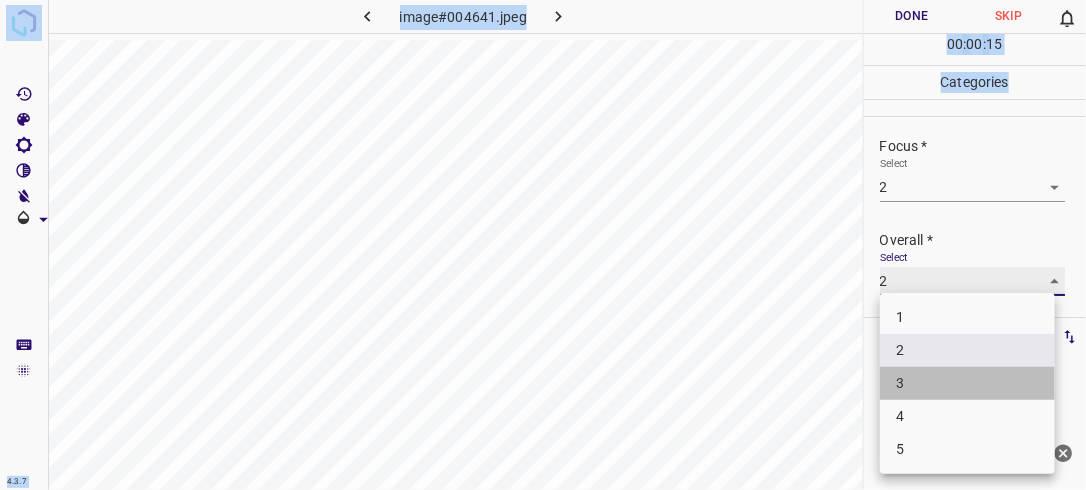 type on "3" 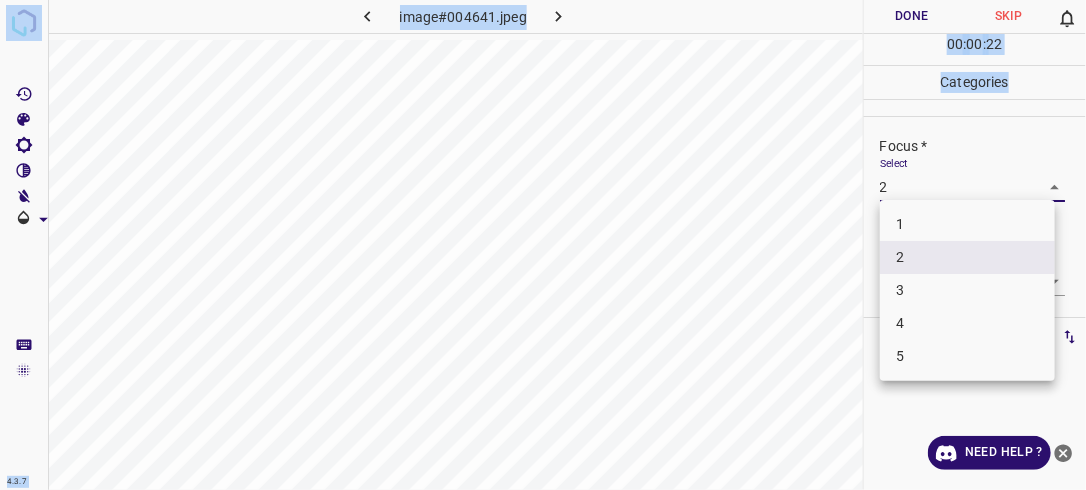 click on "4.3.7 image#004641.jpeg Done Skip 0 00   : 00   : 22   Categories Lighting *  Select 3 3 Focus *  Select 2 2 Overall *  Select 3 3 Labels   0 Categories 1 Lighting 2 Focus 3 Overall Tools Space Change between modes (Draw & Edit) I Auto labeling R Restore zoom M Zoom in N Zoom out Delete Delete selecte label Filters Z Restore filters X Saturation filter C Brightness filter V Contrast filter B Gray scale filter General O Download Need Help ? - Text - Hide - Delete 1 2 3 4 5" at bounding box center [543, 245] 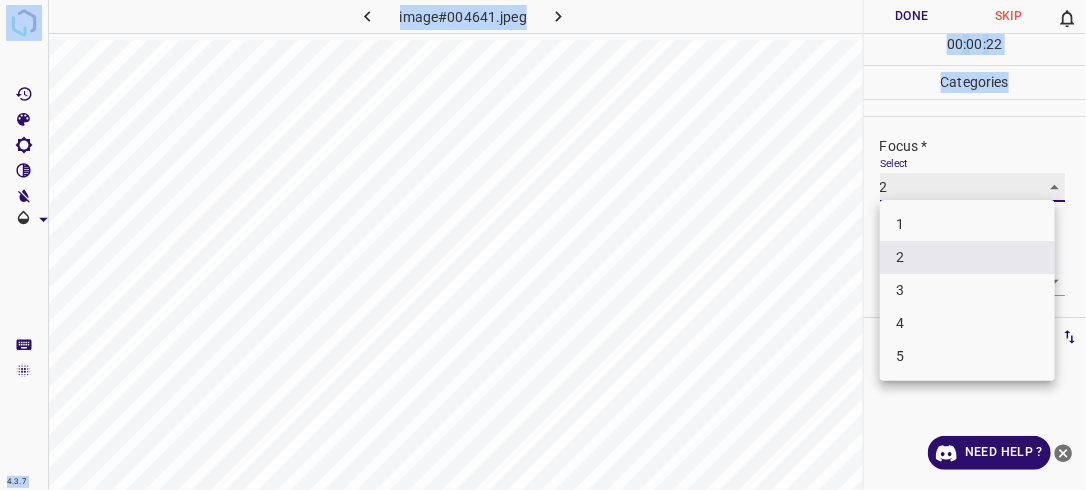 type on "3" 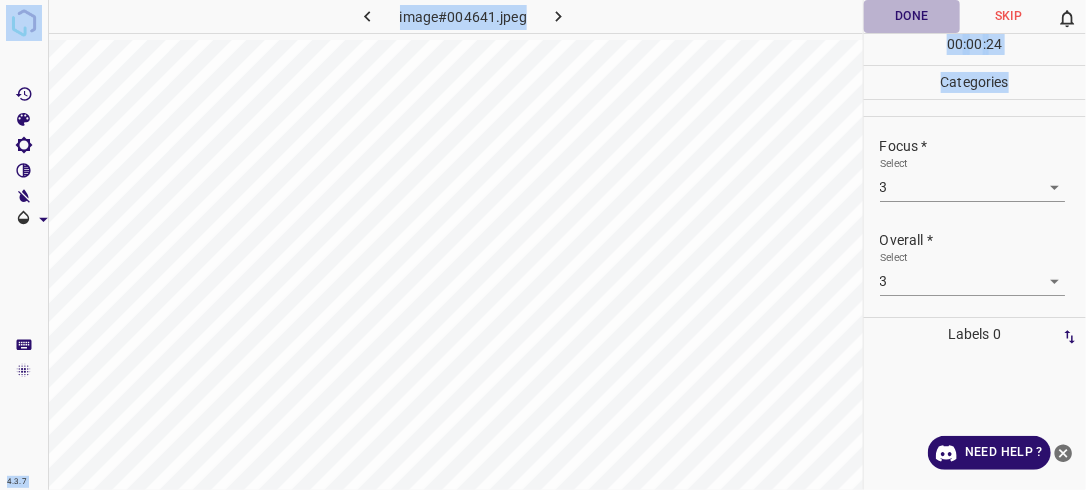 click on "Done" at bounding box center [912, 16] 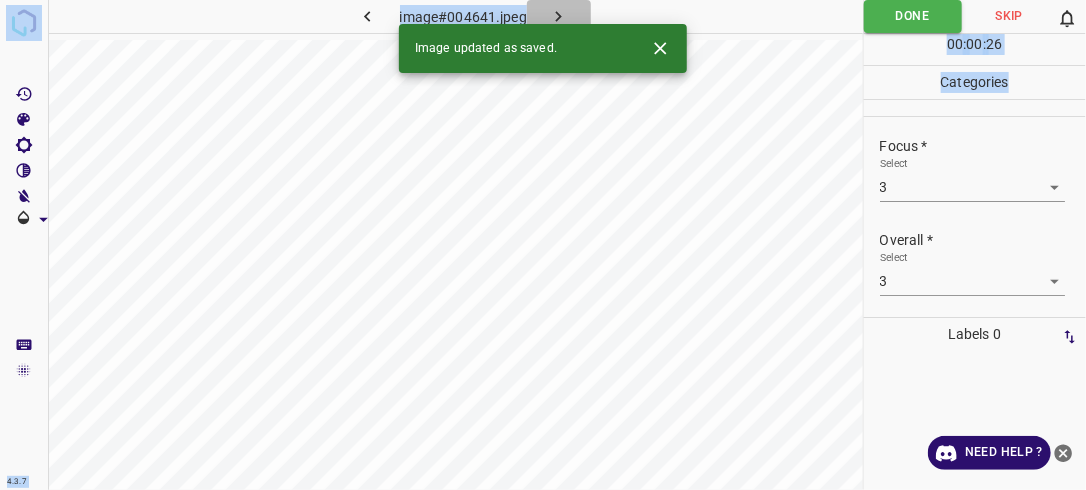click at bounding box center [559, 16] 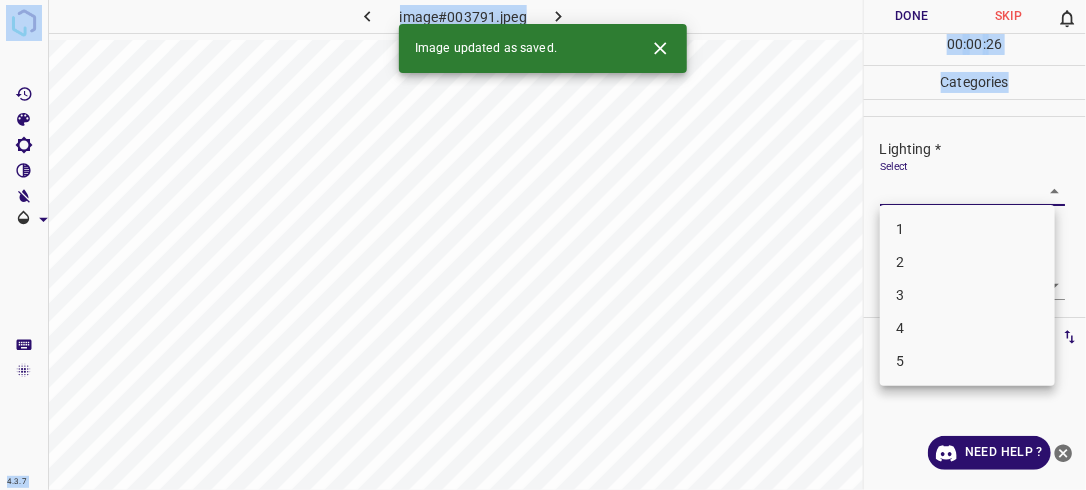 click on "4.3.7 image#003791.jpeg Done Skip 0 00   : 00   : 26   Categories Lighting *  Select ​ Focus *  Select ​ Overall *  Select ​ Labels   0 Categories 1 Lighting 2 Focus 3 Overall Tools Space Change between modes (Draw & Edit) I Auto labeling R Restore zoom M Zoom in N Zoom out Delete Delete selecte label Filters Z Restore filters X Saturation filter C Brightness filter V Contrast filter B Gray scale filter General O Download Image updated as saved. Need Help ? - Text - Hide - Delete 1 2 3 4 5" at bounding box center (543, 245) 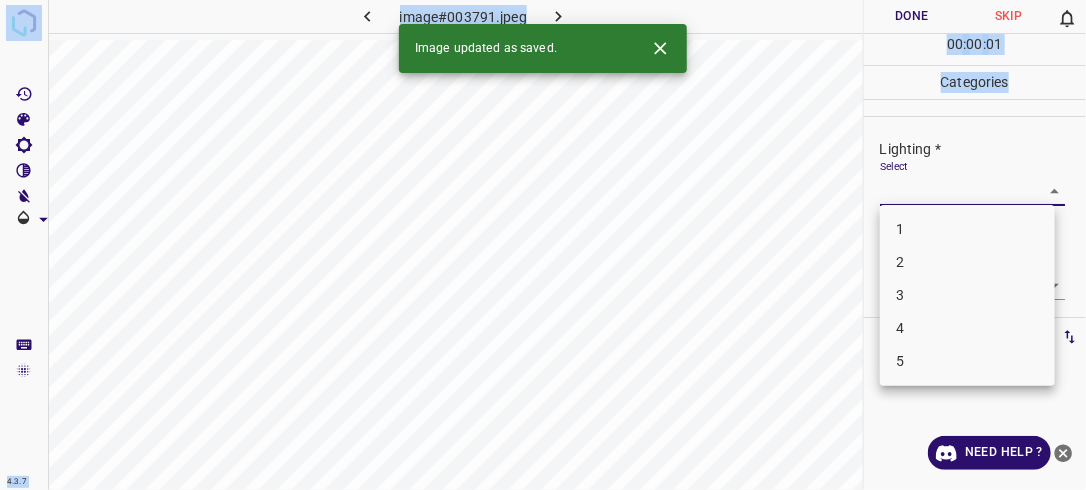 click on "2" at bounding box center [967, 262] 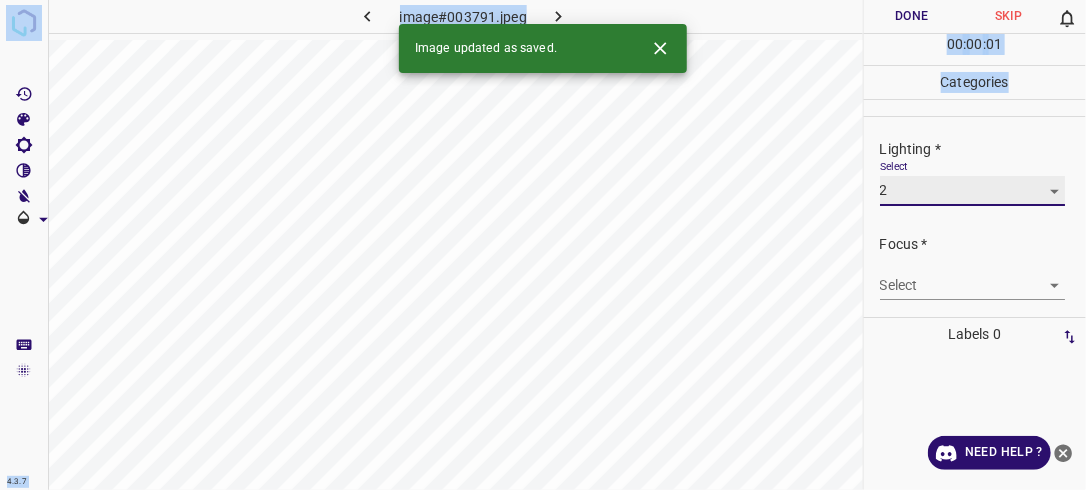 type on "2" 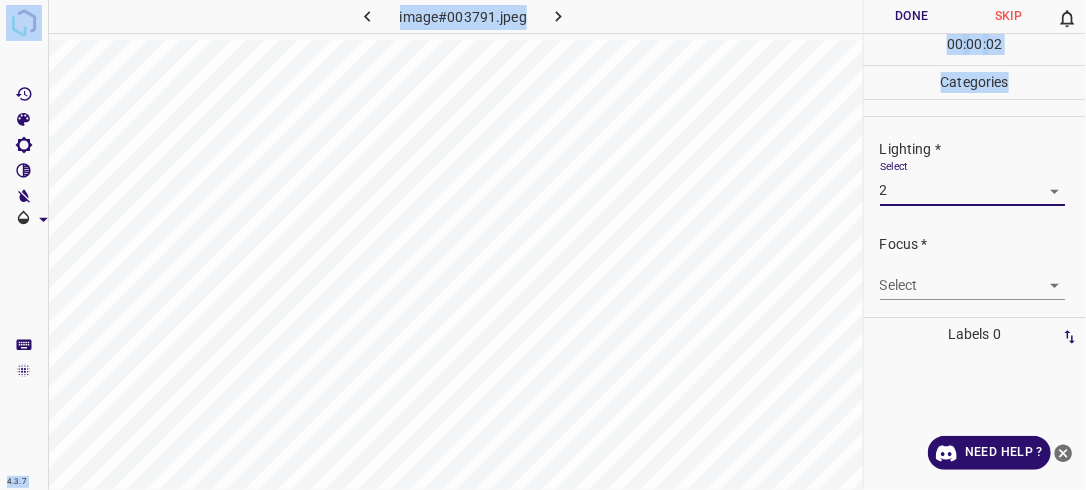 click on "4.3.7 image#003791.jpeg Done Skip 0 00   : 00   : 02   Categories Lighting *  Select 2 2 Focus *  Select ​ Overall *  Select ​ Labels   0 Categories 1 Lighting 2 Focus 3 Overall Tools Space Change between modes (Draw & Edit) I Auto labeling R Restore zoom M Zoom in N Zoom out Delete Delete selecte label Filters Z Restore filters X Saturation filter C Brightness filter V Contrast filter B Gray scale filter General O Download Need Help ? - Text - Hide - Delete" at bounding box center [543, 245] 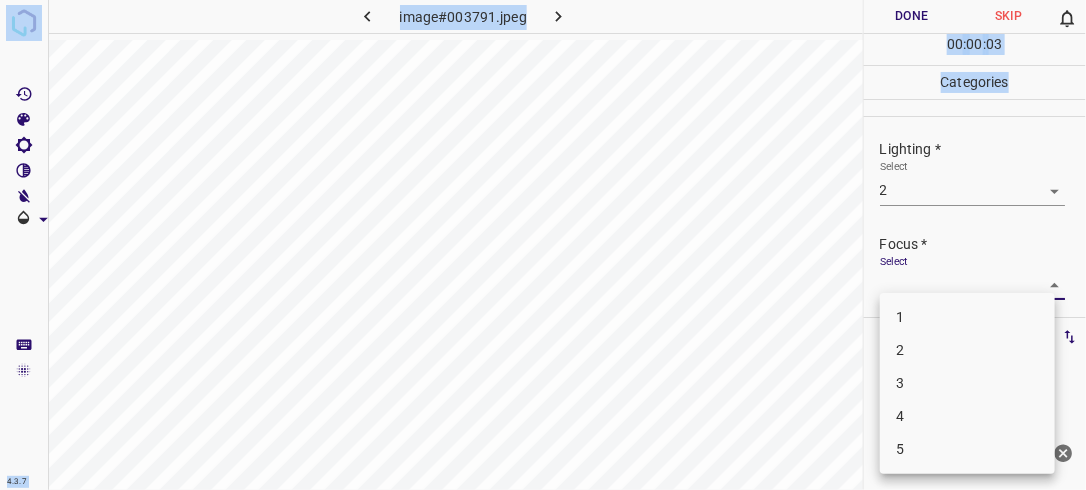 click on "2" at bounding box center (967, 350) 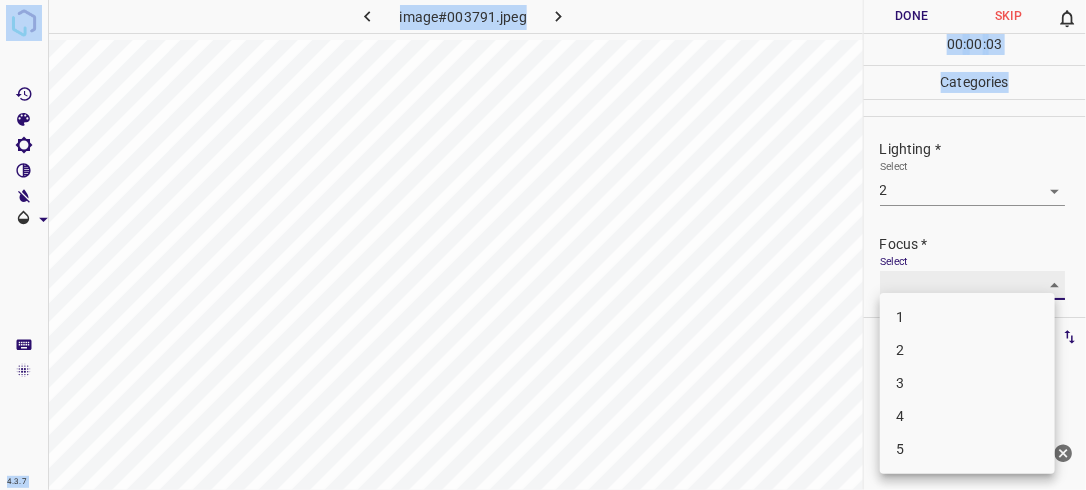 type on "2" 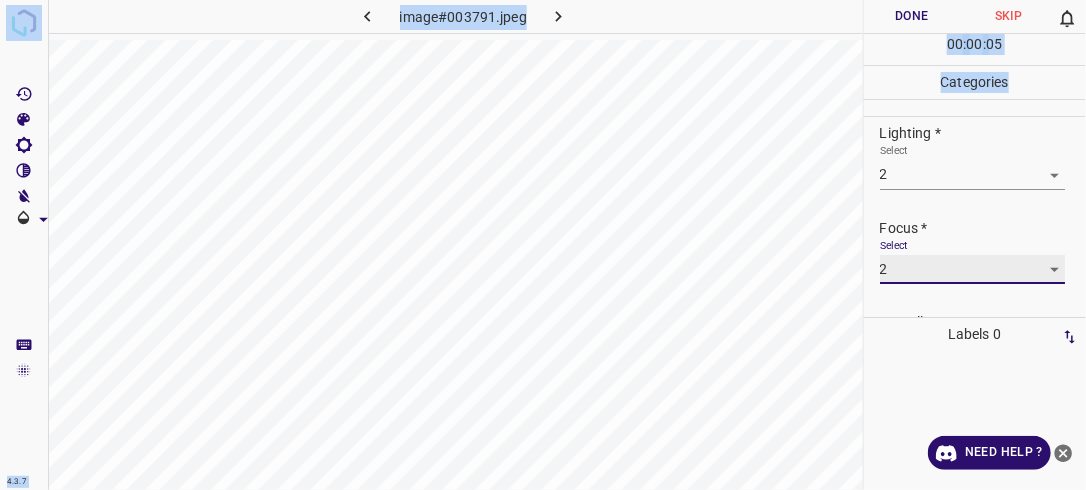 scroll, scrollTop: 98, scrollLeft: 0, axis: vertical 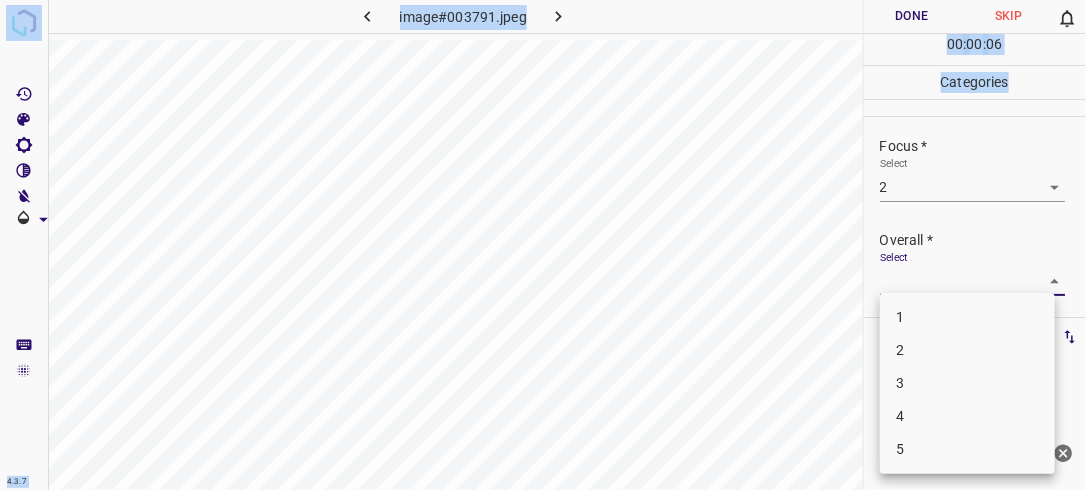 drag, startPoint x: 1048, startPoint y: 277, endPoint x: 986, endPoint y: 404, distance: 141.32587 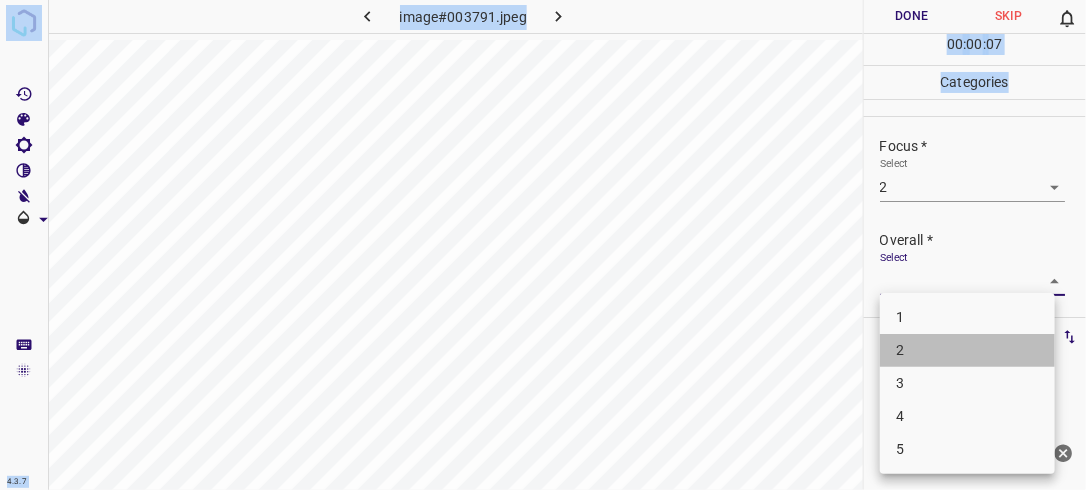 click on "2" at bounding box center [967, 350] 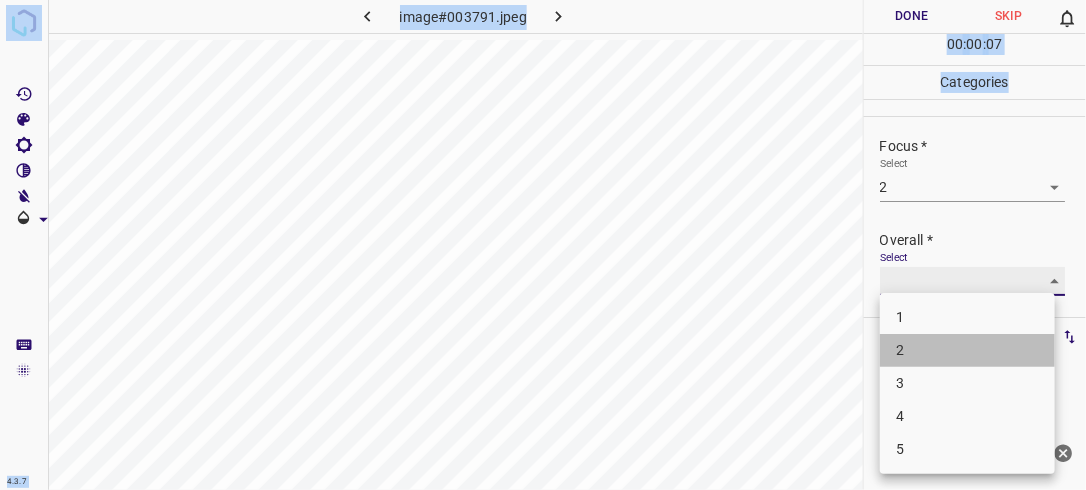 type on "2" 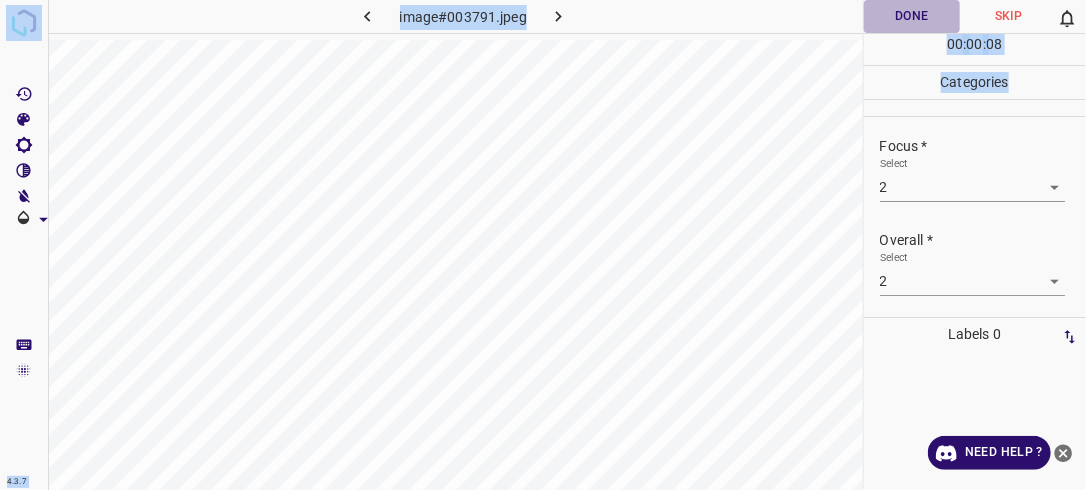 click on "Done" at bounding box center [912, 16] 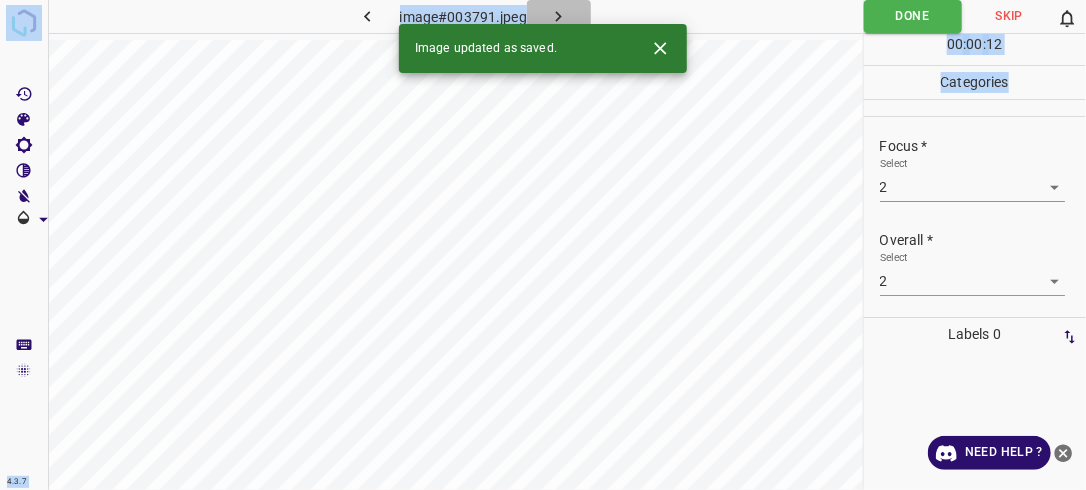click 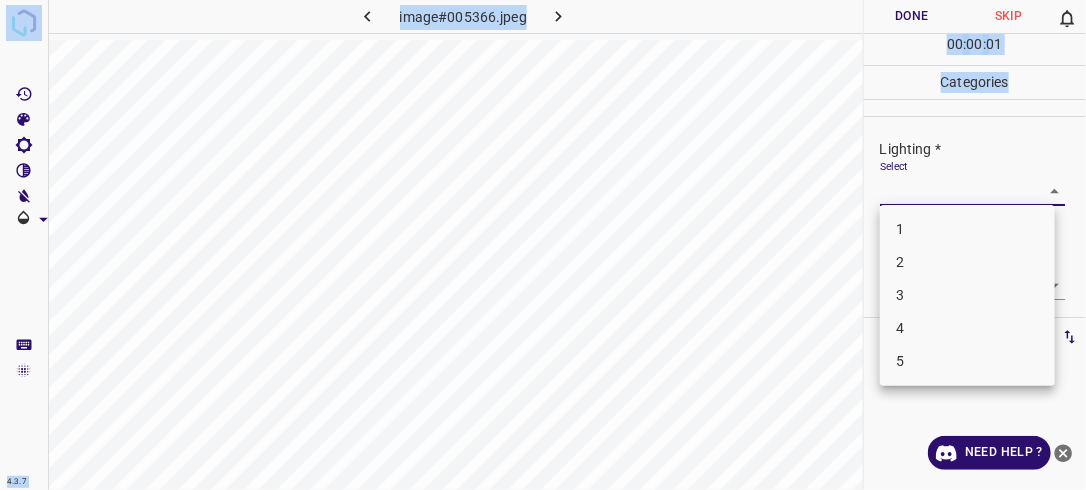 click on "4.3.7 image#005366.jpeg Done Skip 0 00   : 00   : 01   Categories Lighting *  Select ​ Focus *  Select ​ Overall *  Select ​ Labels   0 Categories 1 Lighting 2 Focus 3 Overall Tools Space Change between modes (Draw & Edit) I Auto labeling R Restore zoom M Zoom in N Zoom out Delete Delete selecte label Filters Z Restore filters X Saturation filter C Brightness filter V Contrast filter B Gray scale filter General O Download Need Help ? - Text - Hide - Delete 1 2 3 4 5" at bounding box center [543, 245] 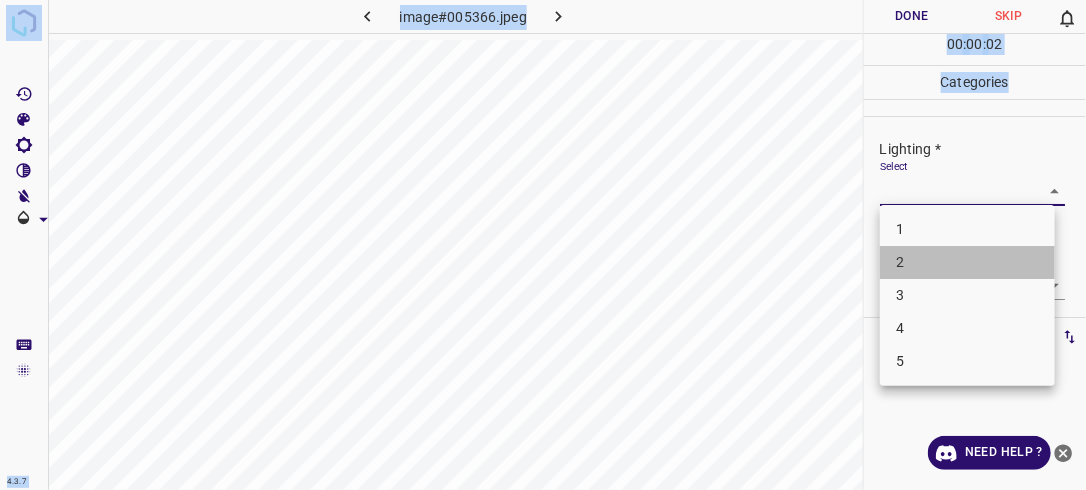 click on "2" at bounding box center (967, 262) 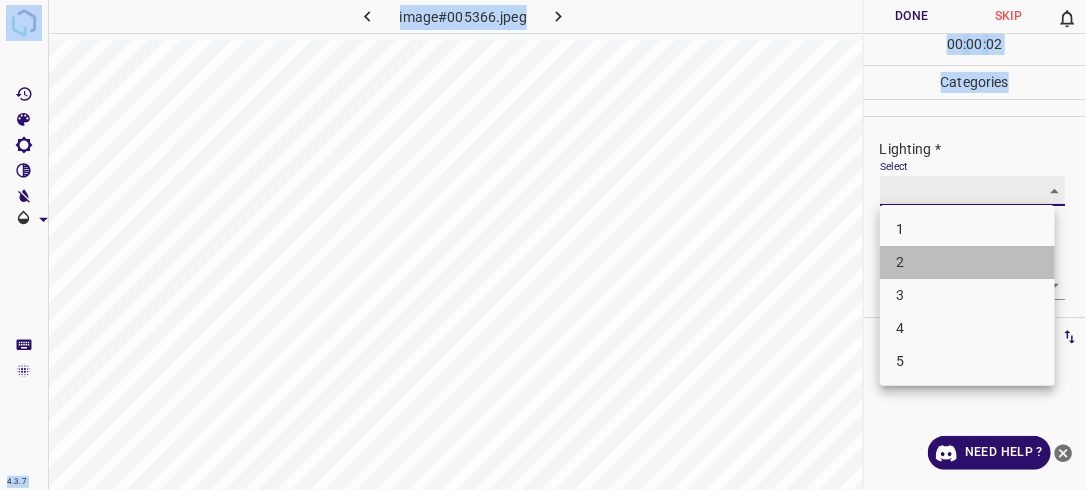 type on "2" 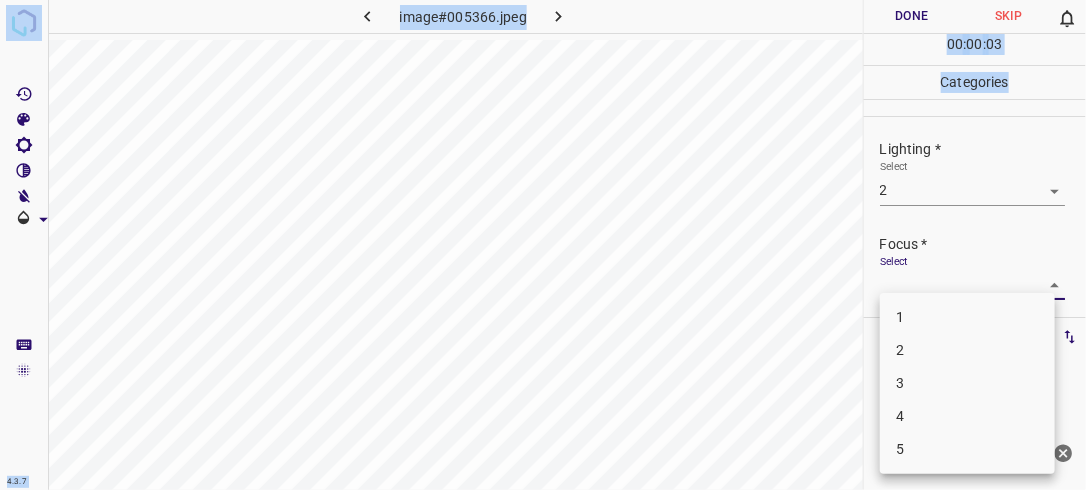click on "4.3.7 image#005366.jpeg Done Skip 0 00   : 00   : 03   Categories Lighting *  Select 2 2 Focus *  Select ​ Overall *  Select ​ Labels   0 Categories 1 Lighting 2 Focus 3 Overall Tools Space Change between modes (Draw & Edit) I Auto labeling R Restore zoom M Zoom in N Zoom out Delete Delete selecte label Filters Z Restore filters X Saturation filter C Brightness filter V Contrast filter B Gray scale filter General O Download Need Help ? - Text - Hide - Delete 1 2 3 4 5" at bounding box center [543, 245] 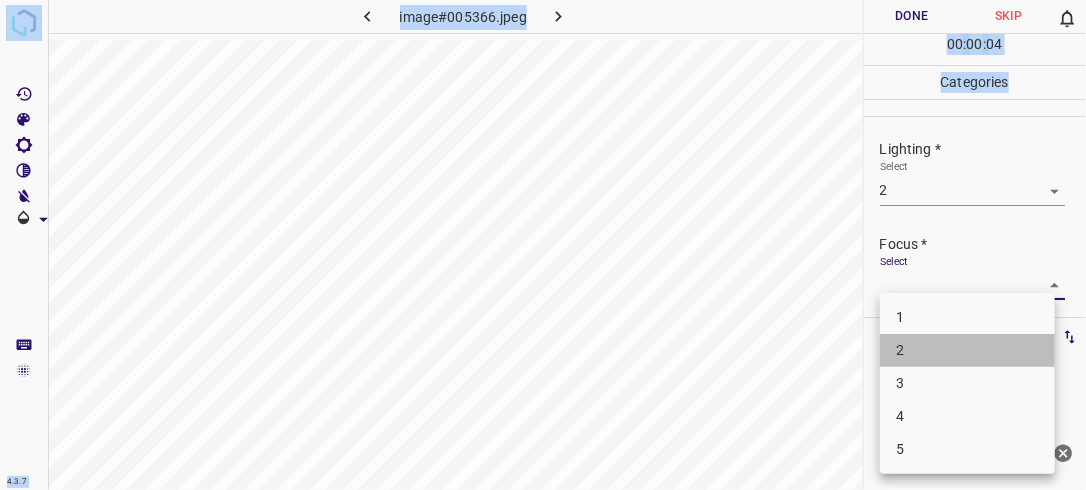 drag, startPoint x: 963, startPoint y: 340, endPoint x: 998, endPoint y: 305, distance: 49.497475 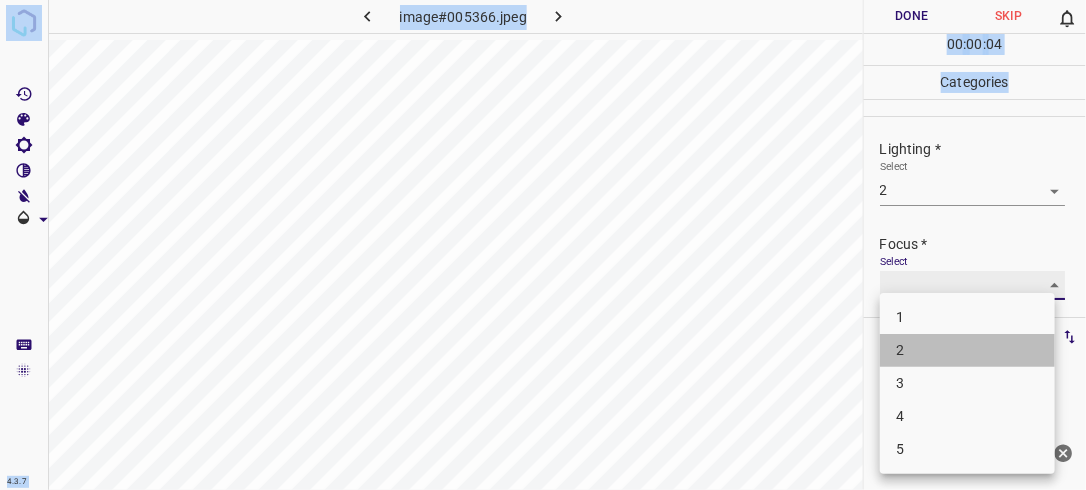 type on "2" 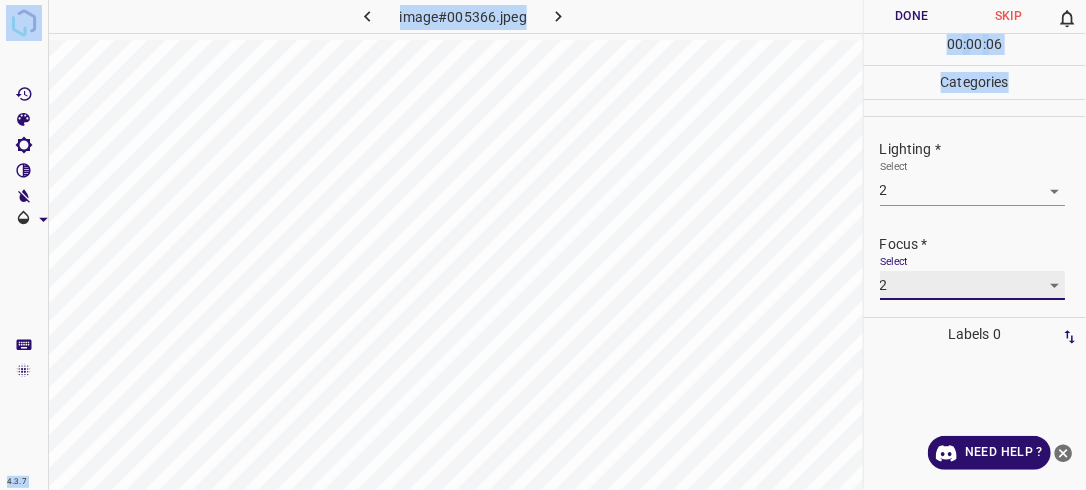 scroll, scrollTop: 98, scrollLeft: 0, axis: vertical 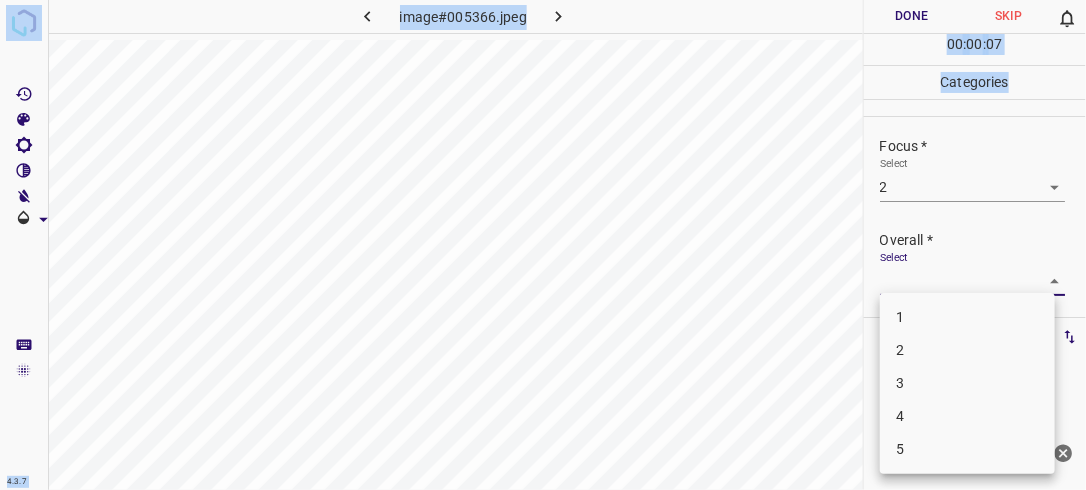click on "4.3.7 image#005366.jpeg Done Skip 0 00   : 00   : 07   Categories Lighting *  Select 2 2 Focus *  Select 2 2 Overall *  Select ​ Labels   0 Categories 1 Lighting 2 Focus 3 Overall Tools Space Change between modes (Draw & Edit) I Auto labeling R Restore zoom M Zoom in N Zoom out Delete Delete selecte label Filters Z Restore filters X Saturation filter C Brightness filter V Contrast filter B Gray scale filter General O Download Need Help ? - Text - Hide - Delete 1 2 3 4 5" at bounding box center [543, 245] 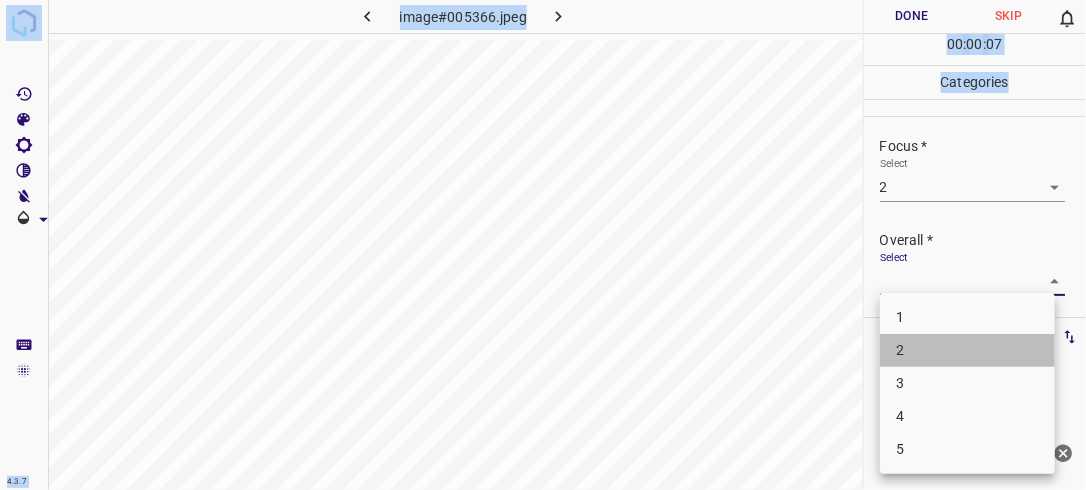 click on "2" at bounding box center (967, 350) 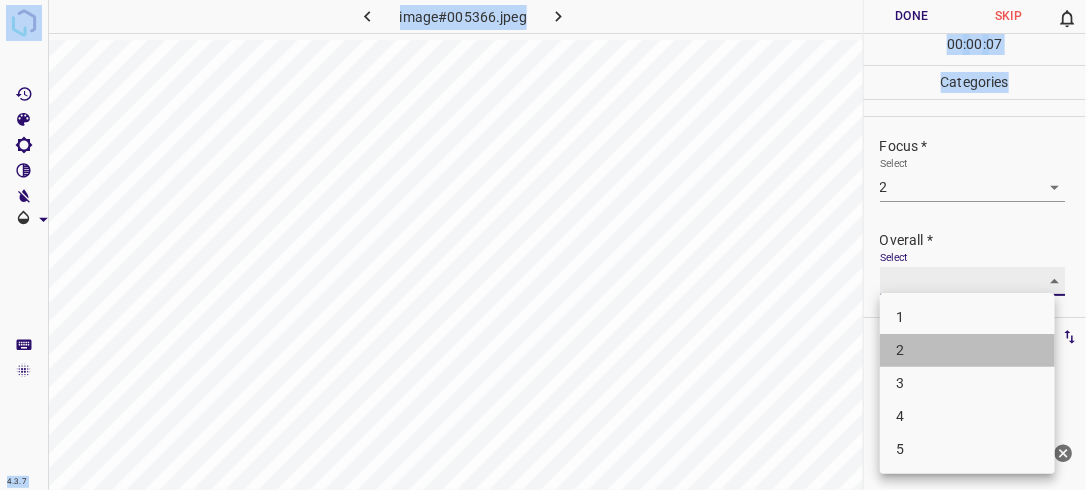 type on "2" 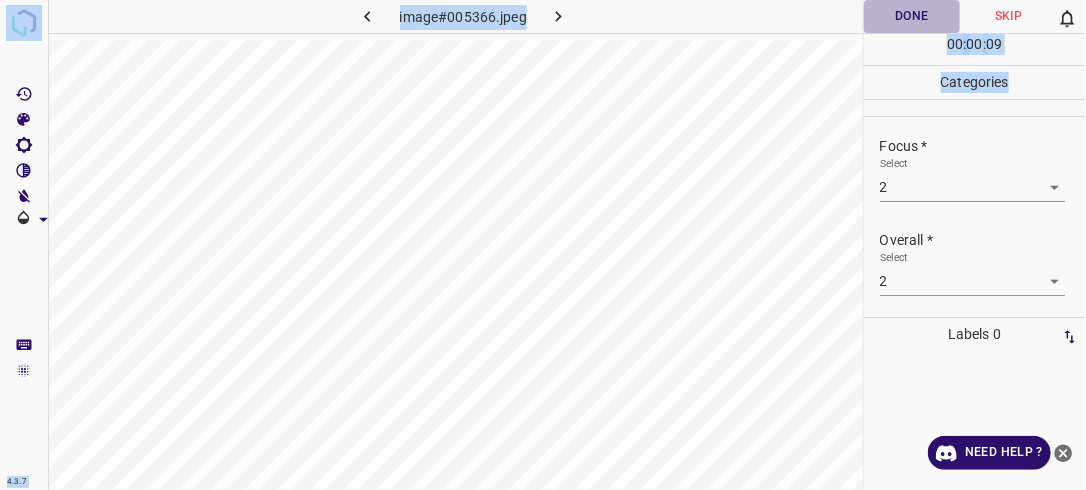 click on "Done" at bounding box center [912, 16] 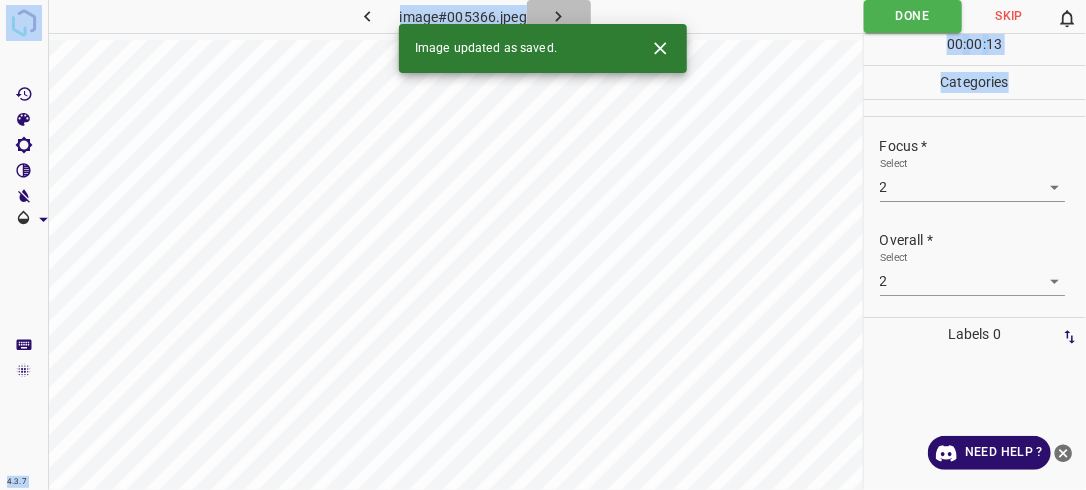 click 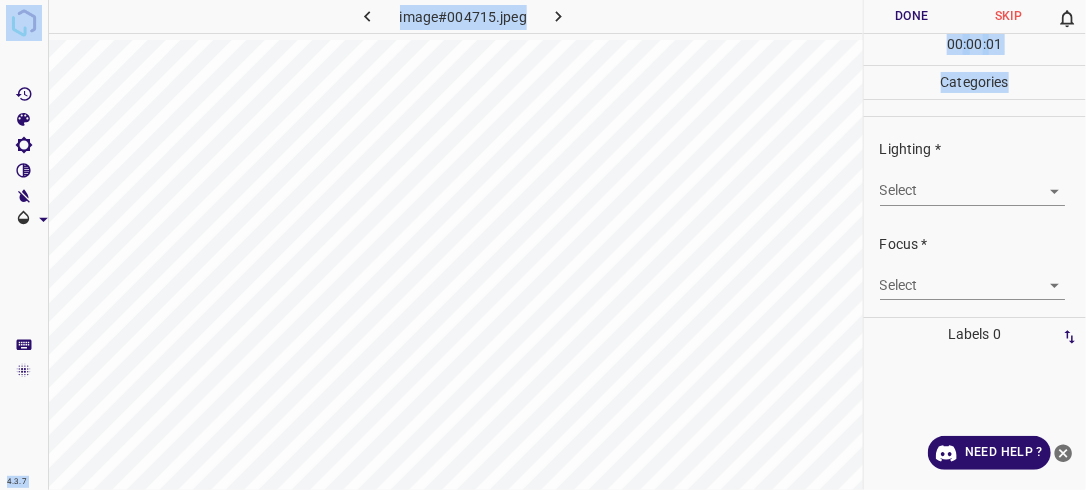 click on "4.3.7 image#004715.jpeg Done Skip 0 00   : 00   : 01   Categories Lighting *  Select ​ Focus *  Select ​ Overall *  Select ​ Labels   0 Categories 1 Lighting 2 Focus 3 Overall Tools Space Change between modes (Draw & Edit) I Auto labeling R Restore zoom M Zoom in N Zoom out Delete Delete selecte label Filters Z Restore filters X Saturation filter C Brightness filter V Contrast filter B Gray scale filter General O Download Need Help ? - Text - Hide - Delete" at bounding box center (543, 245) 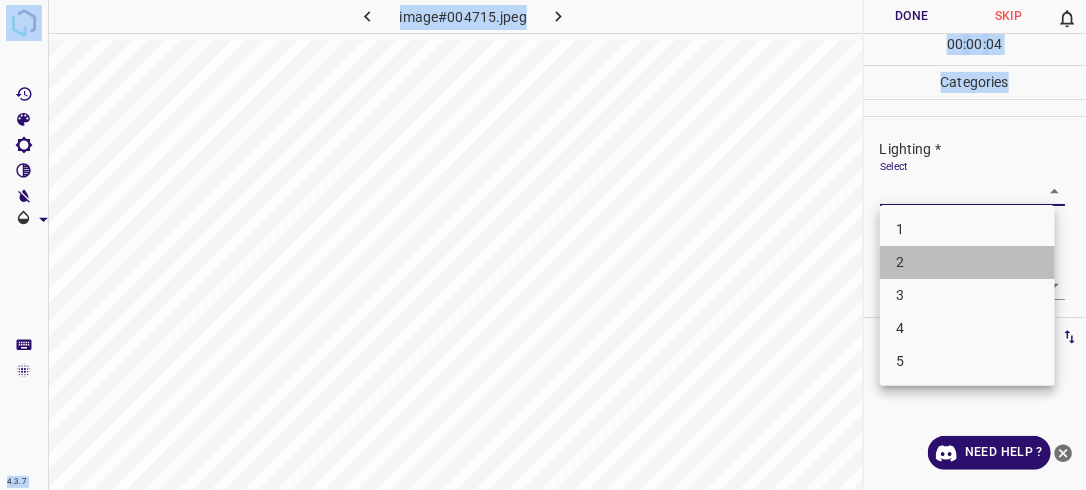 click on "2" at bounding box center (967, 262) 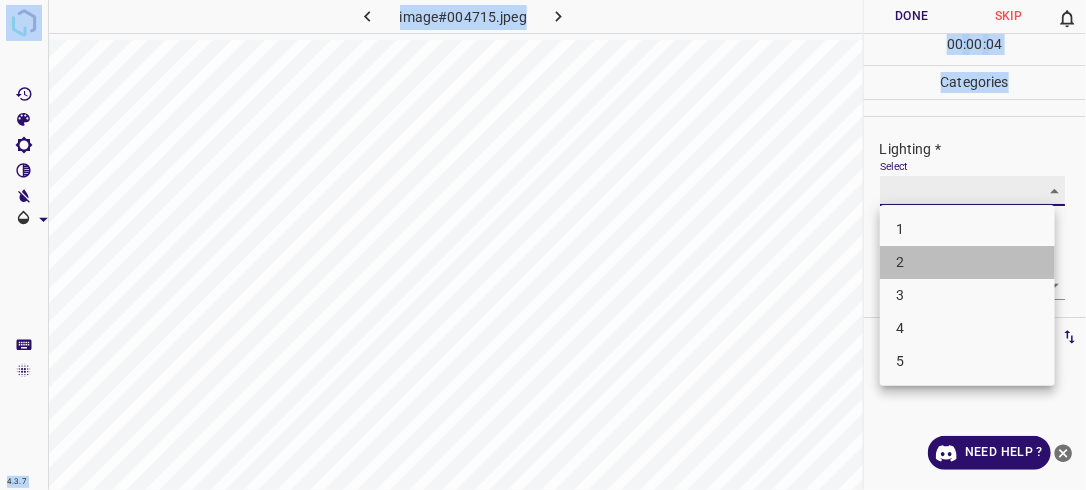type on "2" 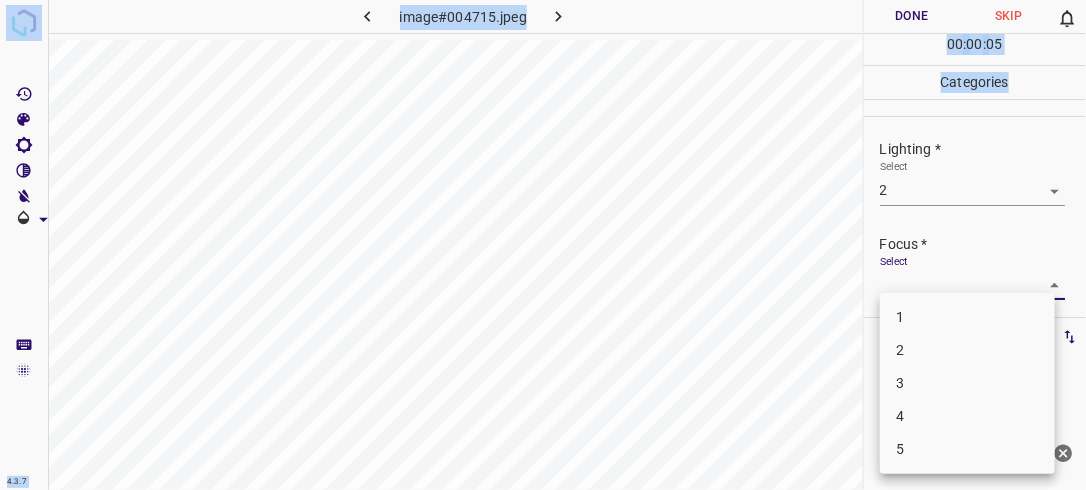 click on "4.3.7 image#004715.jpeg Done Skip 0 00   : 00   : 05   Categories Lighting *  Select 2 2 Focus *  Select ​ Overall *  Select ​ Labels   0 Categories 1 Lighting 2 Focus 3 Overall Tools Space Change between modes (Draw & Edit) I Auto labeling R Restore zoom M Zoom in N Zoom out Delete Delete selecte label Filters Z Restore filters X Saturation filter C Brightness filter V Contrast filter B Gray scale filter General O Download Need Help ? - Text - Hide - Delete 1 2 3 4 5" at bounding box center [543, 245] 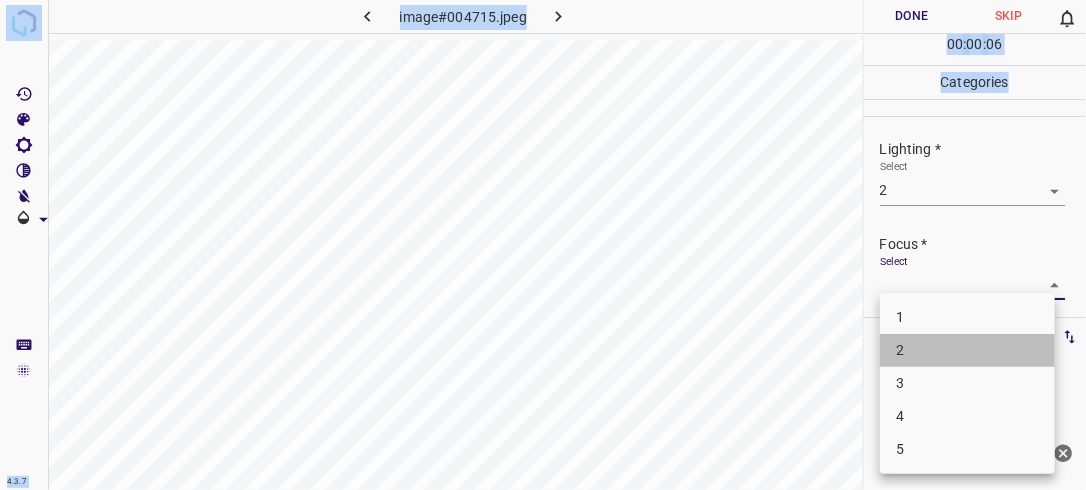 click on "2" at bounding box center (967, 350) 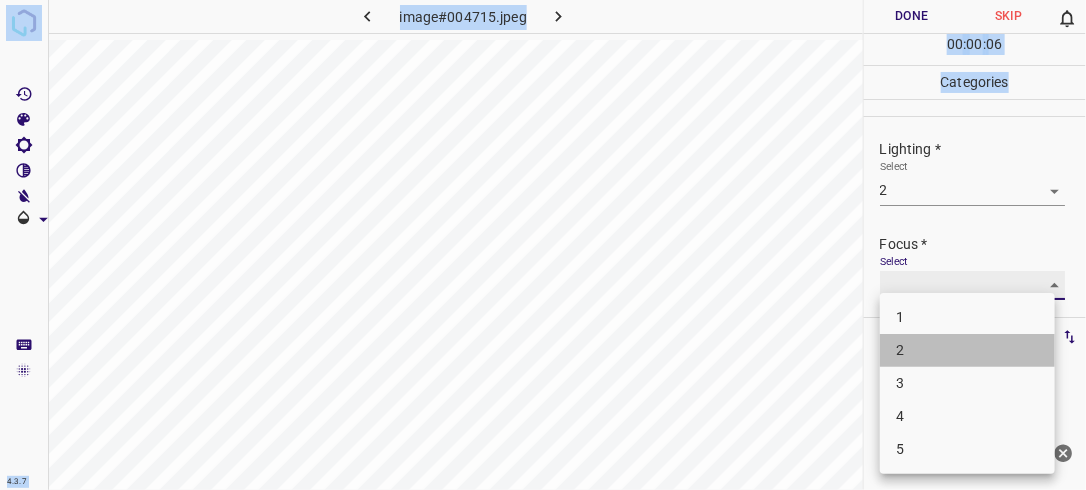 type on "2" 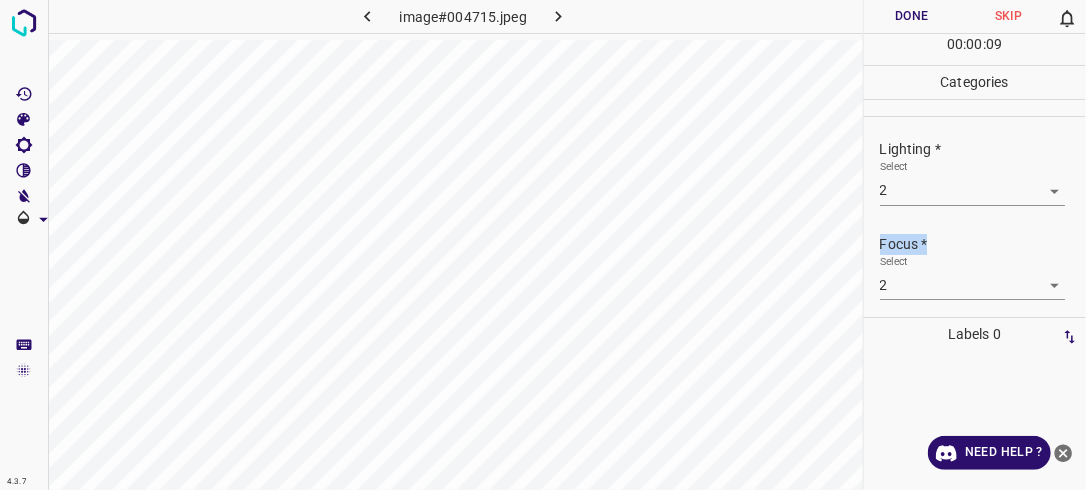 drag, startPoint x: 1072, startPoint y: 212, endPoint x: 1086, endPoint y: 260, distance: 50 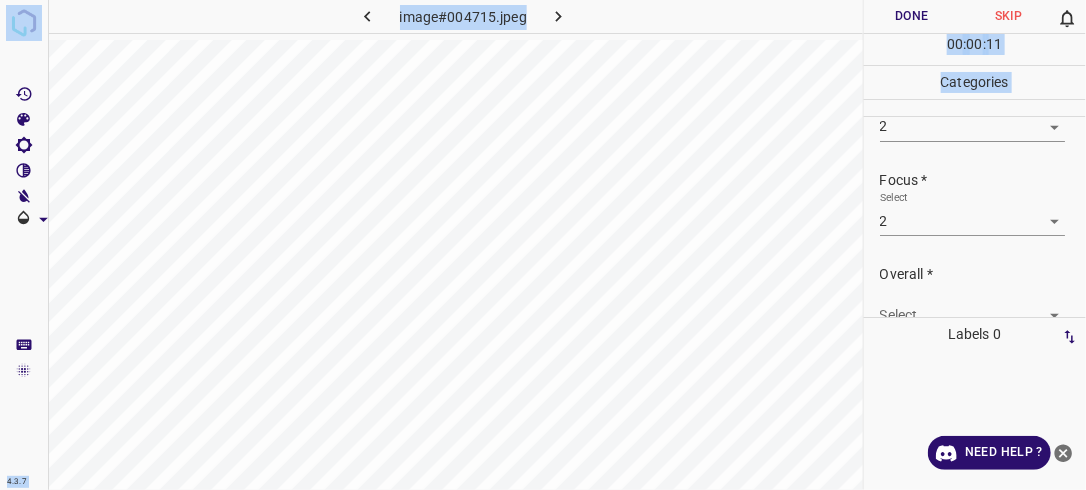 scroll, scrollTop: 98, scrollLeft: 0, axis: vertical 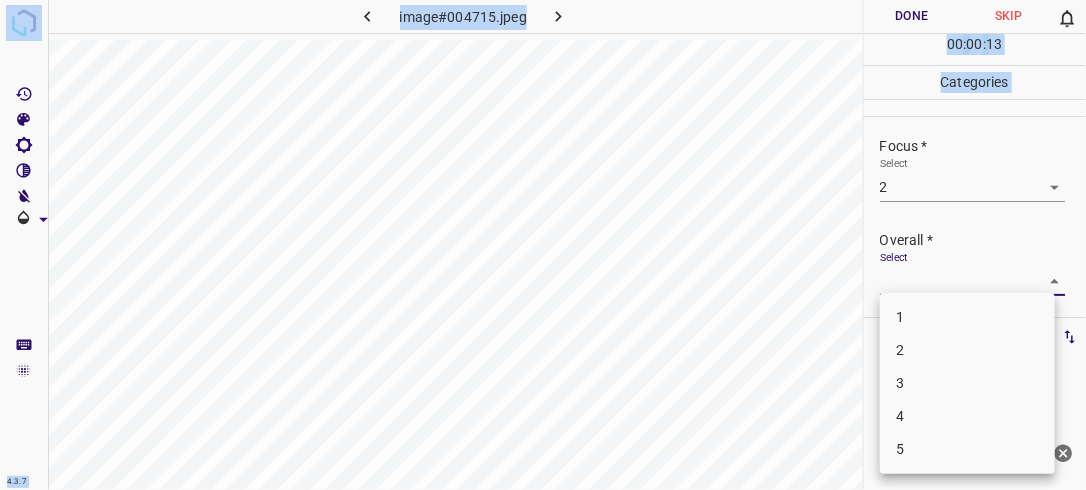 click on "4.3.7 image#004715.jpeg Done Skip 0 00   : 00   : 13   Categories Lighting *  Select 2 2 Focus *  Select 2 2 Overall *  Select ​ Labels   0 Categories 1 Lighting 2 Focus 3 Overall Tools Space Change between modes (Draw & Edit) I Auto labeling R Restore zoom M Zoom in N Zoom out Delete Delete selecte label Filters Z Restore filters X Saturation filter C Brightness filter V Contrast filter B Gray scale filter General O Download Need Help ? - Text - Hide - Delete 1 2 3 4 5" at bounding box center [543, 245] 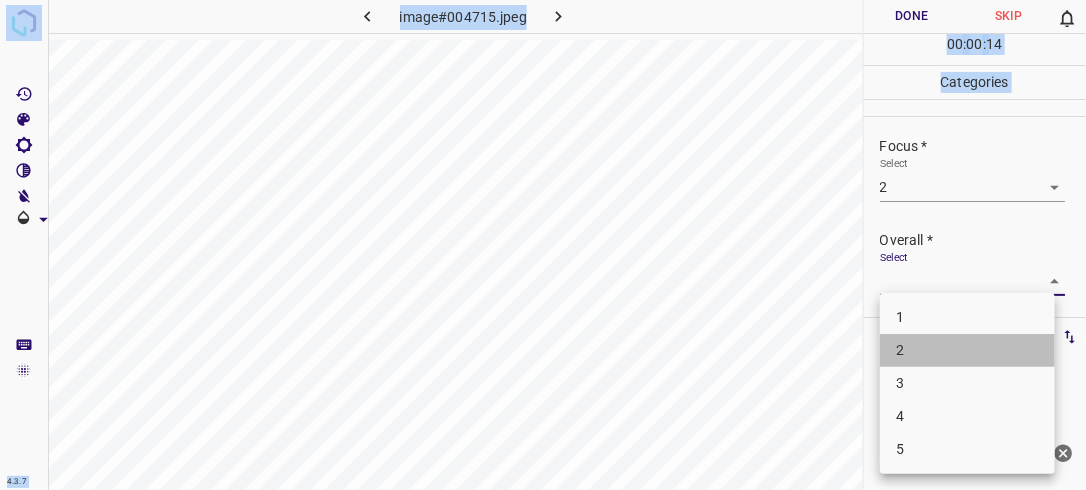 click on "2" at bounding box center [967, 350] 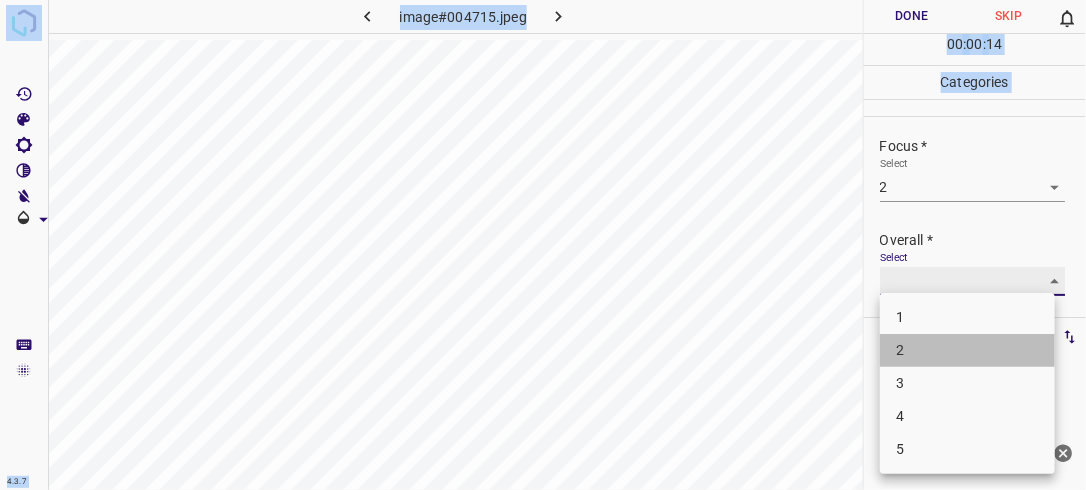 type on "2" 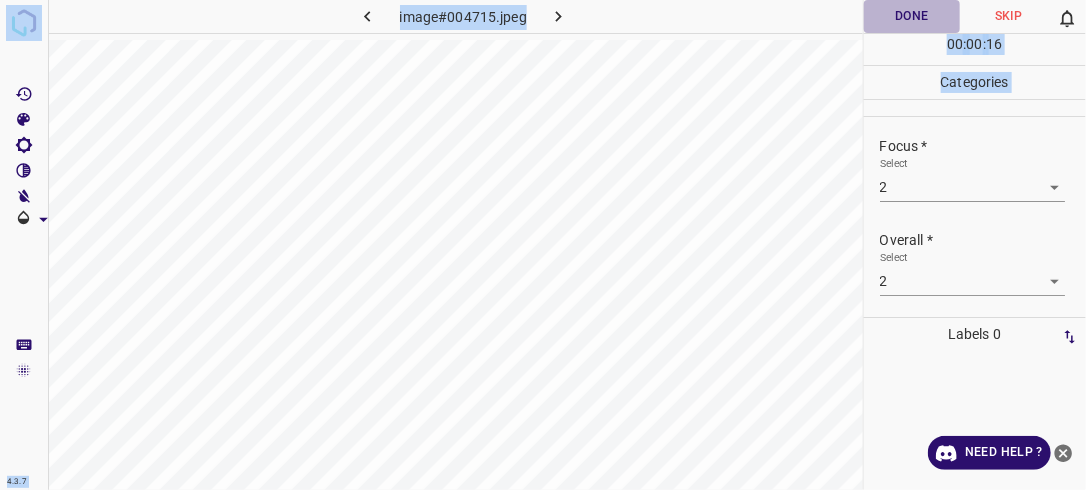 click on "Done" at bounding box center [912, 16] 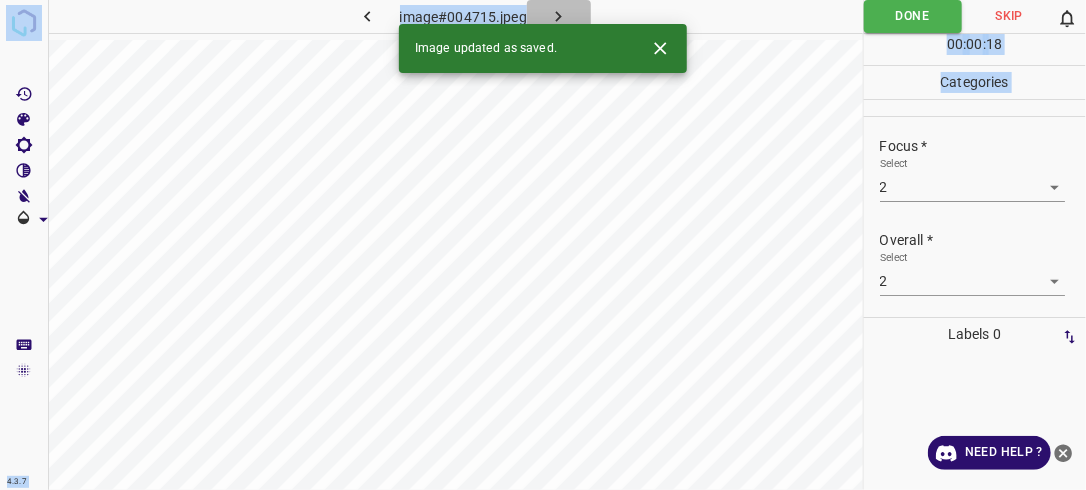click 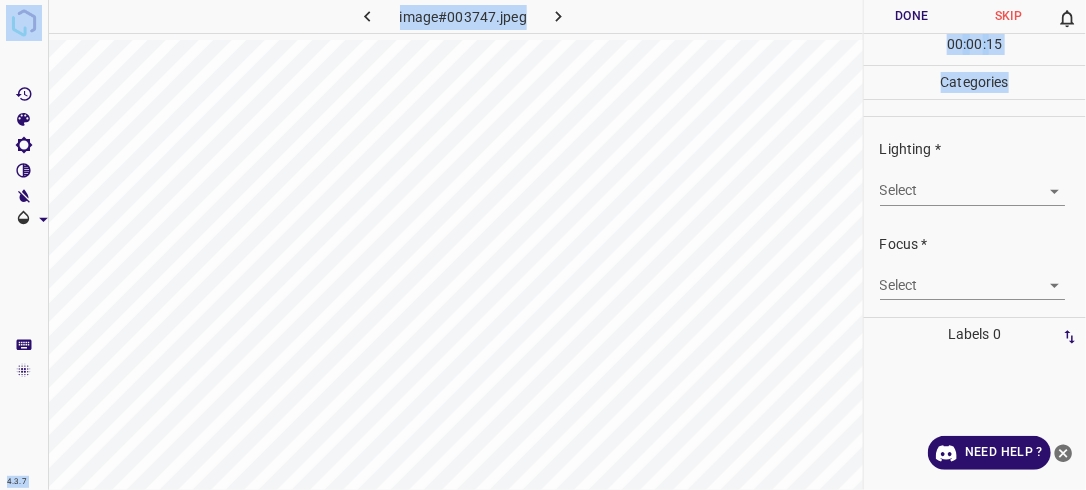 click on "4.3.7 image#003747.jpeg Done Skip 0 00   : 00   : 15   Categories Lighting *  Select ​ Focus *  Select ​ Overall *  Select ​ Labels   0 Categories 1 Lighting 2 Focus 3 Overall Tools Space Change between modes (Draw & Edit) I Auto labeling R Restore zoom M Zoom in N Zoom out Delete Delete selecte label Filters Z Restore filters X Saturation filter C Brightness filter V Contrast filter B Gray scale filter General O Download Need Help ? - Text - Hide - Delete" at bounding box center [543, 245] 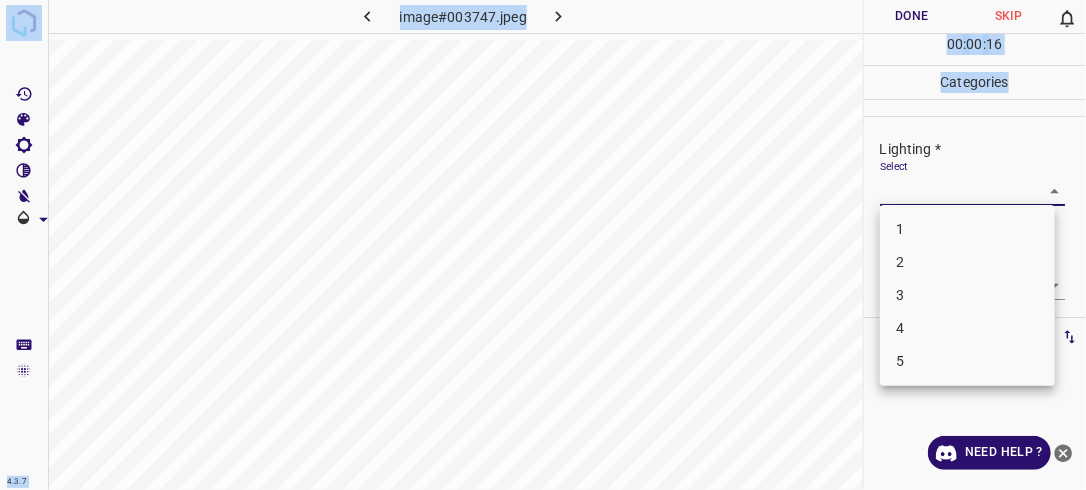 drag, startPoint x: 977, startPoint y: 255, endPoint x: 988, endPoint y: 255, distance: 11 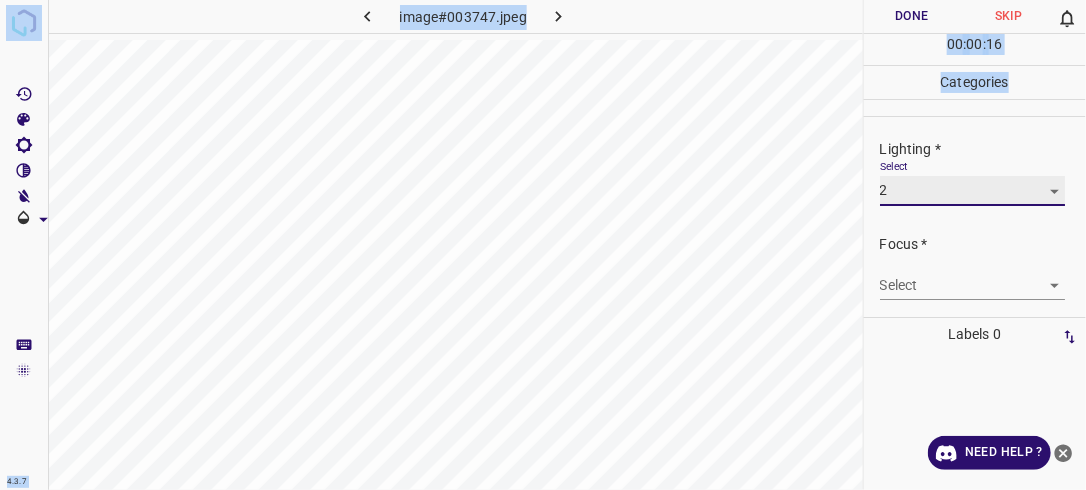 type on "2" 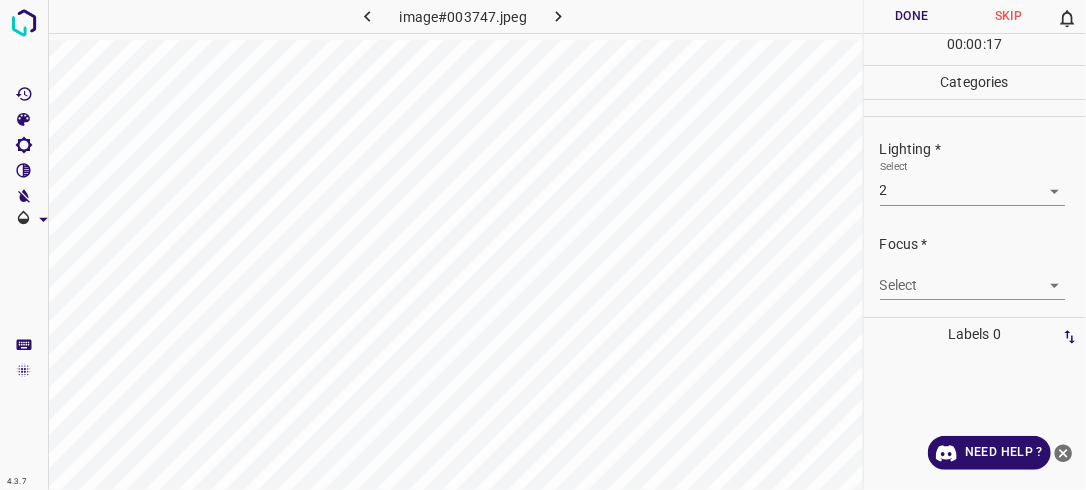 click on "Select ​" at bounding box center (973, 277) 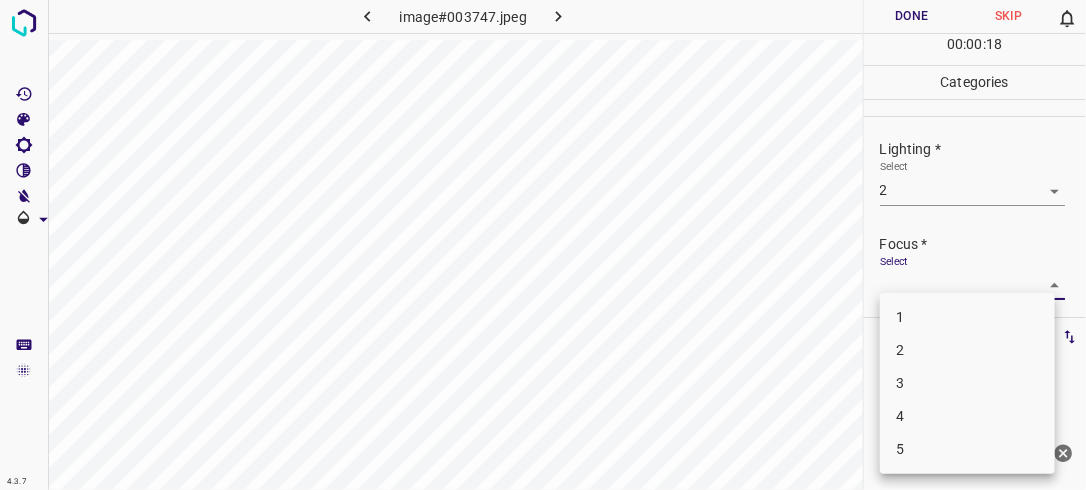 drag, startPoint x: 973, startPoint y: 342, endPoint x: 998, endPoint y: 316, distance: 36.069378 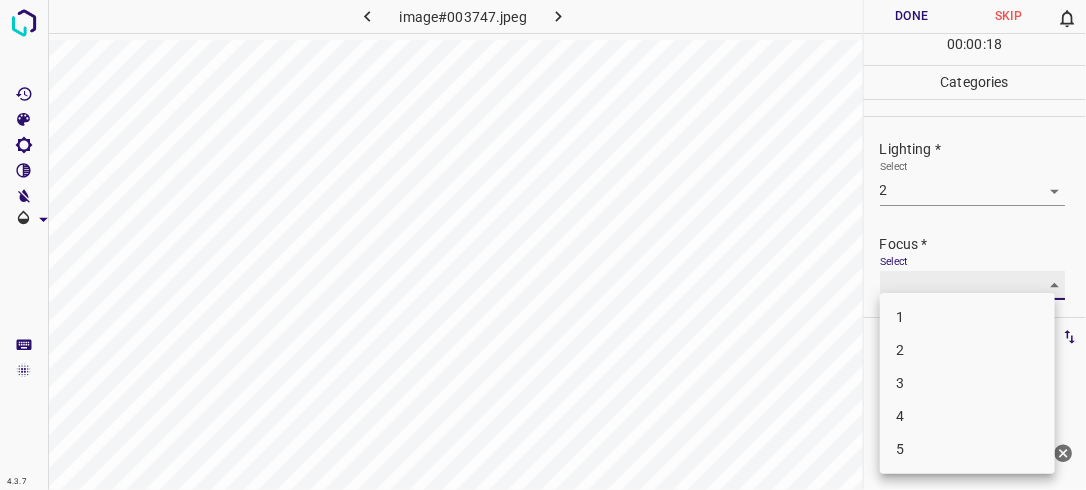 type on "2" 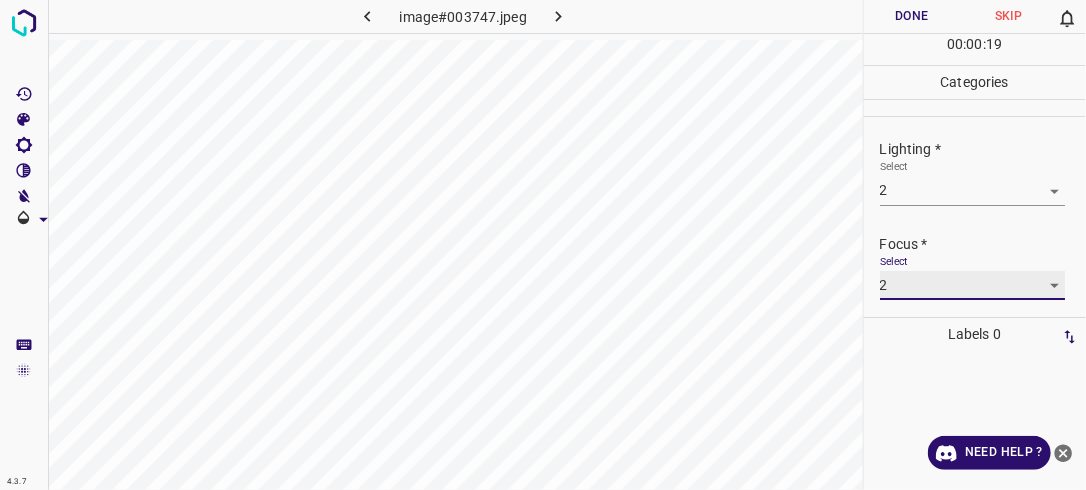 scroll, scrollTop: 80, scrollLeft: 0, axis: vertical 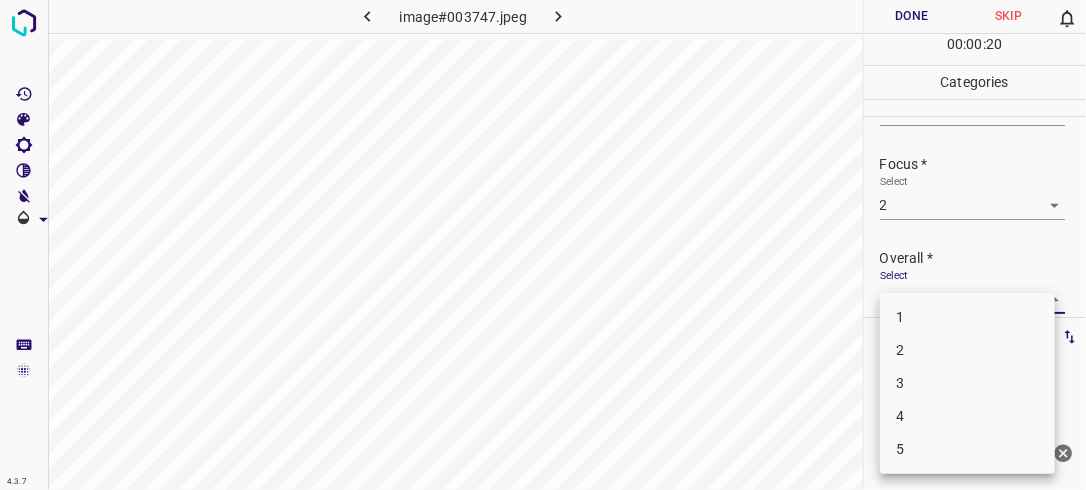 click on "4.3.7 image#003747.jpeg Done Skip 0 00   : 00   : 20   Categories Lighting *  Select 2 2 Focus *  Select 2 2 Overall *  Select ​ Labels   0 Categories 1 Lighting 2 Focus 3 Overall Tools Space Change between modes (Draw & Edit) I Auto labeling R Restore zoom M Zoom in N Zoom out Delete Delete selecte label Filters Z Restore filters X Saturation filter C Brightness filter V Contrast filter B Gray scale filter General O Download Need Help ? - Text - Hide - Delete 1 2 3 4 5" at bounding box center (543, 245) 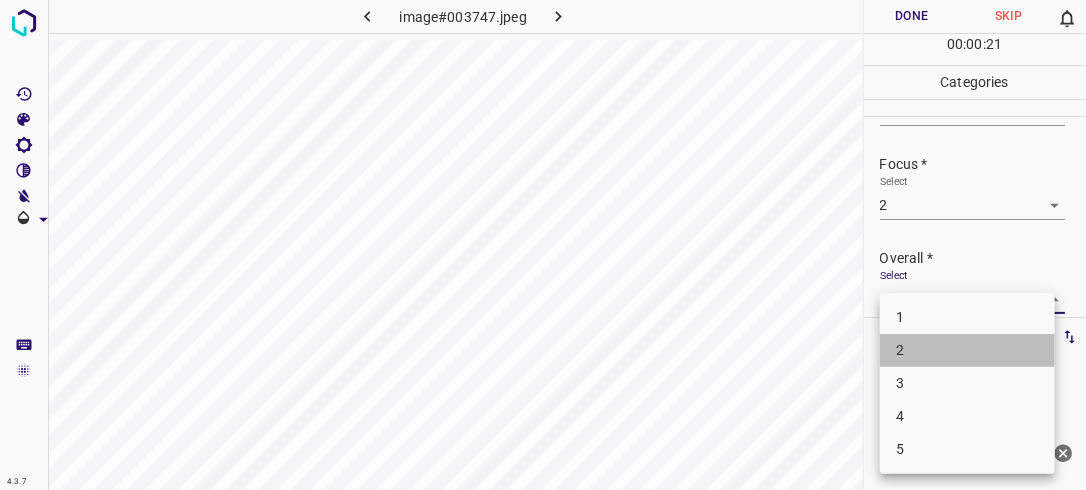 click on "2" at bounding box center (967, 350) 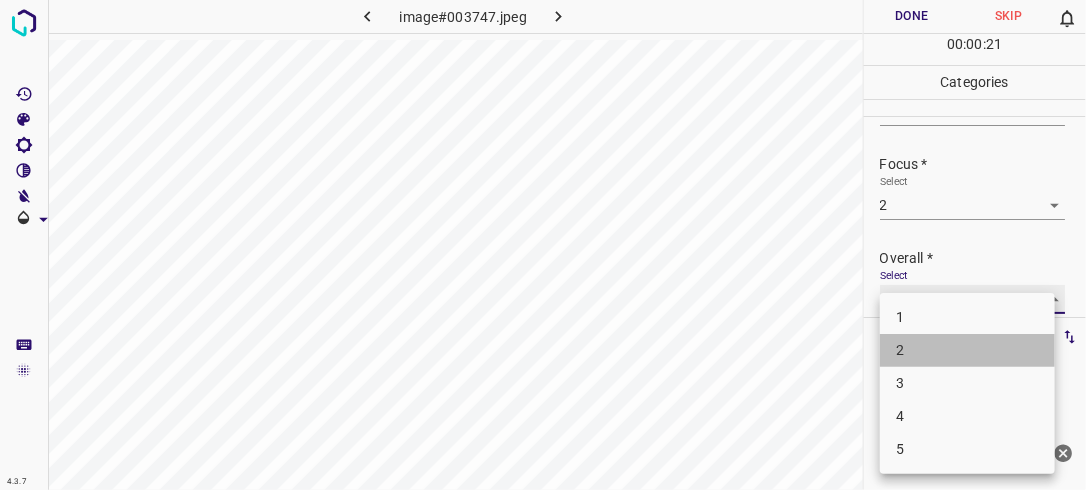 type on "2" 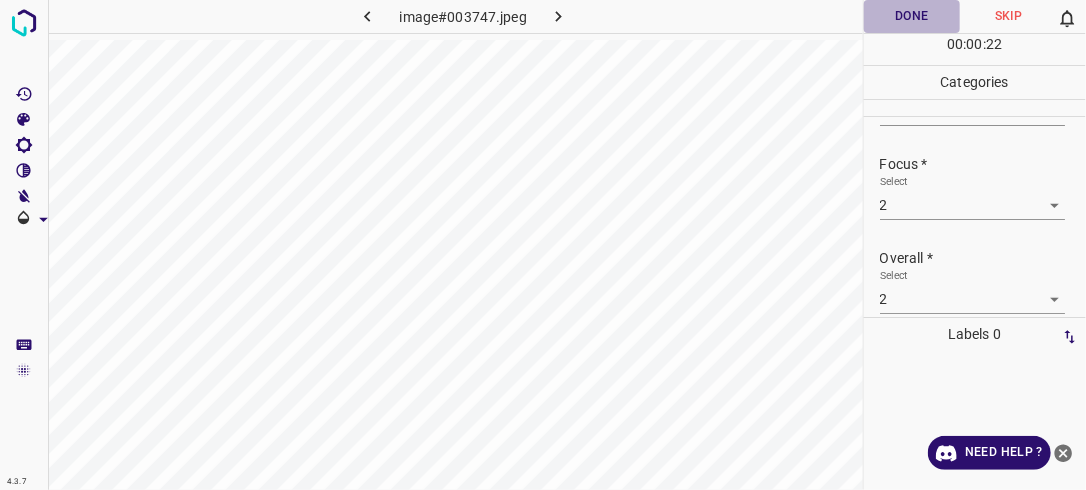 click on "Done" at bounding box center (912, 16) 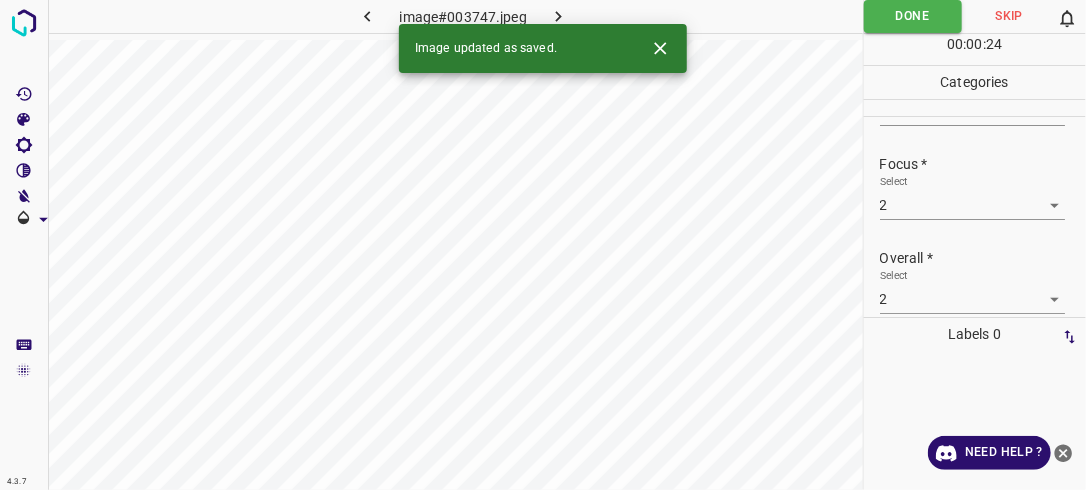 click at bounding box center [559, 16] 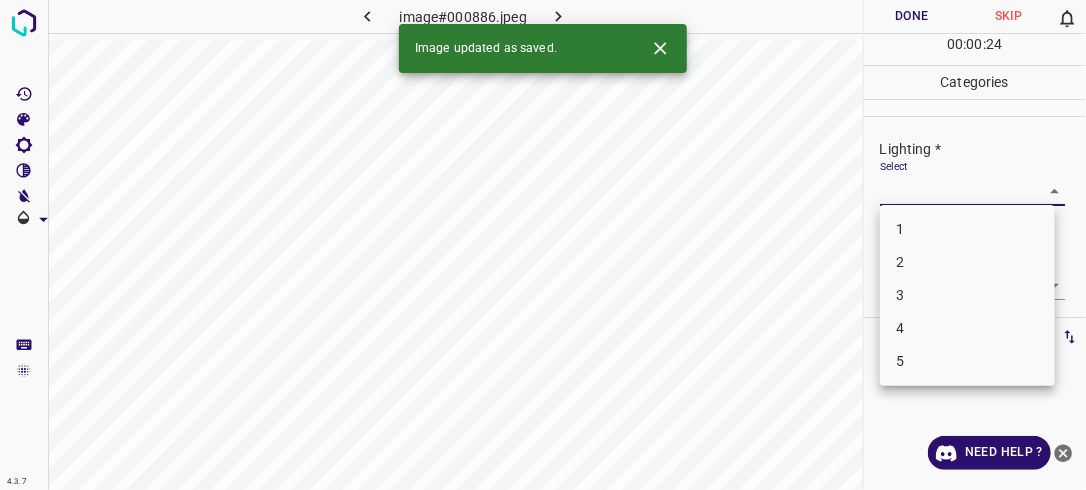 click on "4.3.7 image#000886.jpeg Done Skip 0 00   : 00   : 24   Categories Lighting *  Select ​ Focus *  Select ​ Overall *  Select ​ Labels   0 Categories 1 Lighting 2 Focus 3 Overall Tools Space Change between modes (Draw & Edit) I Auto labeling R Restore zoom M Zoom in N Zoom out Delete Delete selecte label Filters Z Restore filters X Saturation filter C Brightness filter V Contrast filter B Gray scale filter General O Download Image updated as saved. Need Help ? - Text - Hide - Delete 1 2 3 4 5" at bounding box center [543, 245] 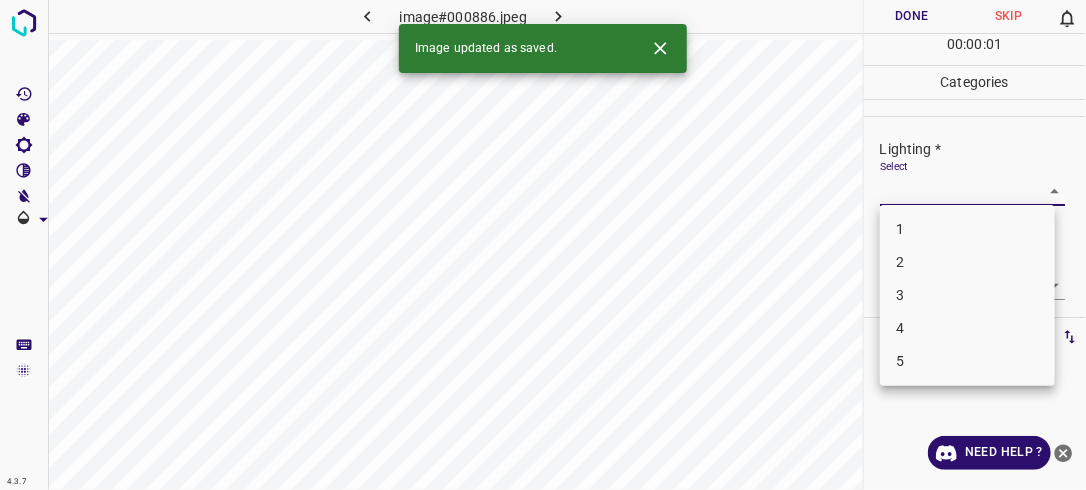 click on "2" at bounding box center [967, 262] 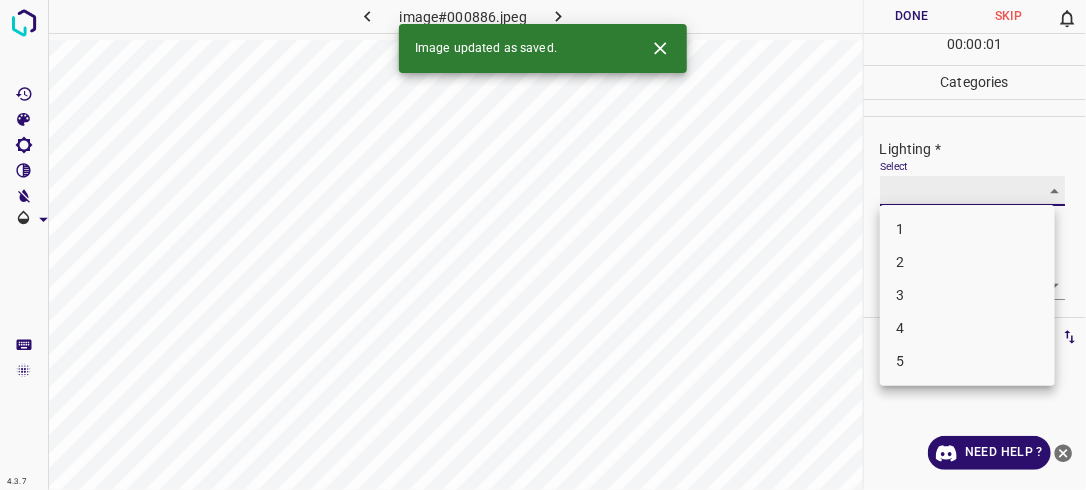 type on "2" 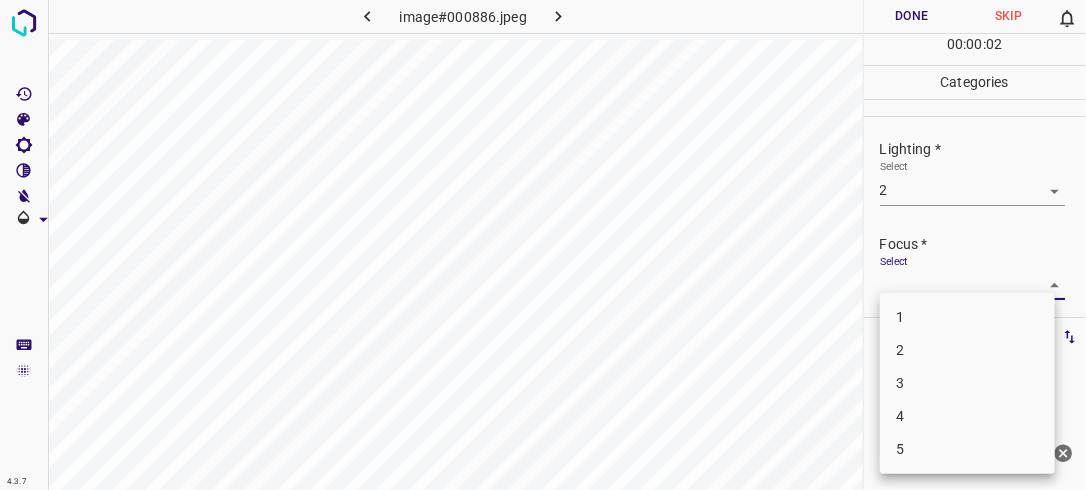 click on "4.3.7 image#000886.jpeg Done Skip 0 00   : 00   : 02   Categories Lighting *  Select 2 2 Focus *  Select ​ Overall *  Select ​ Labels   0 Categories 1 Lighting 2 Focus 3 Overall Tools Space Change between modes (Draw & Edit) I Auto labeling R Restore zoom M Zoom in N Zoom out Delete Delete selecte label Filters Z Restore filters X Saturation filter C Brightness filter V Contrast filter B Gray scale filter General O Download Need Help ? - Text - Hide - Delete 1 2 3 4 5" at bounding box center [543, 245] 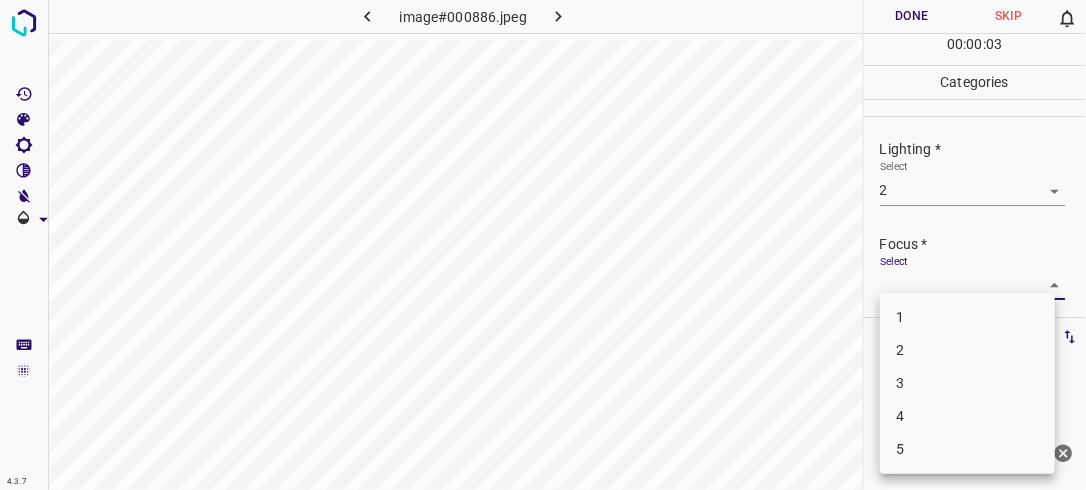 click on "2" at bounding box center (967, 350) 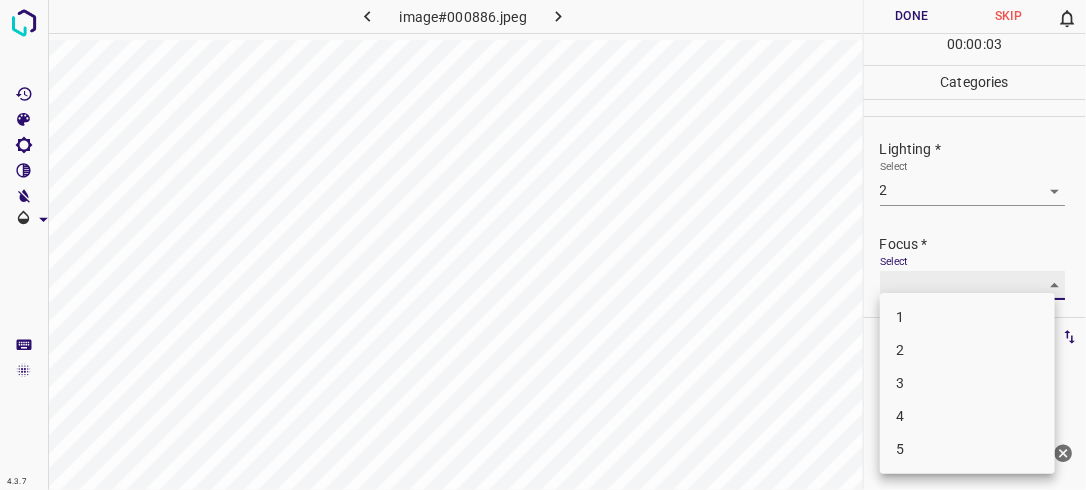 type on "2" 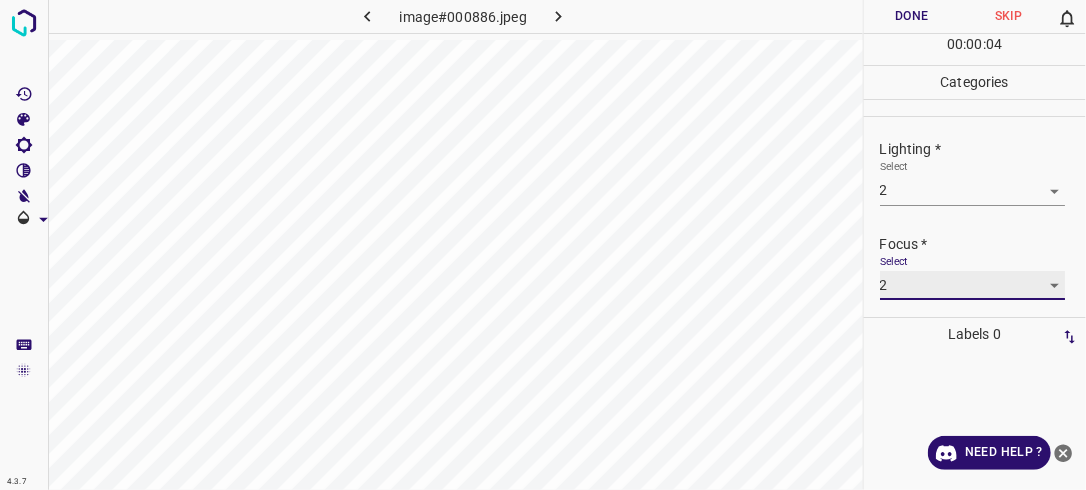 scroll, scrollTop: 82, scrollLeft: 0, axis: vertical 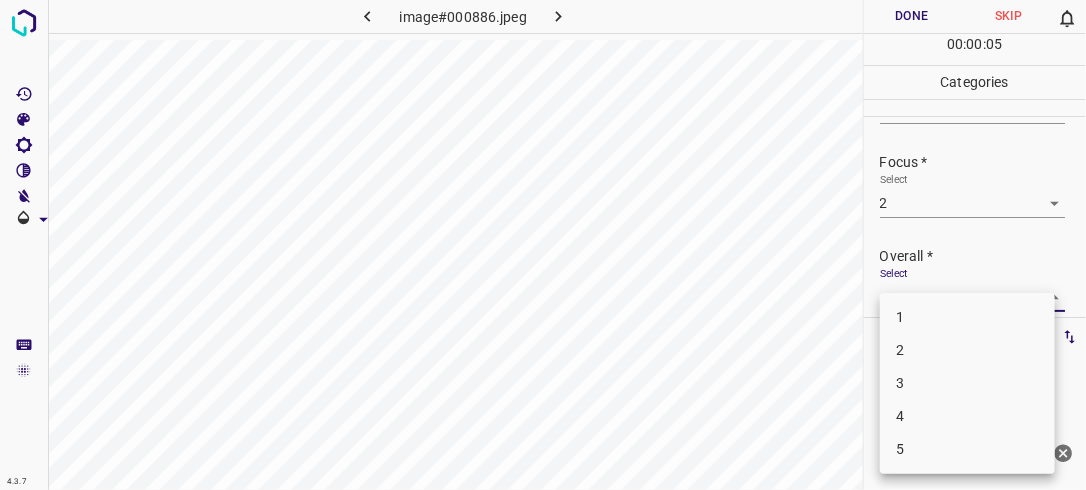 click on "4.3.7 image#000886.jpeg Done Skip 0 00   : 00   : 05   Categories Lighting *  Select 2 2 Focus *  Select 2 2 Overall *  Select ​ Labels   0 Categories 1 Lighting 2 Focus 3 Overall Tools Space Change between modes (Draw & Edit) I Auto labeling R Restore zoom M Zoom in N Zoom out Delete Delete selecte label Filters Z Restore filters X Saturation filter C Brightness filter V Contrast filter B Gray scale filter General O Download Need Help ? - Text - Hide - Delete 1 2 3 4 5" at bounding box center (543, 245) 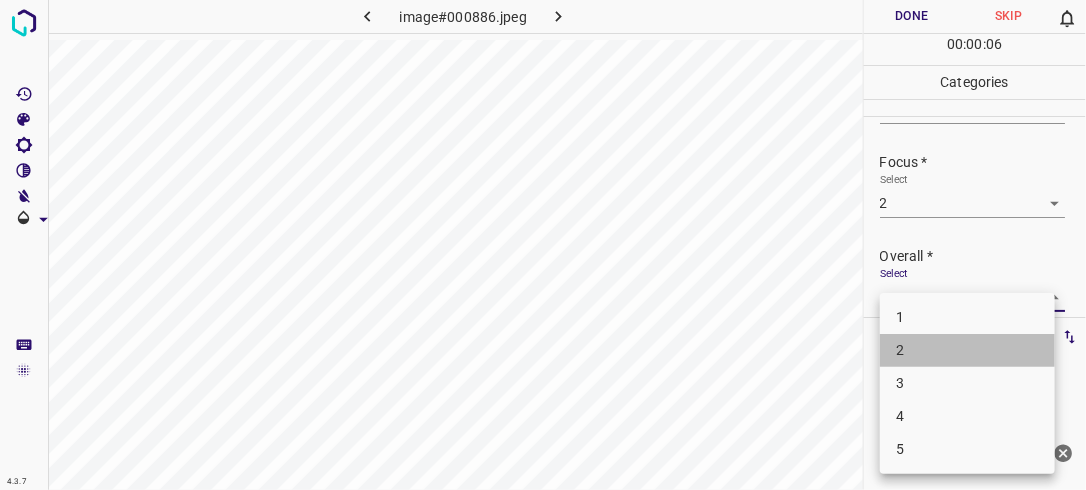 click on "2" at bounding box center (967, 350) 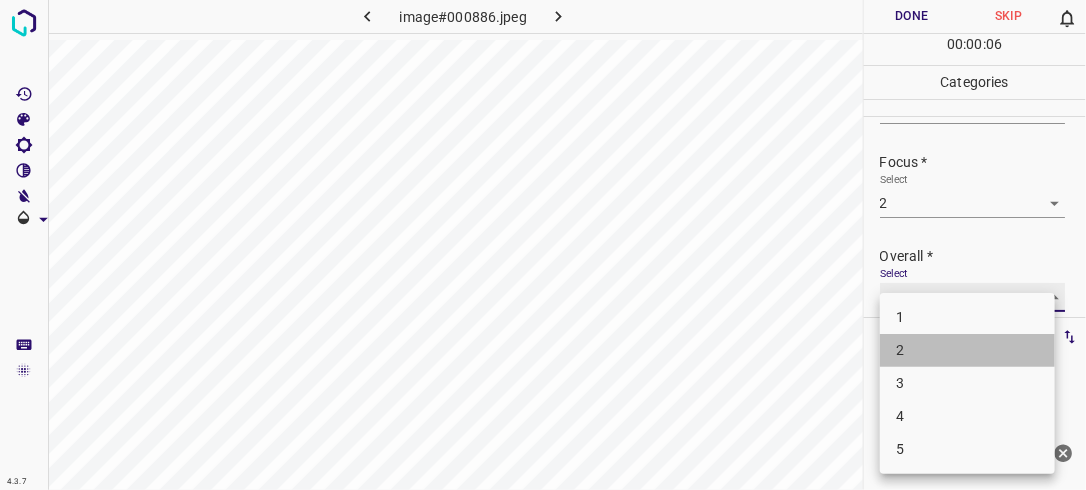 type on "2" 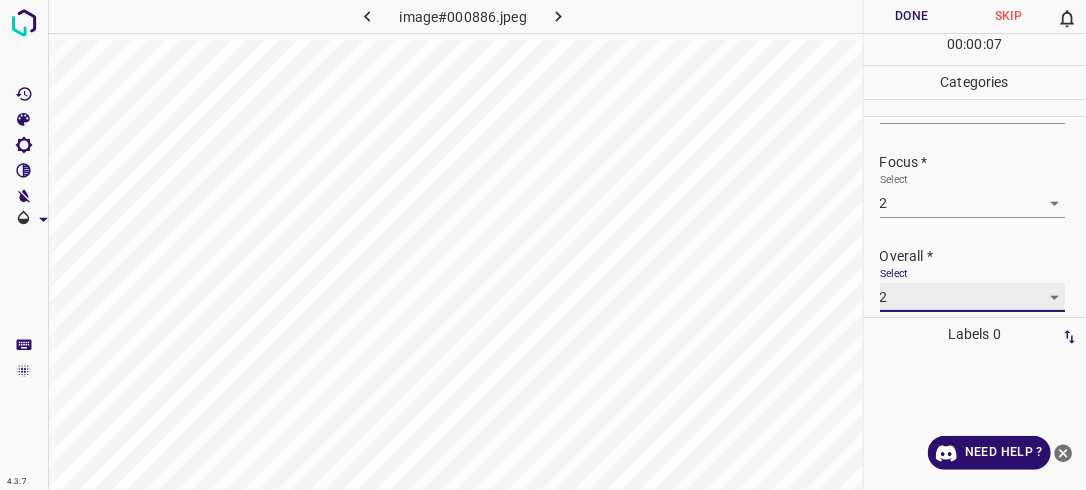 scroll, scrollTop: 82, scrollLeft: 0, axis: vertical 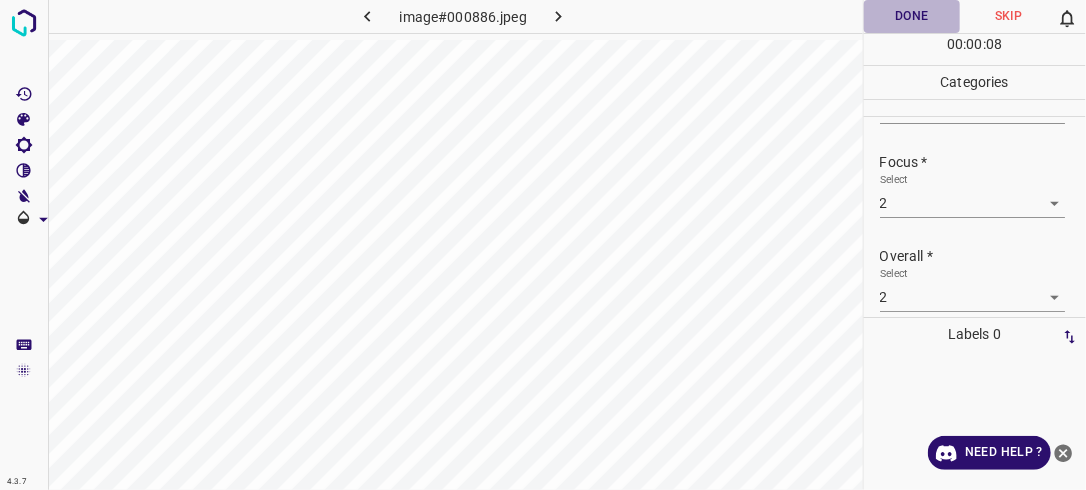 click on "Done" at bounding box center [912, 16] 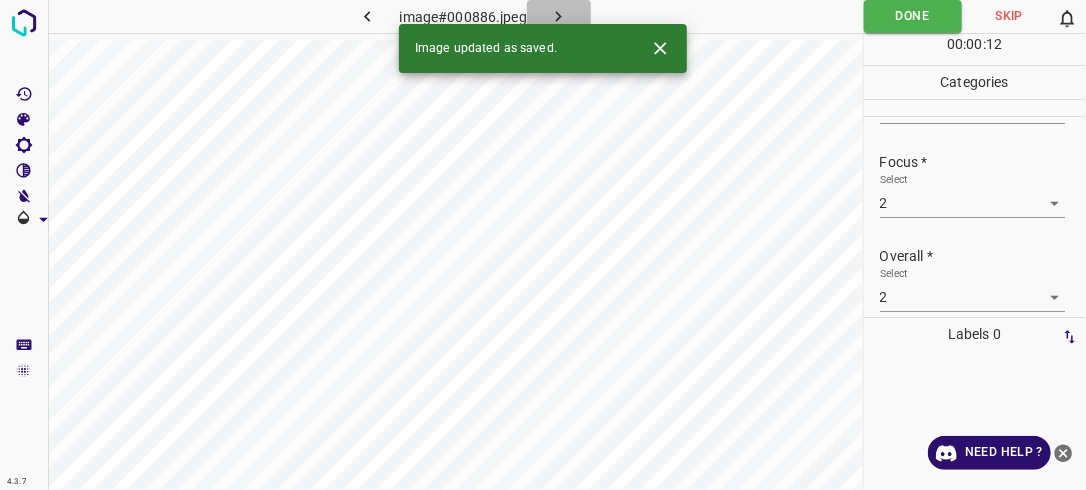 click at bounding box center [559, 16] 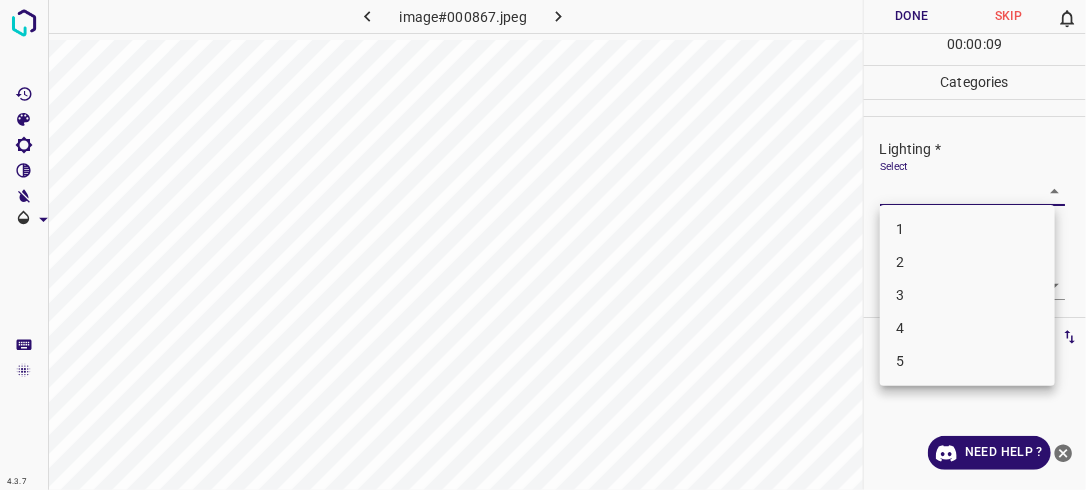 click on "4.3.7 image#000867.jpeg Done Skip 0 00   : 00   : 09   Categories Lighting *  Select ​ Focus *  Select ​ Overall *  Select ​ Labels   0 Categories 1 Lighting 2 Focus 3 Overall Tools Space Change between modes (Draw & Edit) I Auto labeling R Restore zoom M Zoom in N Zoom out Delete Delete selecte label Filters Z Restore filters X Saturation filter C Brightness filter V Contrast filter B Gray scale filter General O Download Need Help ? - Text - Hide - Delete 1 2 3 4 5" at bounding box center (543, 245) 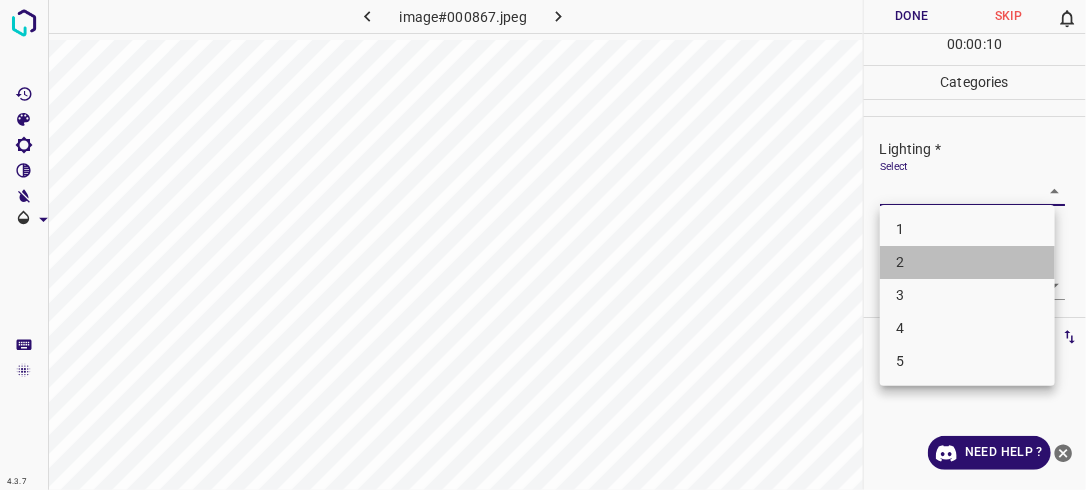 click on "2" at bounding box center [967, 262] 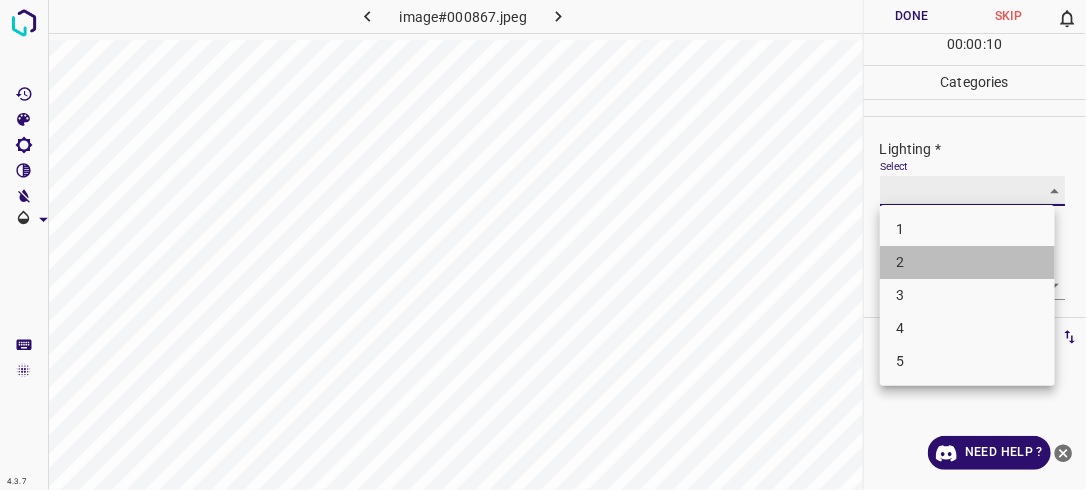type on "2" 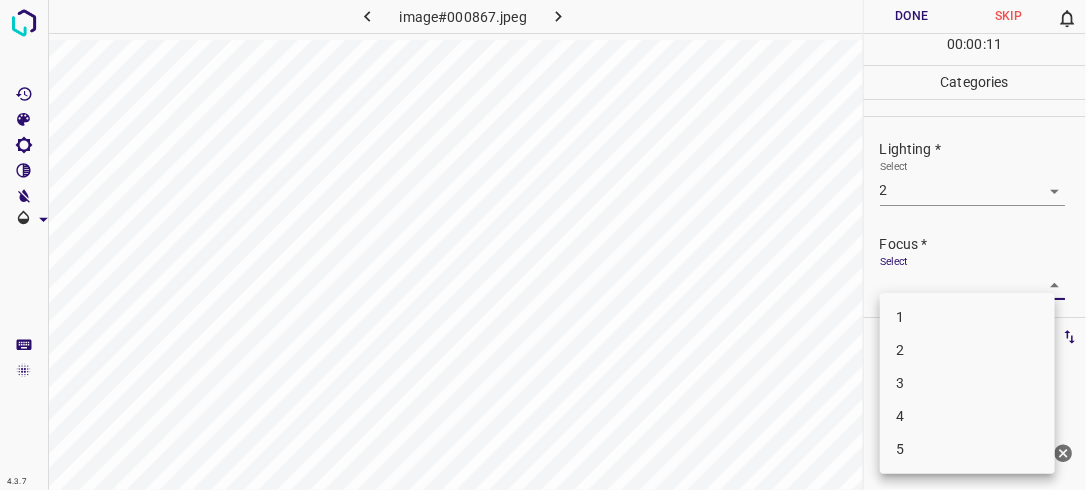 drag, startPoint x: 1044, startPoint y: 272, endPoint x: 1023, endPoint y: 291, distance: 28.319605 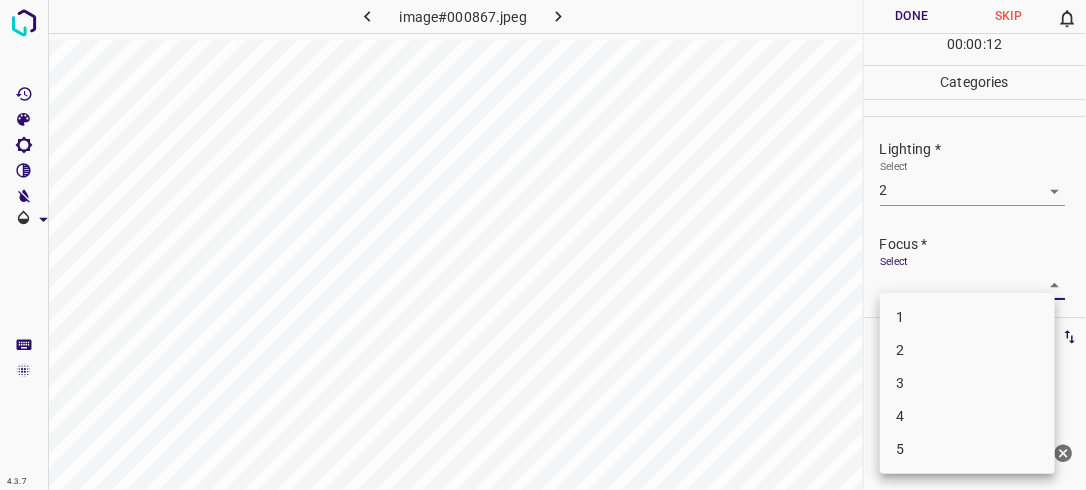 drag, startPoint x: 1000, startPoint y: 345, endPoint x: 1048, endPoint y: 312, distance: 58.249462 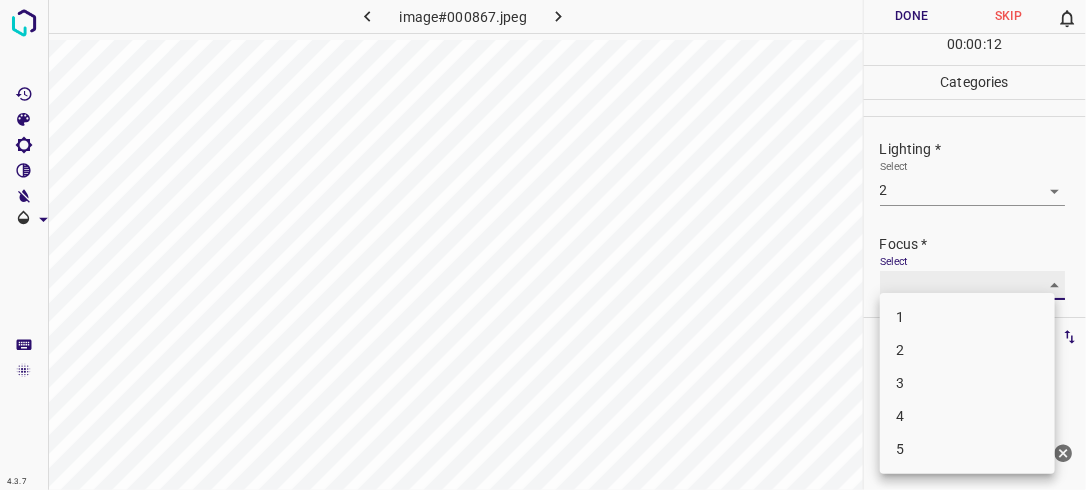 type on "2" 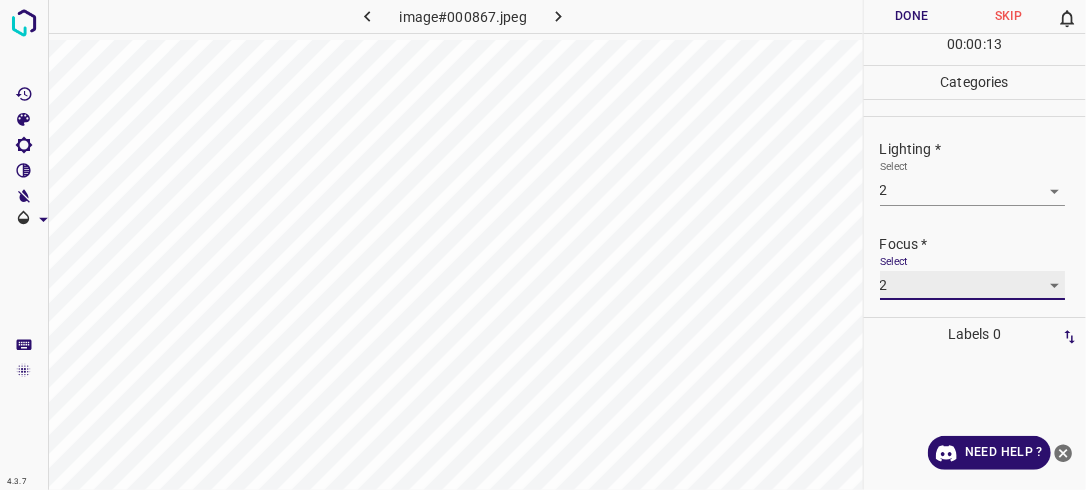 scroll, scrollTop: 98, scrollLeft: 0, axis: vertical 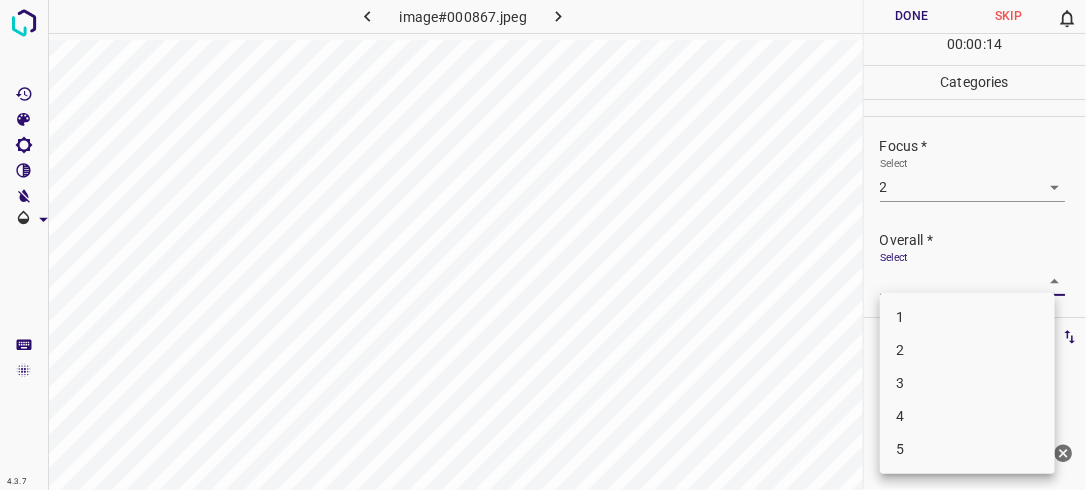 click on "4.3.7 image#000867.jpeg Done Skip 0 00   : 00   : 14   Categories Lighting *  Select 2 2 Focus *  Select 2 2 Overall *  Select ​ Labels   0 Categories 1 Lighting 2 Focus 3 Overall Tools Space Change between modes (Draw & Edit) I Auto labeling R Restore zoom M Zoom in N Zoom out Delete Delete selecte label Filters Z Restore filters X Saturation filter C Brightness filter V Contrast filter B Gray scale filter General O Download Need Help ? - Text - Hide - Delete 1 2 3 4 5" at bounding box center (543, 245) 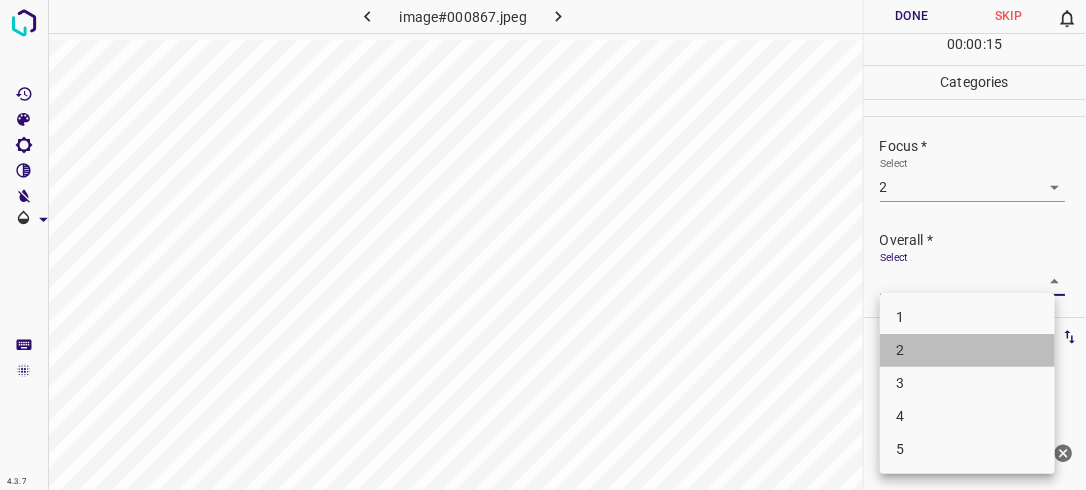 click on "2" at bounding box center [967, 350] 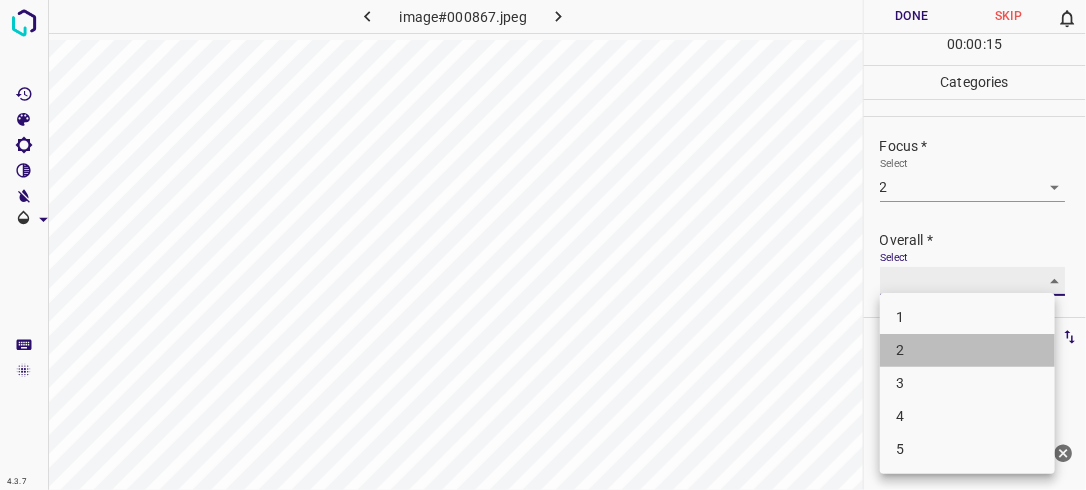 type on "2" 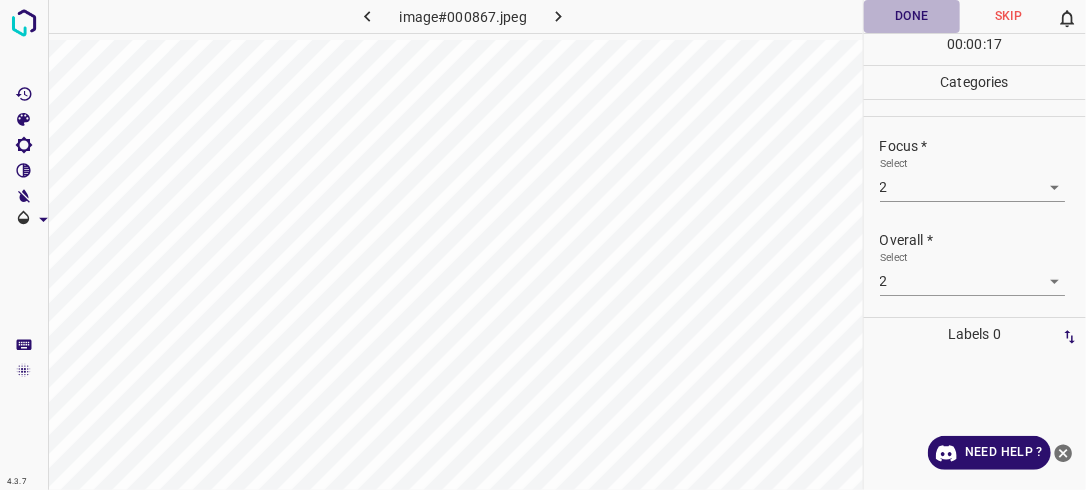 click on "Done" at bounding box center [912, 16] 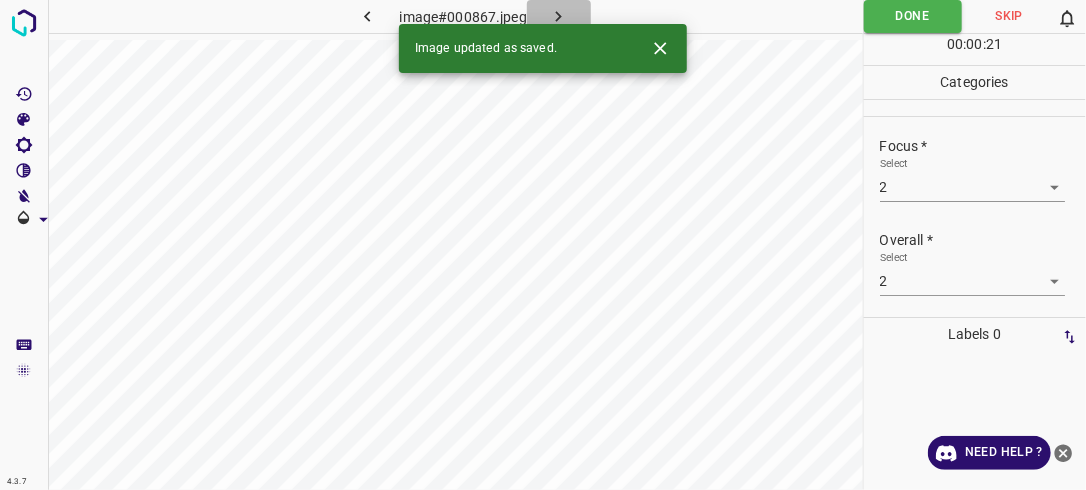 click 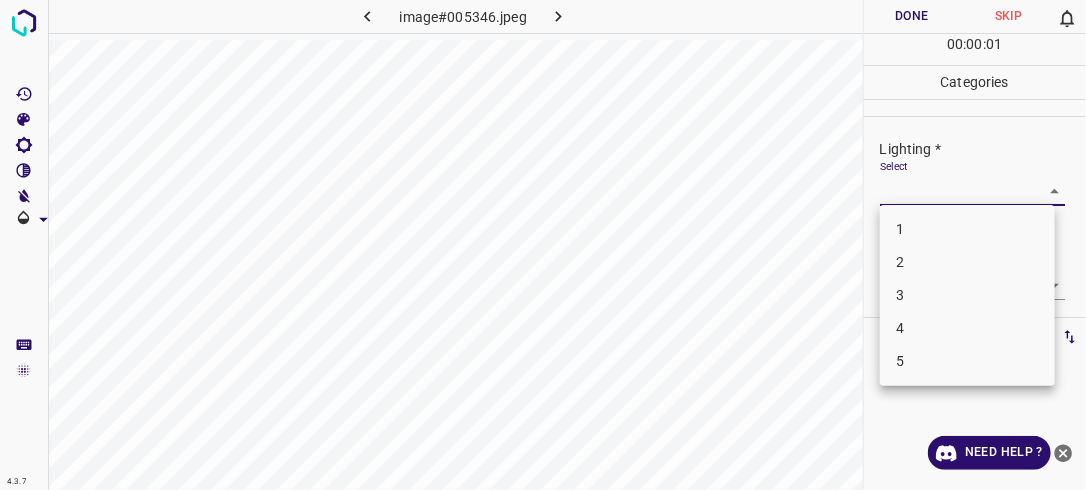 click on "4.3.7 image#005346.jpeg Done Skip 0 00   : 00   : 01   Categories Lighting *  Select ​ Focus *  Select ​ Overall *  Select ​ Labels   0 Categories 1 Lighting 2 Focus 3 Overall Tools Space Change between modes (Draw & Edit) I Auto labeling R Restore zoom M Zoom in N Zoom out Delete Delete selecte label Filters Z Restore filters X Saturation filter C Brightness filter V Contrast filter B Gray scale filter General O Download Need Help ? - Text - Hide - Delete 1 2 3 4 5" at bounding box center (543, 245) 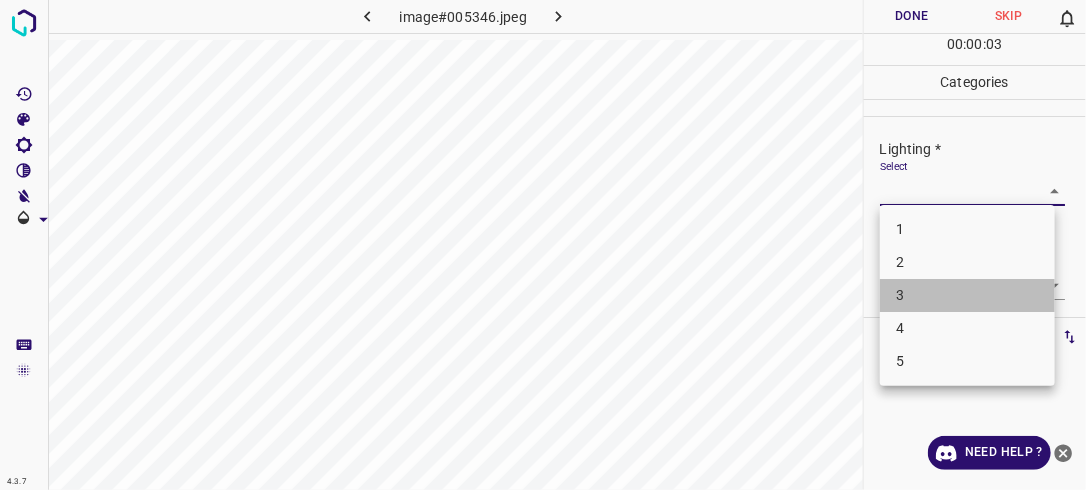 click on "3" at bounding box center [967, 295] 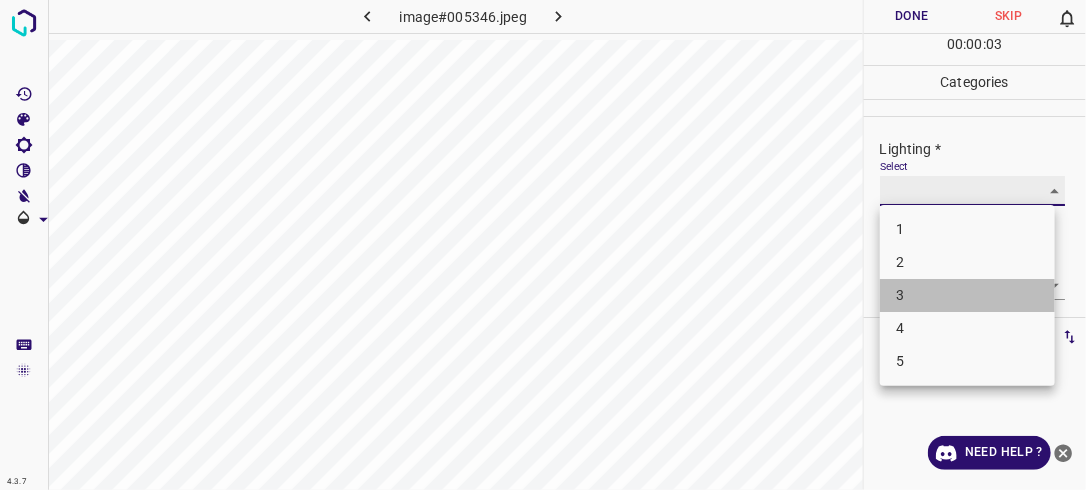 type on "3" 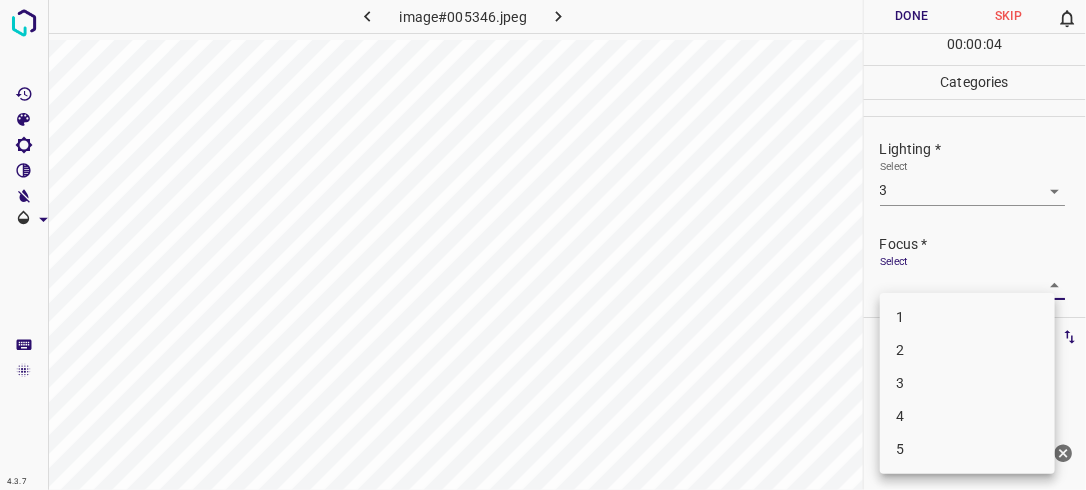 click on "4.3.7 image#005346.jpeg Done Skip 0 00   : 00   : 04   Categories Lighting *  Select 3 3 Focus *  Select ​ Overall *  Select ​ Labels   0 Categories 1 Lighting 2 Focus 3 Overall Tools Space Change between modes (Draw & Edit) I Auto labeling R Restore zoom M Zoom in N Zoom out Delete Delete selecte label Filters Z Restore filters X Saturation filter C Brightness filter V Contrast filter B Gray scale filter General O Download Need Help ? - Text - Hide - Delete 1 2 3 4 5" at bounding box center (543, 245) 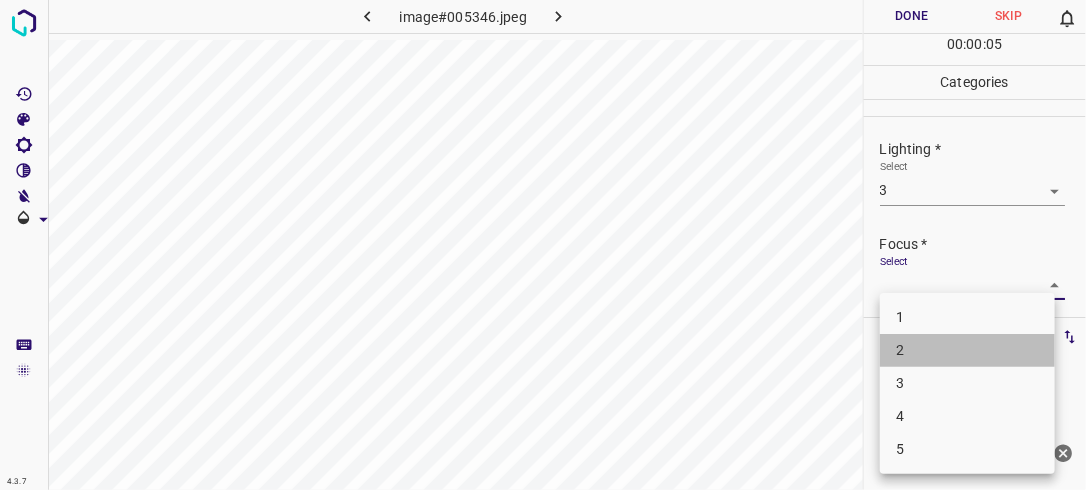 click on "2" at bounding box center [967, 350] 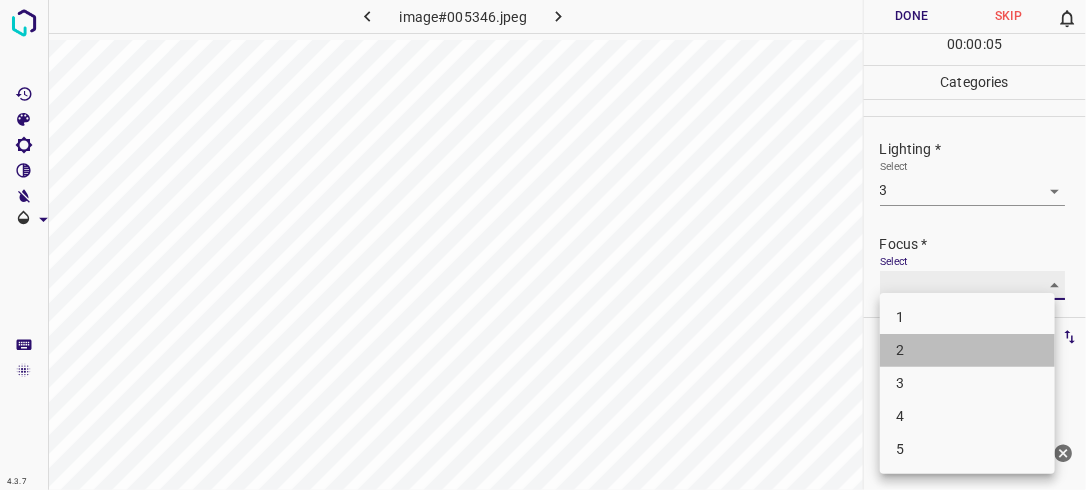 type on "2" 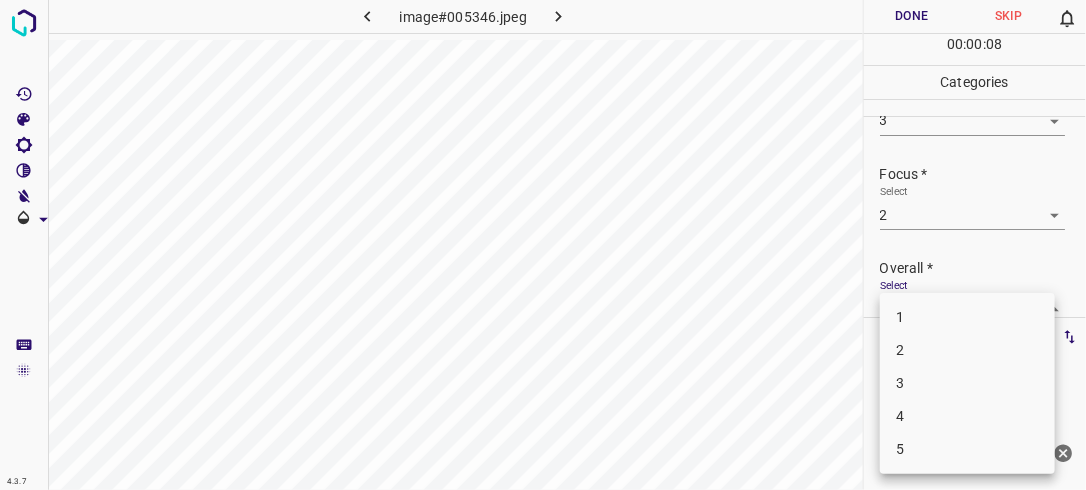 scroll, scrollTop: 76, scrollLeft: 0, axis: vertical 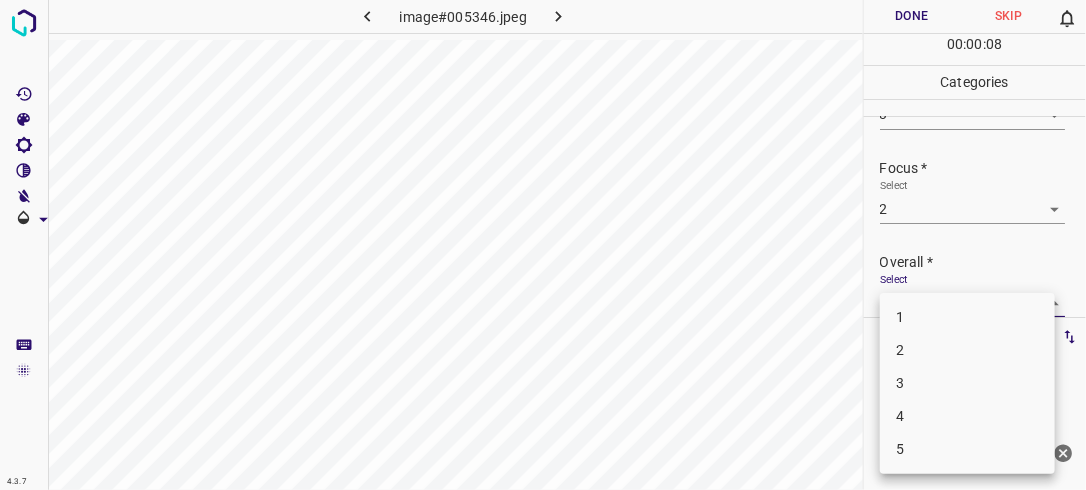 click on "4.3.7 image#005346.jpeg Done Skip 0 00   : 00   : 08   Categories Lighting *  Select 3 3 Focus *  Select 2 2 Overall *  Select ​ Labels   0 Categories 1 Lighting 2 Focus 3 Overall Tools Space Change between modes (Draw & Edit) I Auto labeling R Restore zoom M Zoom in N Zoom out Delete Delete selecte label Filters Z Restore filters X Saturation filter C Brightness filter V Contrast filter B Gray scale filter General O Download Need Help ? - Text - Hide - Delete 1 2 3 4 5" at bounding box center (543, 245) 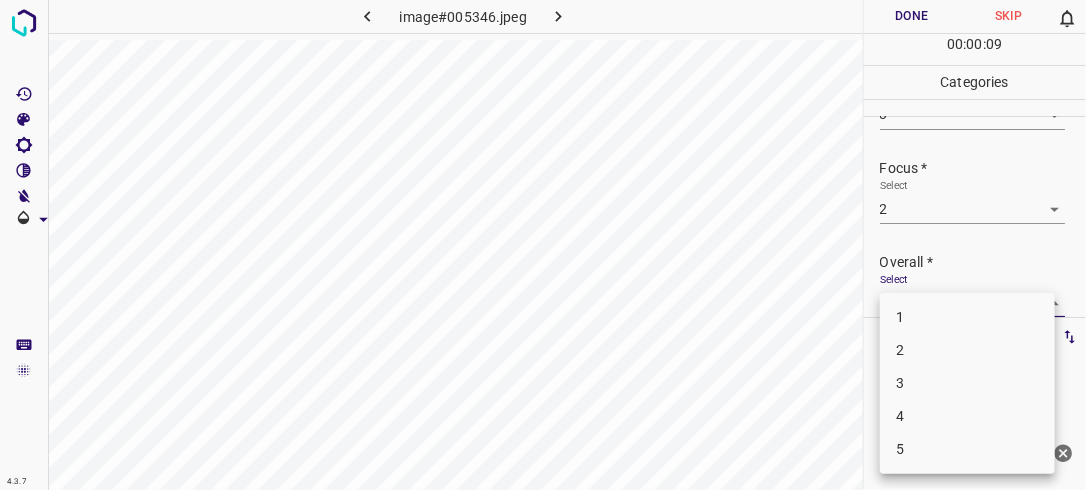 click on "2" at bounding box center (967, 350) 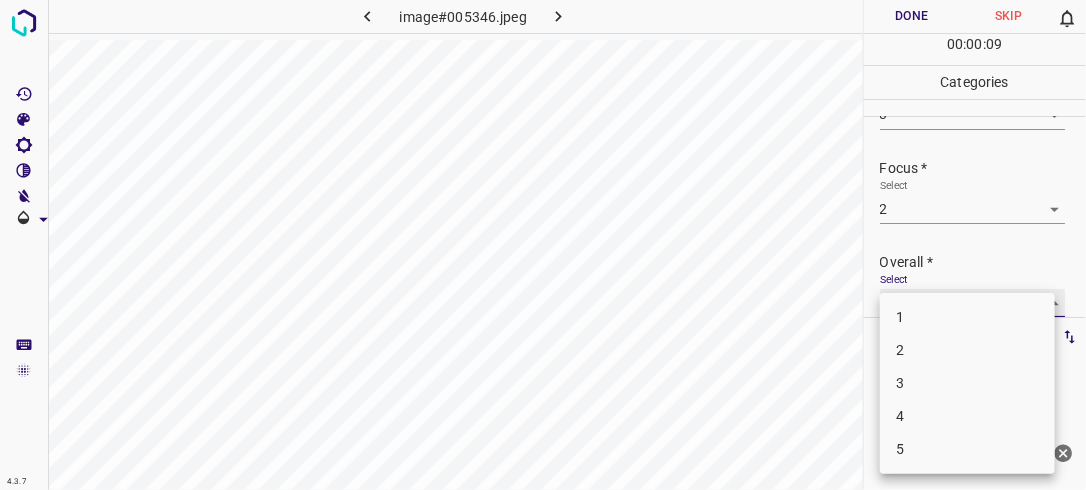 type on "2" 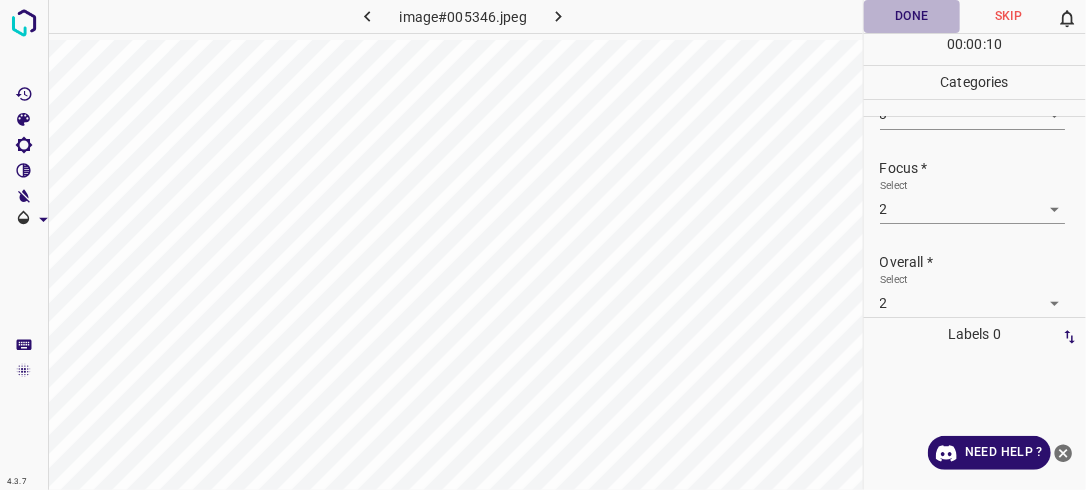 click on "Done" at bounding box center [912, 16] 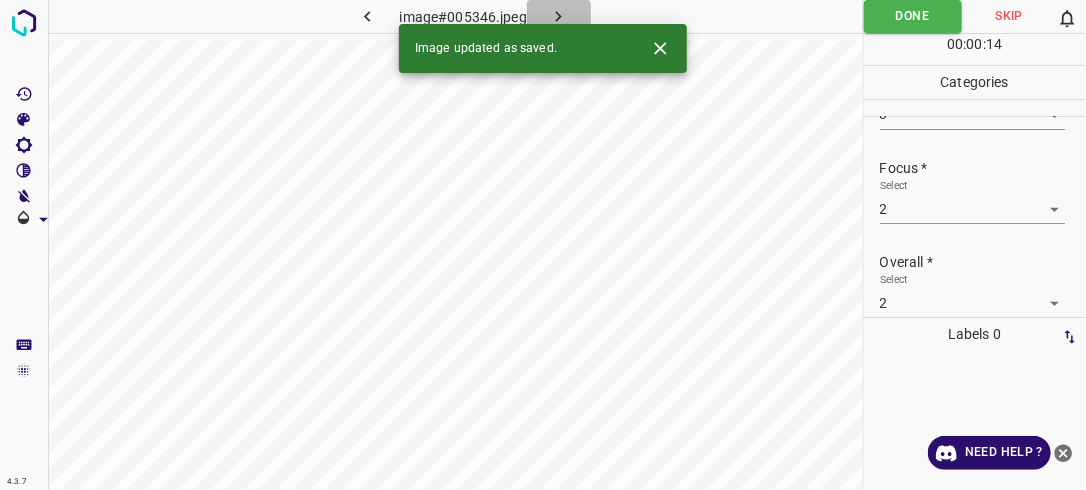 click at bounding box center (559, 16) 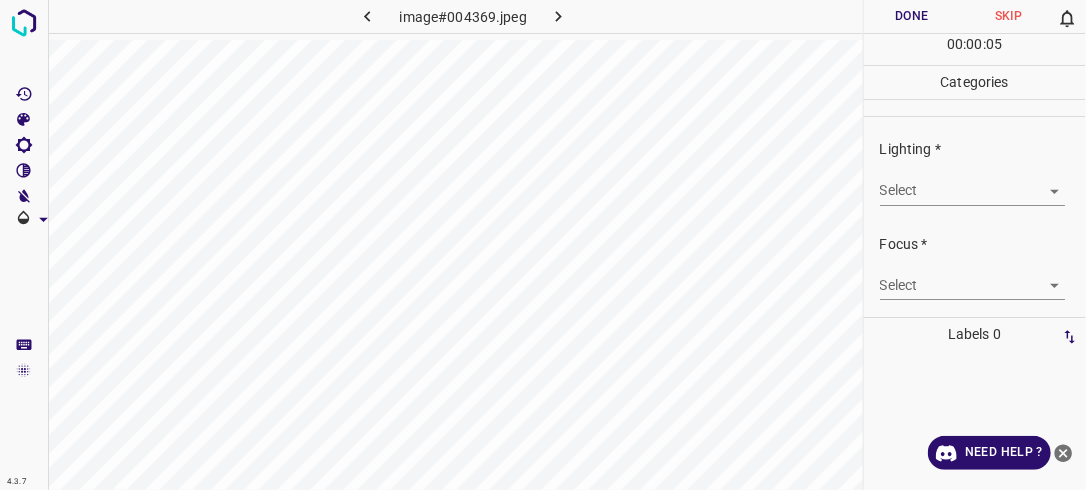 click on "4.3.7 image#004369.jpeg Done Skip 0 00   : 00   : 05   Categories Lighting *  Select ​ Focus *  Select ​ Overall *  Select ​ Labels   0 Categories 1 Lighting 2 Focus 3 Overall Tools Space Change between modes (Draw & Edit) I Auto labeling R Restore zoom M Zoom in N Zoom out Delete Delete selecte label Filters Z Restore filters X Saturation filter C Brightness filter V Contrast filter B Gray scale filter General O Download Need Help ? - Text - Hide - Delete" at bounding box center (543, 245) 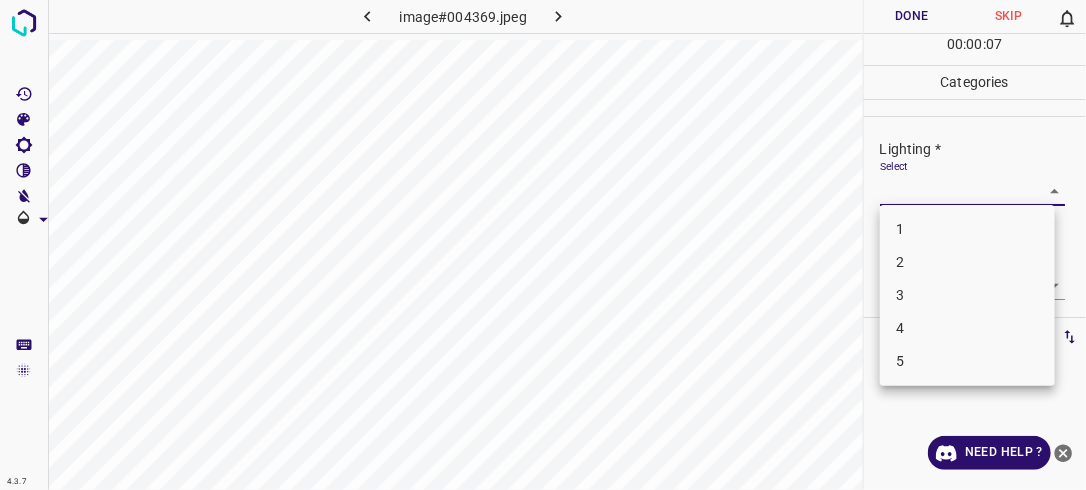 click on "1 2 3 4 5" at bounding box center (967, 295) 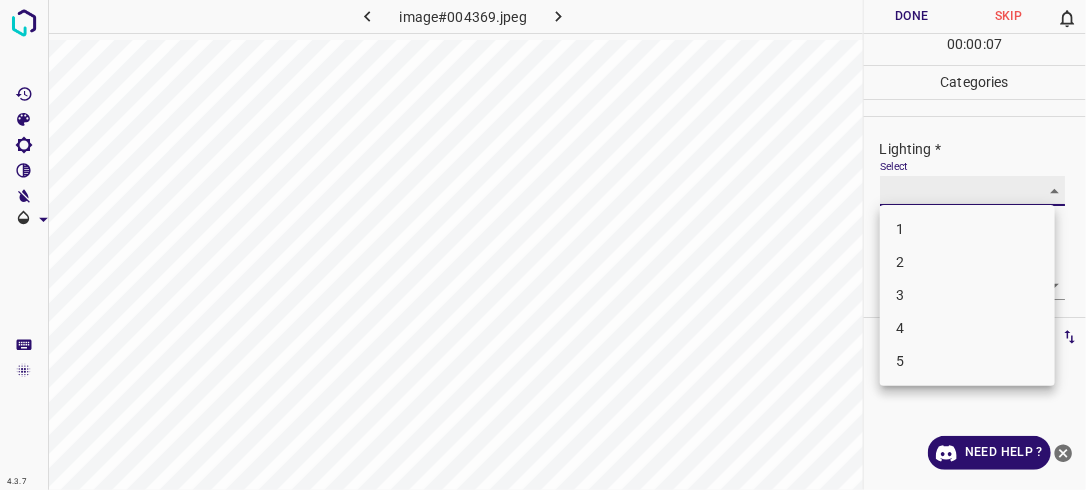 type on "2" 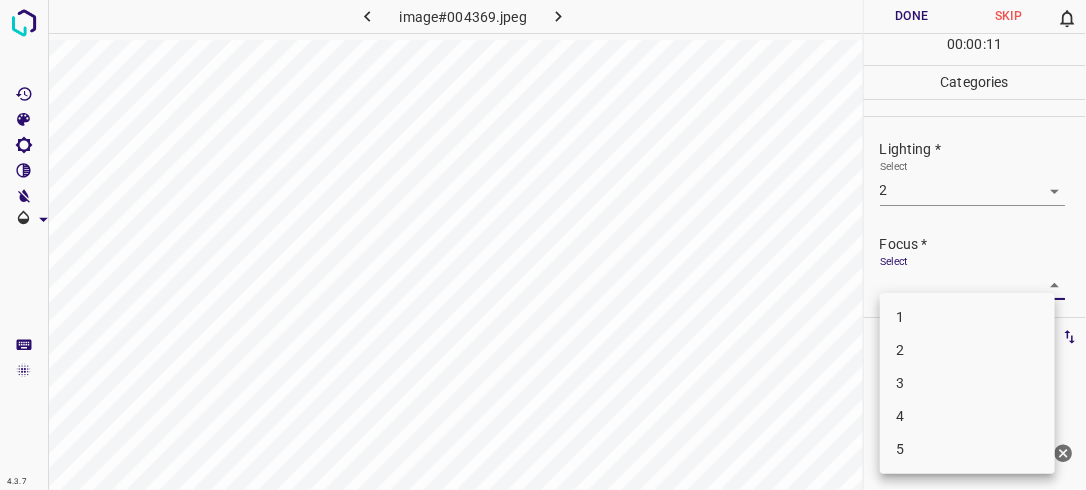 click on "4.3.7 image#004369.jpeg Done Skip 0 00   : 00   : 11   Categories Lighting *  Select 2 2 Focus *  Select ​ Overall *  Select ​ Labels   0 Categories 1 Lighting 2 Focus 3 Overall Tools Space Change between modes (Draw & Edit) I Auto labeling R Restore zoom M Zoom in N Zoom out Delete Delete selecte label Filters Z Restore filters X Saturation filter C Brightness filter V Contrast filter B Gray scale filter General O Download Need Help ? - Text - Hide - Delete 1 2 3 4 5" at bounding box center [543, 245] 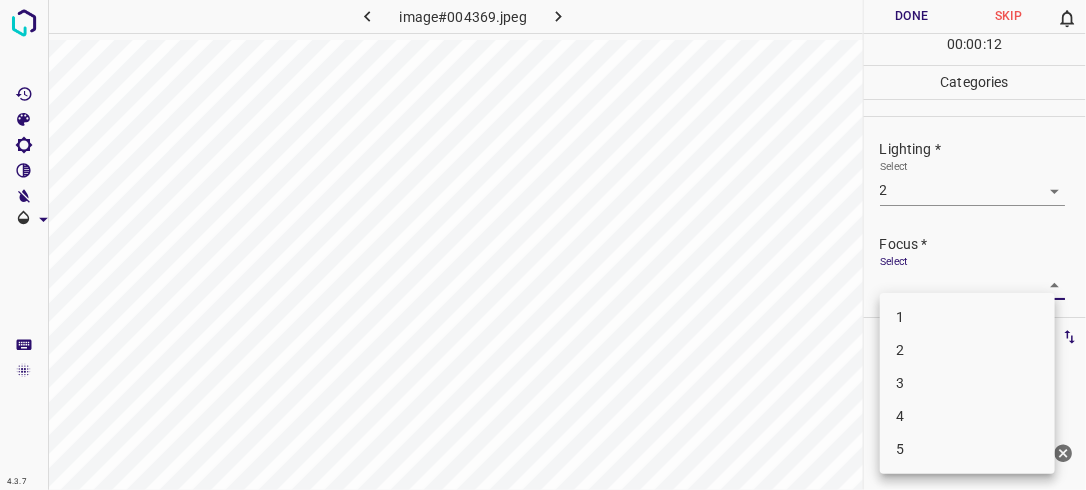 drag, startPoint x: 994, startPoint y: 349, endPoint x: 1065, endPoint y: 247, distance: 124.277916 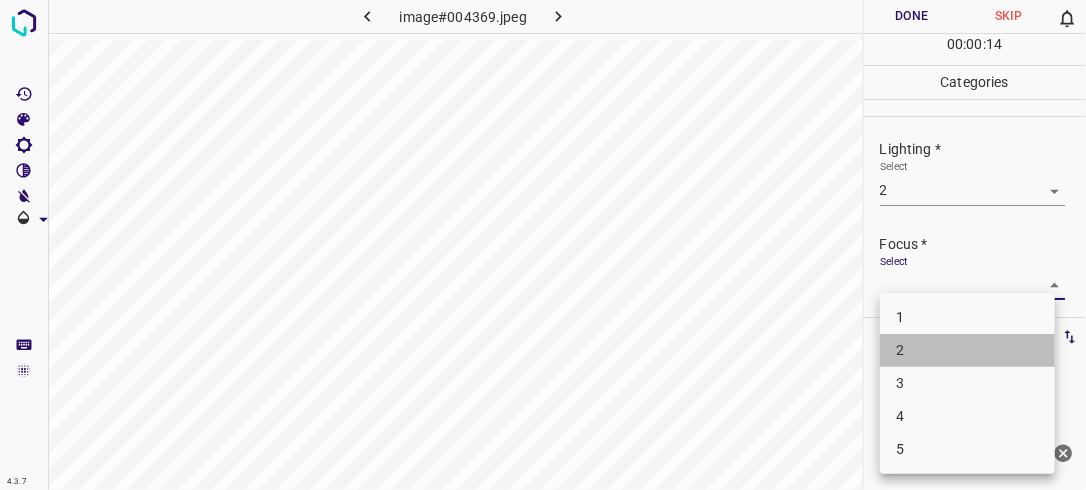click on "2" at bounding box center (967, 350) 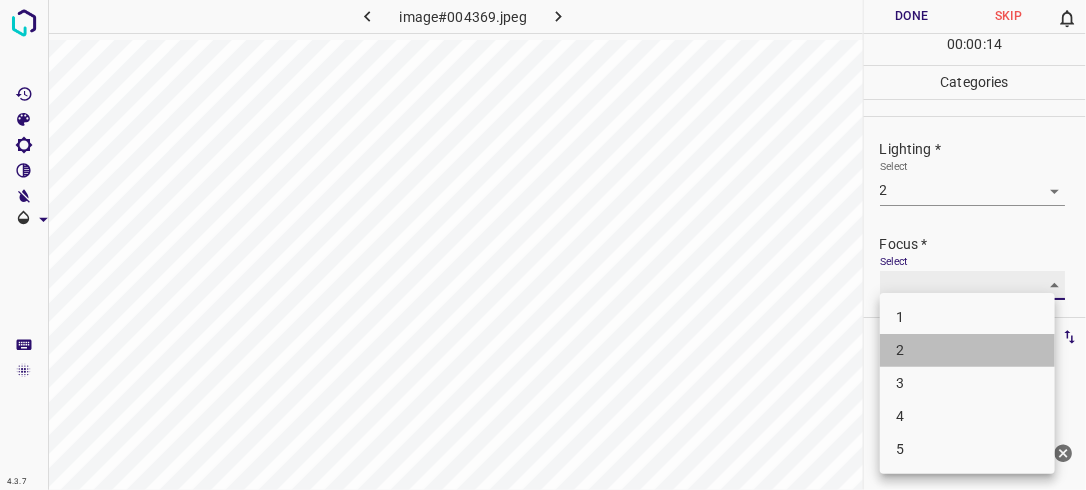 type on "2" 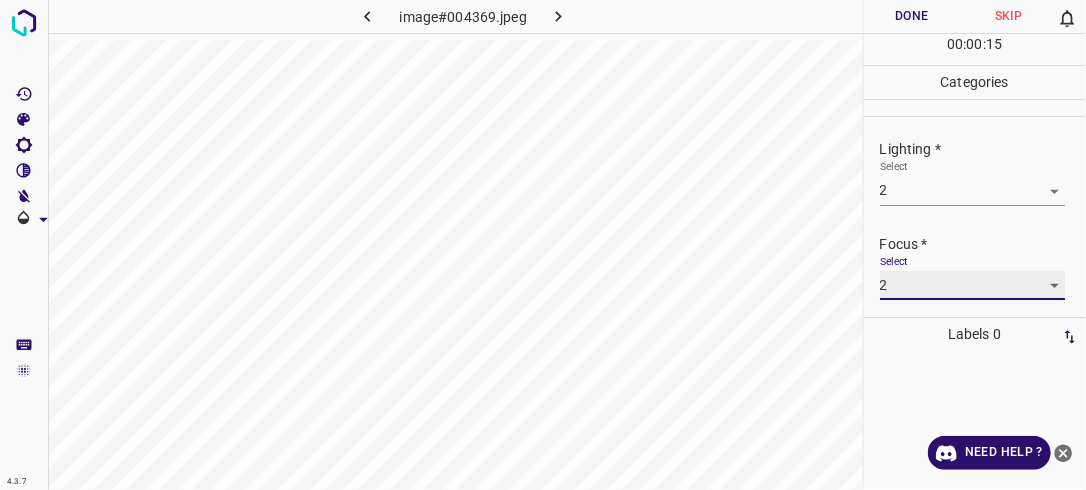 scroll, scrollTop: 98, scrollLeft: 0, axis: vertical 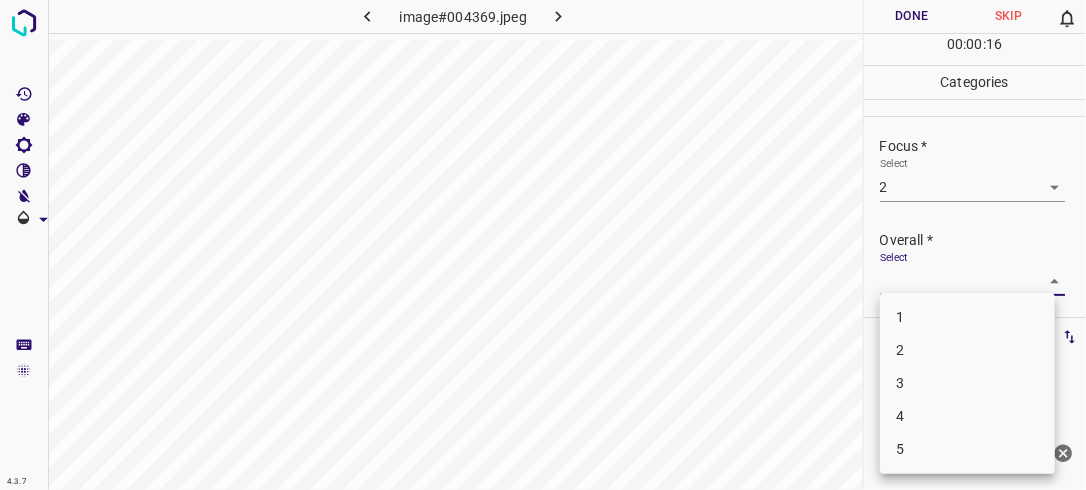 drag, startPoint x: 1042, startPoint y: 281, endPoint x: 1001, endPoint y: 352, distance: 81.9878 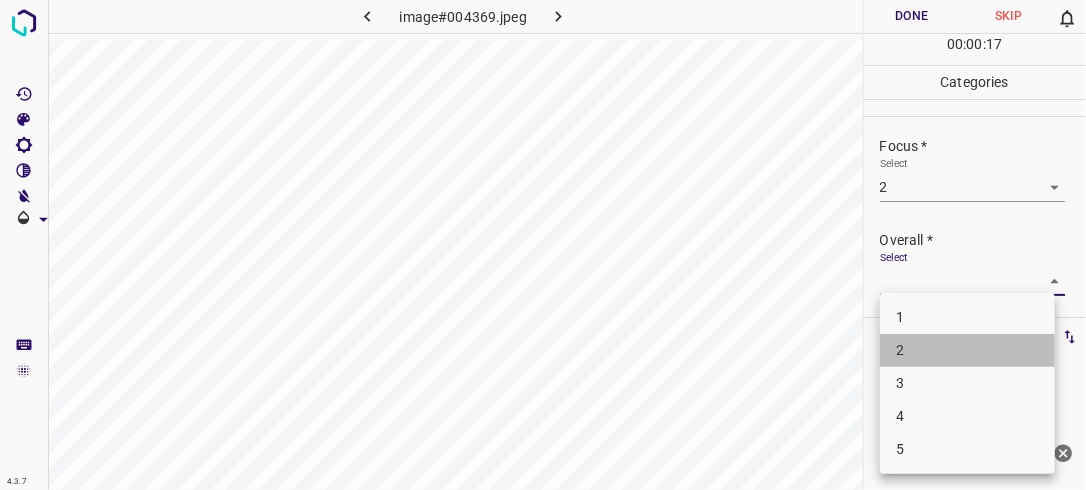 click on "2" at bounding box center [967, 350] 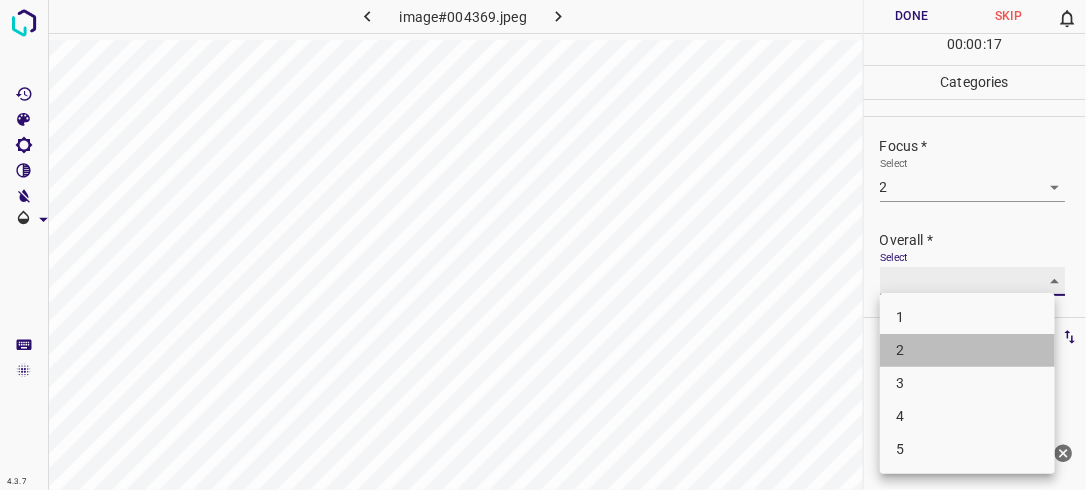 type on "2" 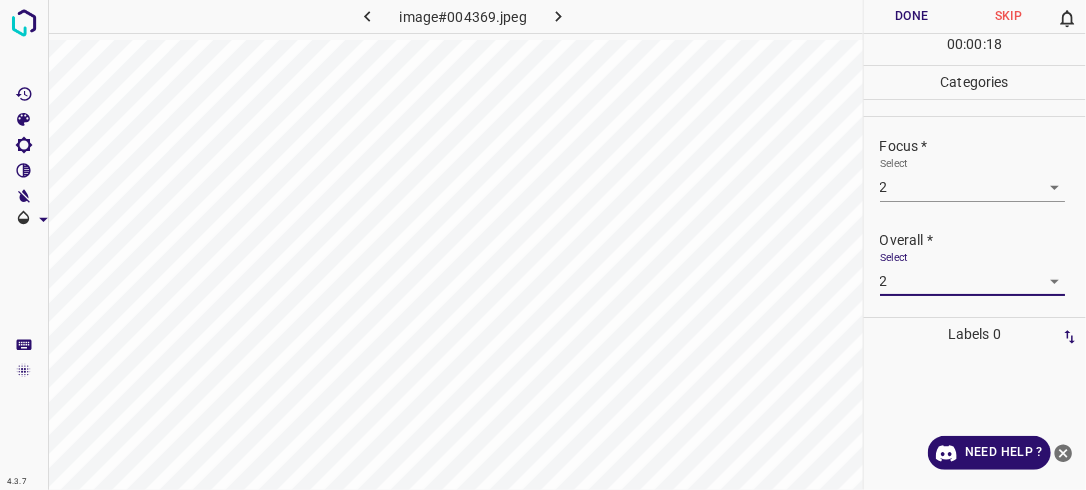 click on "Done" at bounding box center [912, 16] 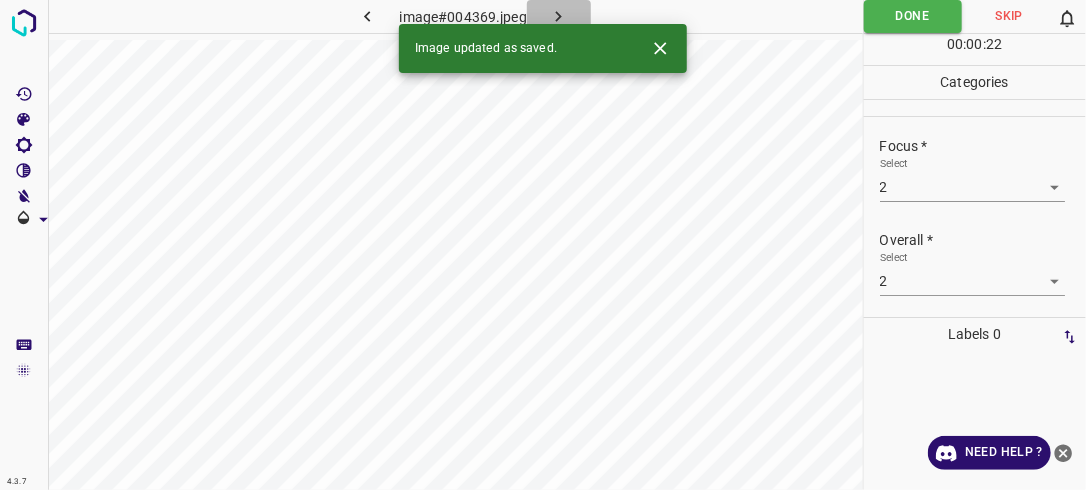 click at bounding box center [559, 16] 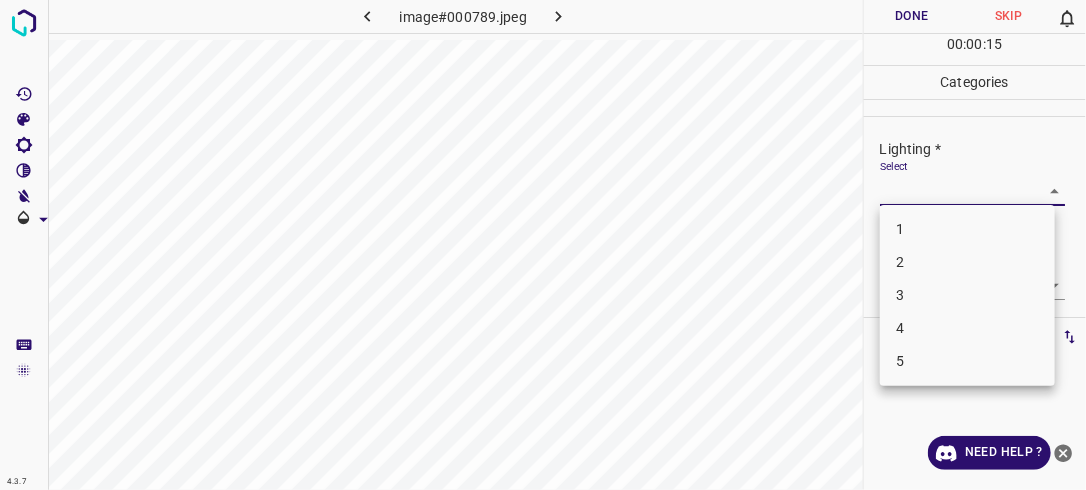 click on "4.3.7 image#000789.jpeg Done Skip 0 00   : 00   : 15   Categories Lighting *  Select ​ Focus *  Select ​ Overall *  Select ​ Labels   0 Categories 1 Lighting 2 Focus 3 Overall Tools Space Change between modes (Draw & Edit) I Auto labeling R Restore zoom M Zoom in N Zoom out Delete Delete selecte label Filters Z Restore filters X Saturation filter C Brightness filter V Contrast filter B Gray scale filter General O Download Need Help ? - Text - Hide - Delete 1 2 3 4 5" at bounding box center [543, 245] 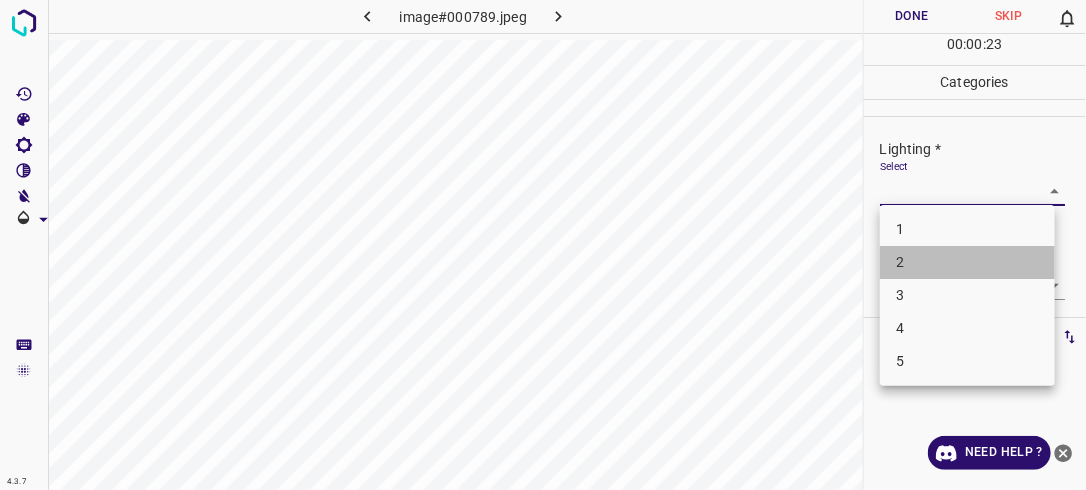 click on "2" at bounding box center [967, 262] 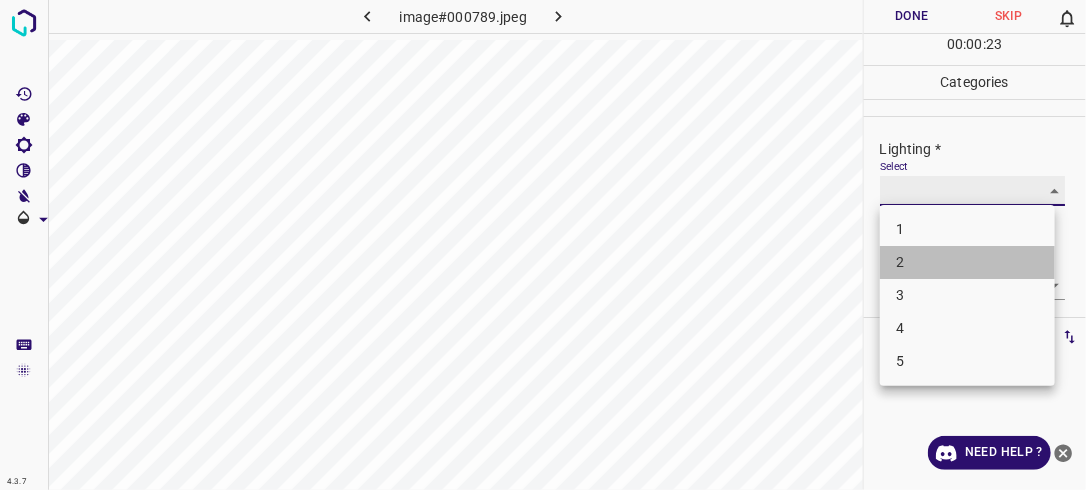 type on "2" 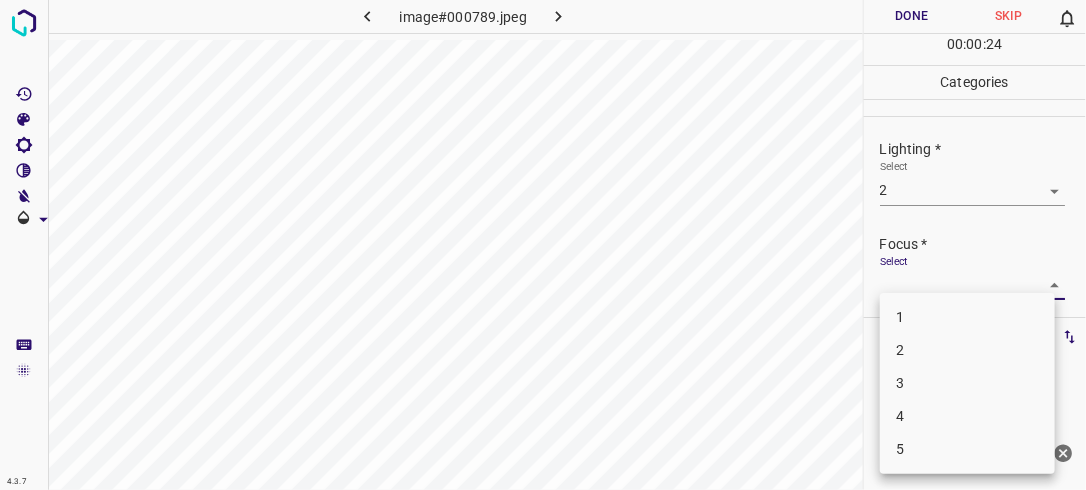 click on "4.3.7 image#000789.jpeg Done Skip 0 00   : 00   : 24   Categories Lighting *  Select 2 2 Focus *  Select ​ Overall *  Select ​ Labels   0 Categories 1 Lighting 2 Focus 3 Overall Tools Space Change between modes (Draw & Edit) I Auto labeling R Restore zoom M Zoom in N Zoom out Delete Delete selecte label Filters Z Restore filters X Saturation filter C Brightness filter V Contrast filter B Gray scale filter General O Download Need Help ? - Text - Hide - Delete 1 2 3 4 5" at bounding box center [543, 245] 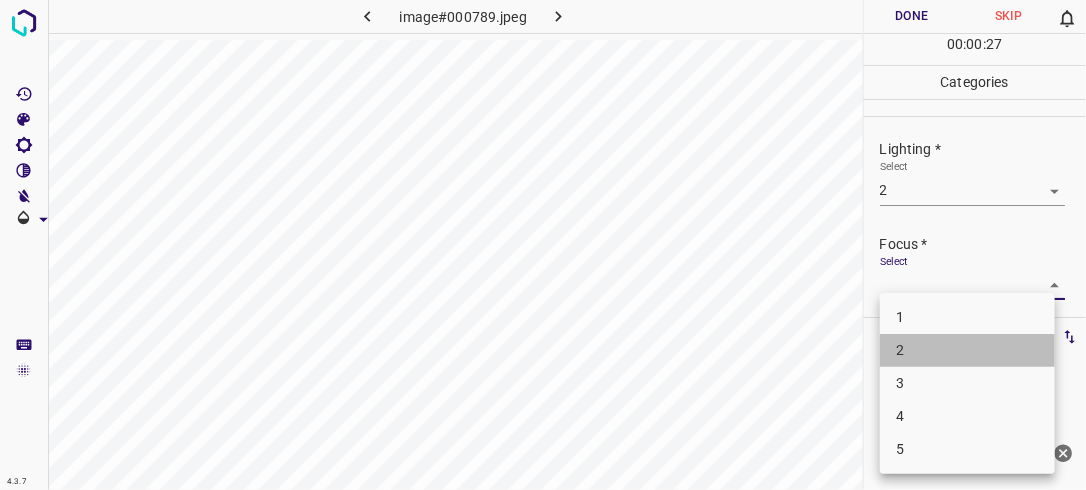 click on "2" at bounding box center [967, 350] 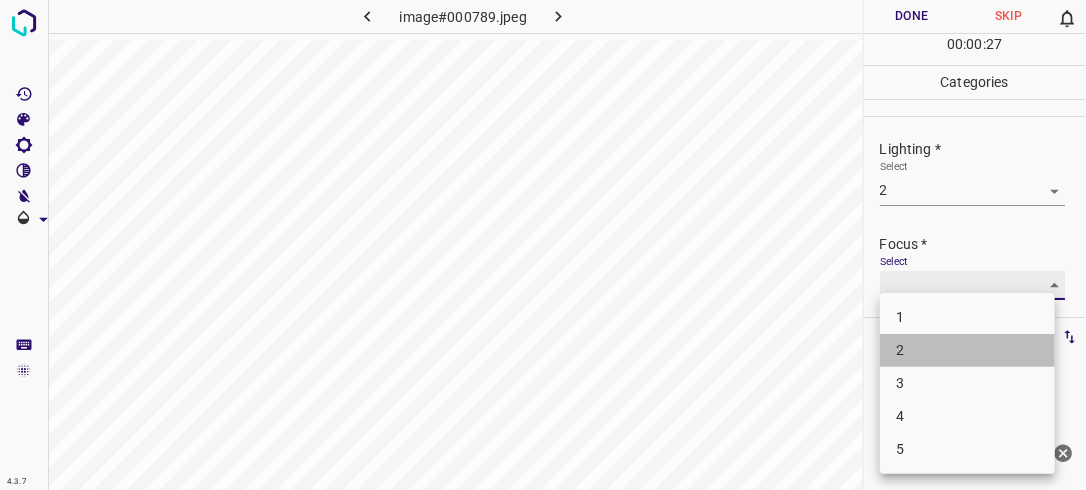 type on "2" 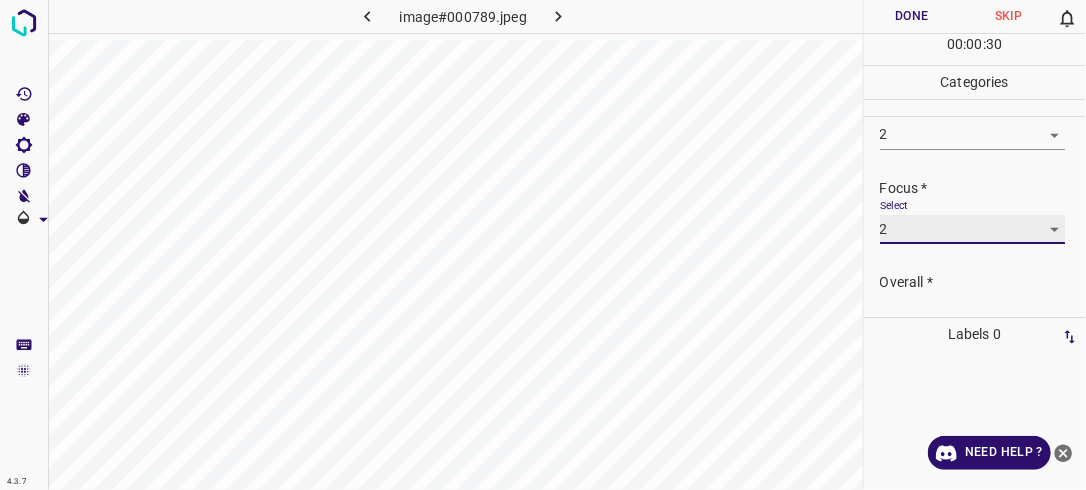 scroll, scrollTop: 64, scrollLeft: 0, axis: vertical 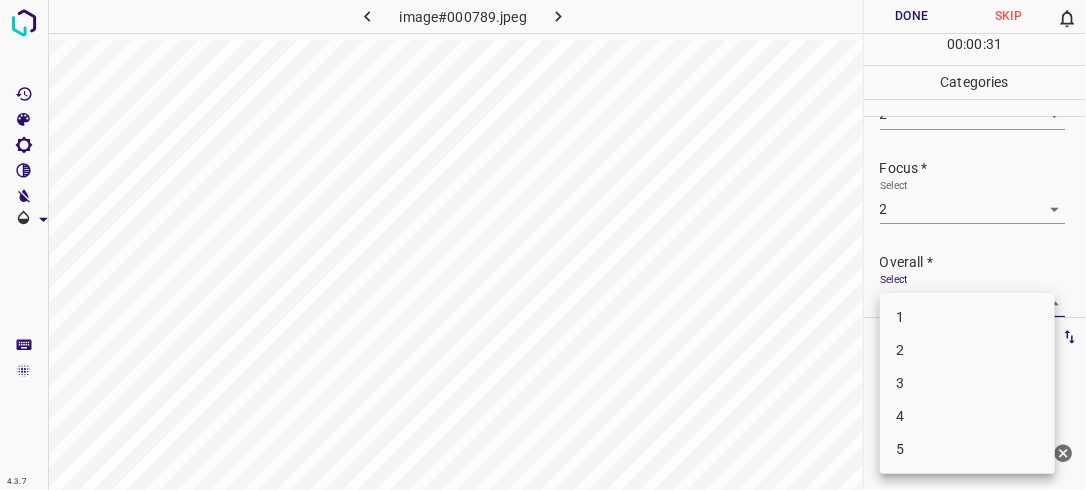 click on "4.3.7 image#000789.jpeg Done Skip 0 00   : 00   : 31   Categories Lighting *  Select 2 2 Focus *  Select 2 2 Overall *  Select ​ Labels   0 Categories 1 Lighting 2 Focus 3 Overall Tools Space Change between modes (Draw & Edit) I Auto labeling R Restore zoom M Zoom in N Zoom out Delete Delete selecte label Filters Z Restore filters X Saturation filter C Brightness filter V Contrast filter B Gray scale filter General O Download Need Help ? - Text - Hide - Delete 1 2 3 4 5" at bounding box center (543, 245) 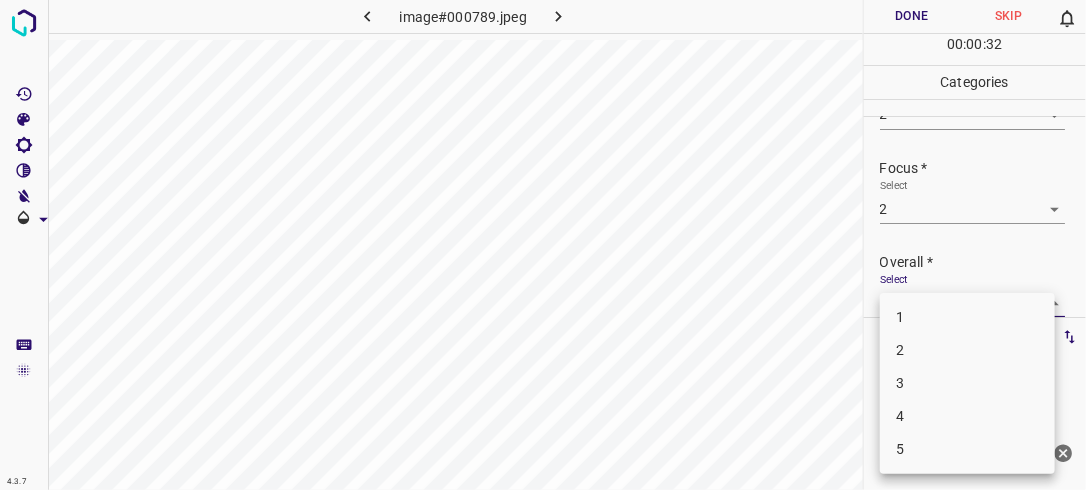 click on "2" at bounding box center (967, 350) 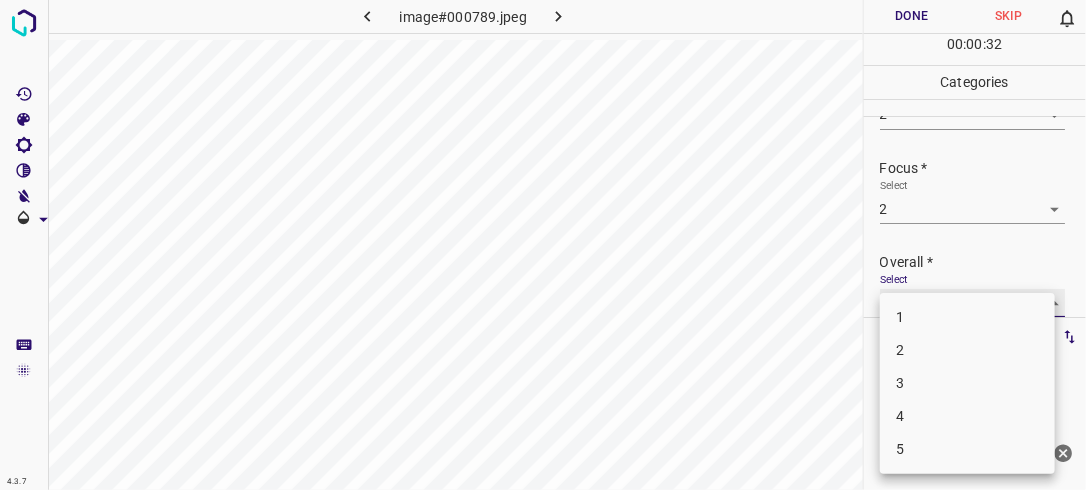 type on "2" 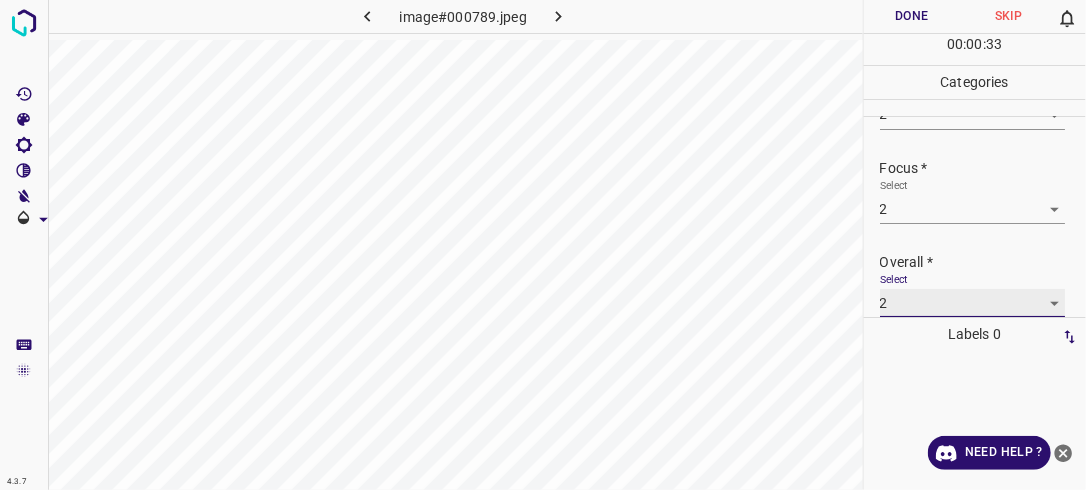 scroll, scrollTop: 76, scrollLeft: 0, axis: vertical 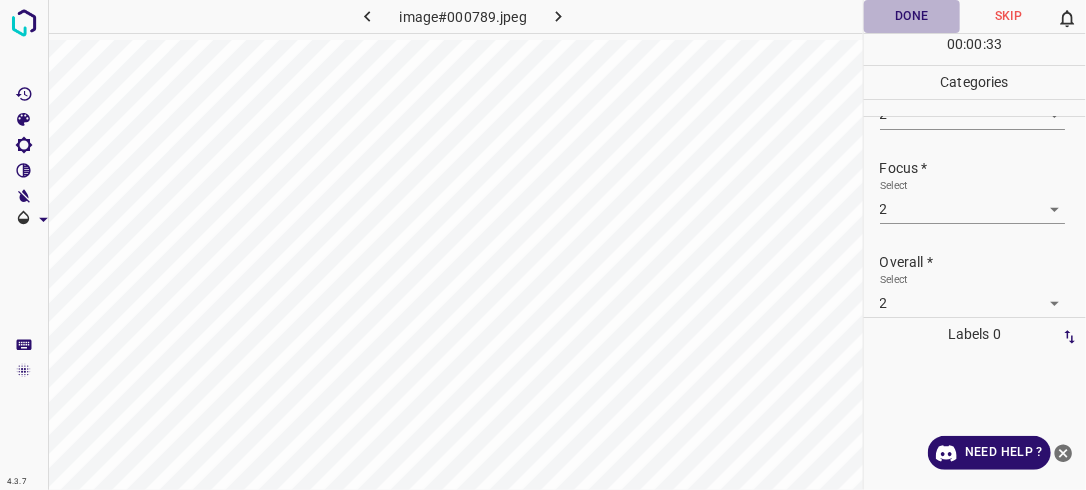 click on "Done" at bounding box center [912, 16] 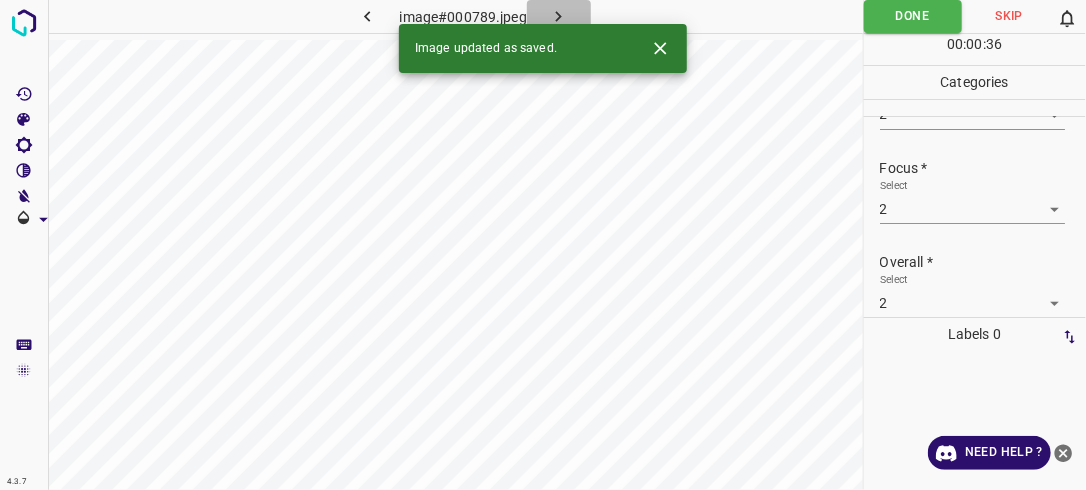 click 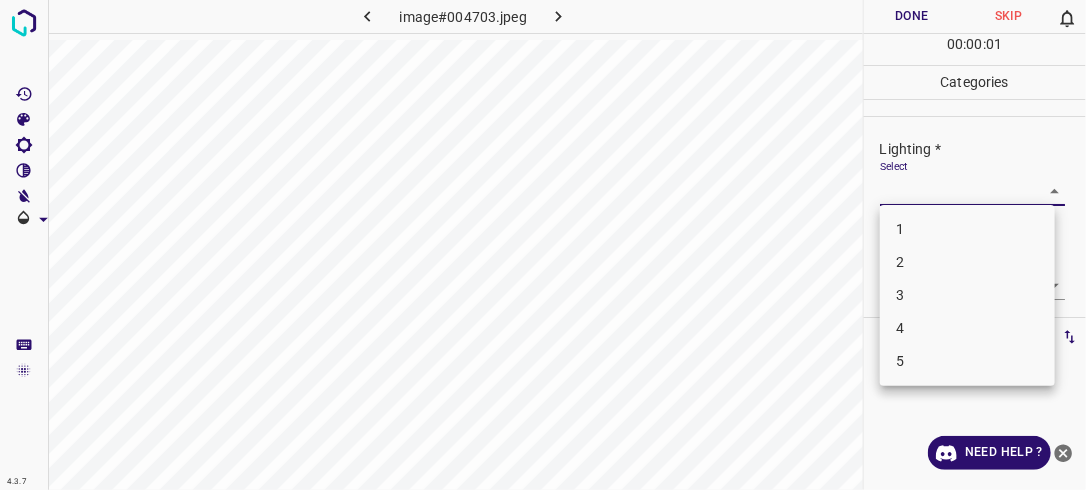 click on "4.3.7 image#004703.jpeg Done Skip 0 00   : 00   : 01   Categories Lighting *  Select ​ Focus *  Select ​ Overall *  Select ​ Labels   0 Categories 1 Lighting 2 Focus 3 Overall Tools Space Change between modes (Draw & Edit) I Auto labeling R Restore zoom M Zoom in N Zoom out Delete Delete selecte label Filters Z Restore filters X Saturation filter C Brightness filter V Contrast filter B Gray scale filter General O Download Need Help ? - Text - Hide - Delete 1 2 3 4 5" at bounding box center (543, 245) 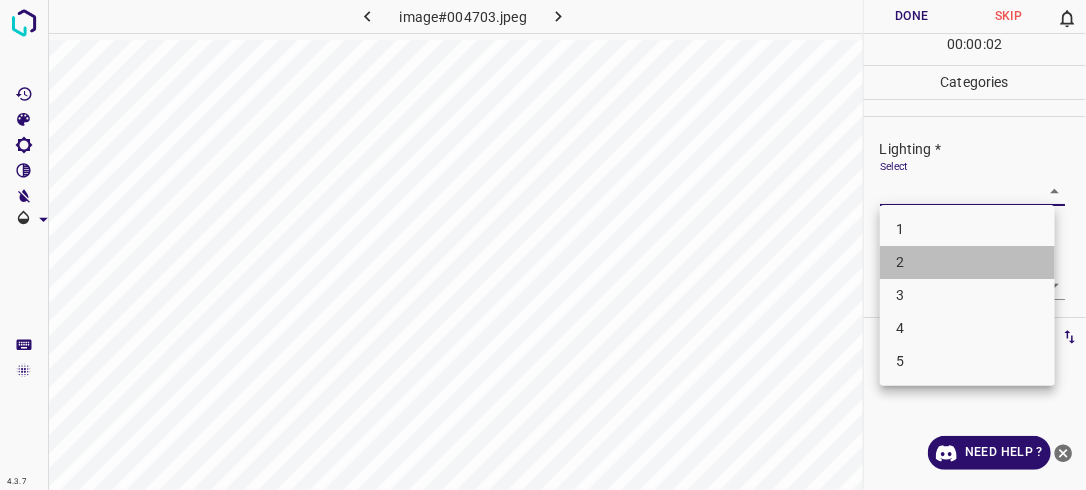 click on "2" at bounding box center [967, 262] 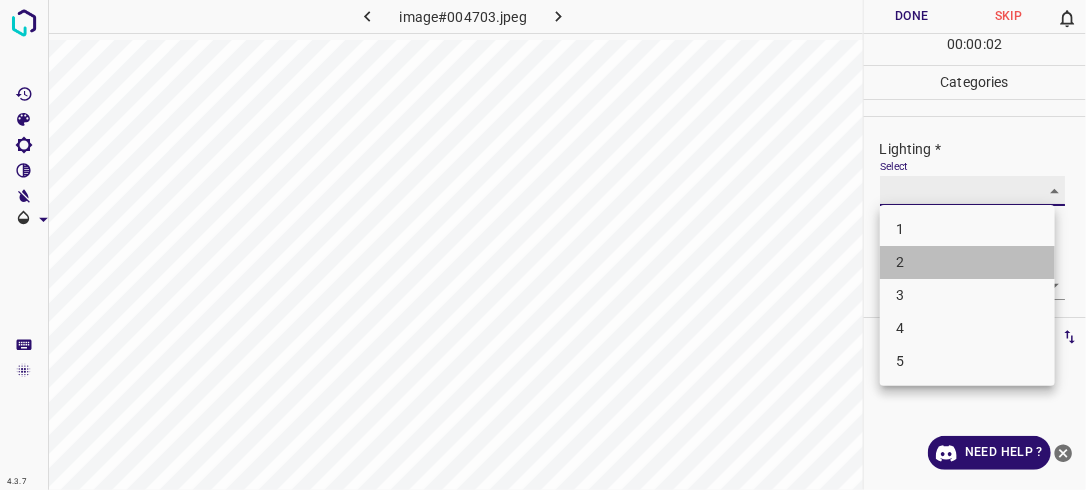 type on "2" 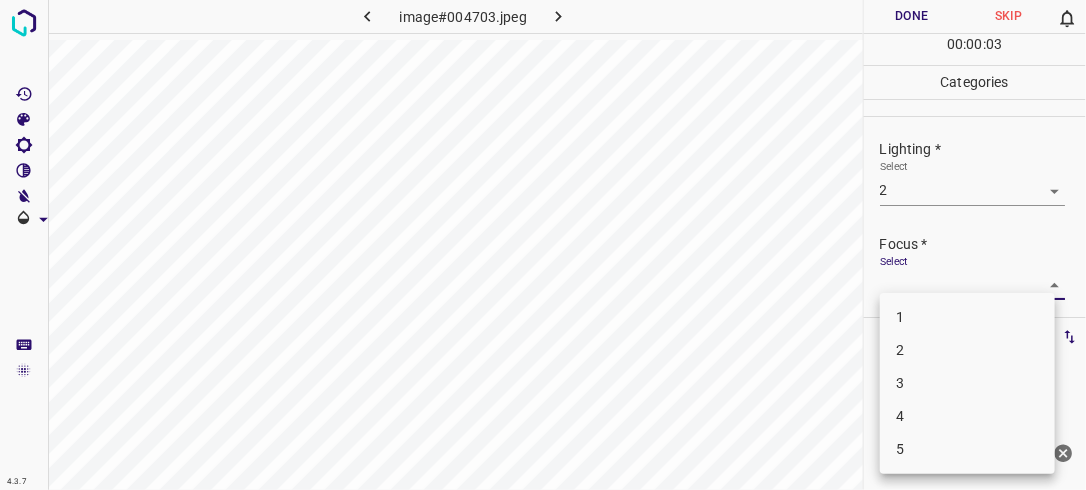 click on "4.3.7 image#004703.jpeg Done Skip 0 00   : 00   : 03   Categories Lighting *  Select 2 2 Focus *  Select ​ Overall *  Select ​ Labels   0 Categories 1 Lighting 2 Focus 3 Overall Tools Space Change between modes (Draw & Edit) I Auto labeling R Restore zoom M Zoom in N Zoom out Delete Delete selecte label Filters Z Restore filters X Saturation filter C Brightness filter V Contrast filter B Gray scale filter General O Download Need Help ? - Text - Hide - Delete 1 2 3 4 5" at bounding box center [543, 245] 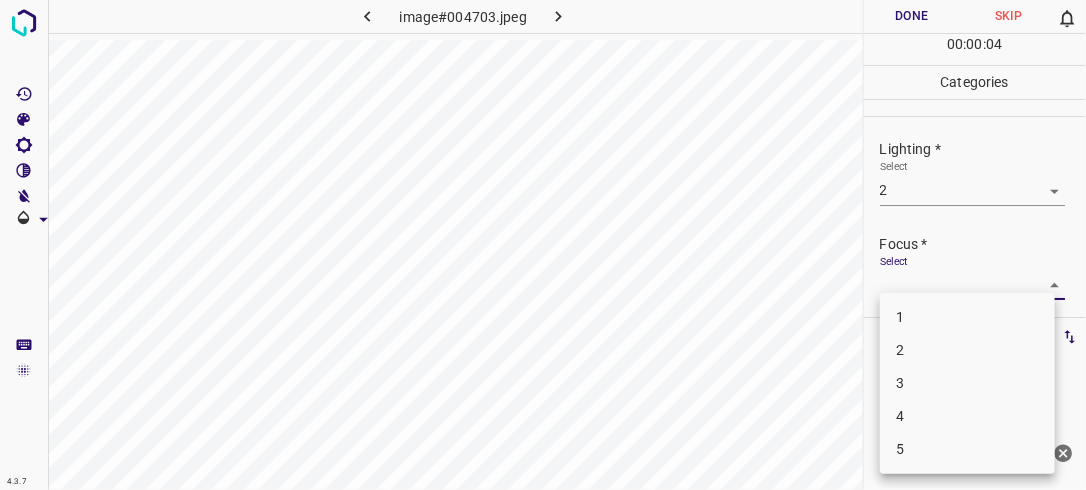 click on "2" at bounding box center [967, 350] 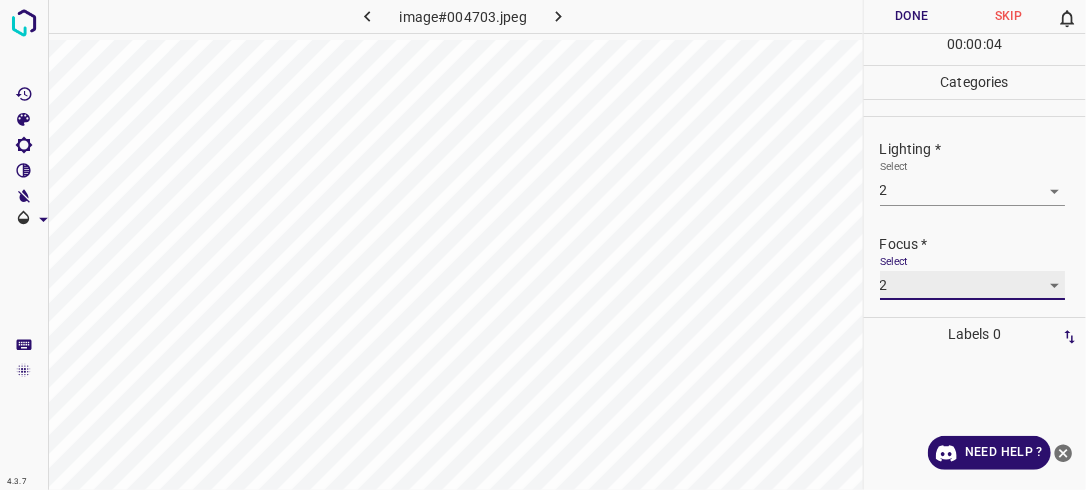 type on "2" 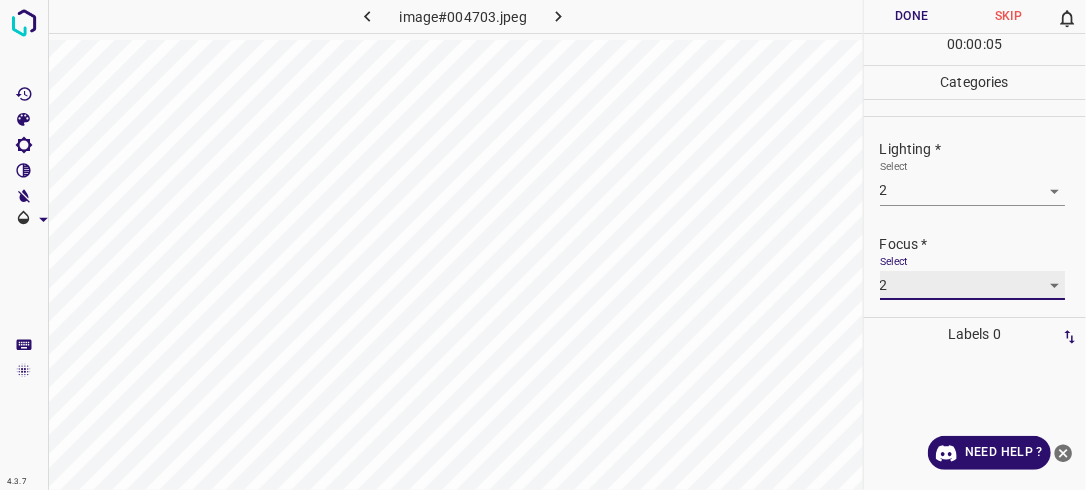 scroll, scrollTop: 98, scrollLeft: 0, axis: vertical 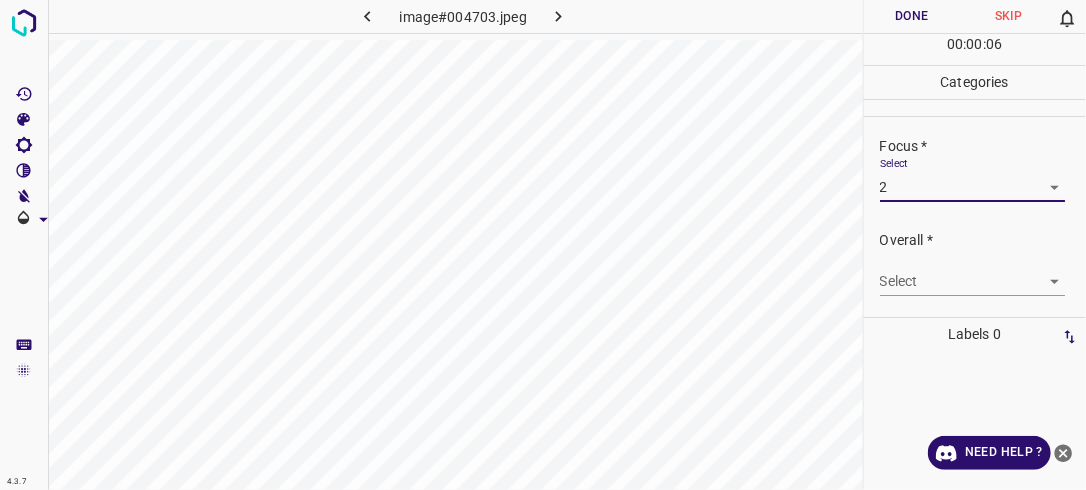 click on "4.3.7 image#004703.jpeg Done Skip 0 00   : 00   : 06   Categories Lighting *  Select 2 2 Focus *  Select 2 2 Overall *  Select ​ Labels   0 Categories 1 Lighting 2 Focus 3 Overall Tools Space Change between modes (Draw & Edit) I Auto labeling R Restore zoom M Zoom in N Zoom out Delete Delete selecte label Filters Z Restore filters X Saturation filter C Brightness filter V Contrast filter B Gray scale filter General O Download Need Help ? - Text - Hide - Delete" at bounding box center [543, 245] 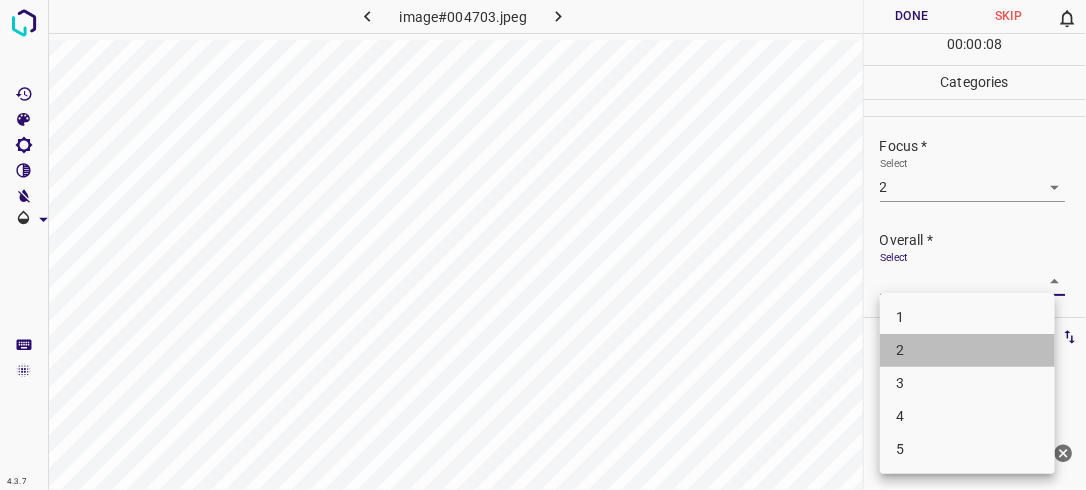 click on "2" at bounding box center [967, 350] 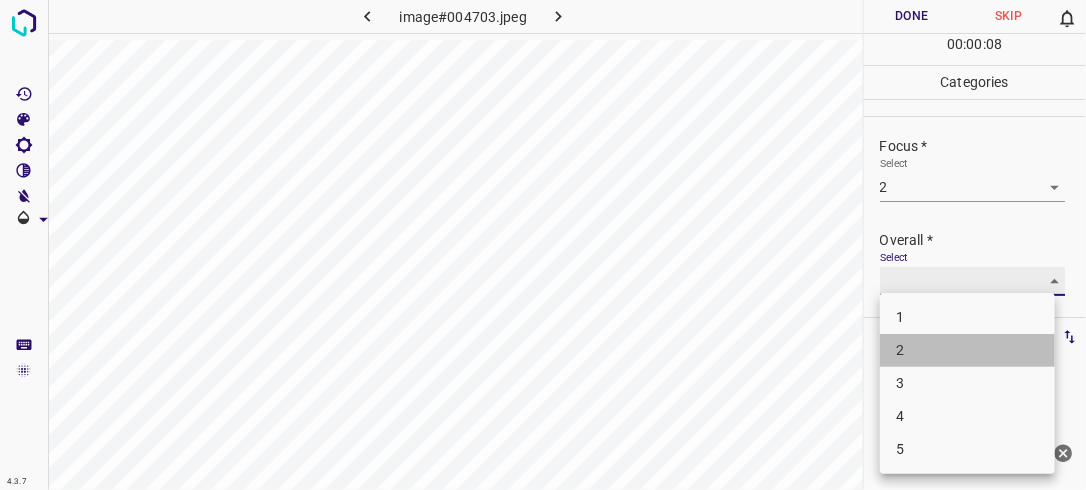 type on "2" 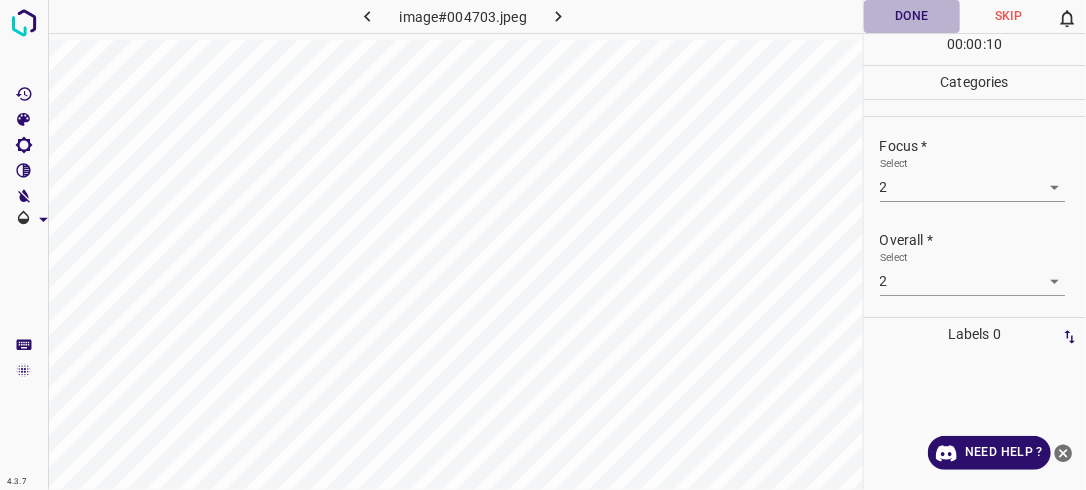 click on "Done" at bounding box center [912, 16] 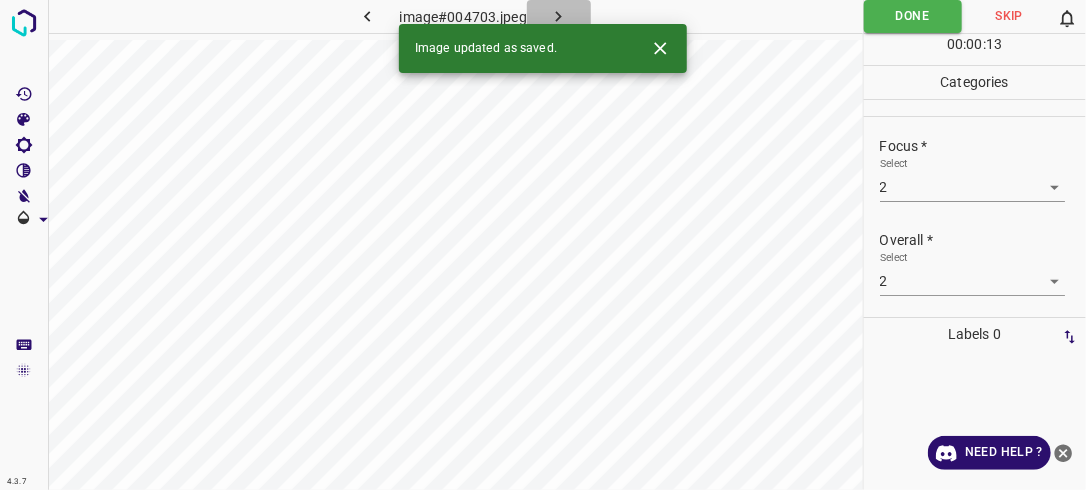 click 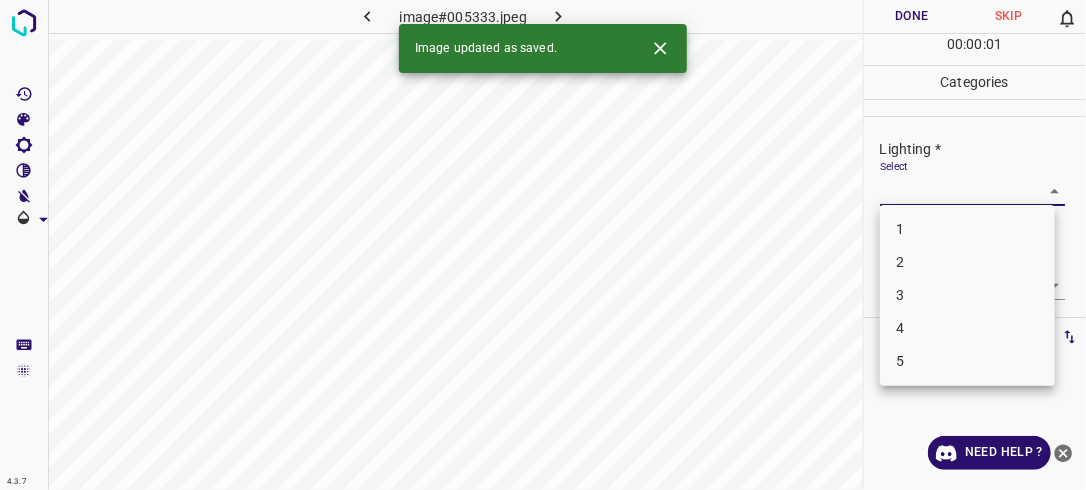 click on "4.3.7 image#005333.jpeg Done Skip 0 00   : 00   : 01   Categories Lighting *  Select ​ Focus *  Select ​ Overall *  Select ​ Labels   0 Categories 1 Lighting 2 Focus 3 Overall Tools Space Change between modes (Draw & Edit) I Auto labeling R Restore zoom M Zoom in N Zoom out Delete Delete selecte label Filters Z Restore filters X Saturation filter C Brightness filter V Contrast filter B Gray scale filter General O Download Image updated as saved. Need Help ? - Text - Hide - Delete 1 2 3 4 5" at bounding box center (543, 245) 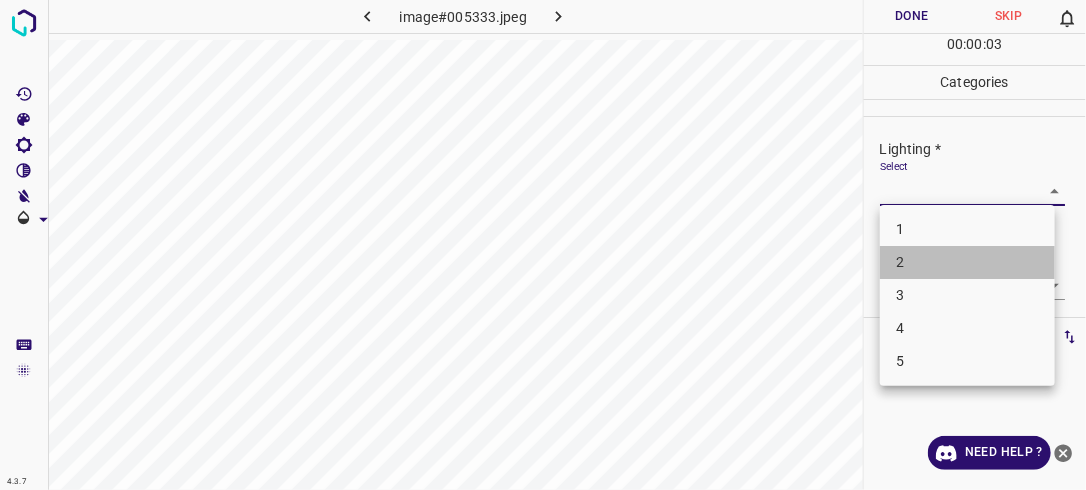 click on "2" at bounding box center [967, 262] 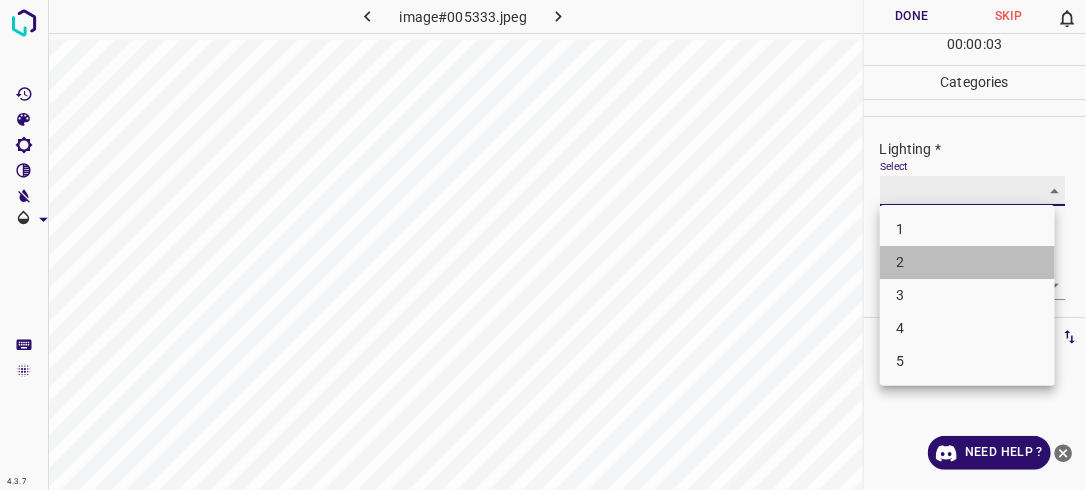 type on "2" 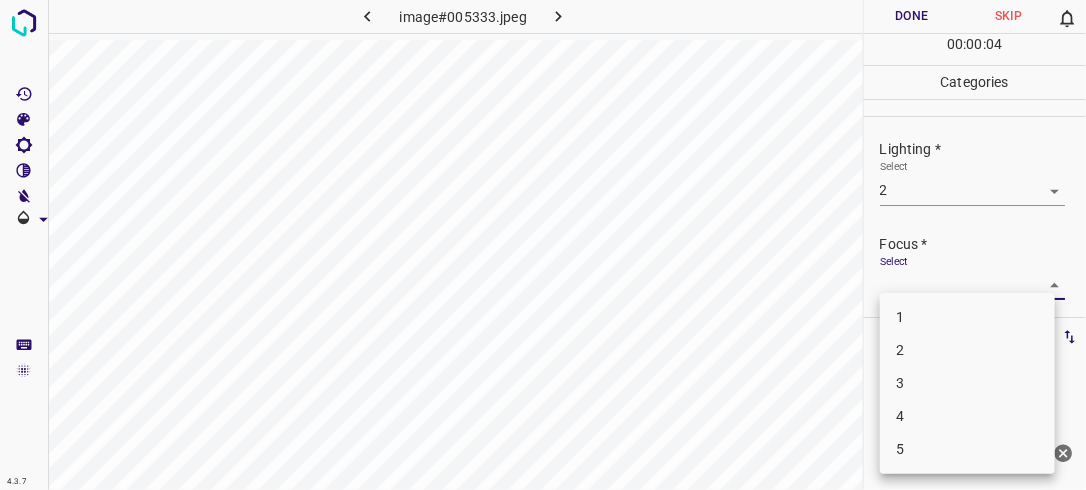click on "4.3.7 image#005333.jpeg Done Skip 0 00   : 00   : 04   Categories Lighting *  Select 2 2 Focus *  Select ​ Overall *  Select ​ Labels   0 Categories 1 Lighting 2 Focus 3 Overall Tools Space Change between modes (Draw & Edit) I Auto labeling R Restore zoom M Zoom in N Zoom out Delete Delete selecte label Filters Z Restore filters X Saturation filter C Brightness filter V Contrast filter B Gray scale filter General O Download Need Help ? - Text - Hide - Delete 1 2 3 4 5" at bounding box center (543, 245) 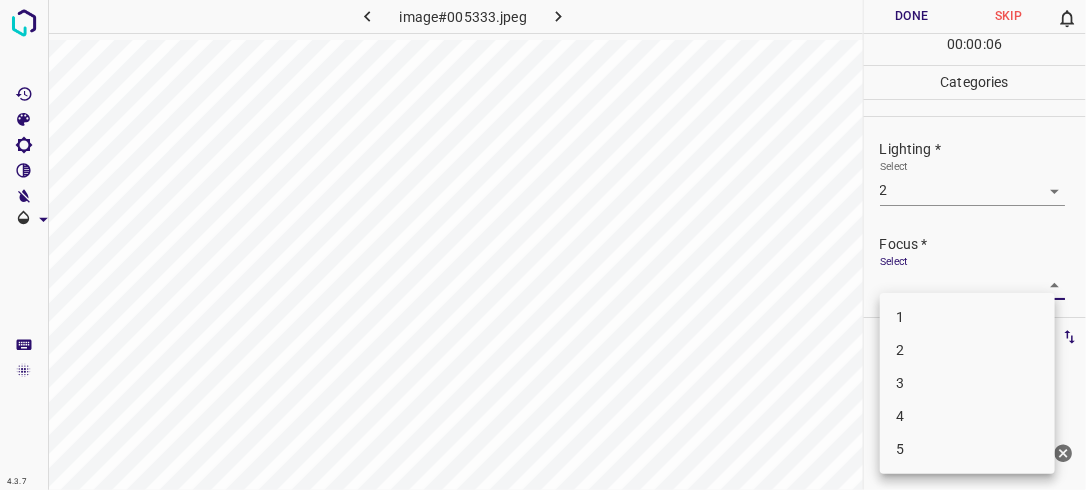 click on "2" at bounding box center (967, 350) 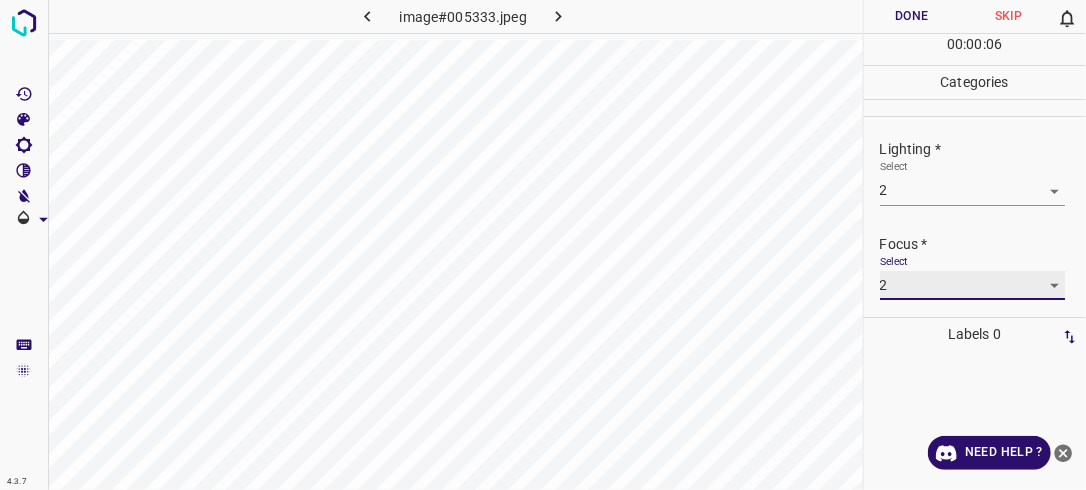 type on "2" 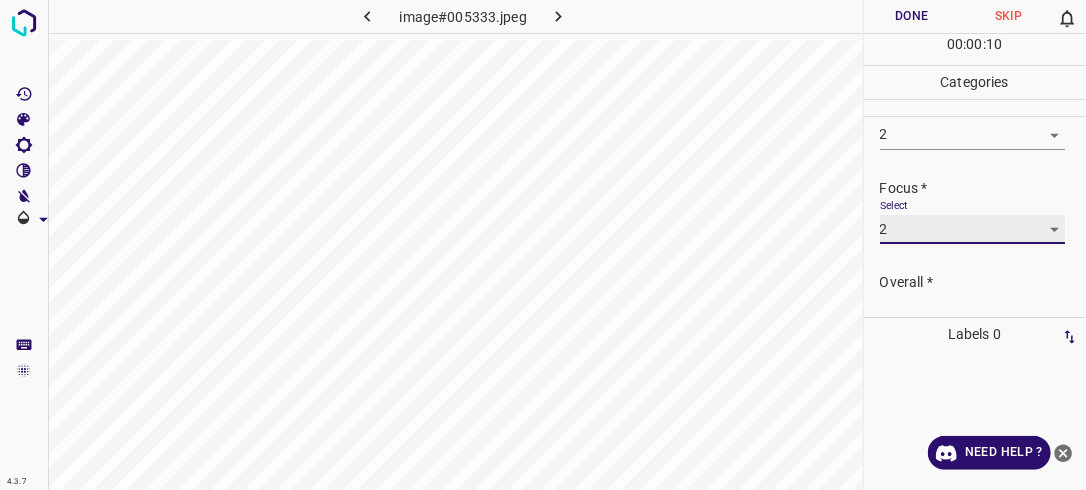 scroll, scrollTop: 98, scrollLeft: 0, axis: vertical 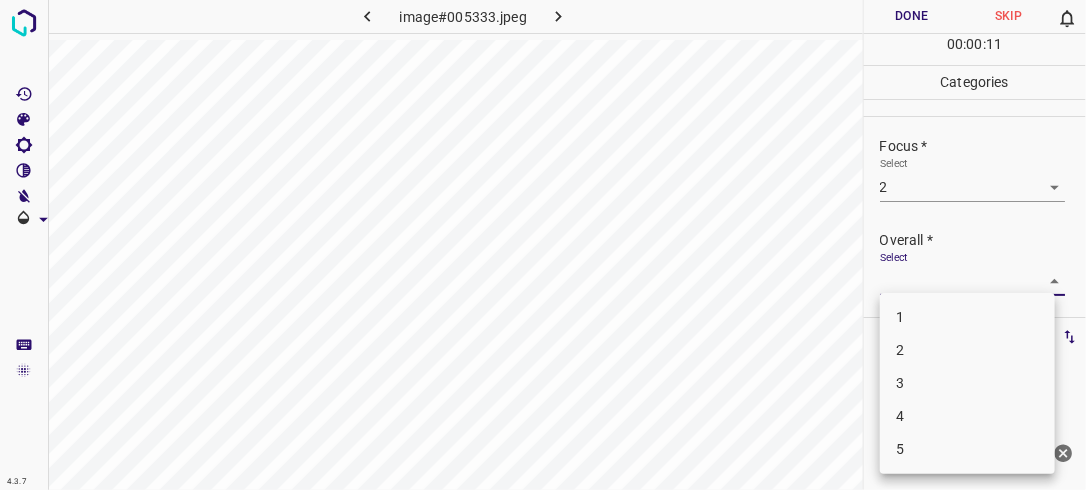 click on "4.3.7 image#005333.jpeg Done Skip 0 00   : 00   : 11   Categories Lighting *  Select 2 2 Focus *  Select 2 2 Overall *  Select ​ Labels   0 Categories 1 Lighting 2 Focus 3 Overall Tools Space Change between modes (Draw & Edit) I Auto labeling R Restore zoom M Zoom in N Zoom out Delete Delete selecte label Filters Z Restore filters X Saturation filter C Brightness filter V Contrast filter B Gray scale filter General O Download Need Help ? - Text - Hide - Delete 1 2 3 4 5" at bounding box center [543, 245] 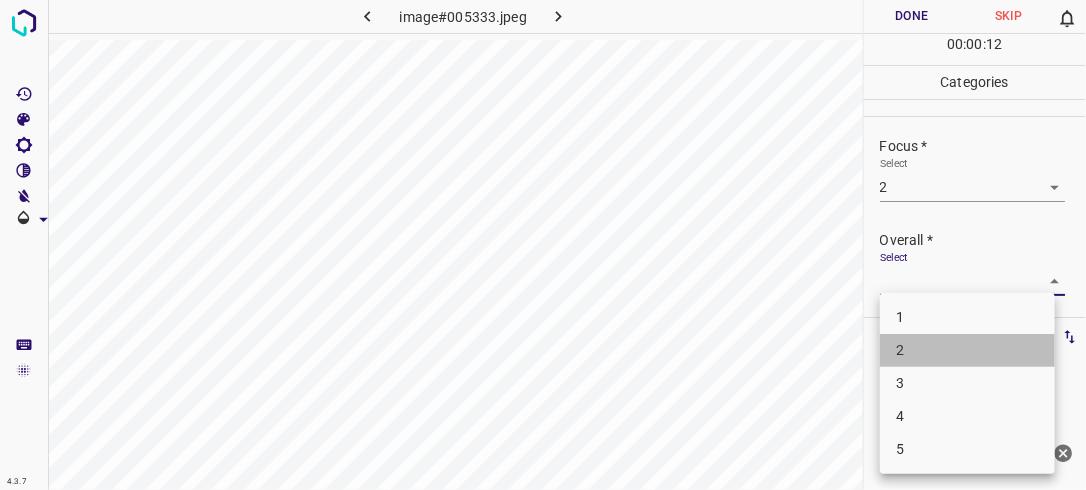 click on "2" at bounding box center [967, 350] 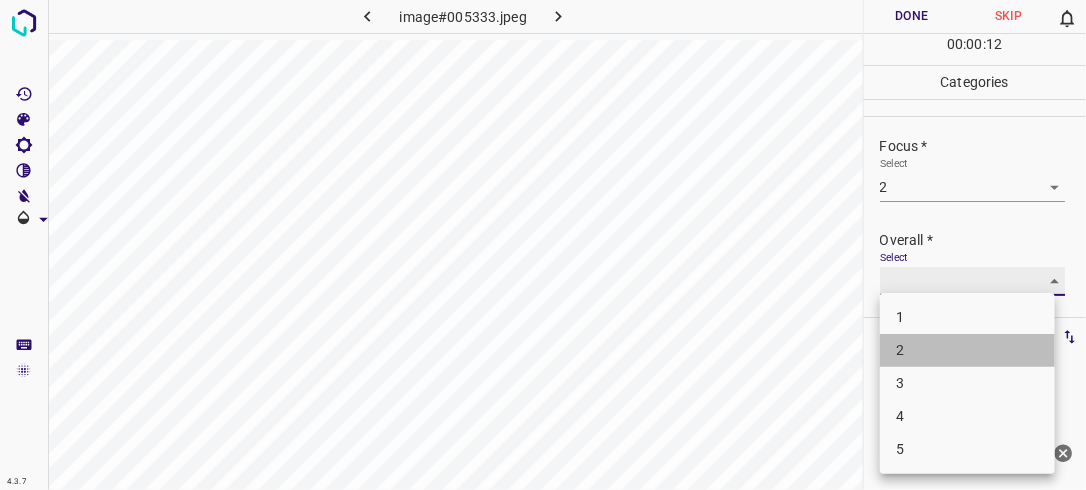 type on "2" 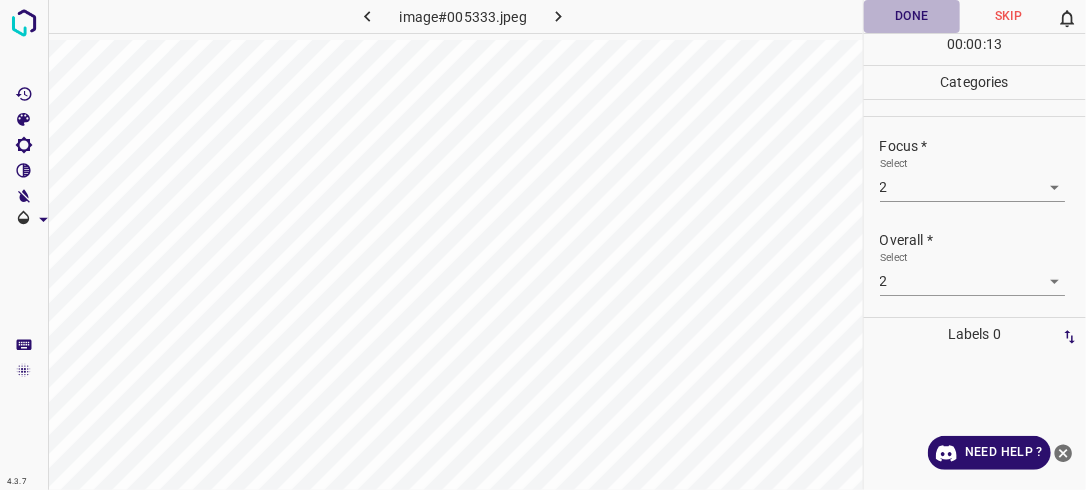 click on "Done" at bounding box center (912, 16) 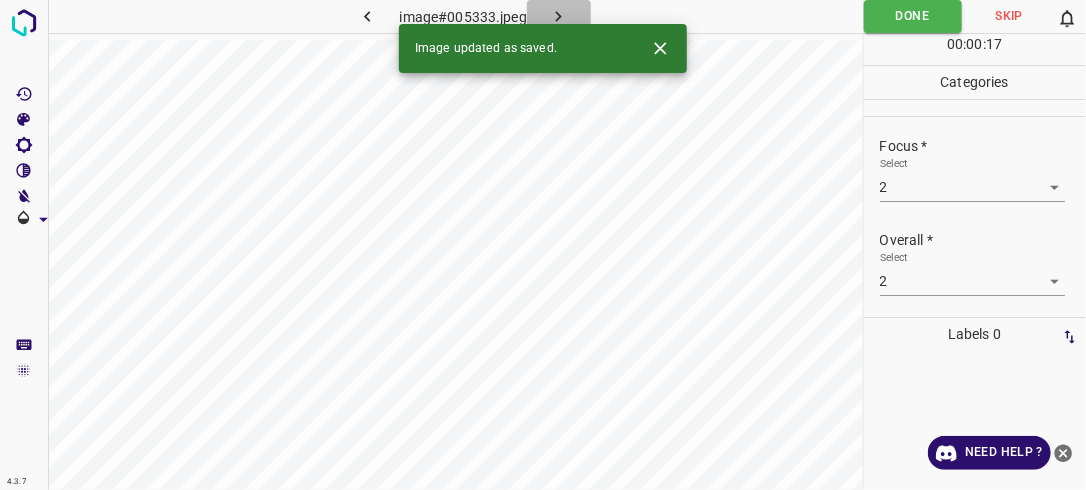 click at bounding box center [559, 16] 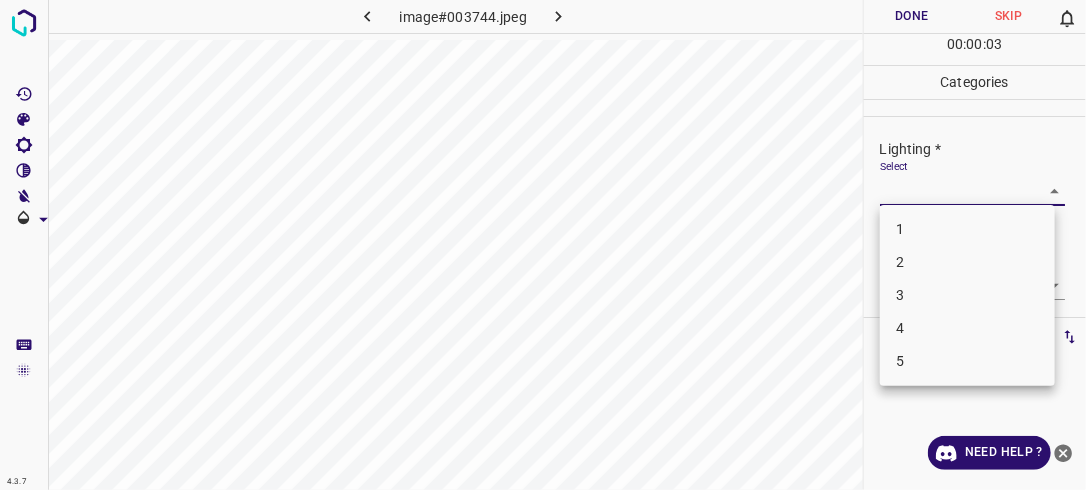 click on "4.3.7 image#003744.jpeg Done Skip 0 00   : 00   : 03   Categories Lighting *  Select ​ Focus *  Select ​ Overall *  Select ​ Labels   0 Categories 1 Lighting 2 Focus 3 Overall Tools Space Change between modes (Draw & Edit) I Auto labeling R Restore zoom M Zoom in N Zoom out Delete Delete selecte label Filters Z Restore filters X Saturation filter C Brightness filter V Contrast filter B Gray scale filter General O Download Need Help ? - Text - Hide - Delete 1 2 3 4 5" at bounding box center (543, 245) 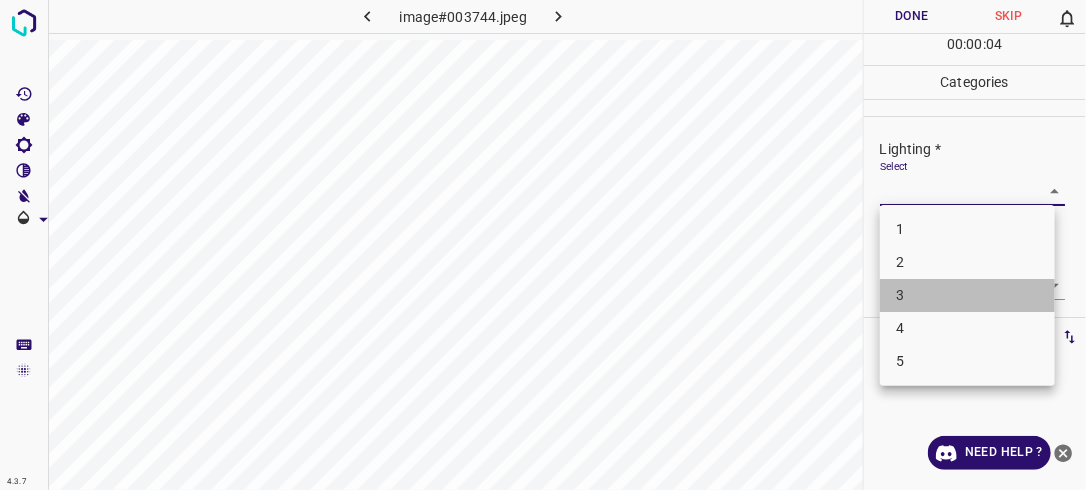 click on "3" at bounding box center [967, 295] 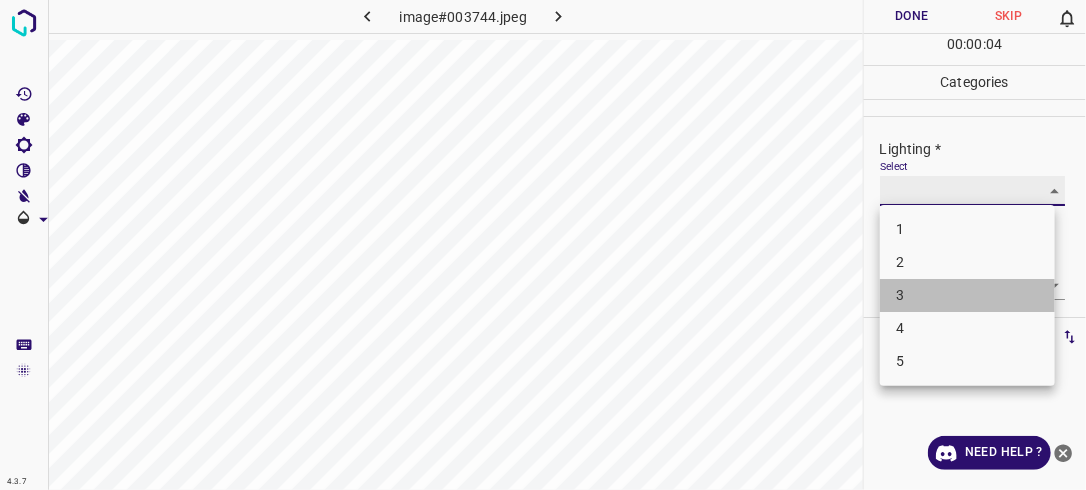 type on "3" 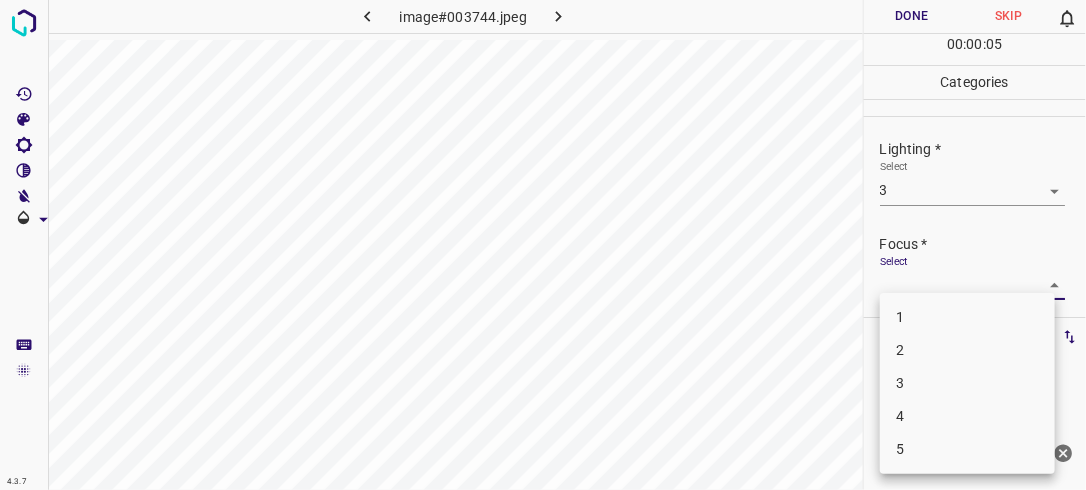 click on "4.3.7 image#003744.jpeg Done Skip 0 00   : 00   : 05   Categories Lighting *  Select 3 3 Focus *  Select ​ Overall *  Select ​ Labels   0 Categories 1 Lighting 2 Focus 3 Overall Tools Space Change between modes (Draw & Edit) I Auto labeling R Restore zoom M Zoom in N Zoom out Delete Delete selecte label Filters Z Restore filters X Saturation filter C Brightness filter V Contrast filter B Gray scale filter General O Download Need Help ? - Text - Hide - Delete 1 2 3 4 5" at bounding box center [543, 245] 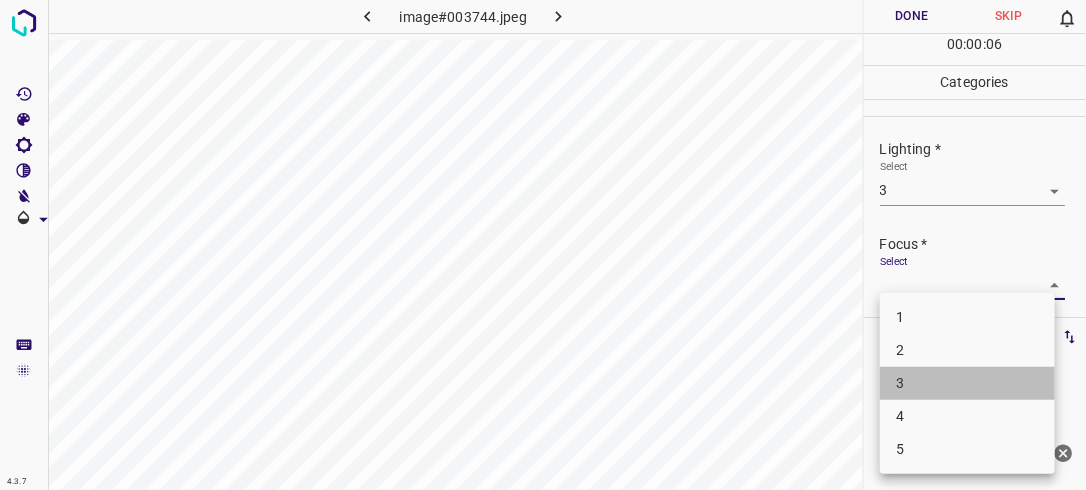 drag, startPoint x: 988, startPoint y: 385, endPoint x: 1034, endPoint y: 320, distance: 79.630394 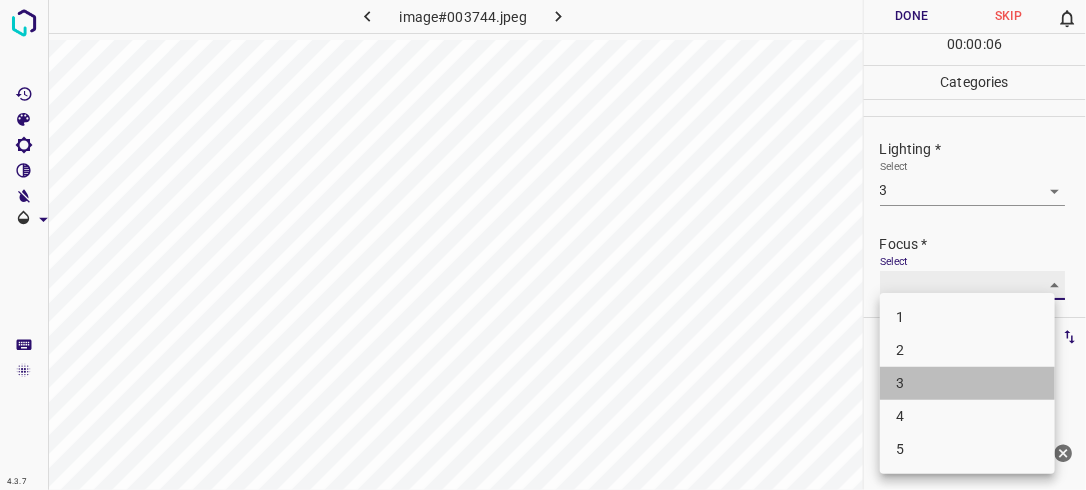 type on "3" 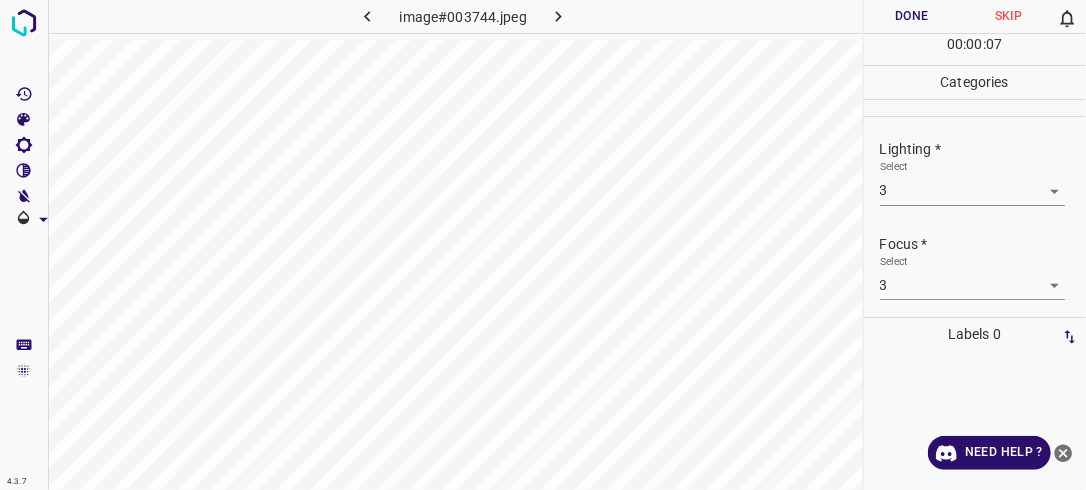 drag, startPoint x: 1071, startPoint y: 222, endPoint x: 1077, endPoint y: 272, distance: 50.358715 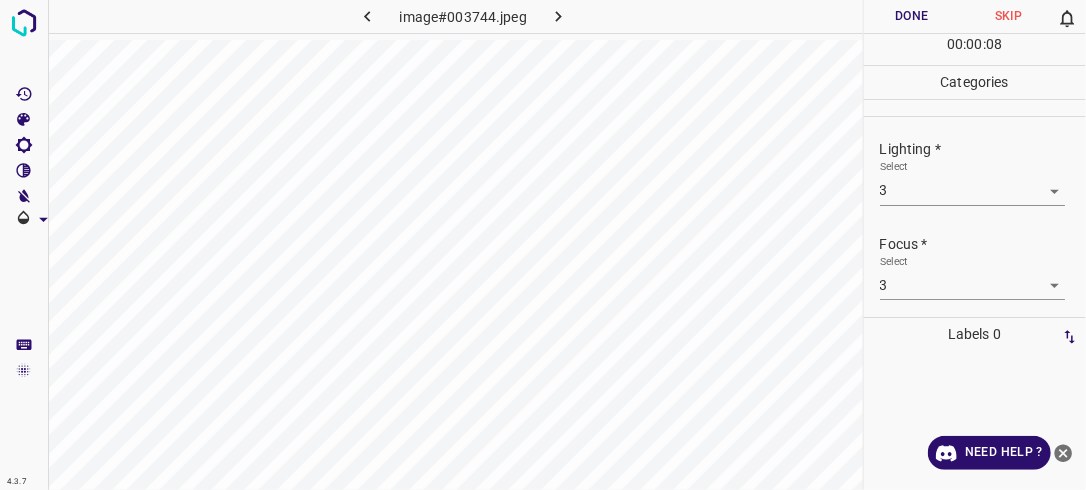 scroll, scrollTop: 98, scrollLeft: 0, axis: vertical 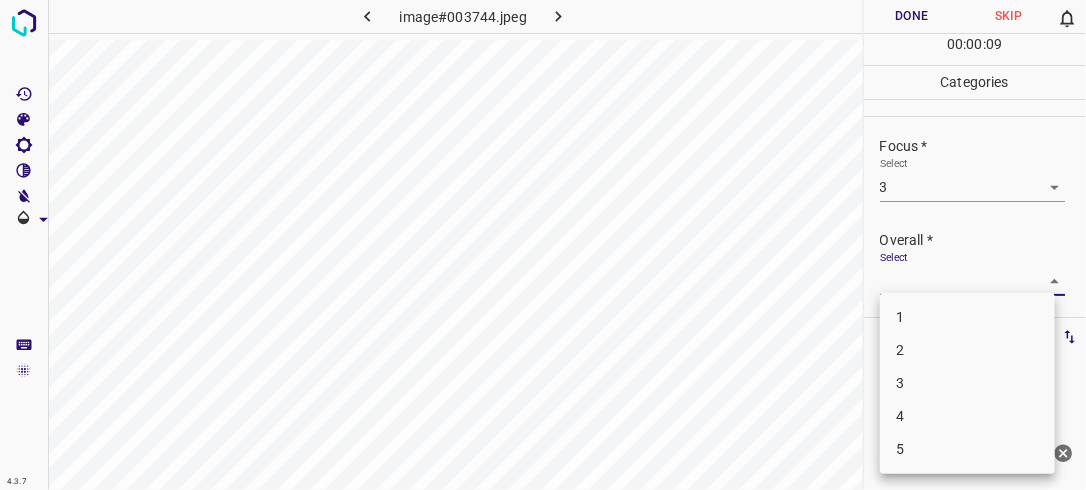 click on "4.3.7 image#003744.jpeg Done Skip 0 00   : 00   : 09   Categories Lighting *  Select 3 3 Focus *  Select 3 3 Overall *  Select ​ Labels   0 Categories 1 Lighting 2 Focus 3 Overall Tools Space Change between modes (Draw & Edit) I Auto labeling R Restore zoom M Zoom in N Zoom out Delete Delete selecte label Filters Z Restore filters X Saturation filter C Brightness filter V Contrast filter B Gray scale filter General O Download Need Help ? - Text - Hide - Delete 1 2 3 4 5" at bounding box center [543, 245] 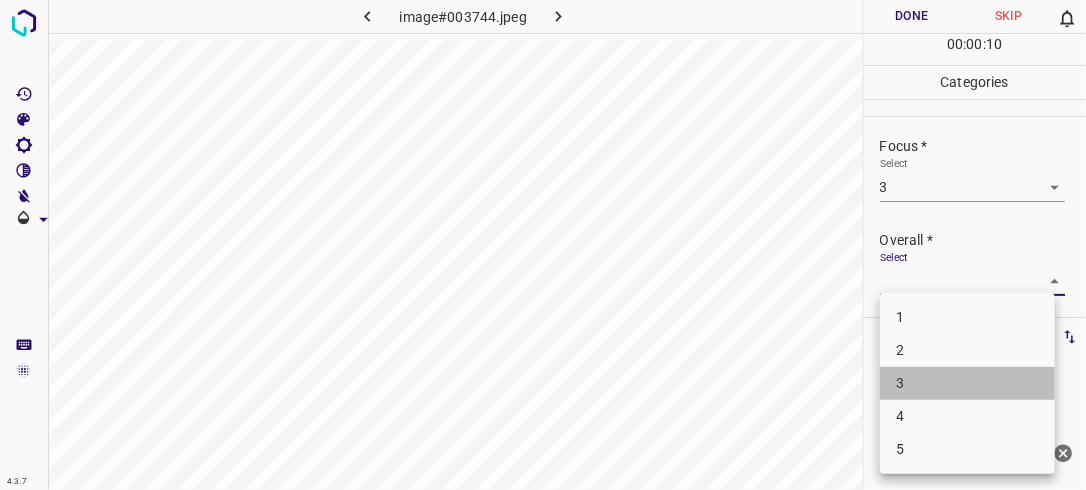 click on "3" at bounding box center [967, 383] 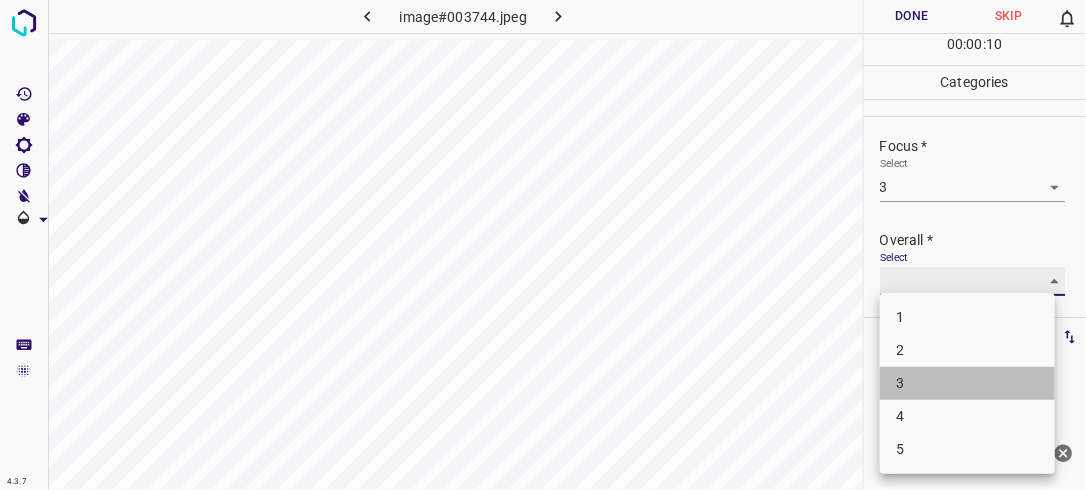 type on "3" 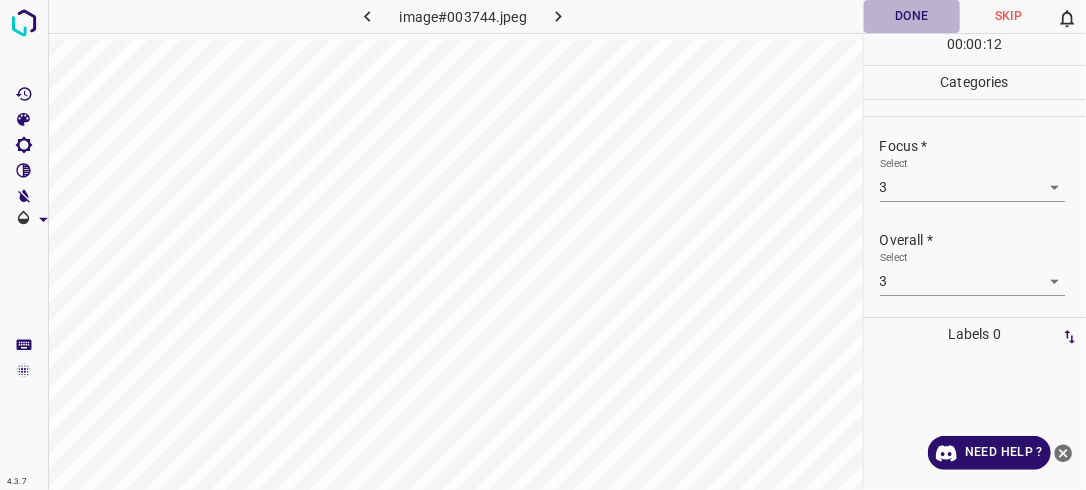 click on "Done" at bounding box center (912, 16) 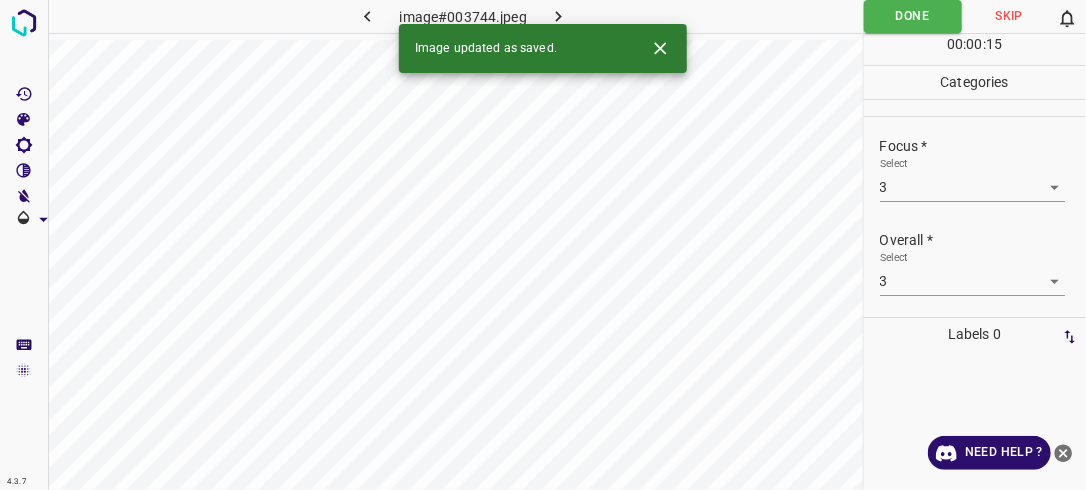 click 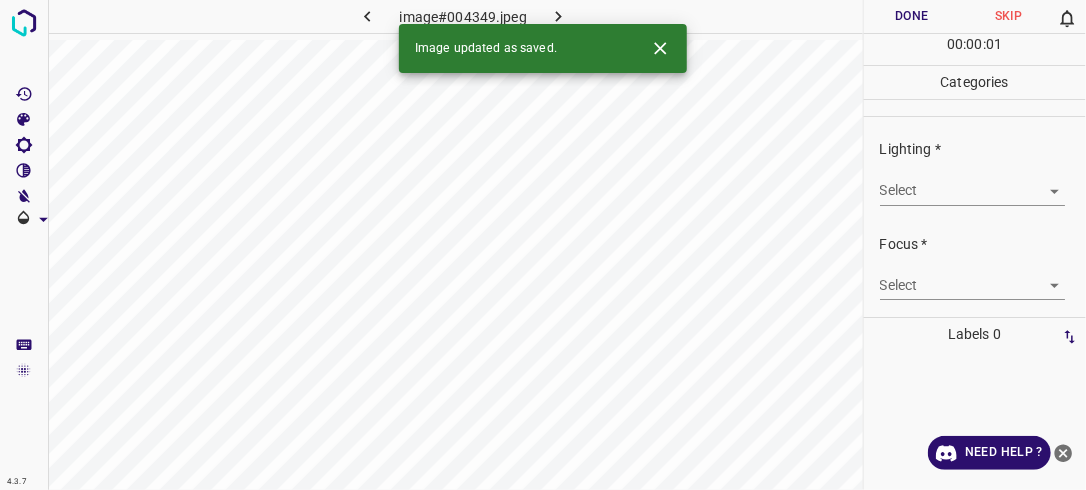 click on "Select ​" at bounding box center (973, 182) 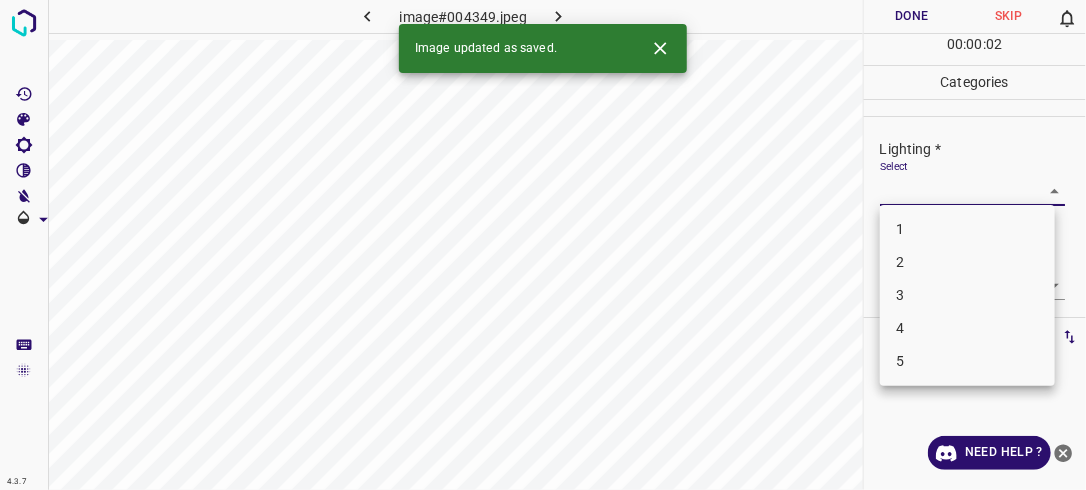 click on "4.3.7 image#004349.jpeg Done Skip 0 00   : 00   : 02   Categories Lighting *  Select ​ Focus *  Select ​ Overall *  Select ​ Labels   0 Categories 1 Lighting 2 Focus 3 Overall Tools Space Change between modes (Draw & Edit) I Auto labeling R Restore zoom M Zoom in N Zoom out Delete Delete selecte label Filters Z Restore filters X Saturation filter C Brightness filter V Contrast filter B Gray scale filter General O Download Image updated as saved. Need Help ? - Text - Hide - Delete 1 2 3 4 5" at bounding box center (543, 245) 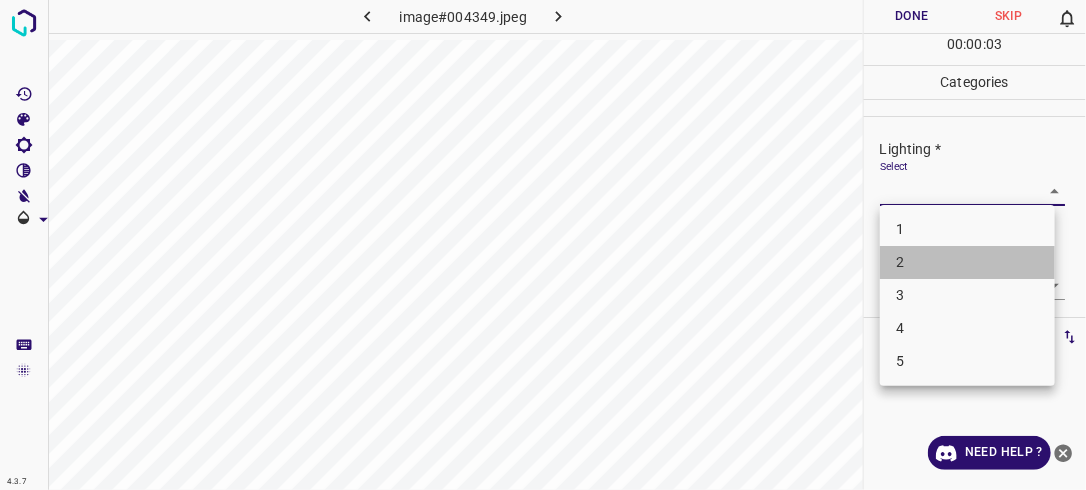 drag, startPoint x: 992, startPoint y: 266, endPoint x: 1003, endPoint y: 275, distance: 14.21267 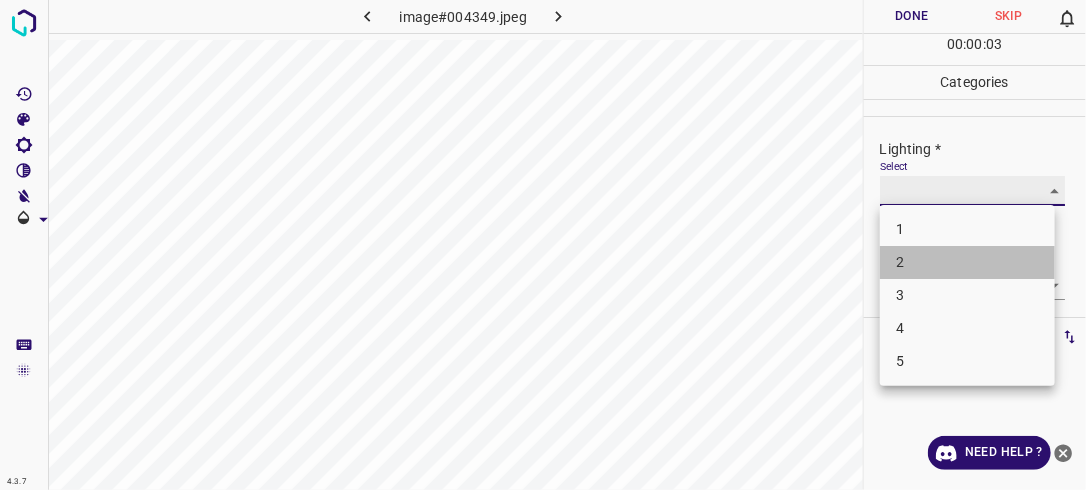 type on "2" 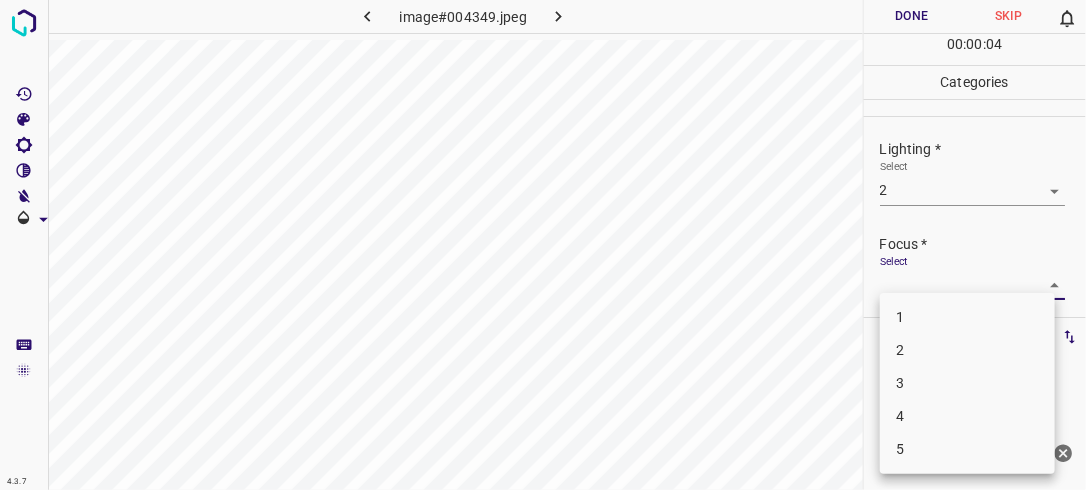 click on "4.3.7 image#004349.jpeg Done Skip 0 00   : 00   : 04   Categories Lighting *  Select 2 2 Focus *  Select ​ Overall *  Select ​ Labels   0 Categories 1 Lighting 2 Focus 3 Overall Tools Space Change between modes (Draw & Edit) I Auto labeling R Restore zoom M Zoom in N Zoom out Delete Delete selecte label Filters Z Restore filters X Saturation filter C Brightness filter V Contrast filter B Gray scale filter General O Download Need Help ? - Text - Hide - Delete 1 2 3 4 5" at bounding box center [543, 245] 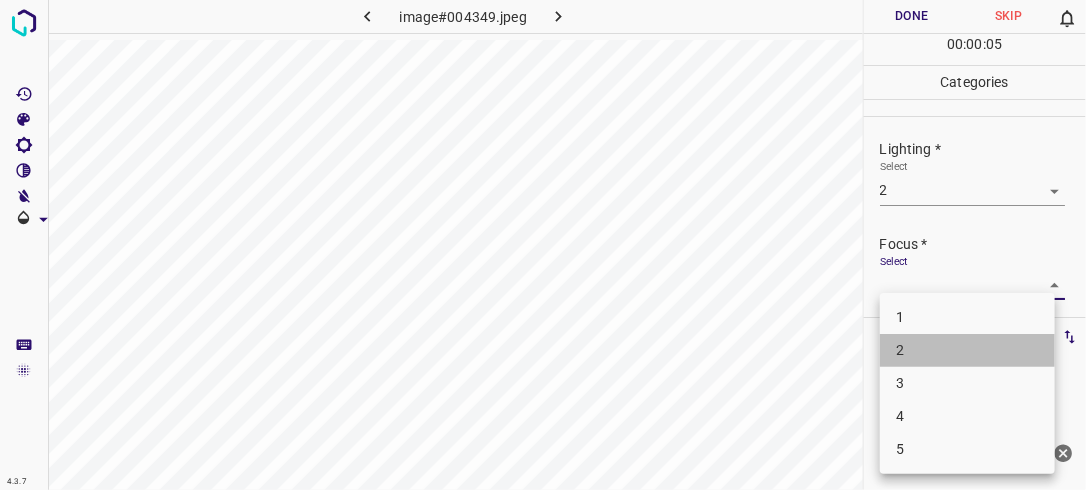 drag, startPoint x: 978, startPoint y: 351, endPoint x: 1012, endPoint y: 298, distance: 62.968246 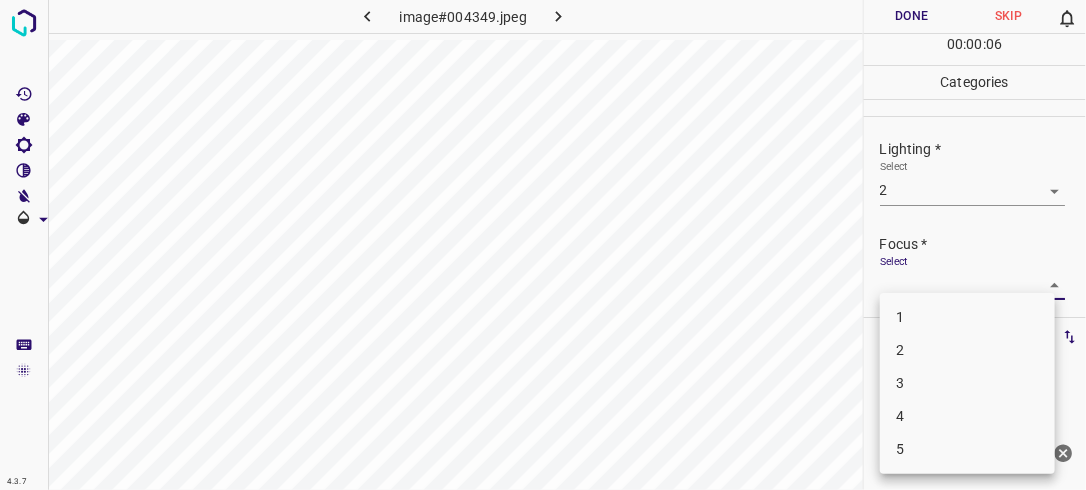 drag, startPoint x: 1081, startPoint y: 193, endPoint x: 1084, endPoint y: 221, distance: 28.160255 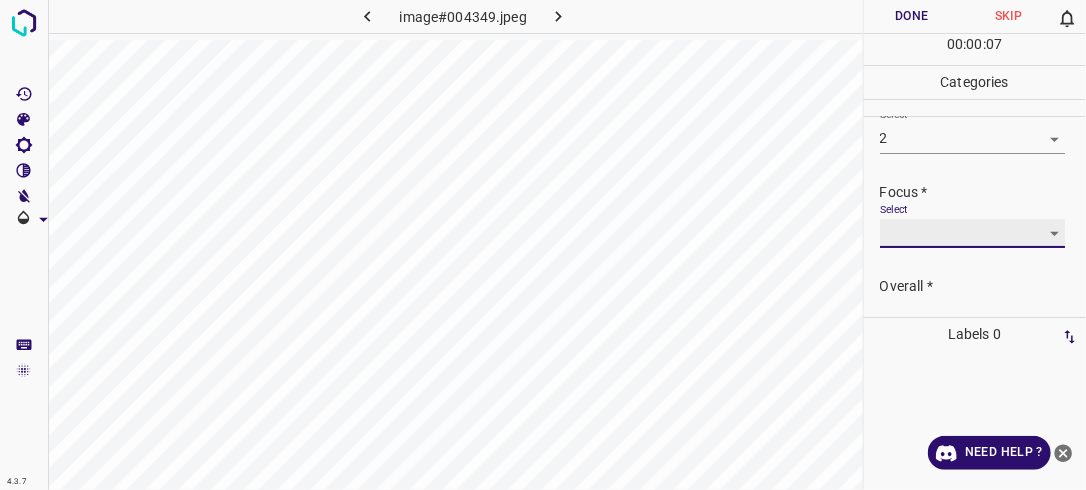 scroll, scrollTop: 95, scrollLeft: 0, axis: vertical 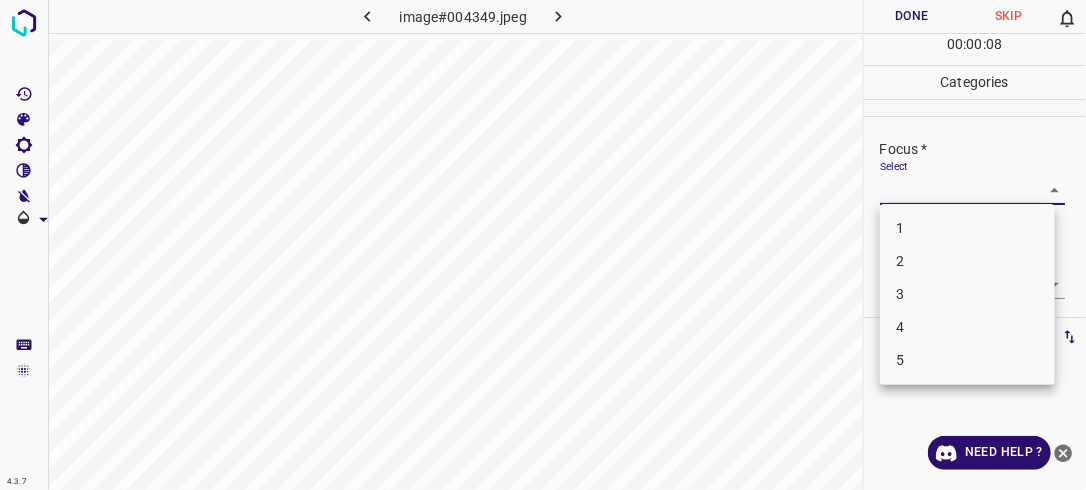 drag, startPoint x: 1046, startPoint y: 188, endPoint x: 1001, endPoint y: 269, distance: 92.660675 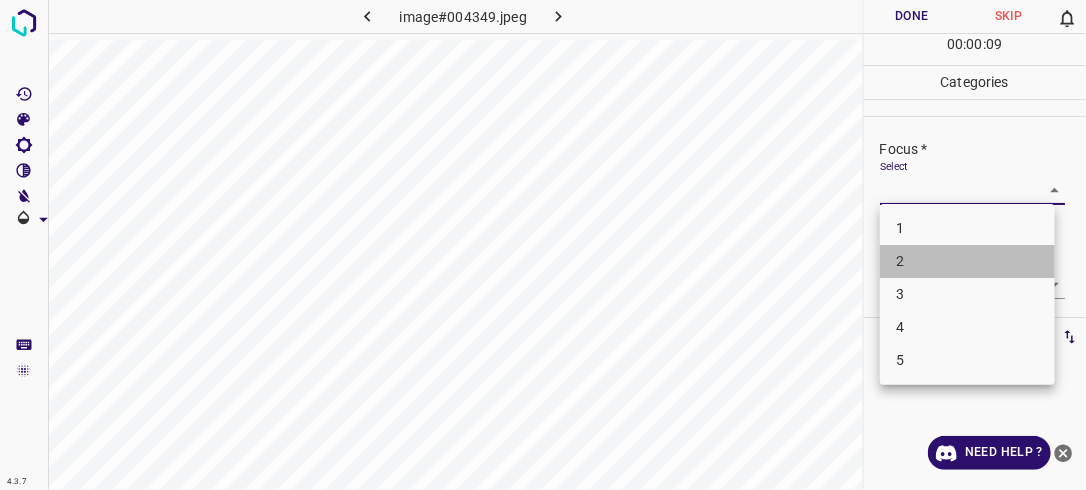 click on "2" at bounding box center (967, 261) 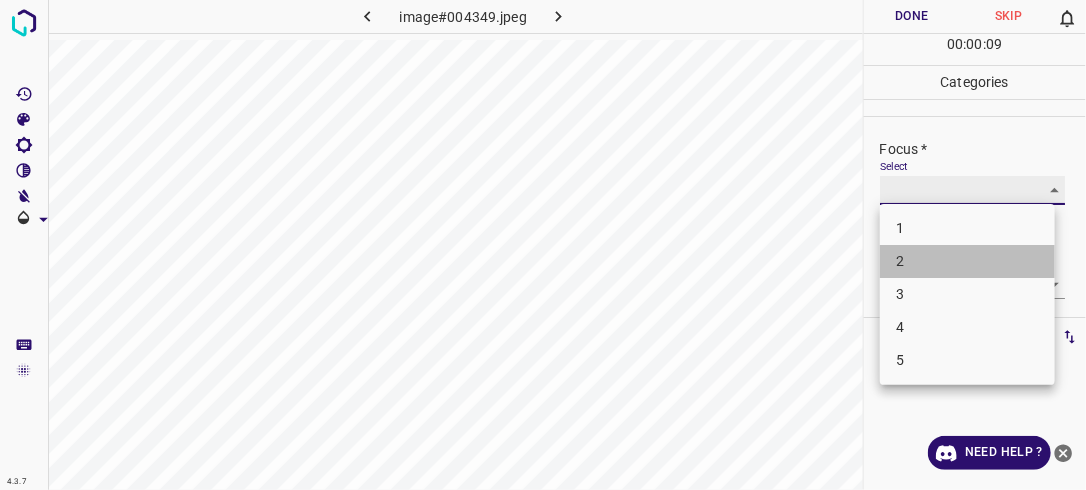 type on "2" 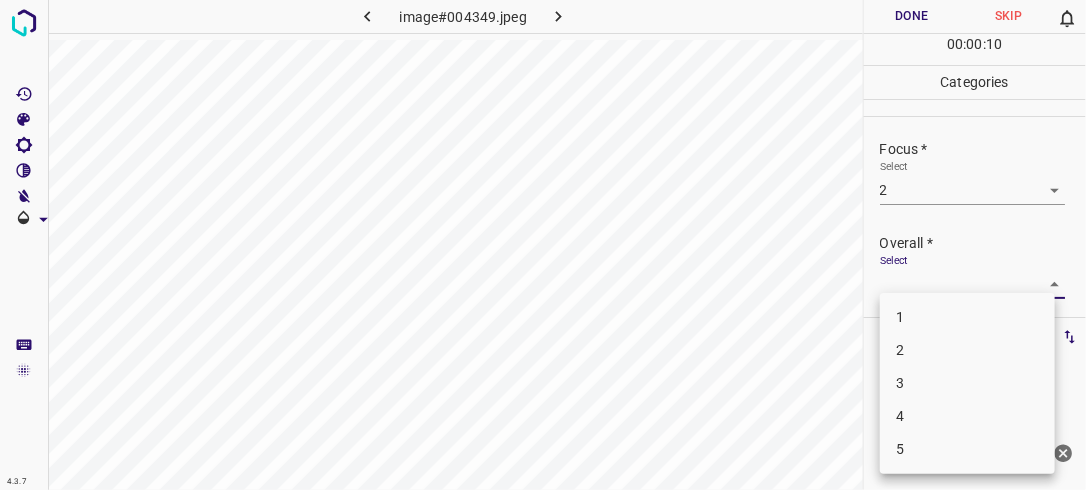 drag, startPoint x: 1036, startPoint y: 283, endPoint x: 1008, endPoint y: 316, distance: 43.27817 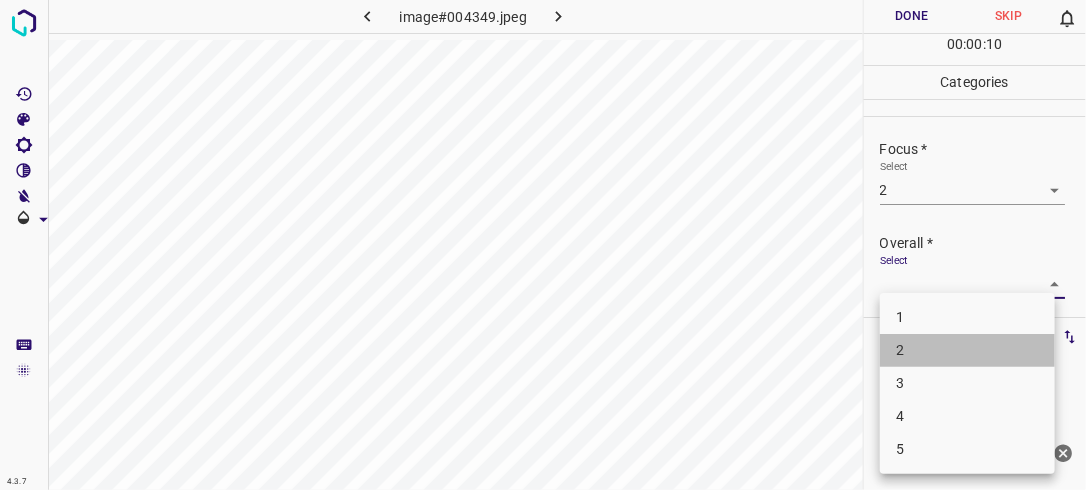 click on "2" at bounding box center [967, 350] 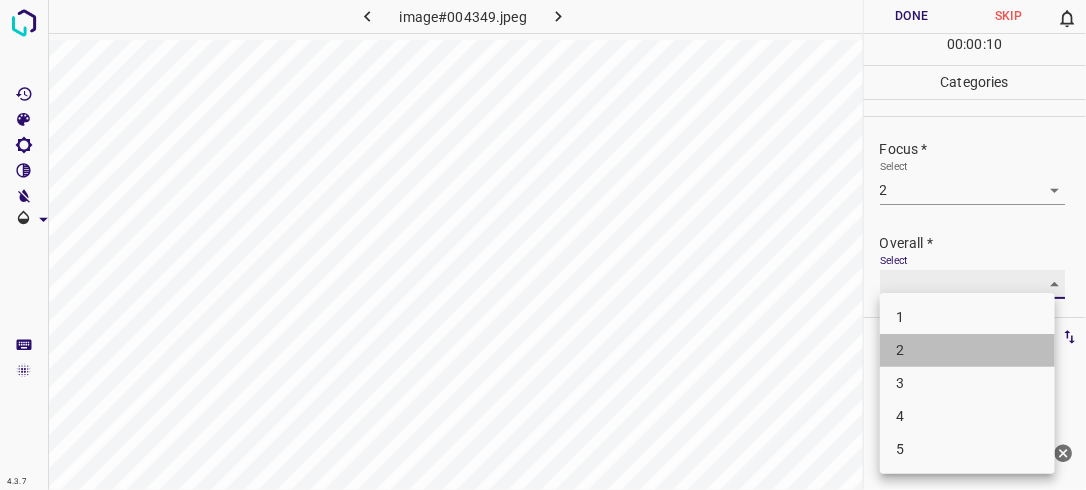 type on "2" 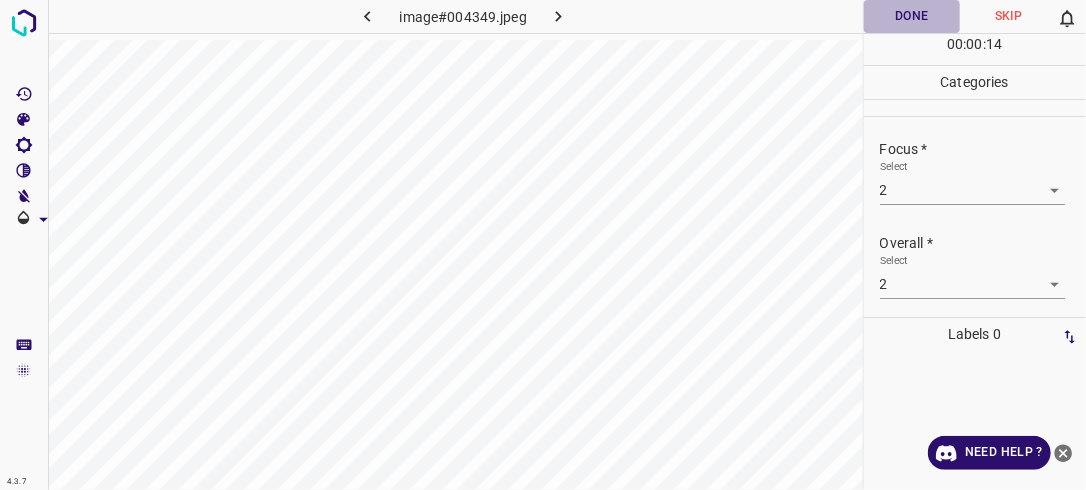click on "Done" at bounding box center [912, 16] 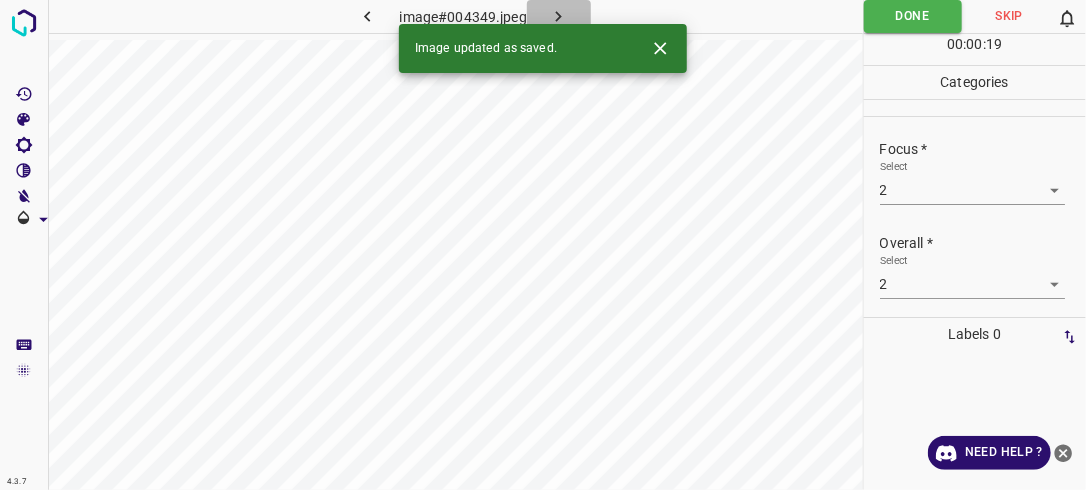 click 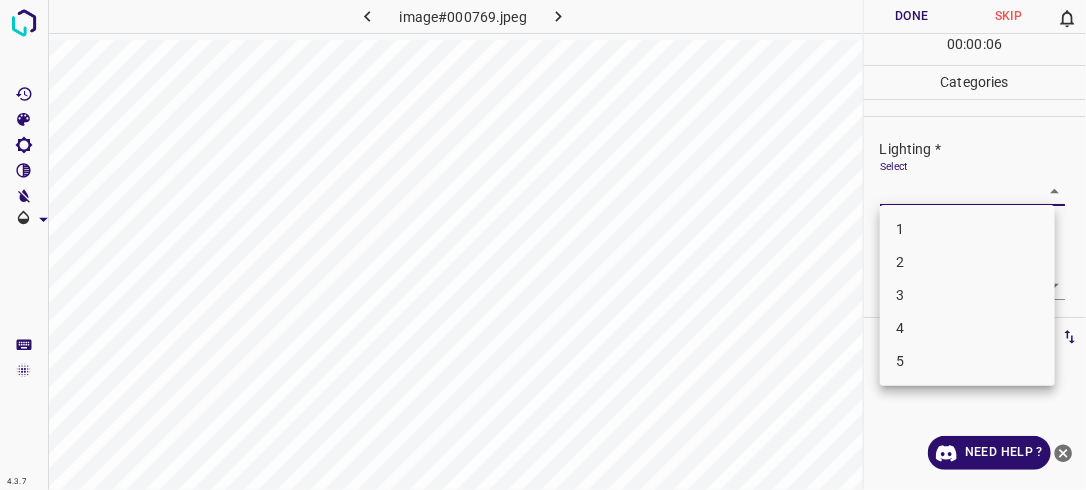 click on "4.3.7 image#000769.jpeg Done Skip 0 00   : 00   : 06   Categories Lighting *  Select ​ Focus *  Select ​ Overall *  Select ​ Labels   0 Categories 1 Lighting 2 Focus 3 Overall Tools Space Change between modes (Draw & Edit) I Auto labeling R Restore zoom M Zoom in N Zoom out Delete Delete selecte label Filters Z Restore filters X Saturation filter C Brightness filter V Contrast filter B Gray scale filter General O Download Need Help ? - Text - Hide - Delete 1 2 3 4 5" at bounding box center [543, 245] 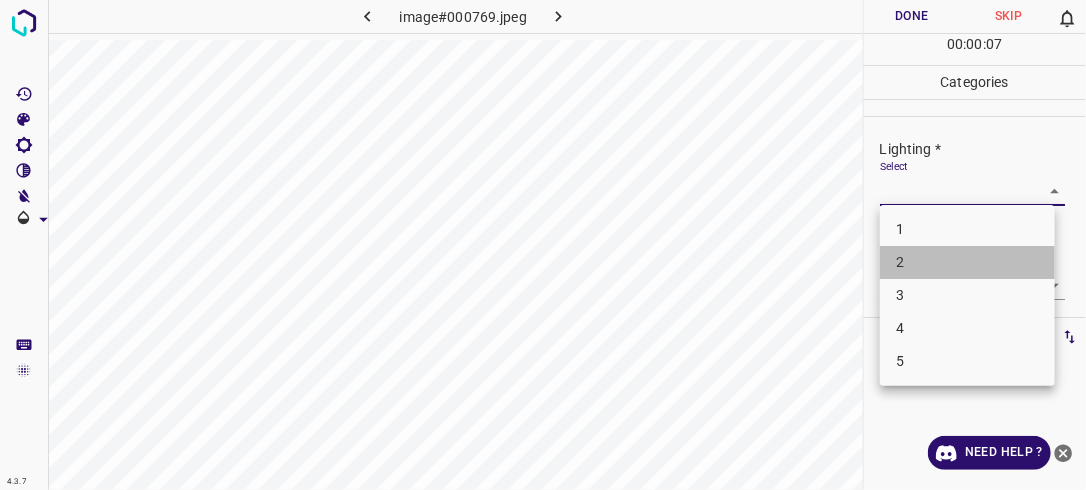 click on "2" at bounding box center [967, 262] 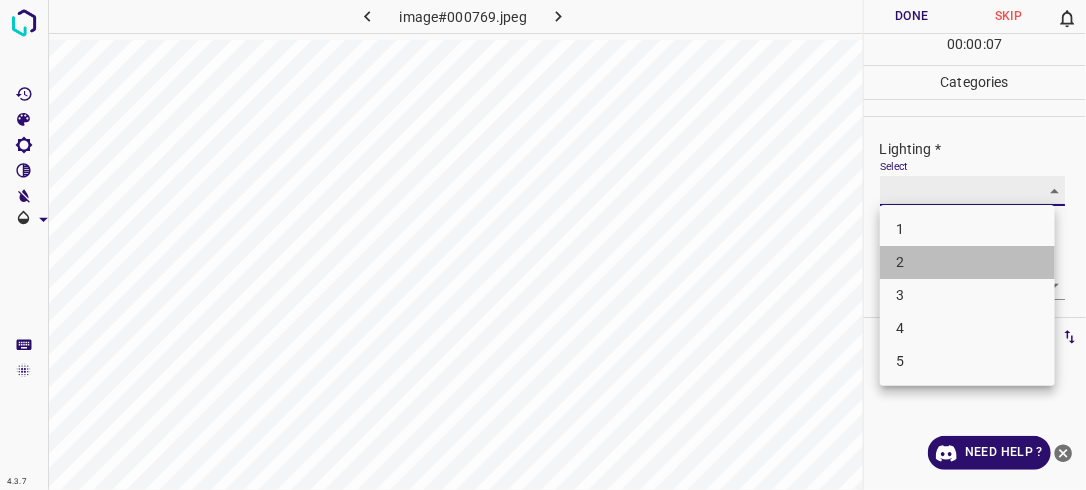 type on "2" 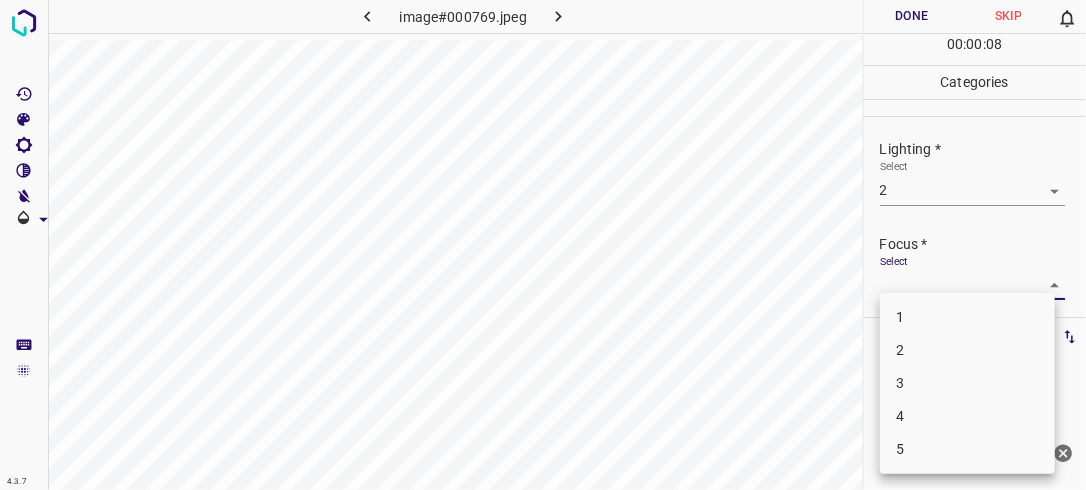 click on "4.3.7 image#000769.jpeg Done Skip 0 00   : 00   : 08   Categories Lighting *  Select 2 2 Focus *  Select ​ Overall *  Select ​ Labels   0 Categories 1 Lighting 2 Focus 3 Overall Tools Space Change between modes (Draw & Edit) I Auto labeling R Restore zoom M Zoom in N Zoom out Delete Delete selecte label Filters Z Restore filters X Saturation filter C Brightness filter V Contrast filter B Gray scale filter General O Download Need Help ? - Text - Hide - Delete 1 2 3 4 5" at bounding box center [543, 245] 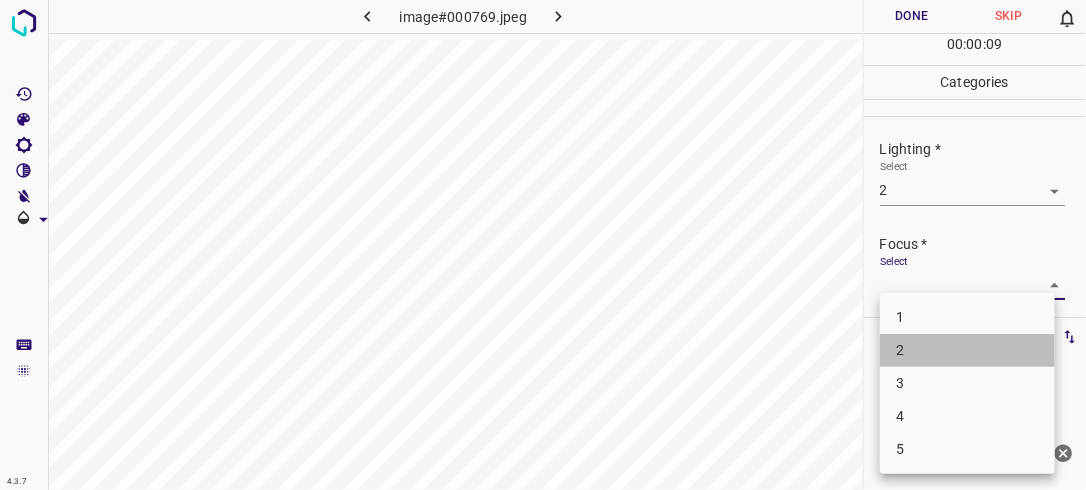 drag, startPoint x: 960, startPoint y: 343, endPoint x: 986, endPoint y: 308, distance: 43.60046 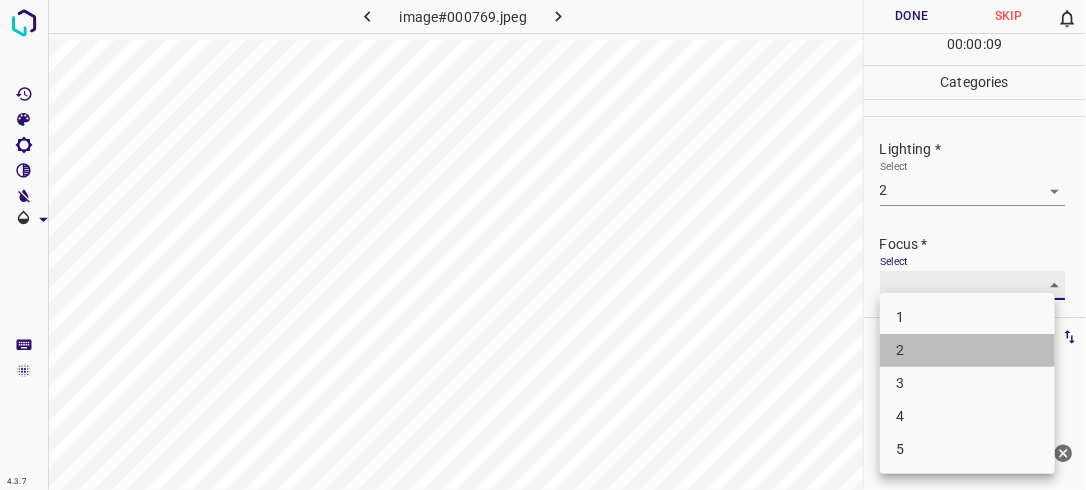 type on "2" 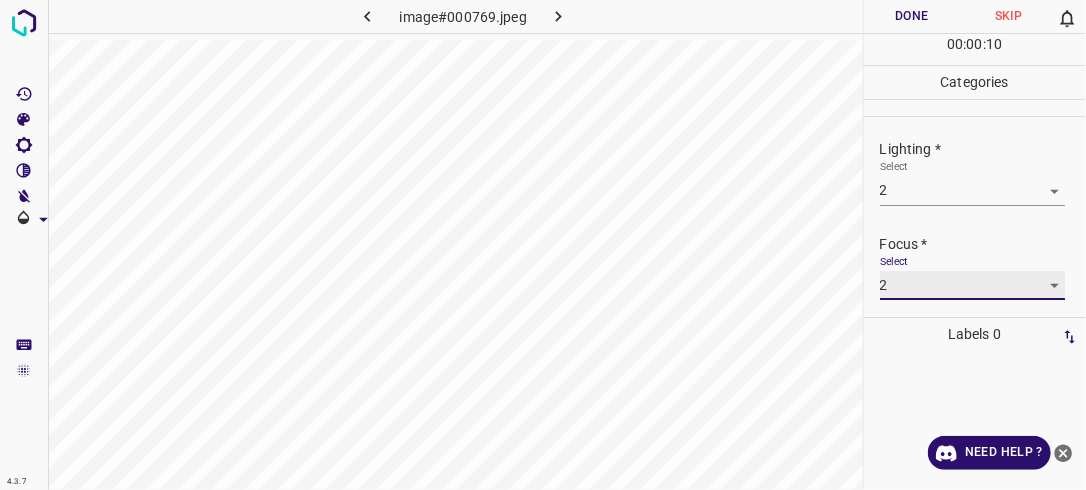 scroll, scrollTop: 95, scrollLeft: 0, axis: vertical 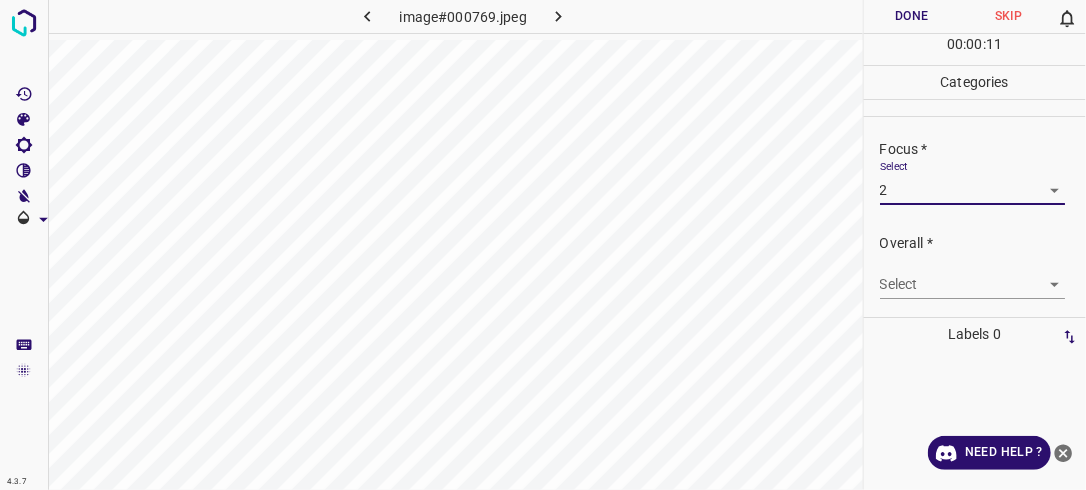 click on "4.3.7 image#000769.jpeg Done Skip 0 00   : 00   : 11   Categories Lighting *  Select 2 2 Focus *  Select 2 2 Overall *  Select ​ Labels   0 Categories 1 Lighting 2 Focus 3 Overall Tools Space Change between modes (Draw & Edit) I Auto labeling R Restore zoom M Zoom in N Zoom out Delete Delete selecte label Filters Z Restore filters X Saturation filter C Brightness filter V Contrast filter B Gray scale filter General O Download Need Help ? - Text - Hide - Delete" at bounding box center [543, 245] 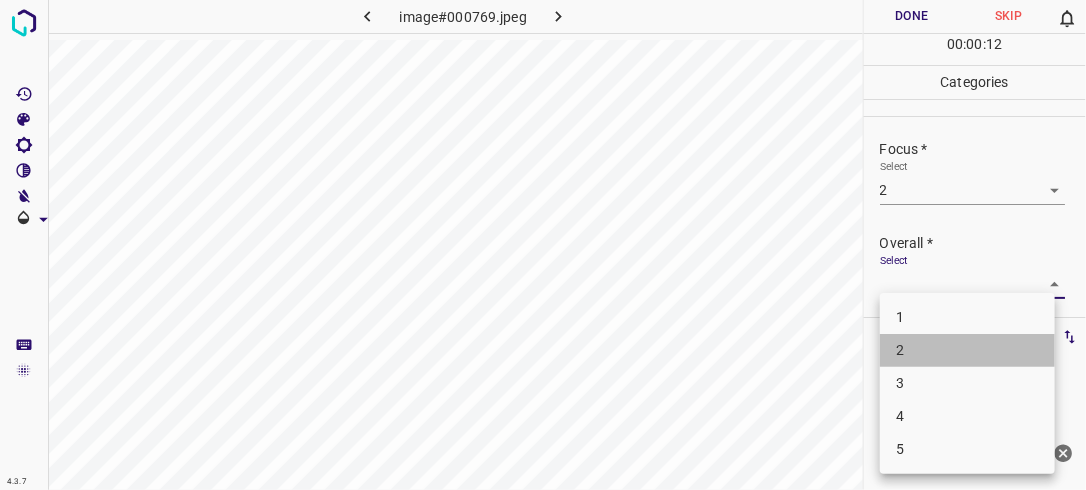 click on "2" at bounding box center (967, 350) 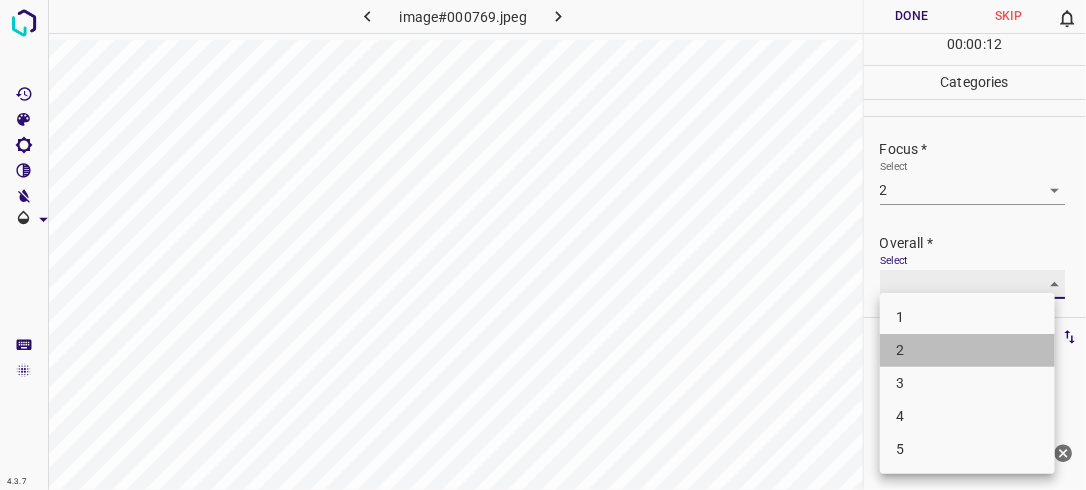 type on "2" 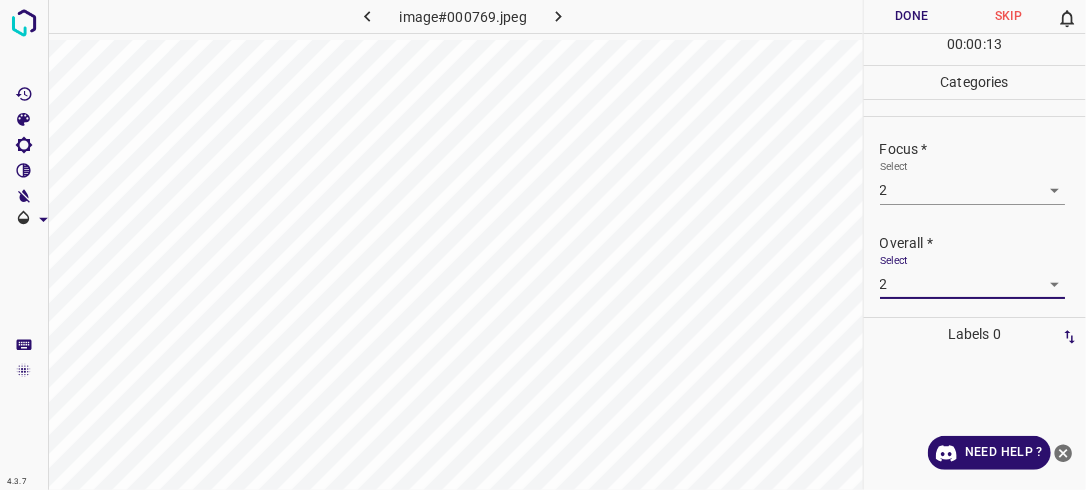 click on "Done" at bounding box center [912, 16] 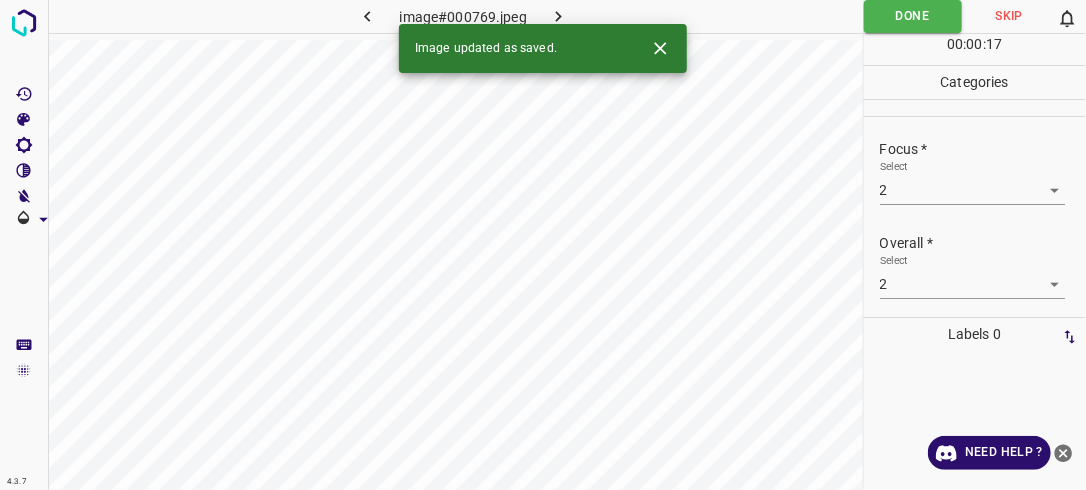 click 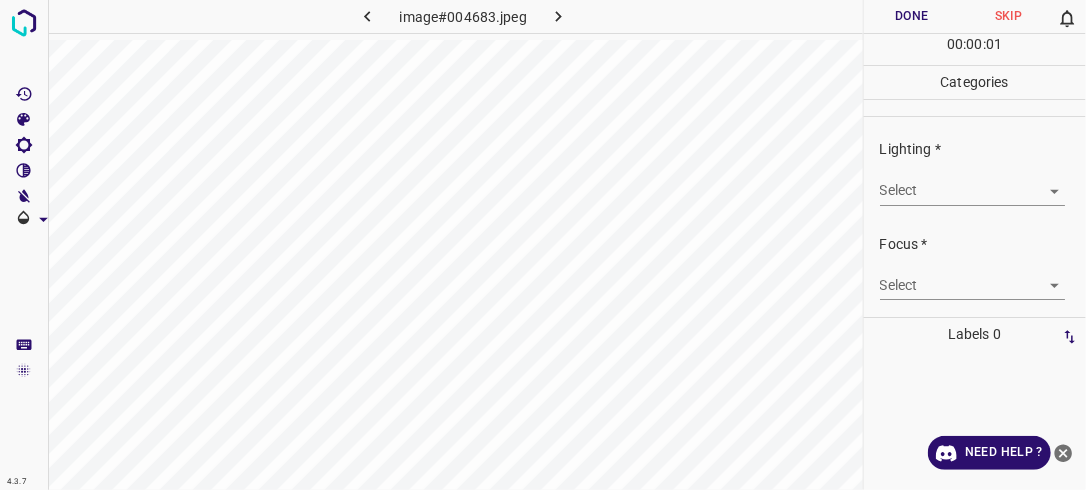 click on "4.3.7 image#004683.jpeg Done Skip 0 00   : 00   : 01   Categories Lighting *  Select ​ Focus *  Select ​ Overall *  Select ​ Labels   0 Categories 1 Lighting 2 Focus 3 Overall Tools Space Change between modes (Draw & Edit) I Auto labeling R Restore zoom M Zoom in N Zoom out Delete Delete selecte label Filters Z Restore filters X Saturation filter C Brightness filter V Contrast filter B Gray scale filter General O Download Need Help ? - Text - Hide - Delete" at bounding box center (543, 245) 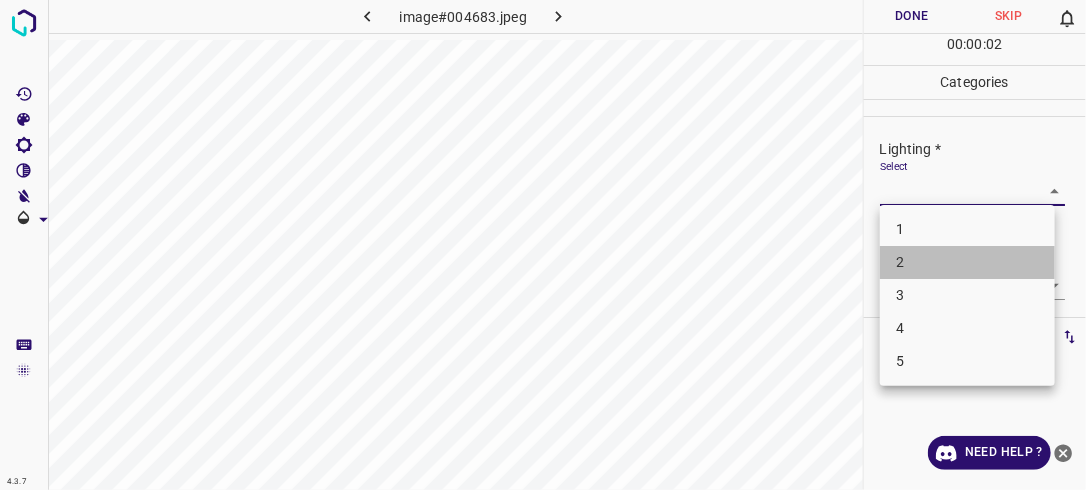 click on "2" at bounding box center (967, 262) 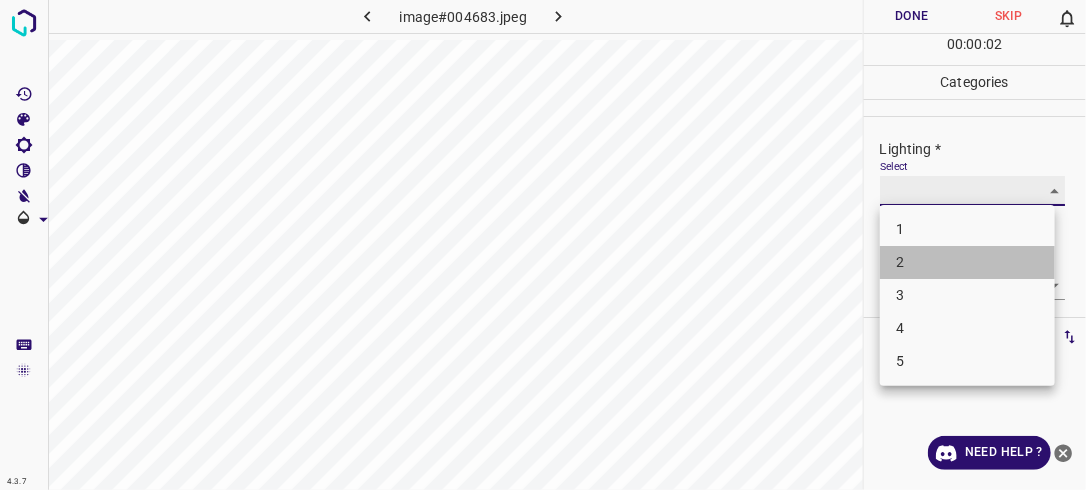type on "2" 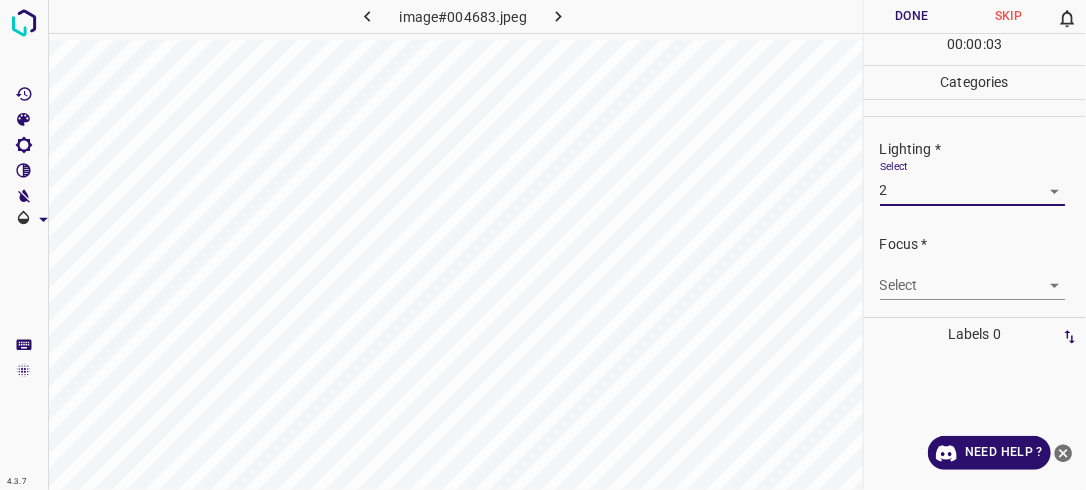click on "4.3.7 image#004683.jpeg Done Skip 0 00   : 00   : 03   Categories Lighting *  Select 2 2 Focus *  Select ​ Overall *  Select ​ Labels   0 Categories 1 Lighting 2 Focus 3 Overall Tools Space Change between modes (Draw & Edit) I Auto labeling R Restore zoom M Zoom in N Zoom out Delete Delete selecte label Filters Z Restore filters X Saturation filter C Brightness filter V Contrast filter B Gray scale filter General O Download Need Help ? - Text - Hide - Delete" at bounding box center (543, 245) 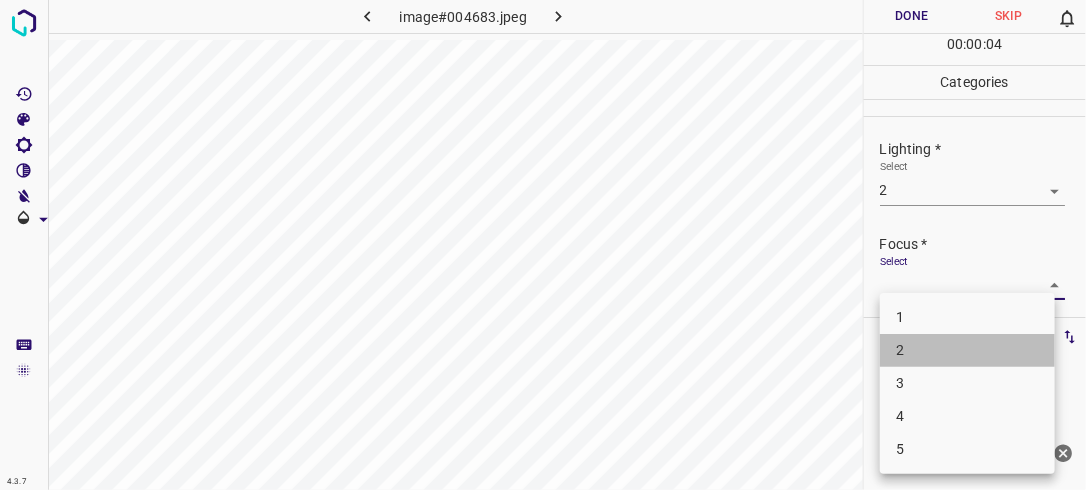 click on "2" at bounding box center (967, 350) 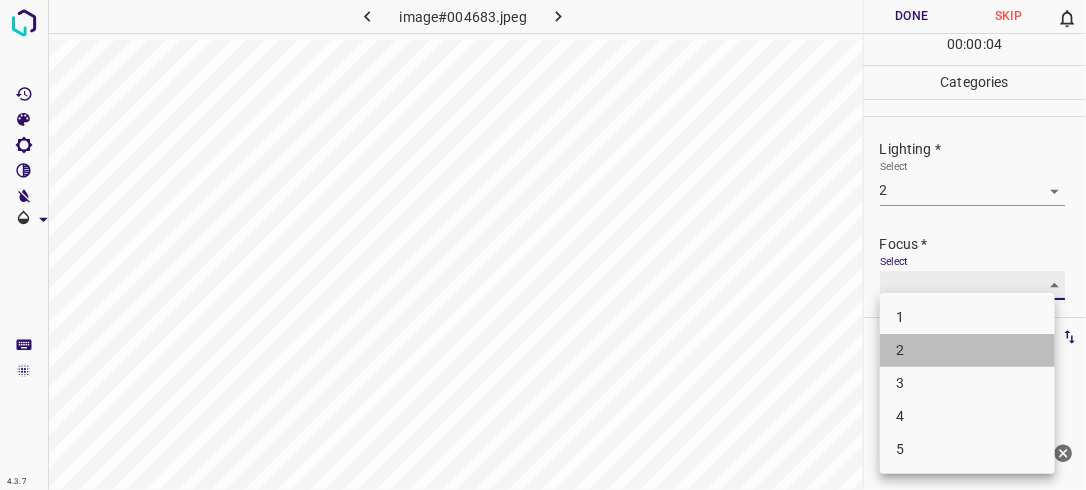 type on "2" 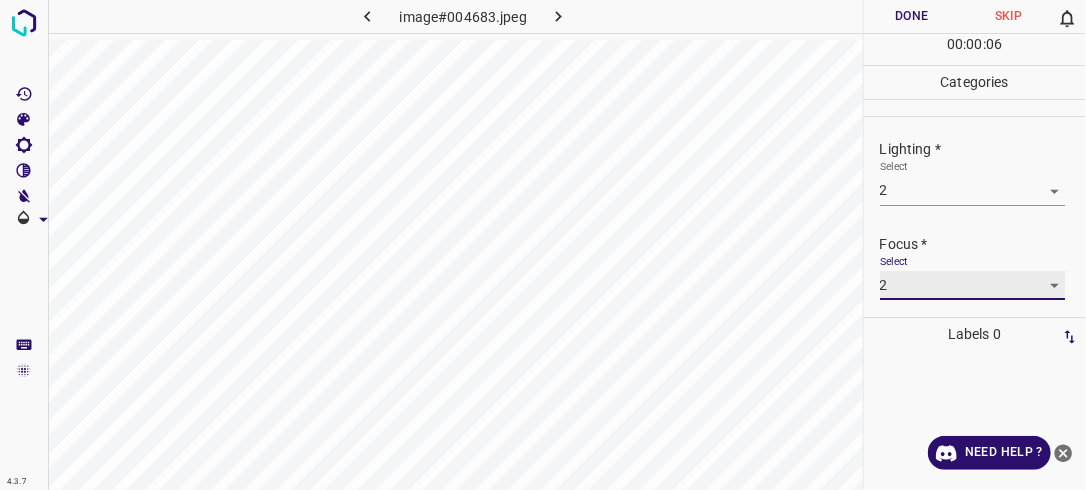 scroll, scrollTop: 98, scrollLeft: 0, axis: vertical 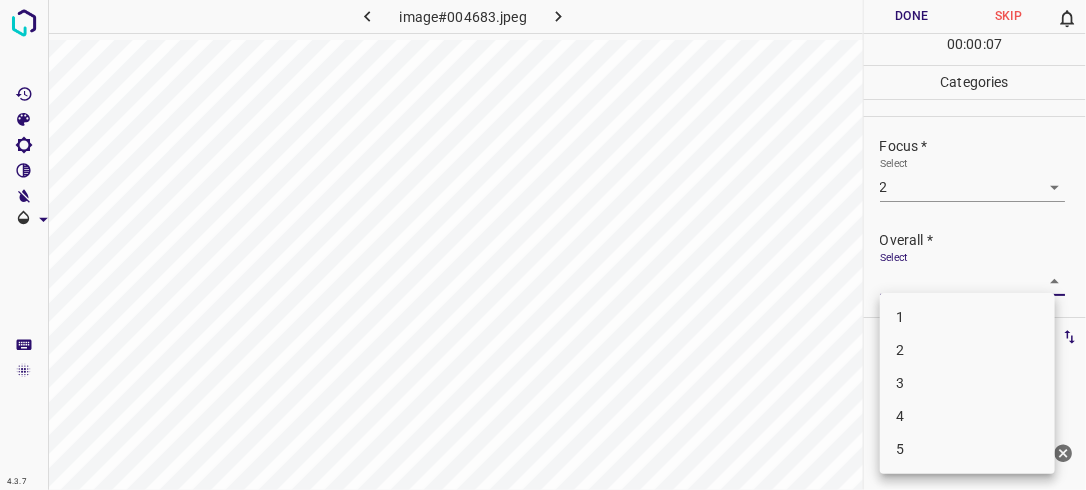 drag, startPoint x: 1047, startPoint y: 280, endPoint x: 1017, endPoint y: 297, distance: 34.48188 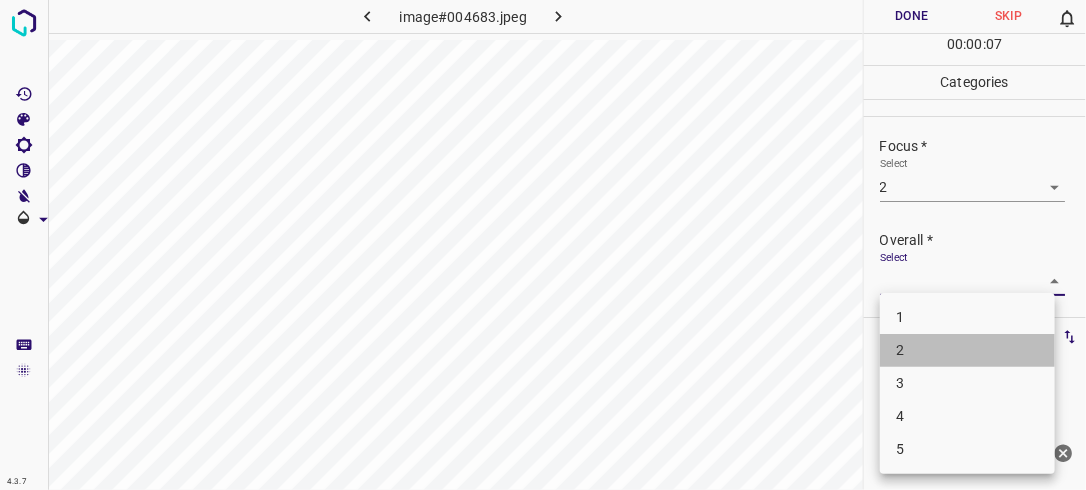click on "2" at bounding box center [967, 350] 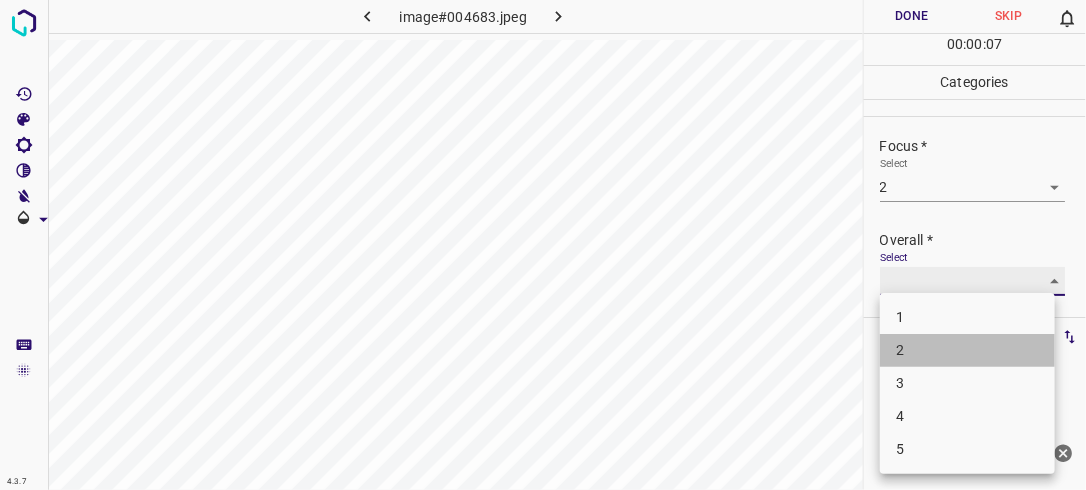 type on "2" 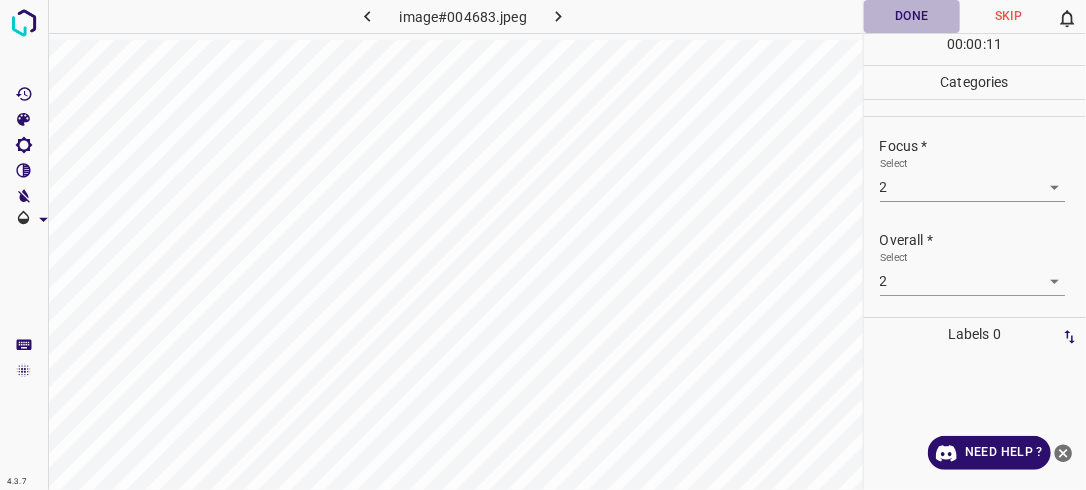 click on "Done" at bounding box center [912, 16] 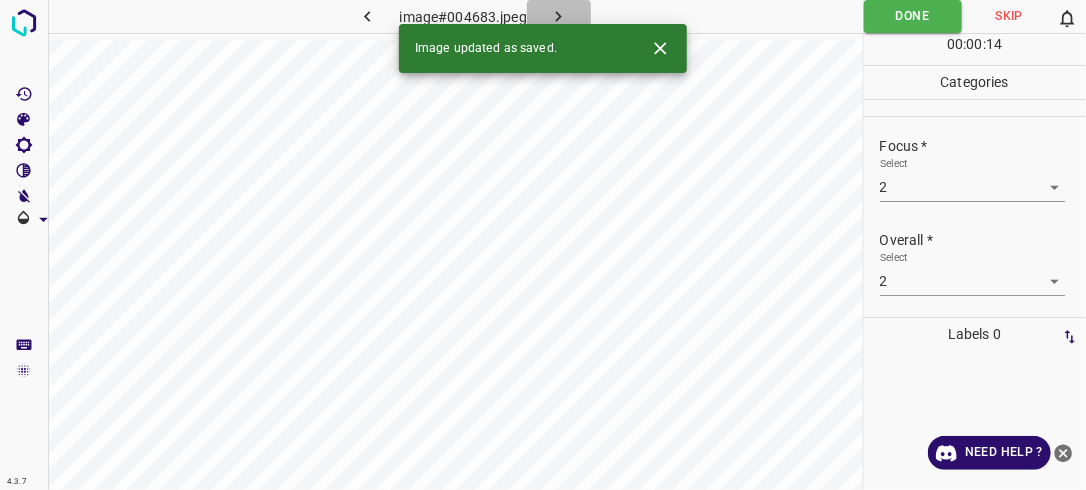 click at bounding box center [559, 16] 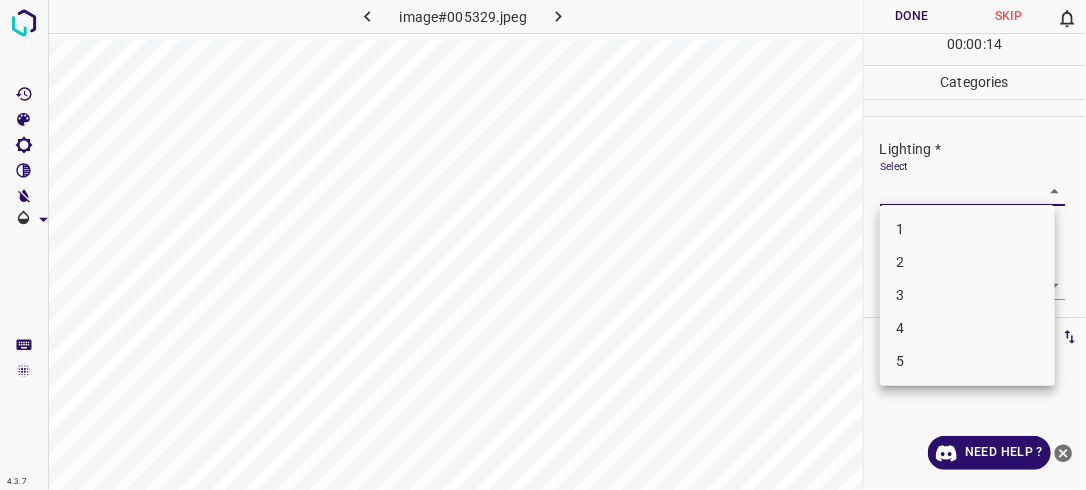 click on "4.3.7 image#005329.jpeg Done Skip 0 00   : 00   : 14   Categories Lighting *  Select ​ Focus *  Select ​ Overall *  Select ​ Labels   0 Categories 1 Lighting 2 Focus 3 Overall Tools Space Change between modes (Draw & Edit) I Auto labeling R Restore zoom M Zoom in N Zoom out Delete Delete selecte label Filters Z Restore filters X Saturation filter C Brightness filter V Contrast filter B Gray scale filter General O Download Need Help ? - Text - Hide - Delete 1 2 3 4 5" at bounding box center (543, 245) 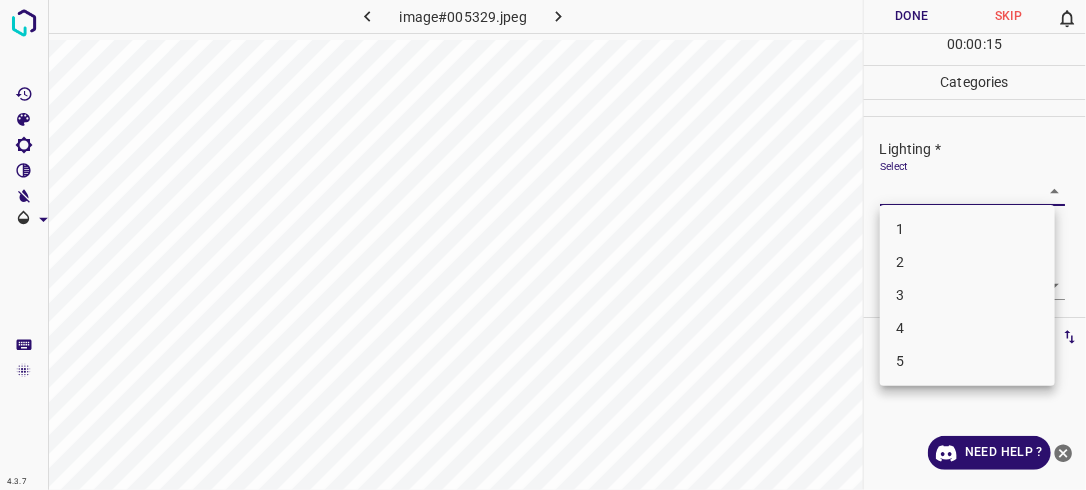 click on "2" at bounding box center (967, 262) 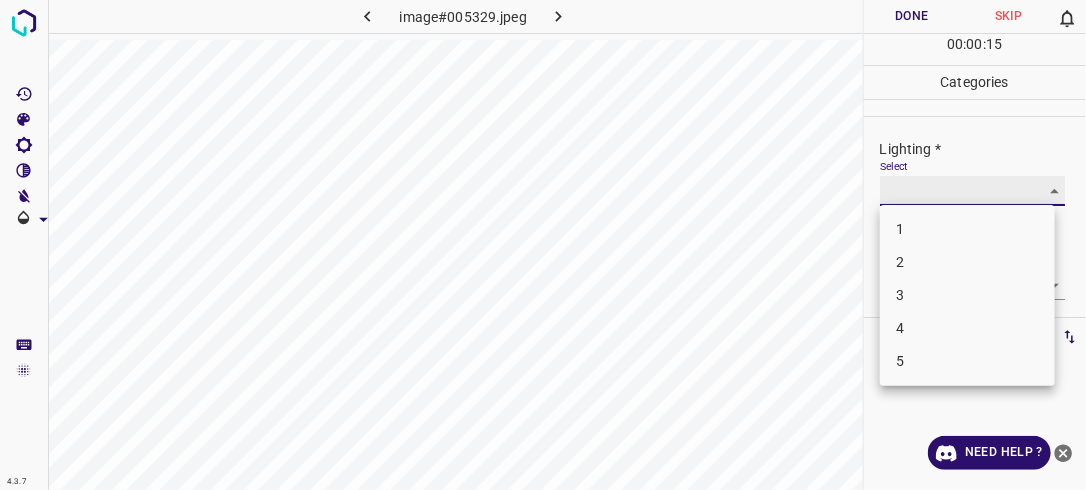type on "2" 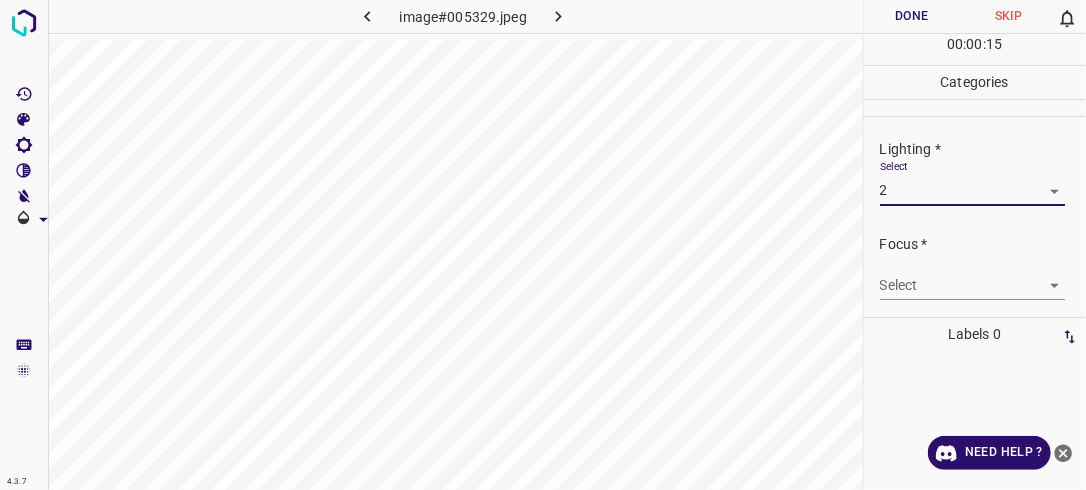 click on "4.3.7 image#005329.jpeg Done Skip 0 00   : 00   : 15   Categories Lighting *  Select 2 2 Focus *  Select ​ Overall *  Select ​ Labels   0 Categories 1 Lighting 2 Focus 3 Overall Tools Space Change between modes (Draw & Edit) I Auto labeling R Restore zoom M Zoom in N Zoom out Delete Delete selecte label Filters Z Restore filters X Saturation filter C Brightness filter V Contrast filter B Gray scale filter General O Download Need Help ? - Text - Hide - Delete" at bounding box center [543, 245] 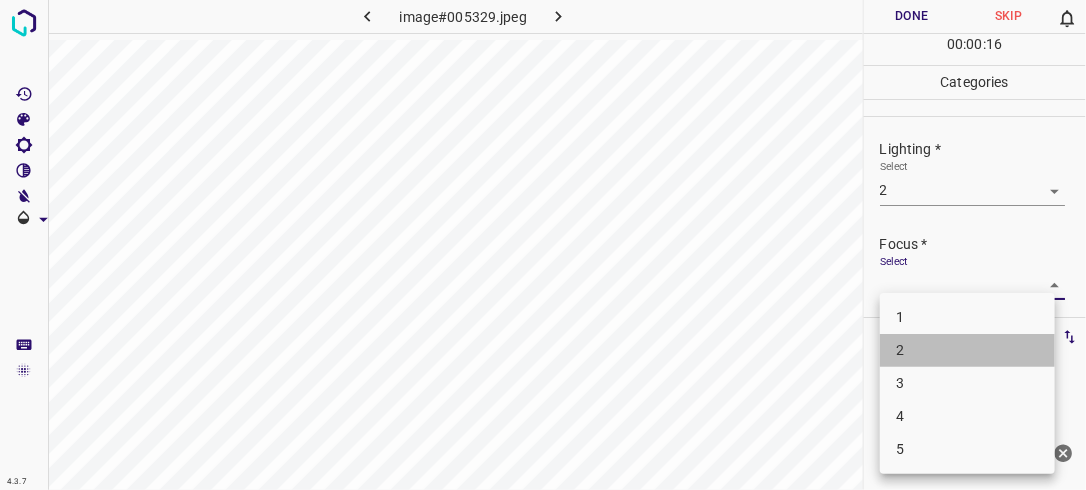 click on "2" at bounding box center [967, 350] 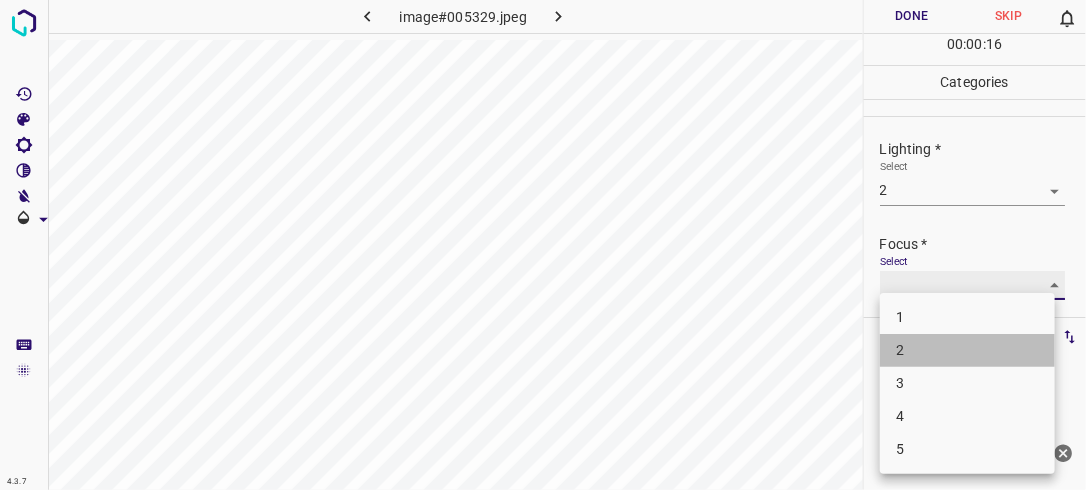 type on "2" 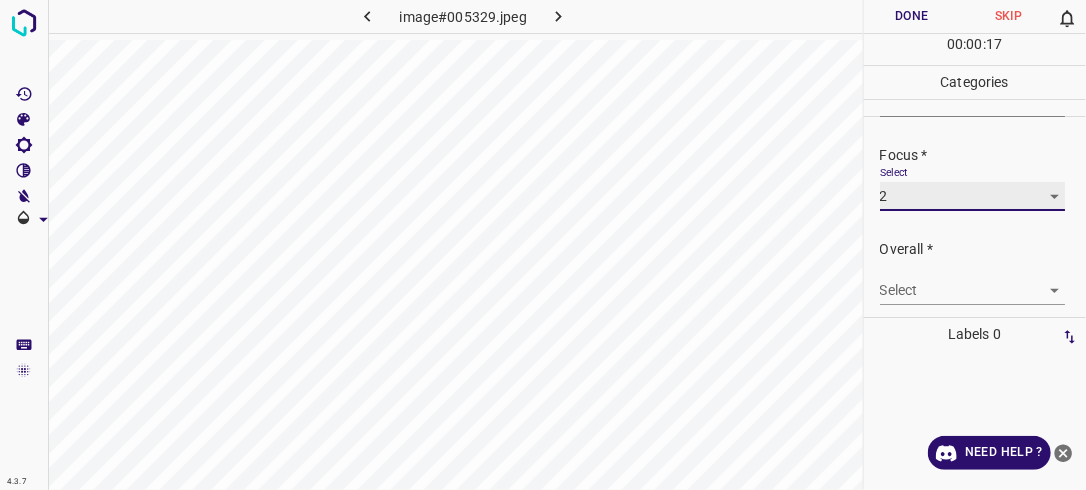 scroll, scrollTop: 98, scrollLeft: 0, axis: vertical 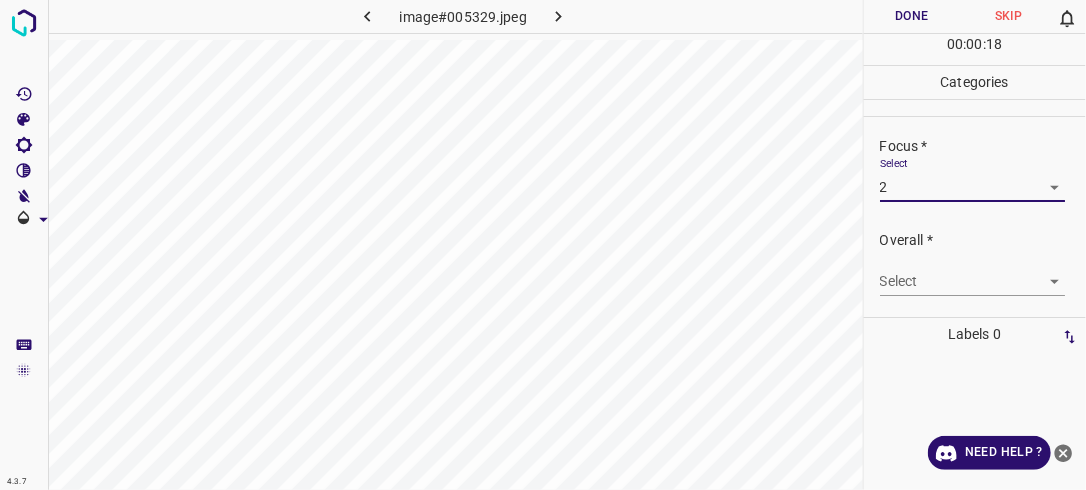 click on "4.3.7 image#005329.jpeg Done Skip 0 00   : 00   : 18   Categories Lighting *  Select 2 2 Focus *  Select 2 2 Overall *  Select ​ Labels   0 Categories 1 Lighting 2 Focus 3 Overall Tools Space Change between modes (Draw & Edit) I Auto labeling R Restore zoom M Zoom in N Zoom out Delete Delete selecte label Filters Z Restore filters X Saturation filter C Brightness filter V Contrast filter B Gray scale filter General O Download Need Help ? - Text - Hide - Delete" at bounding box center (543, 245) 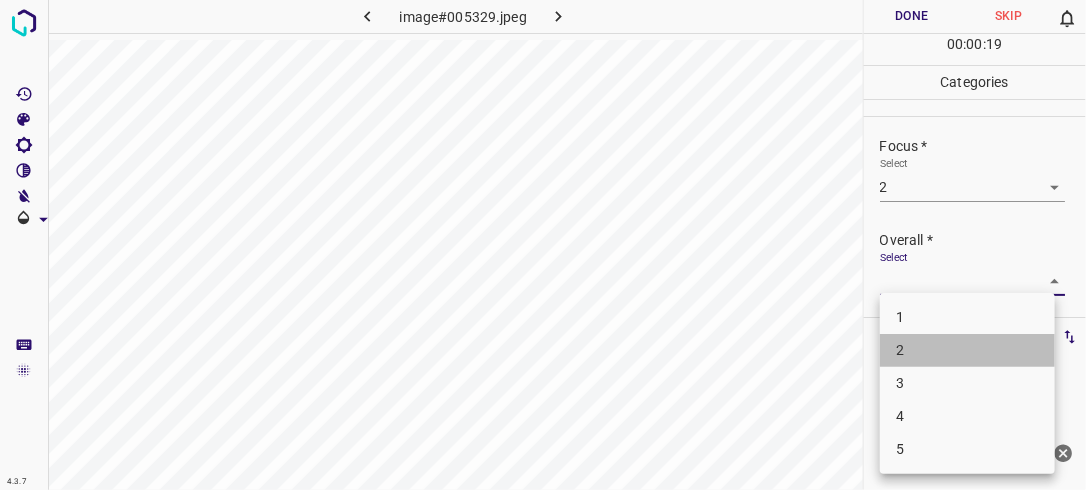 click on "2" at bounding box center [967, 350] 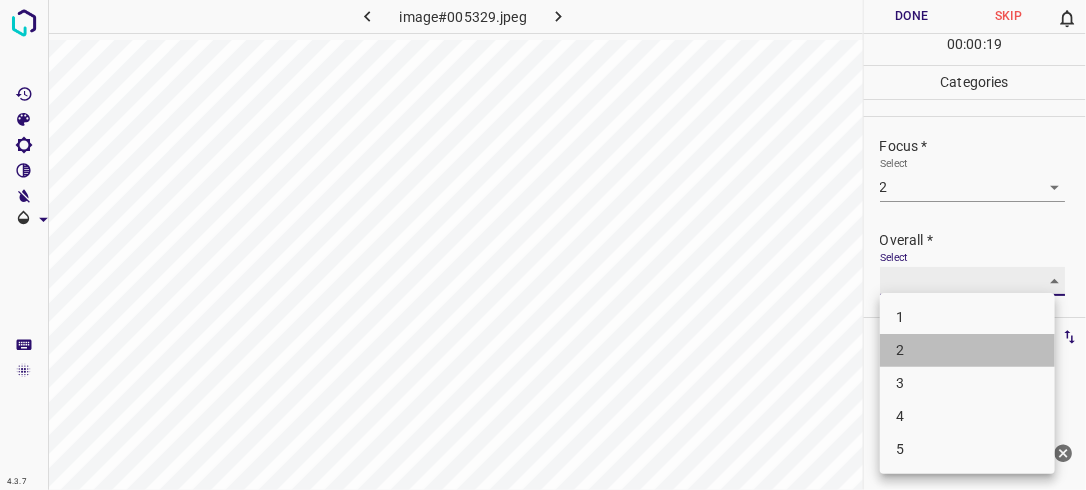 type on "2" 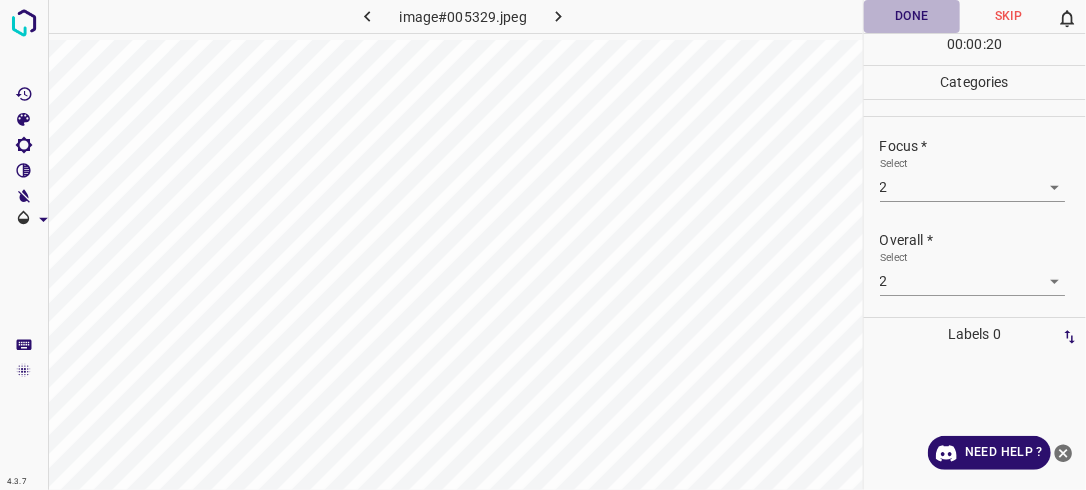 click on "Done" at bounding box center [912, 16] 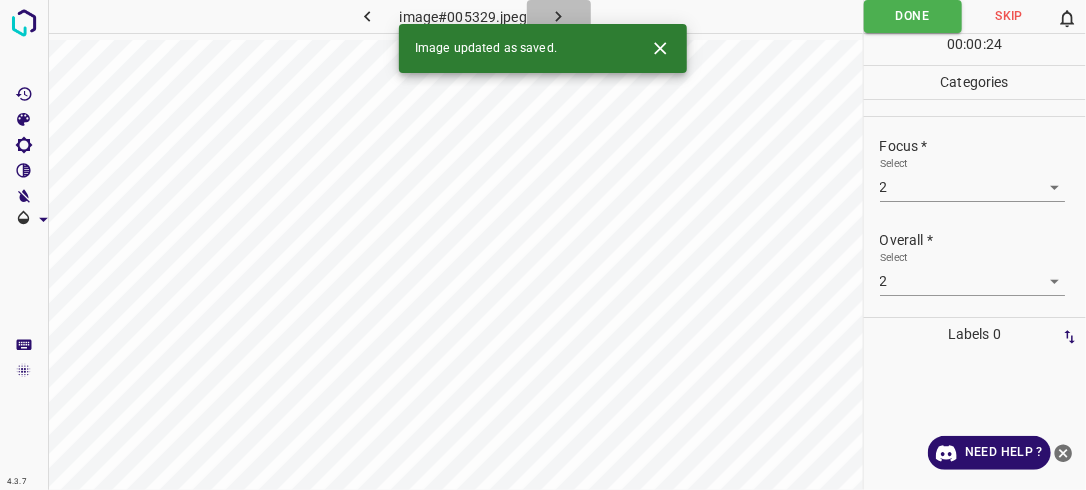 click at bounding box center (559, 16) 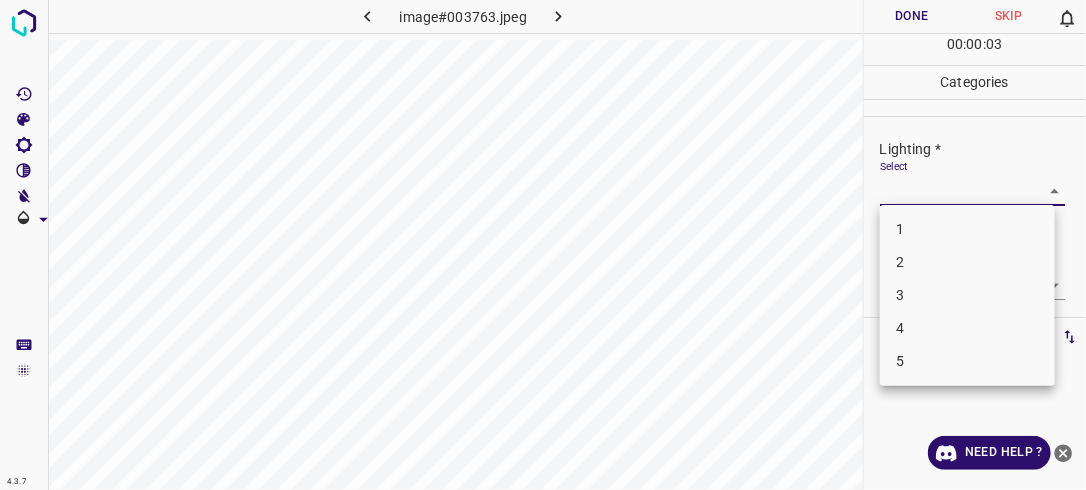 click on "4.3.7 image#003763.jpeg Done Skip 0 00   : 00   : 03   Categories Lighting *  Select ​ Focus *  Select ​ Overall *  Select ​ Labels   0 Categories 1 Lighting 2 Focus 3 Overall Tools Space Change between modes (Draw & Edit) I Auto labeling R Restore zoom M Zoom in N Zoom out Delete Delete selecte label Filters Z Restore filters X Saturation filter C Brightness filter V Contrast filter B Gray scale filter General O Download Need Help ? - Text - Hide - Delete 1 2 3 4 5" at bounding box center (543, 245) 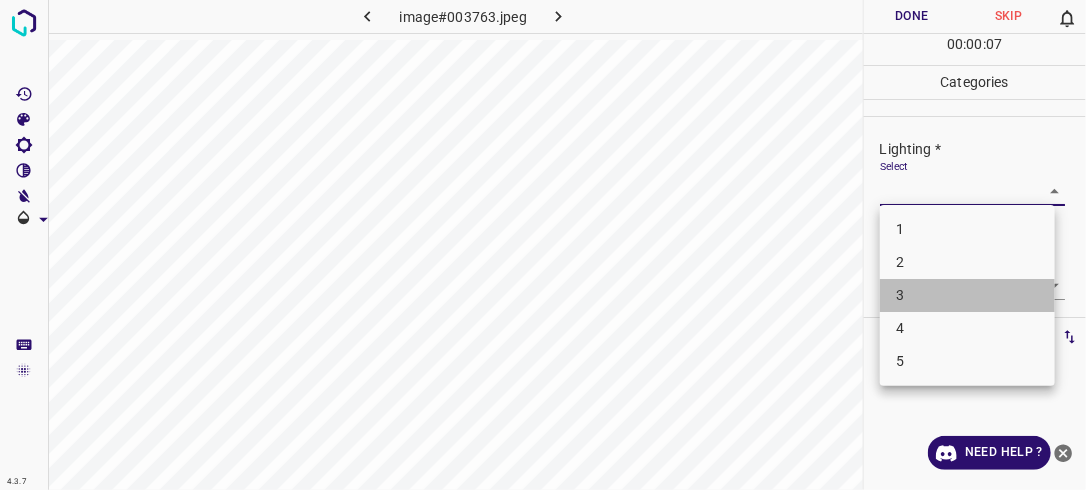 drag, startPoint x: 1002, startPoint y: 298, endPoint x: 1028, endPoint y: 292, distance: 26.683329 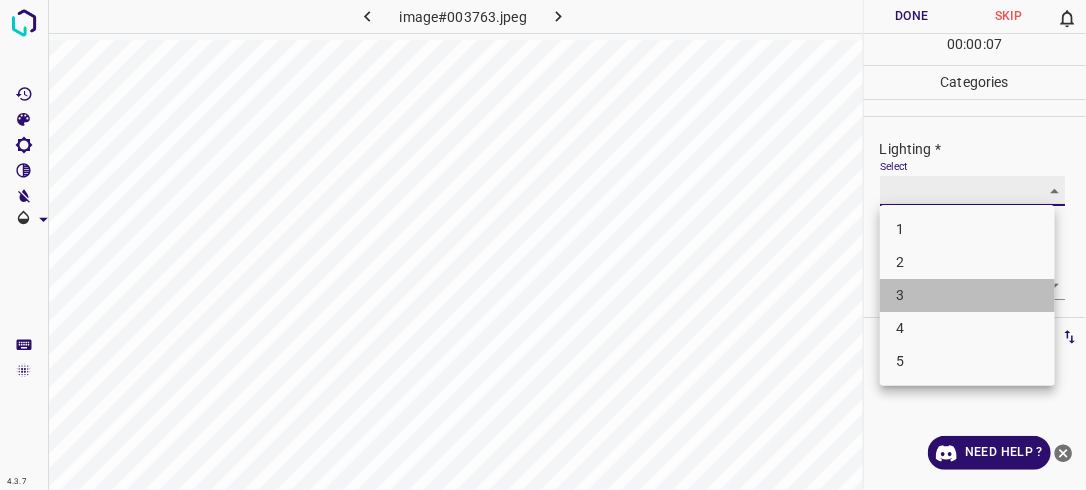type on "3" 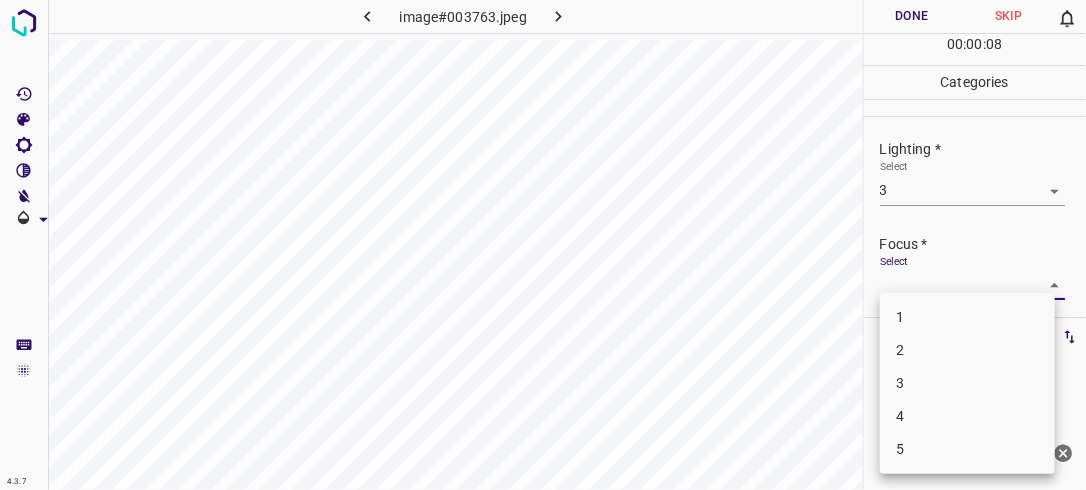click on "4.3.7 image#003763.jpeg Done Skip 0 00   : 00   : 08   Categories Lighting *  Select 3 3 Focus *  Select ​ Overall *  Select ​ Labels   0 Categories 1 Lighting 2 Focus 3 Overall Tools Space Change between modes (Draw & Edit) I Auto labeling R Restore zoom M Zoom in N Zoom out Delete Delete selecte label Filters Z Restore filters X Saturation filter C Brightness filter V Contrast filter B Gray scale filter General O Download Need Help ? - Text - Hide - Delete 1 2 3 4 5" at bounding box center (543, 245) 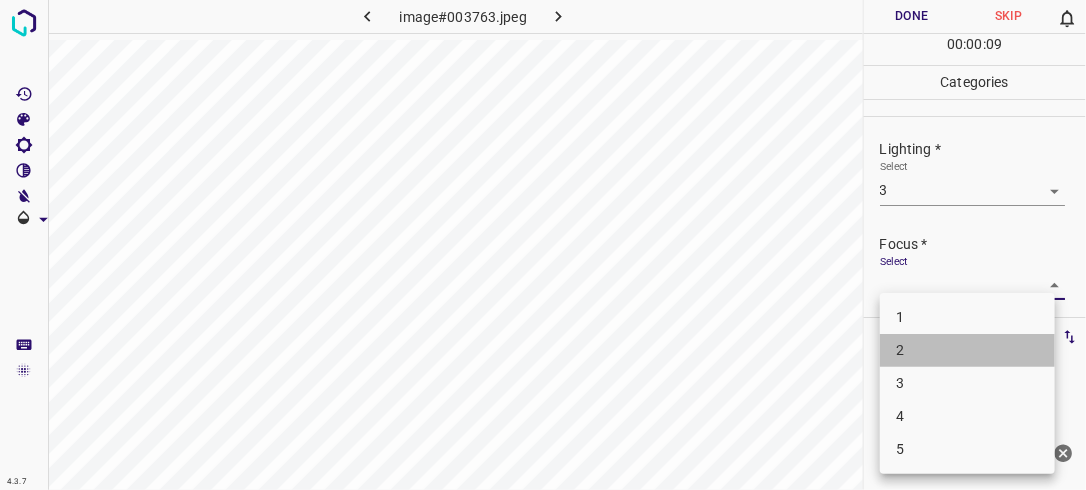 click on "2" at bounding box center (967, 350) 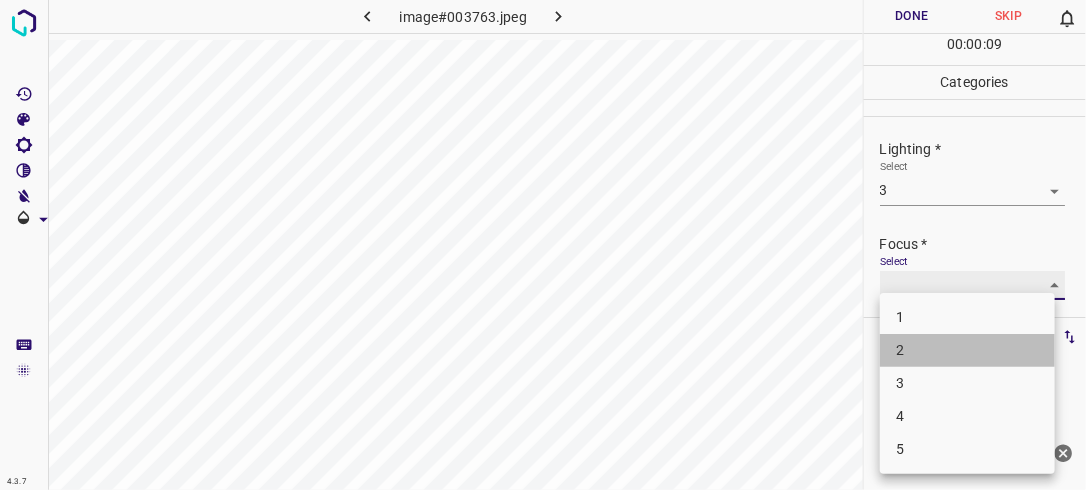 type on "2" 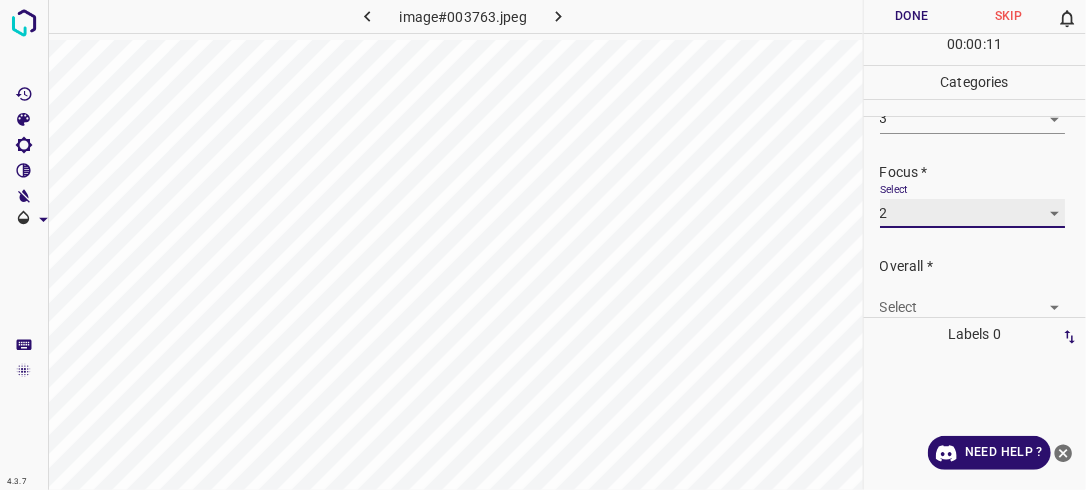 scroll, scrollTop: 78, scrollLeft: 0, axis: vertical 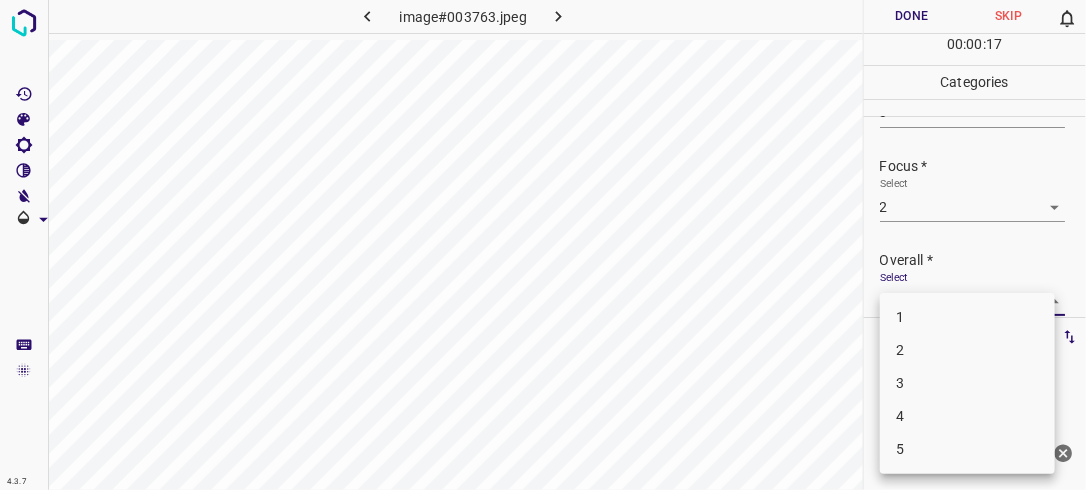 click on "4.3.7 image#003763.jpeg Done Skip 0 00   : 00   : 17   Categories Lighting *  Select 3 3 Focus *  Select 2 2 Overall *  Select ​ Labels   0 Categories 1 Lighting 2 Focus 3 Overall Tools Space Change between modes (Draw & Edit) I Auto labeling R Restore zoom M Zoom in N Zoom out Delete Delete selecte label Filters Z Restore filters X Saturation filter C Brightness filter V Contrast filter B Gray scale filter General O Download Need Help ? - Text - Hide - Delete 1 2 3 4 5" at bounding box center [543, 245] 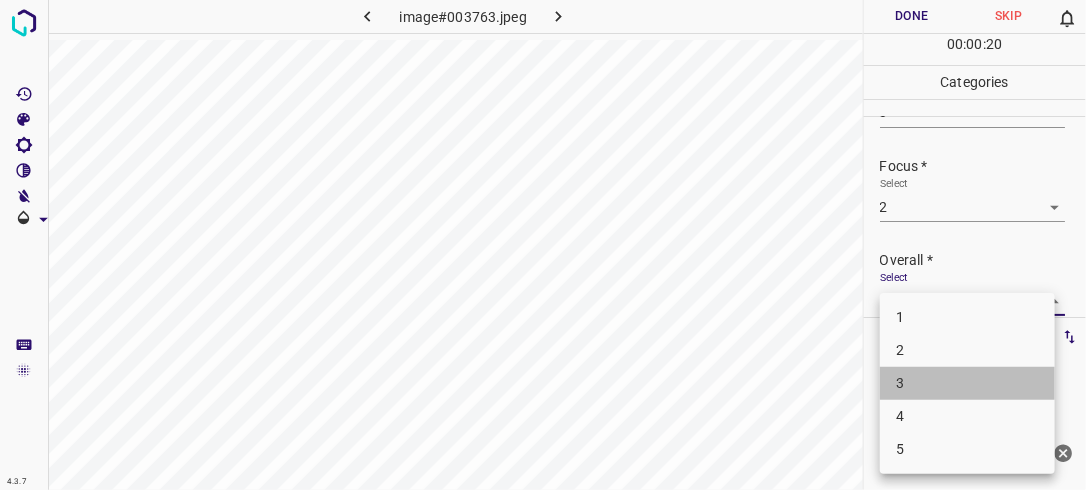 click on "3" at bounding box center [967, 383] 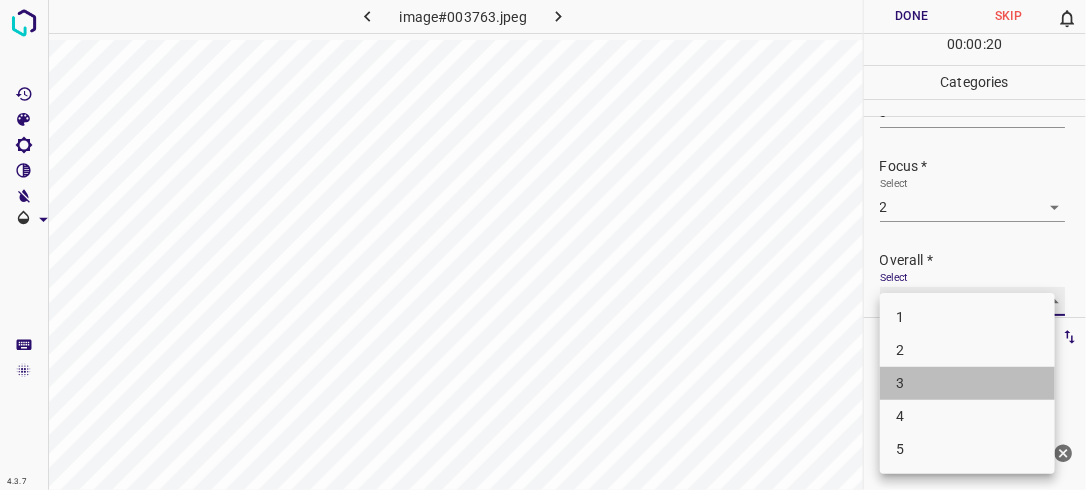 type on "3" 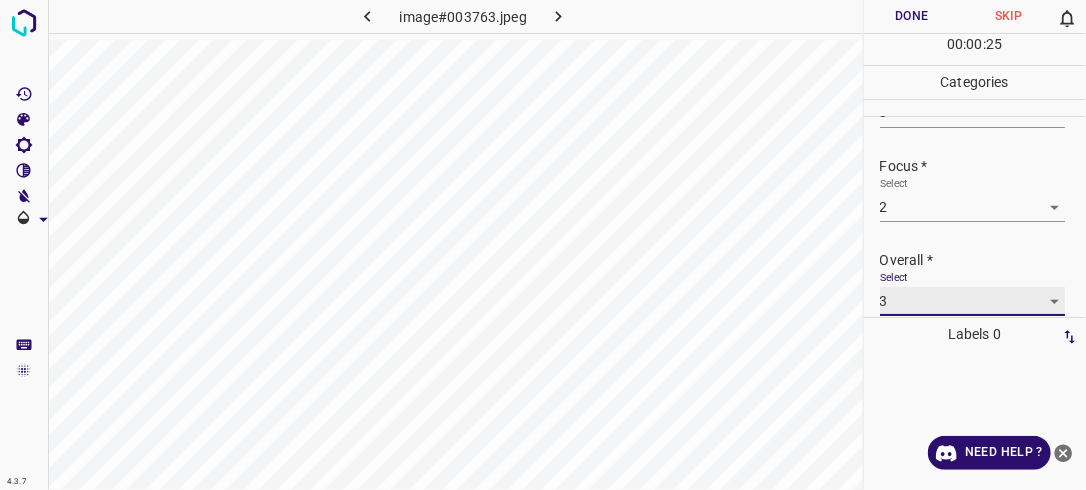 scroll, scrollTop: 78, scrollLeft: 0, axis: vertical 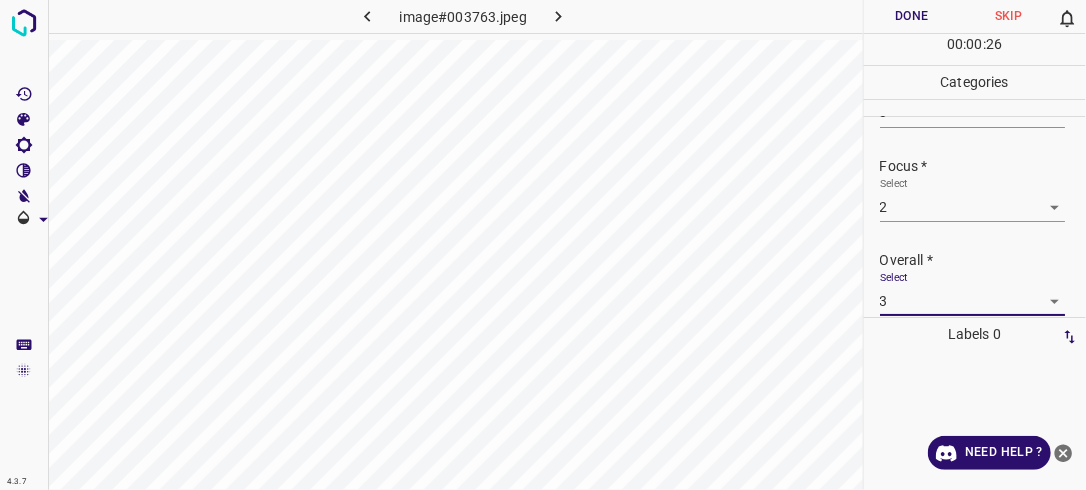 click on "Done" at bounding box center [912, 16] 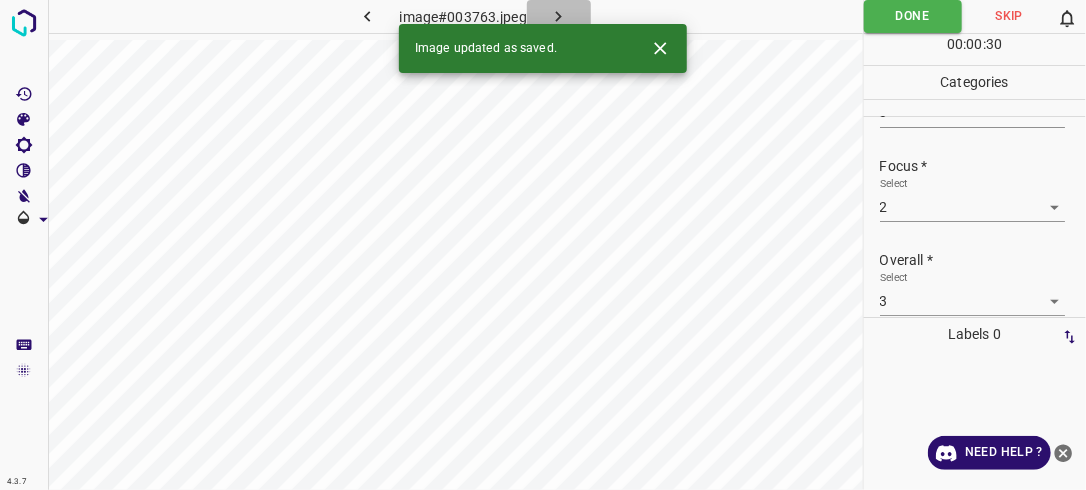 click 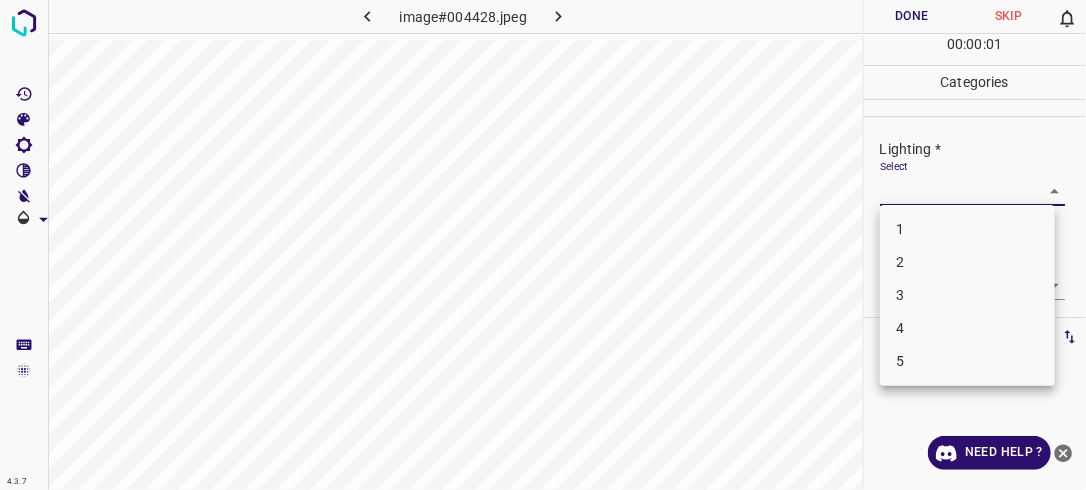 click on "4.3.7 image#004428.jpeg Done Skip 0 00   : 00   : 01   Categories Lighting *  Select ​ Focus *  Select ​ Overall *  Select ​ Labels   0 Categories 1 Lighting 2 Focus 3 Overall Tools Space Change between modes (Draw & Edit) I Auto labeling R Restore zoom M Zoom in N Zoom out Delete Delete selecte label Filters Z Restore filters X Saturation filter C Brightness filter V Contrast filter B Gray scale filter General O Download Need Help ? - Text - Hide - Delete 1 2 3 4 5" at bounding box center (543, 245) 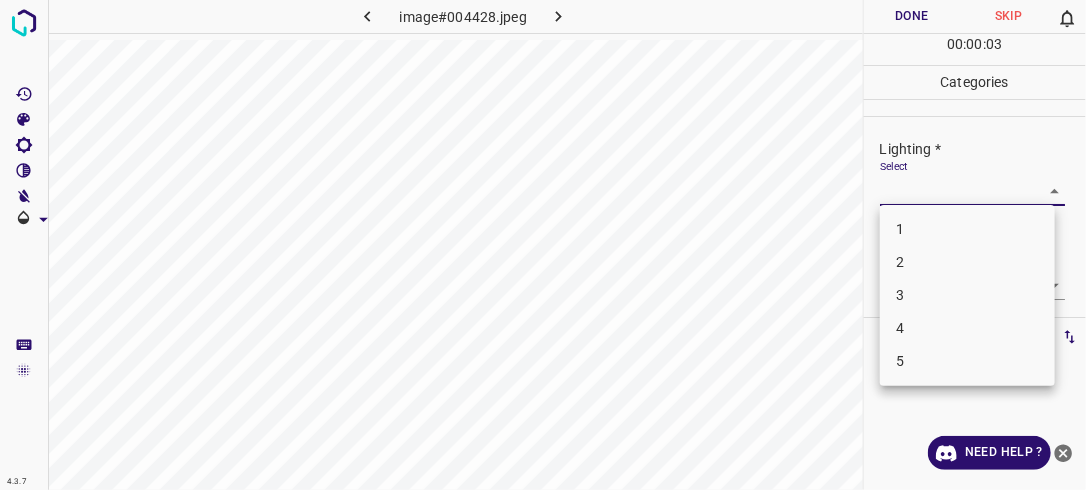 click on "3" at bounding box center (967, 295) 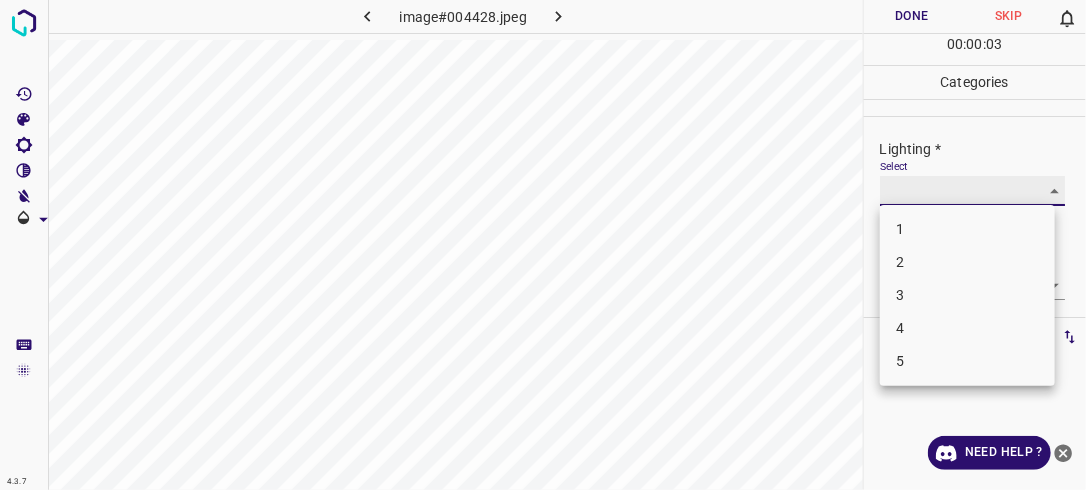type on "3" 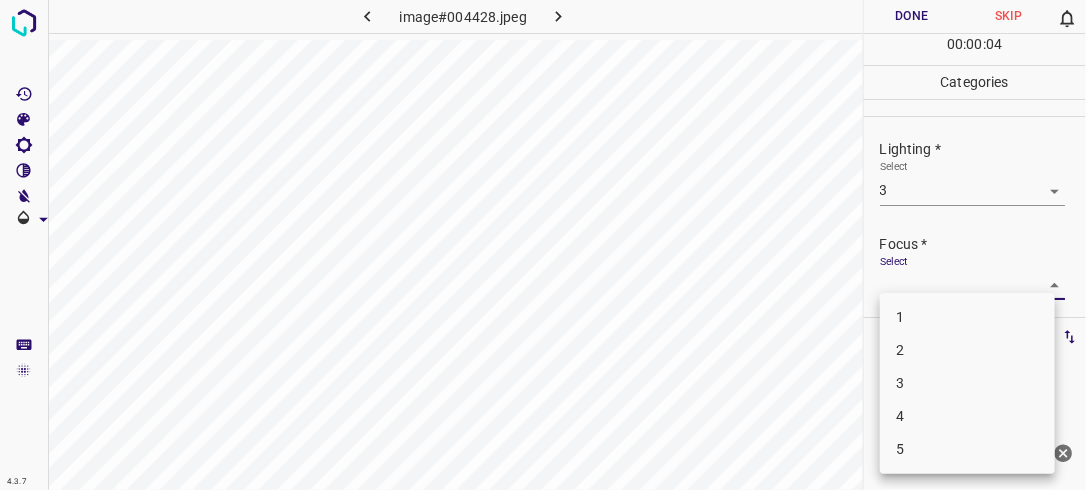 click on "4.3.7 image#004428.jpeg Done Skip 0 00   : 00   : 04   Categories Lighting *  Select 3 3 Focus *  Select ​ Overall *  Select ​ Labels   0 Categories 1 Lighting 2 Focus 3 Overall Tools Space Change between modes (Draw & Edit) I Auto labeling R Restore zoom M Zoom in N Zoom out Delete Delete selecte label Filters Z Restore filters X Saturation filter C Brightness filter V Contrast filter B Gray scale filter General O Download Need Help ? - Text - Hide - Delete 1 2 3 4 5" at bounding box center [543, 245] 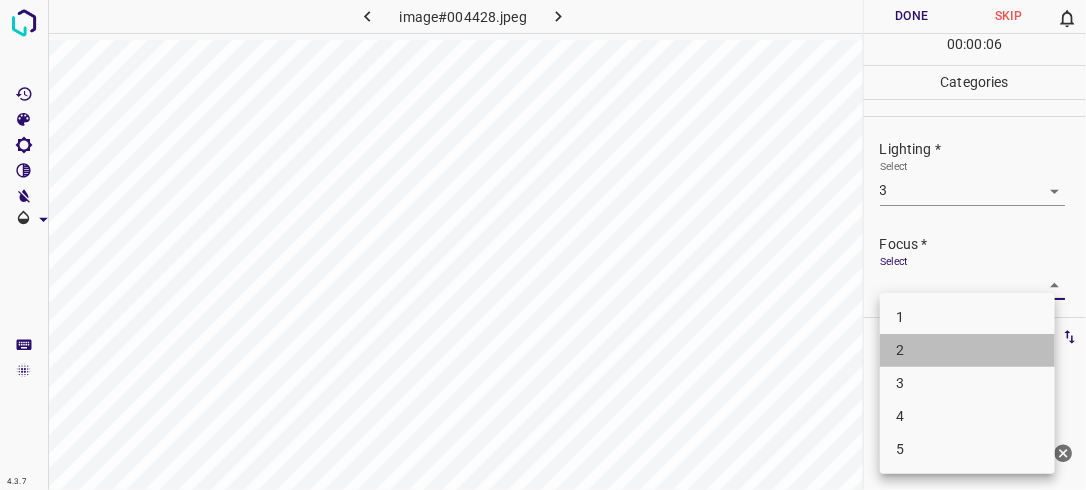 click on "2" at bounding box center (967, 350) 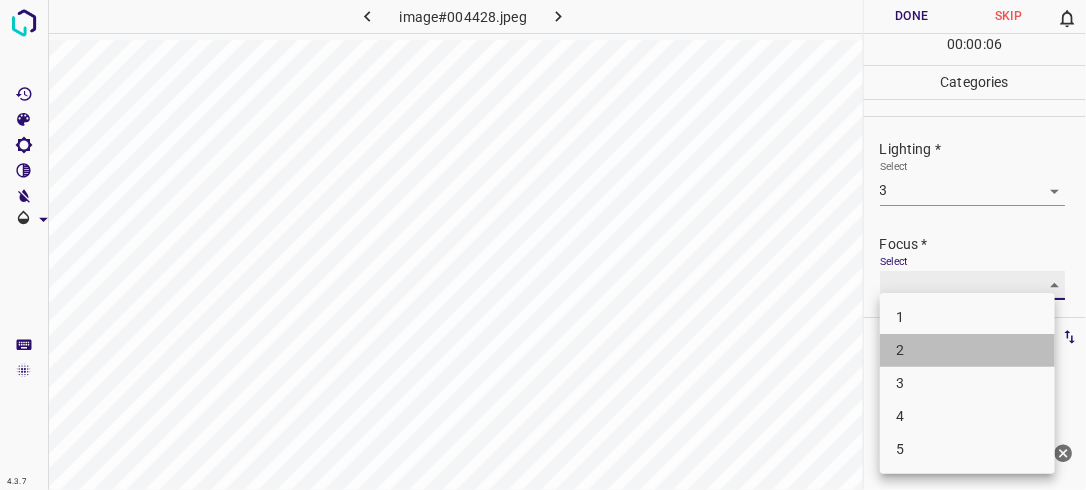 type on "2" 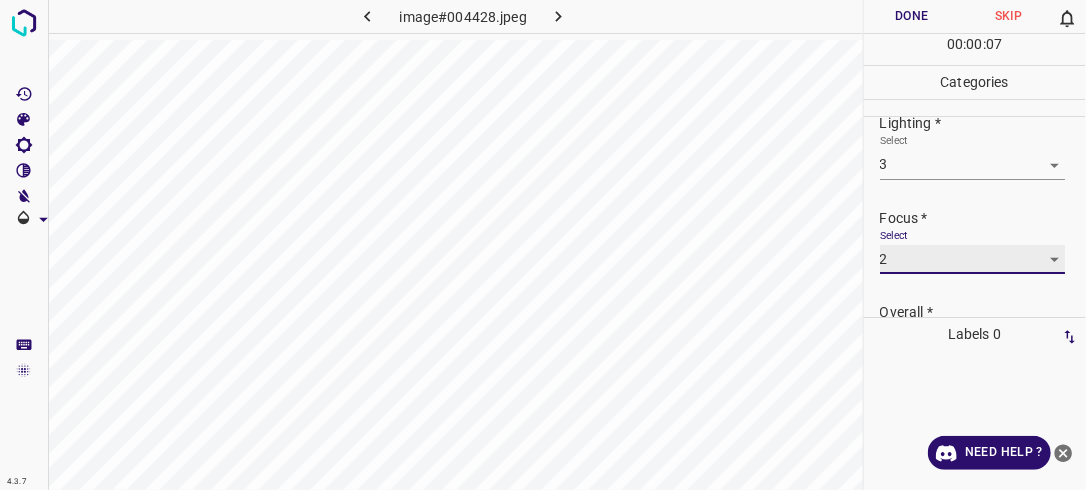 scroll, scrollTop: 89, scrollLeft: 0, axis: vertical 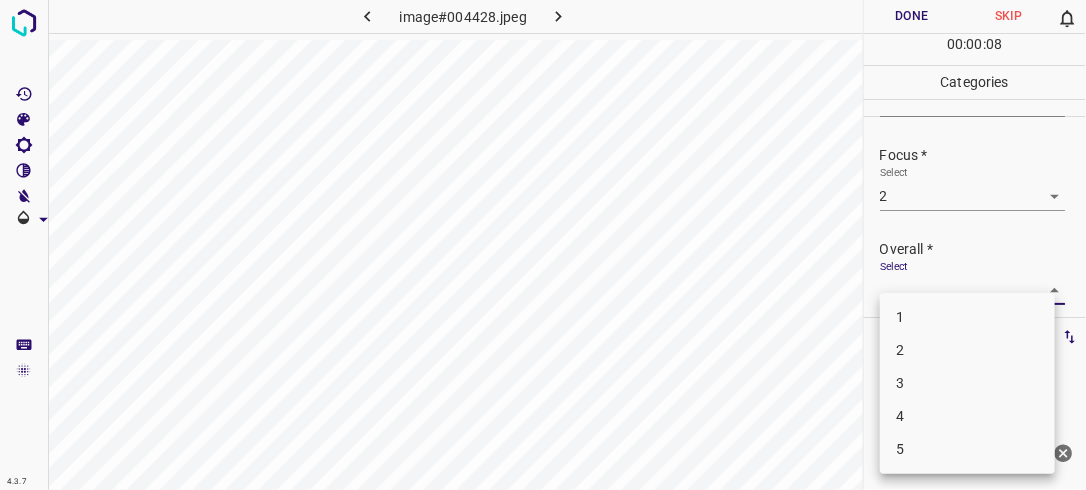 click on "4.3.7 image#004428.jpeg Done Skip 0 00   : 00   : 08   Categories Lighting *  Select 3 3 Focus *  Select 2 2 Overall *  Select ​ Labels   0 Categories 1 Lighting 2 Focus 3 Overall Tools Space Change between modes (Draw & Edit) I Auto labeling R Restore zoom M Zoom in N Zoom out Delete Delete selecte label Filters Z Restore filters X Saturation filter C Brightness filter V Contrast filter B Gray scale filter General O Download Need Help ? - Text - Hide - Delete 1 2 3 4 5" at bounding box center [543, 245] 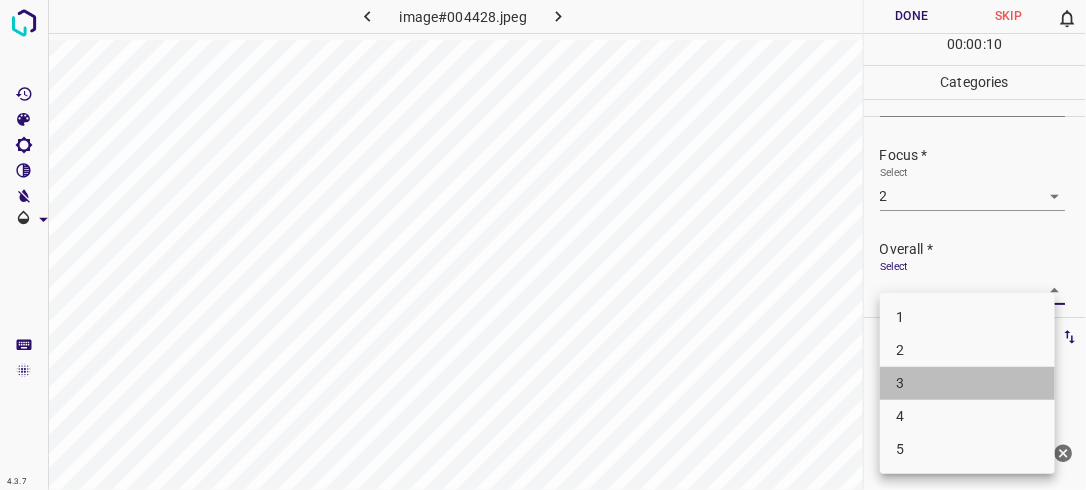click on "3" at bounding box center (967, 383) 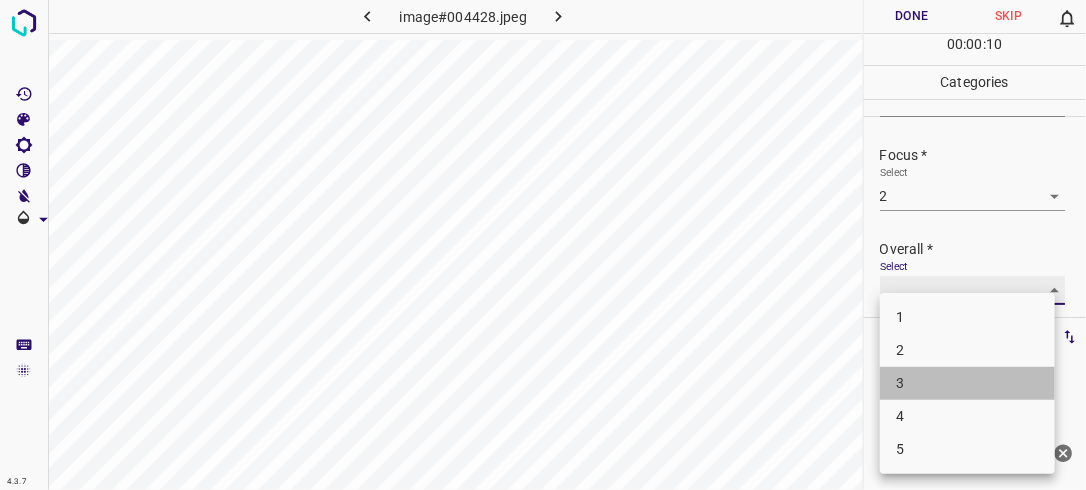 type on "3" 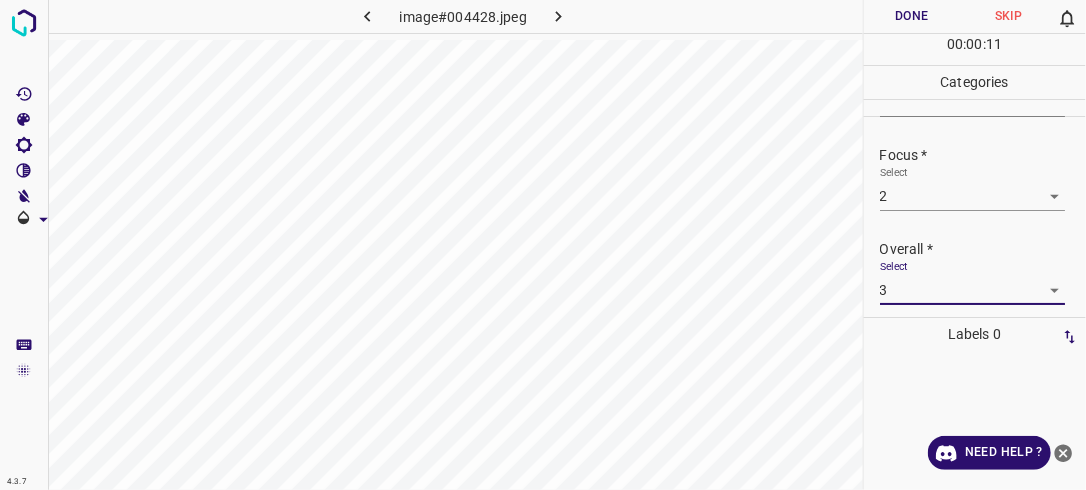 click on "Done" at bounding box center [912, 16] 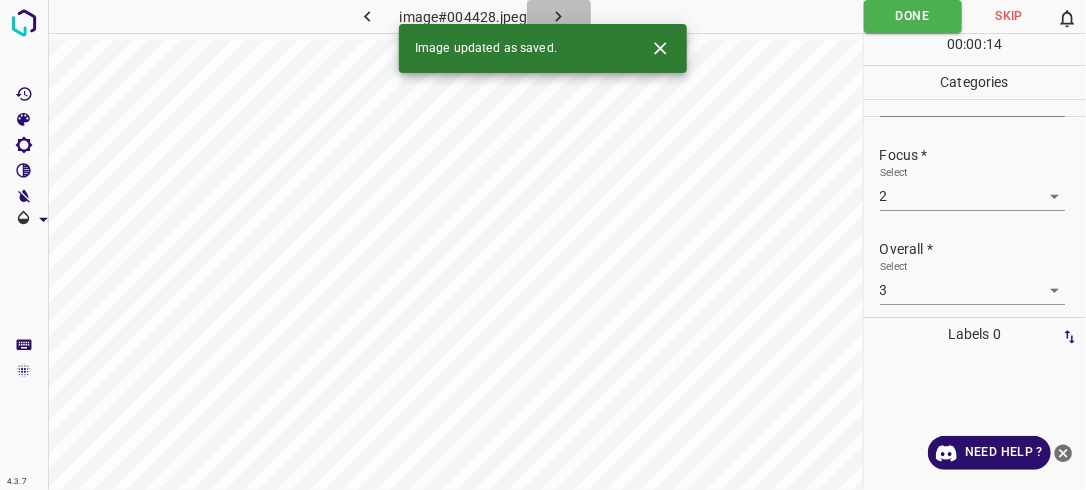 click 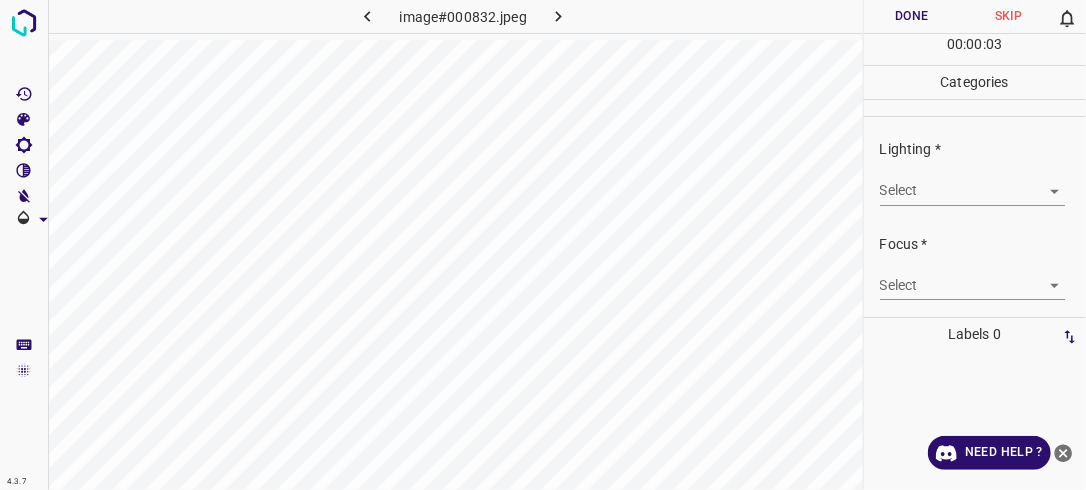 click on "4.3.7 image#000832.jpeg Done Skip 0 00   : 00   : 03   Categories Lighting *  Select ​ Focus *  Select ​ Overall *  Select ​ Labels   0 Categories 1 Lighting 2 Focus 3 Overall Tools Space Change between modes (Draw & Edit) I Auto labeling R Restore zoom M Zoom in N Zoom out Delete Delete selecte label Filters Z Restore filters X Saturation filter C Brightness filter V Contrast filter B Gray scale filter General O Download Need Help ? - Text - Hide - Delete" at bounding box center [543, 245] 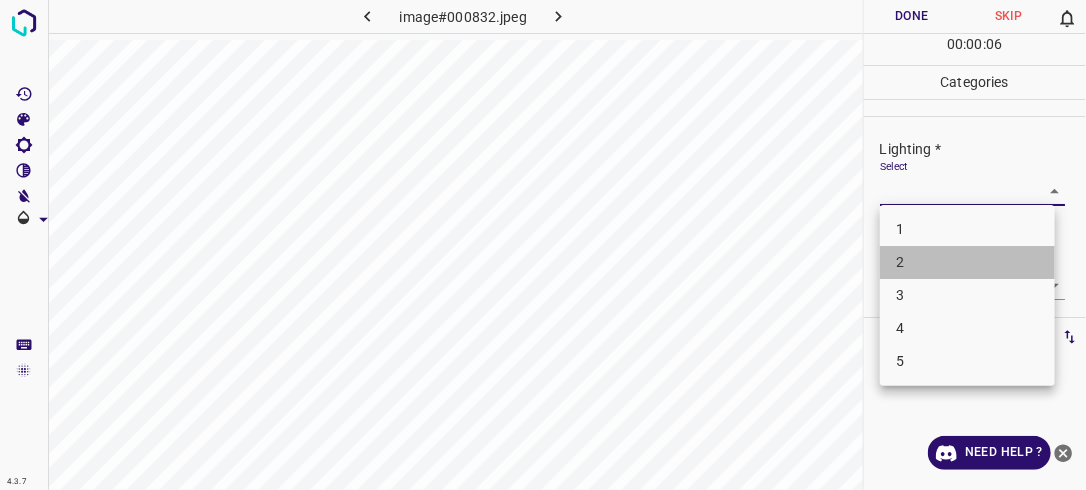 click on "2" at bounding box center [967, 262] 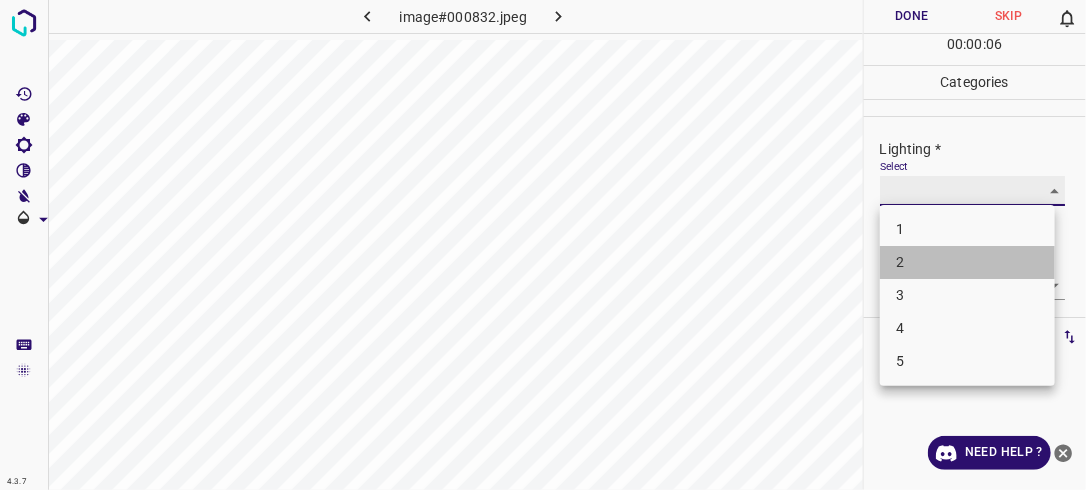 type on "2" 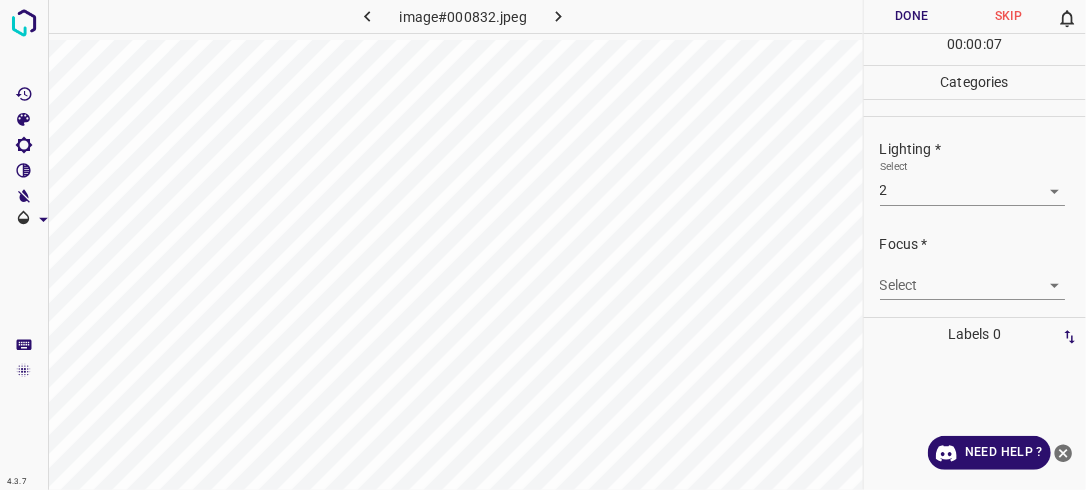 click on "Select ​" at bounding box center [973, 277] 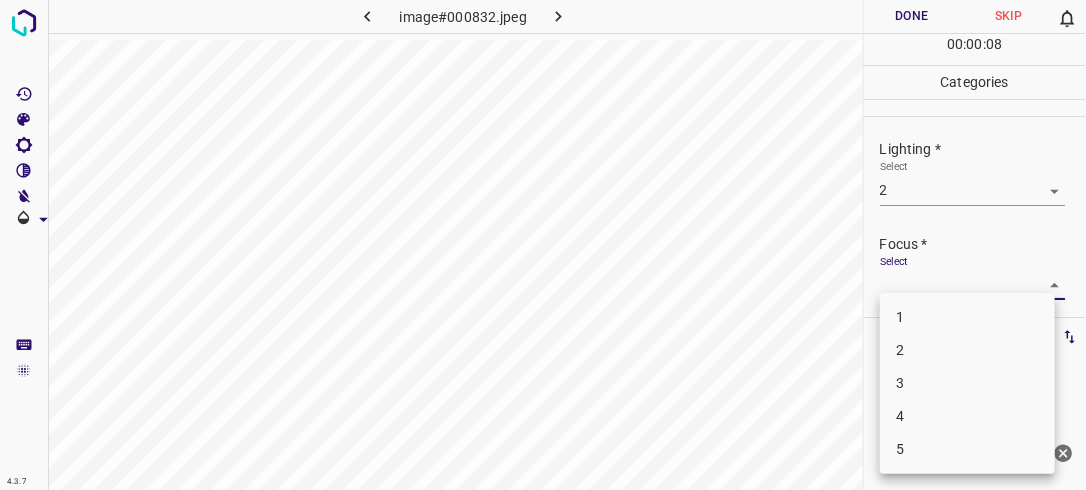 click on "4.3.7 image#000832.jpeg Done Skip 0 00   : 00   : 08   Categories Lighting *  Select 2 2 Focus *  Select ​ Overall *  Select ​ Labels   0 Categories 1 Lighting 2 Focus 3 Overall Tools Space Change between modes (Draw & Edit) I Auto labeling R Restore zoom M Zoom in N Zoom out Delete Delete selecte label Filters Z Restore filters X Saturation filter C Brightness filter V Contrast filter B Gray scale filter General O Download Need Help ? - Text - Hide - Delete 1 2 3 4 5" at bounding box center [543, 245] 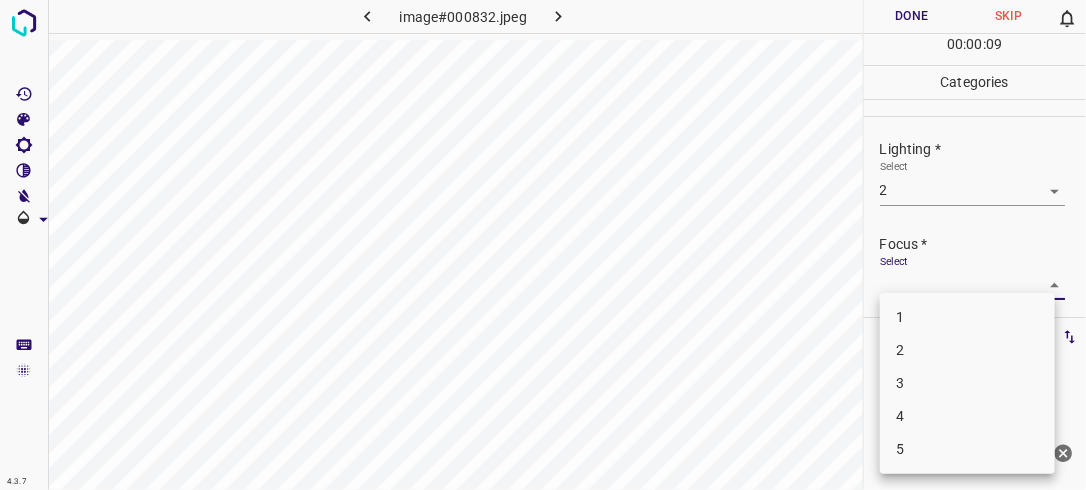 click on "2" at bounding box center [967, 350] 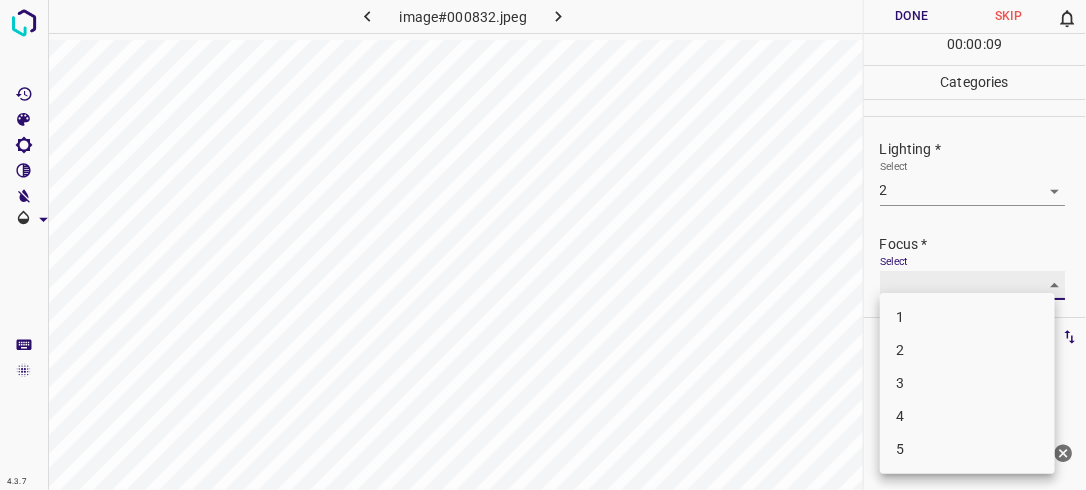 type on "2" 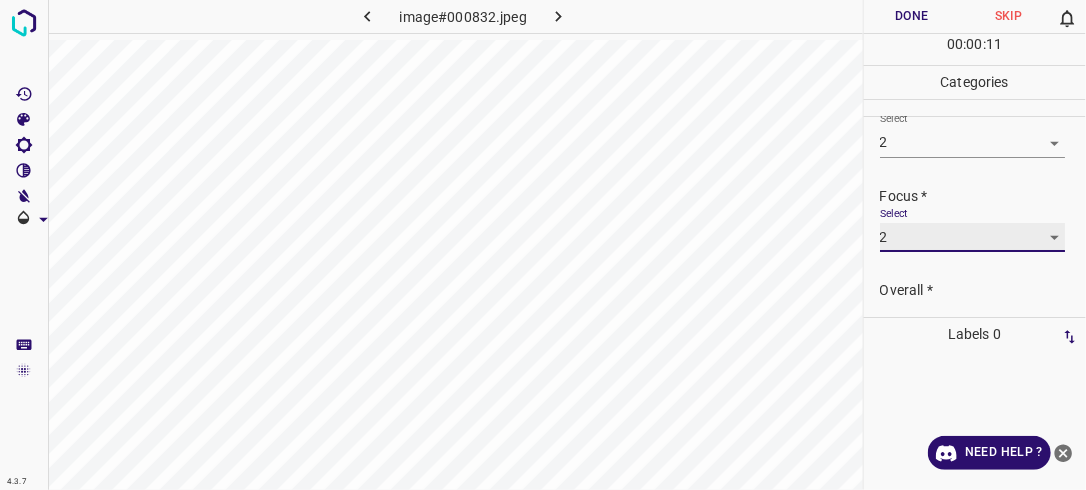 scroll, scrollTop: 98, scrollLeft: 0, axis: vertical 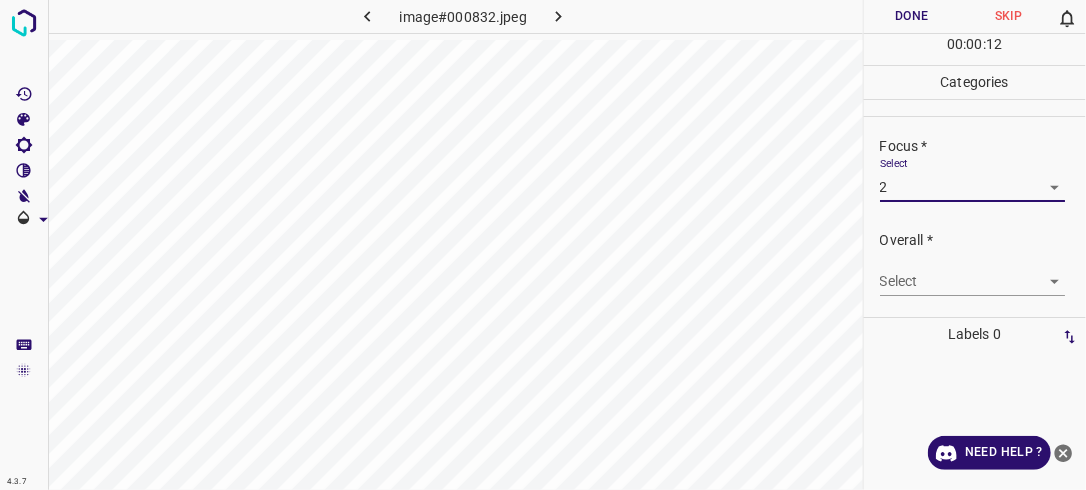 click on "4.3.7 image#000832.jpeg Done Skip 0 00   : 00   : 12   Categories Lighting *  Select 2 2 Focus *  Select 2 2 Overall *  Select ​ Labels   0 Categories 1 Lighting 2 Focus 3 Overall Tools Space Change between modes (Draw & Edit) I Auto labeling R Restore zoom M Zoom in N Zoom out Delete Delete selecte label Filters Z Restore filters X Saturation filter C Brightness filter V Contrast filter B Gray scale filter General O Download Need Help ? - Text - Hide - Delete" at bounding box center [543, 245] 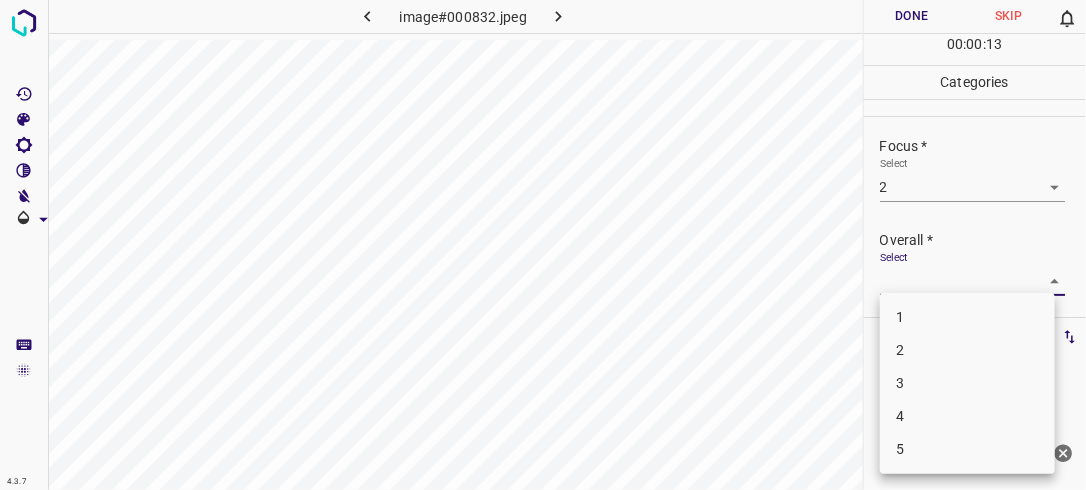 click on "2" at bounding box center [967, 350] 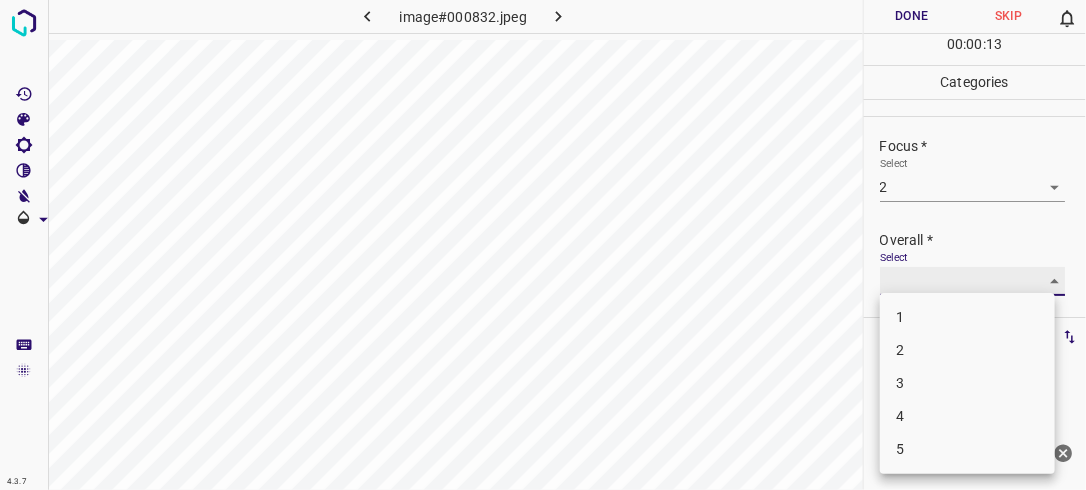 type on "2" 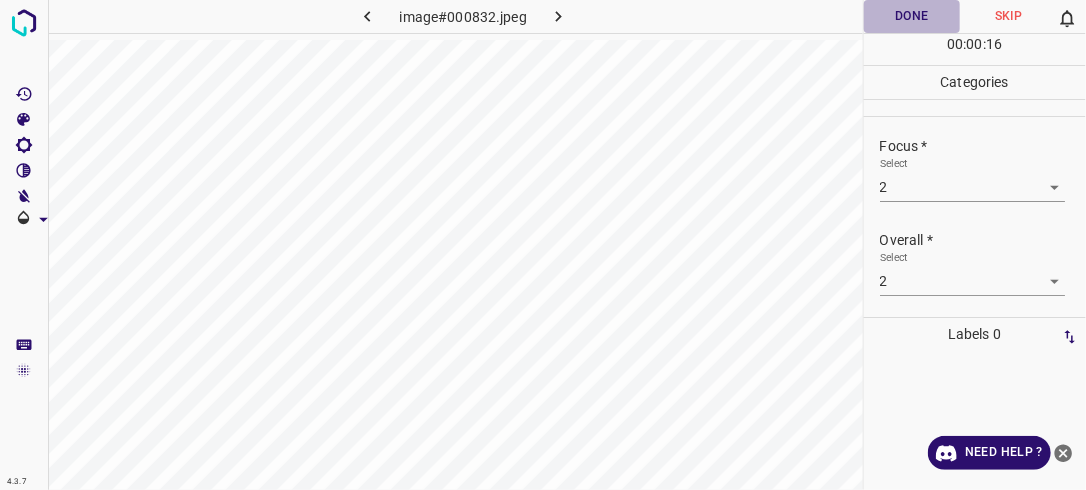 click on "Done" at bounding box center [912, 16] 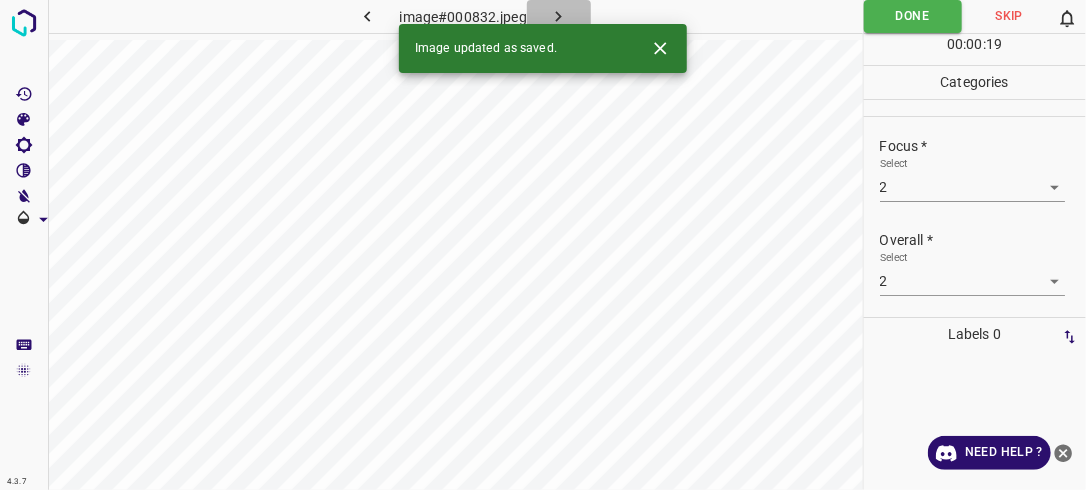 click at bounding box center (559, 16) 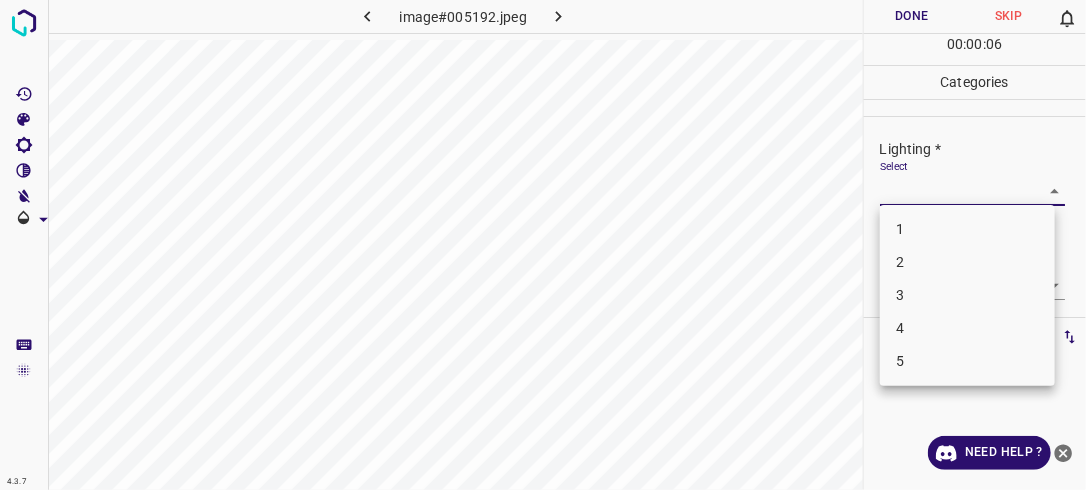 click on "4.3.7 image#005192.jpeg Done Skip 0 00   : 00   : 06   Categories Lighting *  Select ​ Focus *  Select ​ Overall *  Select ​ Labels   0 Categories 1 Lighting 2 Focus 3 Overall Tools Space Change between modes (Draw & Edit) I Auto labeling R Restore zoom M Zoom in N Zoom out Delete Delete selecte label Filters Z Restore filters X Saturation filter C Brightness filter V Contrast filter B Gray scale filter General O Download Need Help ? - Text - Hide - Delete 1 2 3 4 5" at bounding box center [543, 245] 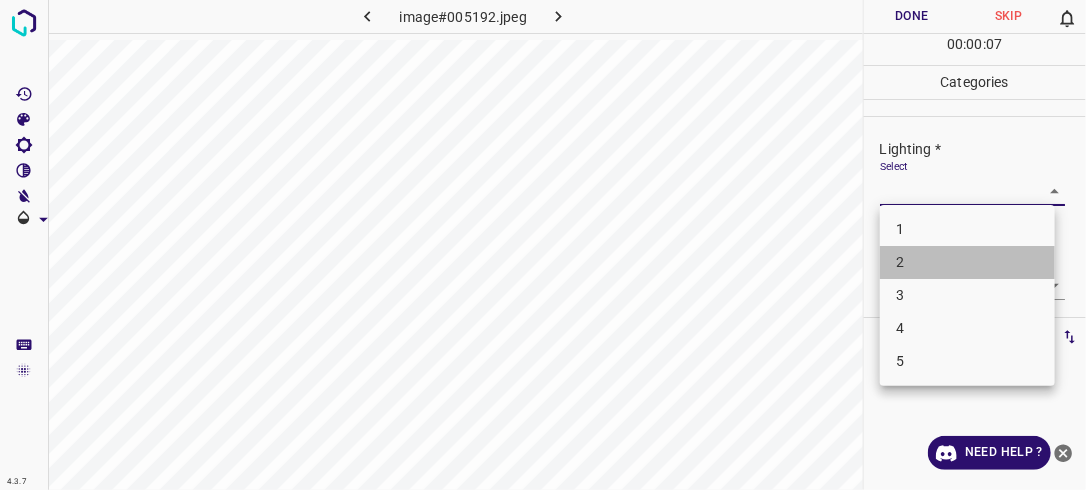 click on "2" at bounding box center (967, 262) 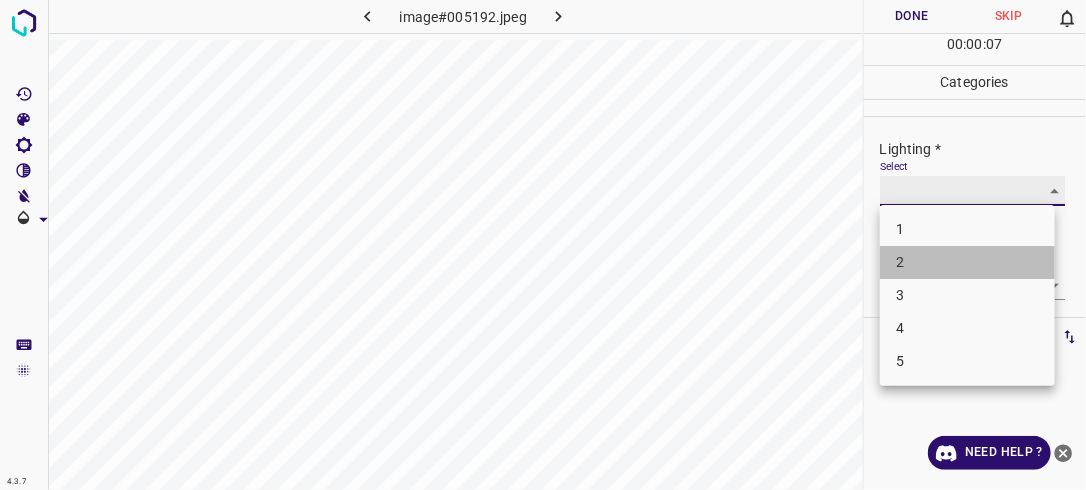 type on "2" 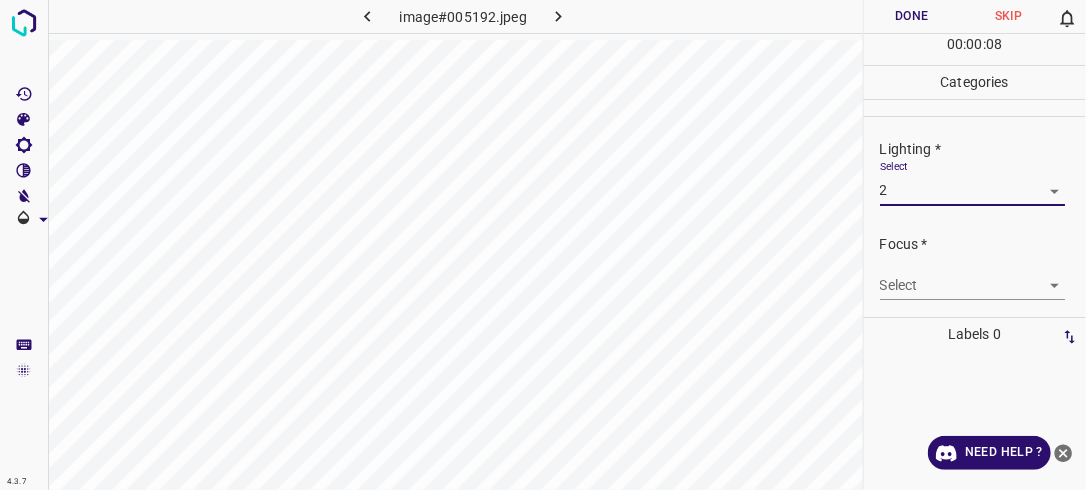 click on "4.3.7 image#005192.jpeg Done Skip 0 00   : 00   : 08   Categories Lighting *  Select 2 2 Focus *  Select ​ Overall *  Select ​ Labels   0 Categories 1 Lighting 2 Focus 3 Overall Tools Space Change between modes (Draw & Edit) I Auto labeling R Restore zoom M Zoom in N Zoom out Delete Delete selecte label Filters Z Restore filters X Saturation filter C Brightness filter V Contrast filter B Gray scale filter General O Download Need Help ? - Text - Hide - Delete" at bounding box center [543, 245] 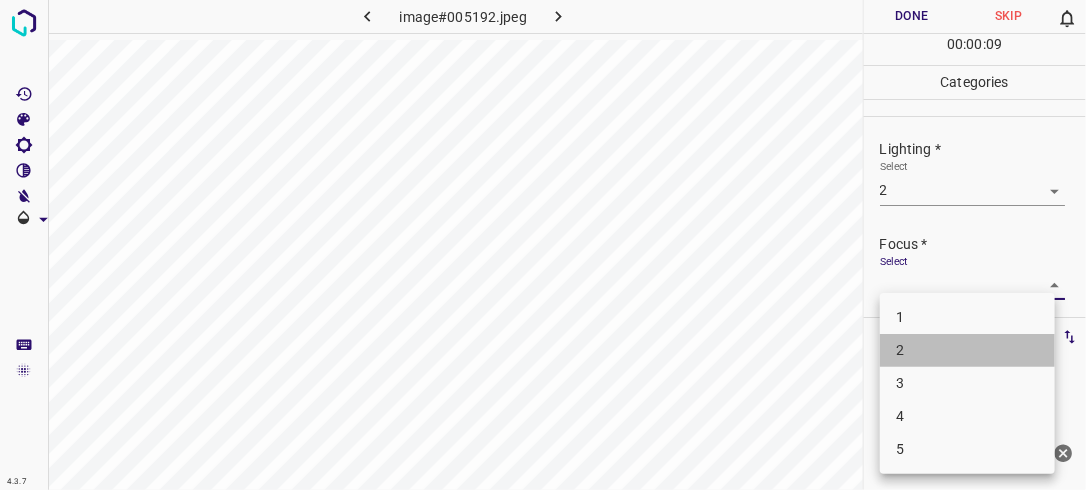 click on "2" at bounding box center (967, 350) 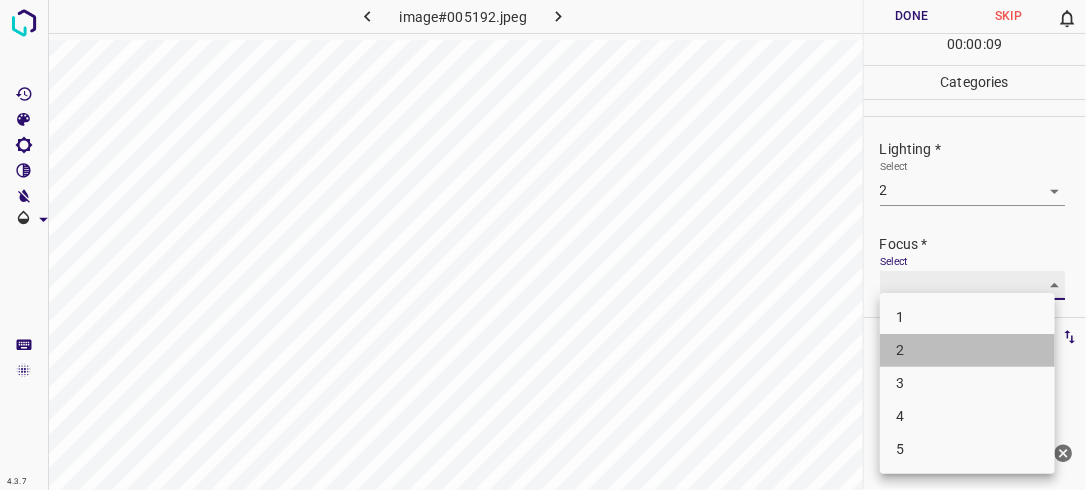 type on "2" 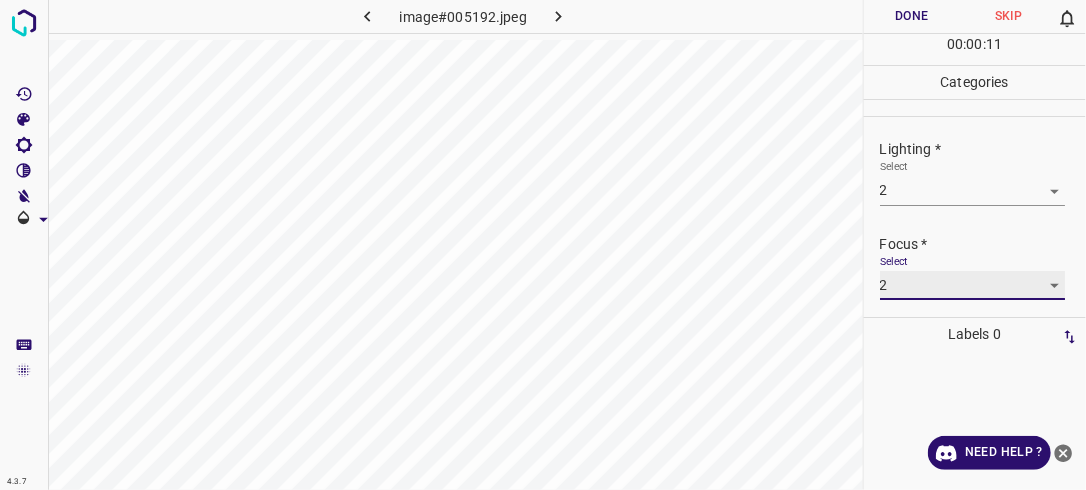 scroll, scrollTop: 98, scrollLeft: 0, axis: vertical 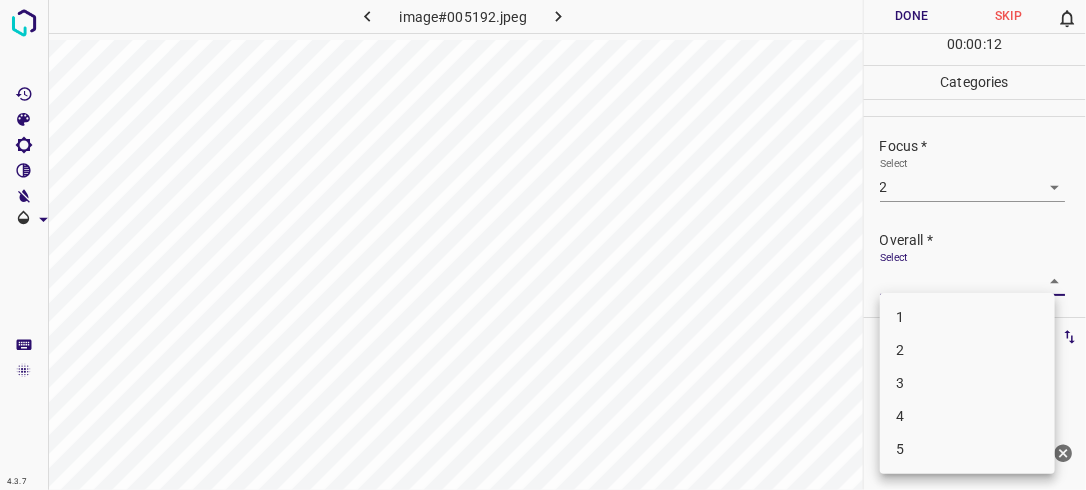 click on "4.3.7 image#005192.jpeg Done Skip 0 00   : 00   : 12   Categories Lighting *  Select 2 2 Focus *  Select 2 2 Overall *  Select ​ Labels   0 Categories 1 Lighting 2 Focus 3 Overall Tools Space Change between modes (Draw & Edit) I Auto labeling R Restore zoom M Zoom in N Zoom out Delete Delete selecte label Filters Z Restore filters X Saturation filter C Brightness filter V Contrast filter B Gray scale filter General O Download Need Help ? - Text - Hide - Delete 1 2 3 4 5" at bounding box center (543, 245) 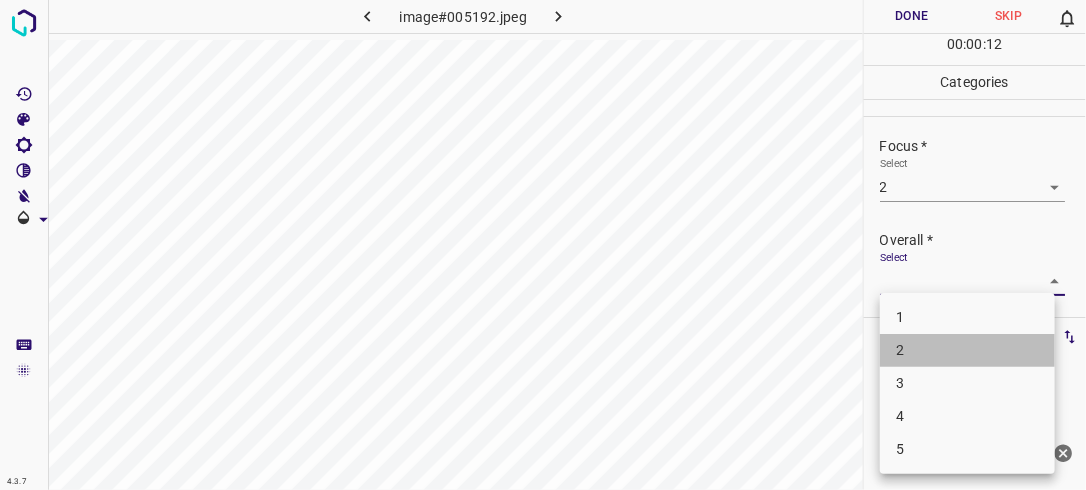 click on "2" at bounding box center (967, 350) 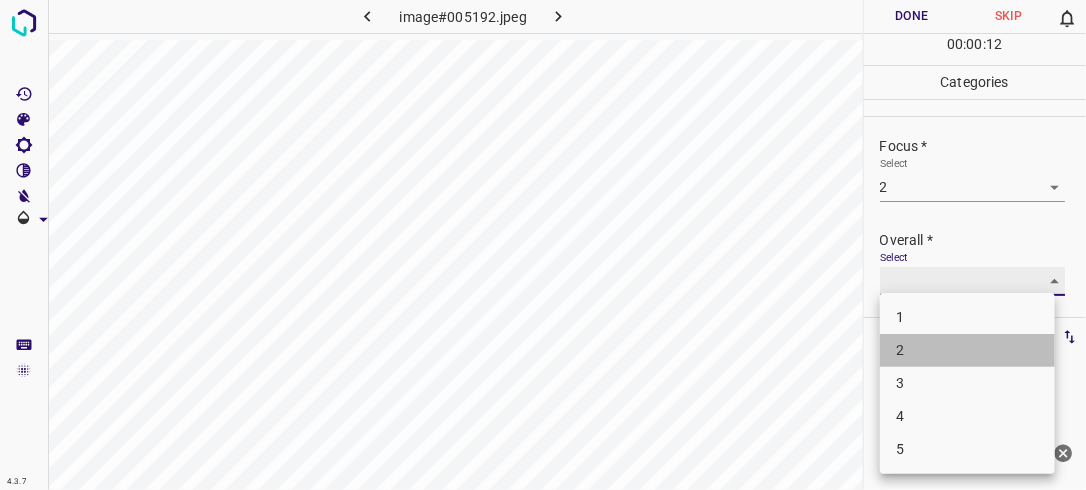 type on "2" 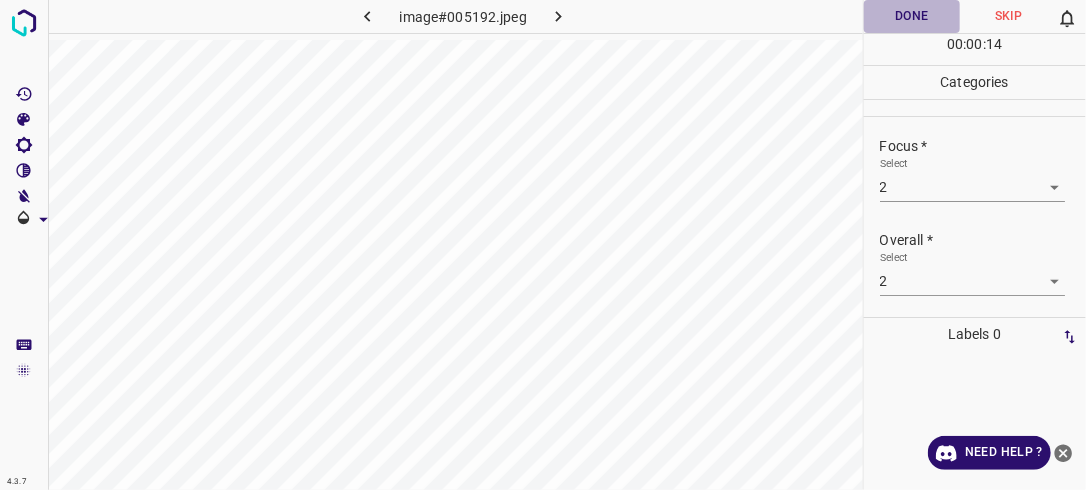 click on "Done" at bounding box center (912, 16) 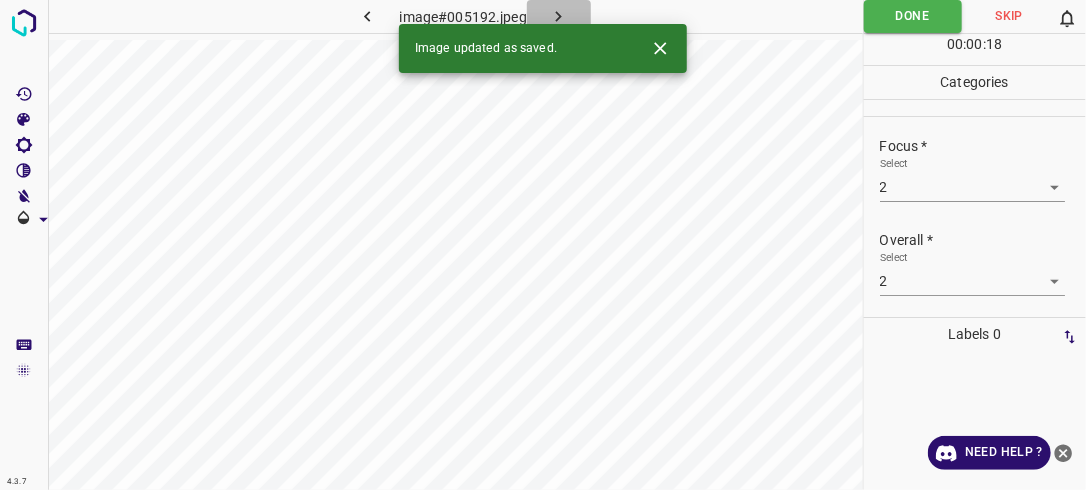 click 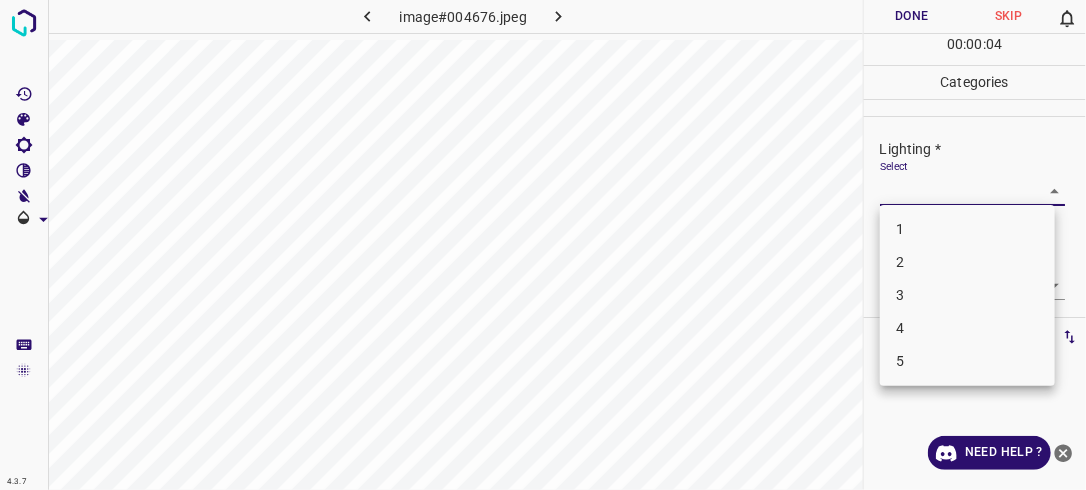click on "4.3.7 image#004676.jpeg Done Skip 0 00   : 00   : 04   Categories Lighting *  Select ​ Focus *  Select ​ Overall *  Select ​ Labels   0 Categories 1 Lighting 2 Focus 3 Overall Tools Space Change between modes (Draw & Edit) I Auto labeling R Restore zoom M Zoom in N Zoom out Delete Delete selecte label Filters Z Restore filters X Saturation filter C Brightness filter V Contrast filter B Gray scale filter General O Download Need Help ? - Text - Hide - Delete 1 2 3 4 5" at bounding box center (543, 245) 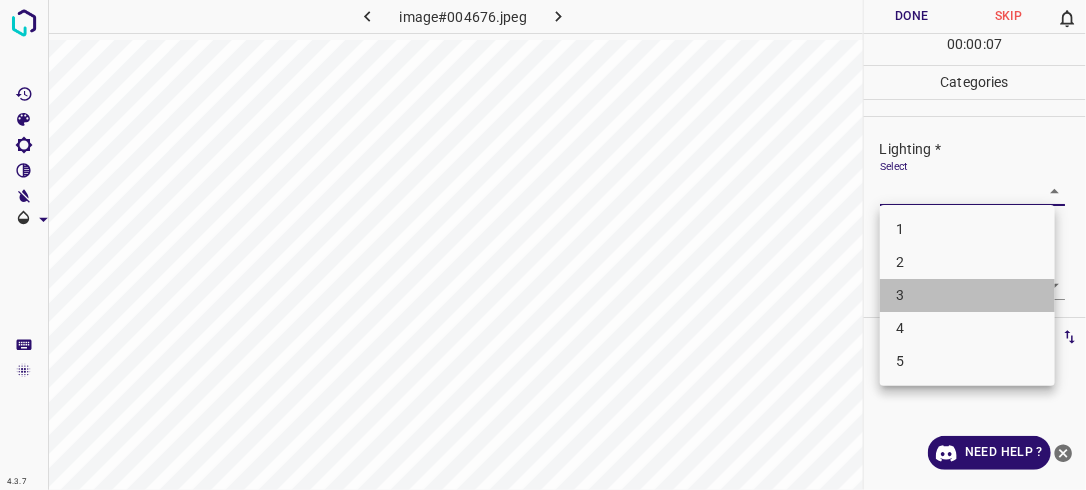 click on "3" at bounding box center [967, 295] 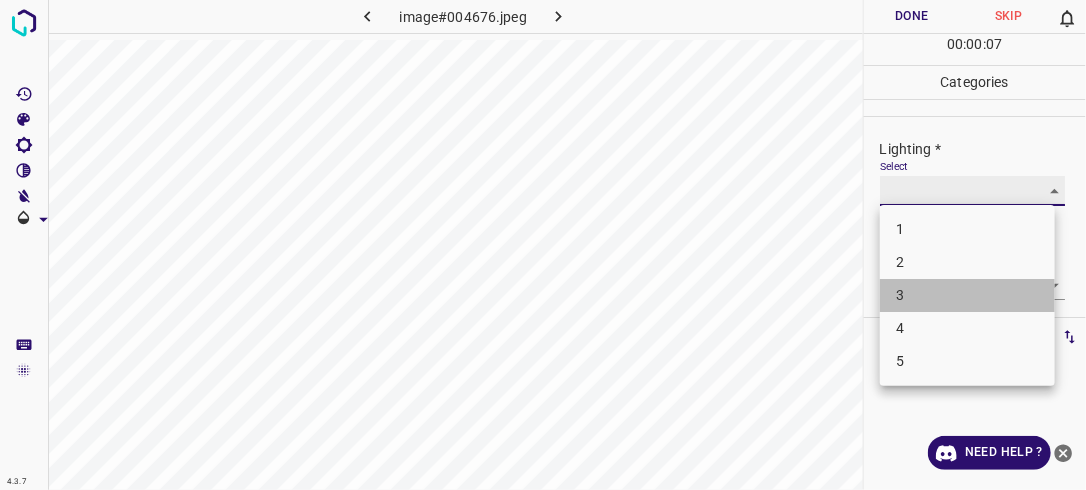 type on "3" 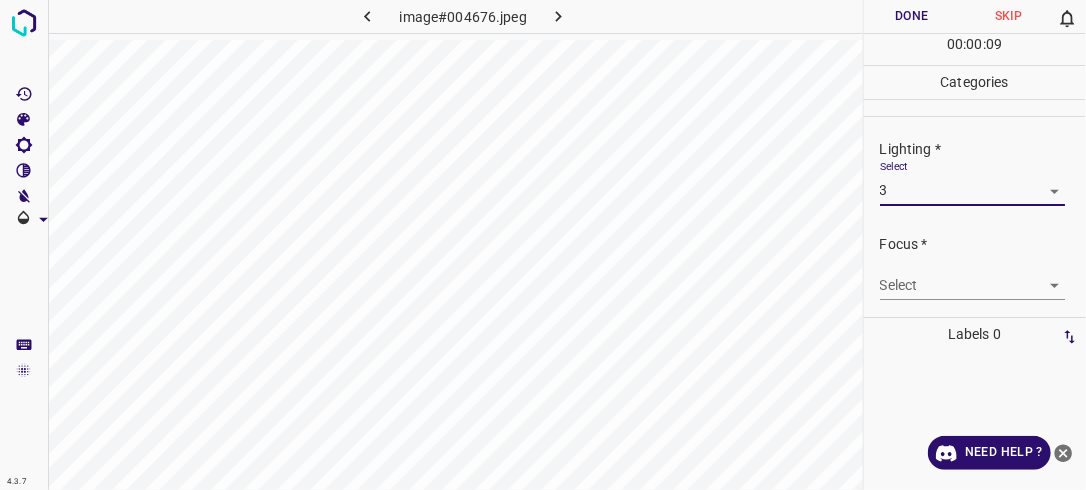 click on "4.3.7 image#004676.jpeg Done Skip 0 00   : 00   : 09   Categories Lighting *  Select 3 3 Focus *  Select ​ Overall *  Select ​ Labels   0 Categories 1 Lighting 2 Focus 3 Overall Tools Space Change between modes (Draw & Edit) I Auto labeling R Restore zoom M Zoom in N Zoom out Delete Delete selecte label Filters Z Restore filters X Saturation filter C Brightness filter V Contrast filter B Gray scale filter General O Download Need Help ? - Text - Hide - Delete" at bounding box center (543, 245) 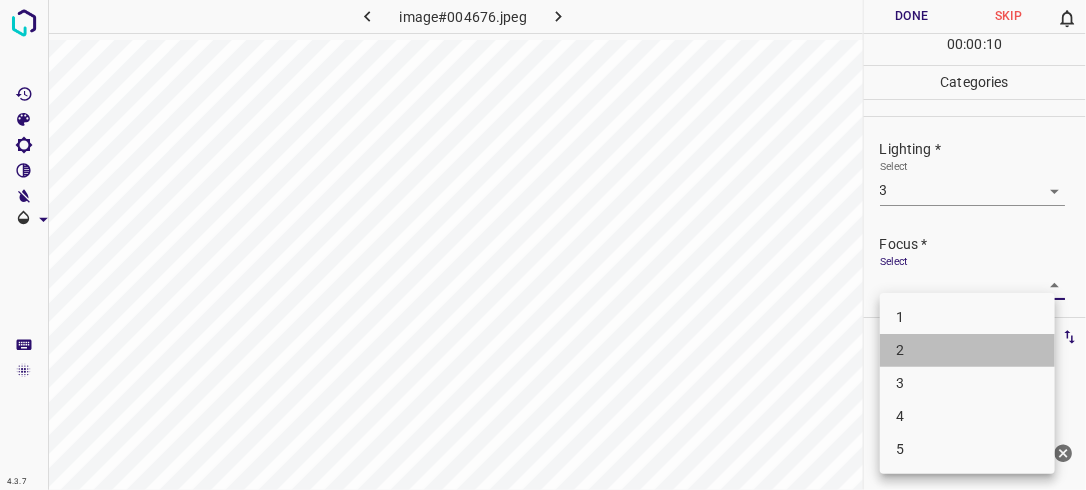 click on "2" at bounding box center [967, 350] 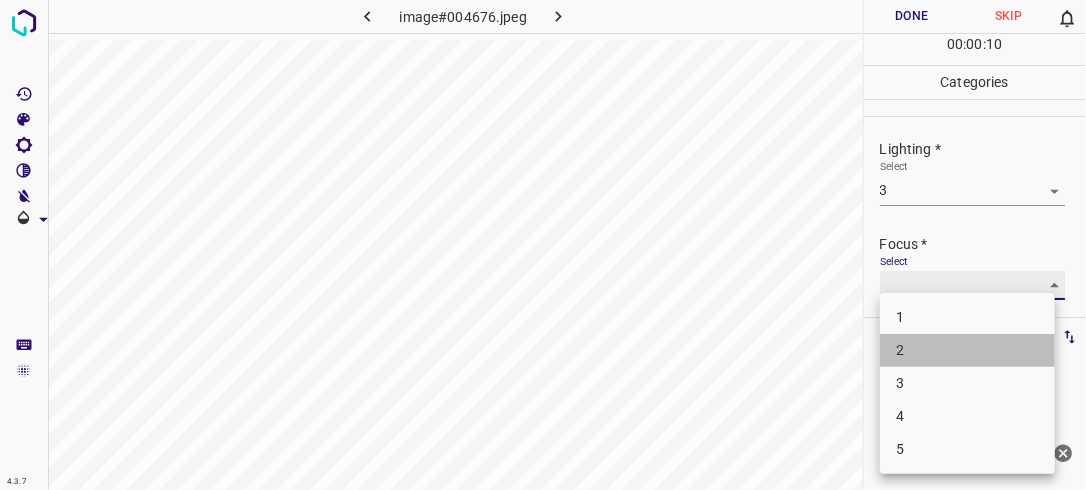 type on "2" 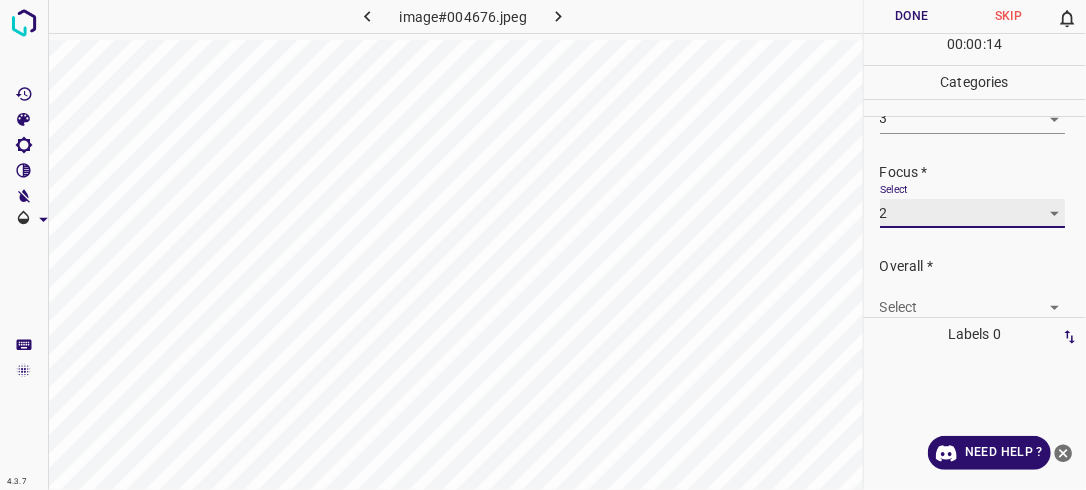 scroll, scrollTop: 98, scrollLeft: 0, axis: vertical 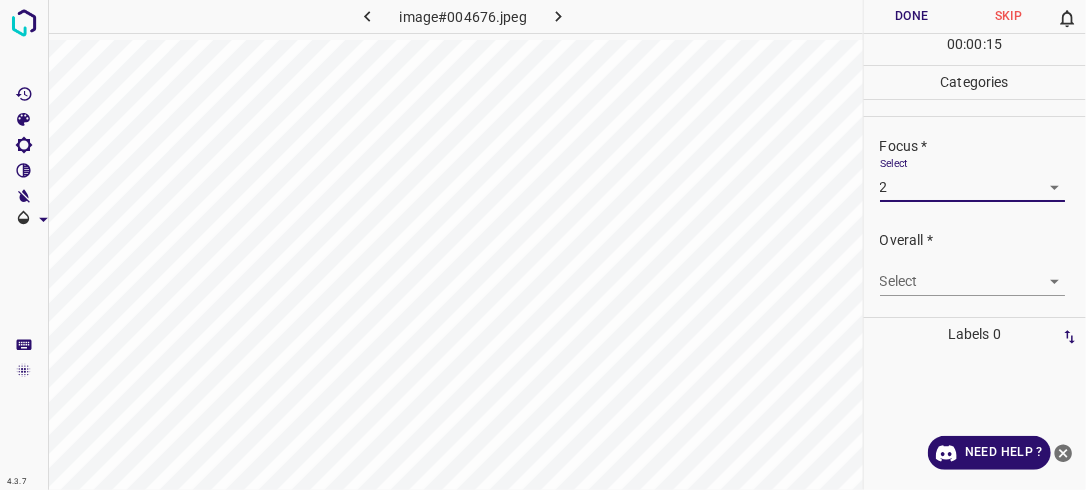 click on "4.3.7 image#004676.jpeg Done Skip 0 00   : 00   : 15   Categories Lighting *  Select 3 3 Focus *  Select 2 2 Overall *  Select ​ Labels   0 Categories 1 Lighting 2 Focus 3 Overall Tools Space Change between modes (Draw & Edit) I Auto labeling R Restore zoom M Zoom in N Zoom out Delete Delete selecte label Filters Z Restore filters X Saturation filter C Brightness filter V Contrast filter B Gray scale filter General O Download Need Help ? - Text - Hide - Delete" at bounding box center (543, 245) 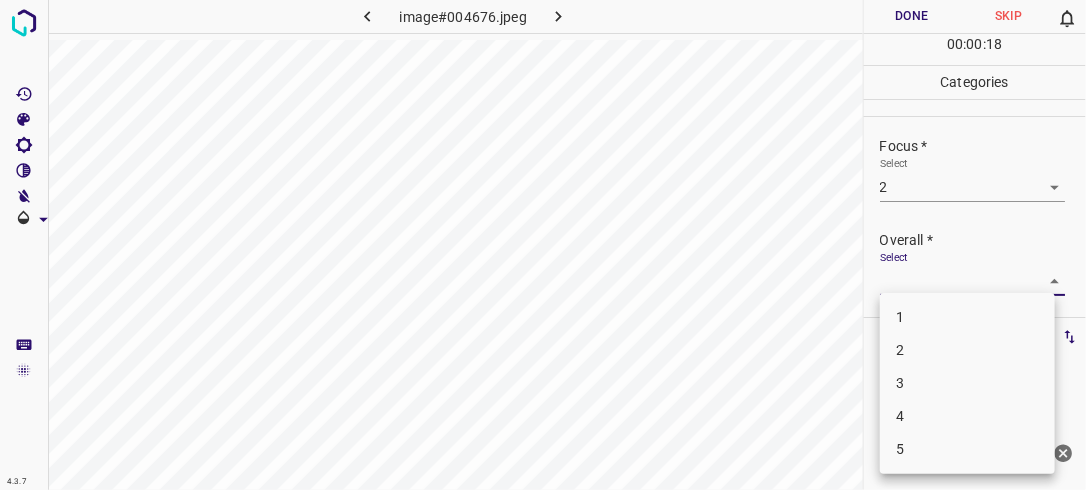 click on "2" at bounding box center (967, 350) 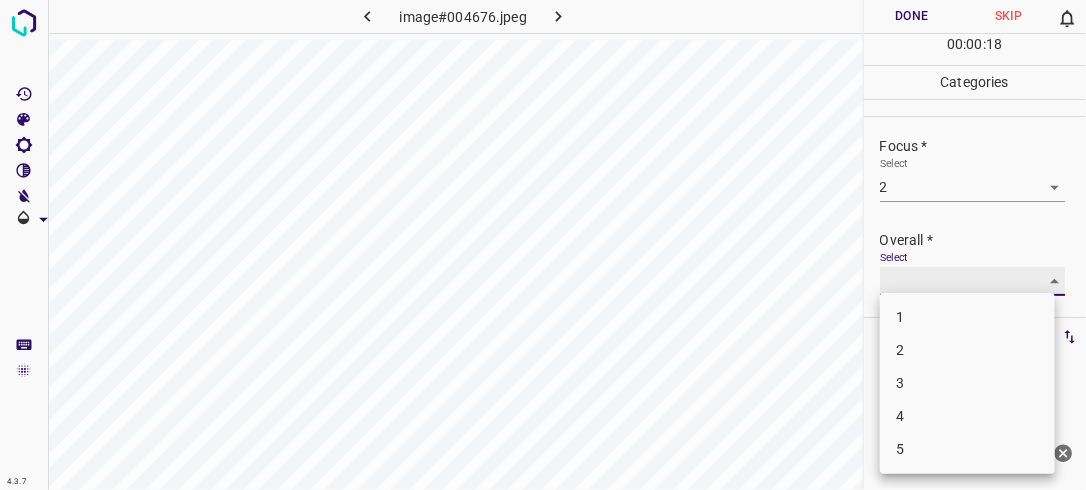 type on "2" 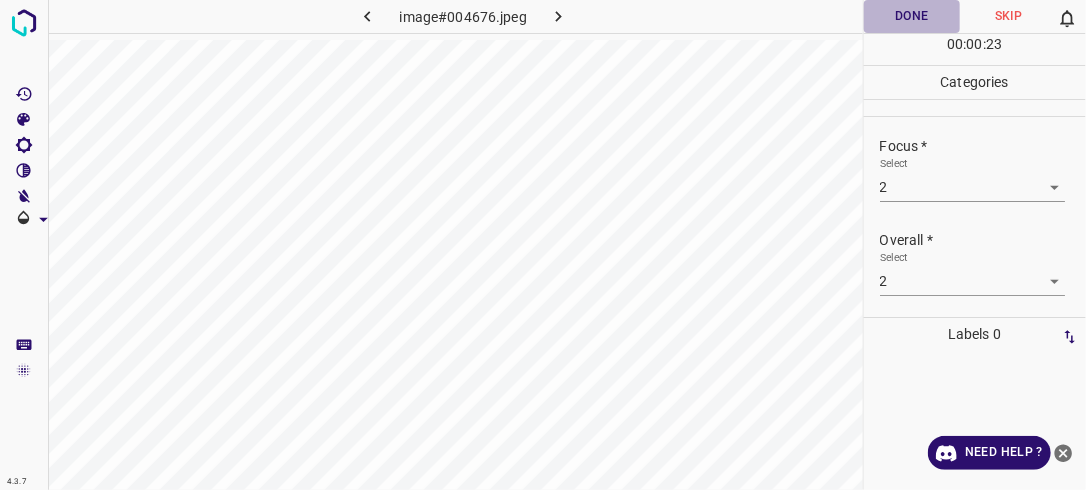 click on "Done" at bounding box center [912, 16] 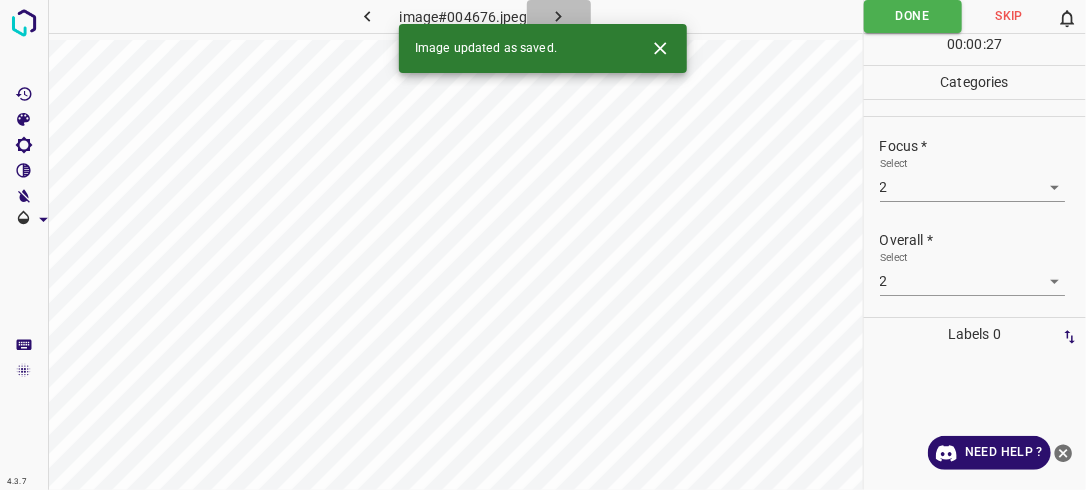 click 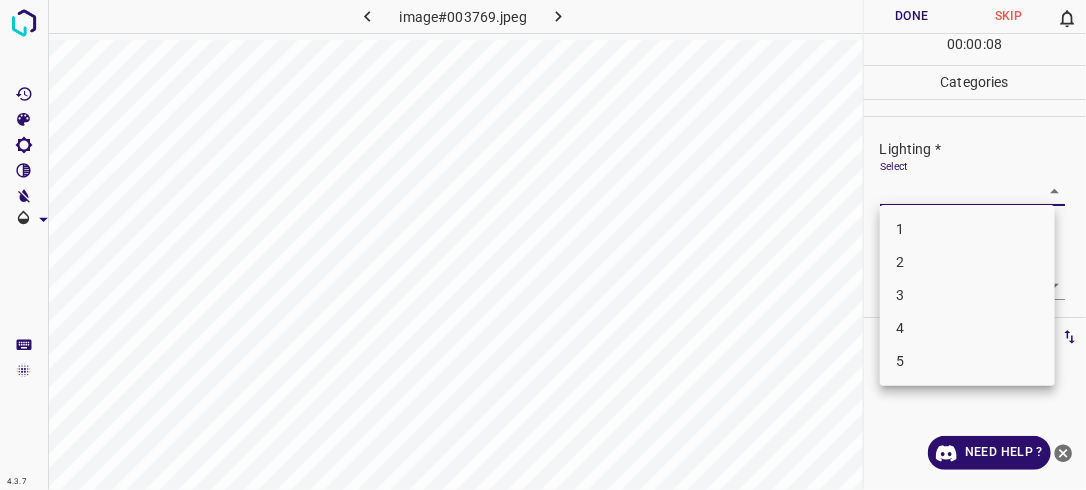 click on "4.3.7 image#003769.jpeg Done Skip 0 00   : 00   : 08   Categories Lighting *  Select ​ Focus *  Select ​ Overall *  Select ​ Labels   0 Categories 1 Lighting 2 Focus 3 Overall Tools Space Change between modes (Draw & Edit) I Auto labeling R Restore zoom M Zoom in N Zoom out Delete Delete selecte label Filters Z Restore filters X Saturation filter C Brightness filter V Contrast filter B Gray scale filter General O Download Need Help ? - Text - Hide - Delete 1 2 3 4 5" at bounding box center [543, 245] 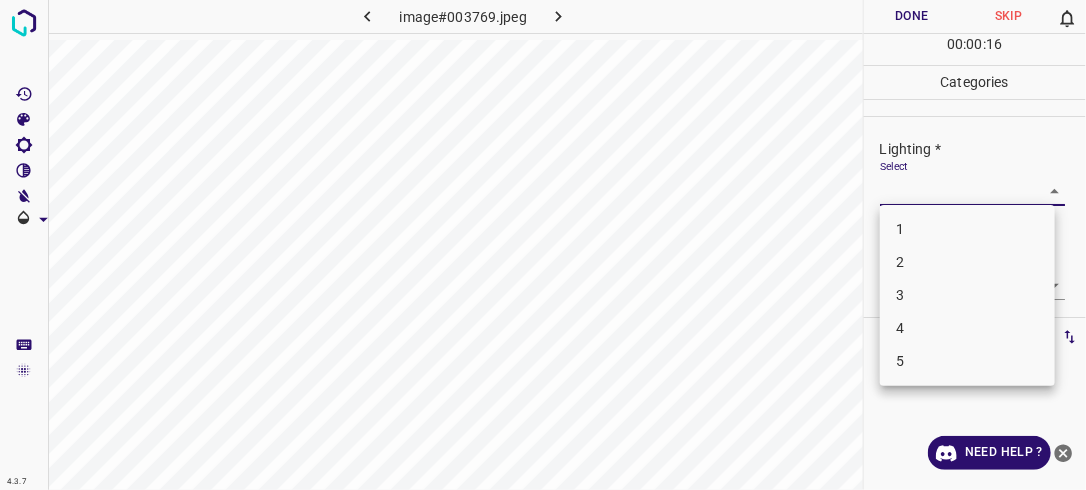 click on "2" at bounding box center (967, 262) 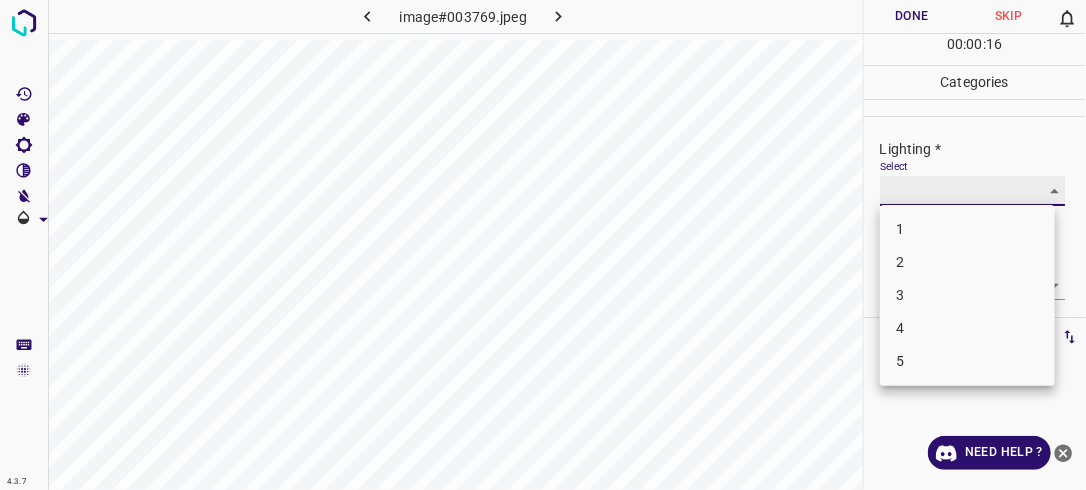 type on "2" 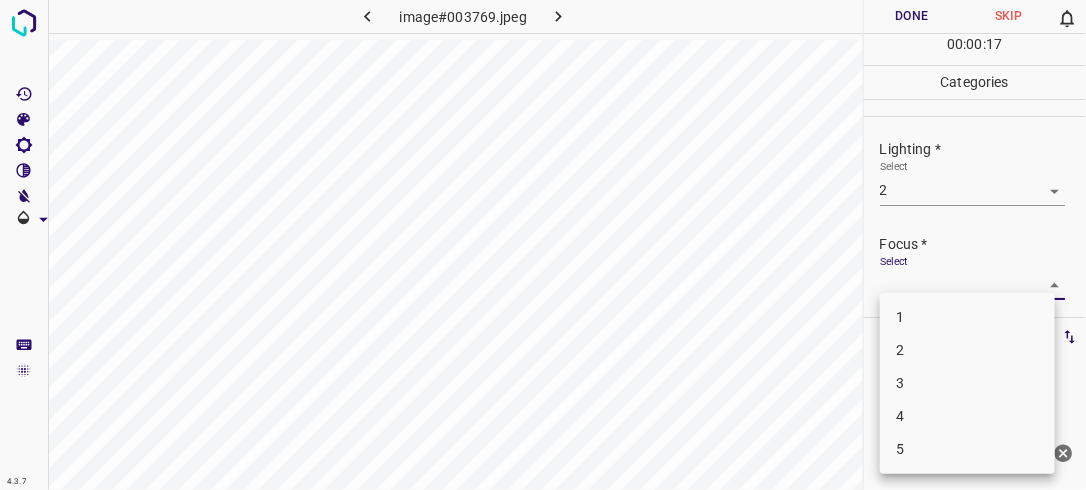 click on "4.3.7 image#003769.jpeg Done Skip 0 00   : 00   : 17   Categories Lighting *  Select 2 2 Focus *  Select ​ Overall *  Select ​ Labels   0 Categories 1 Lighting 2 Focus 3 Overall Tools Space Change between modes (Draw & Edit) I Auto labeling R Restore zoom M Zoom in N Zoom out Delete Delete selecte label Filters Z Restore filters X Saturation filter C Brightness filter V Contrast filter B Gray scale filter General O Download Need Help ? - Text - Hide - Delete 1 2 3 4 5" at bounding box center (543, 245) 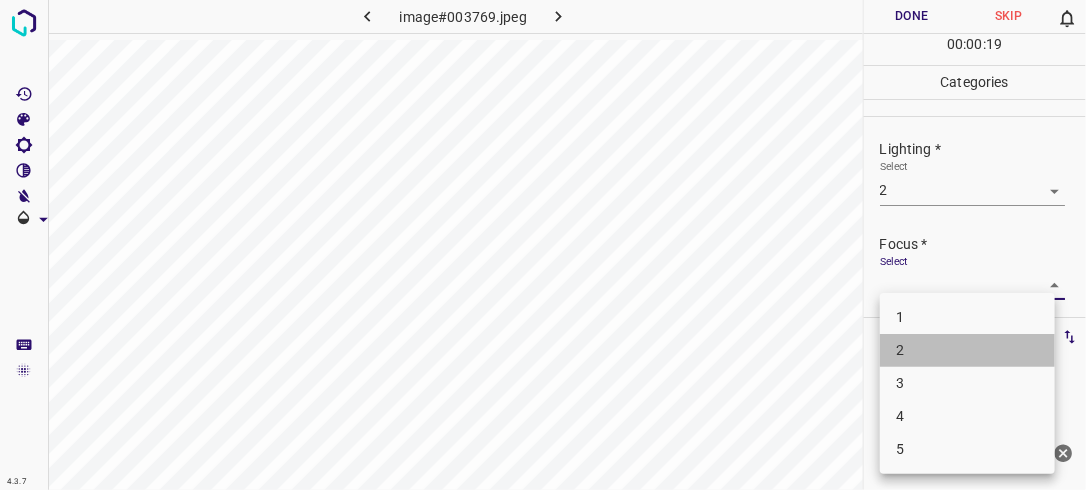 click on "2" at bounding box center [967, 350] 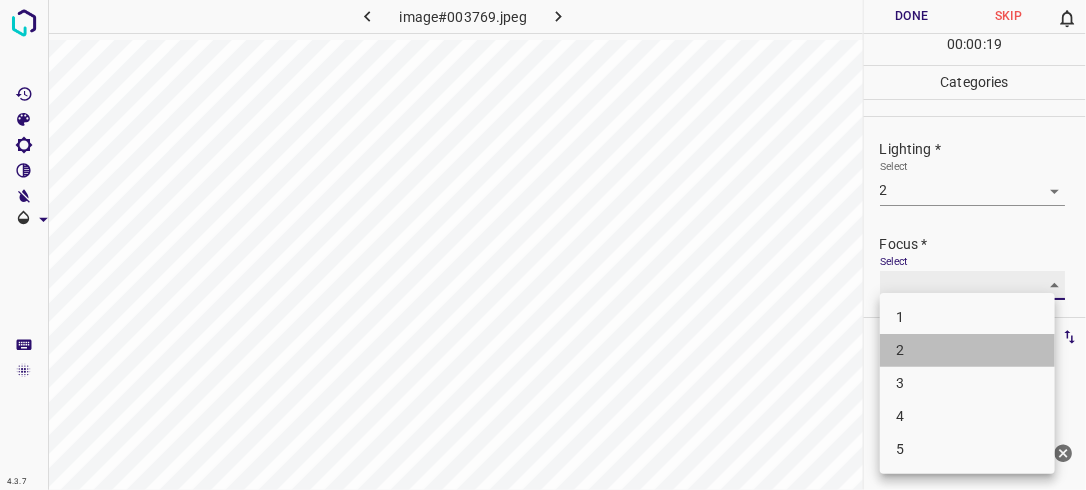 type on "2" 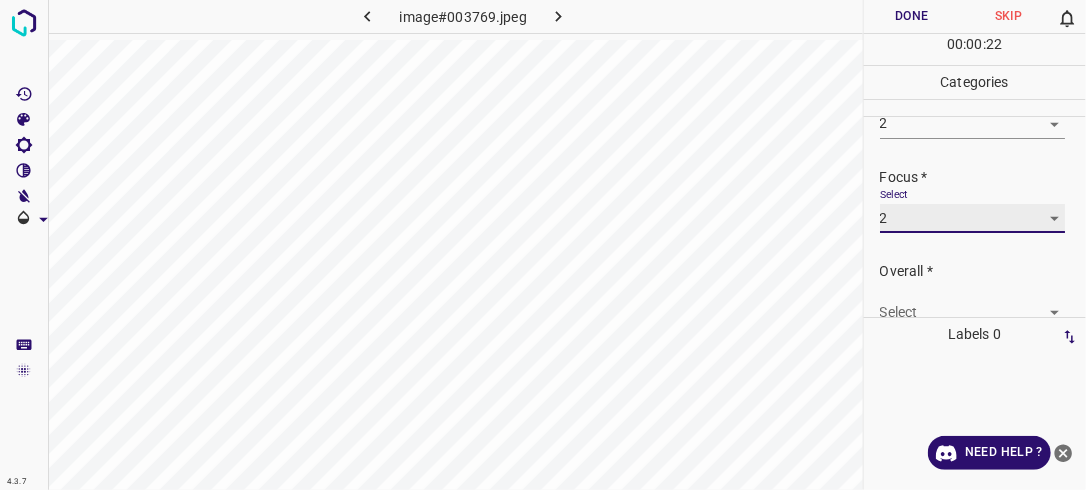 scroll, scrollTop: 80, scrollLeft: 0, axis: vertical 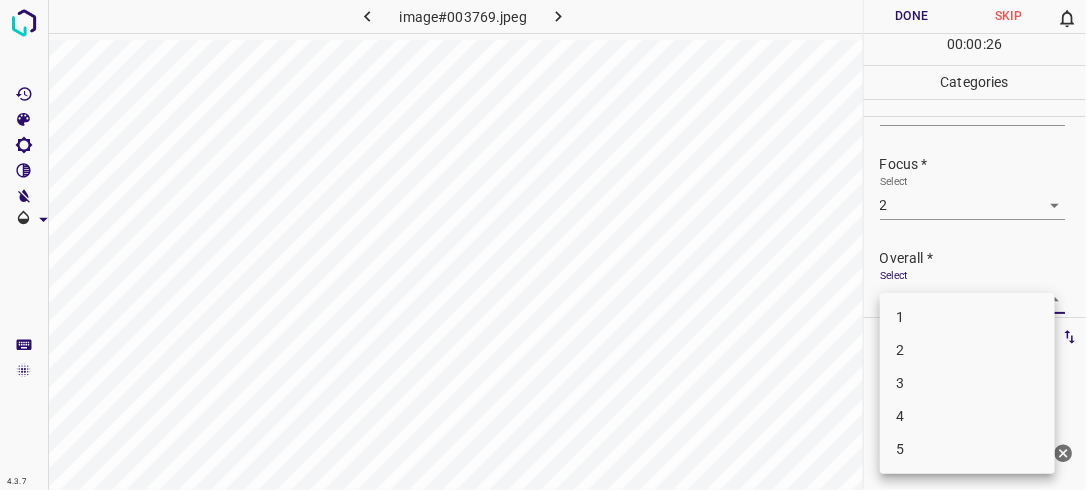 click on "4.3.7 image#003769.jpeg Done Skip 0 00   : 00   : 26   Categories Lighting *  Select 2 2 Focus *  Select 2 2 Overall *  Select ​ Labels   0 Categories 1 Lighting 2 Focus 3 Overall Tools Space Change between modes (Draw & Edit) I Auto labeling R Restore zoom M Zoom in N Zoom out Delete Delete selecte label Filters Z Restore filters X Saturation filter C Brightness filter V Contrast filter B Gray scale filter General O Download Need Help ? - Text - Hide - Delete 1 2 3 4 5" at bounding box center [543, 245] 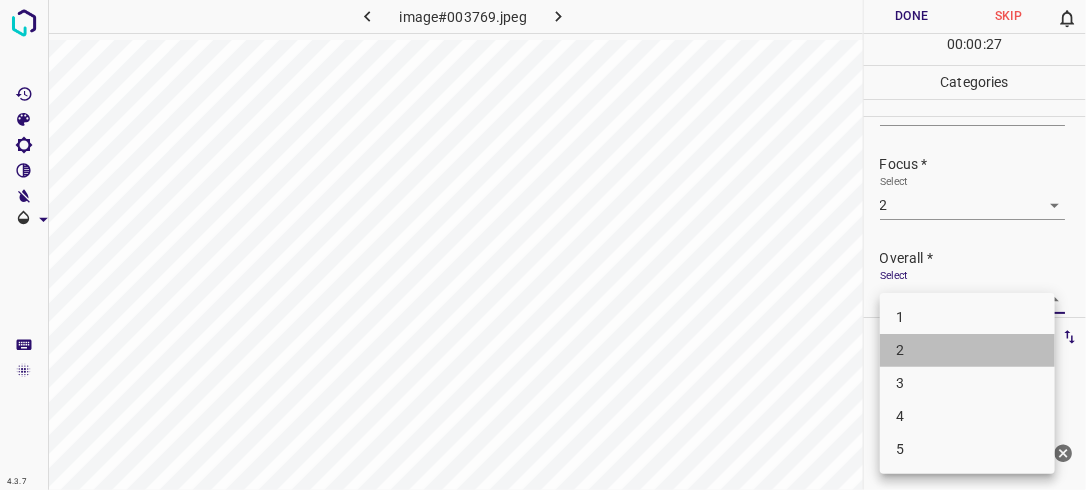 click on "2" at bounding box center [967, 350] 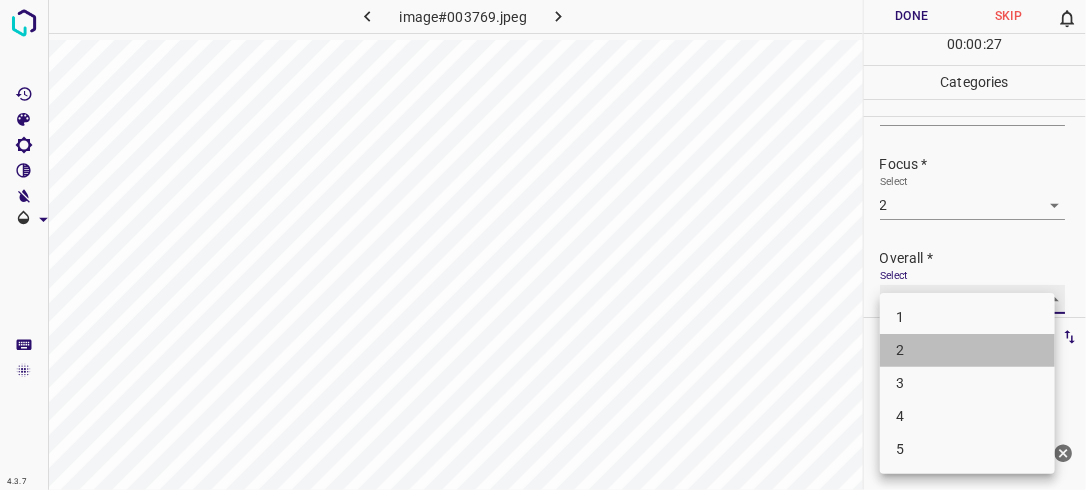 type on "2" 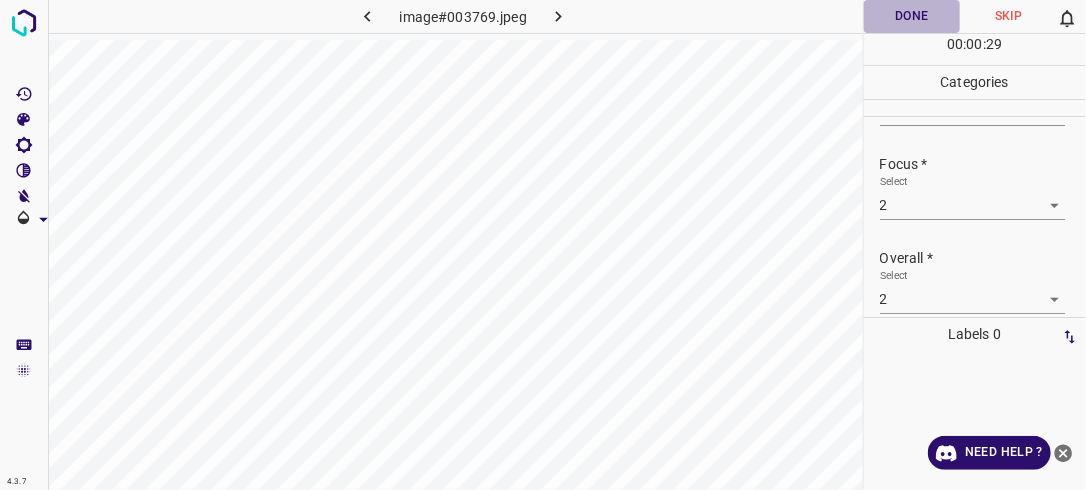 click on "Done" at bounding box center (912, 16) 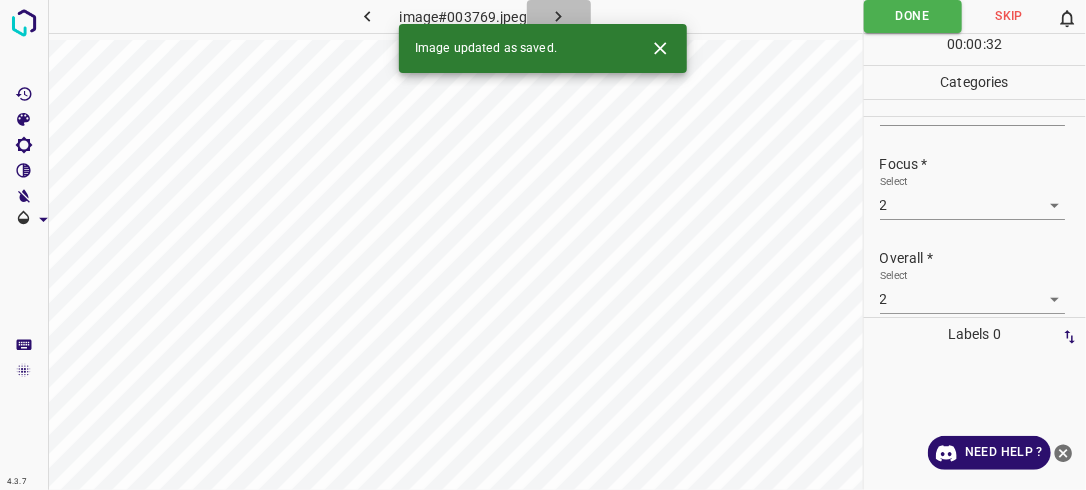 click 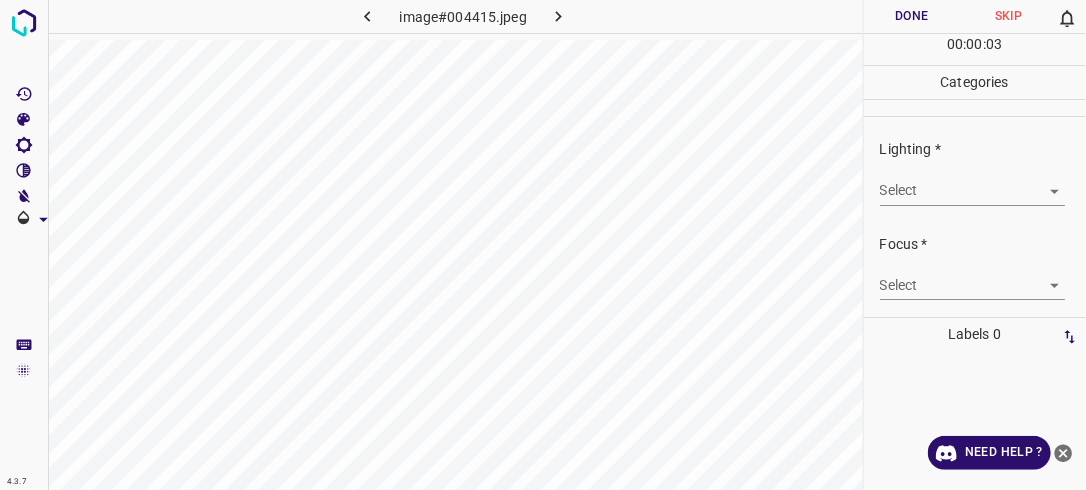 click on "4.3.7 image#004415.jpeg Done Skip 0 00   : 00   : 03   Categories Lighting *  Select ​ Focus *  Select ​ Overall *  Select ​ Labels   0 Categories 1 Lighting 2 Focus 3 Overall Tools Space Change between modes (Draw & Edit) I Auto labeling R Restore zoom M Zoom in N Zoom out Delete Delete selecte label Filters Z Restore filters X Saturation filter C Brightness filter V Contrast filter B Gray scale filter General O Download Need Help ? - Text - Hide - Delete" at bounding box center [543, 245] 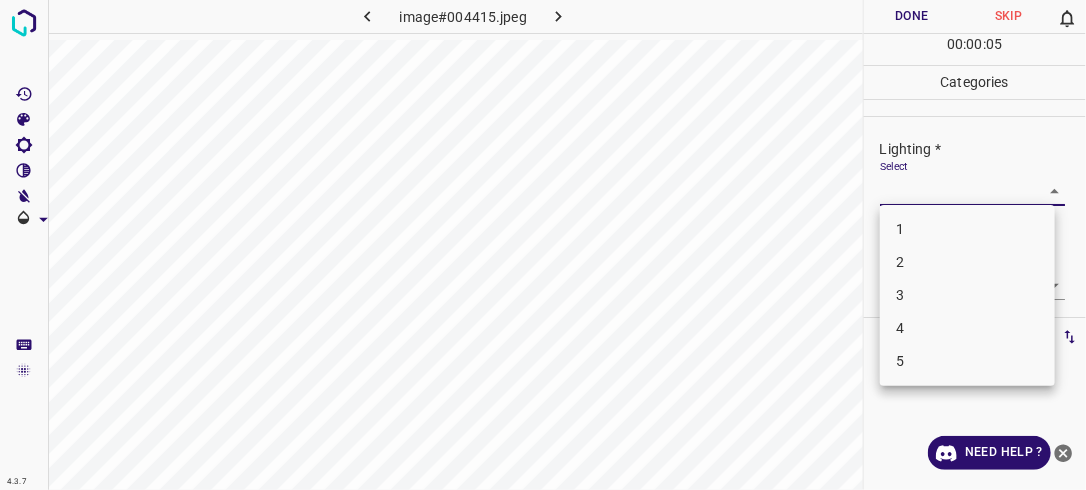 click on "3" at bounding box center [967, 295] 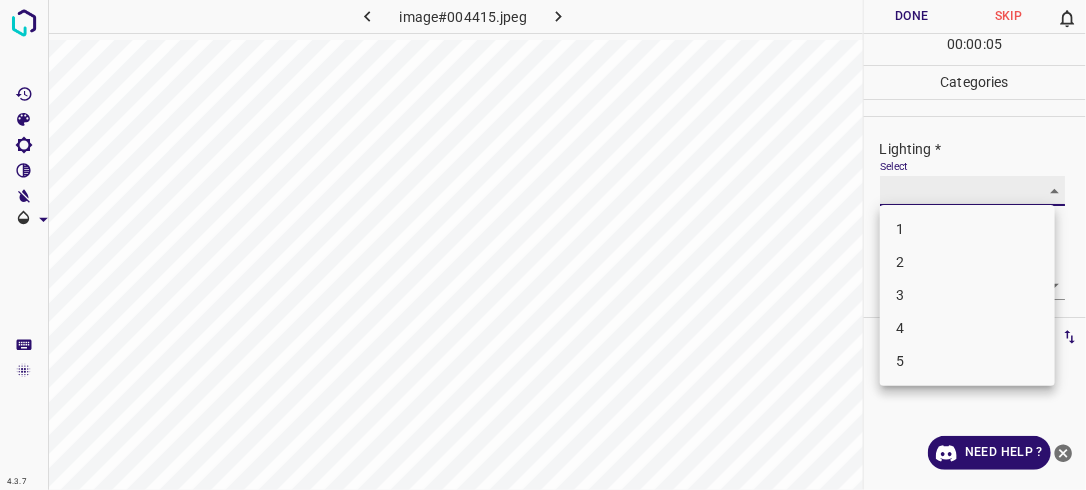 type on "3" 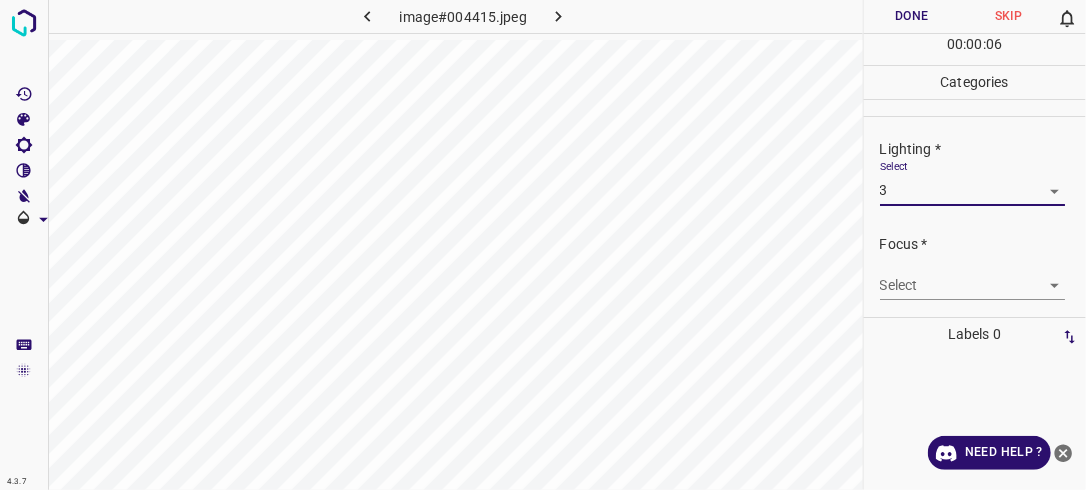 click on "4.3.7 image#004415.jpeg Done Skip 0 00   : 00   : 06   Categories Lighting *  Select 3 3 Focus *  Select ​ Overall *  Select ​ Labels   0 Categories 1 Lighting 2 Focus 3 Overall Tools Space Change between modes (Draw & Edit) I Auto labeling R Restore zoom M Zoom in N Zoom out Delete Delete selecte label Filters Z Restore filters X Saturation filter C Brightness filter V Contrast filter B Gray scale filter General O Download Need Help ? - Text - Hide - Delete" at bounding box center [543, 245] 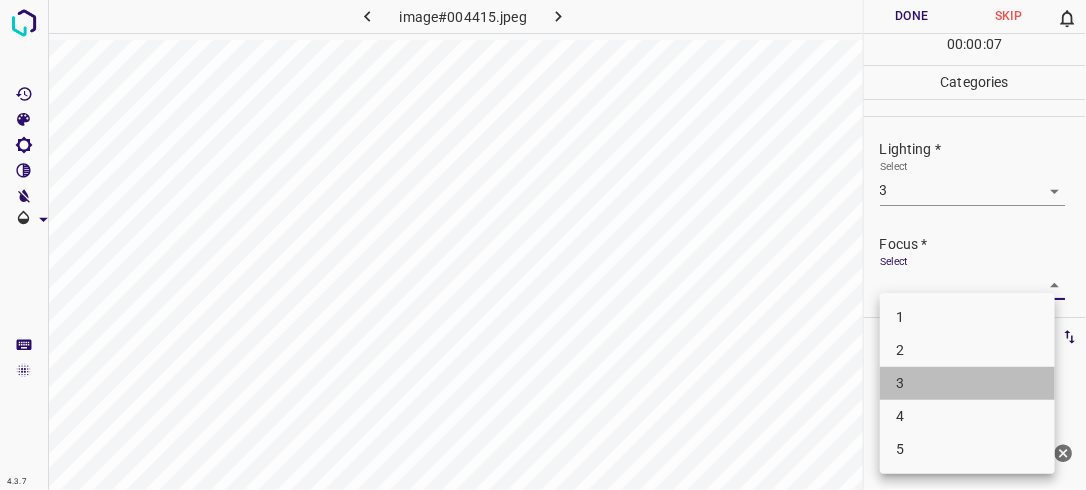 click on "3" at bounding box center [967, 383] 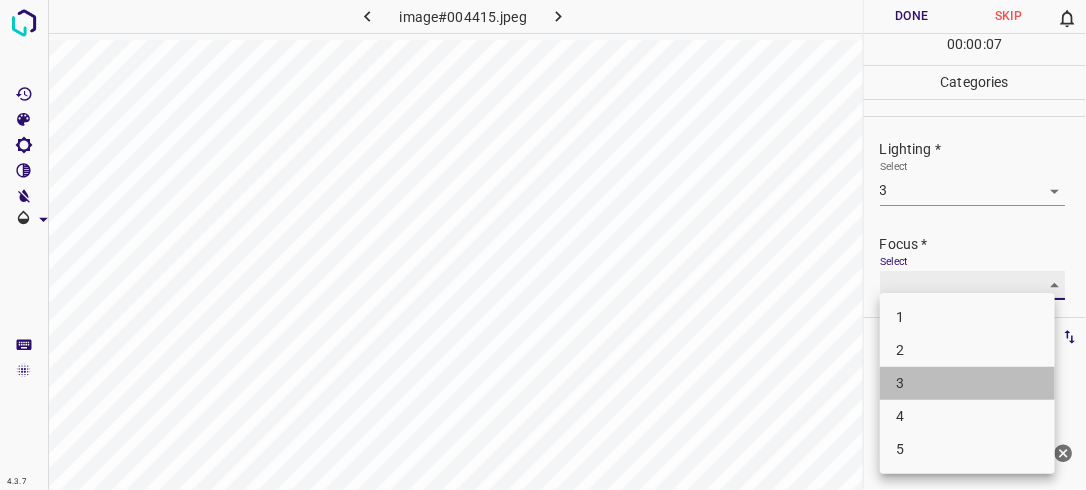type on "3" 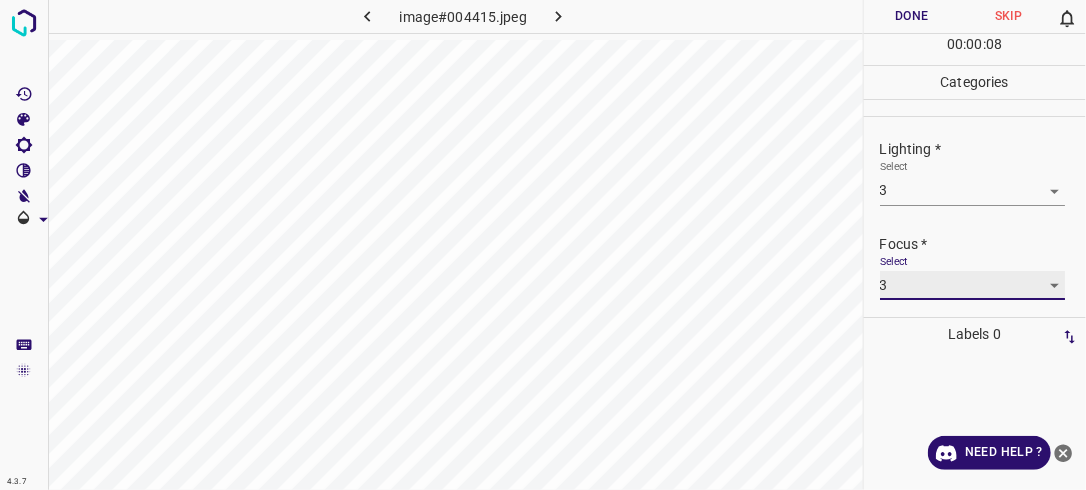scroll, scrollTop: 98, scrollLeft: 0, axis: vertical 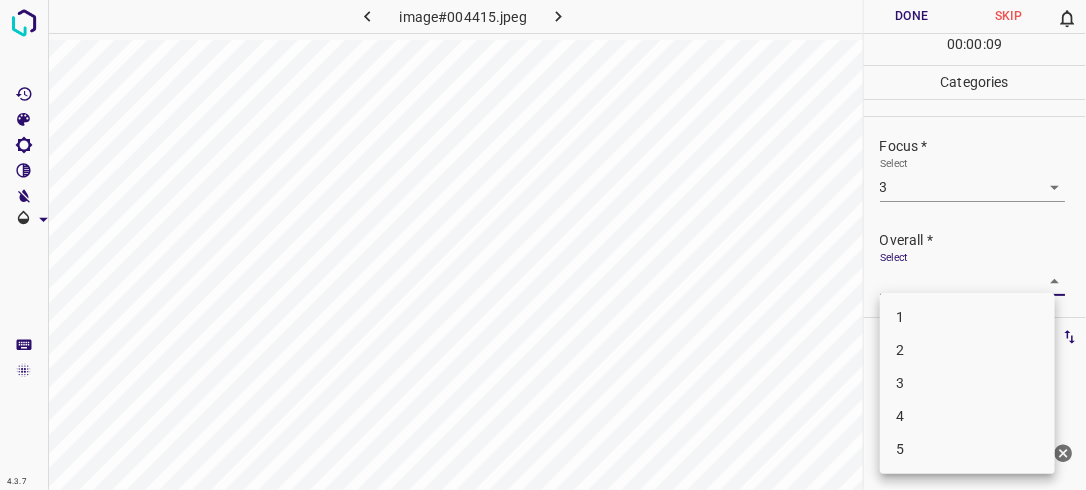 click on "4.3.7 image#004415.jpeg Done Skip 0 00   : 00   : 09   Categories Lighting *  Select 3 3 Focus *  Select 3 3 Overall *  Select ​ Labels   0 Categories 1 Lighting 2 Focus 3 Overall Tools Space Change between modes (Draw & Edit) I Auto labeling R Restore zoom M Zoom in N Zoom out Delete Delete selecte label Filters Z Restore filters X Saturation filter C Brightness filter V Contrast filter B Gray scale filter General O Download Need Help ? - Text - Hide - Delete 1 2 3 4 5" at bounding box center [543, 245] 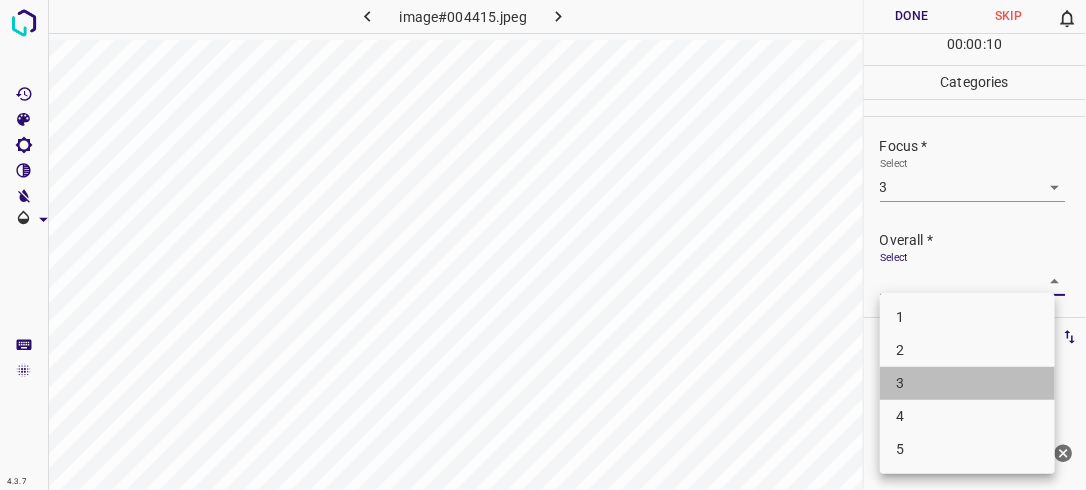 click on "3" at bounding box center (967, 383) 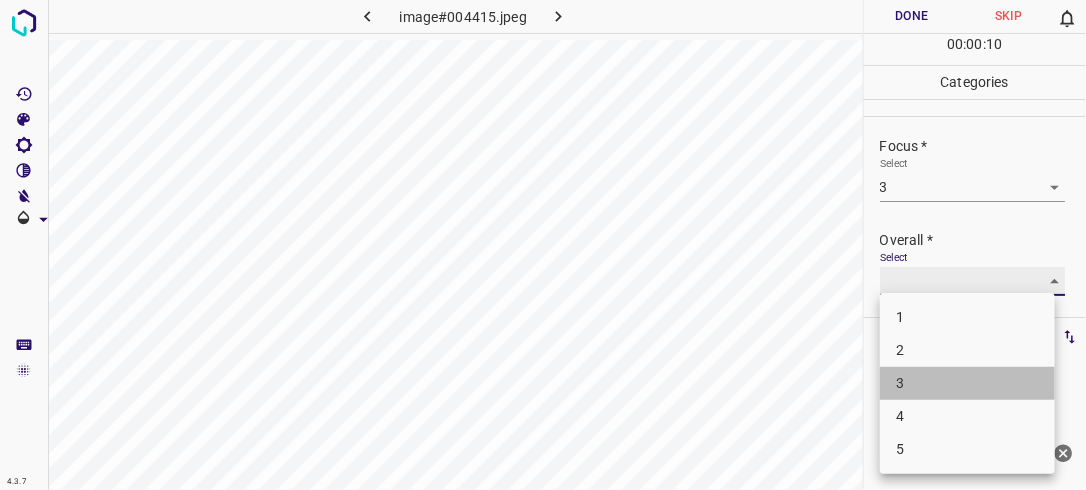 type on "3" 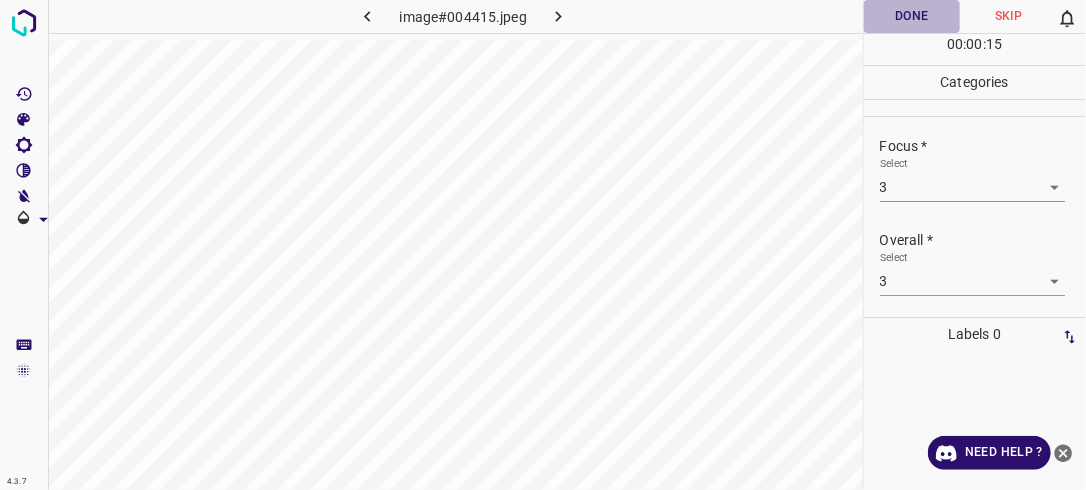 click on "Done" at bounding box center [912, 16] 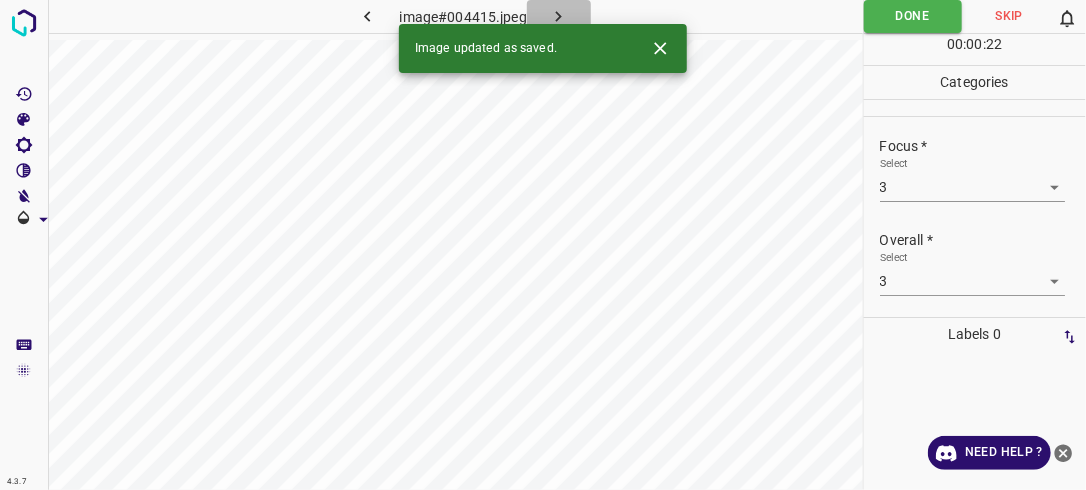 click at bounding box center (559, 16) 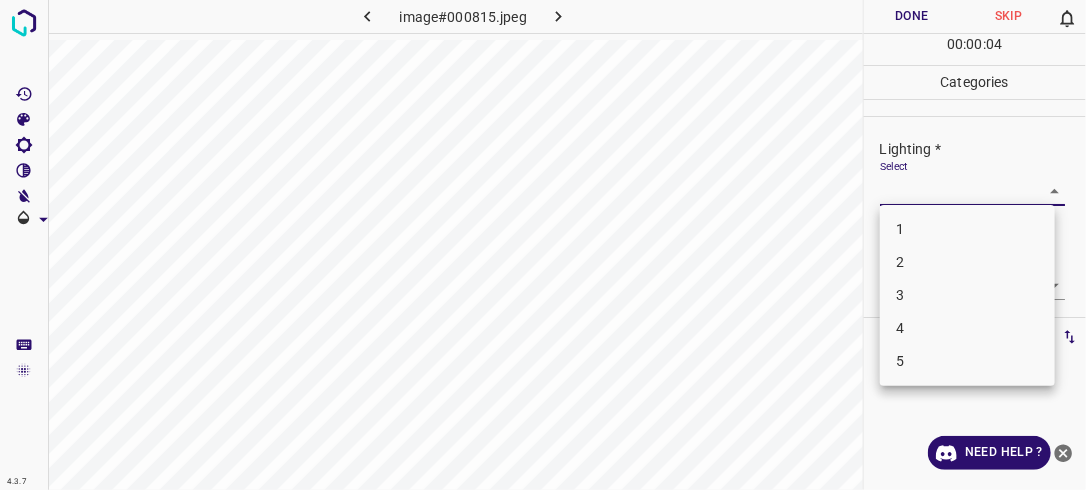 click on "4.3.7 image#000815.jpeg Done Skip 0 00   : 00   : 04   Categories Lighting *  Select ​ Focus *  Select ​ Overall *  Select ​ Labels   0 Categories 1 Lighting 2 Focus 3 Overall Tools Space Change between modes (Draw & Edit) I Auto labeling R Restore zoom M Zoom in N Zoom out Delete Delete selecte label Filters Z Restore filters X Saturation filter C Brightness filter V Contrast filter B Gray scale filter General O Download Need Help ? - Text - Hide - Delete 1 2 3 4 5" at bounding box center [543, 245] 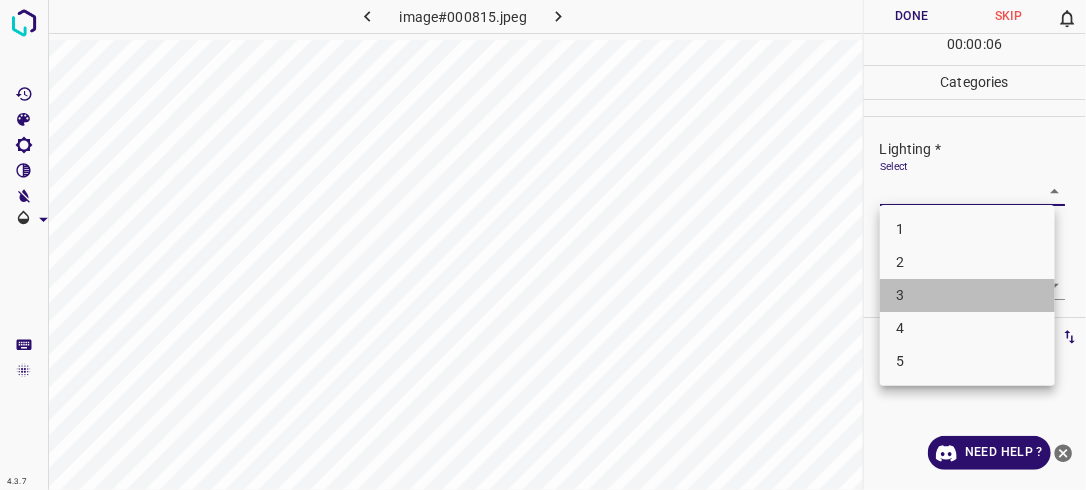click on "3" at bounding box center [967, 295] 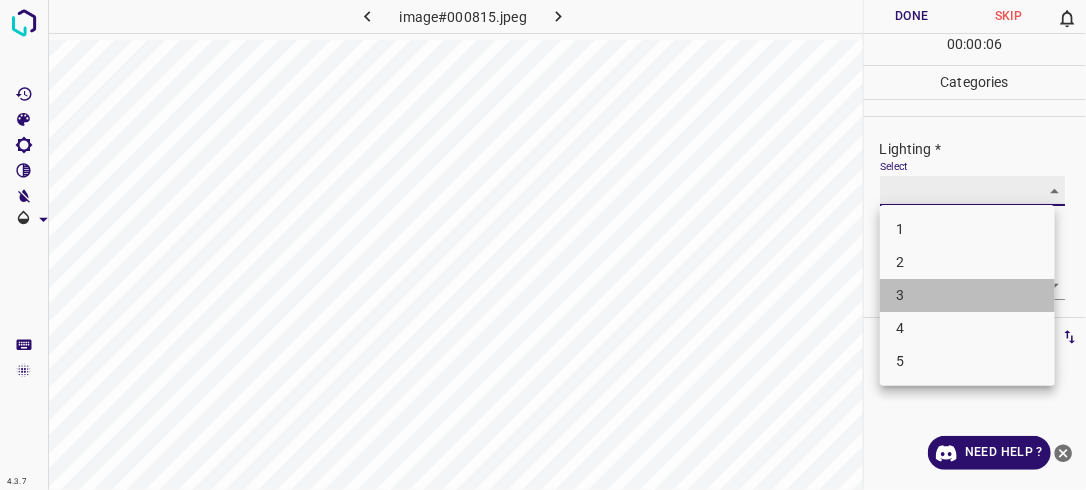 type on "3" 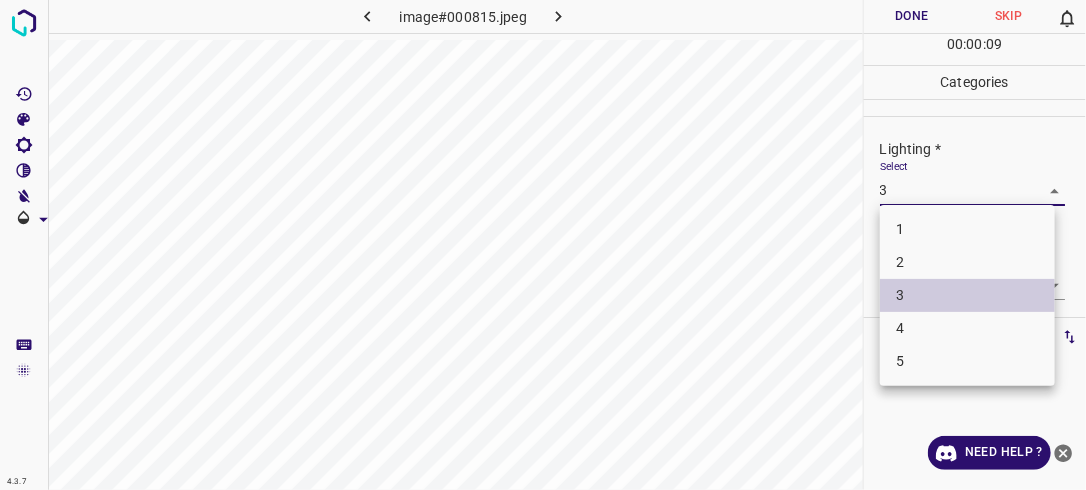 type 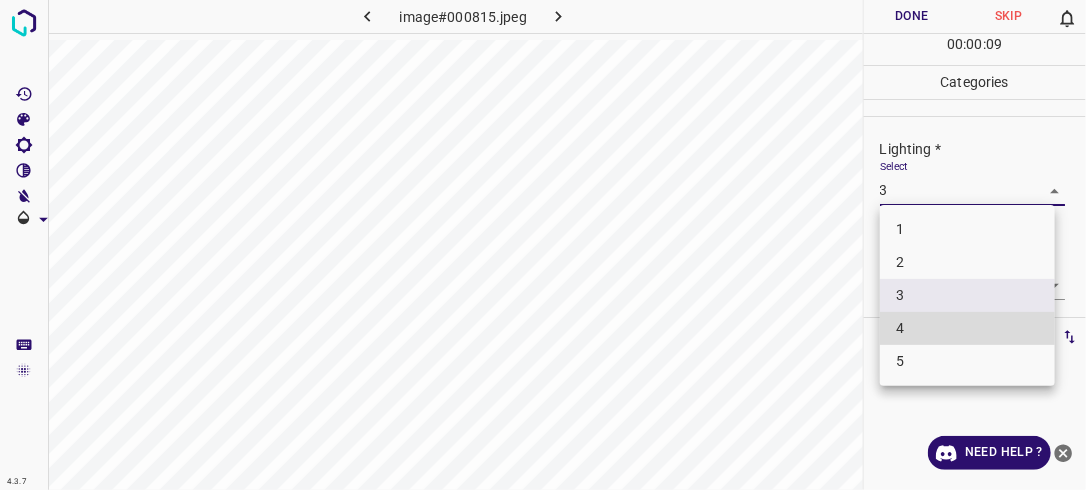 type 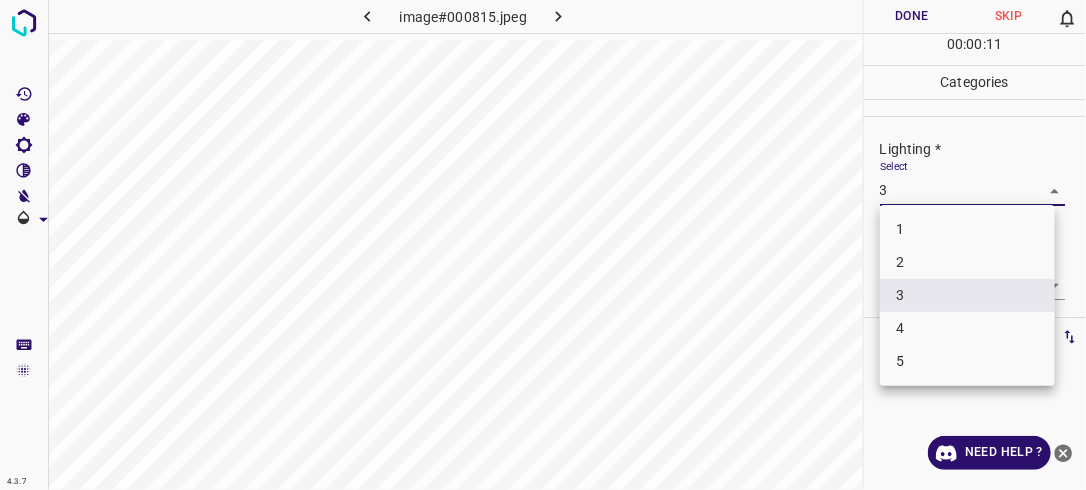 drag, startPoint x: 1080, startPoint y: 204, endPoint x: 1081, endPoint y: 216, distance: 12.0415945 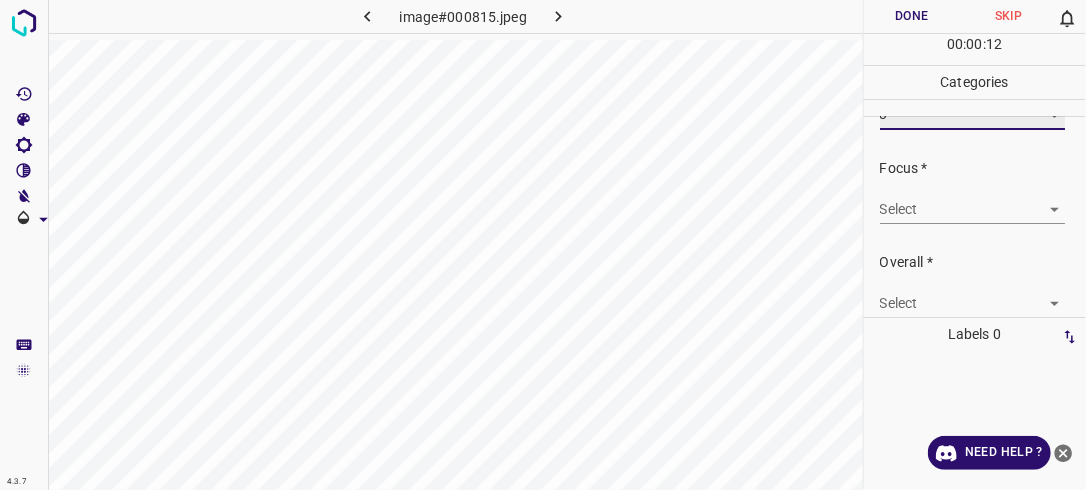 scroll, scrollTop: 80, scrollLeft: 0, axis: vertical 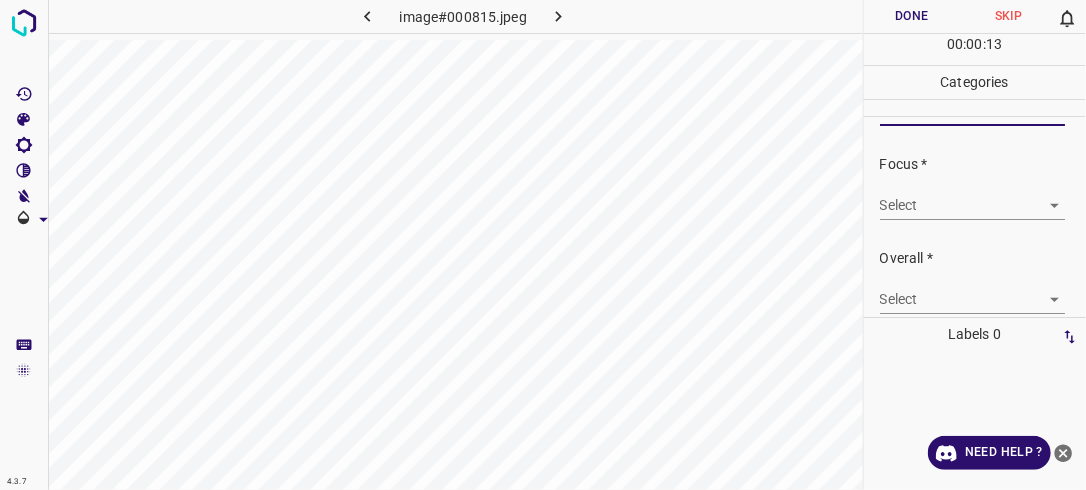 click on "4.3.7 image#000815.jpeg Done Skip 0 00   : 00   : 13   Categories Lighting *  Select 3 3 Focus *  Select ​ Overall *  Select ​ Labels   0 Categories 1 Lighting 2 Focus 3 Overall Tools Space Change between modes (Draw & Edit) I Auto labeling R Restore zoom M Zoom in N Zoom out Delete Delete selecte label Filters Z Restore filters X Saturation filter C Brightness filter V Contrast filter B Gray scale filter General O Download Need Help ? - Text - Hide - Delete" at bounding box center (543, 245) 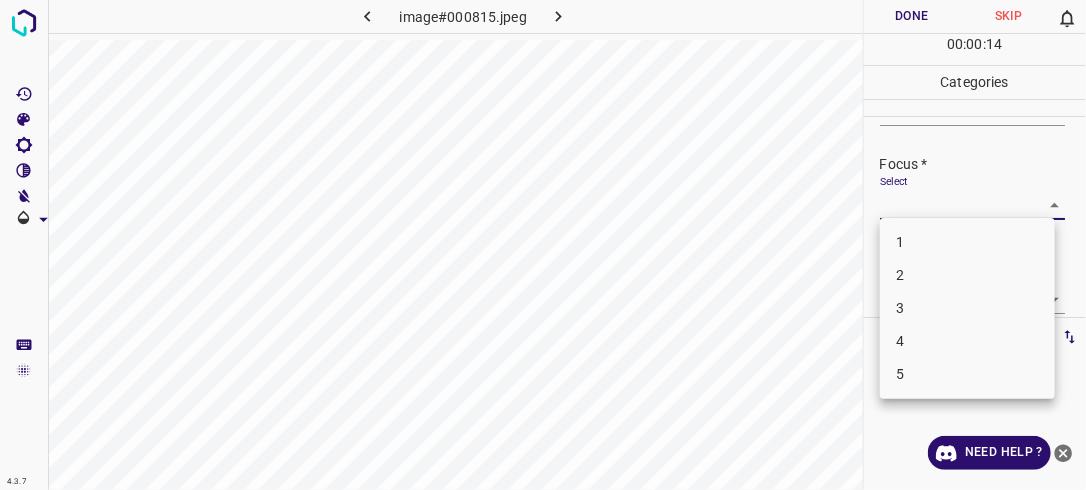 click on "3" at bounding box center [967, 308] 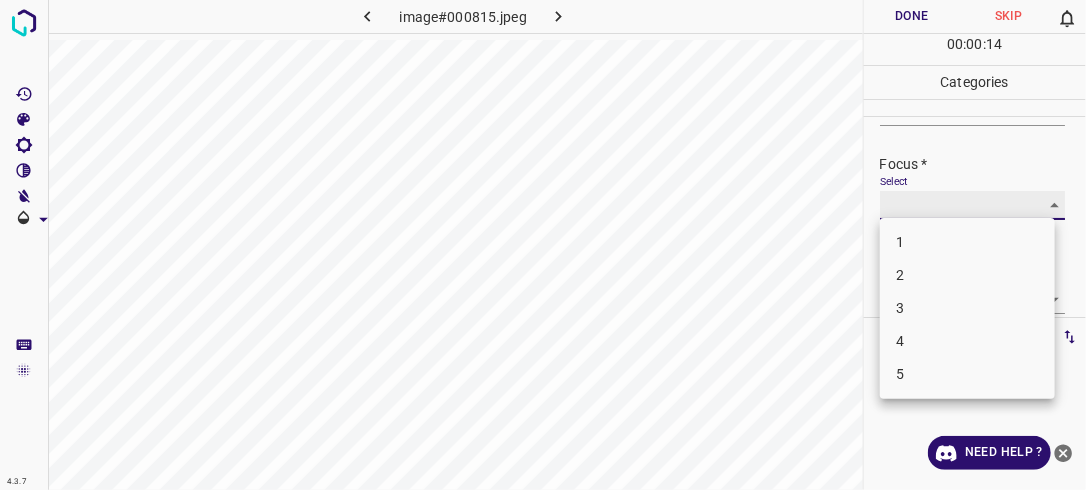type on "3" 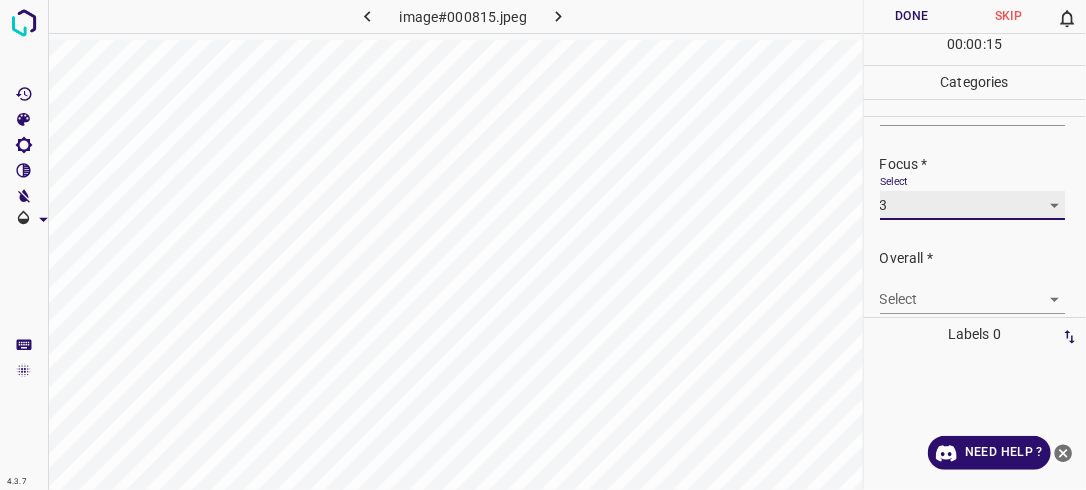 scroll, scrollTop: 98, scrollLeft: 0, axis: vertical 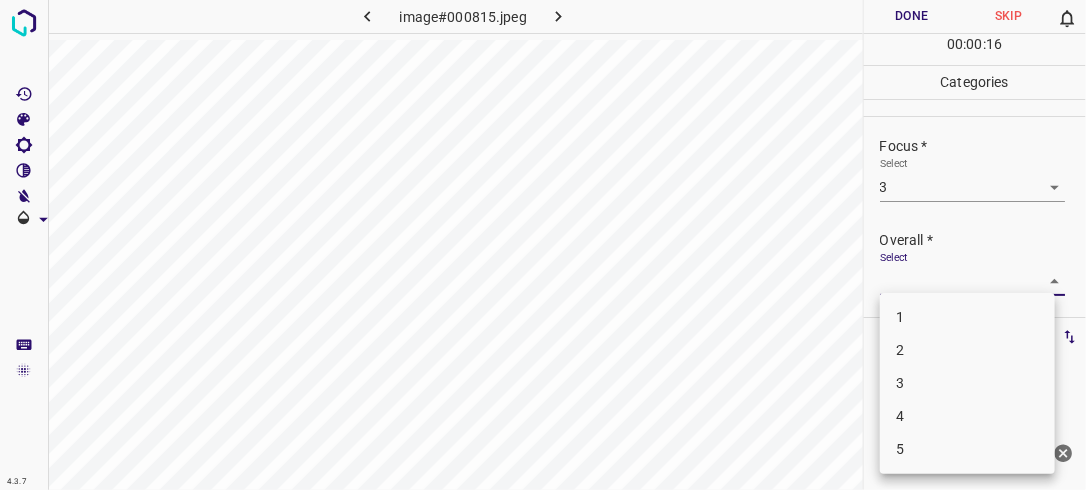 click on "4.3.7 image#000815.jpeg Done Skip 0 00   : 00   : 16   Categories Lighting *  Select 3 3 Focus *  Select 3 3 Overall *  Select ​ Labels   0 Categories 1 Lighting 2 Focus 3 Overall Tools Space Change between modes (Draw & Edit) I Auto labeling R Restore zoom M Zoom in N Zoom out Delete Delete selecte label Filters Z Restore filters X Saturation filter C Brightness filter V Contrast filter B Gray scale filter General O Download Need Help ? - Text - Hide - Delete 1 2 3 4 5" at bounding box center (543, 245) 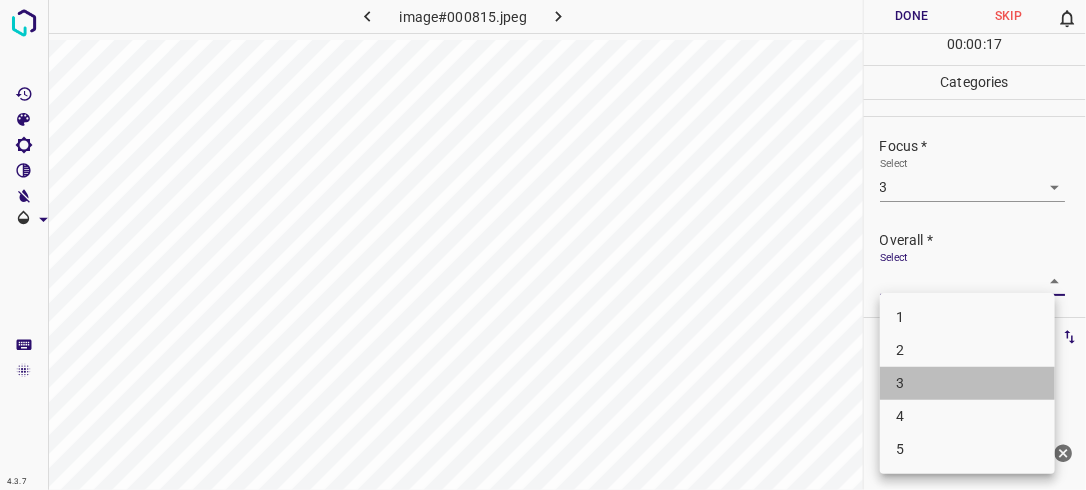click on "3" at bounding box center (967, 383) 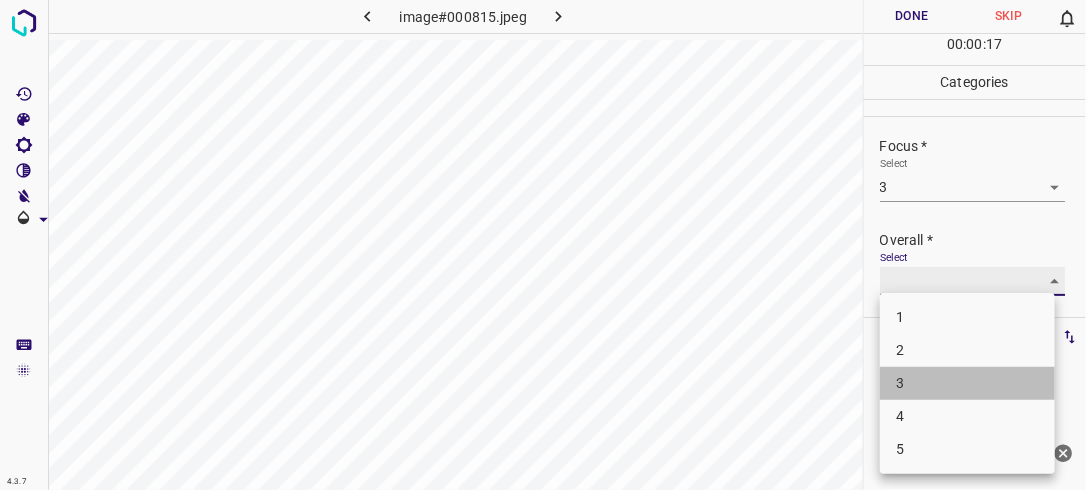type on "3" 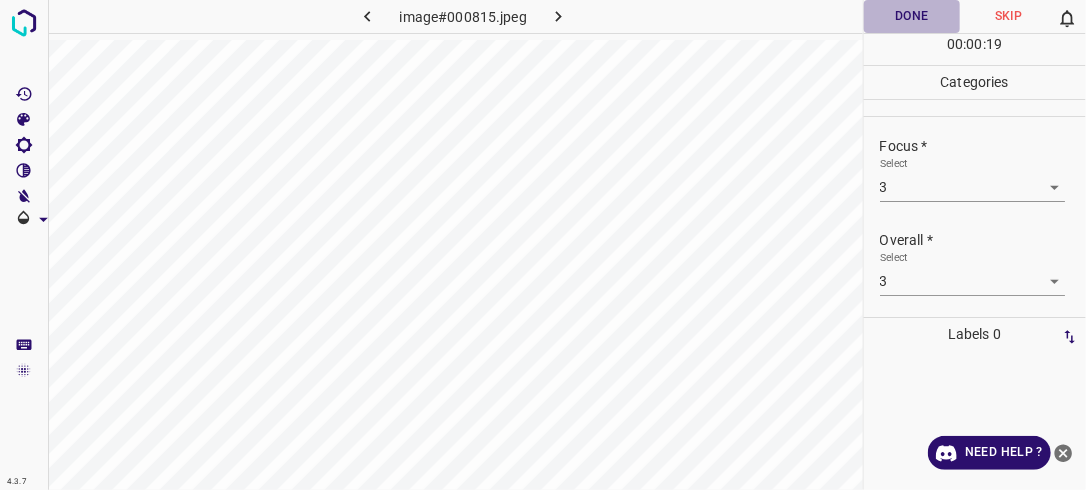 click on "Done" at bounding box center (912, 16) 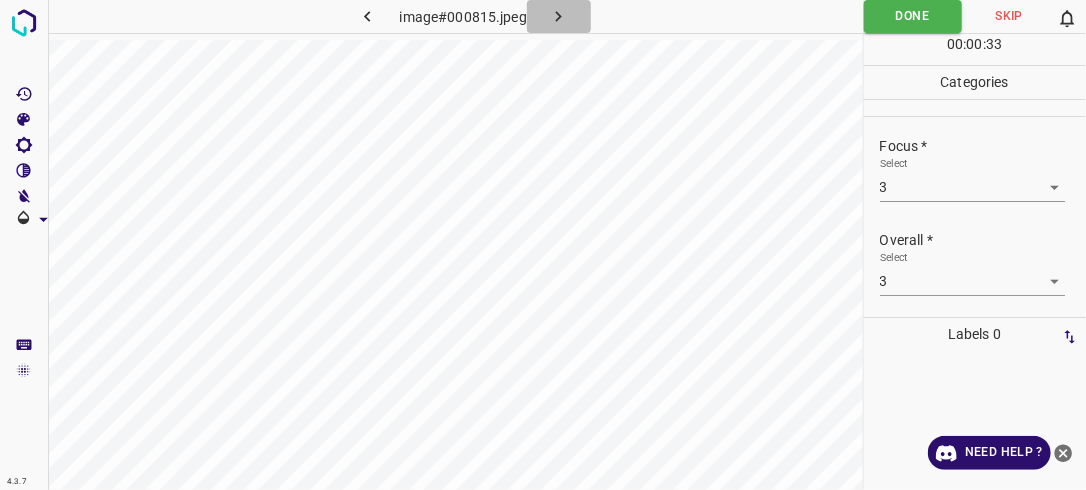 click at bounding box center [559, 16] 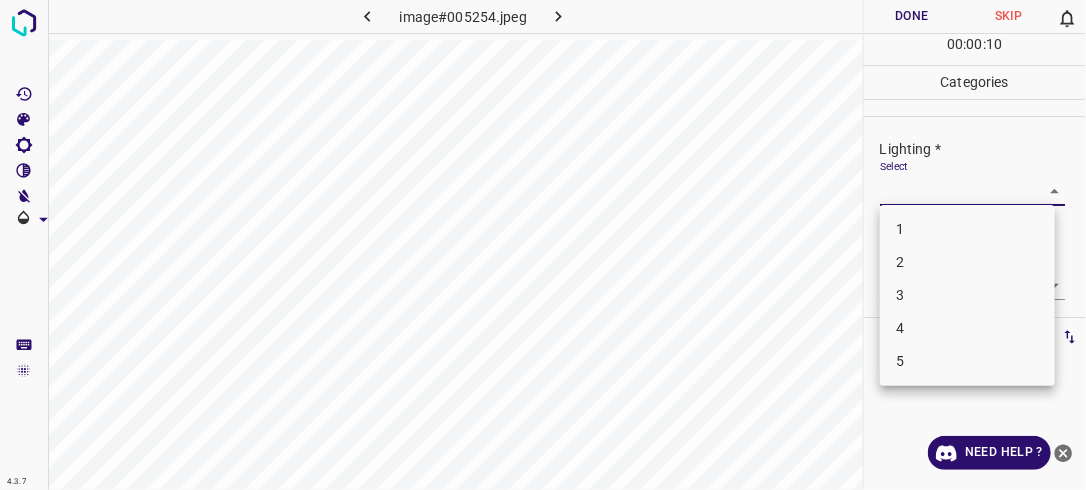 click on "4.3.7 image#005254.jpeg Done Skip 0 00   : 00   : 10   Categories Lighting *  Select ​ Focus *  Select ​ Overall *  Select ​ Labels   0 Categories 1 Lighting 2 Focus 3 Overall Tools Space Change between modes (Draw & Edit) I Auto labeling R Restore zoom M Zoom in N Zoom out Delete Delete selecte label Filters Z Restore filters X Saturation filter C Brightness filter V Contrast filter B Gray scale filter General O Download Need Help ? - Text - Hide - Delete 1 2 3 4 5" at bounding box center (543, 245) 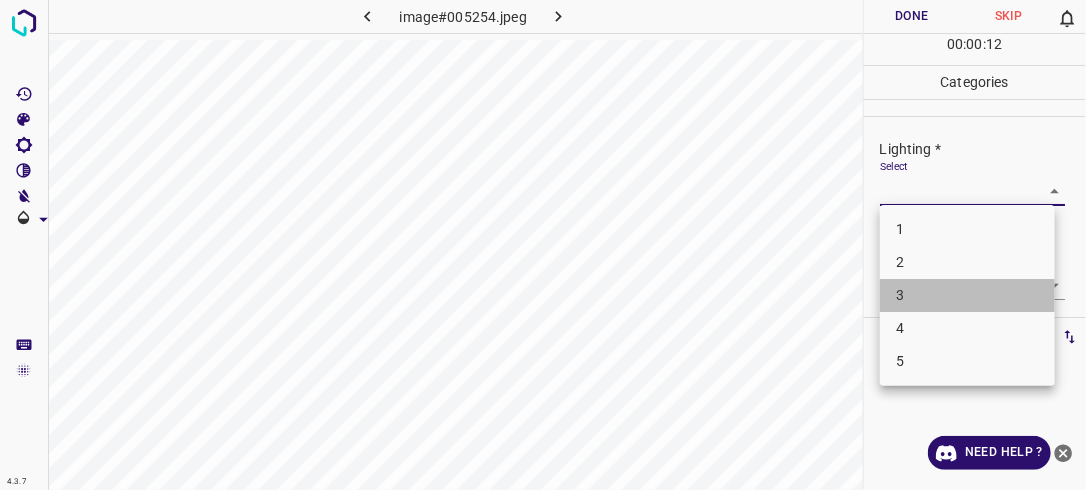 drag, startPoint x: 992, startPoint y: 288, endPoint x: 1014, endPoint y: 275, distance: 25.553865 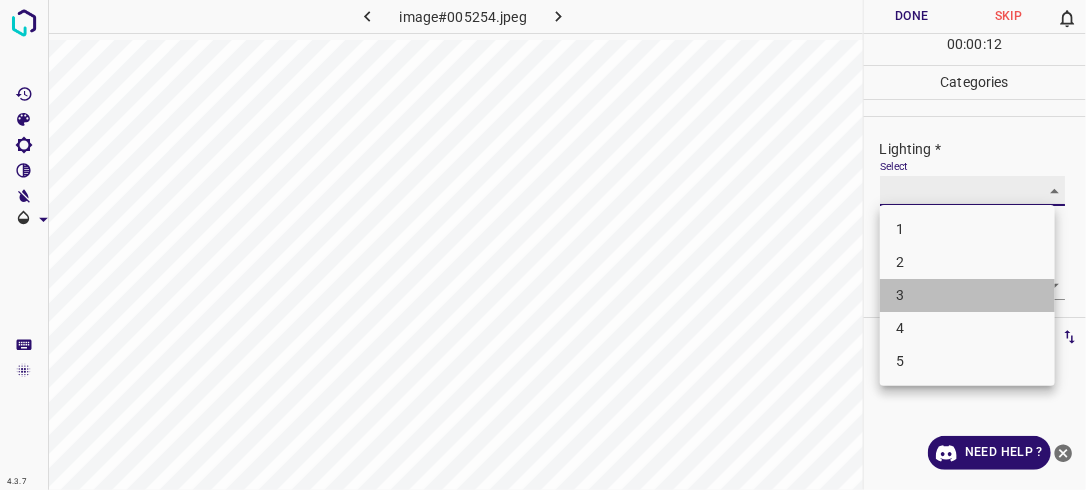 type on "3" 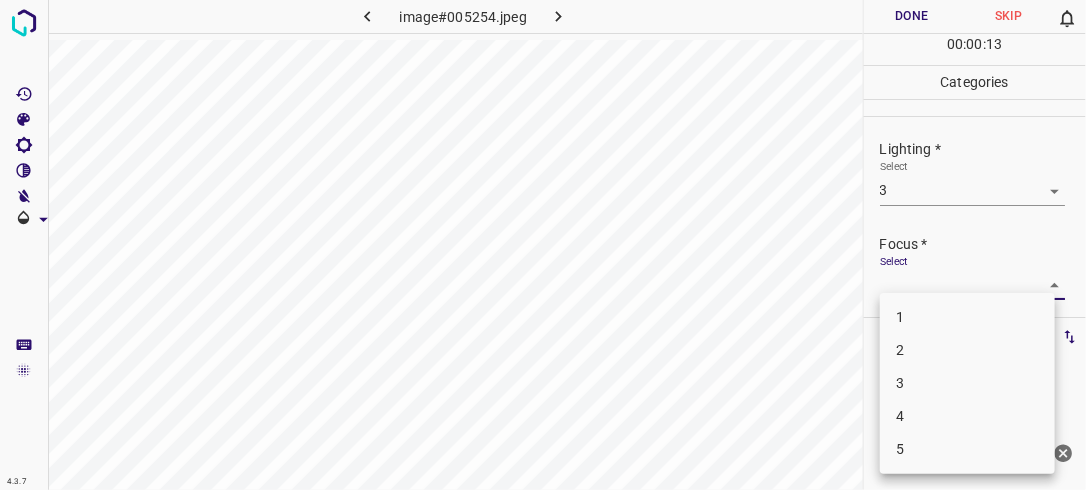 click on "4.3.7 image#005254.jpeg Done Skip 0 00   : 00   : 13   Categories Lighting *  Select 3 3 Focus *  Select ​ Overall *  Select ​ Labels   0 Categories 1 Lighting 2 Focus 3 Overall Tools Space Change between modes (Draw & Edit) I Auto labeling R Restore zoom M Zoom in N Zoom out Delete Delete selecte label Filters Z Restore filters X Saturation filter C Brightness filter V Contrast filter B Gray scale filter General O Download Need Help ? - Text - Hide - Delete 1 2 3 4 5" at bounding box center (543, 245) 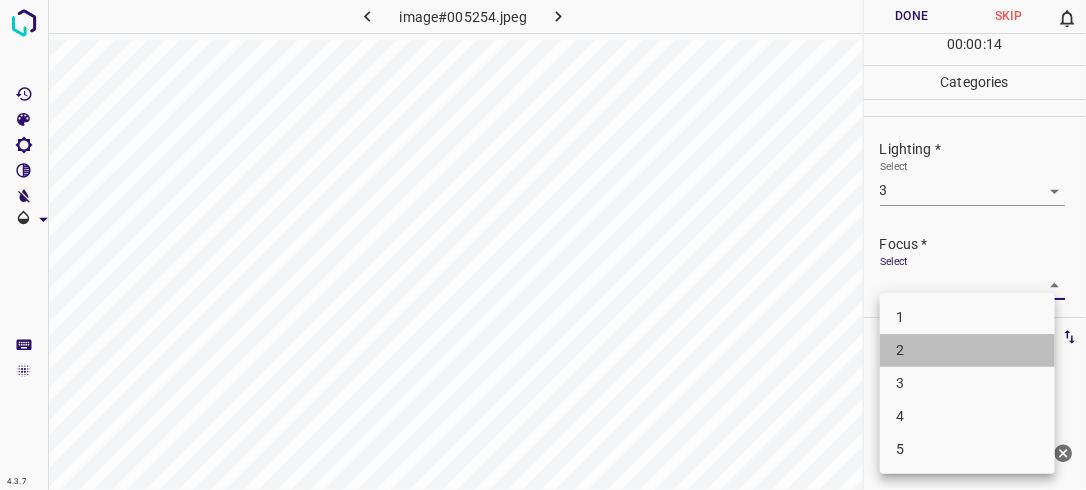 click on "2" at bounding box center [967, 350] 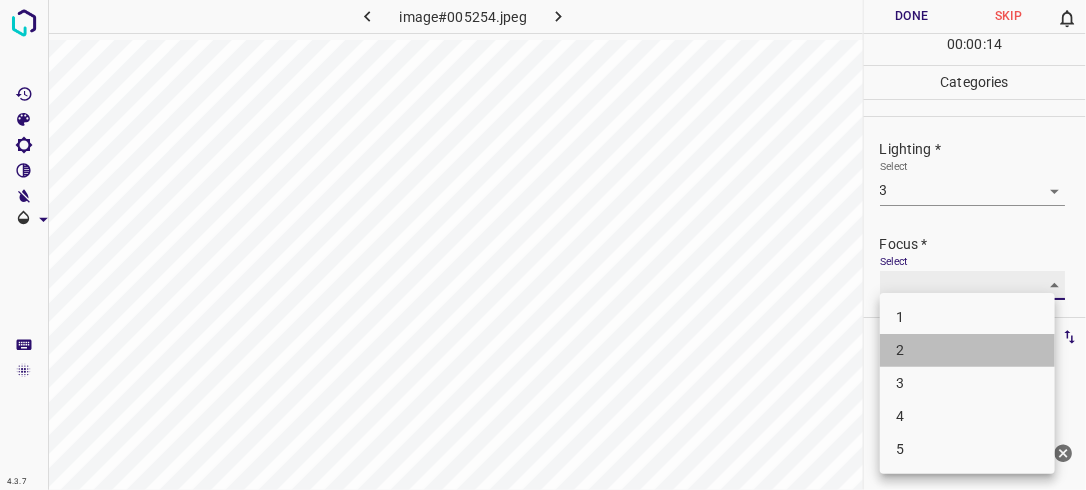 type on "2" 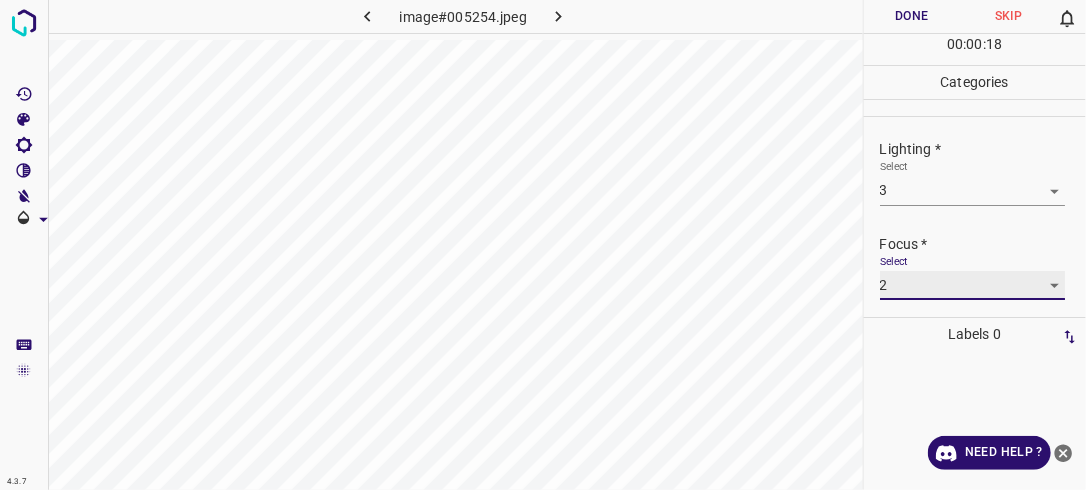 scroll, scrollTop: 98, scrollLeft: 0, axis: vertical 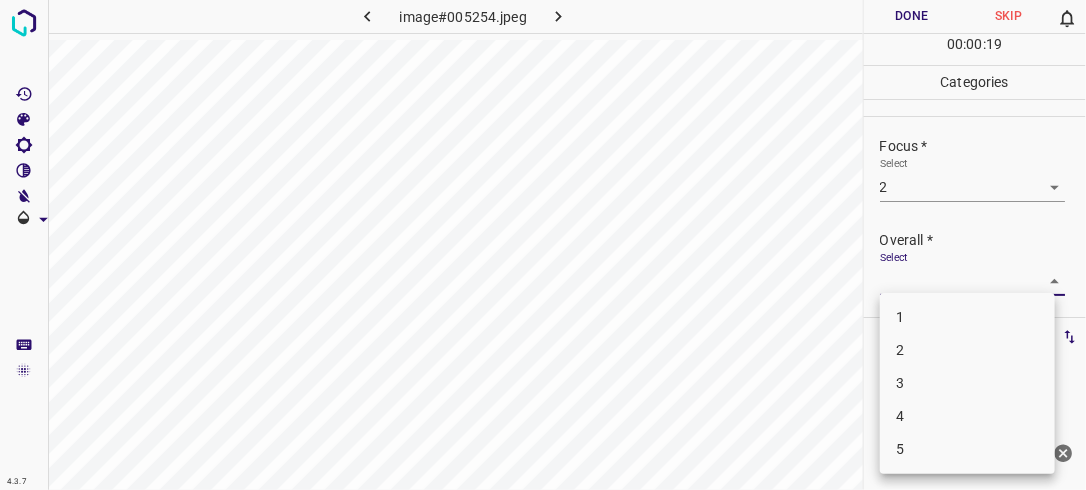 click on "4.3.7 image#005254.jpeg Done Skip 0 00   : 00   : 19   Categories Lighting *  Select 3 3 Focus *  Select 2 2 Overall *  Select ​ Labels   0 Categories 1 Lighting 2 Focus 3 Overall Tools Space Change between modes (Draw & Edit) I Auto labeling R Restore zoom M Zoom in N Zoom out Delete Delete selecte label Filters Z Restore filters X Saturation filter C Brightness filter V Contrast filter B Gray scale filter General O Download Need Help ? - Text - Hide - Delete 1 2 3 4 5" at bounding box center [543, 245] 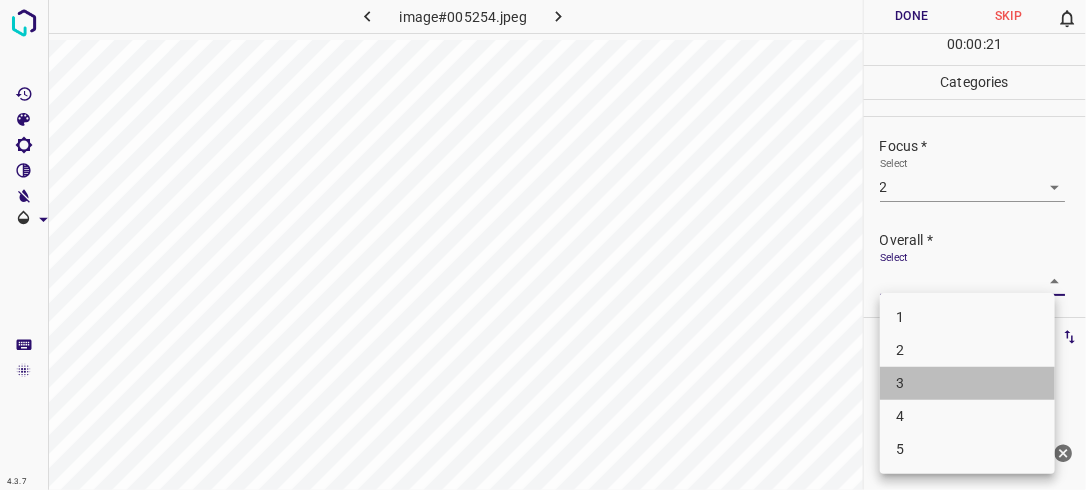click on "3" at bounding box center [967, 383] 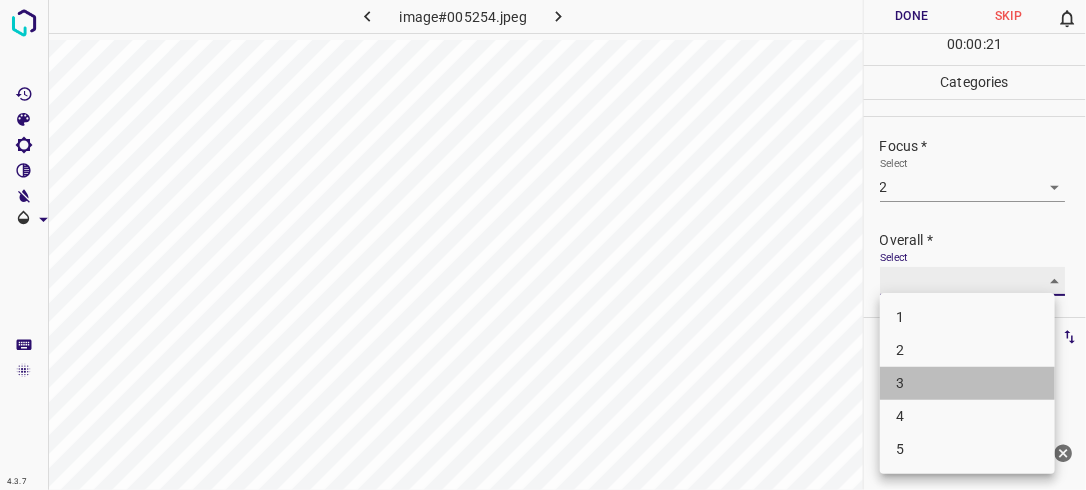 type on "3" 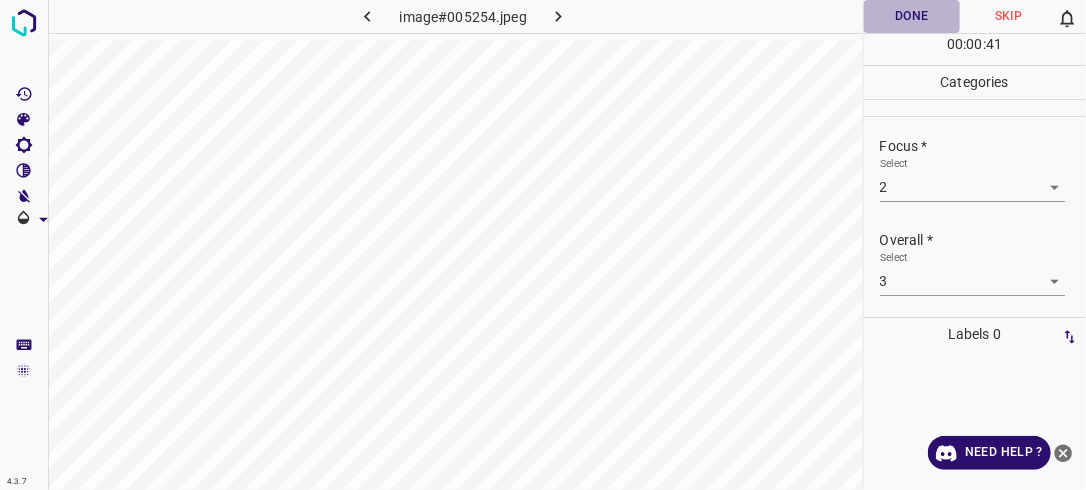 click on "Done" at bounding box center (912, 16) 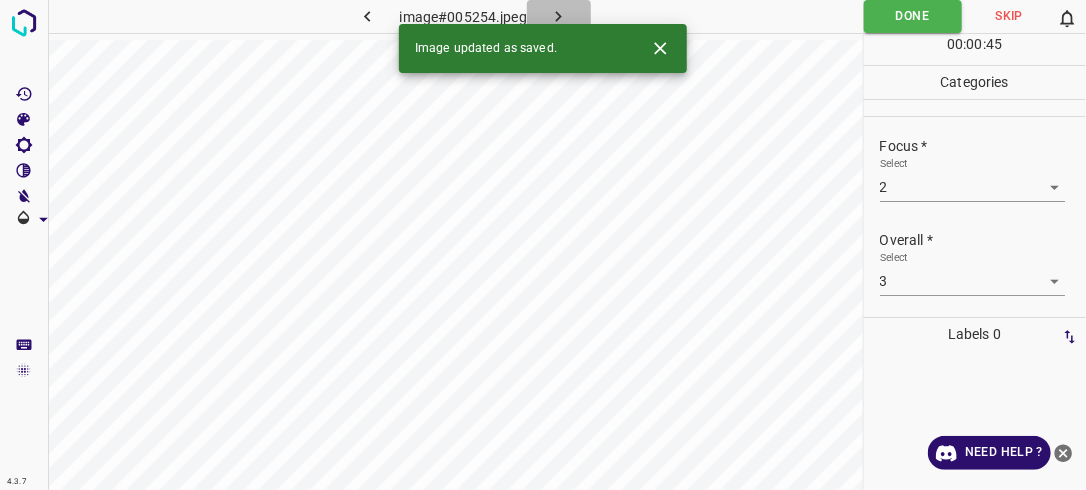 click 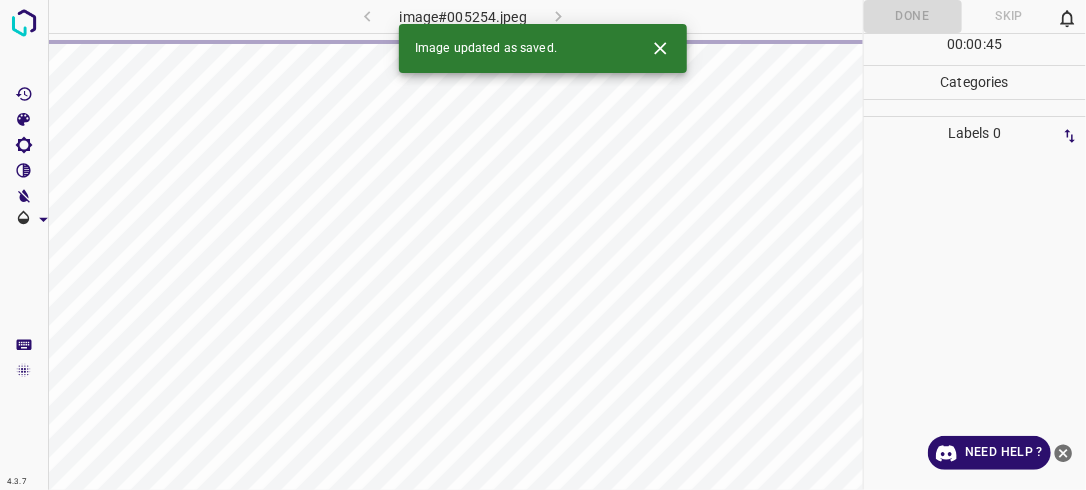 click on "image#005254.jpeg" at bounding box center (463, 16) 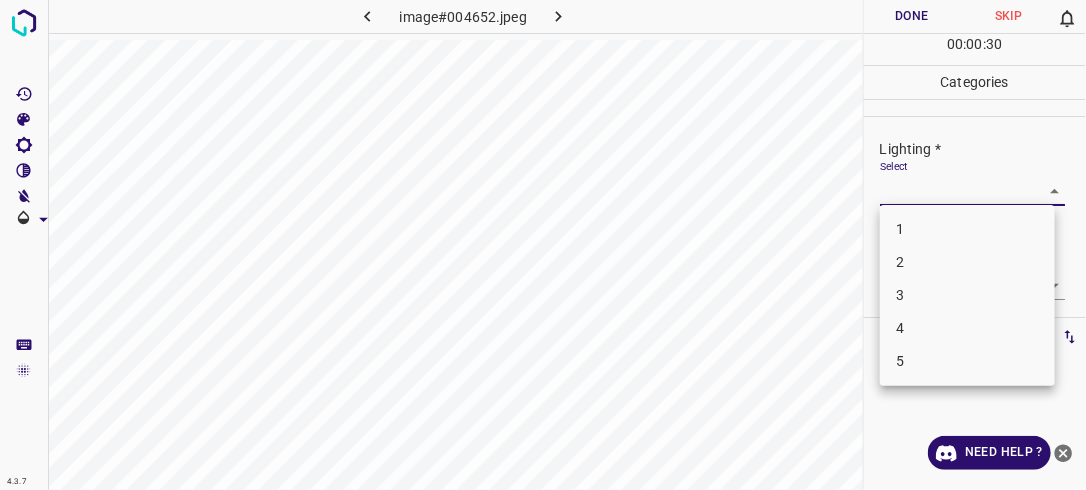 drag, startPoint x: 1041, startPoint y: 188, endPoint x: 1040, endPoint y: 204, distance: 16.03122 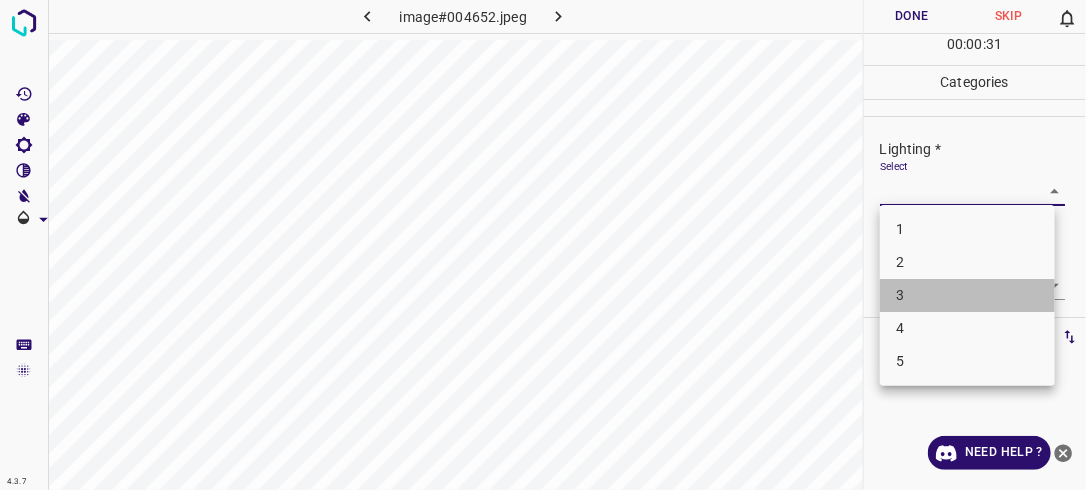 click on "3" at bounding box center (967, 295) 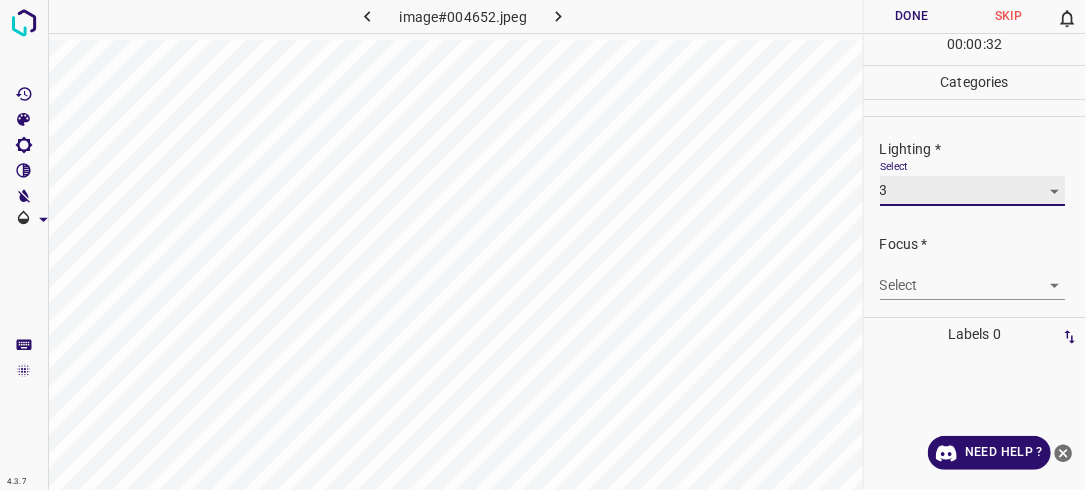 type on "3" 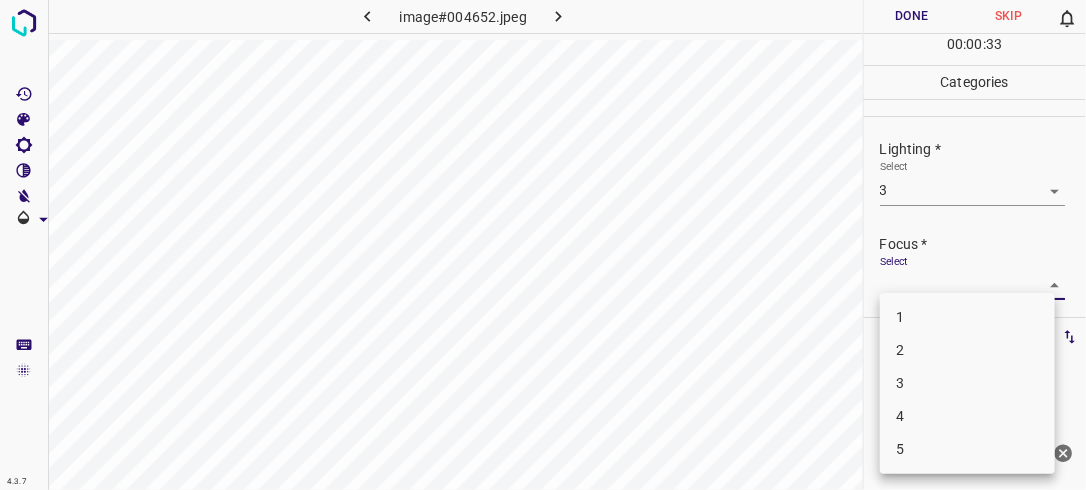 click on "4.3.7 image#004652.jpeg Done Skip 0 00   : 00   : 33   Categories Lighting *  Select 3 3 Focus *  Select ​ Overall *  Select ​ Labels   0 Categories 1 Lighting 2 Focus 3 Overall Tools Space Change between modes (Draw & Edit) I Auto labeling R Restore zoom M Zoom in N Zoom out Delete Delete selecte label Filters Z Restore filters X Saturation filter C Brightness filter V Contrast filter B Gray scale filter General O Download Need Help ? - Text - Hide - Delete 1 2 3 4 5" at bounding box center [543, 245] 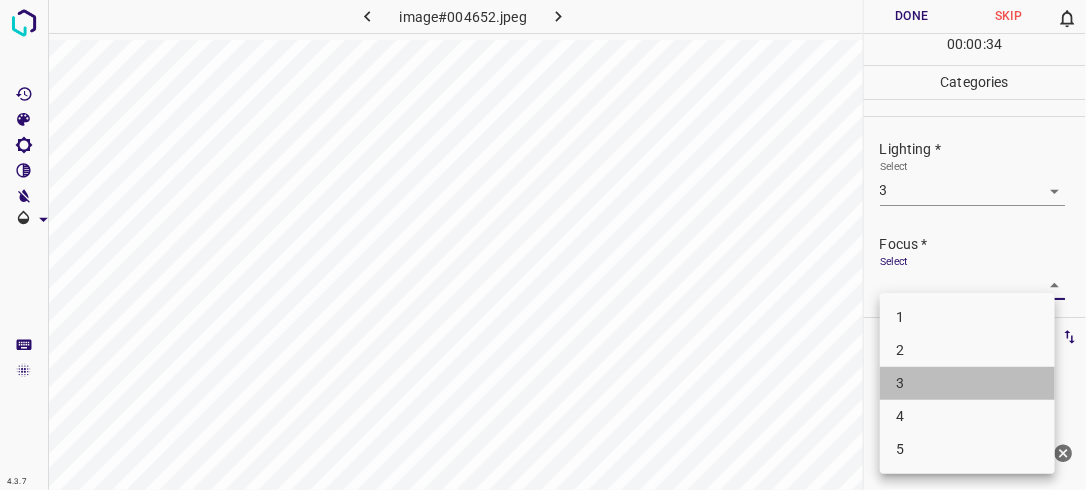 click on "3" at bounding box center (967, 383) 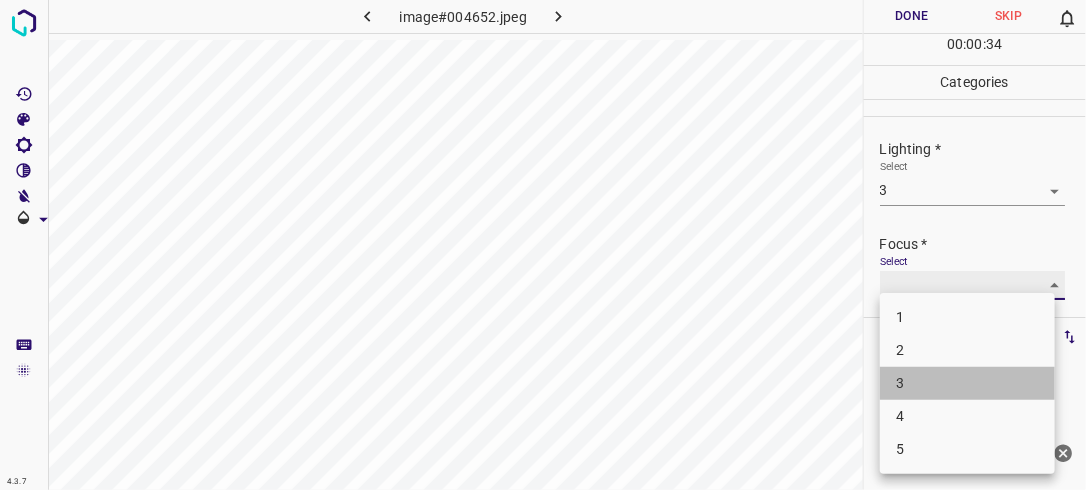 type on "3" 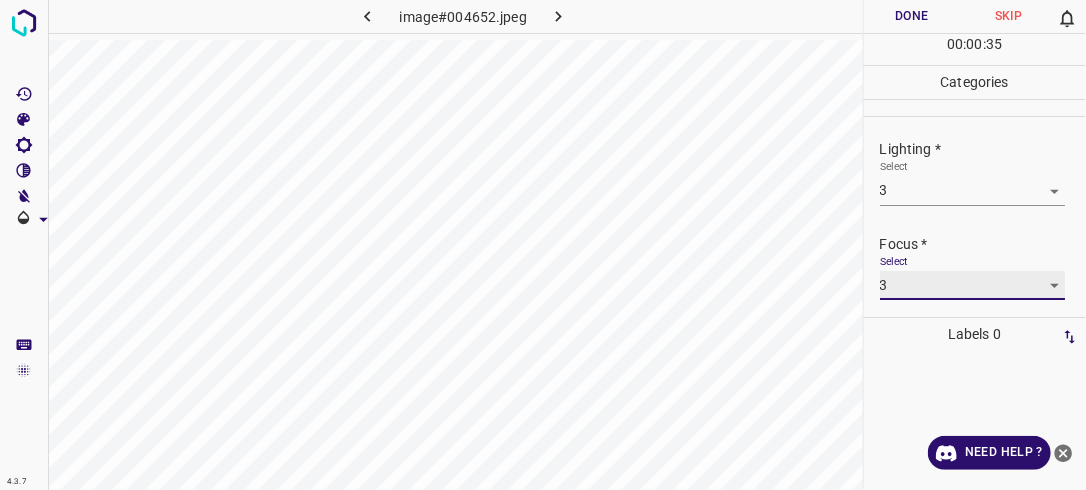 scroll, scrollTop: 98, scrollLeft: 0, axis: vertical 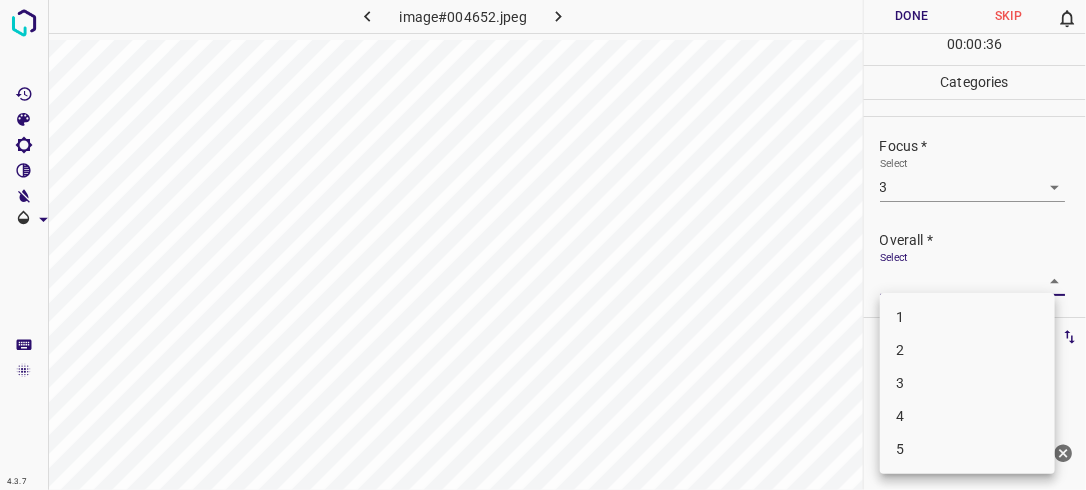 click on "4.3.7 image#004652.jpeg Done Skip 0 00   : 00   : 36   Categories Lighting *  Select 3 3 Focus *  Select 3 3 Overall *  Select ​ Labels   0 Categories 1 Lighting 2 Focus 3 Overall Tools Space Change between modes (Draw & Edit) I Auto labeling R Restore zoom M Zoom in N Zoom out Delete Delete selecte label Filters Z Restore filters X Saturation filter C Brightness filter V Contrast filter B Gray scale filter General O Download Need Help ? - Text - Hide - Delete 1 2 3 4 5" at bounding box center [543, 245] 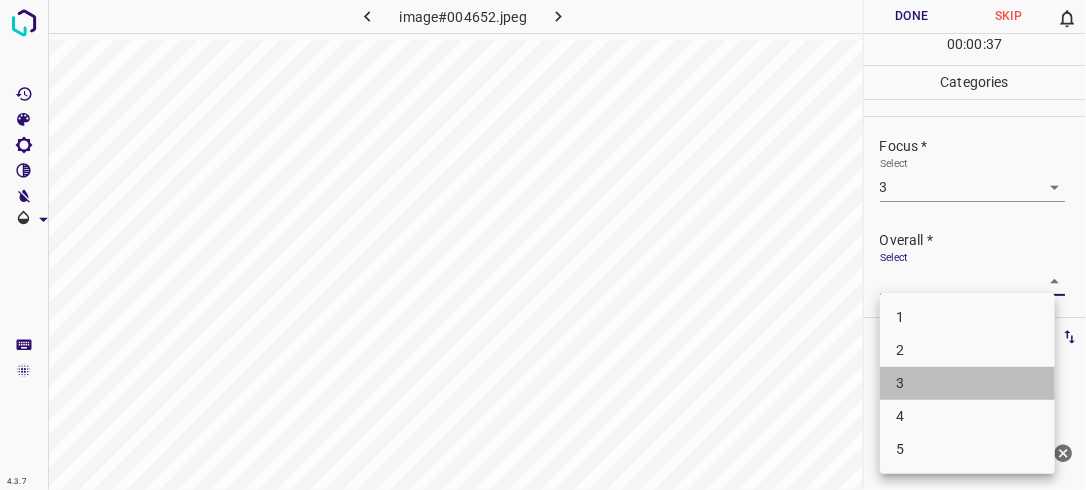 click on "3" at bounding box center [967, 383] 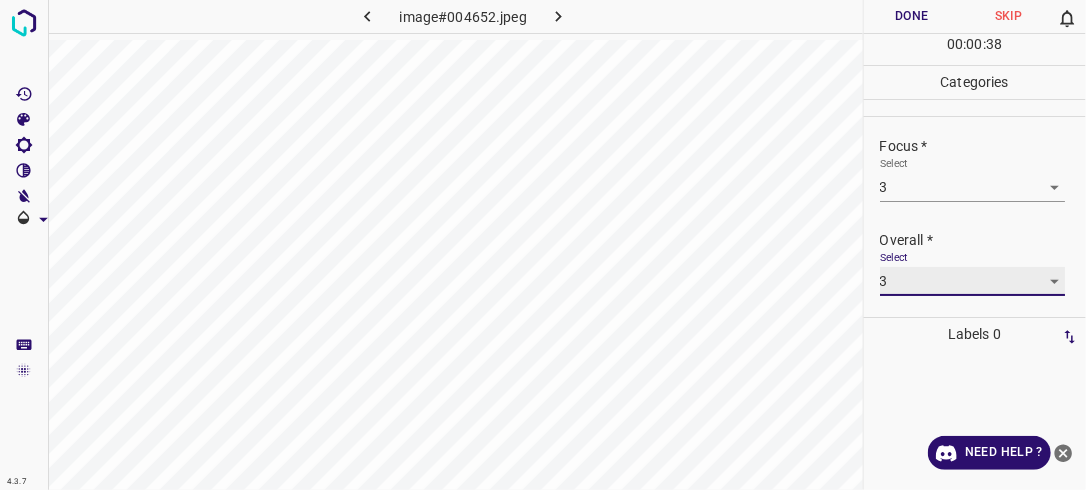 type on "3" 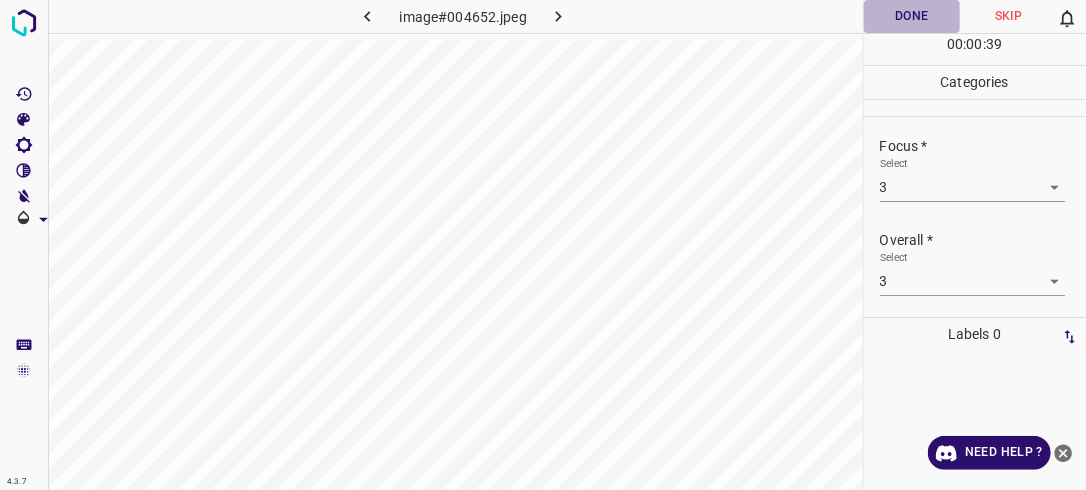 click on "Done" at bounding box center [912, 16] 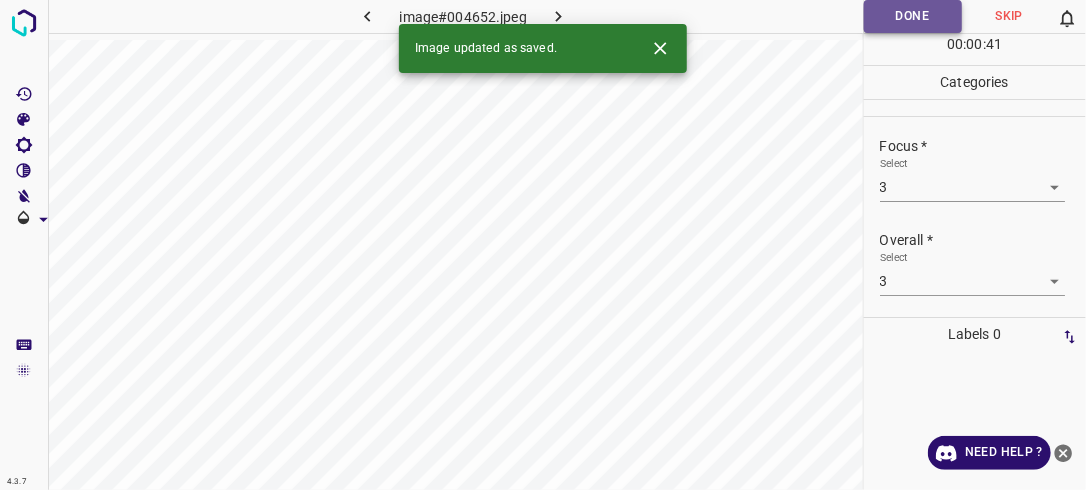 click on "Done" at bounding box center [913, 16] 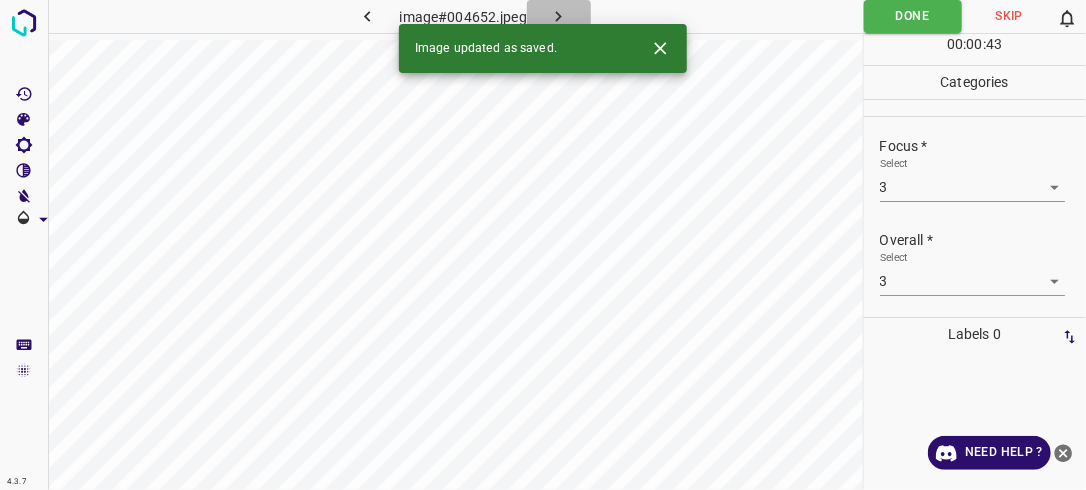 click 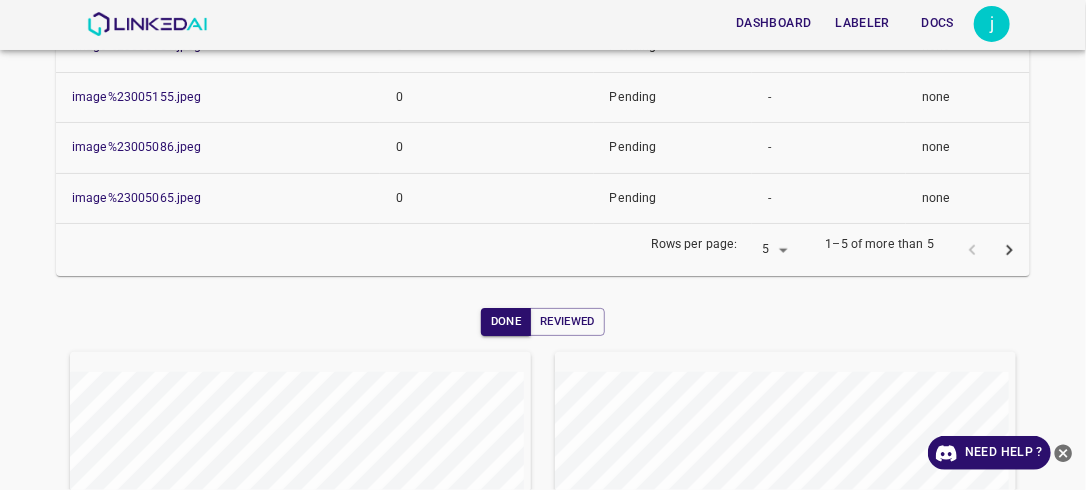 scroll, scrollTop: 628, scrollLeft: 0, axis: vertical 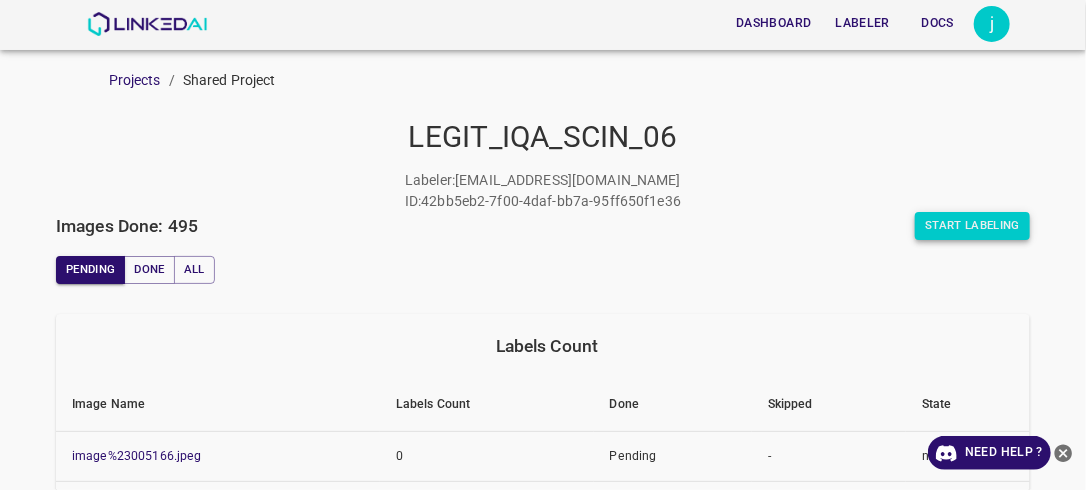 click on "Start Labeling" at bounding box center [972, 226] 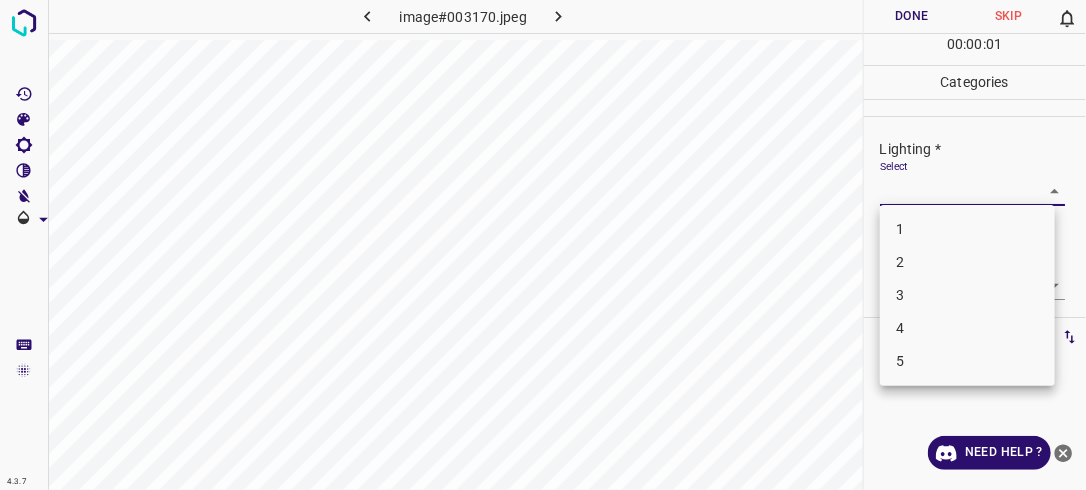 click on "4.3.7 image#003170.jpeg Done Skip 0 00   : 00   : 01   Categories Lighting *  Select ​ Focus *  Select ​ Overall *  Select ​ Labels   0 Categories 1 Lighting 2 Focus 3 Overall Tools Space Change between modes (Draw & Edit) I Auto labeling R Restore zoom M Zoom in N Zoom out Delete Delete selecte label Filters Z Restore filters X Saturation filter C Brightness filter V Contrast filter B Gray scale filter General O Download Need Help ? - Text - Hide - Delete 1 2 3 4 5" at bounding box center (543, 245) 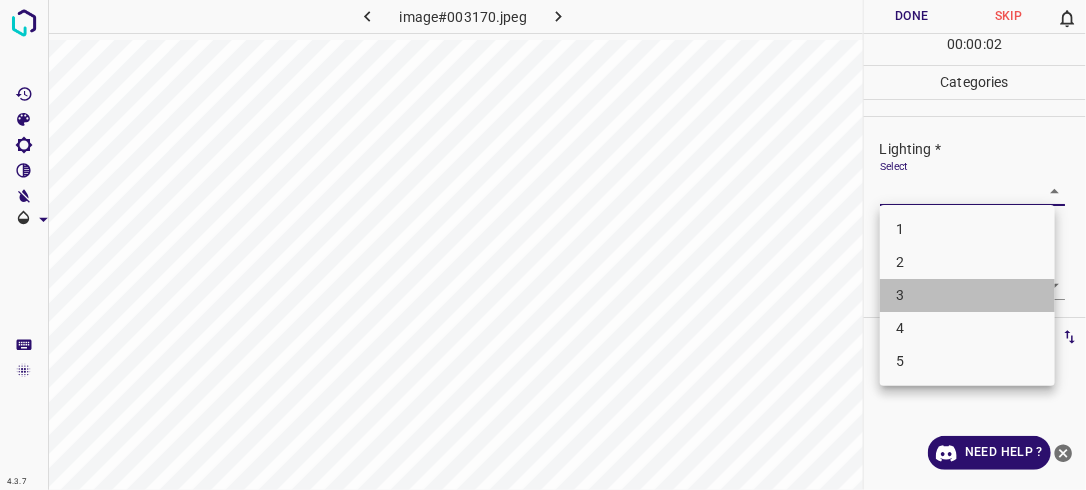 click on "3" at bounding box center (967, 295) 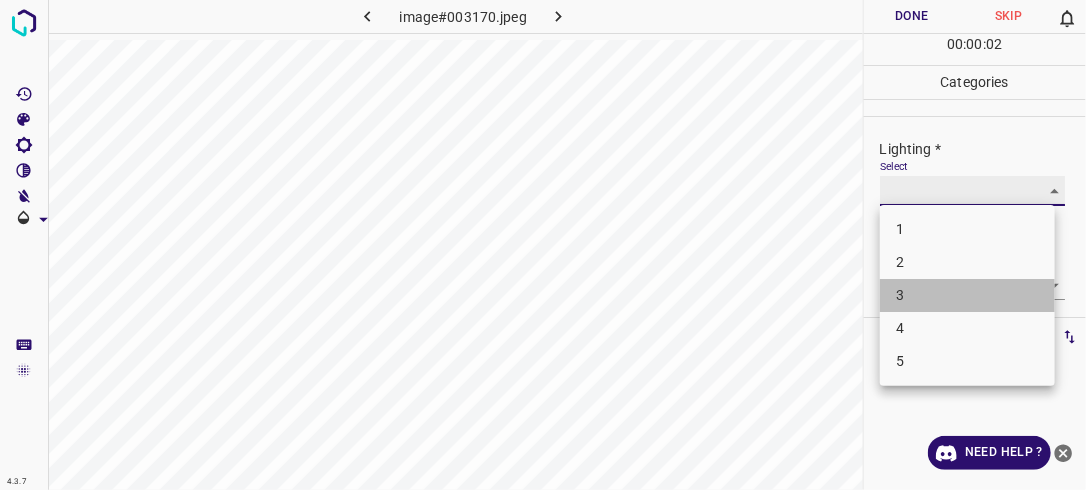 type on "3" 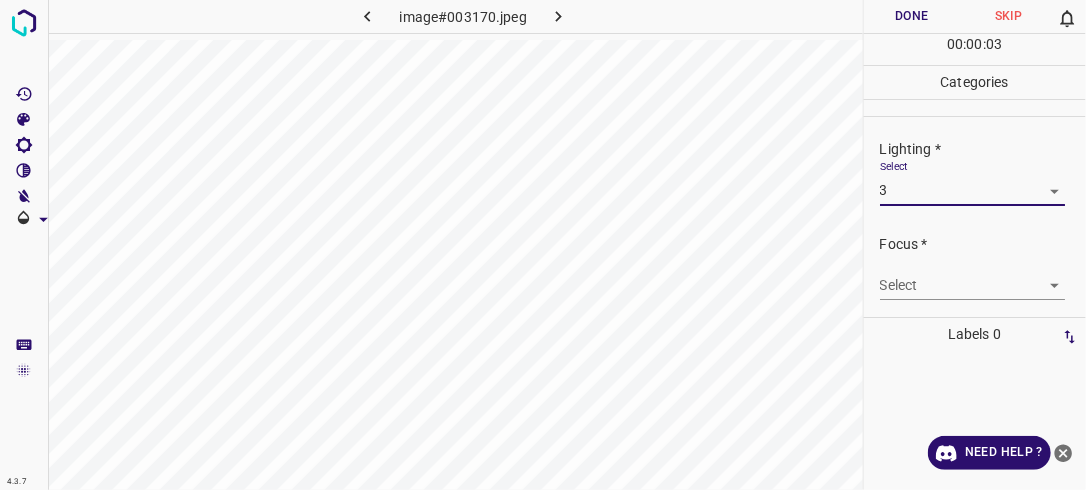 click on "4.3.7 image#003170.jpeg Done Skip 0 00   : 00   : 03   Categories Lighting *  Select 3 3 Focus *  Select ​ Overall *  Select ​ Labels   0 Categories 1 Lighting 2 Focus 3 Overall Tools Space Change between modes (Draw & Edit) I Auto labeling R Restore zoom M Zoom in N Zoom out Delete Delete selecte label Filters Z Restore filters X Saturation filter C Brightness filter V Contrast filter B Gray scale filter General O Download Need Help ? - Text - Hide - Delete" at bounding box center [543, 245] 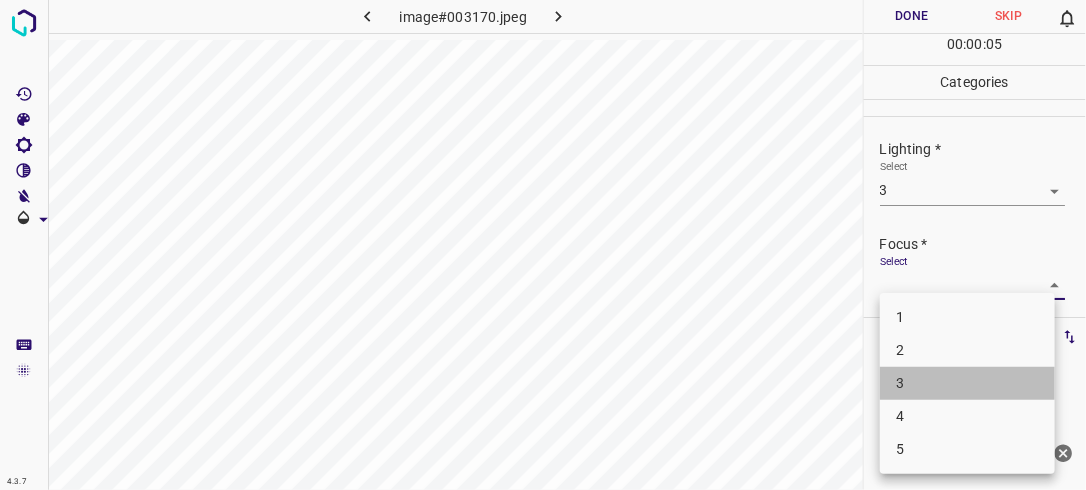 click on "3" at bounding box center [967, 383] 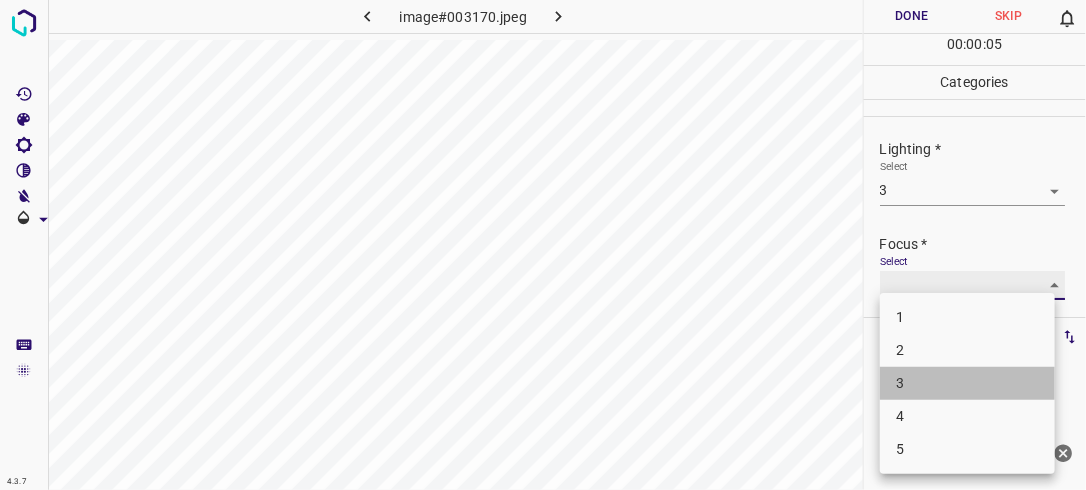 type on "3" 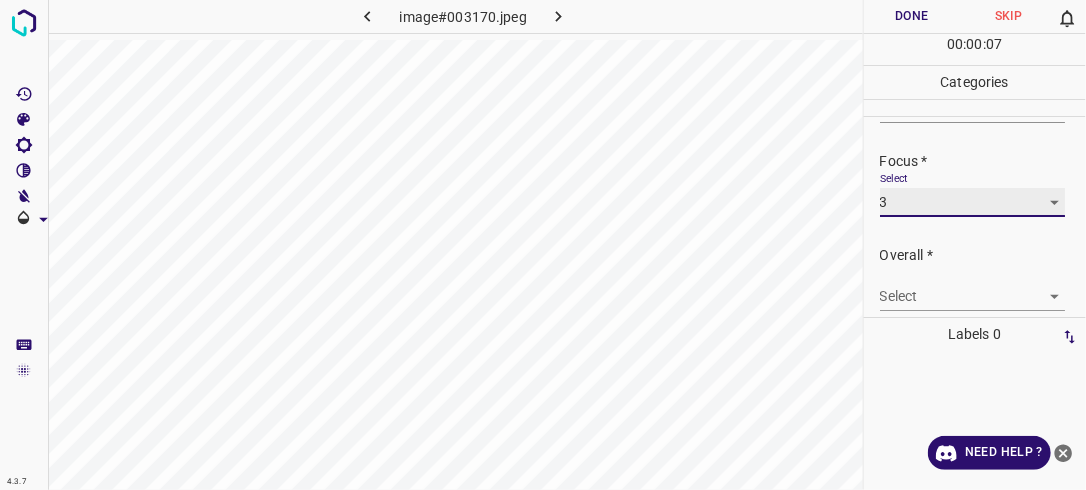 scroll, scrollTop: 98, scrollLeft: 0, axis: vertical 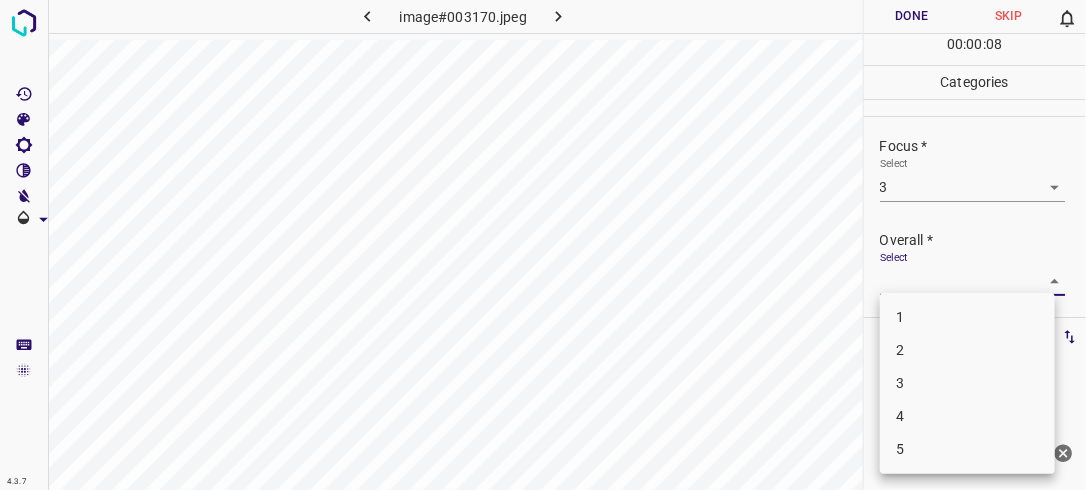 click on "4.3.7 image#003170.jpeg Done Skip 0 00   : 00   : 08   Categories Lighting *  Select 3 3 Focus *  Select 3 3 Overall *  Select ​ Labels   0 Categories 1 Lighting 2 Focus 3 Overall Tools Space Change between modes (Draw & Edit) I Auto labeling R Restore zoom M Zoom in N Zoom out Delete Delete selecte label Filters Z Restore filters X Saturation filter C Brightness filter V Contrast filter B Gray scale filter General O Download Need Help ? - Text - Hide - Delete 1 2 3 4 5" at bounding box center [543, 245] 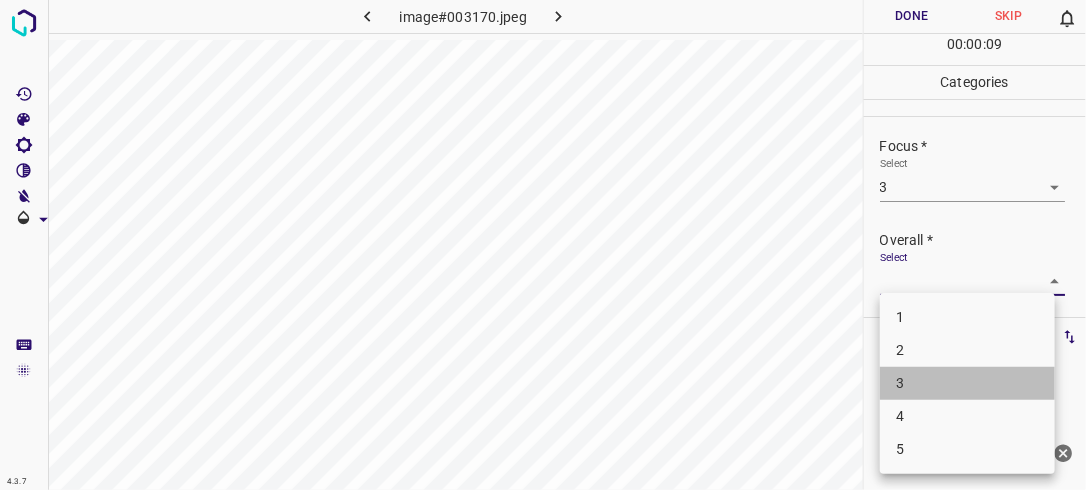 click on "3" at bounding box center [967, 383] 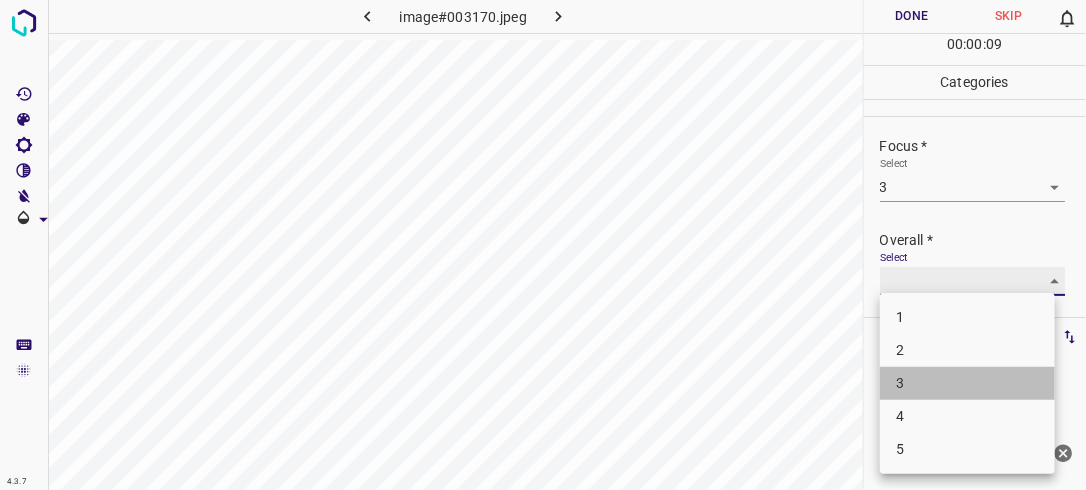 type on "3" 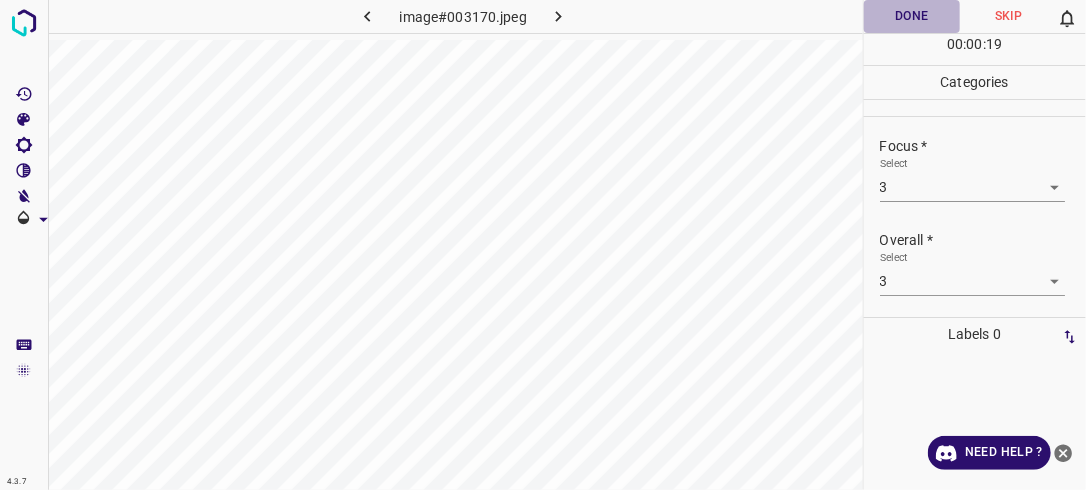 click on "Done" at bounding box center (912, 16) 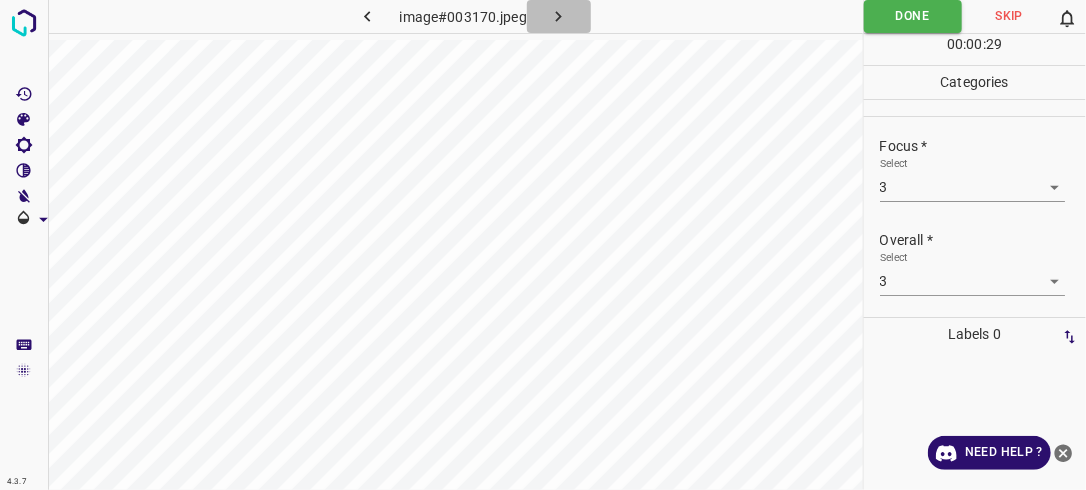 click 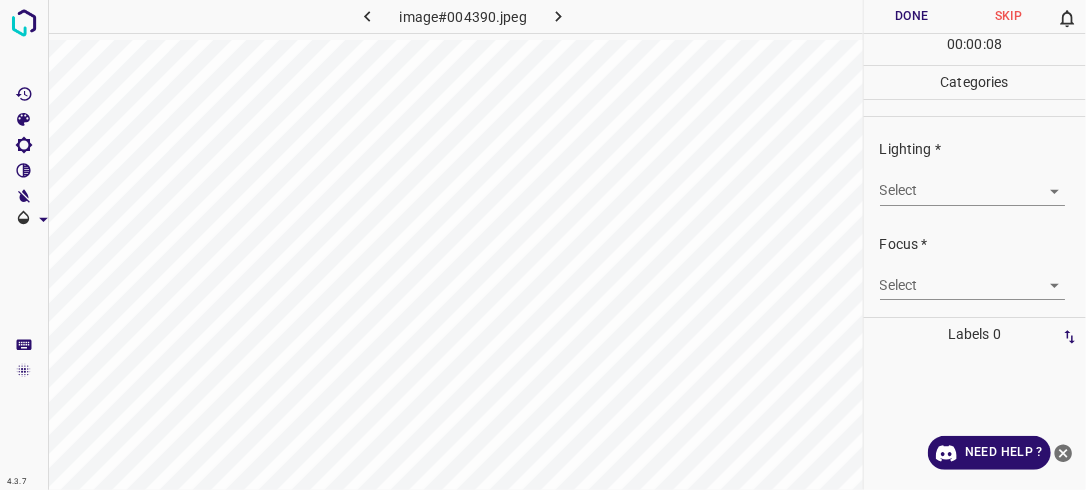 click on "4.3.7 image#004390.jpeg Done Skip 0 00   : 00   : 08   Categories Lighting *  Select ​ Focus *  Select ​ Overall *  Select ​ Labels   0 Categories 1 Lighting 2 Focus 3 Overall Tools Space Change between modes (Draw & Edit) I Auto labeling R Restore zoom M Zoom in N Zoom out Delete Delete selecte label Filters Z Restore filters X Saturation filter C Brightness filter V Contrast filter B Gray scale filter General O Download Need Help ? - Text - Hide - Delete" at bounding box center (543, 245) 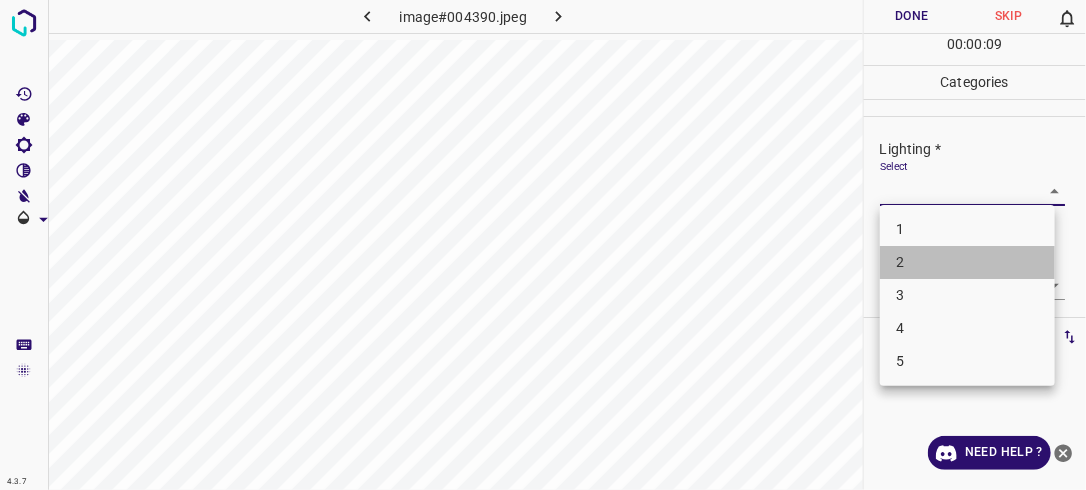 drag, startPoint x: 1004, startPoint y: 265, endPoint x: 1020, endPoint y: 272, distance: 17.464249 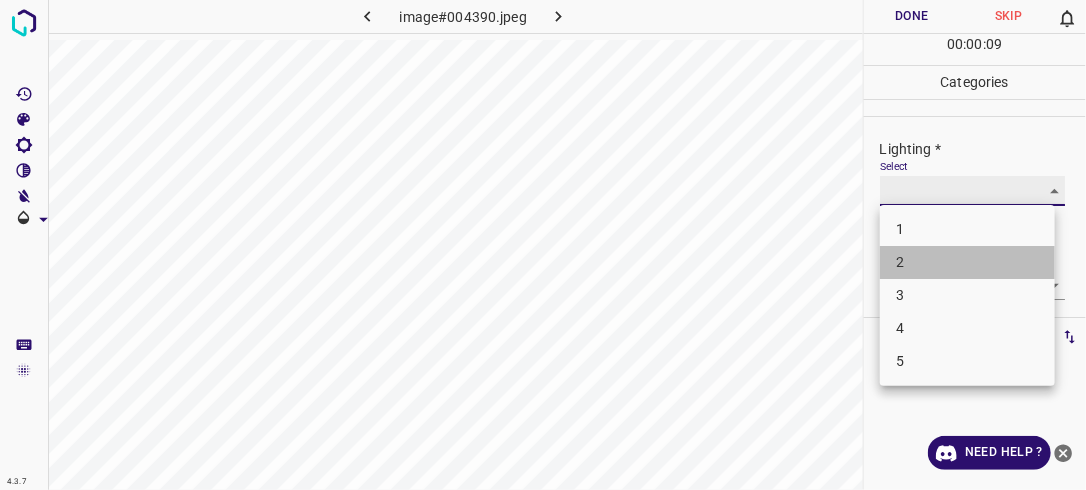 type on "2" 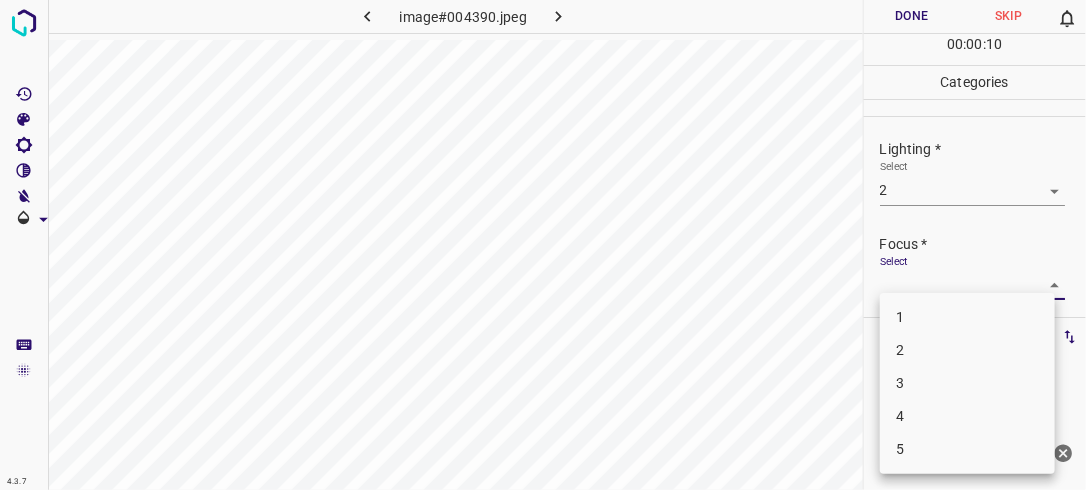 click on "4.3.7 image#004390.jpeg Done Skip 0 00   : 00   : 10   Categories Lighting *  Select 2 2 Focus *  Select ​ Overall *  Select ​ Labels   0 Categories 1 Lighting 2 Focus 3 Overall Tools Space Change between modes (Draw & Edit) I Auto labeling R Restore zoom M Zoom in N Zoom out Delete Delete selecte label Filters Z Restore filters X Saturation filter C Brightness filter V Contrast filter B Gray scale filter General O Download Need Help ? - Text - Hide - Delete 1 2 3 4 5" at bounding box center [543, 245] 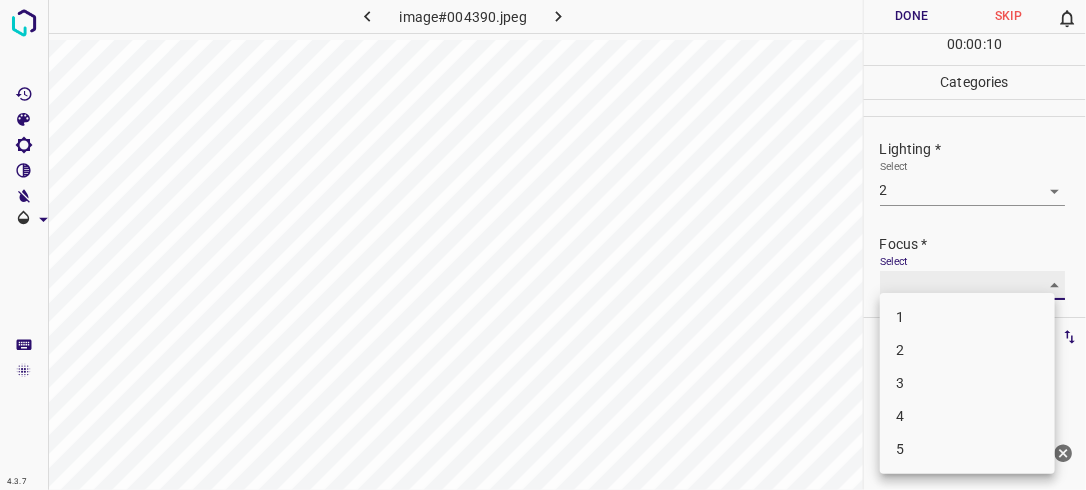 type on "2" 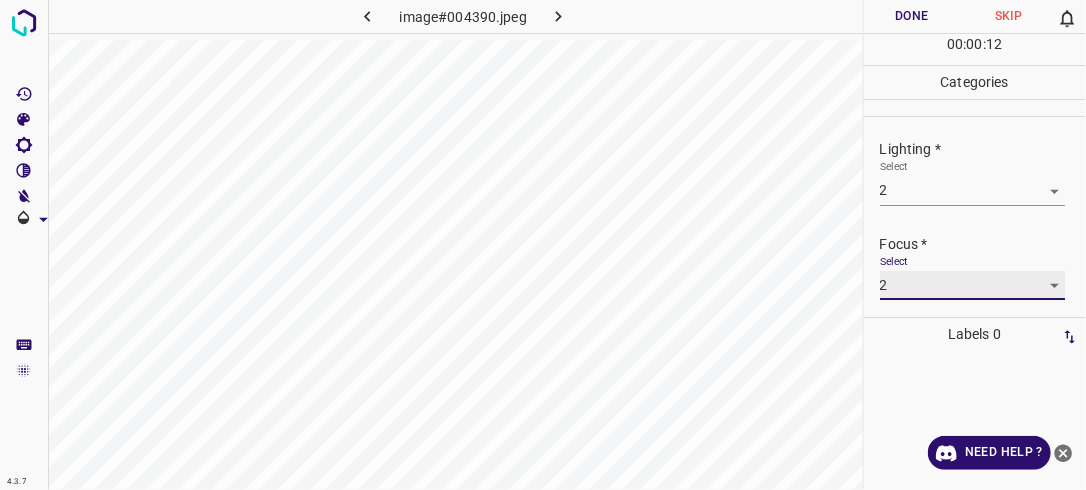 scroll, scrollTop: 98, scrollLeft: 0, axis: vertical 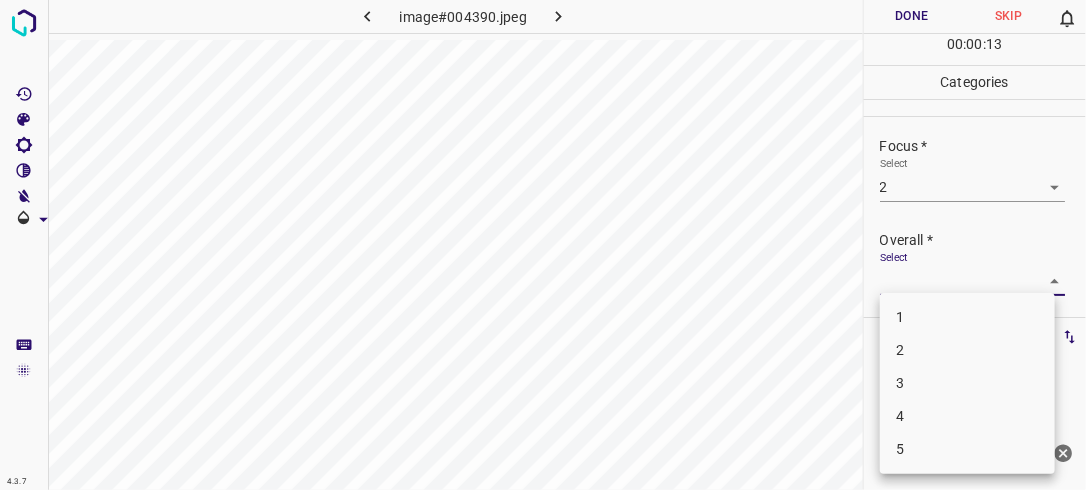 click on "4.3.7 image#004390.jpeg Done Skip 0 00   : 00   : 13   Categories Lighting *  Select 2 2 Focus *  Select 2 2 Overall *  Select ​ Labels   0 Categories 1 Lighting 2 Focus 3 Overall Tools Space Change between modes (Draw & Edit) I Auto labeling R Restore zoom M Zoom in N Zoom out Delete Delete selecte label Filters Z Restore filters X Saturation filter C Brightness filter V Contrast filter B Gray scale filter General O Download Need Help ? - Text - Hide - Delete 1 2 3 4 5" at bounding box center [543, 245] 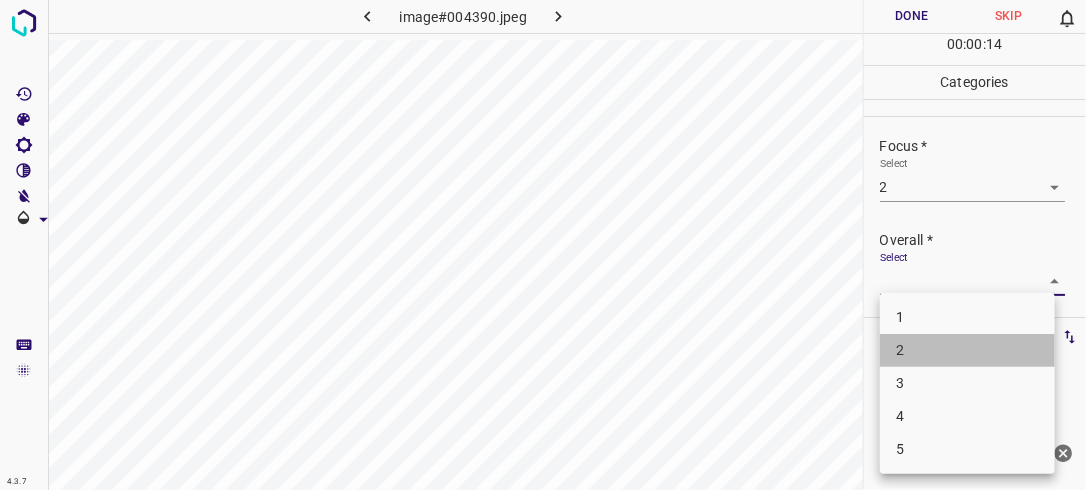 click on "2" at bounding box center (967, 350) 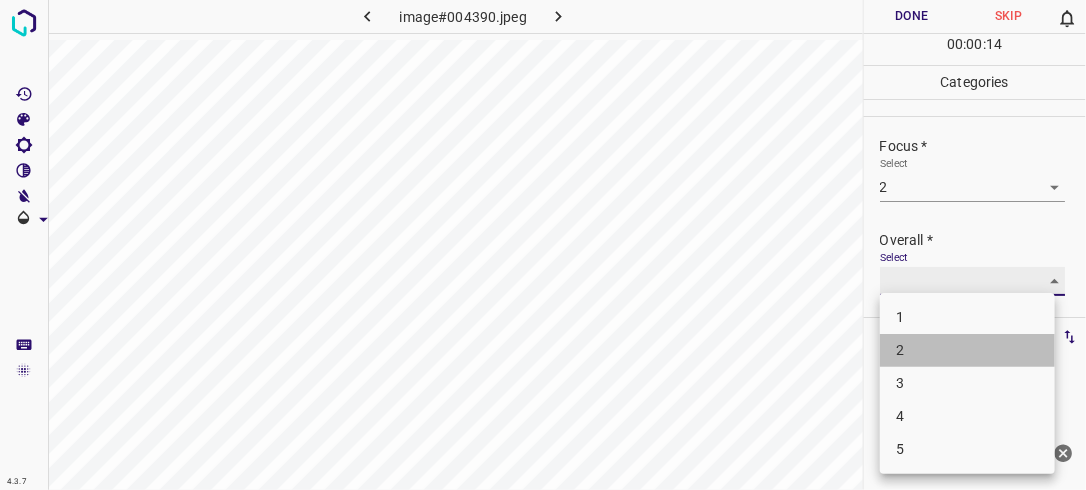 type on "2" 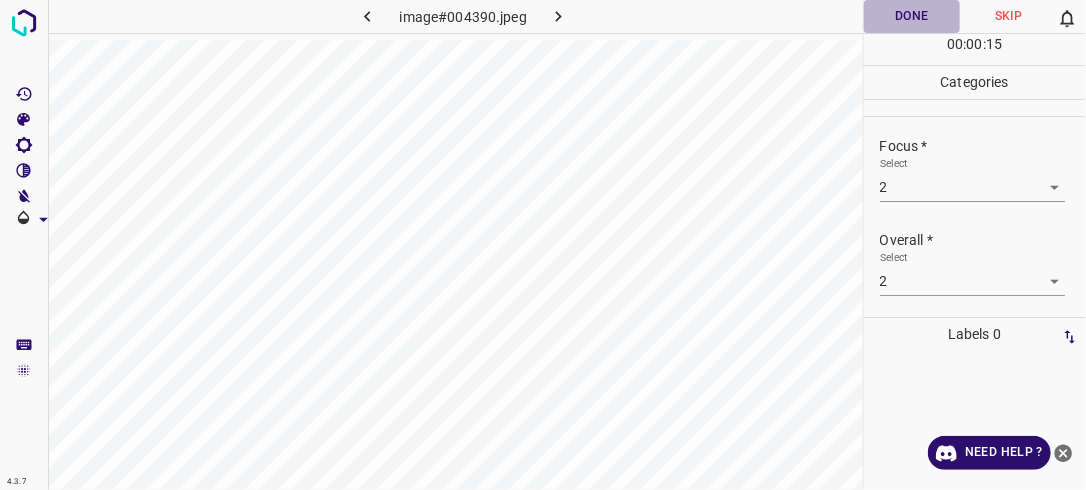 click on "Done" at bounding box center (912, 16) 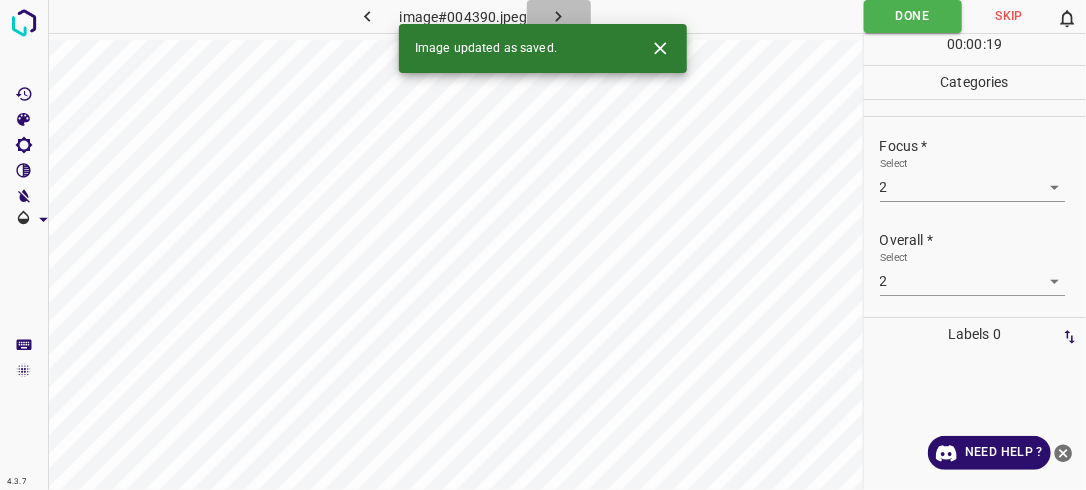 click 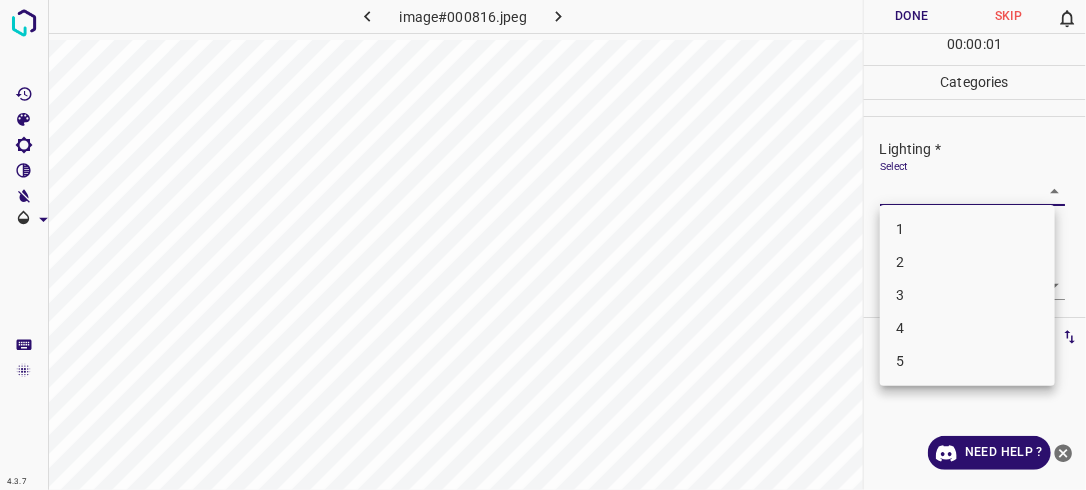 click on "4.3.7 image#000816.jpeg Done Skip 0 00   : 00   : 01   Categories Lighting *  Select ​ Focus *  Select ​ Overall *  Select ​ Labels   0 Categories 1 Lighting 2 Focus 3 Overall Tools Space Change between modes (Draw & Edit) I Auto labeling R Restore zoom M Zoom in N Zoom out Delete Delete selecte label Filters Z Restore filters X Saturation filter C Brightness filter V Contrast filter B Gray scale filter General O Download Need Help ? - Text - Hide - Delete 1 2 3 4 5" at bounding box center [543, 245] 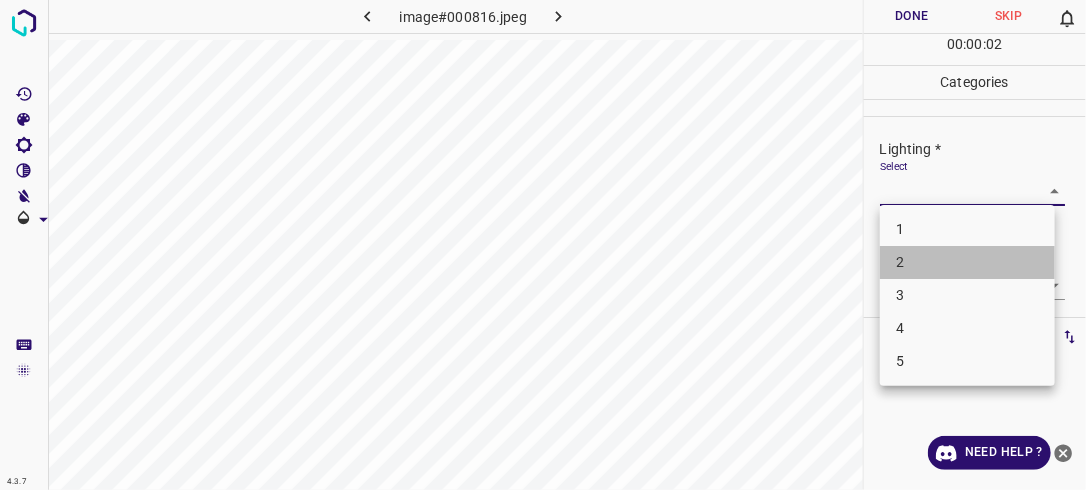 click on "2" at bounding box center (967, 262) 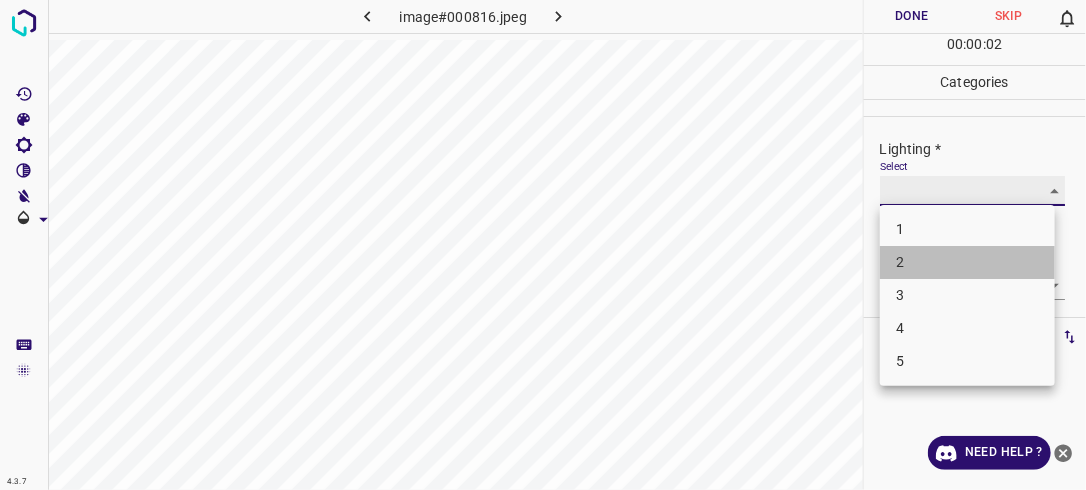 type on "2" 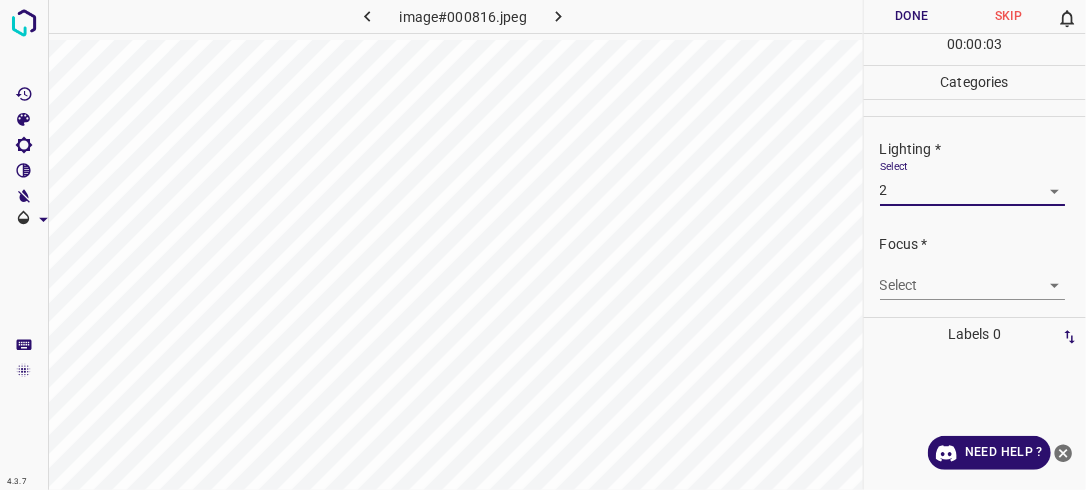 click on "4.3.7 image#000816.jpeg Done Skip 0 00   : 00   : 03   Categories Lighting *  Select 2 2 Focus *  Select ​ Overall *  Select ​ Labels   0 Categories 1 Lighting 2 Focus 3 Overall Tools Space Change between modes (Draw & Edit) I Auto labeling R Restore zoom M Zoom in N Zoom out Delete Delete selecte label Filters Z Restore filters X Saturation filter C Brightness filter V Contrast filter B Gray scale filter General O Download Need Help ? - Text - Hide - Delete" at bounding box center (543, 245) 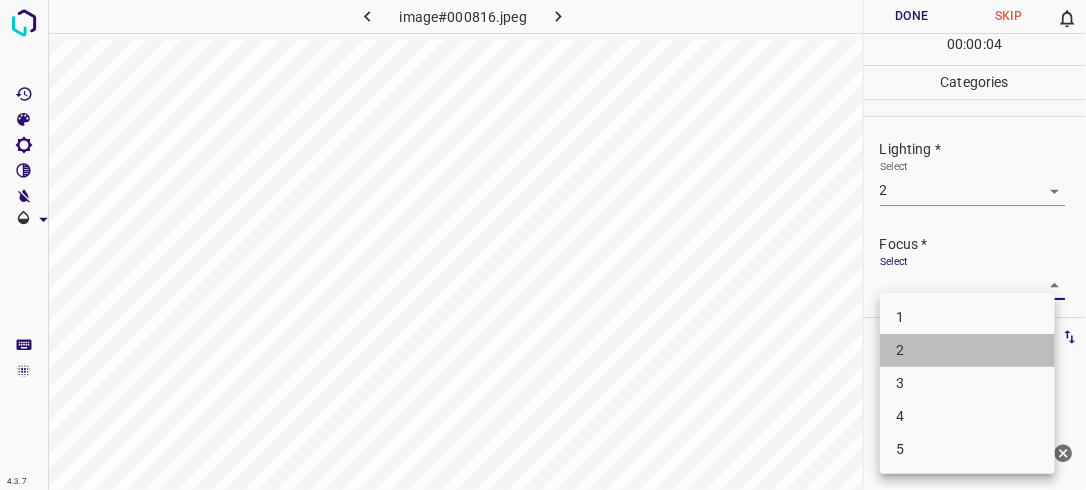 click on "2" at bounding box center [967, 350] 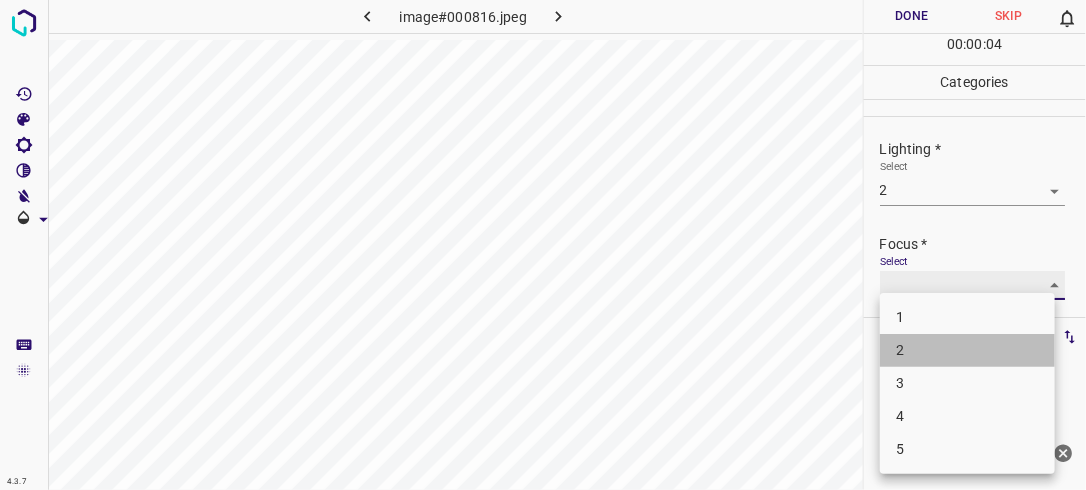 type on "2" 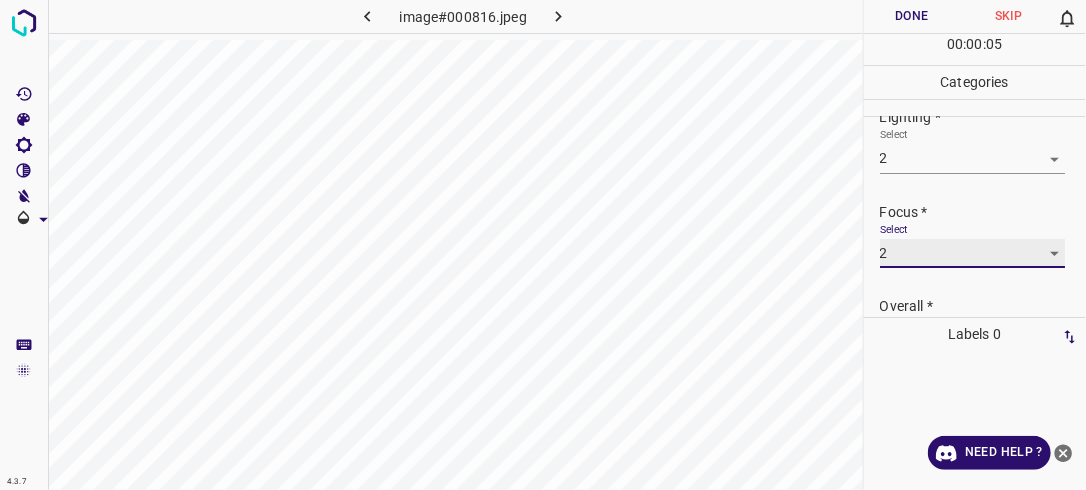 scroll, scrollTop: 98, scrollLeft: 0, axis: vertical 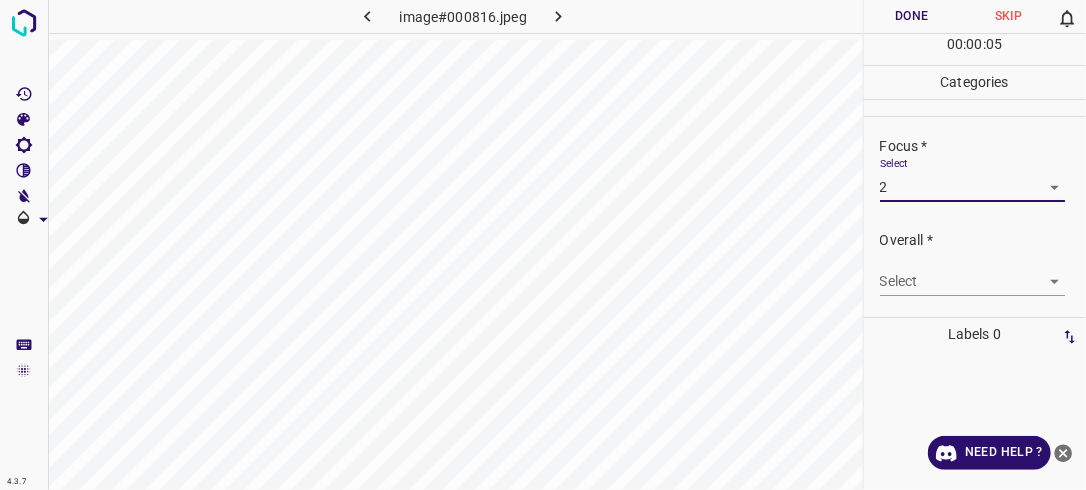 click on "4.3.7 image#000816.jpeg Done Skip 0 00   : 00   : 05   Categories Lighting *  Select 2 2 Focus *  Select 2 2 Overall *  Select ​ Labels   0 Categories 1 Lighting 2 Focus 3 Overall Tools Space Change between modes (Draw & Edit) I Auto labeling R Restore zoom M Zoom in N Zoom out Delete Delete selecte label Filters Z Restore filters X Saturation filter C Brightness filter V Contrast filter B Gray scale filter General O Download Need Help ? - Text - Hide - Delete" at bounding box center (543, 245) 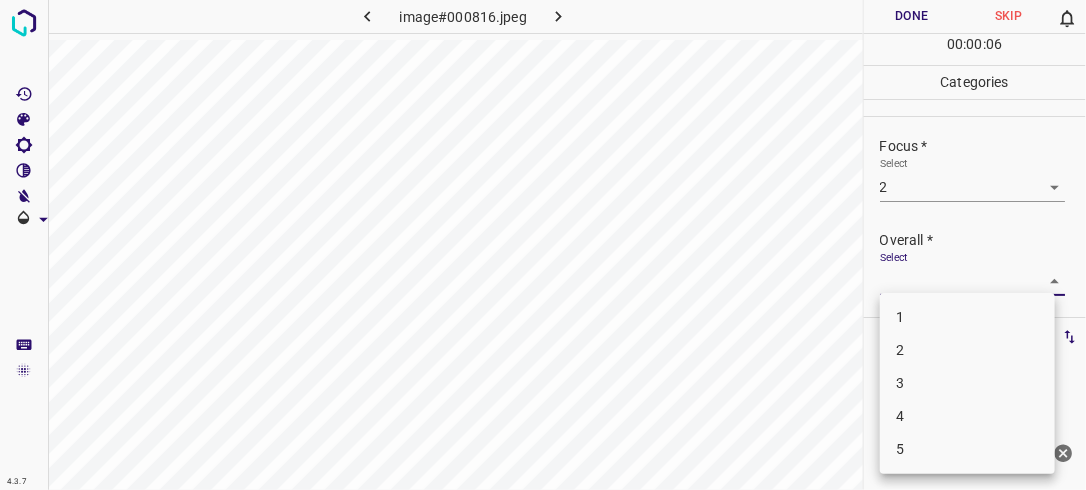 click on "2" at bounding box center [967, 350] 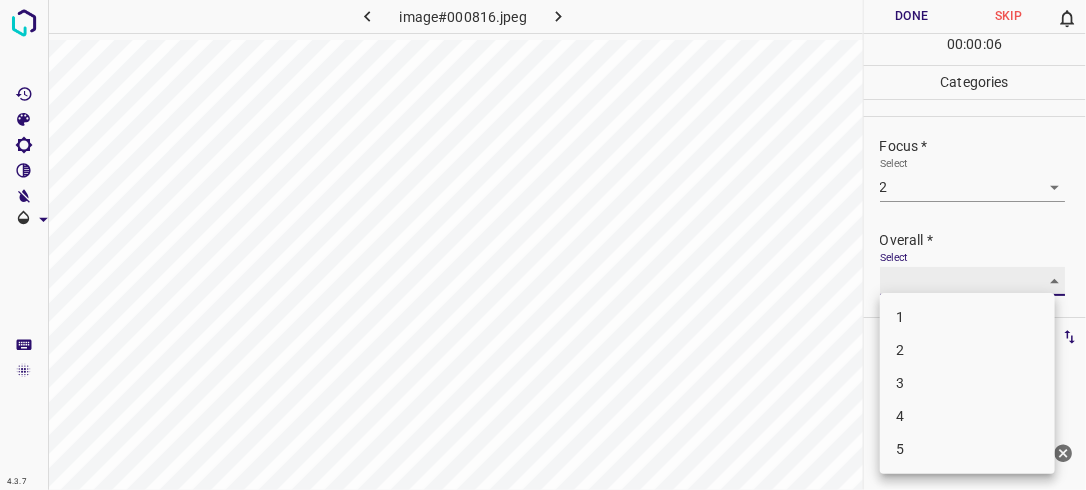 type on "2" 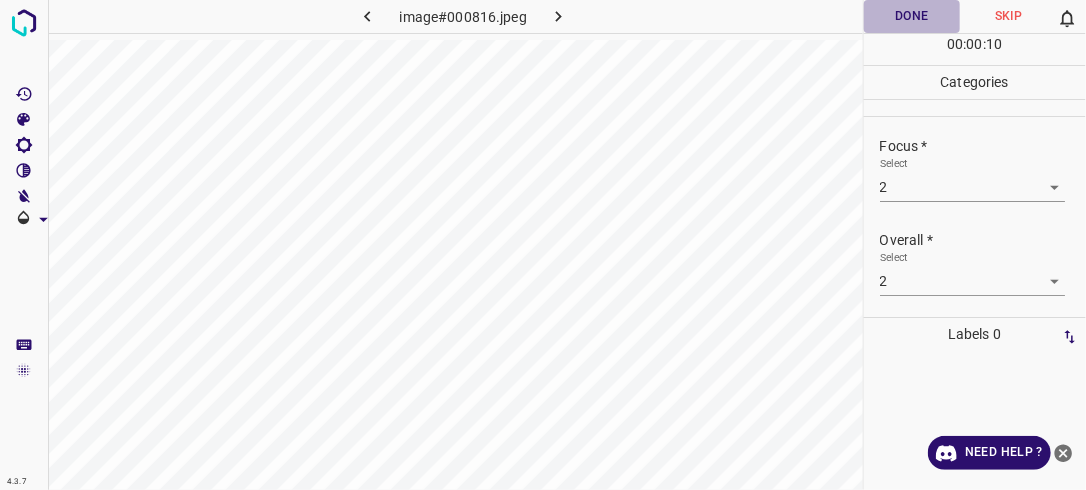 click on "Done" at bounding box center [912, 16] 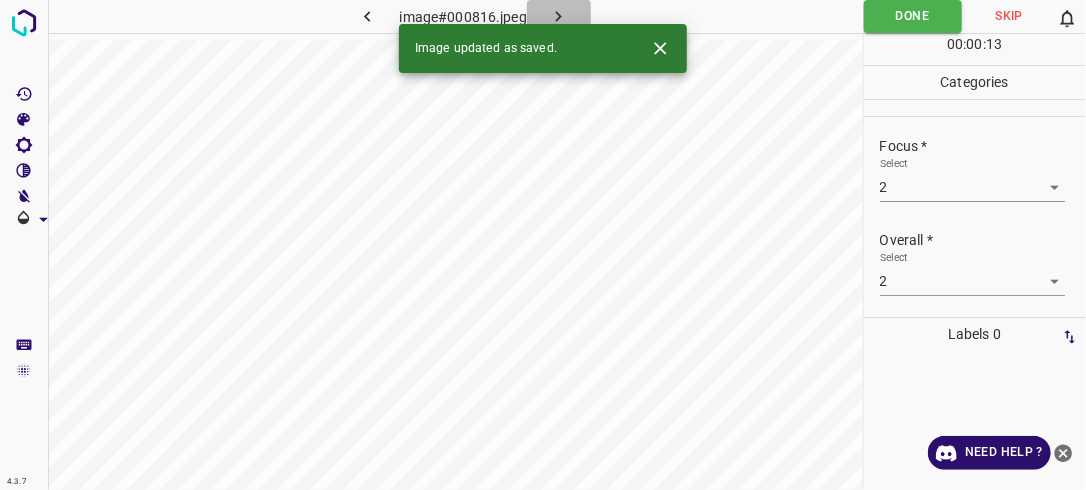 click at bounding box center [559, 16] 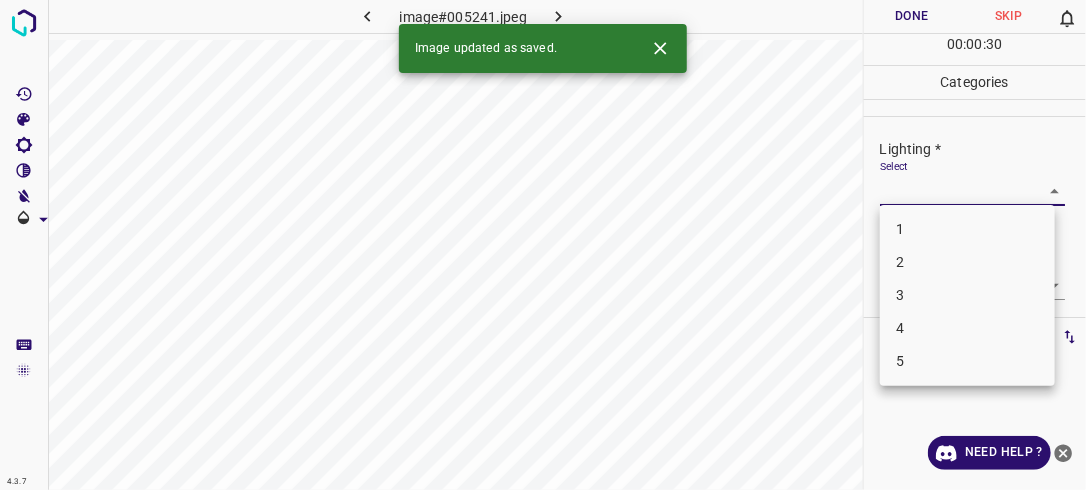 click on "4.3.7 image#005241.jpeg Done Skip 0 00   : 00   : 30   Categories Lighting *  Select ​ Focus *  Select ​ Overall *  Select ​ Labels   0 Categories 1 Lighting 2 Focus 3 Overall Tools Space Change between modes (Draw & Edit) I Auto labeling R Restore zoom M Zoom in N Zoom out Delete Delete selecte label Filters Z Restore filters X Saturation filter C Brightness filter V Contrast filter B Gray scale filter General O Download Image updated as saved. Need Help ? - Text - Hide - Delete 1 2 3 4 5" at bounding box center [543, 245] 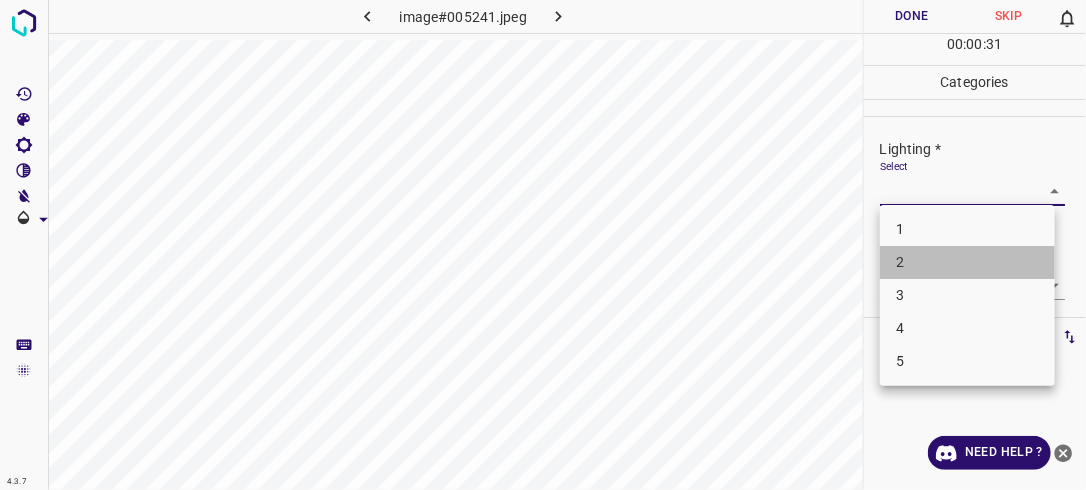 click on "2" at bounding box center (967, 262) 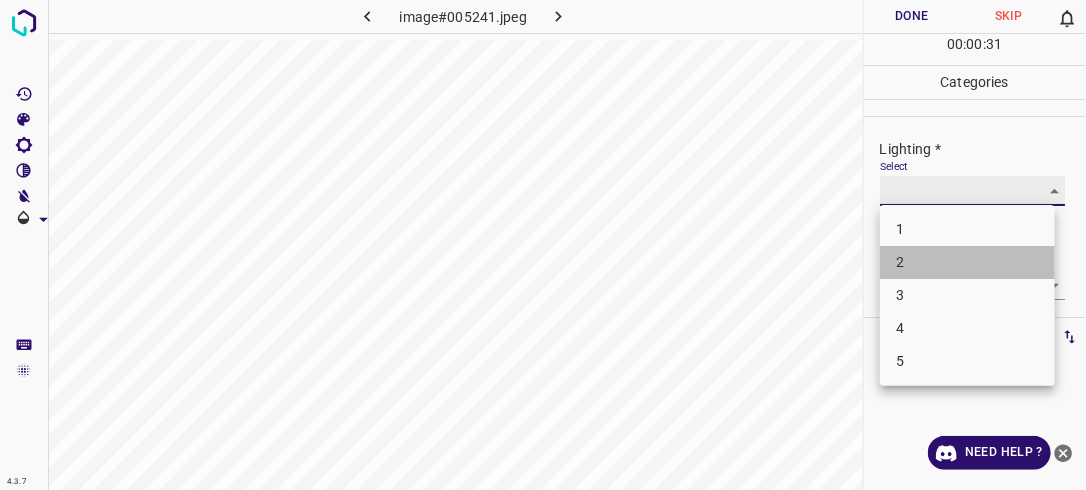 type on "2" 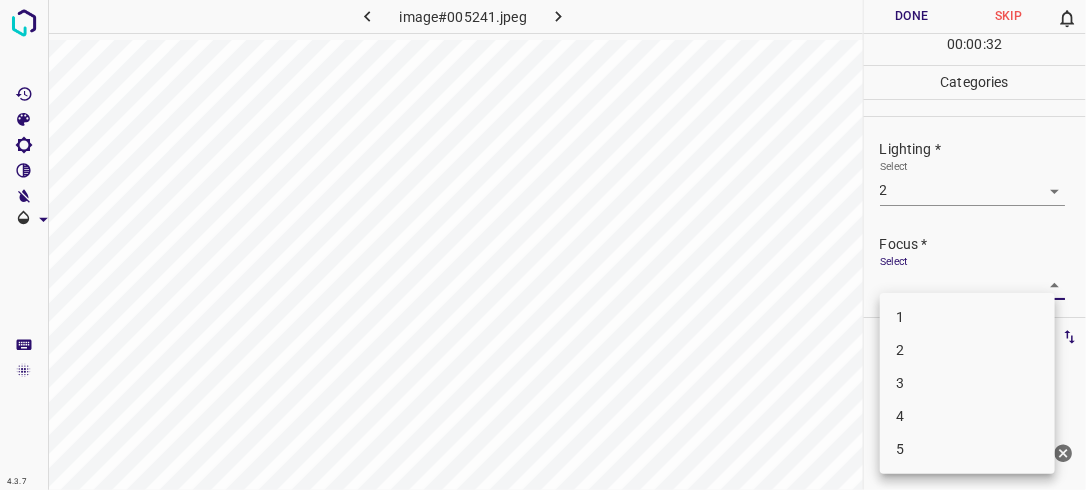 click on "4.3.7 image#005241.jpeg Done Skip 0 00   : 00   : 32   Categories Lighting *  Select 2 2 Focus *  Select ​ Overall *  Select ​ Labels   0 Categories 1 Lighting 2 Focus 3 Overall Tools Space Change between modes (Draw & Edit) I Auto labeling R Restore zoom M Zoom in N Zoom out Delete Delete selecte label Filters Z Restore filters X Saturation filter C Brightness filter V Contrast filter B Gray scale filter General O Download Need Help ? - Text - Hide - Delete 1 2 3 4 5" at bounding box center (543, 245) 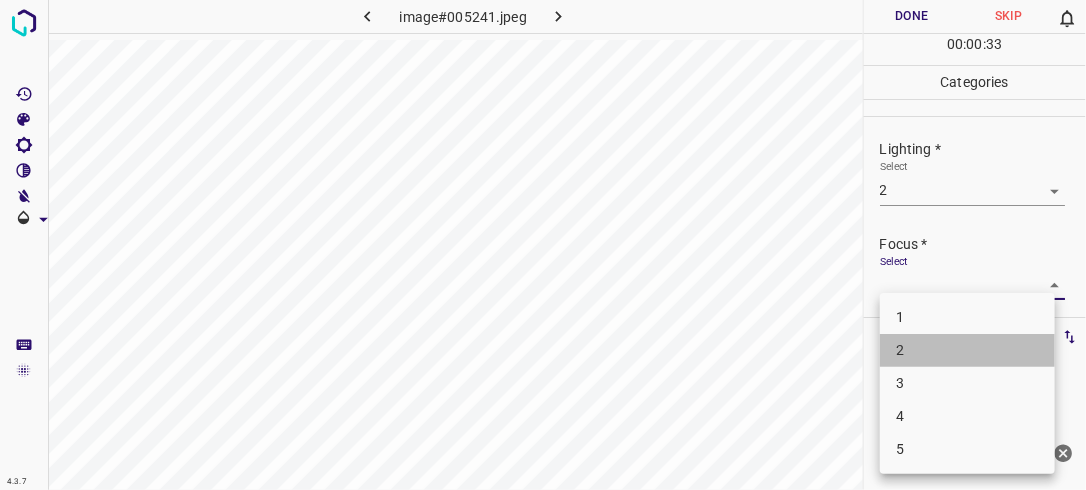 click on "2" at bounding box center [967, 350] 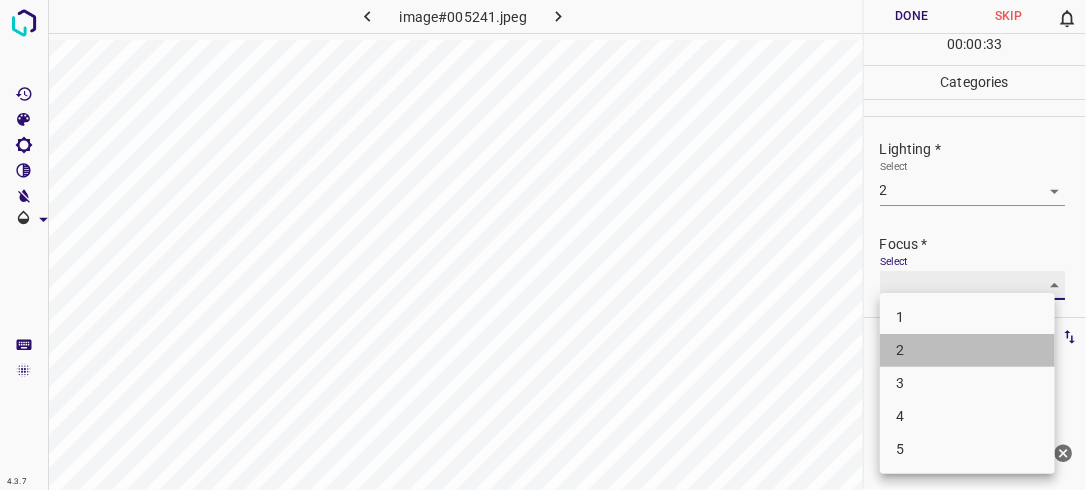 type on "2" 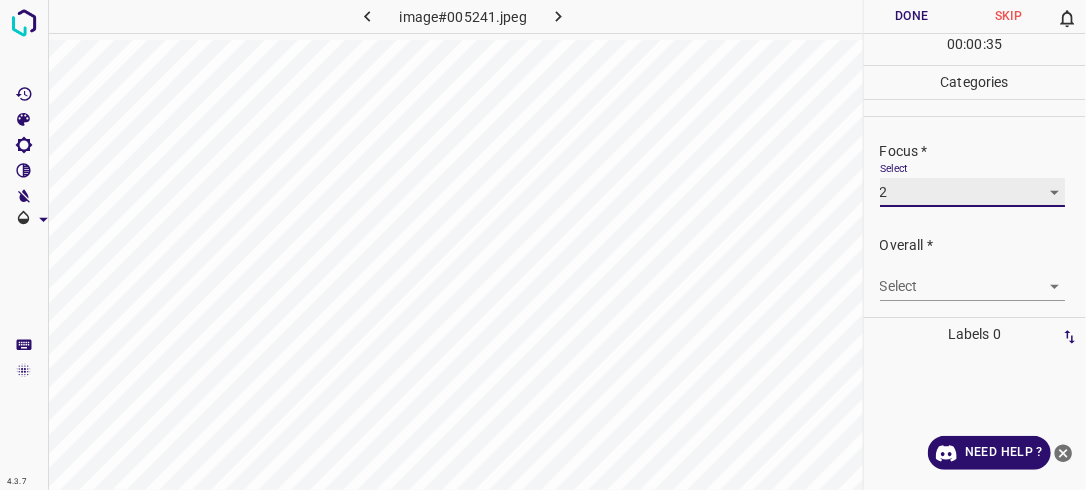 scroll, scrollTop: 98, scrollLeft: 0, axis: vertical 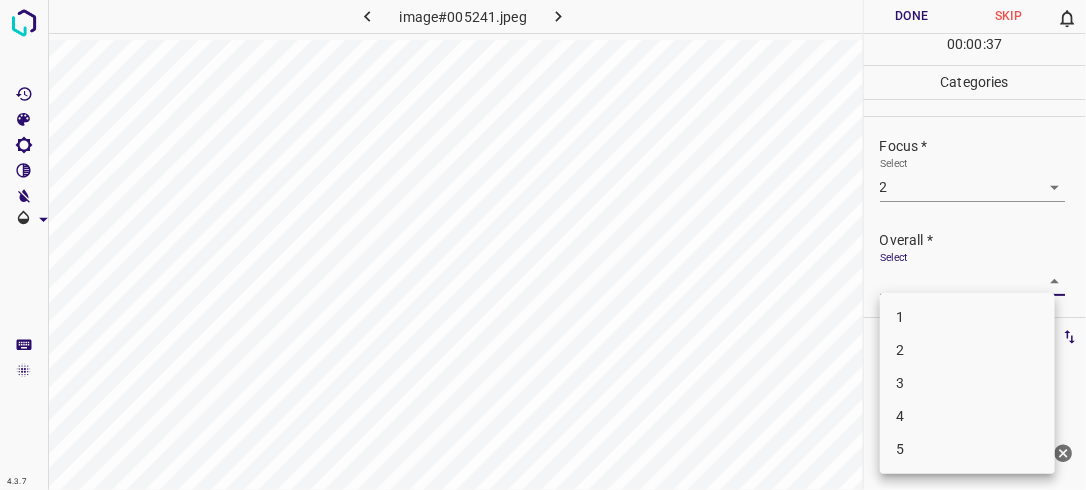 click on "4.3.7 image#005241.jpeg Done Skip 0 00   : 00   : 37   Categories Lighting *  Select 2 2 Focus *  Select 2 2 Overall *  Select ​ Labels   0 Categories 1 Lighting 2 Focus 3 Overall Tools Space Change between modes (Draw & Edit) I Auto labeling R Restore zoom M Zoom in N Zoom out Delete Delete selecte label Filters Z Restore filters X Saturation filter C Brightness filter V Contrast filter B Gray scale filter General O Download Need Help ? - Text - Hide - Delete 1 2 3 4 5" at bounding box center [543, 245] 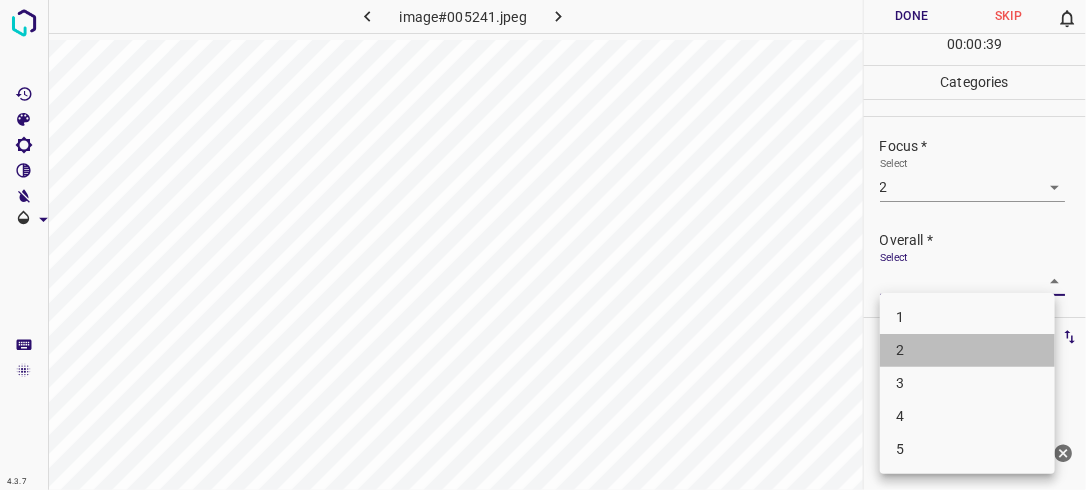click on "2" at bounding box center [967, 350] 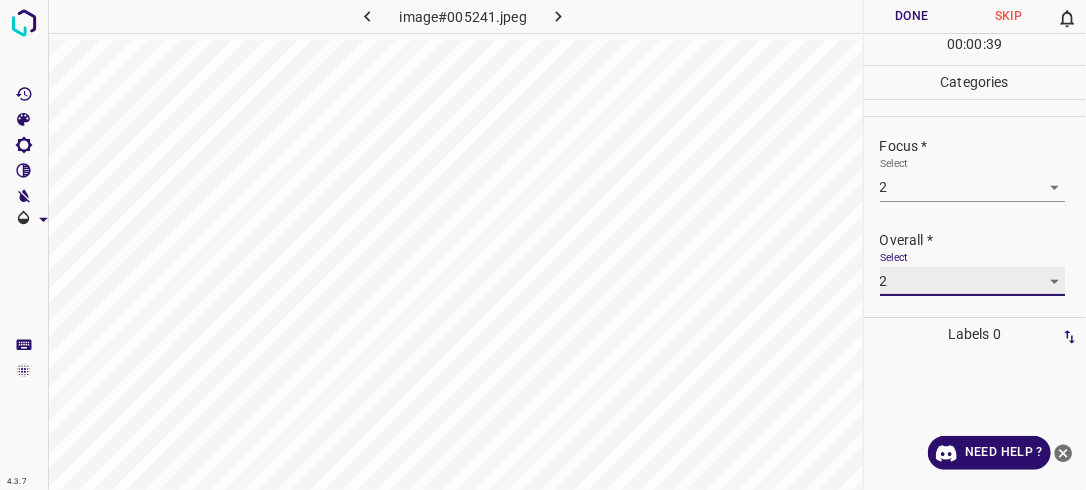 type on "2" 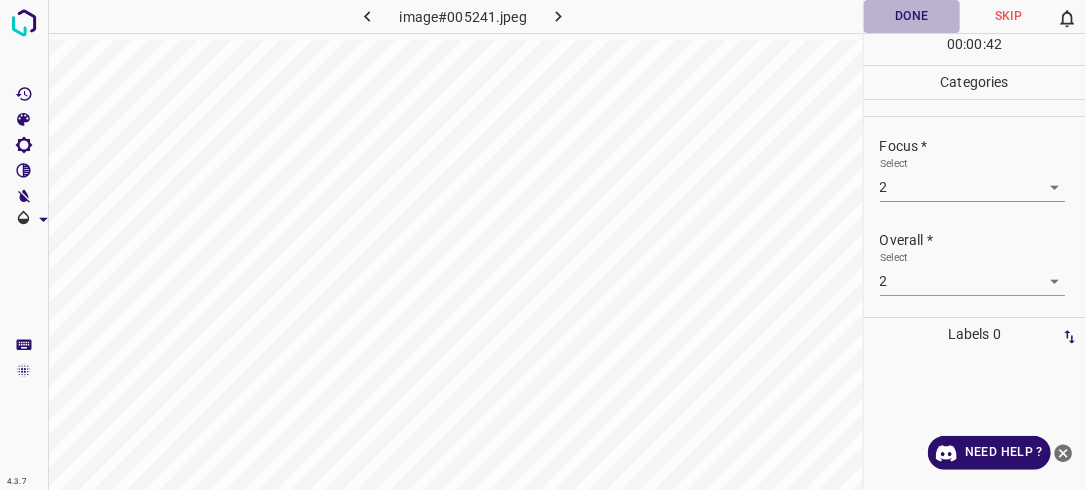 click on "Done" at bounding box center (912, 16) 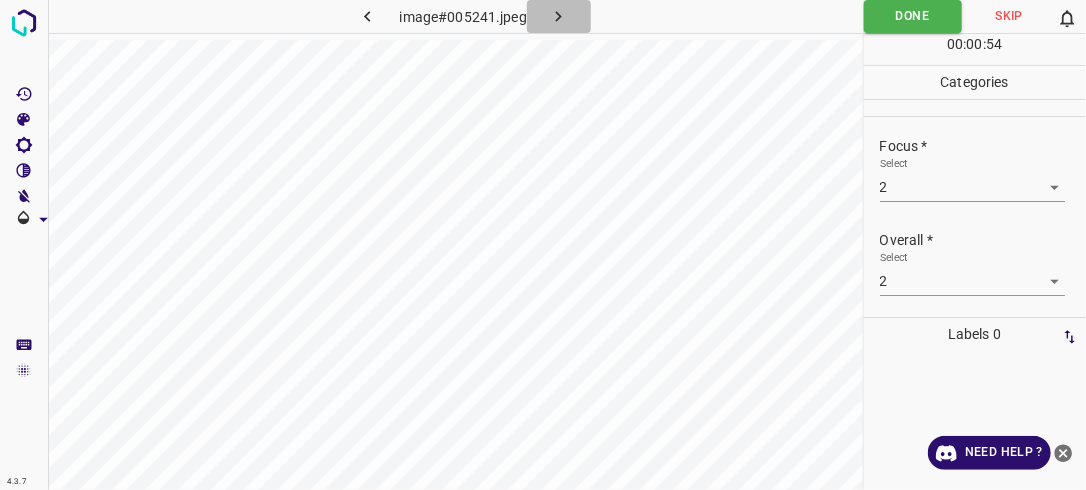 click 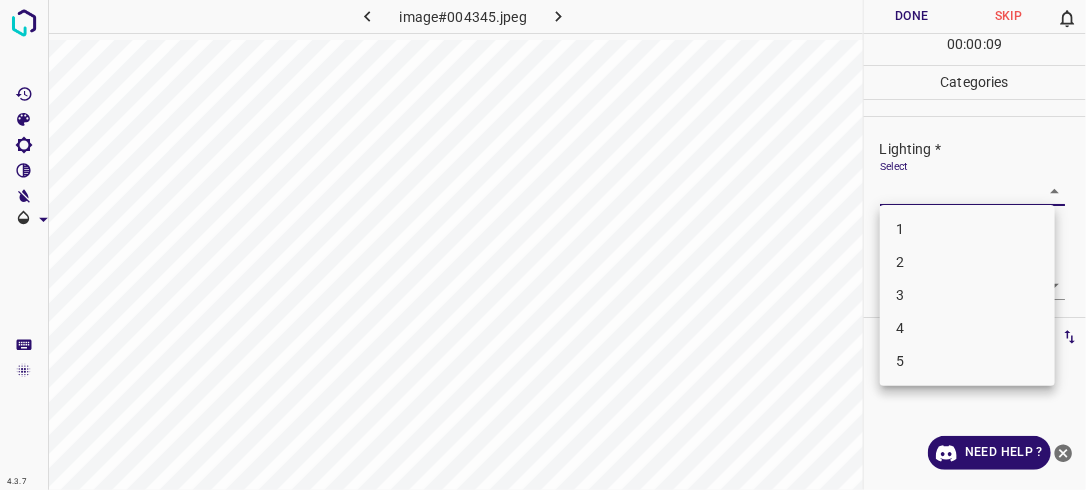 click on "4.3.7 image#004345.jpeg Done Skip 0 00   : 00   : 09   Categories Lighting *  Select ​ Focus *  Select ​ Overall *  Select ​ Labels   0 Categories 1 Lighting 2 Focus 3 Overall Tools Space Change between modes (Draw & Edit) I Auto labeling R Restore zoom M Zoom in N Zoom out Delete Delete selecte label Filters Z Restore filters X Saturation filter C Brightness filter V Contrast filter B Gray scale filter General O Download Need Help ? - Text - Hide - Delete 1 2 3 4 5" at bounding box center [543, 245] 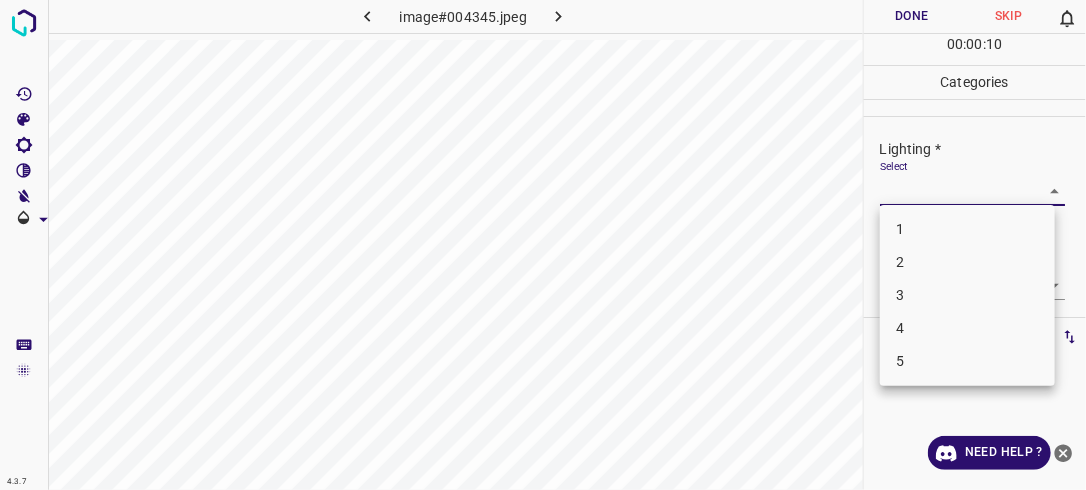 click on "2" at bounding box center (967, 262) 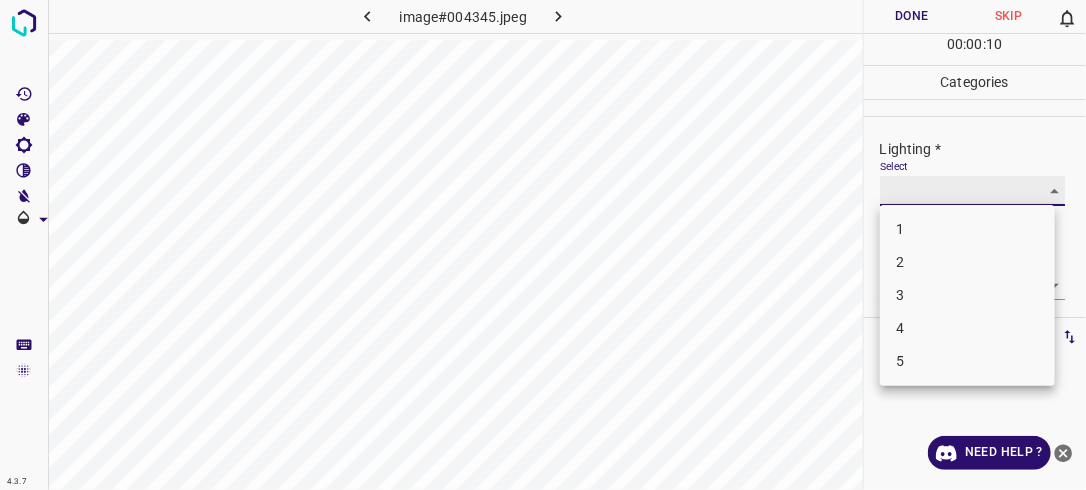 type on "2" 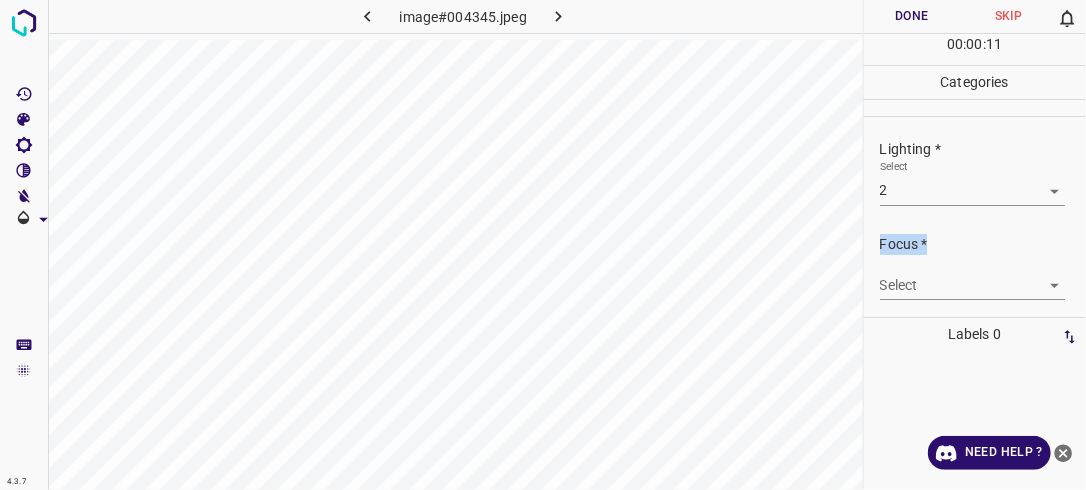 drag, startPoint x: 1085, startPoint y: 215, endPoint x: 1085, endPoint y: 250, distance: 35 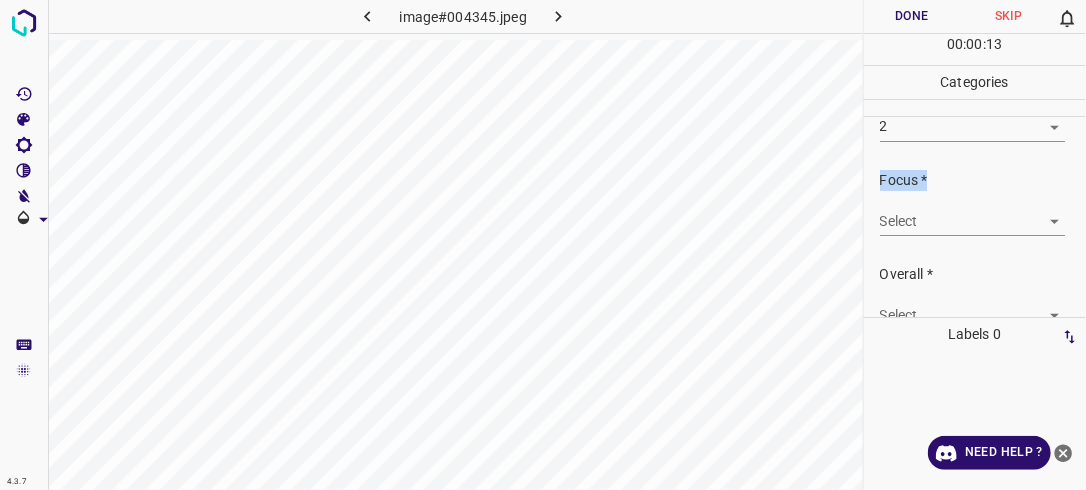 scroll, scrollTop: 98, scrollLeft: 0, axis: vertical 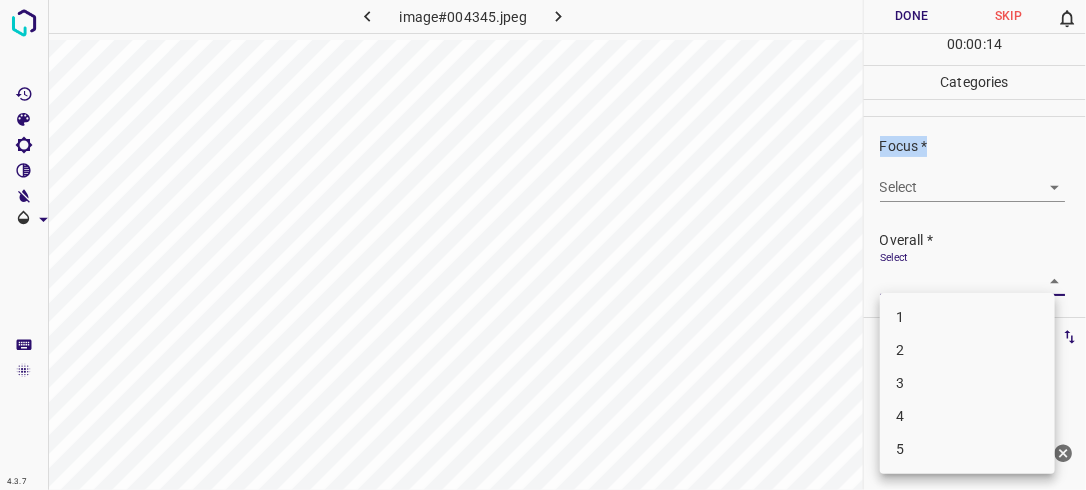 drag, startPoint x: 1039, startPoint y: 269, endPoint x: 1005, endPoint y: 380, distance: 116.090485 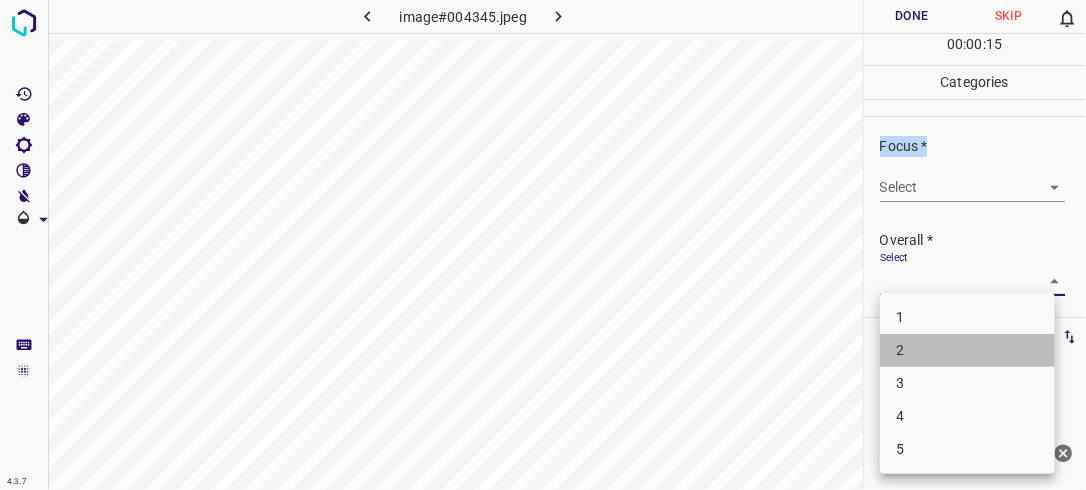 click on "2" at bounding box center (967, 350) 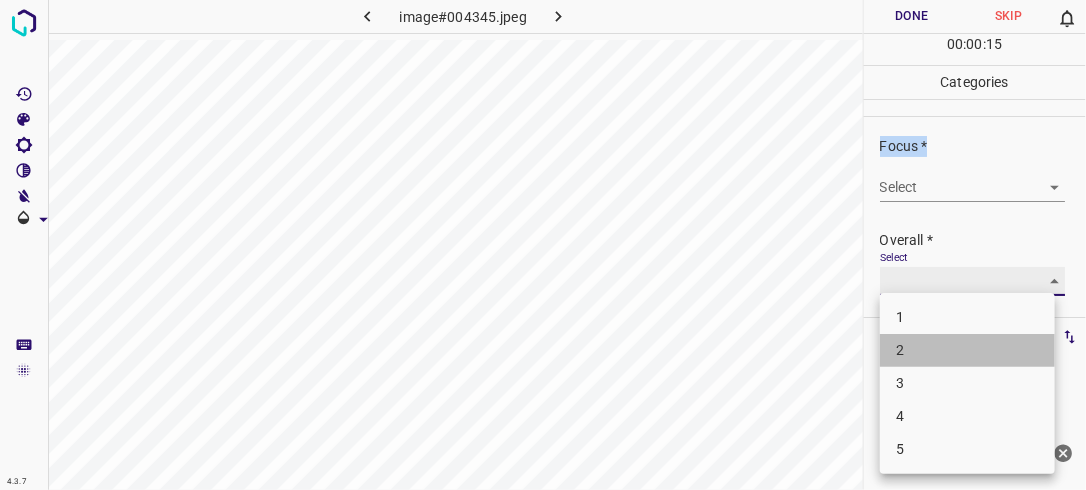 type on "2" 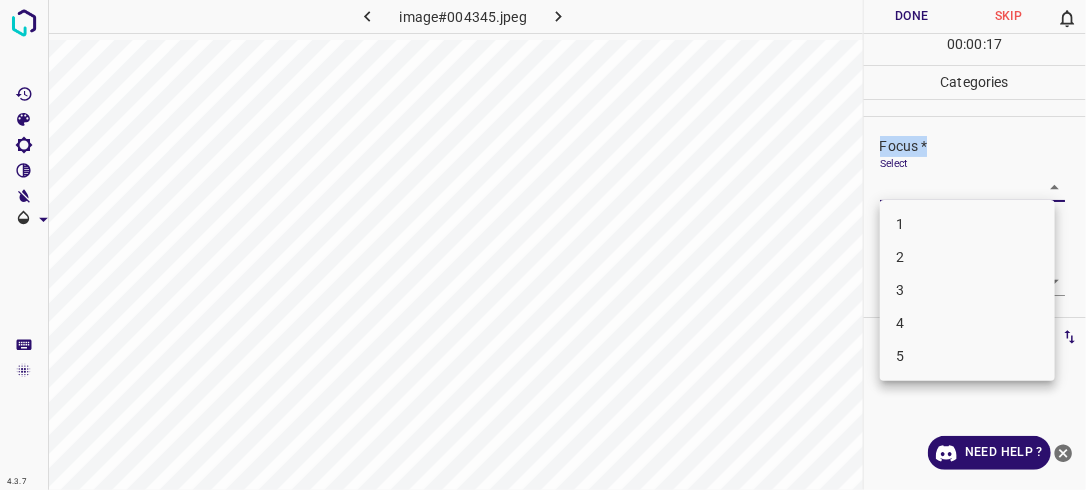 click on "4.3.7 image#004345.jpeg Done Skip 0 00   : 00   : 17   Categories Lighting *  Select 2 2 Focus *  Select ​ Overall *  Select 2 2 Labels   0 Categories 1 Lighting 2 Focus 3 Overall Tools Space Change between modes (Draw & Edit) I Auto labeling R Restore zoom M Zoom in N Zoom out Delete Delete selecte label Filters Z Restore filters X Saturation filter C Brightness filter V Contrast filter B Gray scale filter General O Download Need Help ? - Text - Hide - Delete 1 2 3 4 5" at bounding box center [543, 245] 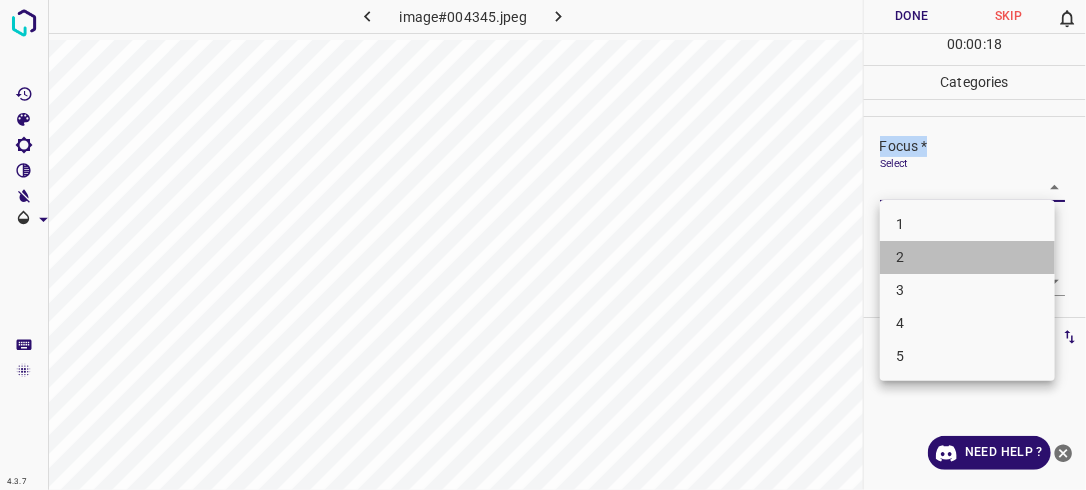 click on "2" at bounding box center [967, 257] 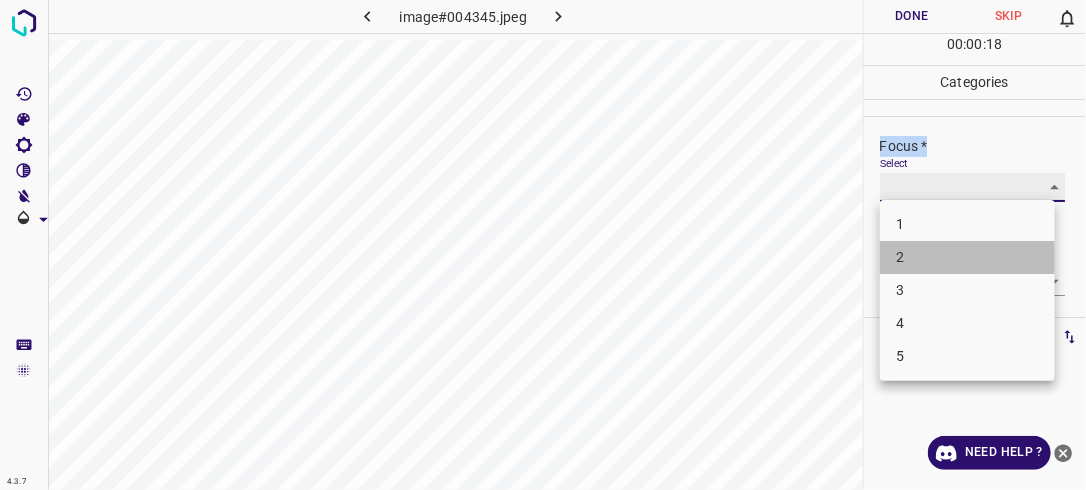 type on "2" 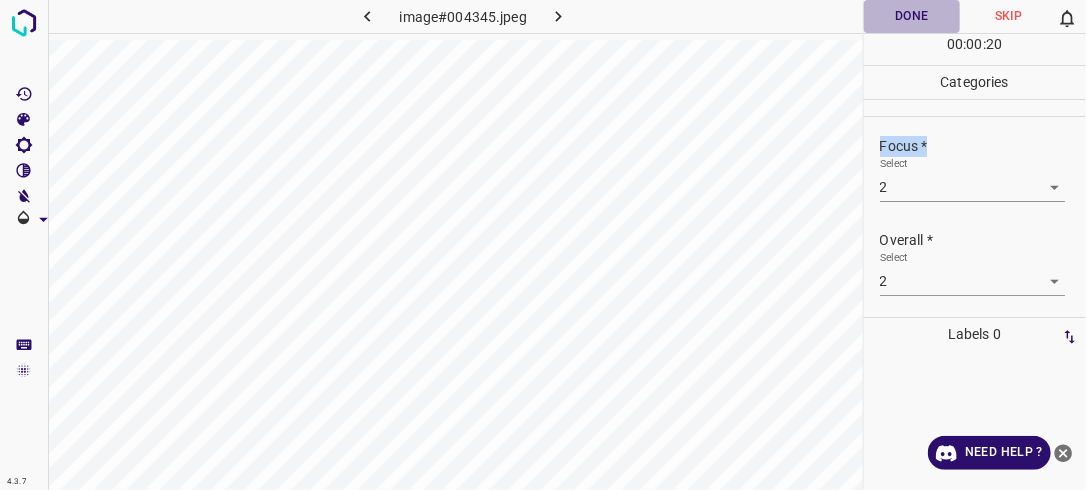 click on "Done" at bounding box center (912, 16) 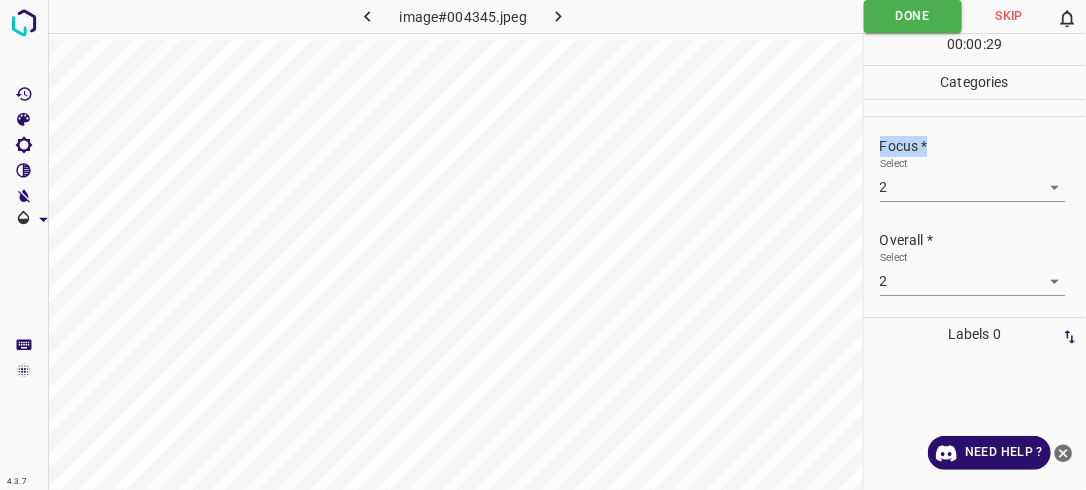 click at bounding box center [559, 16] 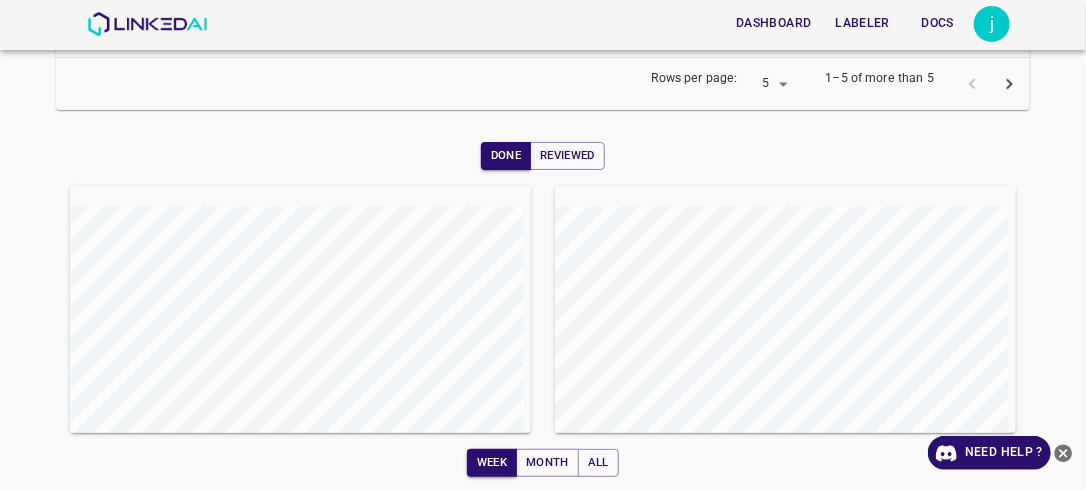 scroll, scrollTop: 628, scrollLeft: 0, axis: vertical 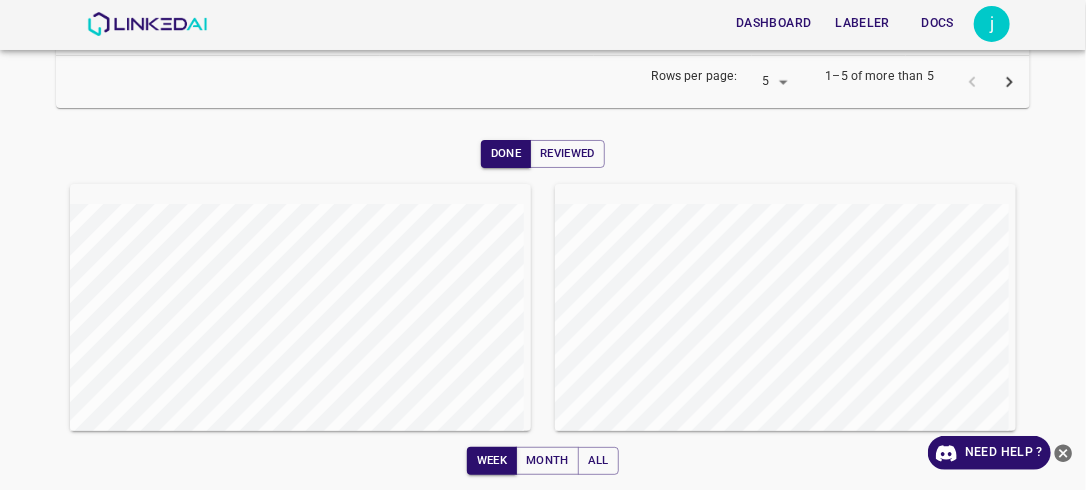 click at bounding box center [531, 295] 